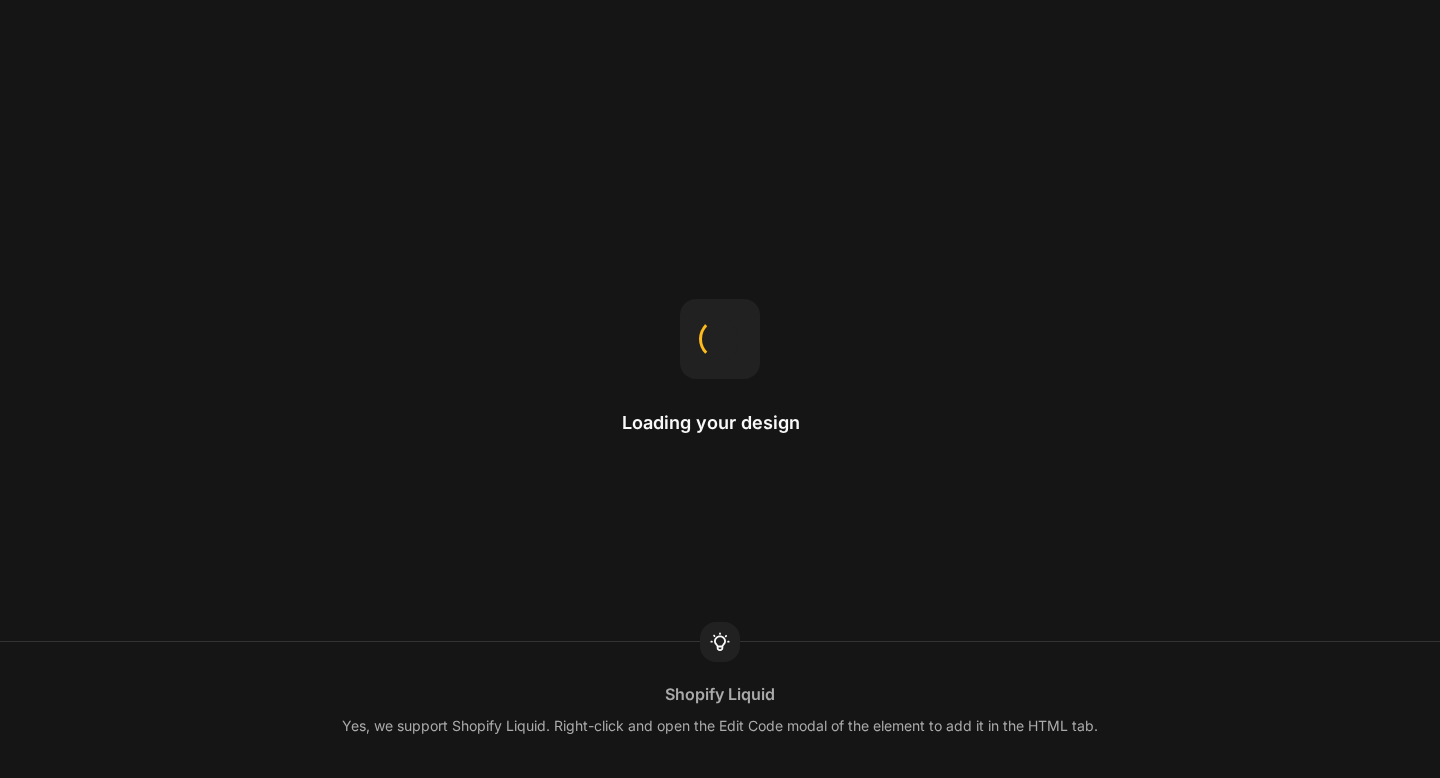 scroll, scrollTop: 0, scrollLeft: 0, axis: both 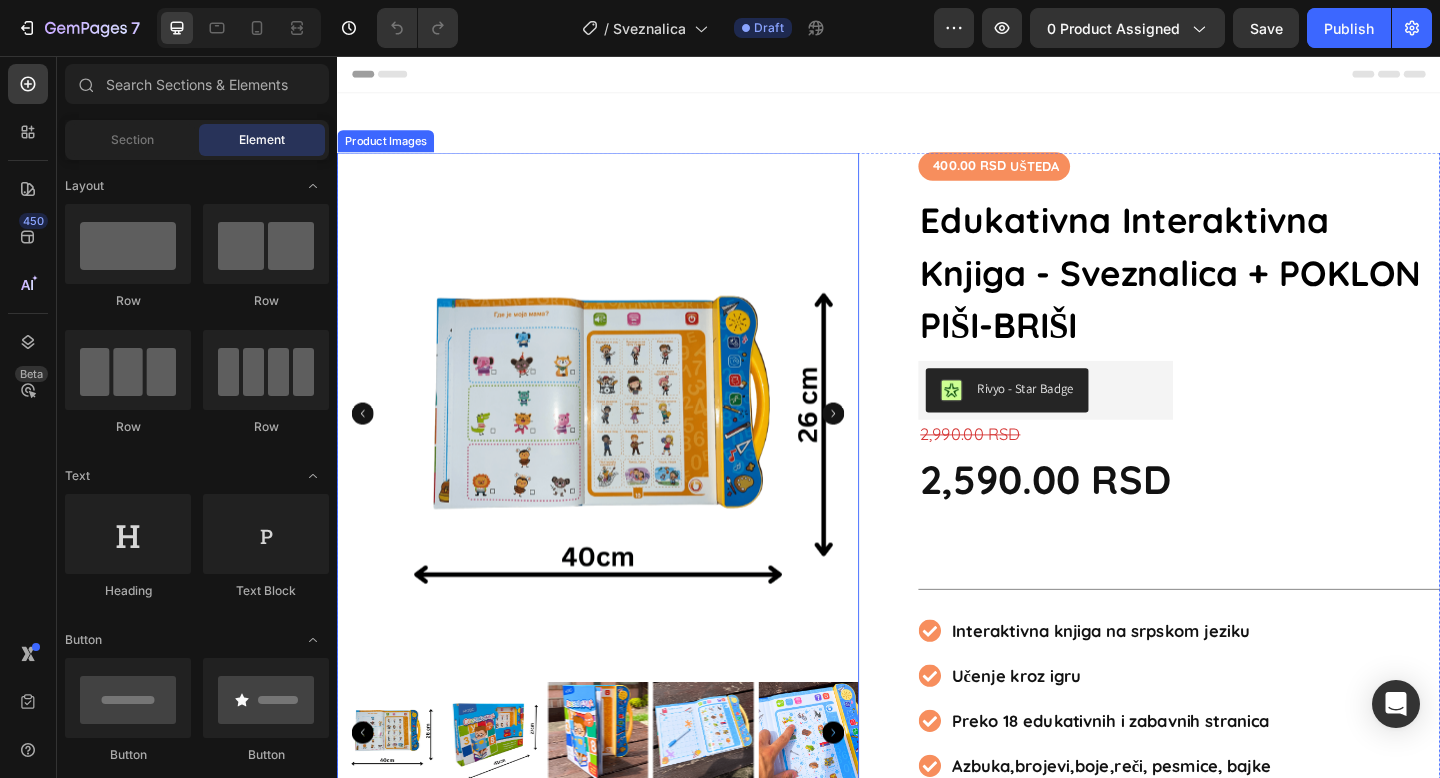 click at bounding box center (507, 792) 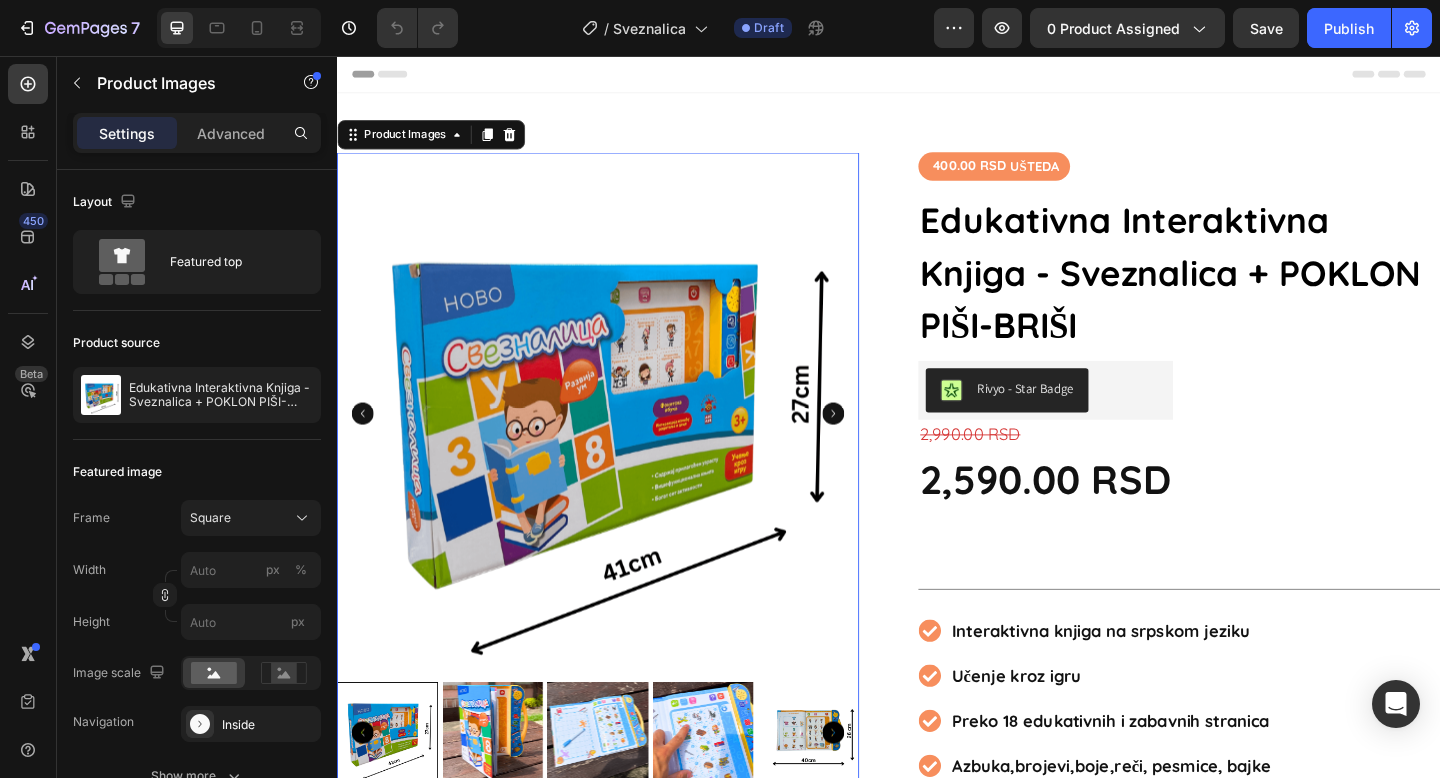 click at bounding box center (507, 792) 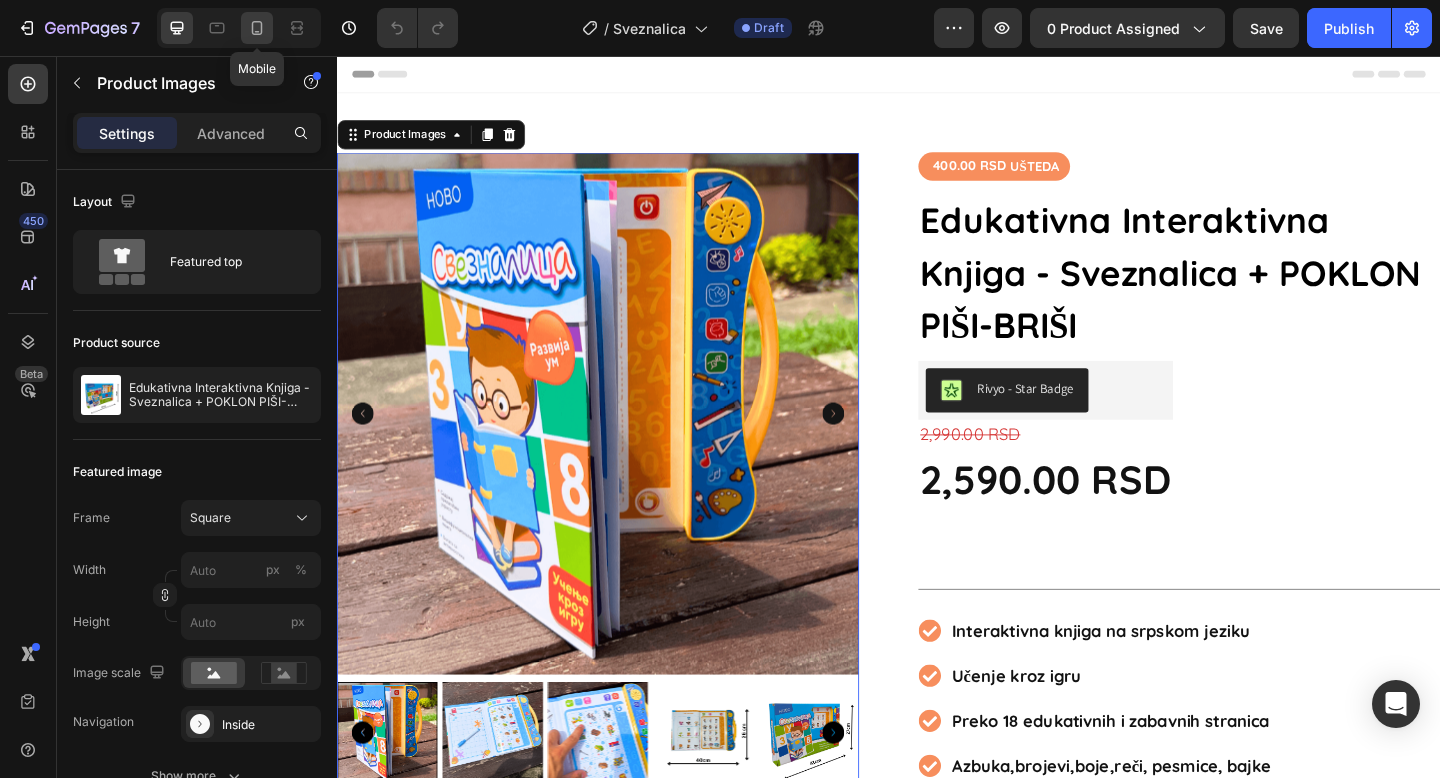 click 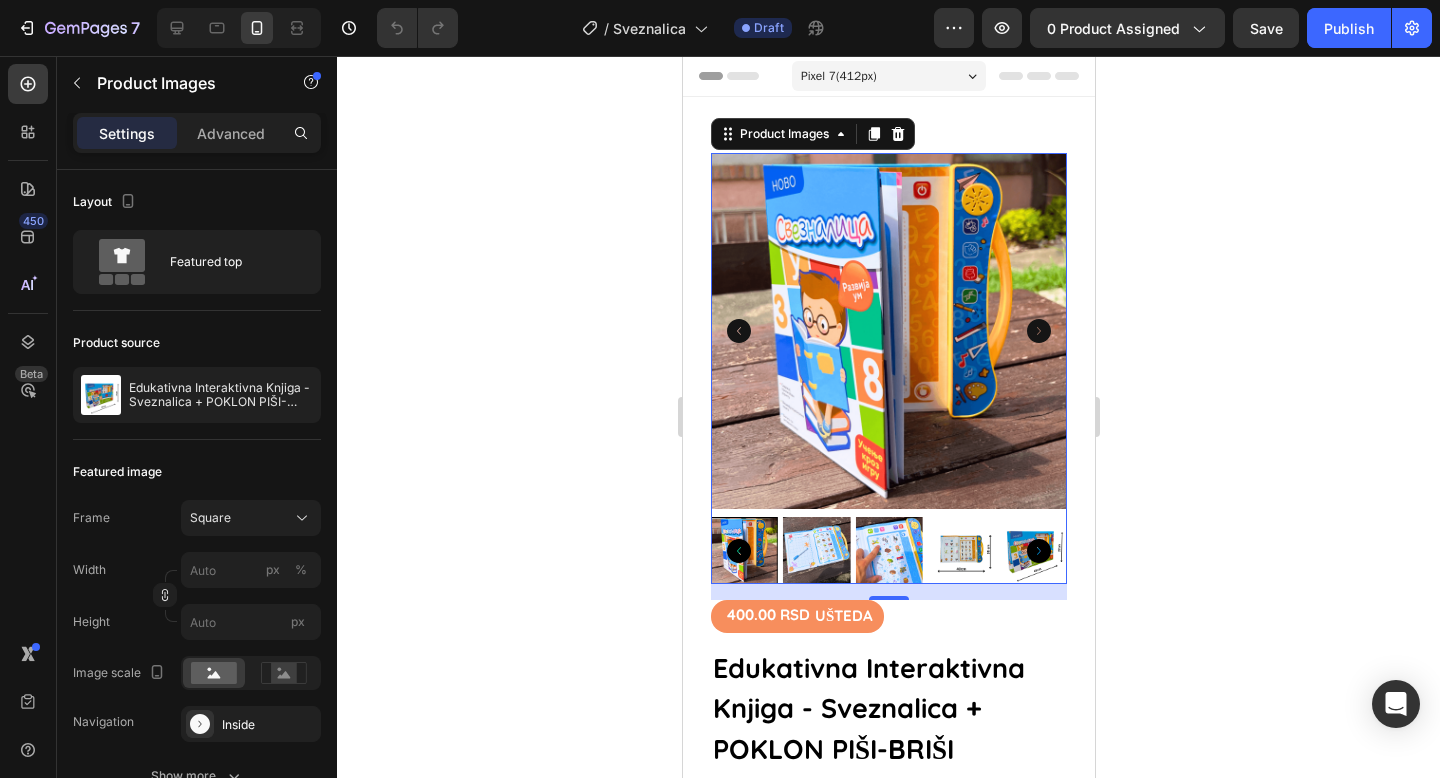 scroll, scrollTop: 27, scrollLeft: 0, axis: vertical 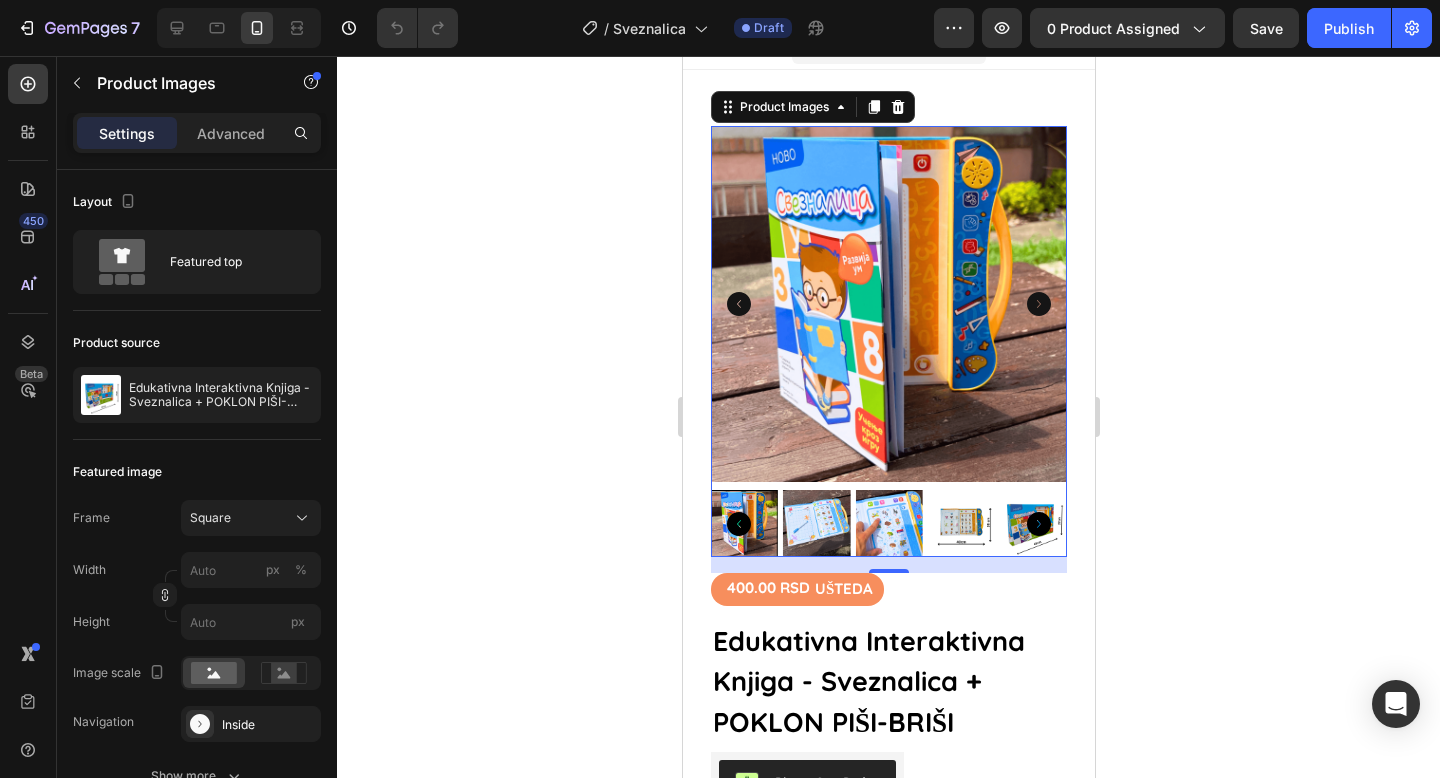 click at bounding box center (815, 523) 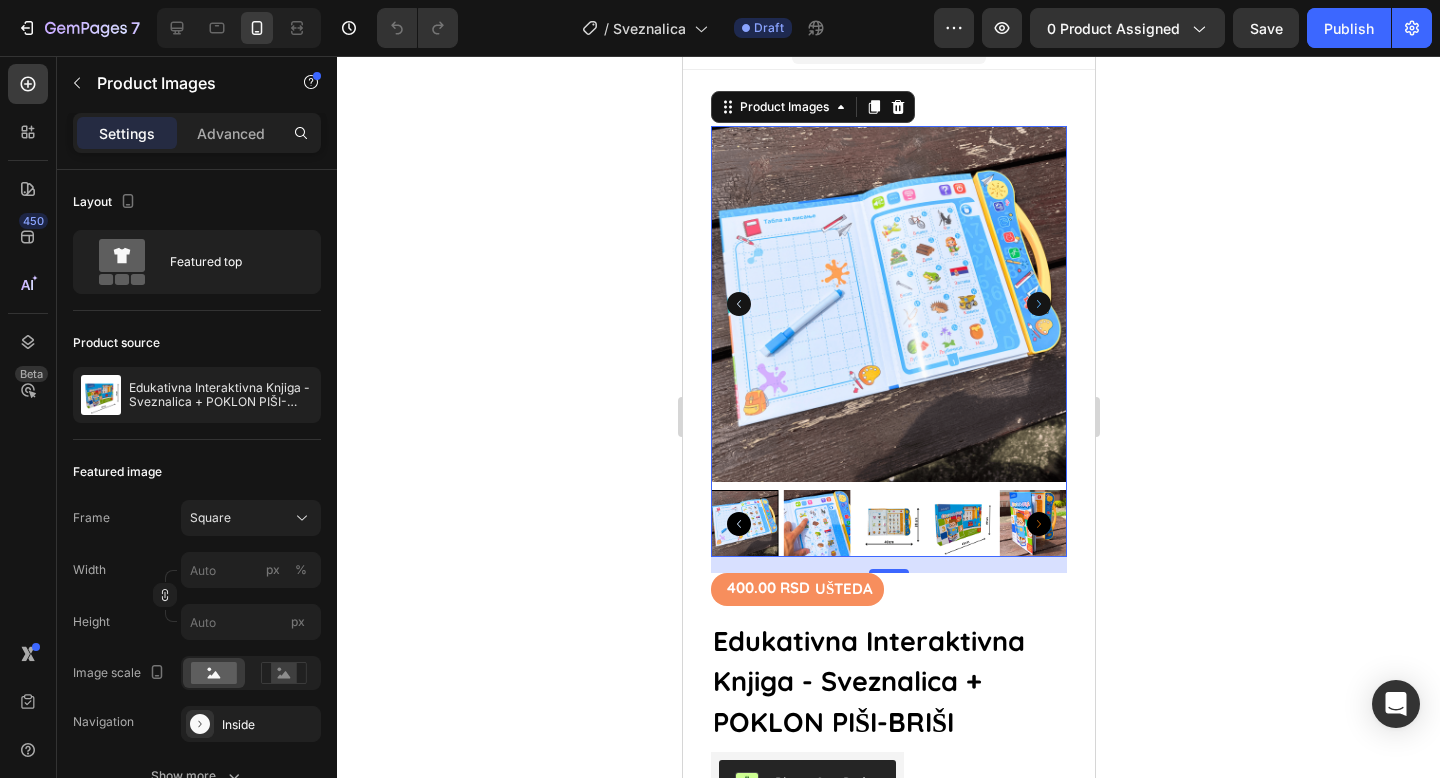 click at bounding box center (815, 523) 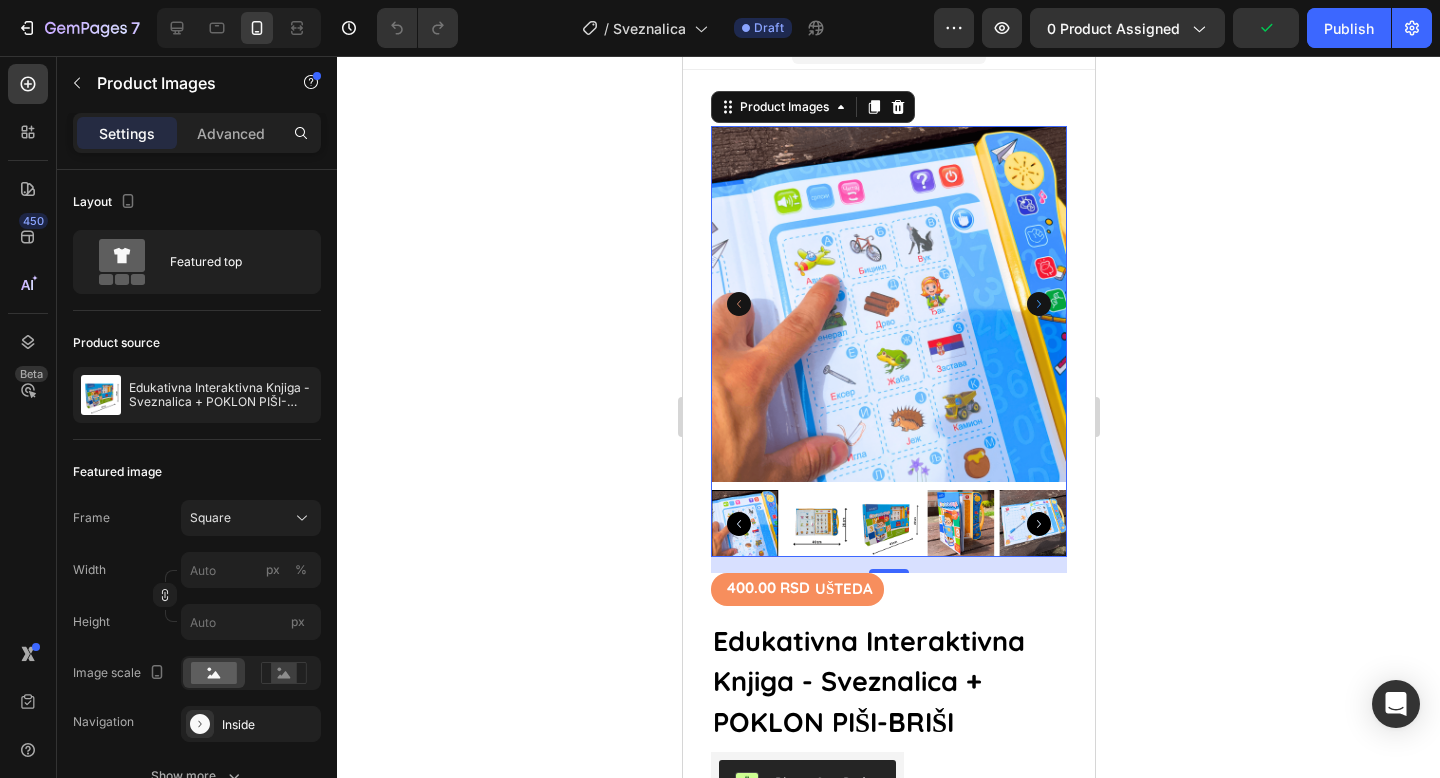 click at bounding box center [815, 523] 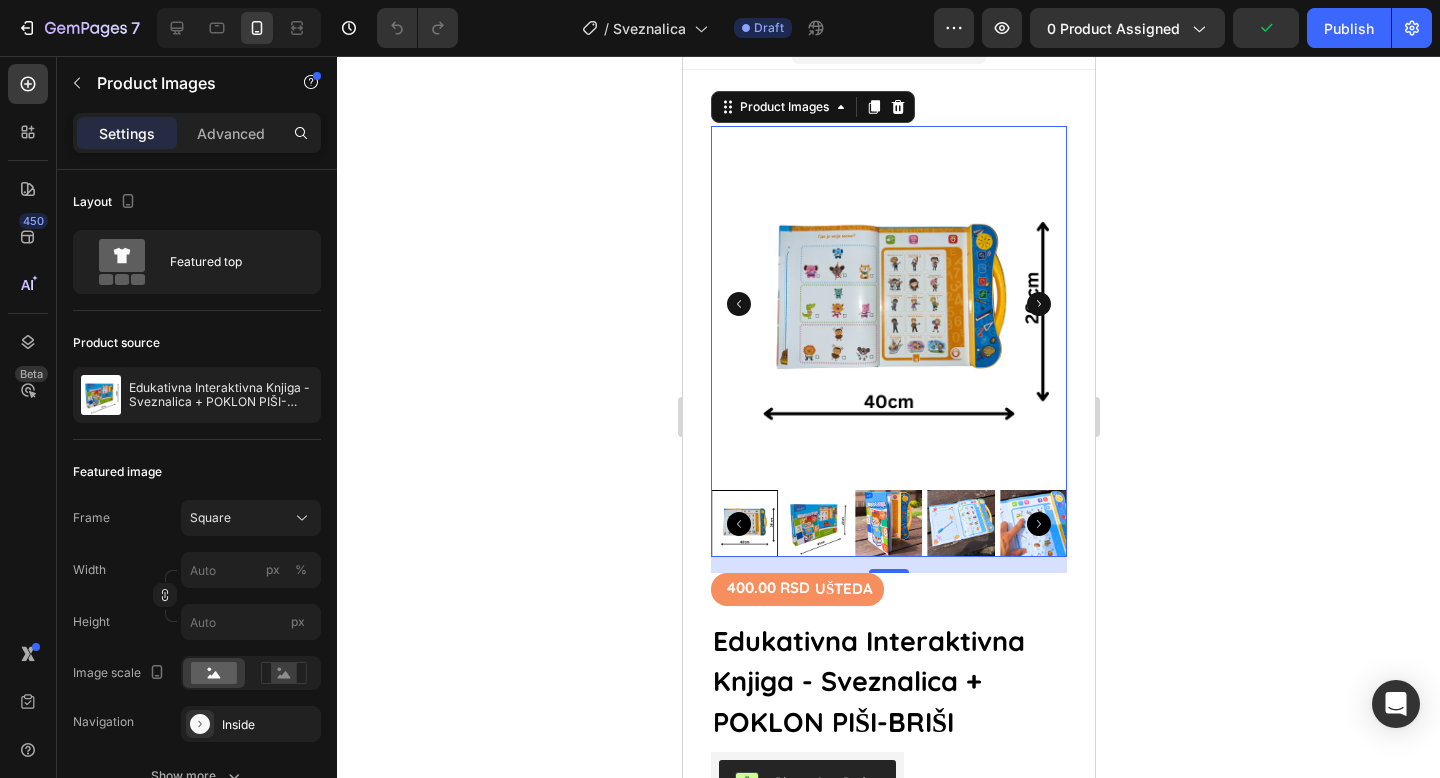 click at bounding box center (815, 523) 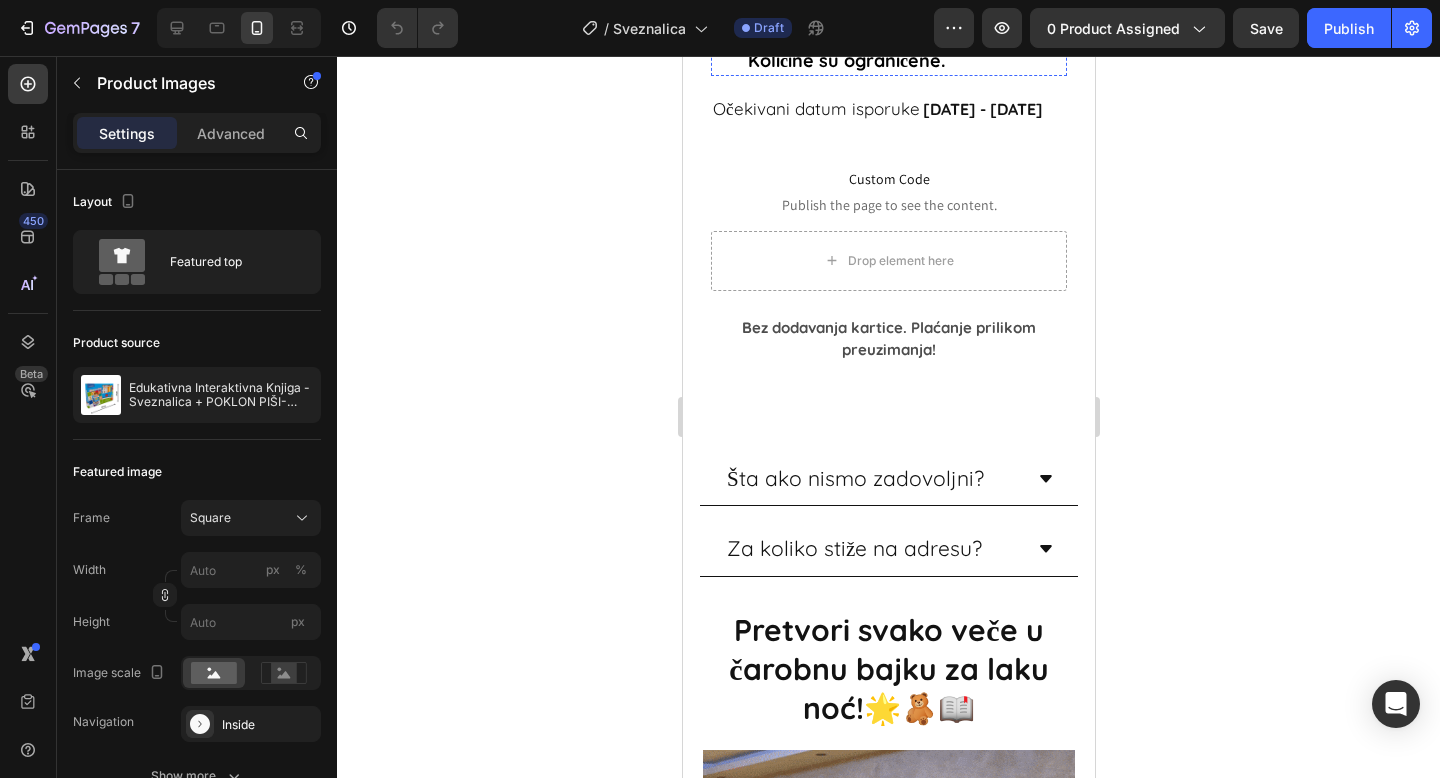 scroll, scrollTop: 1403, scrollLeft: 0, axis: vertical 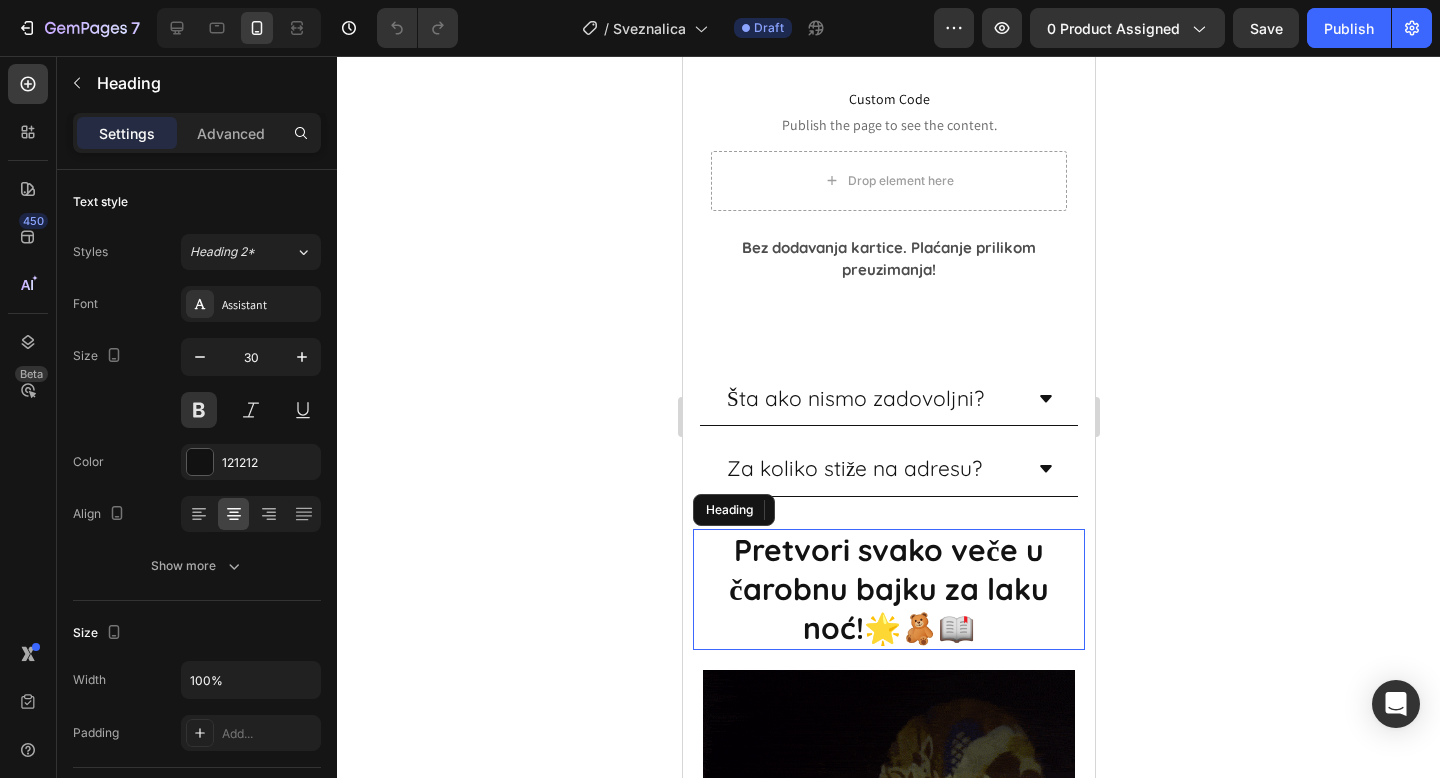 click on "Pretvori svako veče u čarobnu bajku za laku noć! 🌟🧸📖" at bounding box center (888, 589) 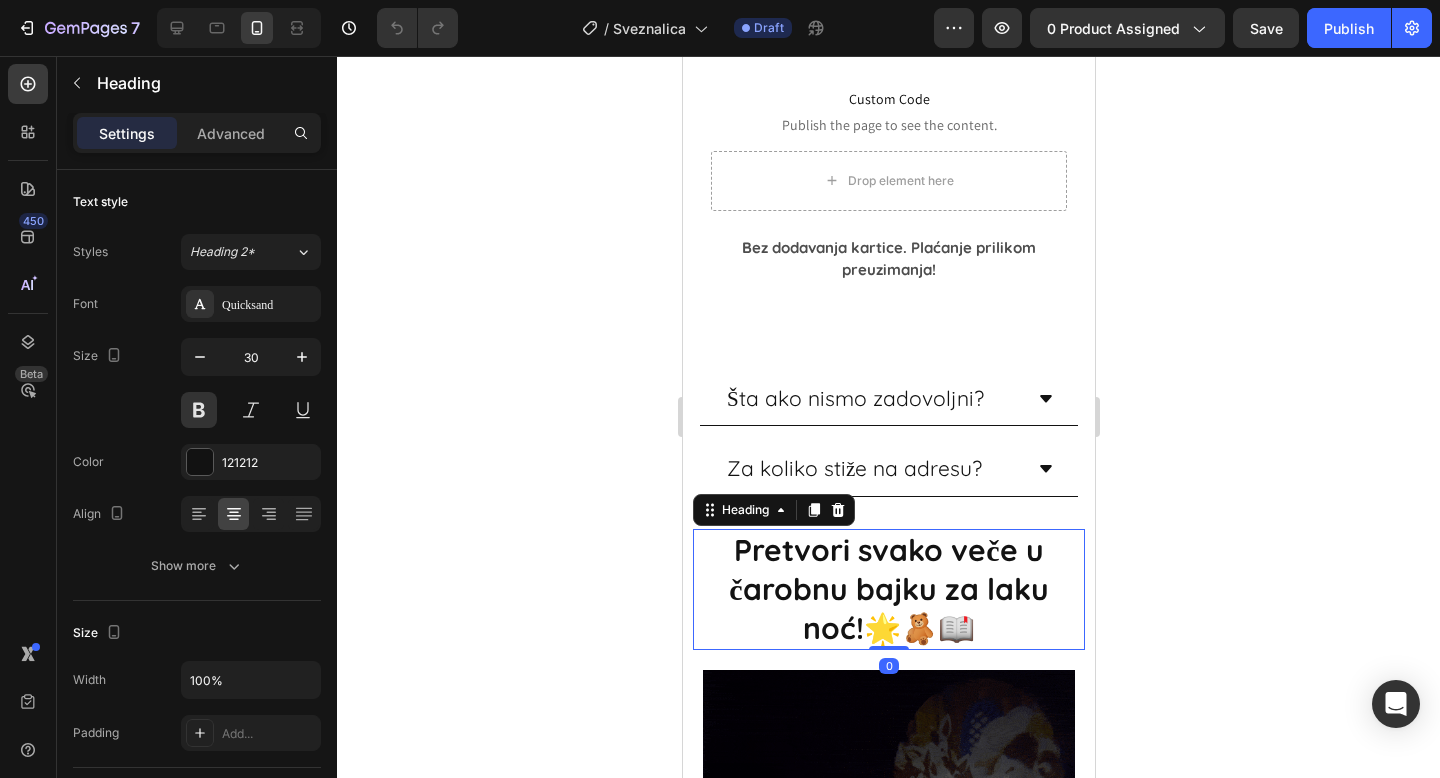 click on "Pretvori svako veče u čarobnu bajku za laku noć! 🌟🧸📖" at bounding box center [888, 589] 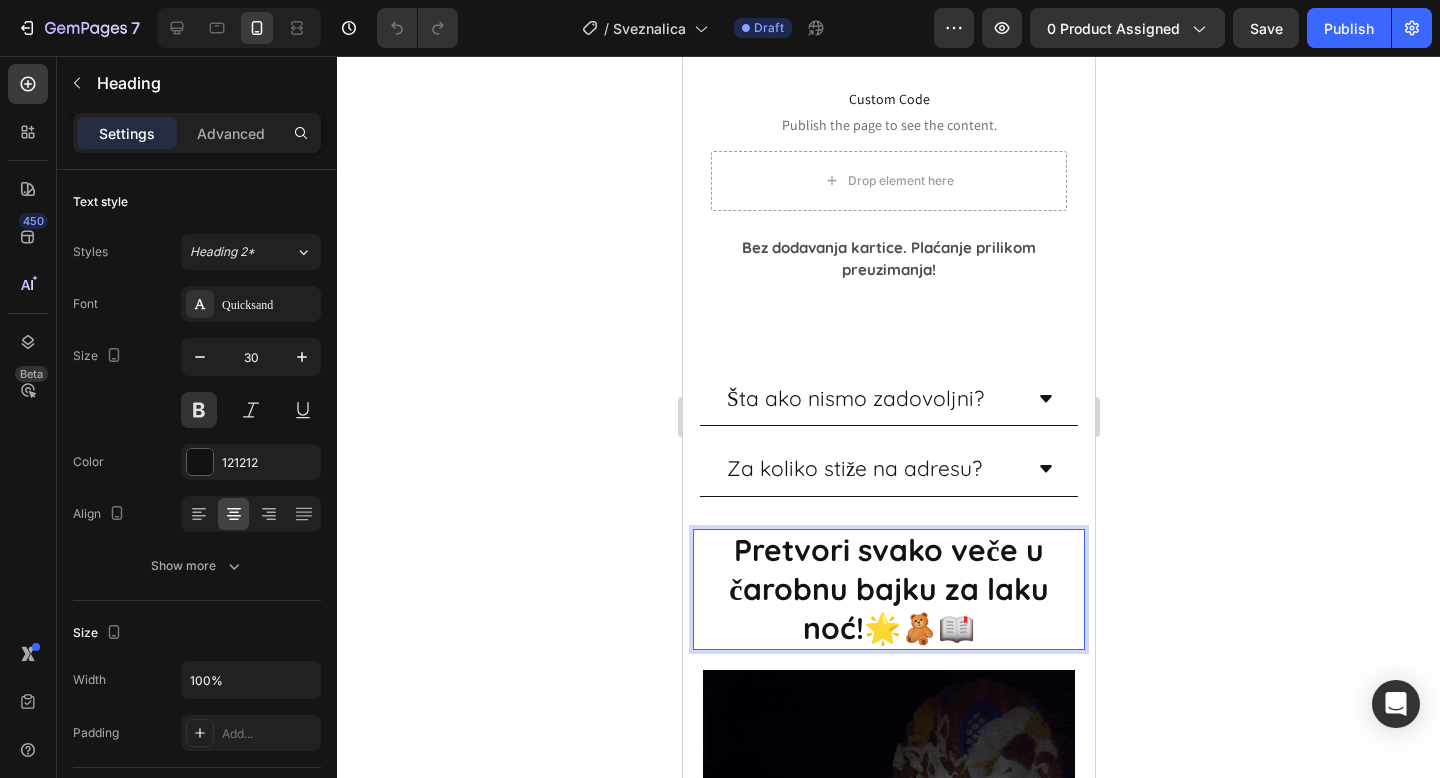 click on "Pretvori svako veče u čarobnu bajku za laku noć! 🌟🧸📖" at bounding box center [888, 589] 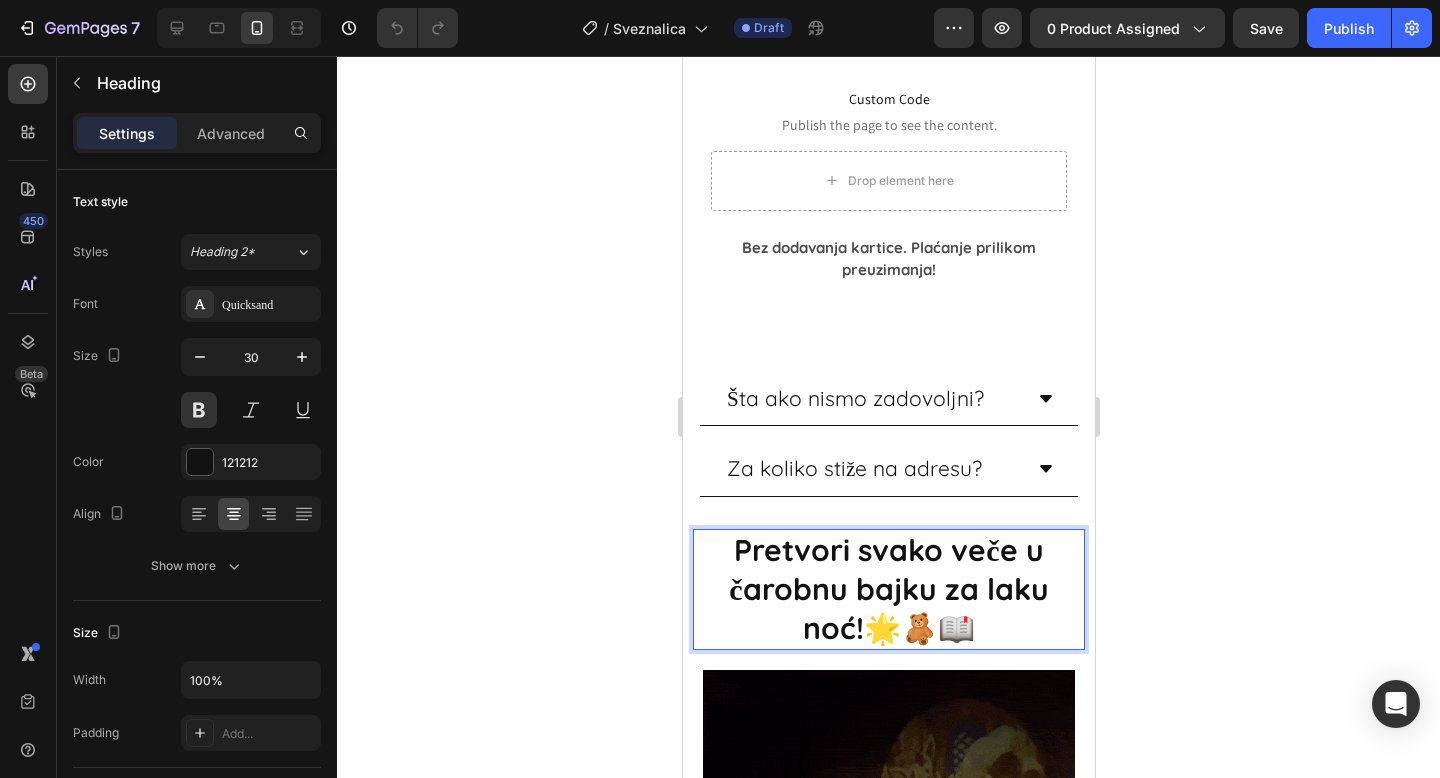 click on "Pretvori svako veče u čarobnu bajku za laku noć! 🌟🧸📖" at bounding box center [888, 589] 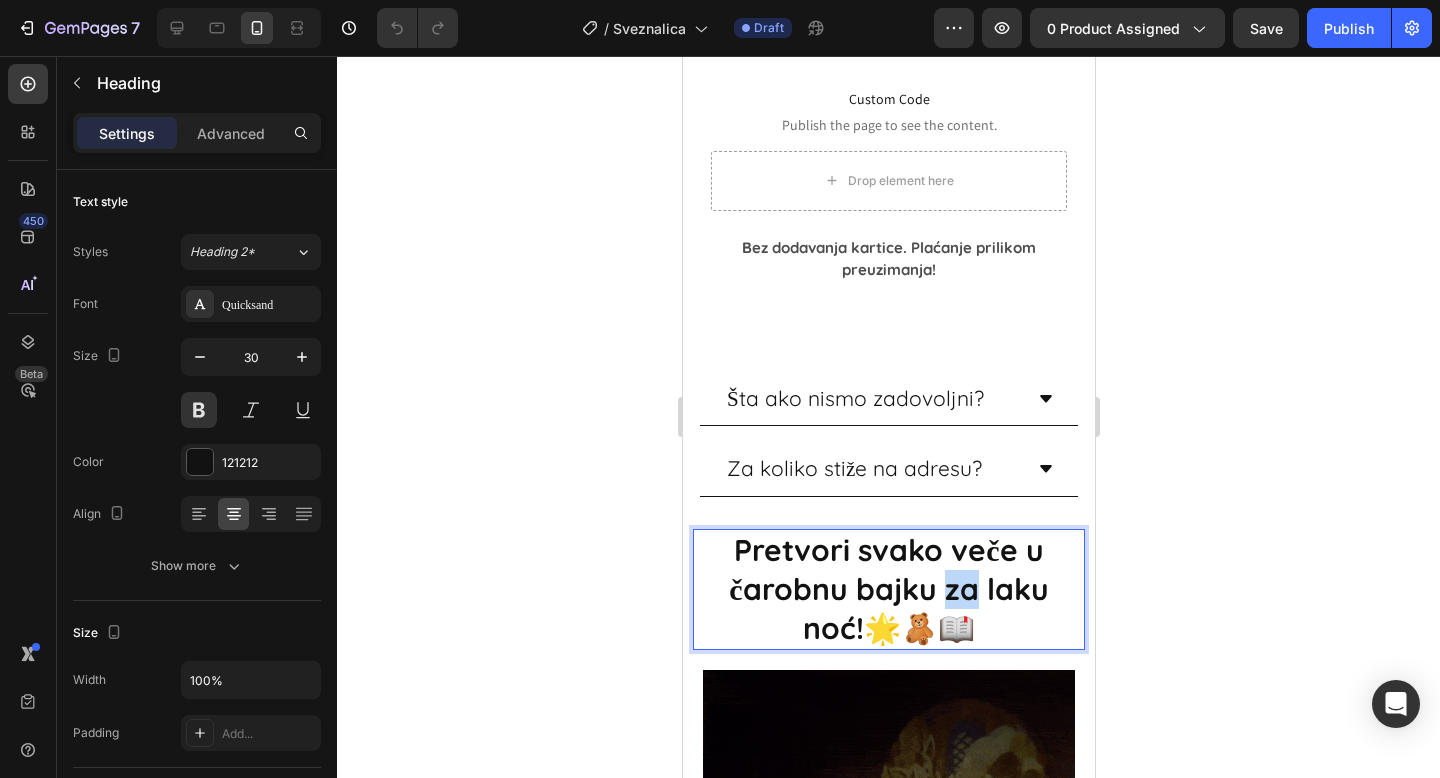click on "Pretvori svako veče u čarobnu bajku za laku noć! 🌟🧸📖" at bounding box center (888, 589) 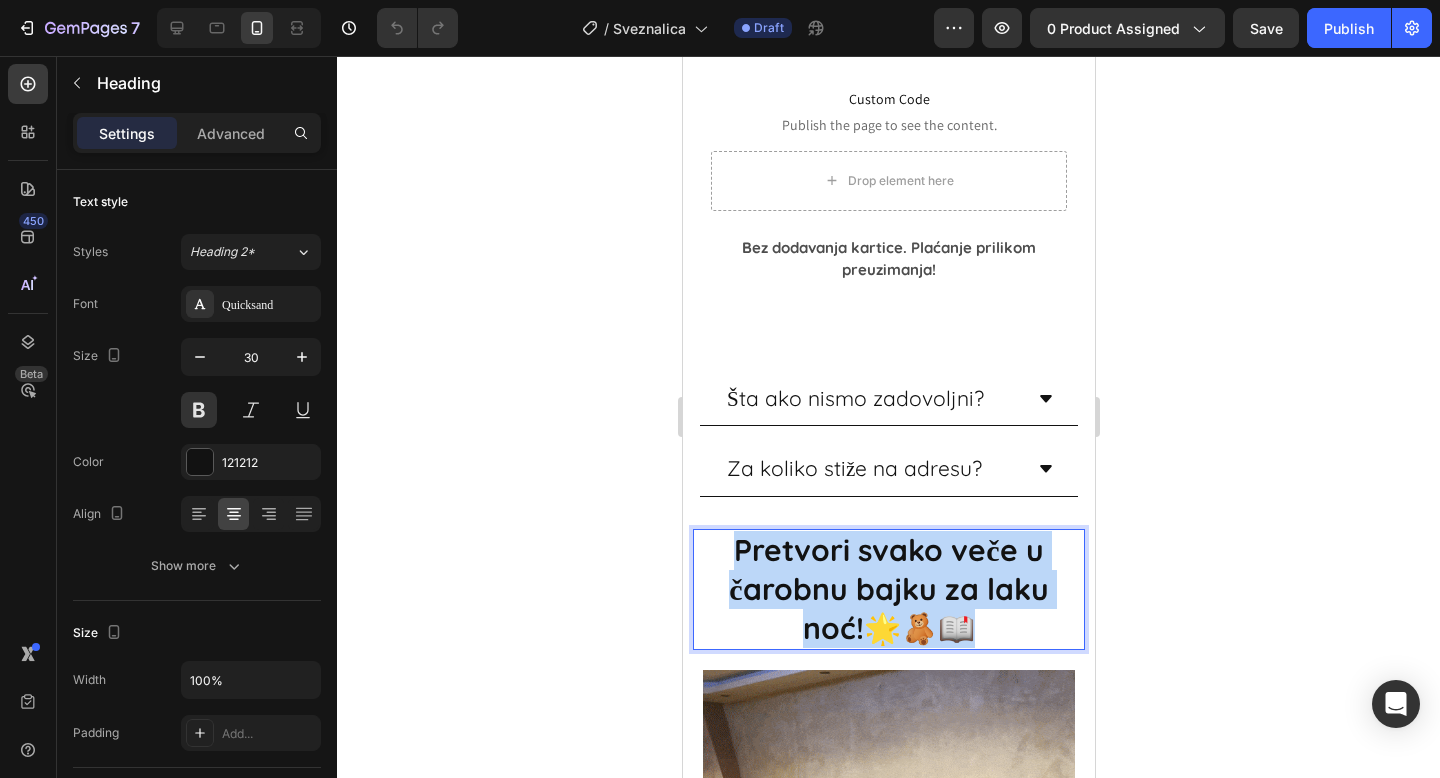 click on "Pretvori svako veče u čarobnu bajku za laku noć! 🌟🧸📖" at bounding box center (888, 589) 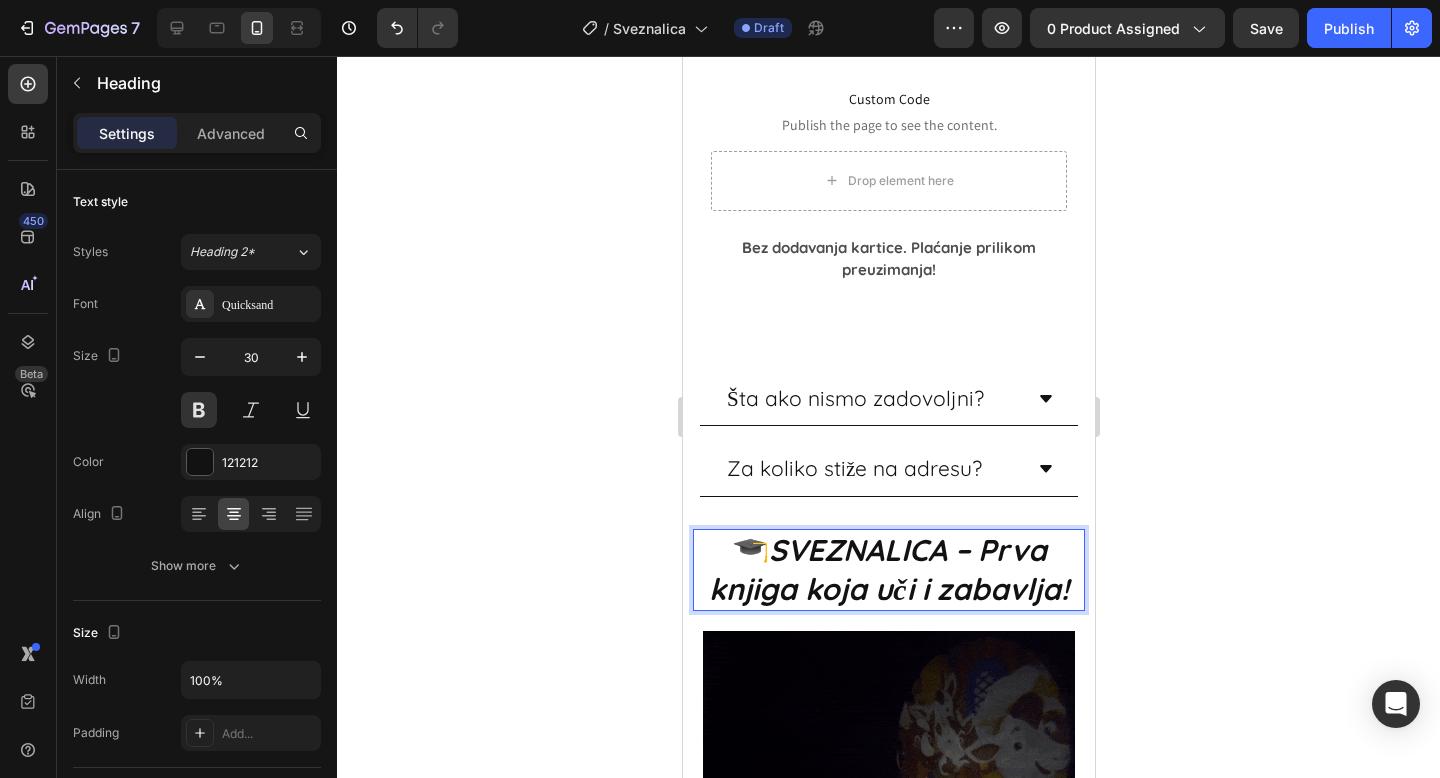 click 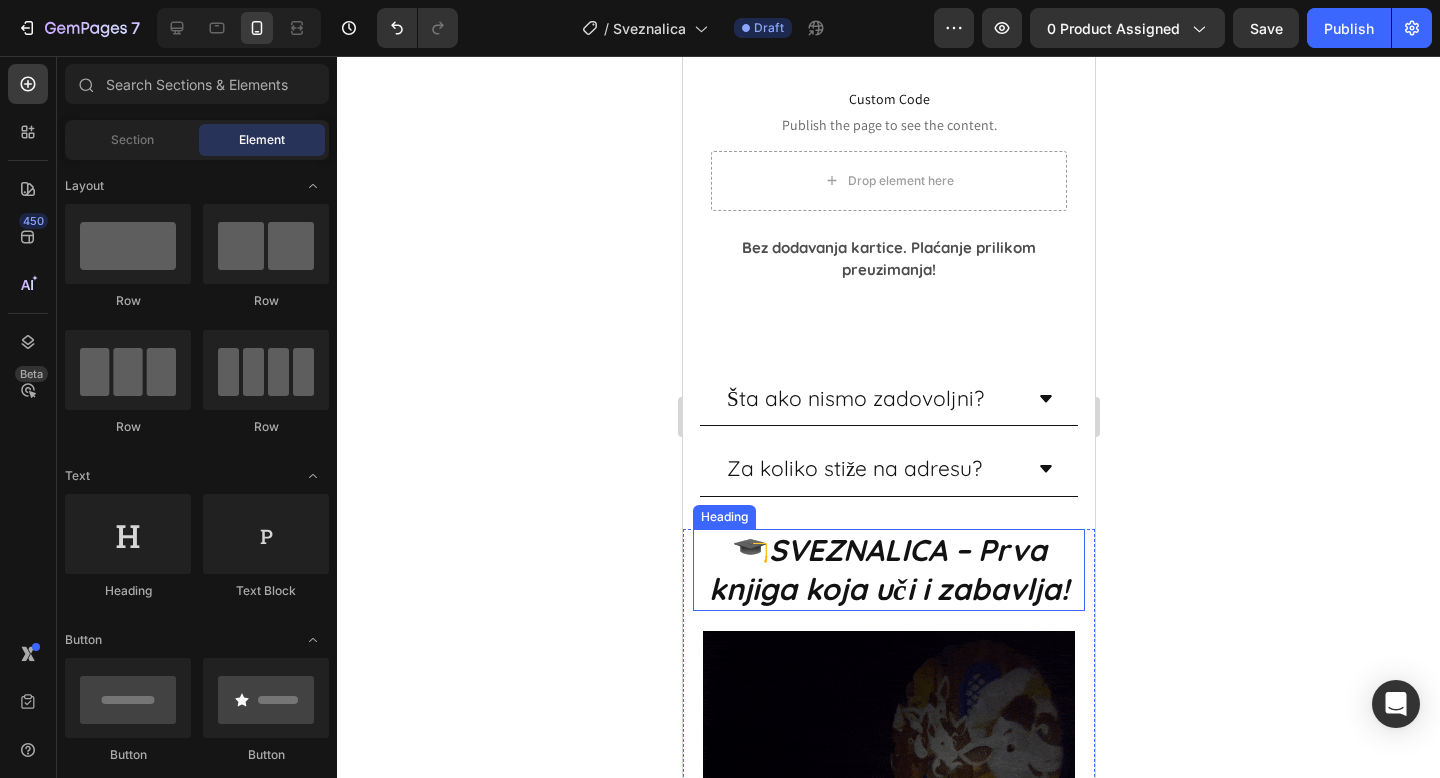 click on "🎓  SVEZNALICA – Prva knjiga koja uči i zabavlja!" at bounding box center [888, 570] 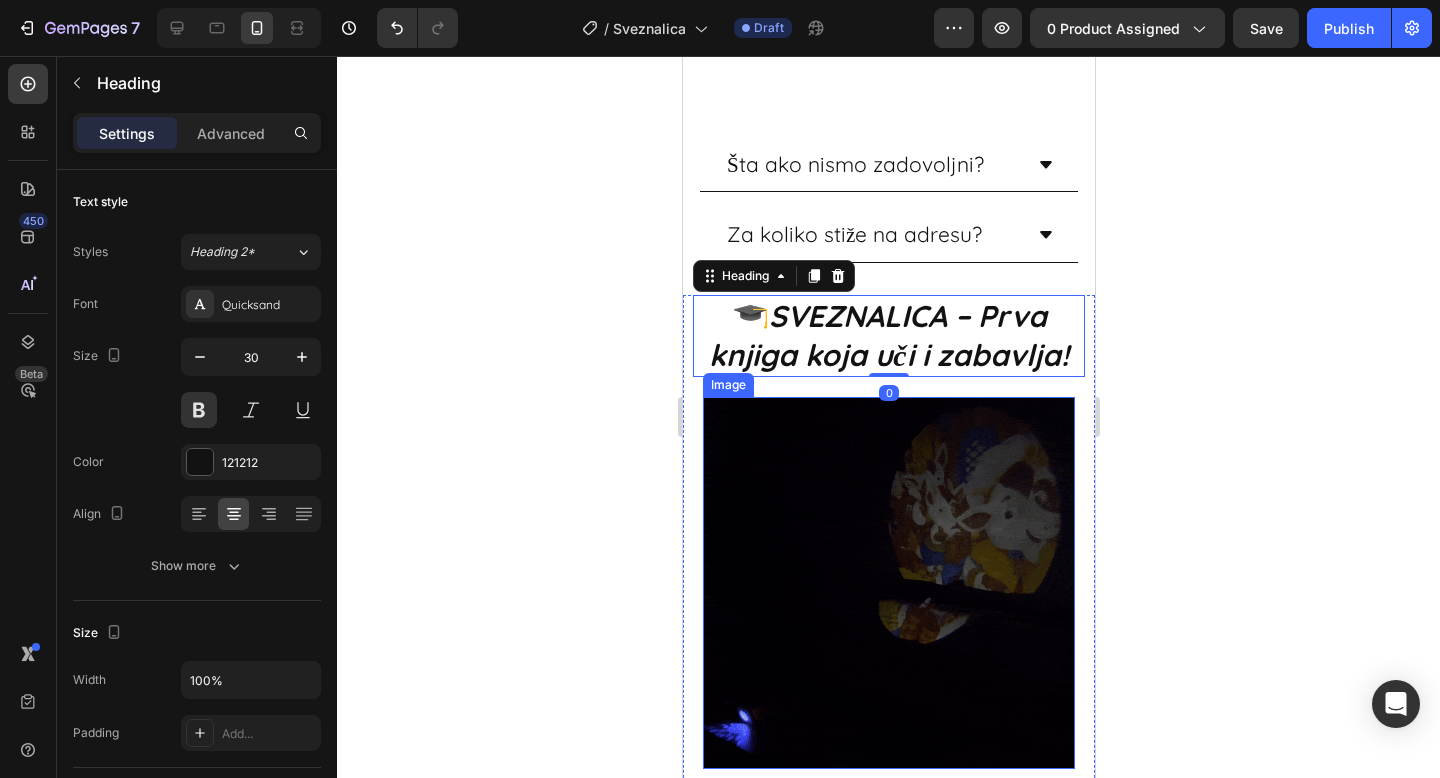 click at bounding box center (888, 583) 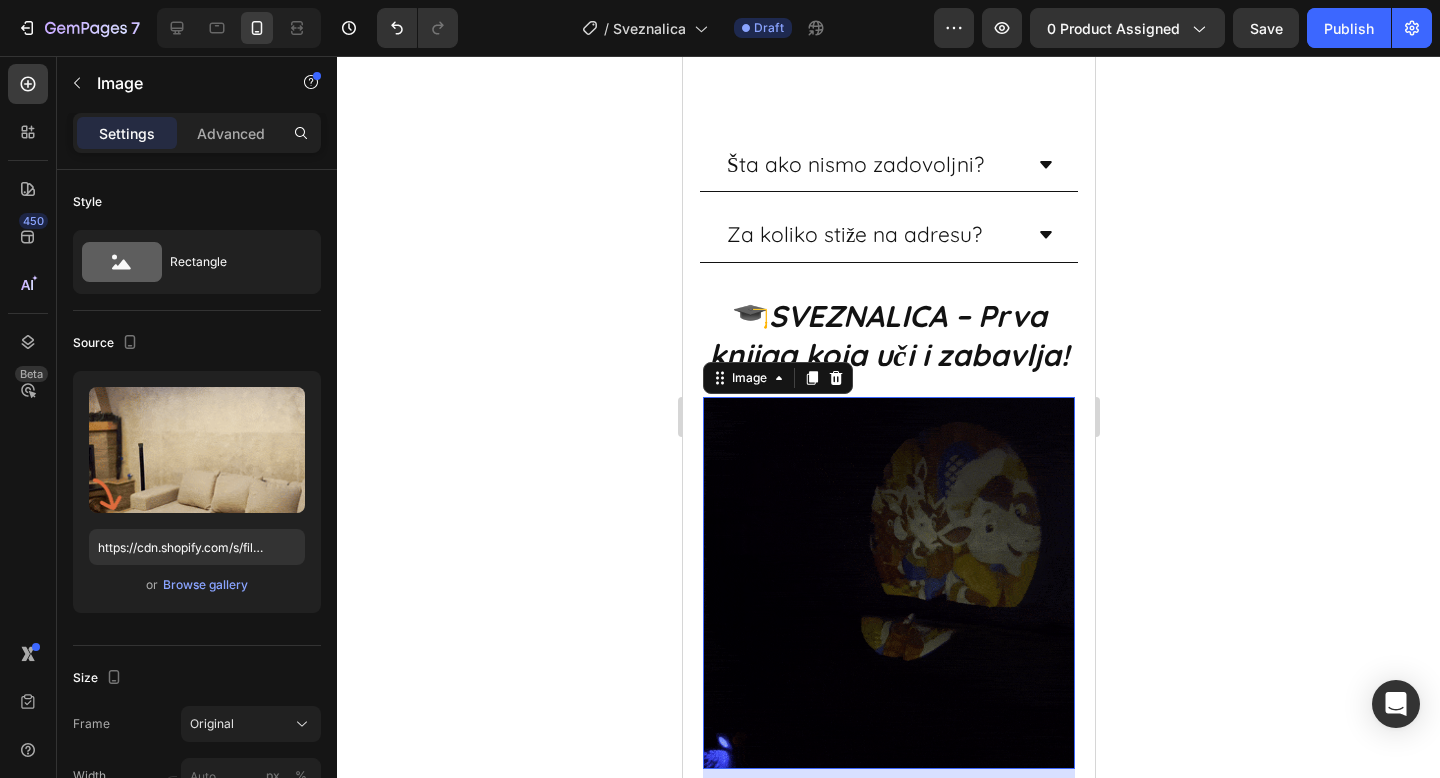scroll, scrollTop: 2203, scrollLeft: 0, axis: vertical 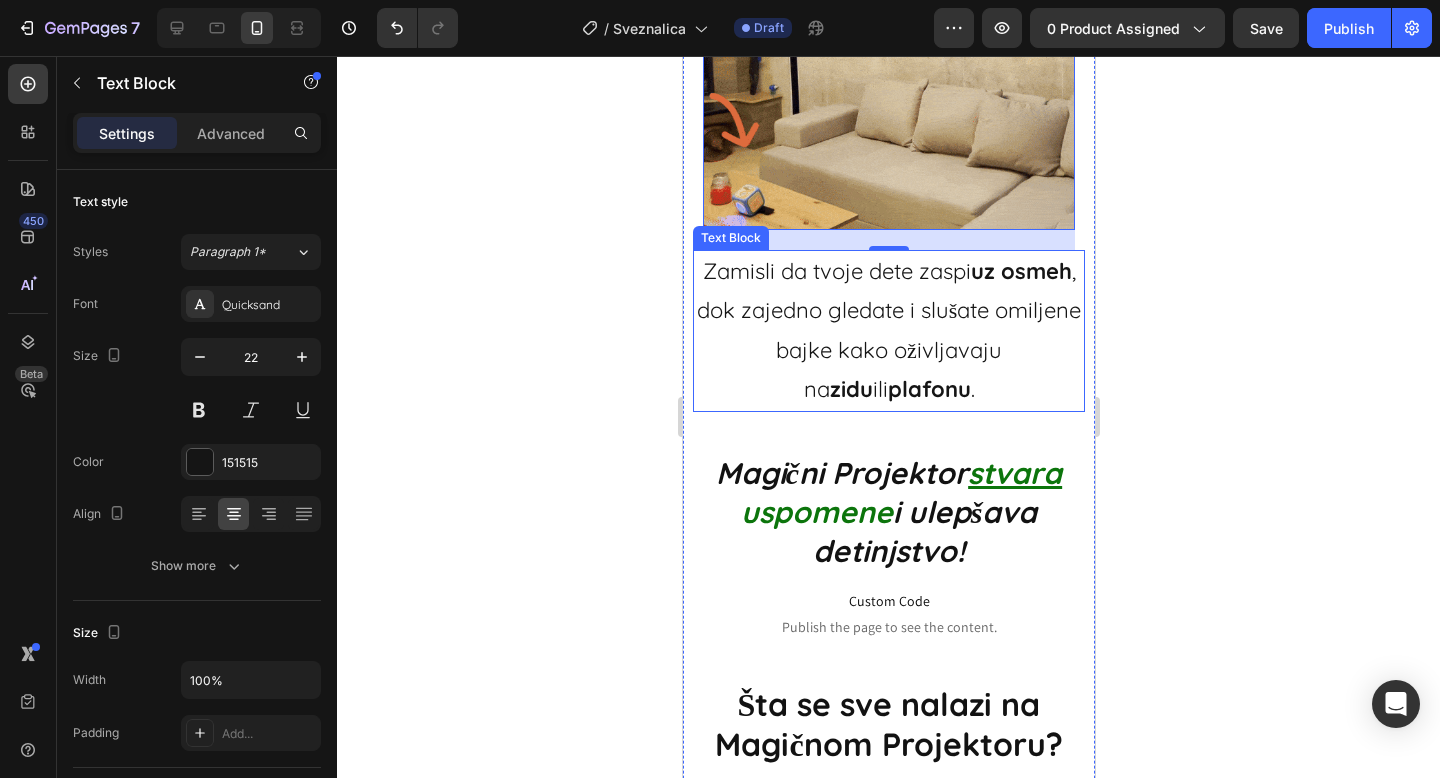 click on "Zamisli da tvoje dete zaspi  uz   osmeh , dok zajedno gledate i slušate omiljene bajke kako oživljavaju na  zidu  ili  plafonu ." at bounding box center (888, 331) 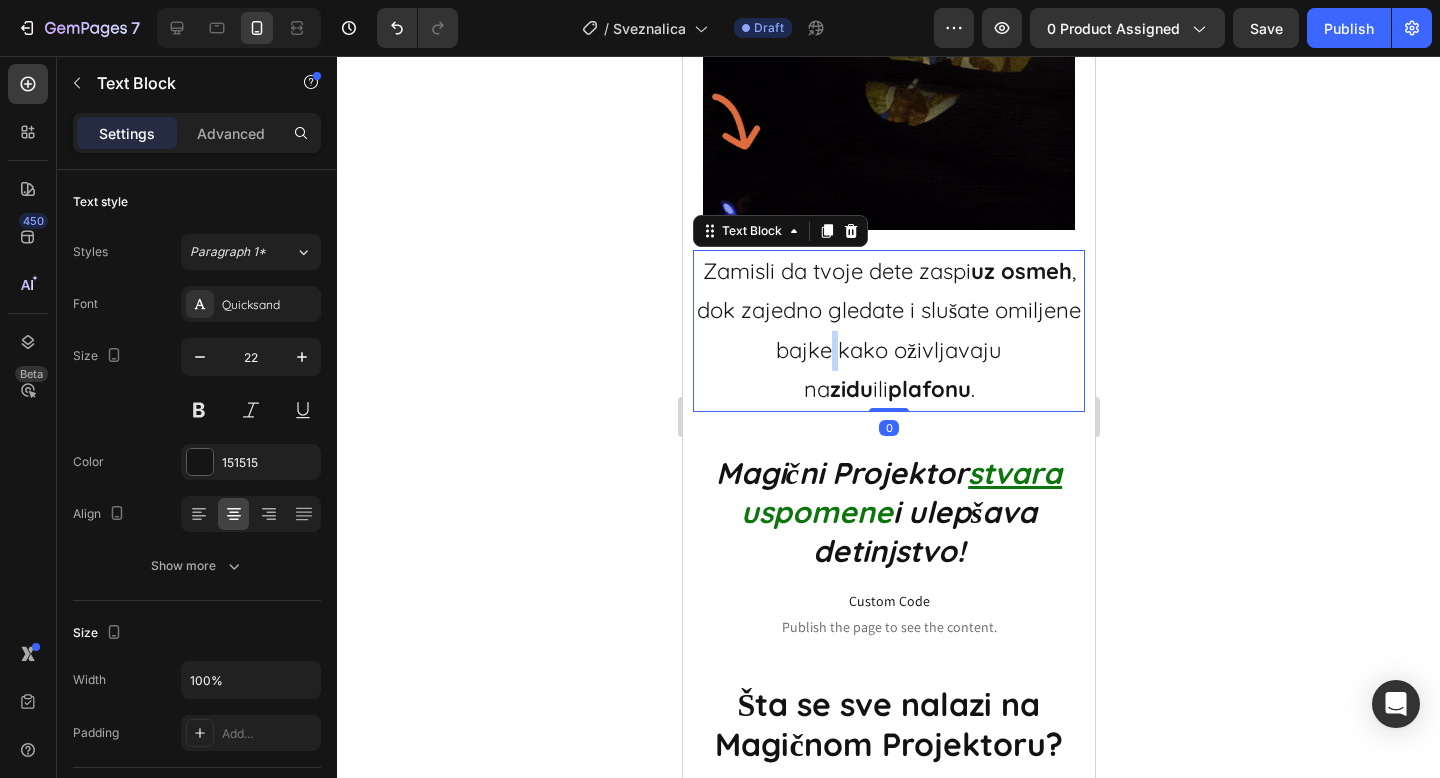 click on "Zamisli da tvoje dete zaspi  uz   osmeh , dok zajedno gledate i slušate omiljene bajke kako oživljavaju na  zidu  ili  plafonu ." at bounding box center [888, 331] 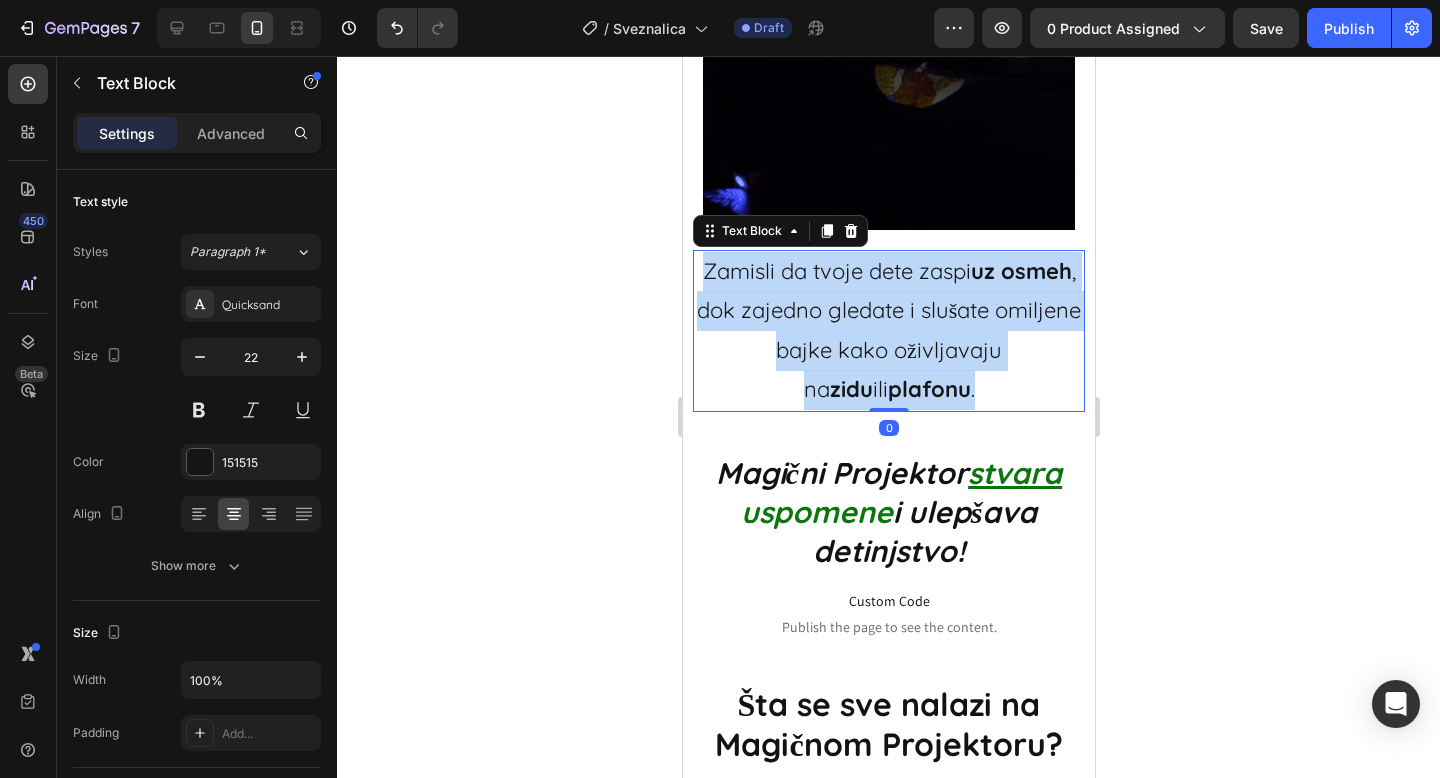 click on "Zamisli da tvoje dete zaspi  uz   osmeh , dok zajedno gledate i slušate omiljene bajke kako oživljavaju na  zidu  ili  plafonu ." at bounding box center [888, 331] 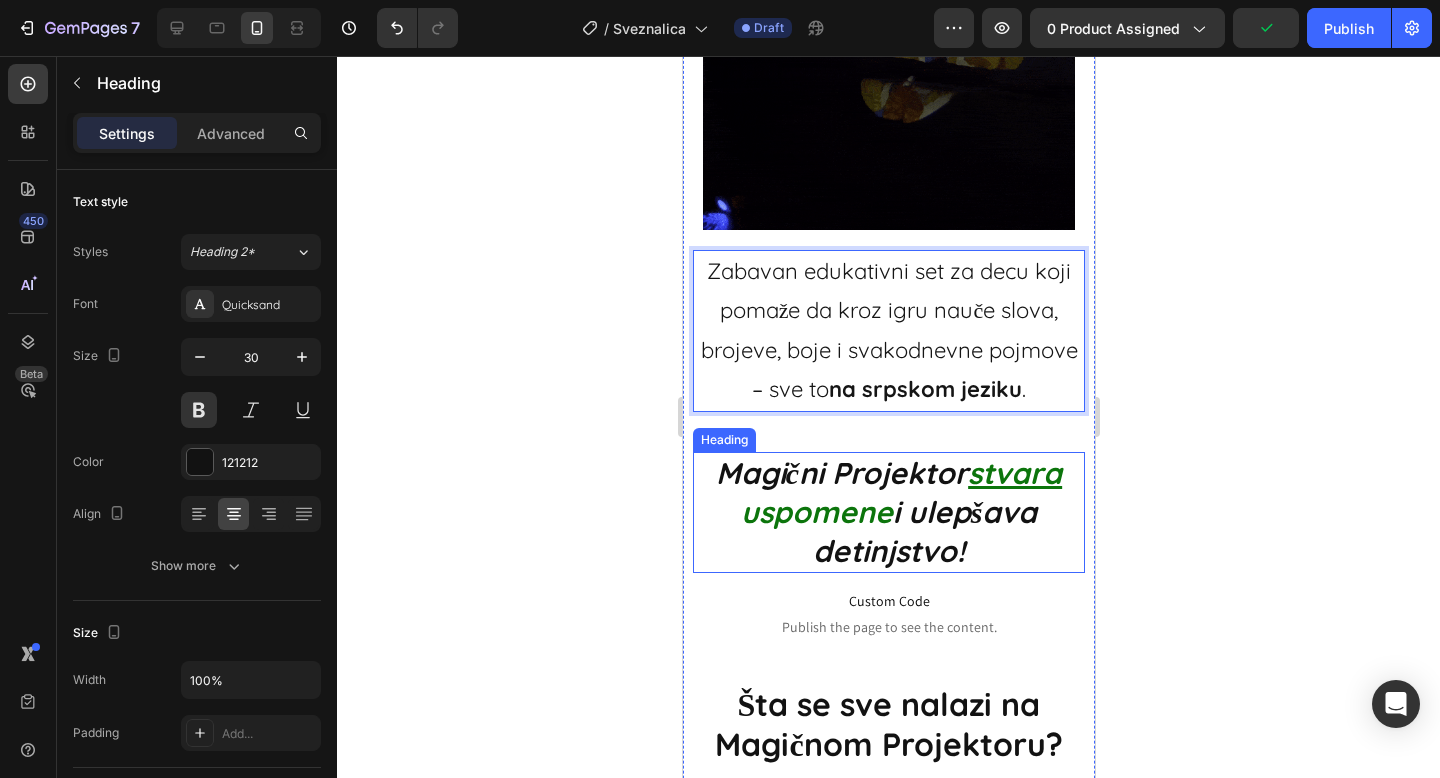 click on "Magični Projektor  stvara   uspomene  i ulepšava detinjstvo!" at bounding box center [888, 512] 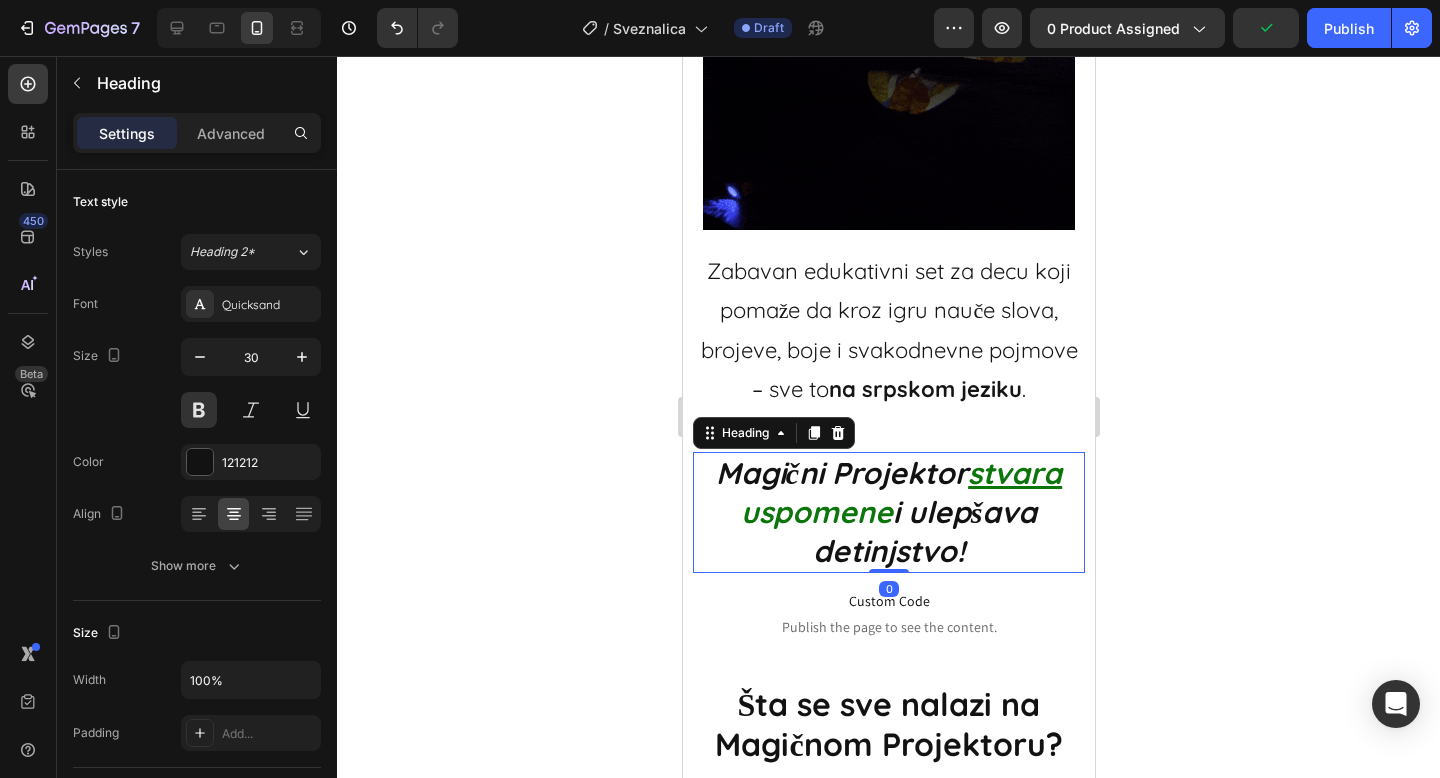 click on "Magični Projektor  stvara   uspomene  i ulepšava detinjstvo!" at bounding box center [888, 512] 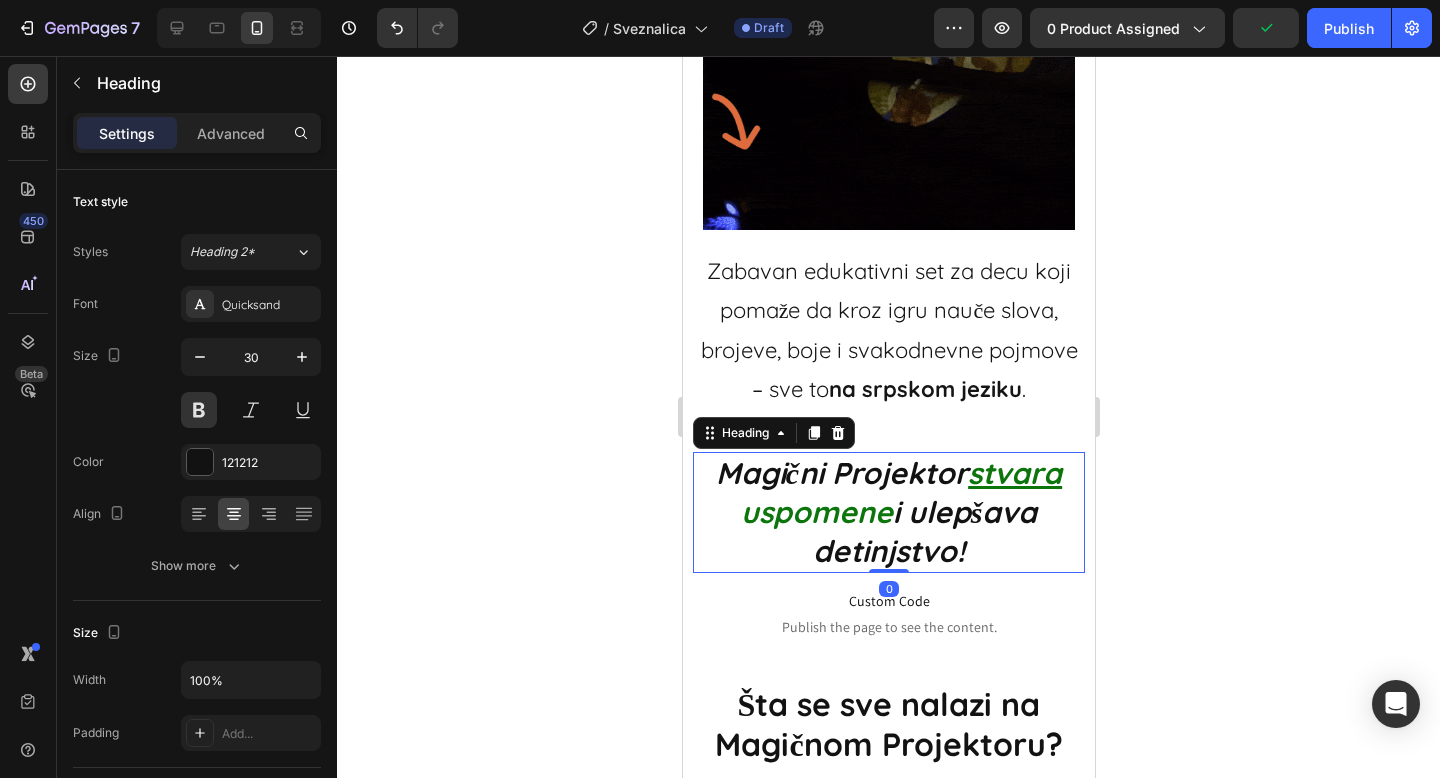 click on "Magični Projektor  stvara   uspomene  i ulepšava detinjstvo!" at bounding box center (888, 512) 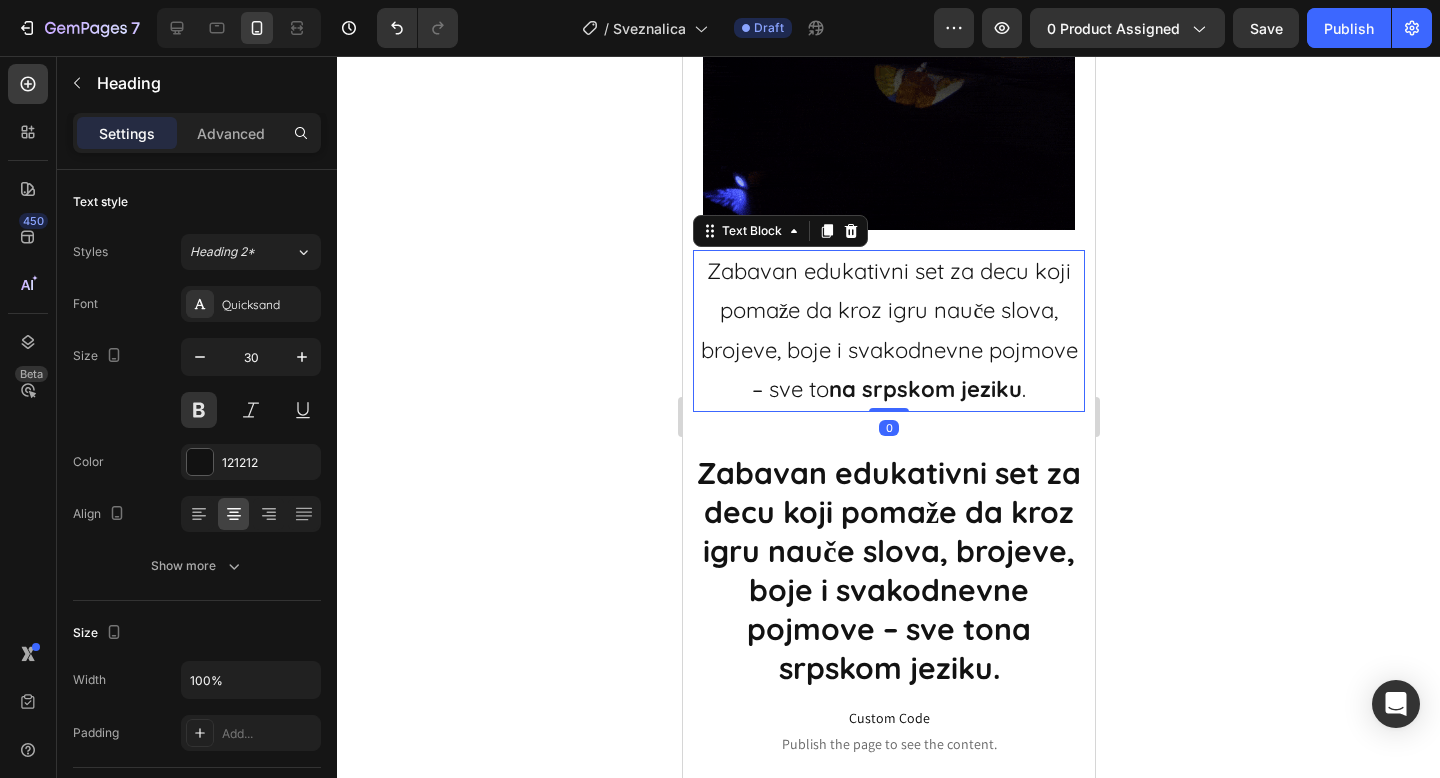 click on "na srpskom jeziku" at bounding box center [924, 389] 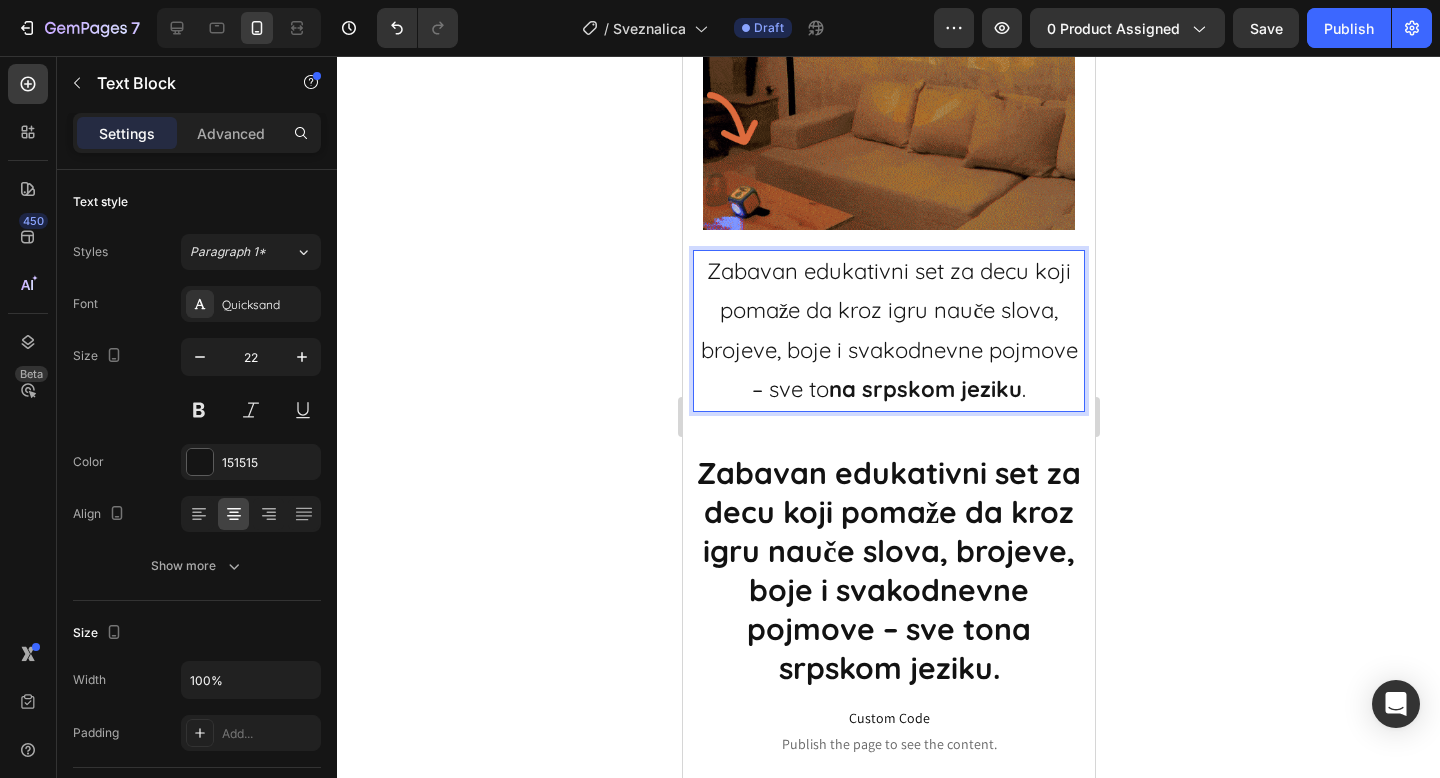 click on "Zabavan edukativni set za decu koji pomaže da kroz igru nauče slova, brojeve, boje i svakodnevne pojmove – sve to  na srpskom jeziku ." at bounding box center [888, 331] 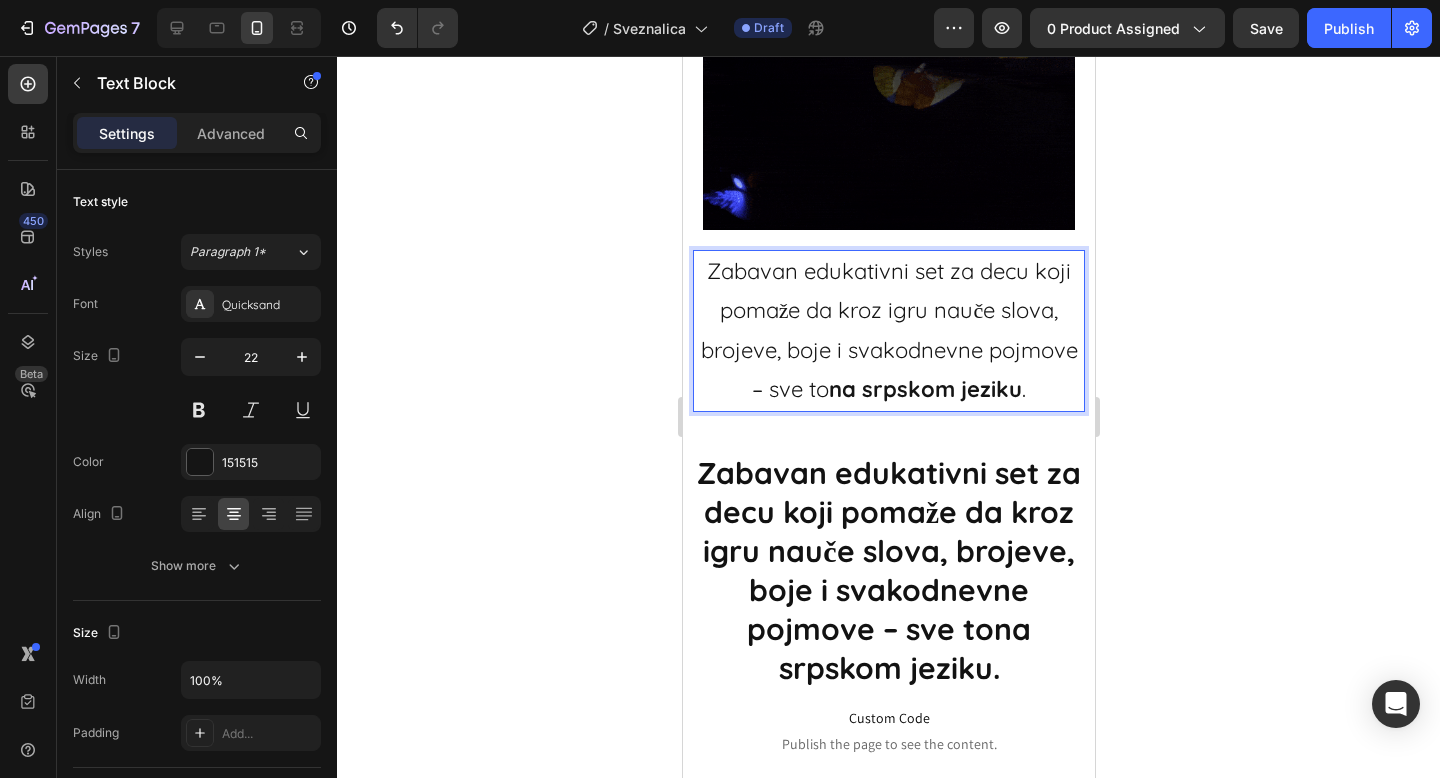 click on "Zabavan edukativni set za decu koji pomaže da kroz igru nauče slova, brojeve, boje i svakodnevne pojmove – sve to  na srpskom jeziku ." at bounding box center (888, 331) 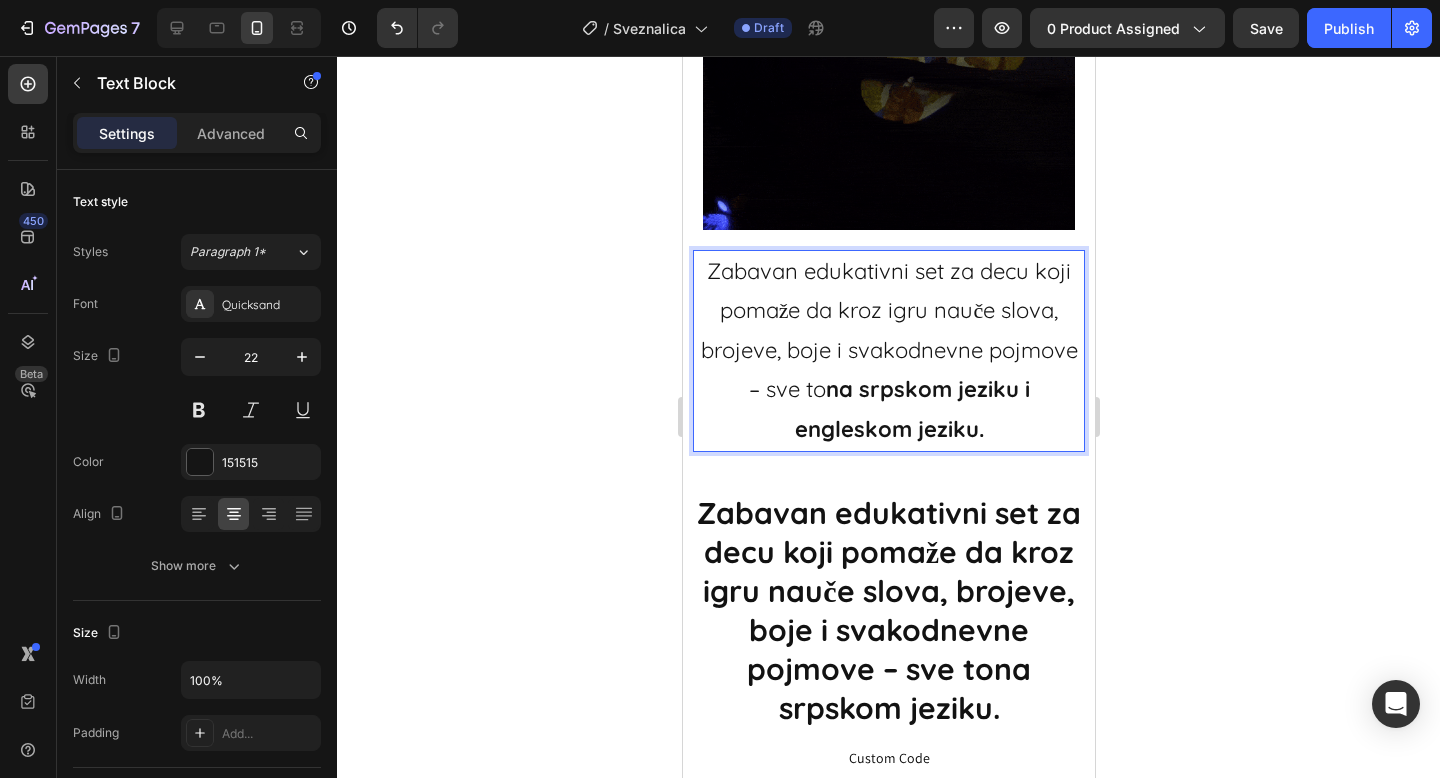click 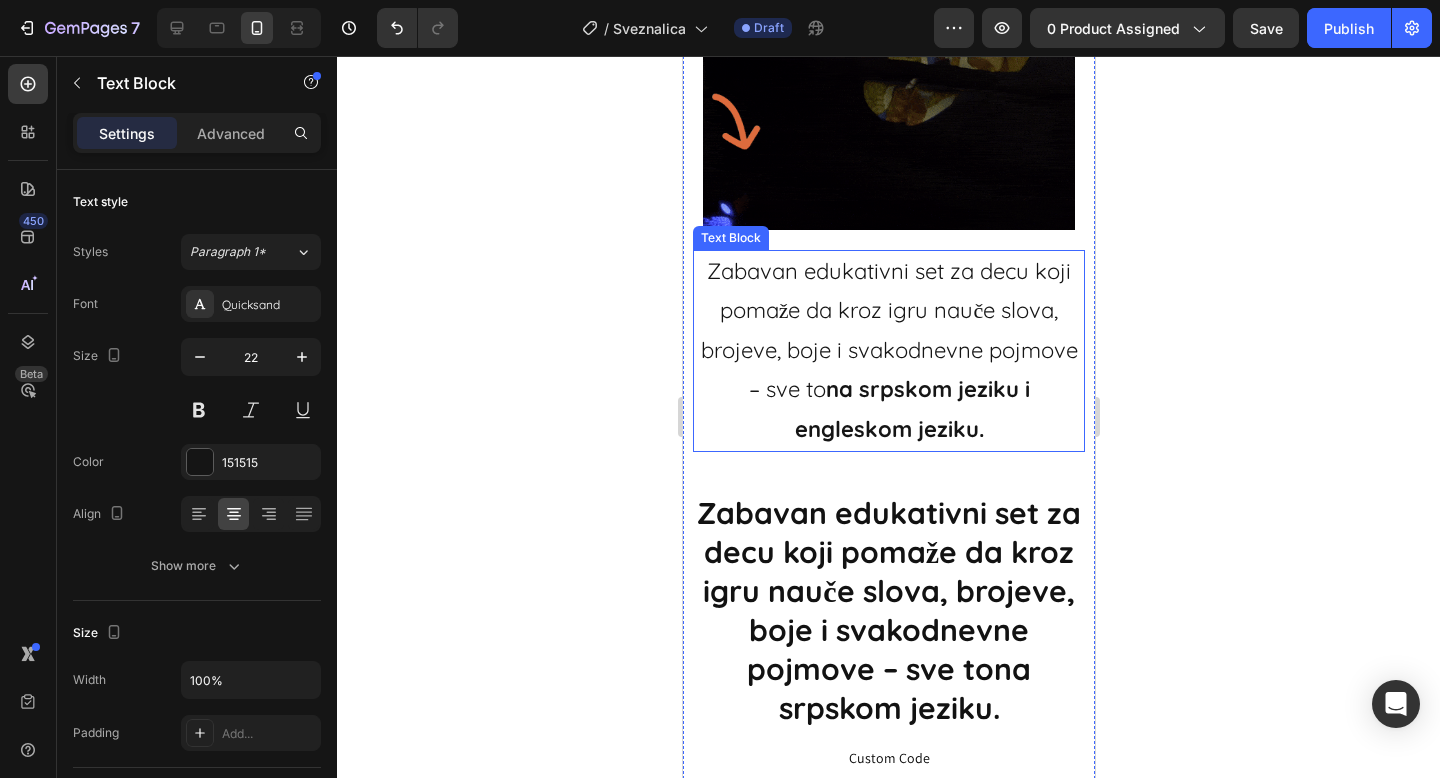 click on "Zabavan edukativni set za decu koji pomaže da kroz igru nauče slova, brojeve, boje i svakodnevne pojmove – sve to  na srpskom jeziku i engleskom jeziku." at bounding box center (888, 351) 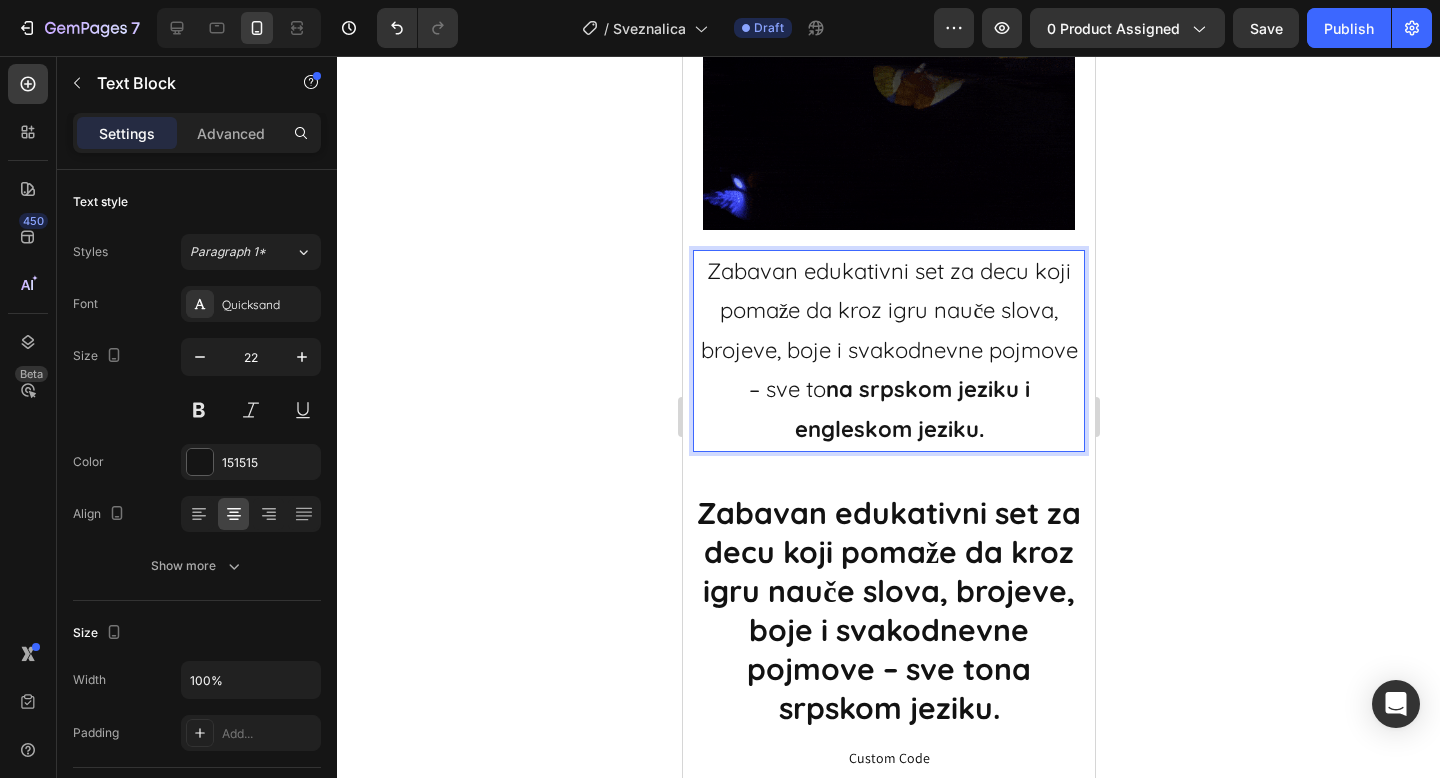 click on "Zabavan edukativni set za decu koji pomaže da kroz igru nauče slova, brojeve, boje i svakodnevne pojmove – sve to  na srpskom jeziku i engleskom jeziku." at bounding box center (888, 351) 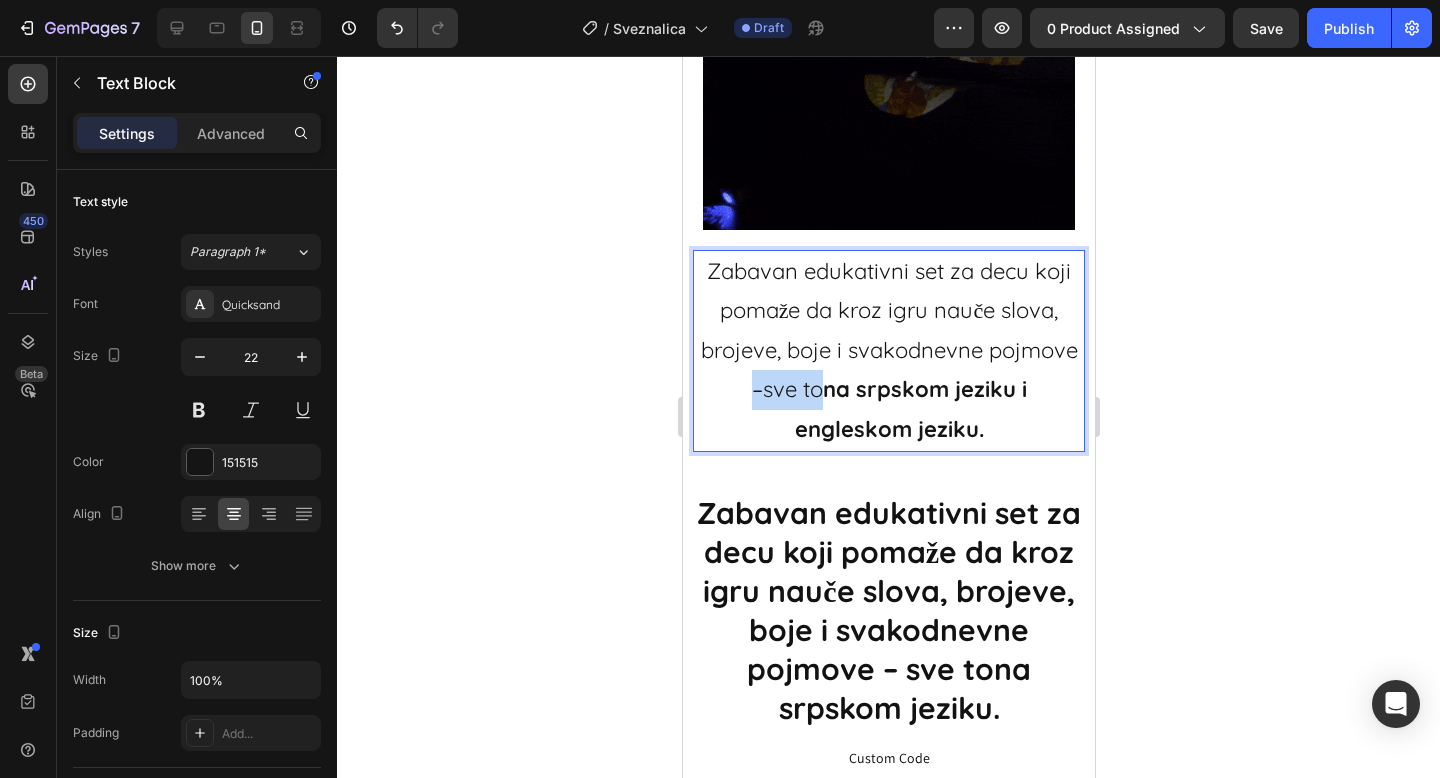 drag, startPoint x: 818, startPoint y: 390, endPoint x: 724, endPoint y: 390, distance: 94 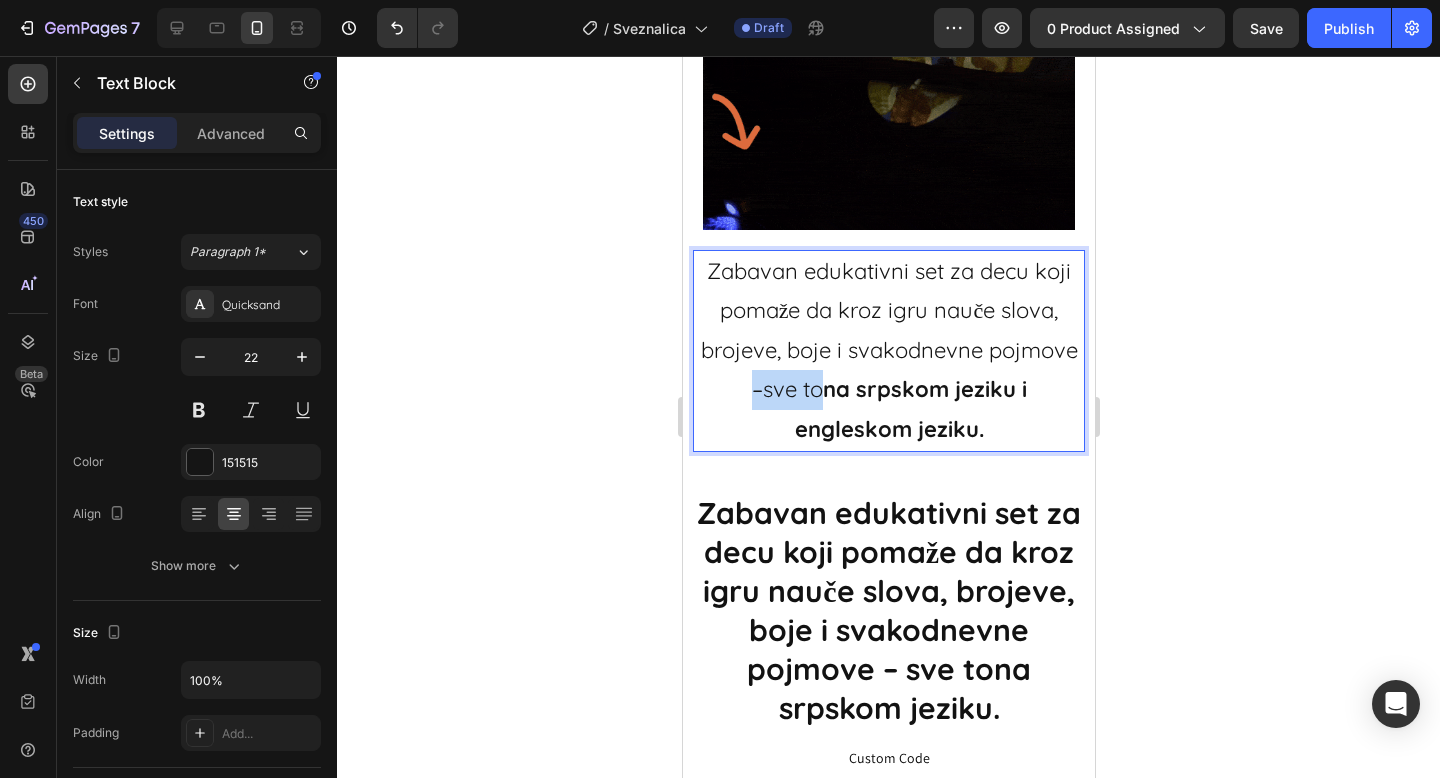 click on "Zabavan edukativni set za decu koji pomaže da kroz igru nauče slova, brojeve, boje i svakodnevne pojmove –sve to  na srpskom jeziku i engleskom jeziku." at bounding box center (888, 351) 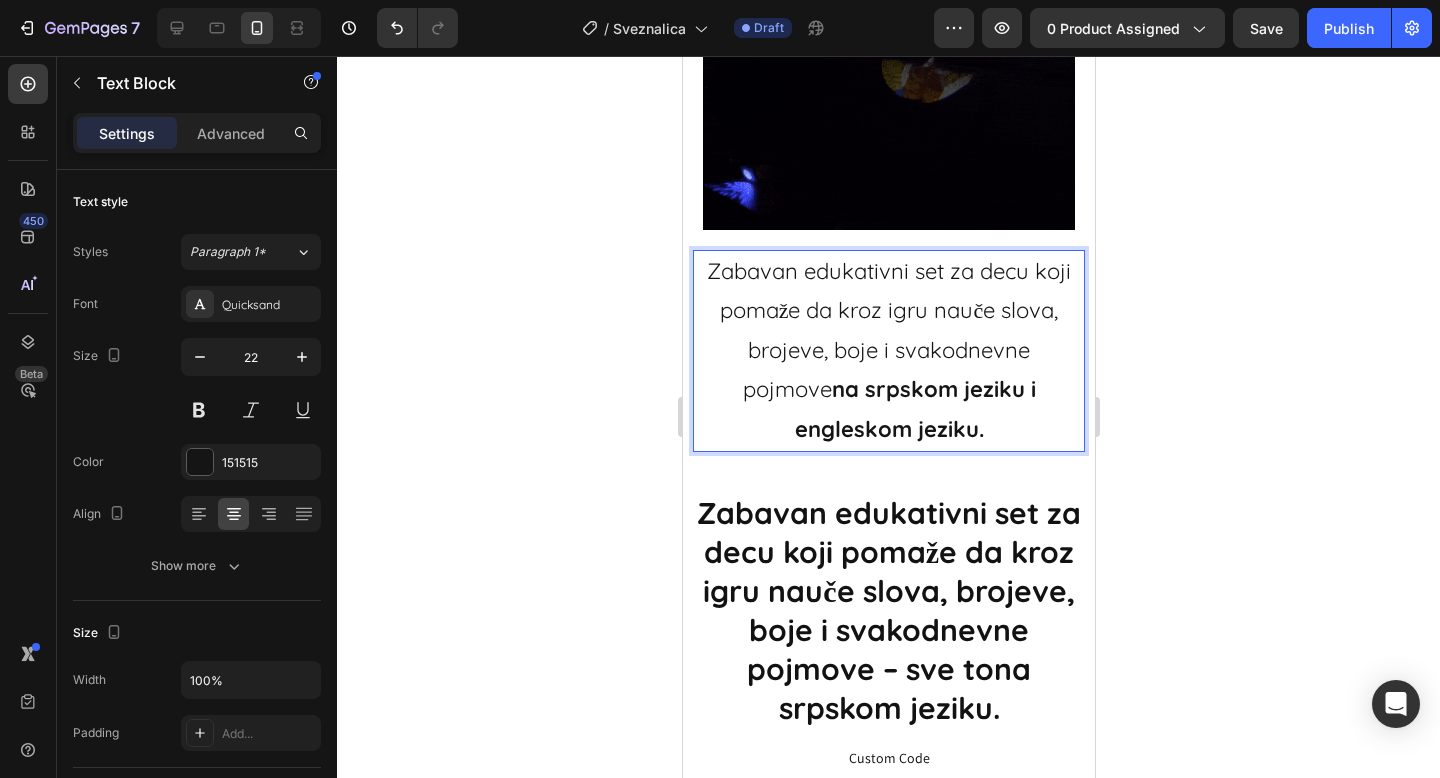 click on "Zabavan edukativni set za decu koji pomaže da kroz igru nauče slova, brojeve, boje i svakodnevne pojmove   na srpskom jeziku i engleskom jeziku." at bounding box center [888, 351] 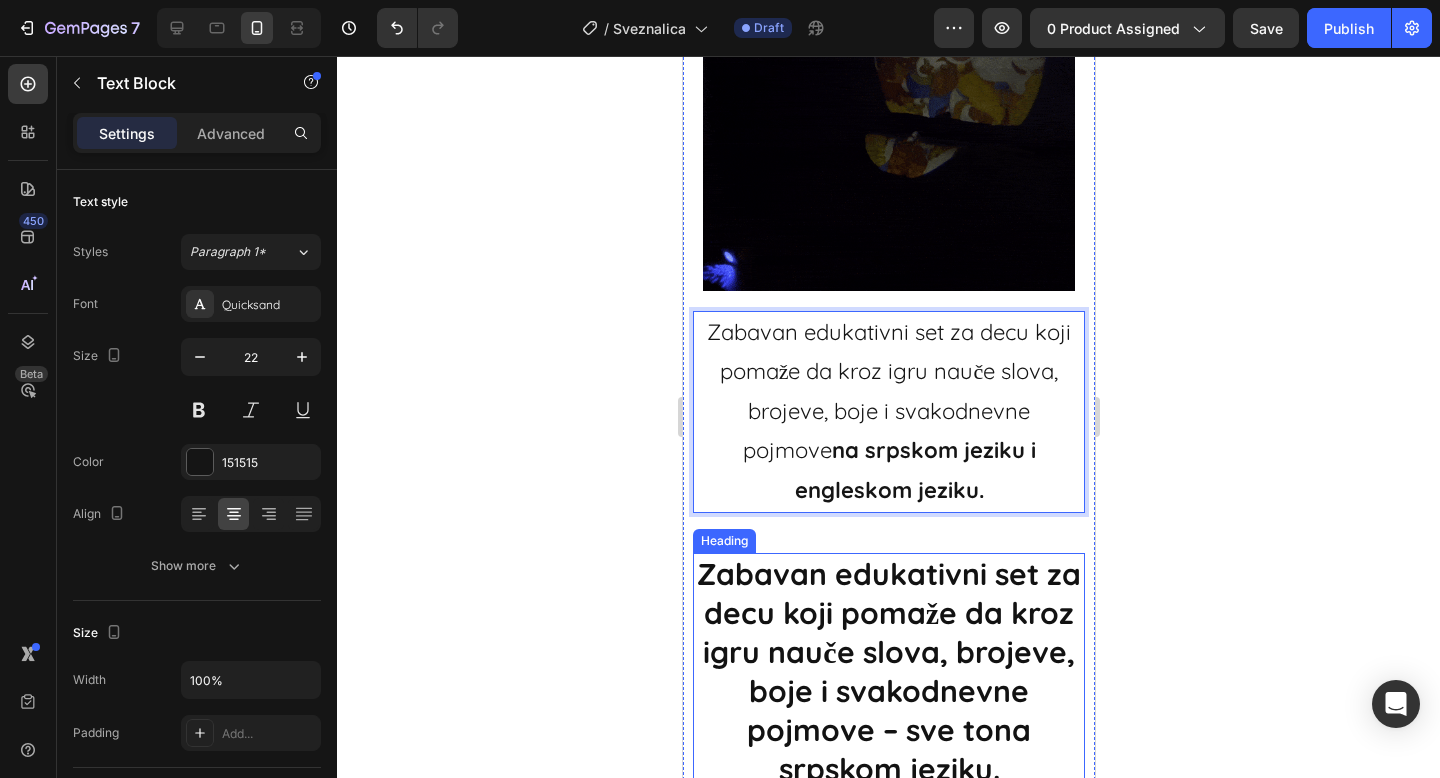 scroll, scrollTop: 1739, scrollLeft: 0, axis: vertical 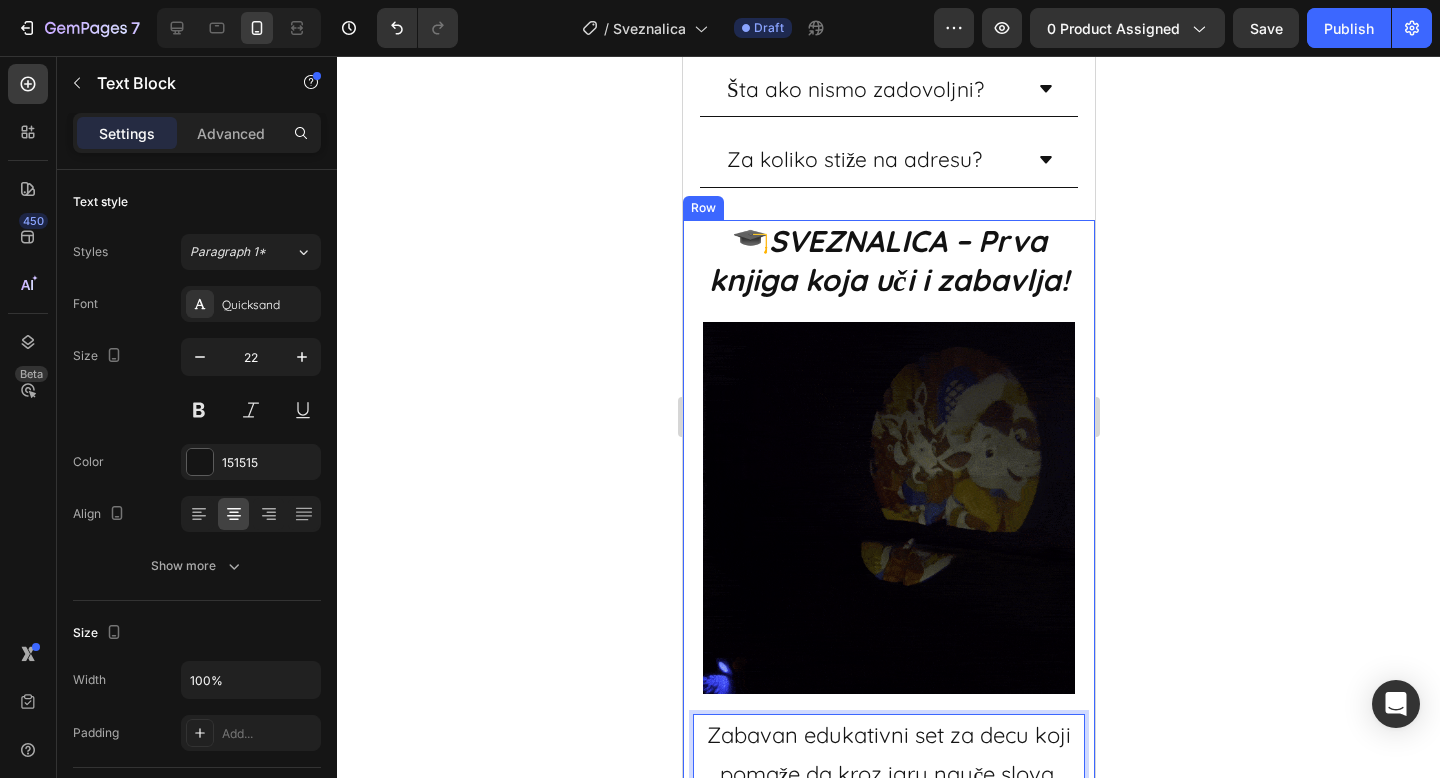 click 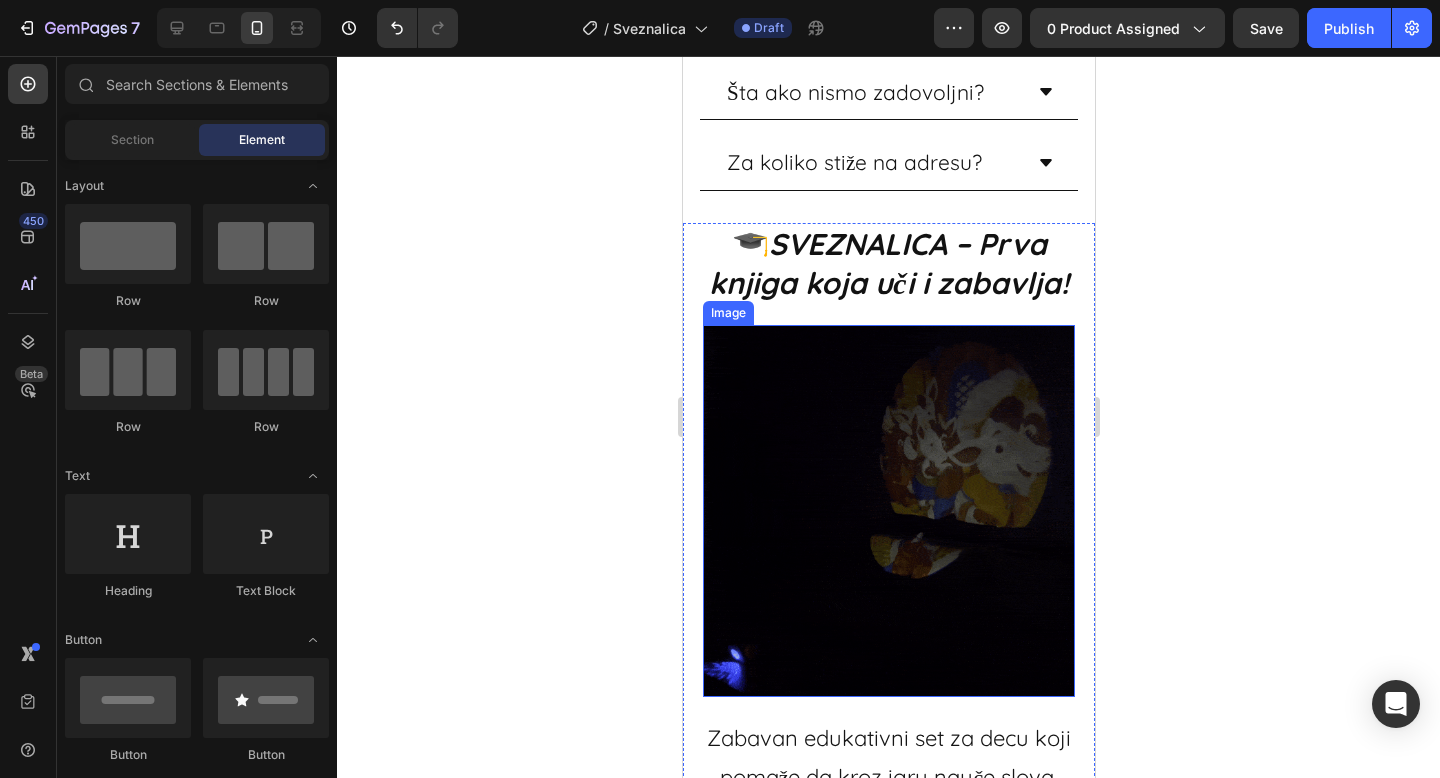 scroll, scrollTop: 1756, scrollLeft: 0, axis: vertical 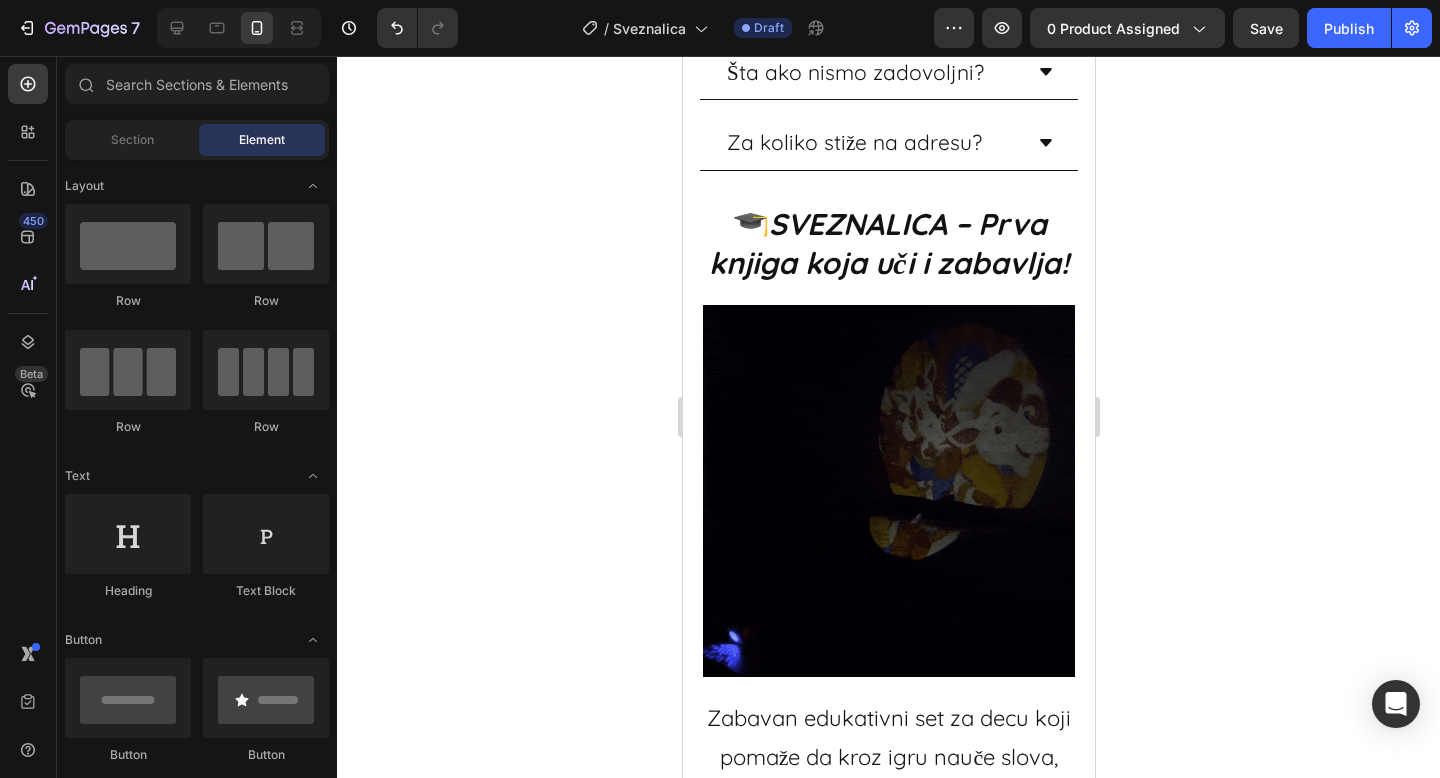 click 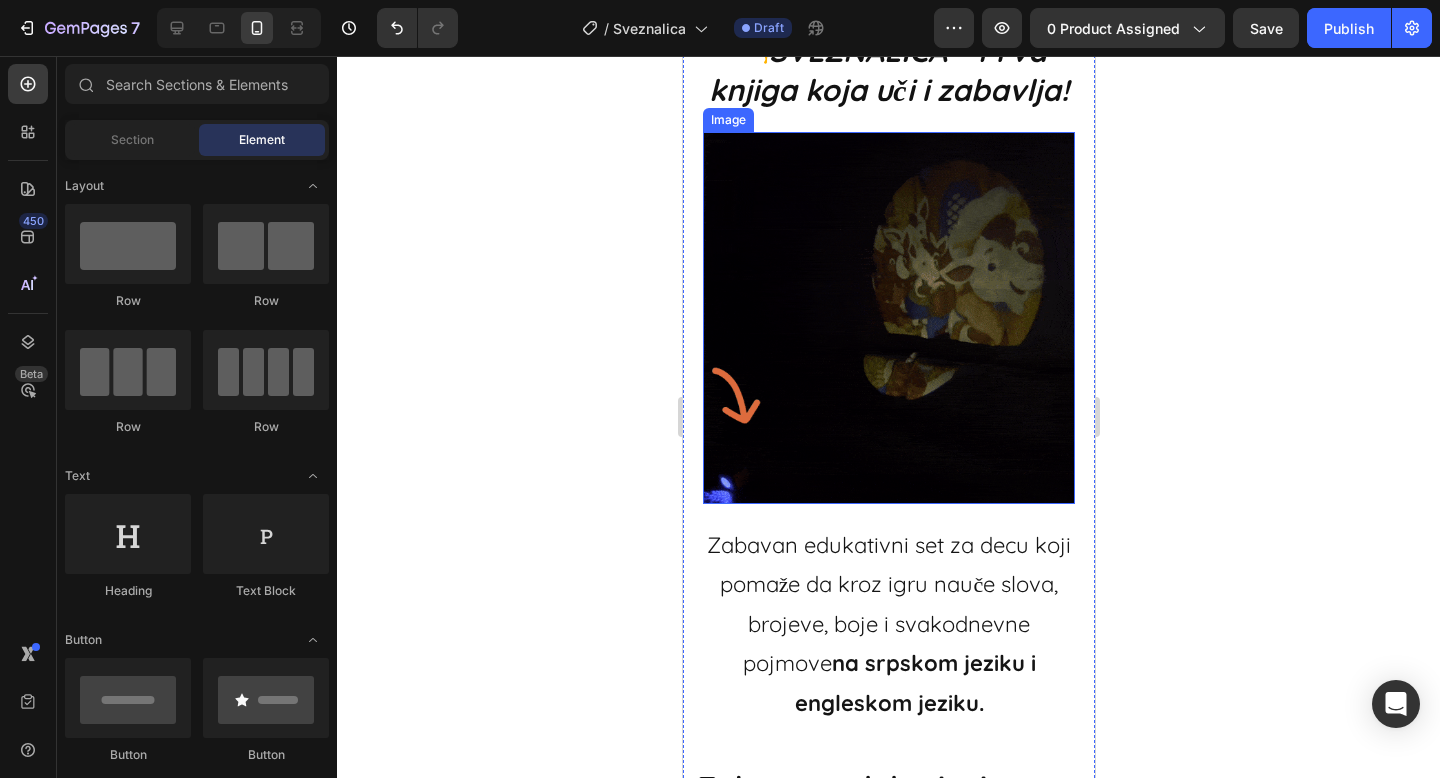 scroll, scrollTop: 1554, scrollLeft: 0, axis: vertical 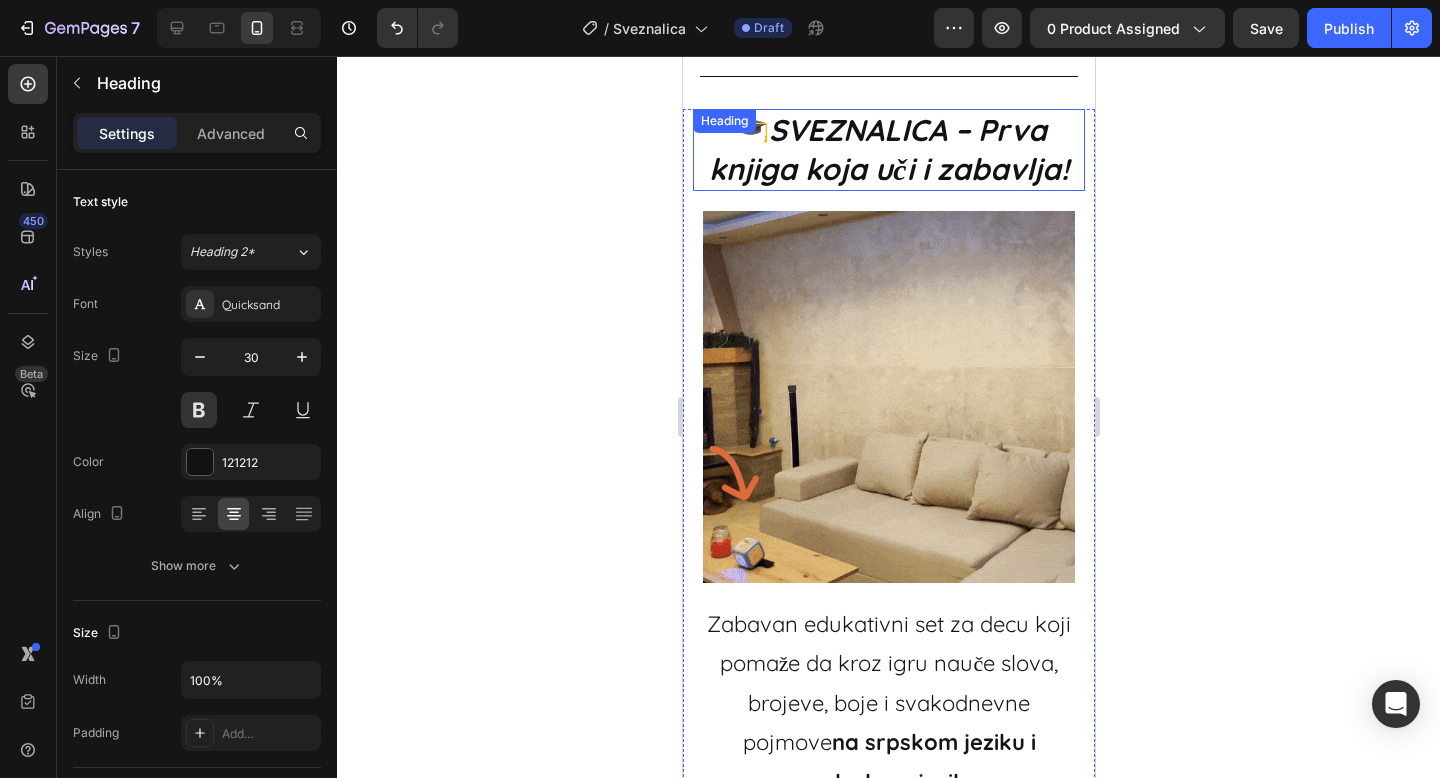 click on "SVEZNALICA – Prva knjiga koja uči i zabavlja!" at bounding box center [887, 149] 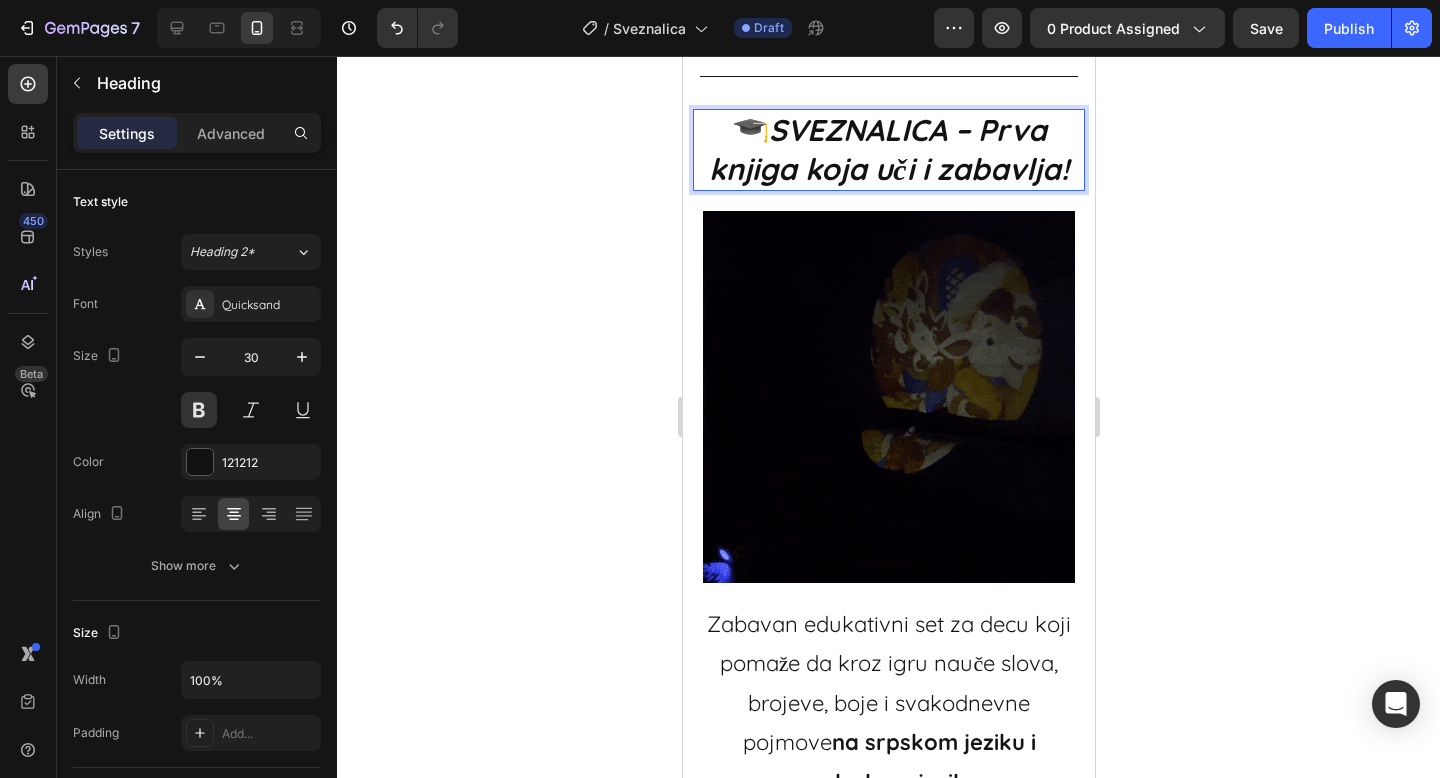 click on "SVEZNALICA – Prva knjiga koja uči i zabavlja!" at bounding box center (887, 149) 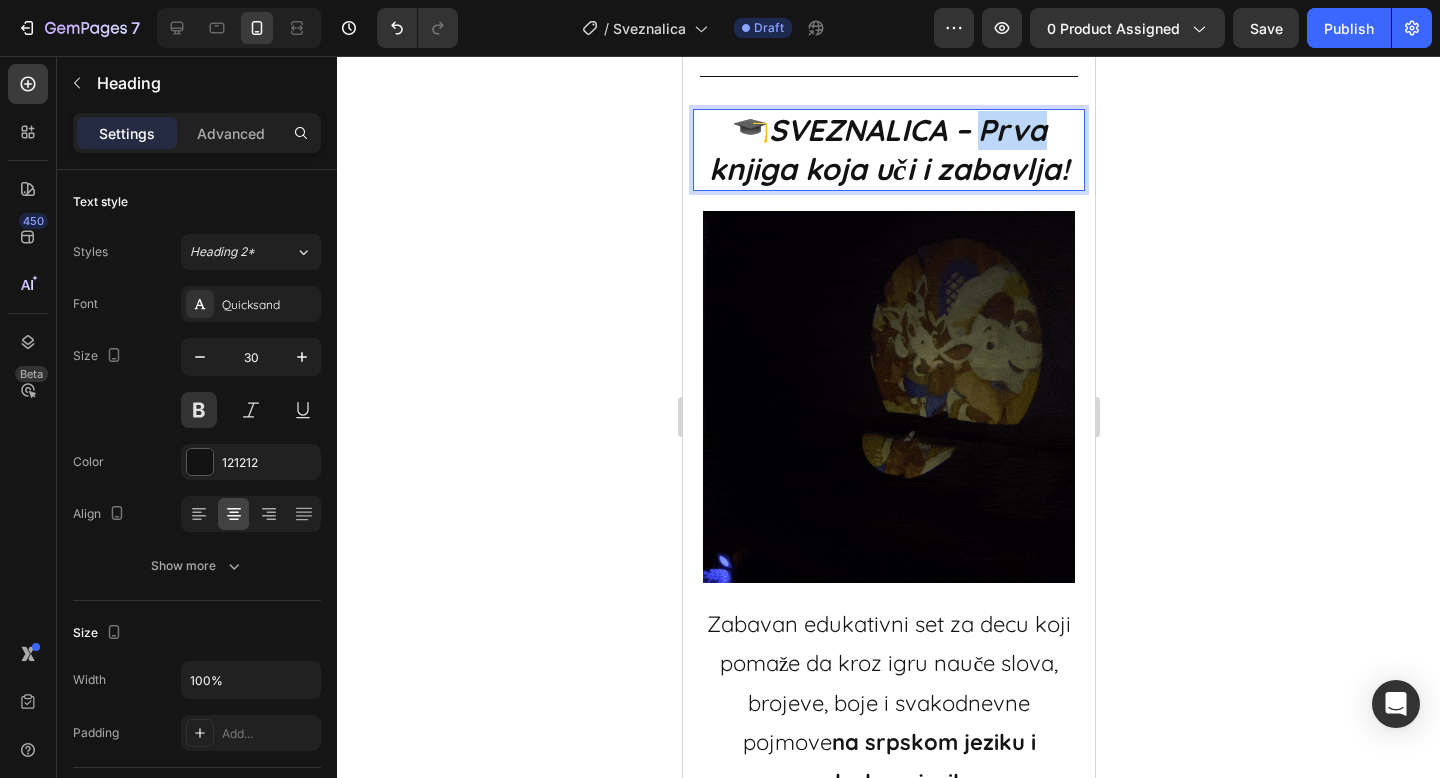 click on "SVEZNALICA – Prva knjiga koja uči i zabavlja!" at bounding box center (887, 149) 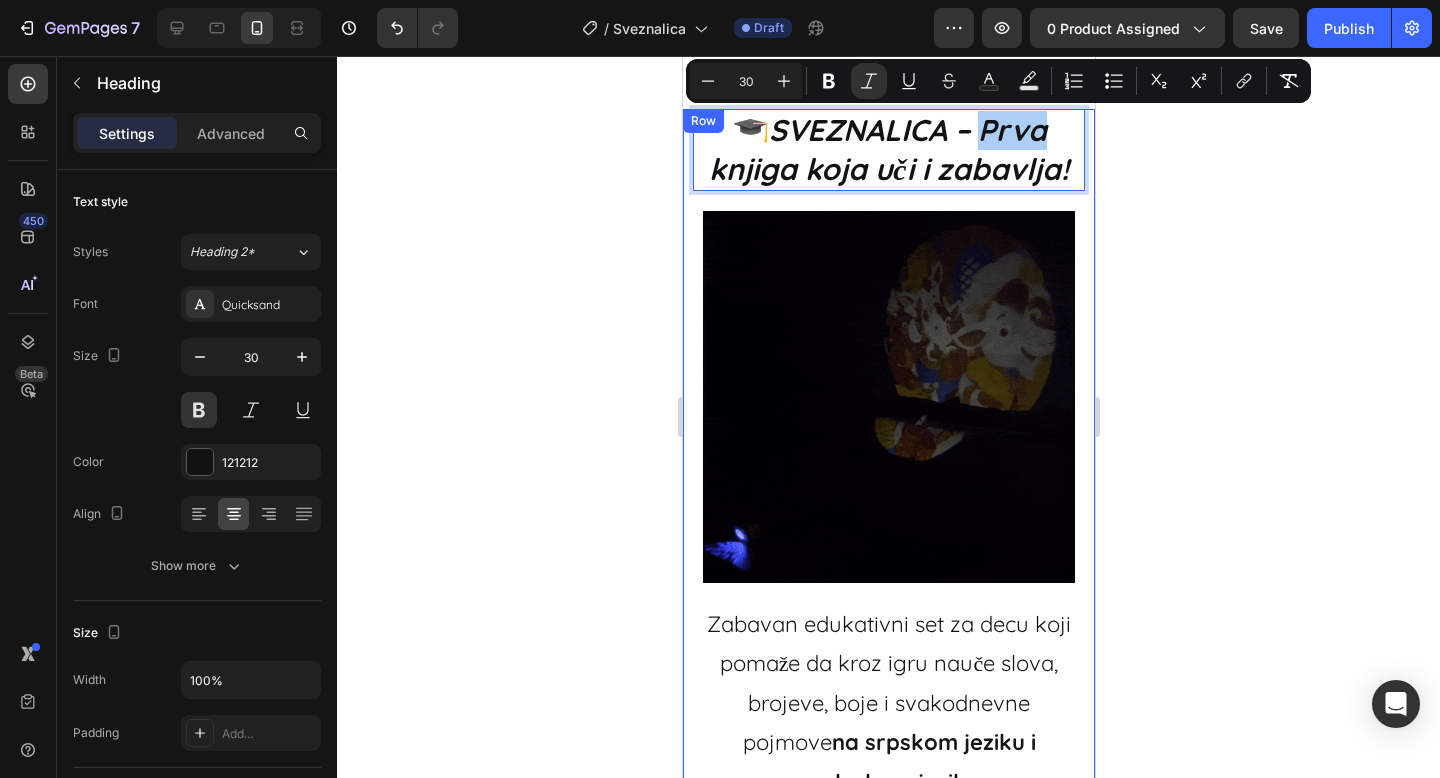click 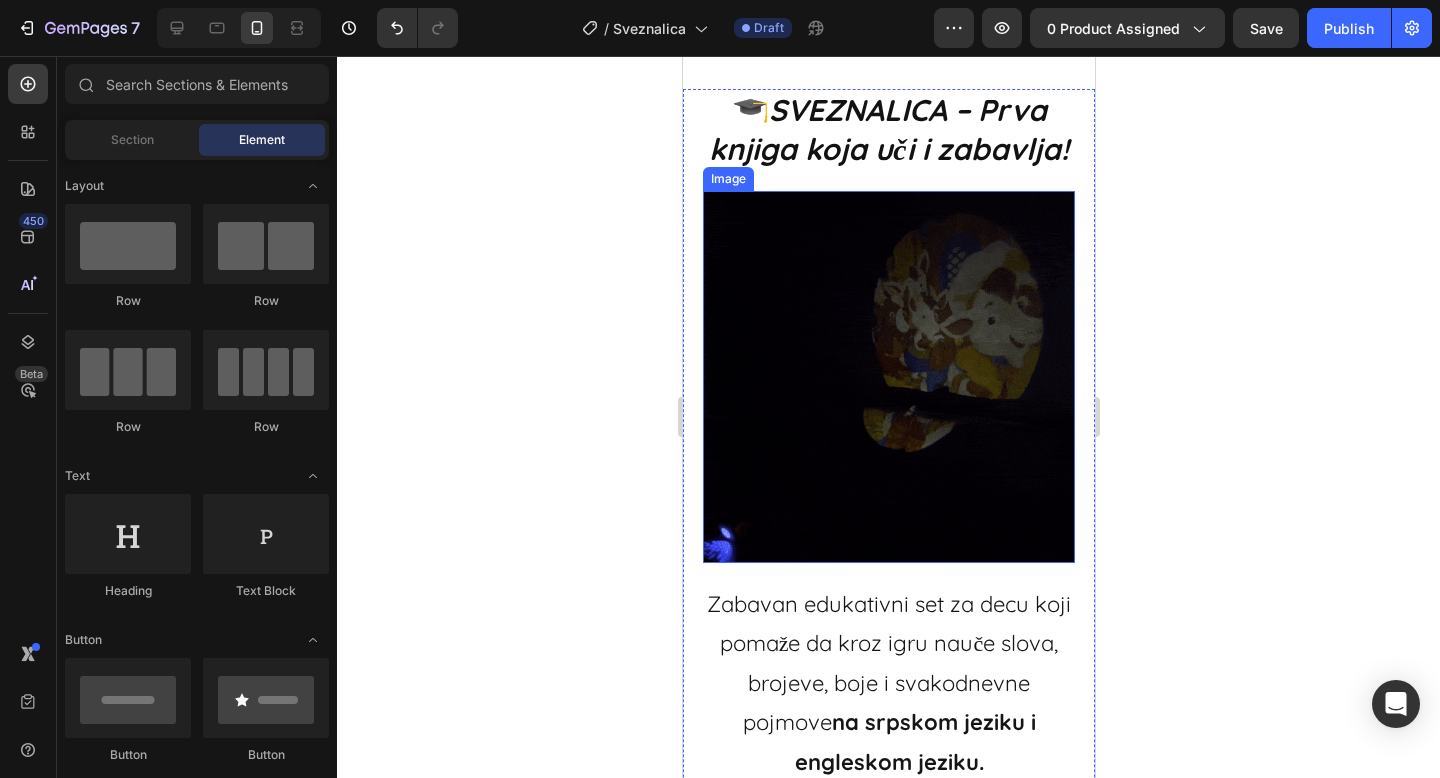scroll, scrollTop: 1878, scrollLeft: 0, axis: vertical 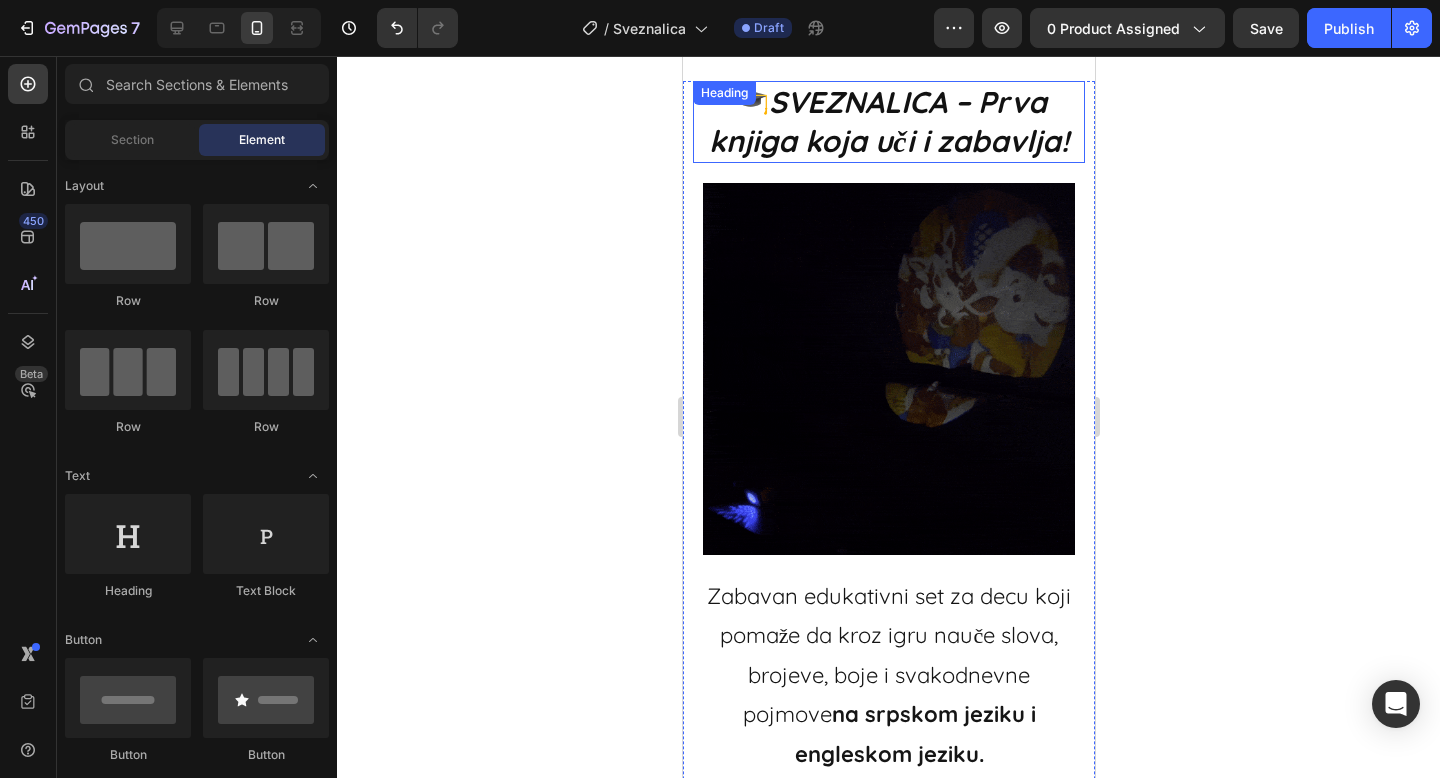 click on "SVEZNALICA – Prva knjiga koja uči i zabavlja!" at bounding box center (887, 121) 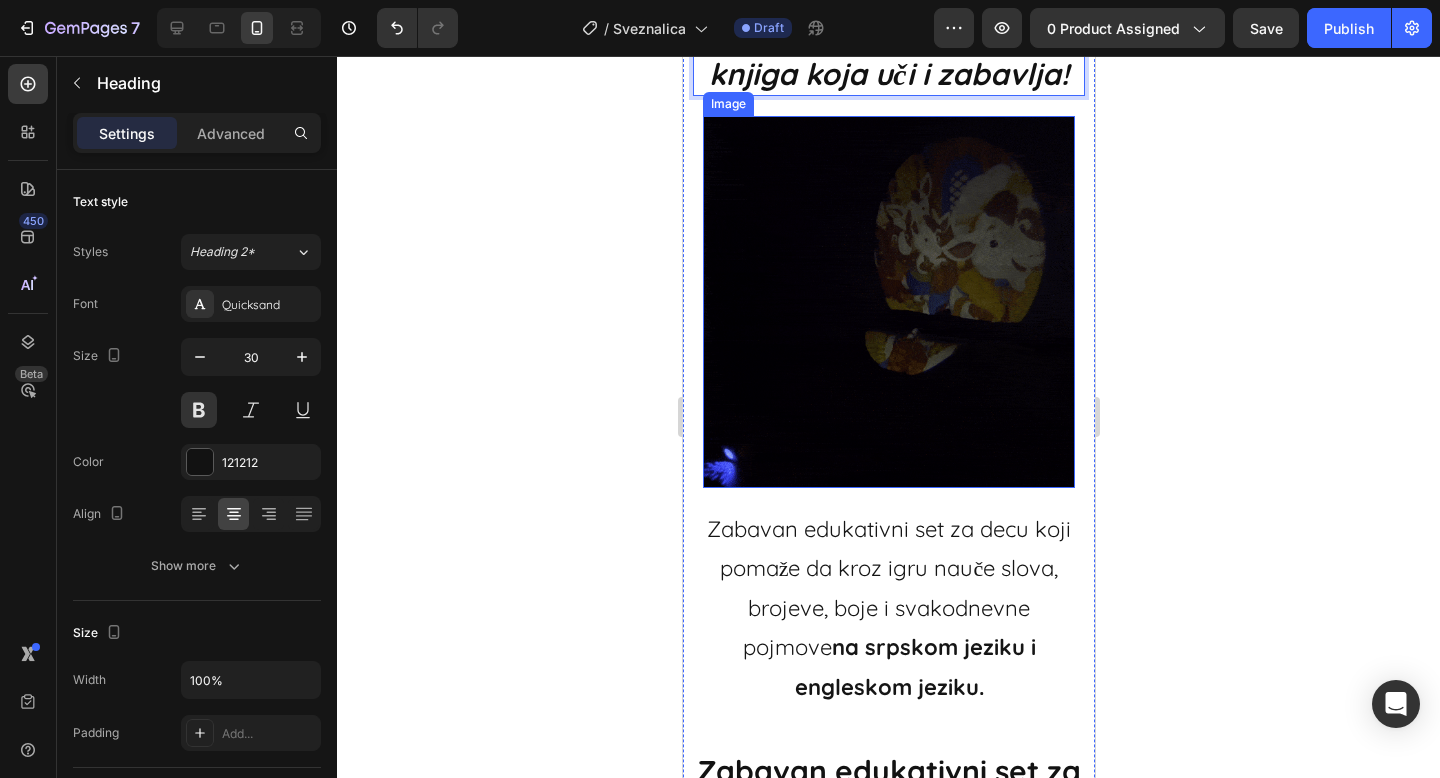 scroll, scrollTop: 1978, scrollLeft: 0, axis: vertical 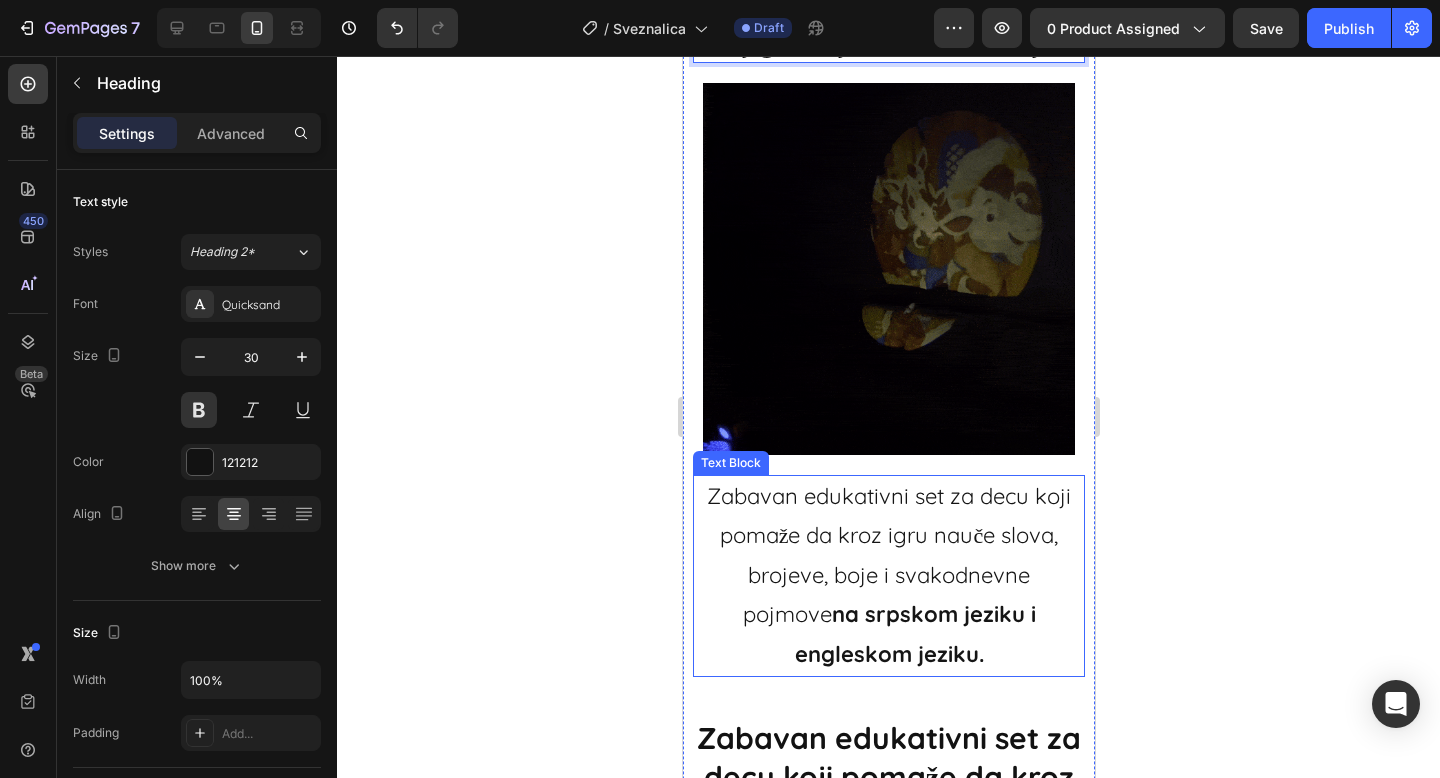 click on "Zabavan edukativni set za decu koji pomaže da kroz igru nauče slova, brojeve, boje i svakodnevne pojmove   na srpskom jeziku i engleskom jeziku." at bounding box center (888, 576) 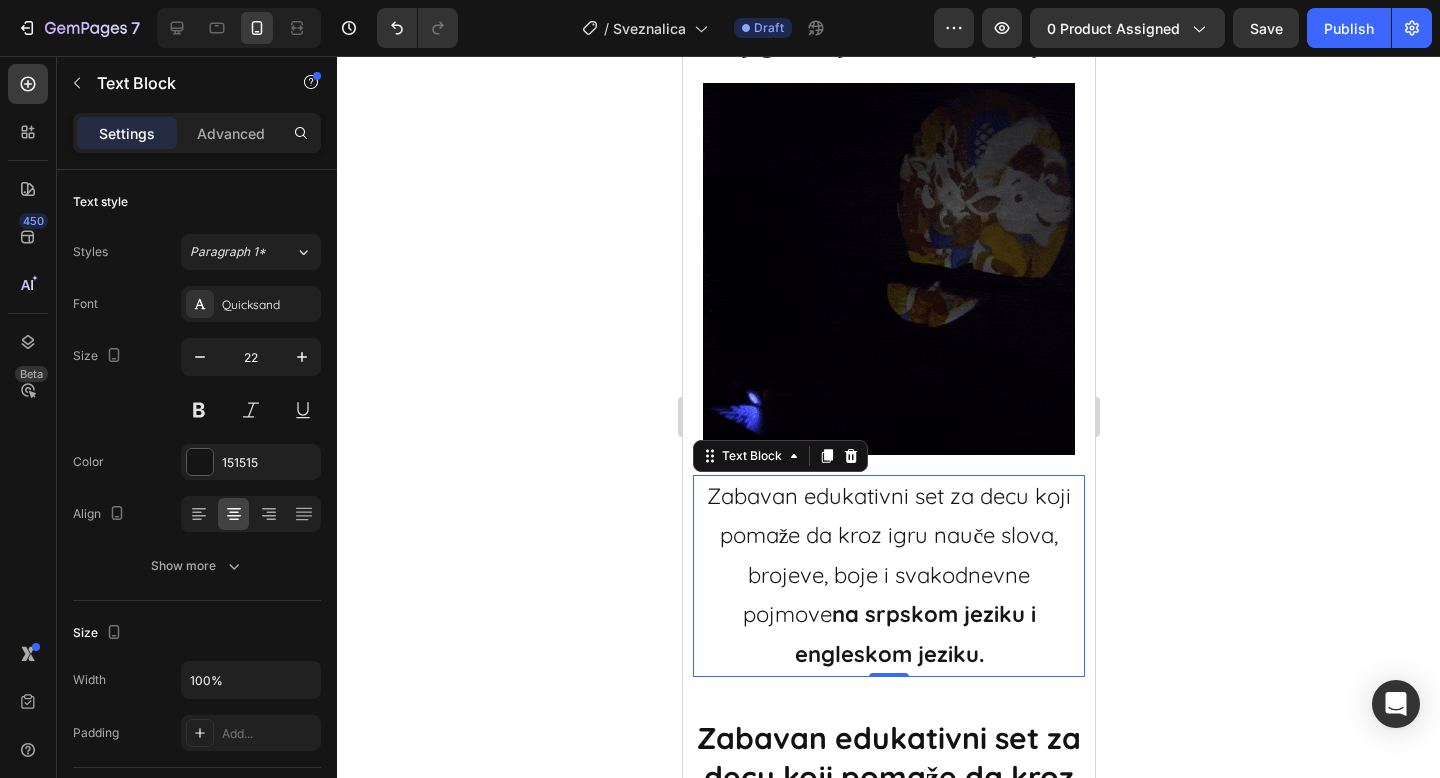 click on "Zabavan edukativni set za decu koji pomaže da kroz igru nauče slova, brojeve, boje i svakodnevne pojmove   na srpskom jeziku i engleskom jeziku." at bounding box center [888, 576] 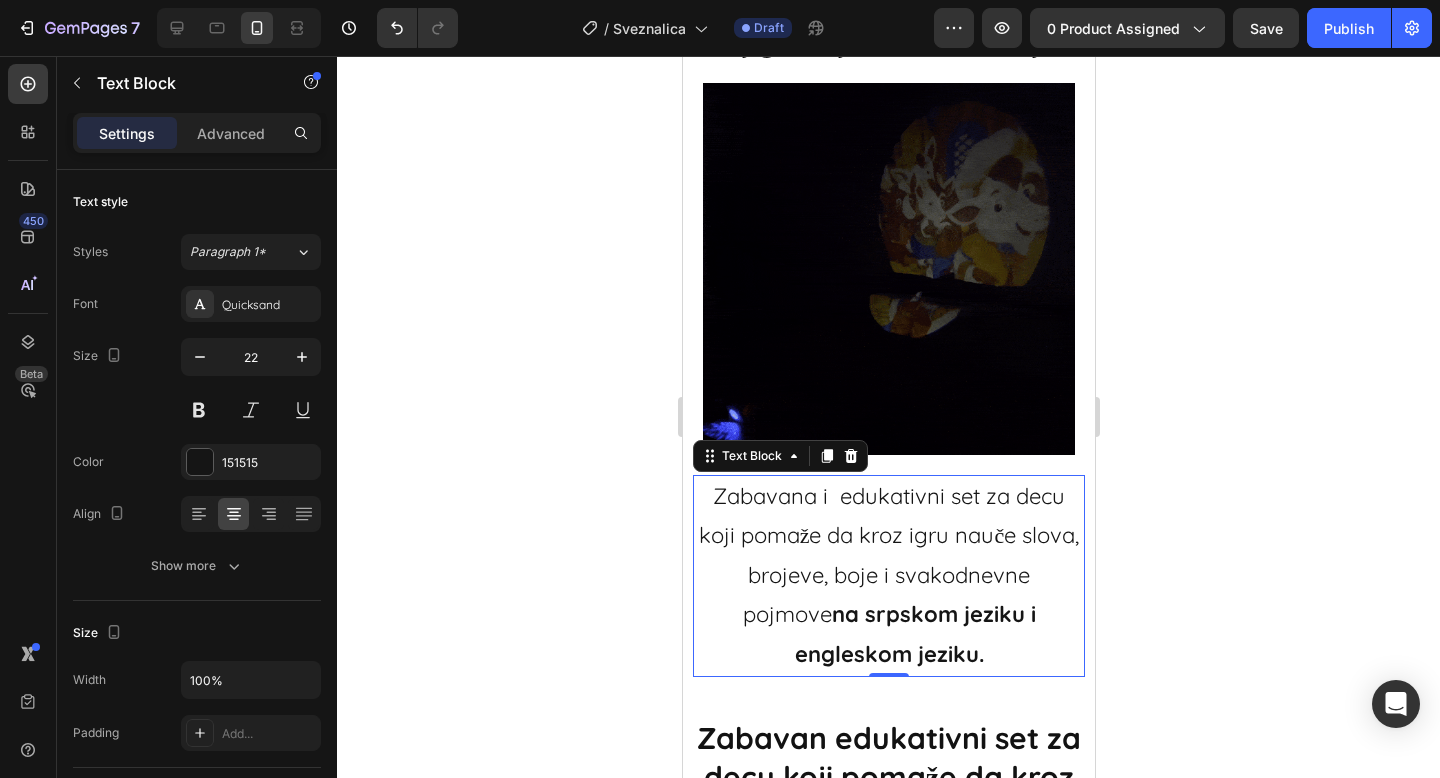 click on "Zabavana i  edukativni set za decu koji pomaže da kroz igru nauče slova, brojeve, boje i svakodnevne pojmove   na srpskom jeziku i engleskom jeziku." at bounding box center [888, 576] 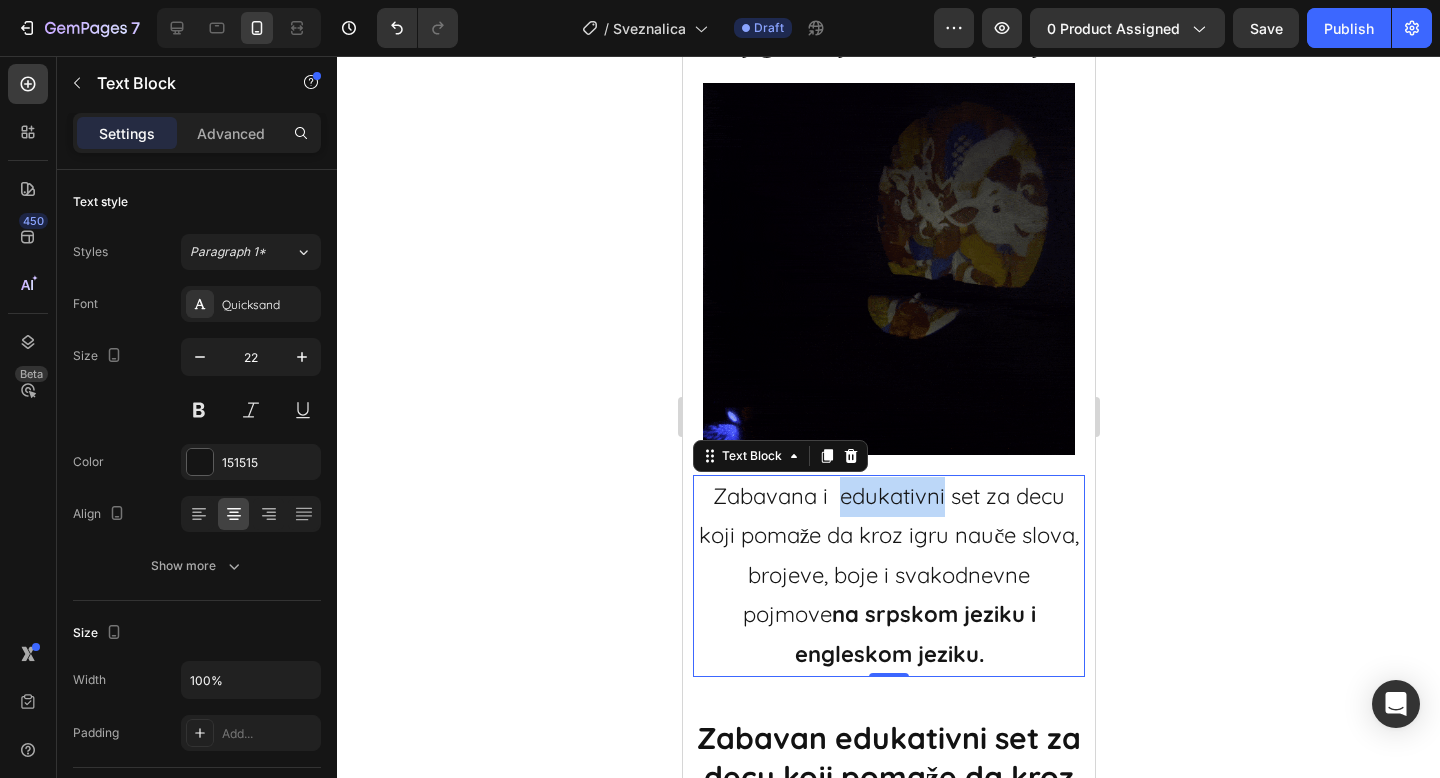 click on "Zabavana i  edukativni set za decu koji pomaže da kroz igru nauče slova, brojeve, boje i svakodnevne pojmove   na srpskom jeziku i engleskom jeziku." at bounding box center [888, 576] 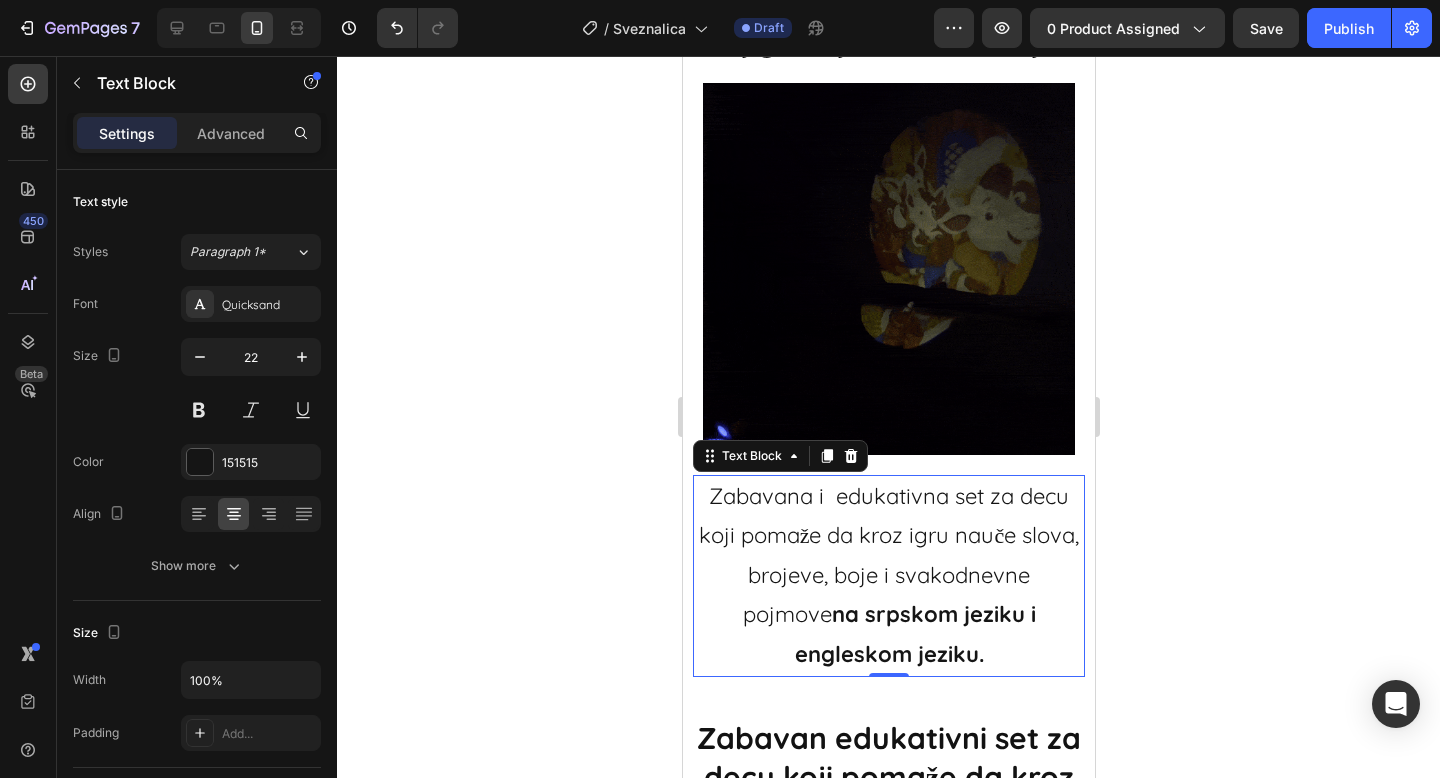 click on "Zabavana i  edukativna set za decu koji pomaže da kroz igru nauče slova, brojeve, boje i svakodnevne pojmove   na srpskom jeziku i engleskom jeziku." at bounding box center [888, 576] 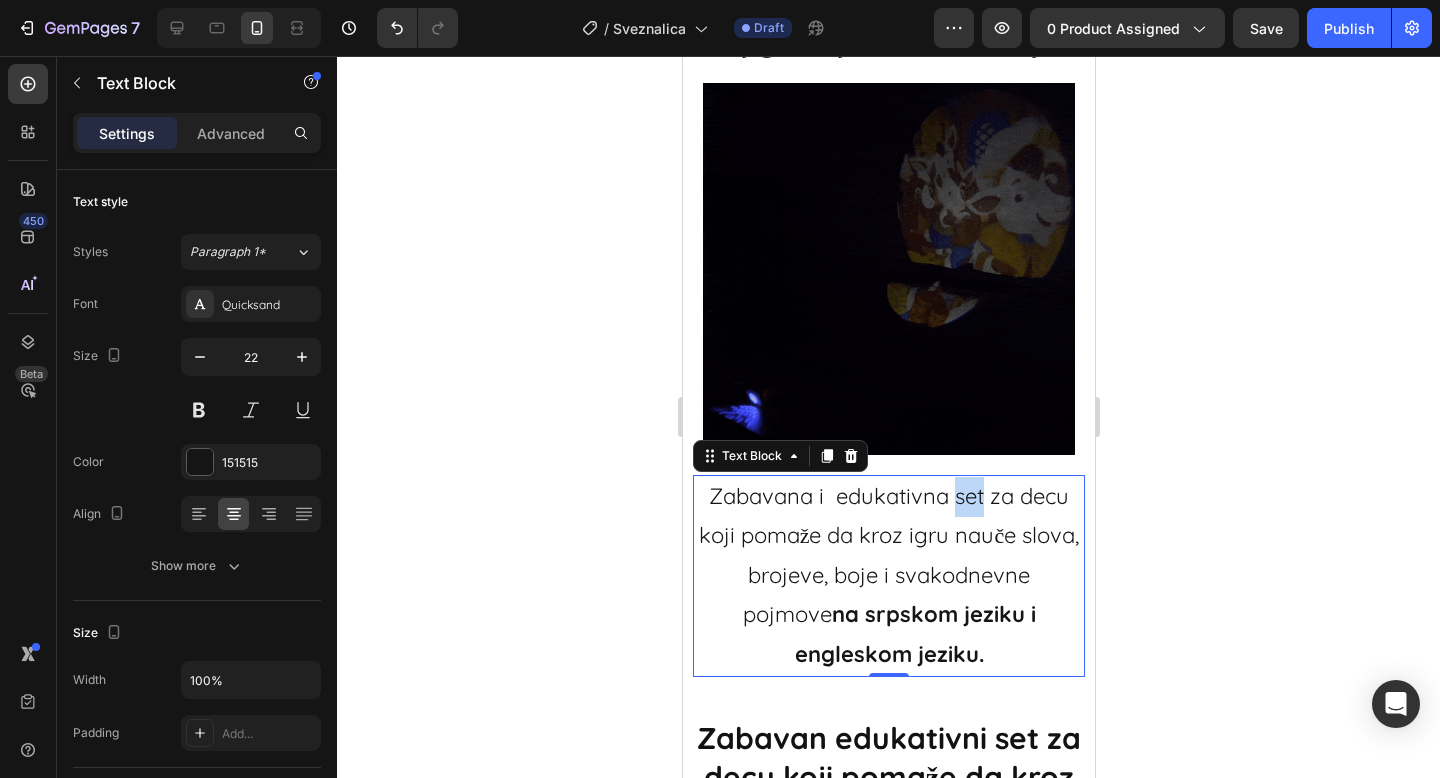 click on "Zabavana i  edukativna set za decu koji pomaže da kroz igru nauče slova, brojeve, boje i svakodnevne pojmove   na srpskom jeziku i engleskom jeziku." at bounding box center [888, 576] 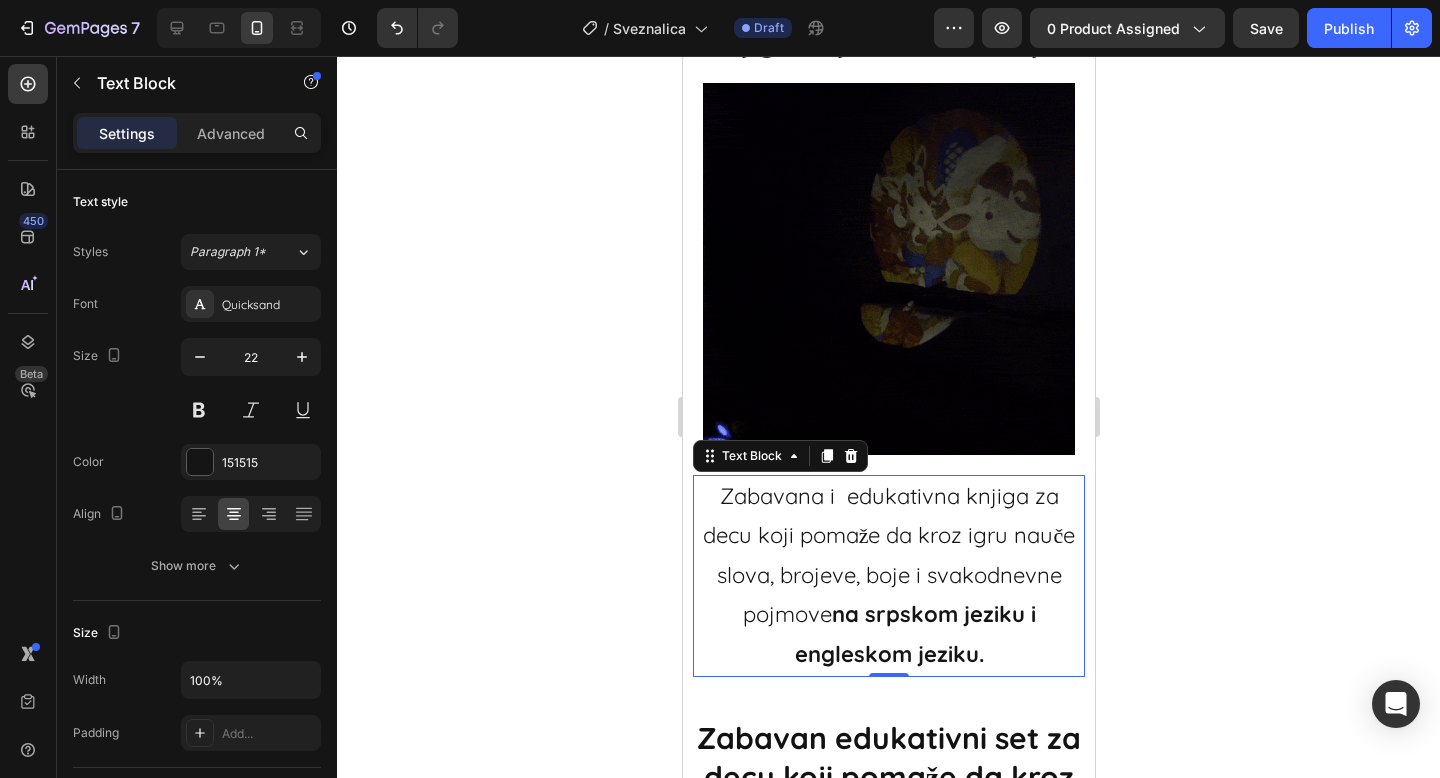 click on "Zabavana i  edukativna knjiga za decu koji pomaže da kroz igru nauče slova, brojeve, boje i svakodnevne pojmove   na srpskom jeziku i engleskom jeziku." at bounding box center (888, 576) 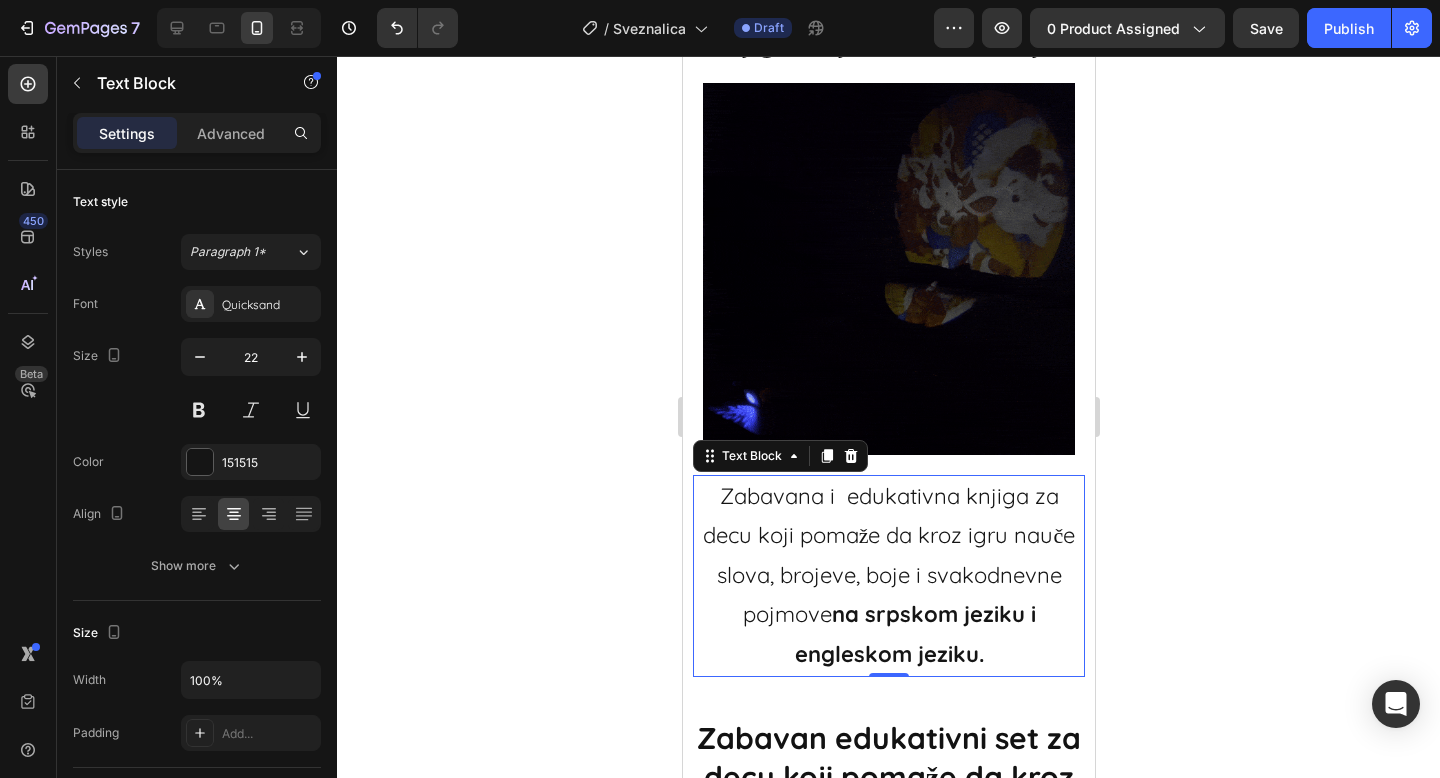 click 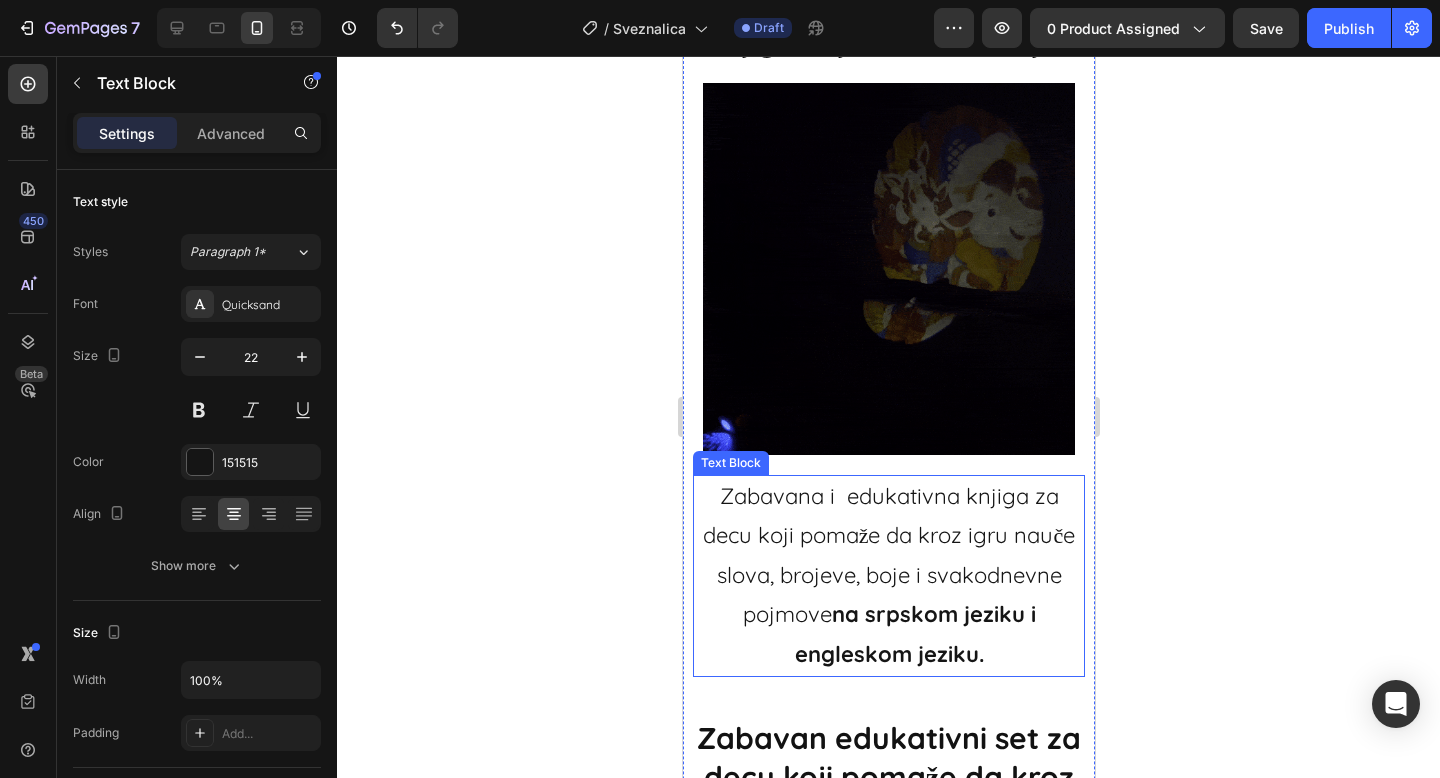 click on "Zabavana i  edukativna knjiga za decu koji pomaže da kroz igru nauče slova, brojeve, boje i svakodnevne pojmove   na srpskom jeziku i engleskom jeziku." at bounding box center (888, 576) 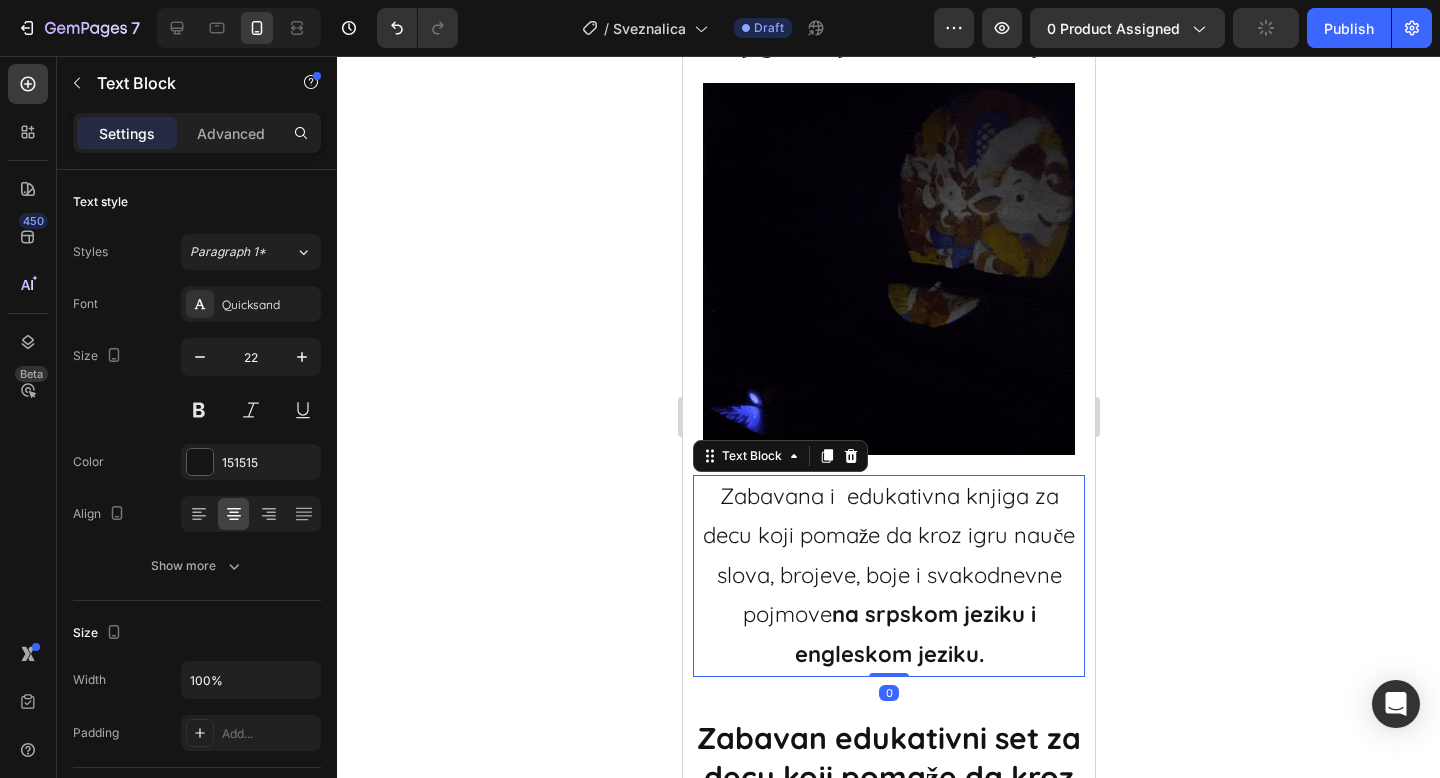 click 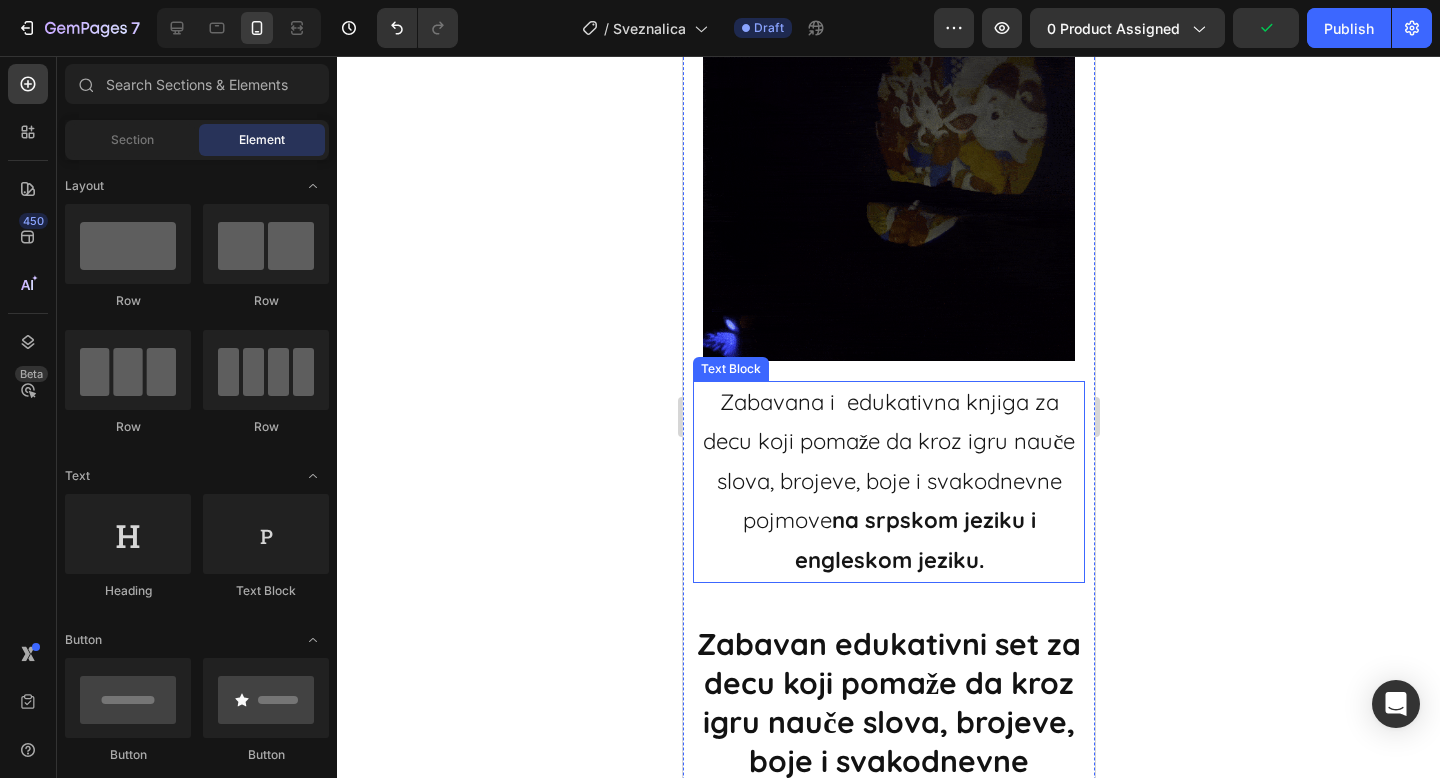 scroll, scrollTop: 2088, scrollLeft: 0, axis: vertical 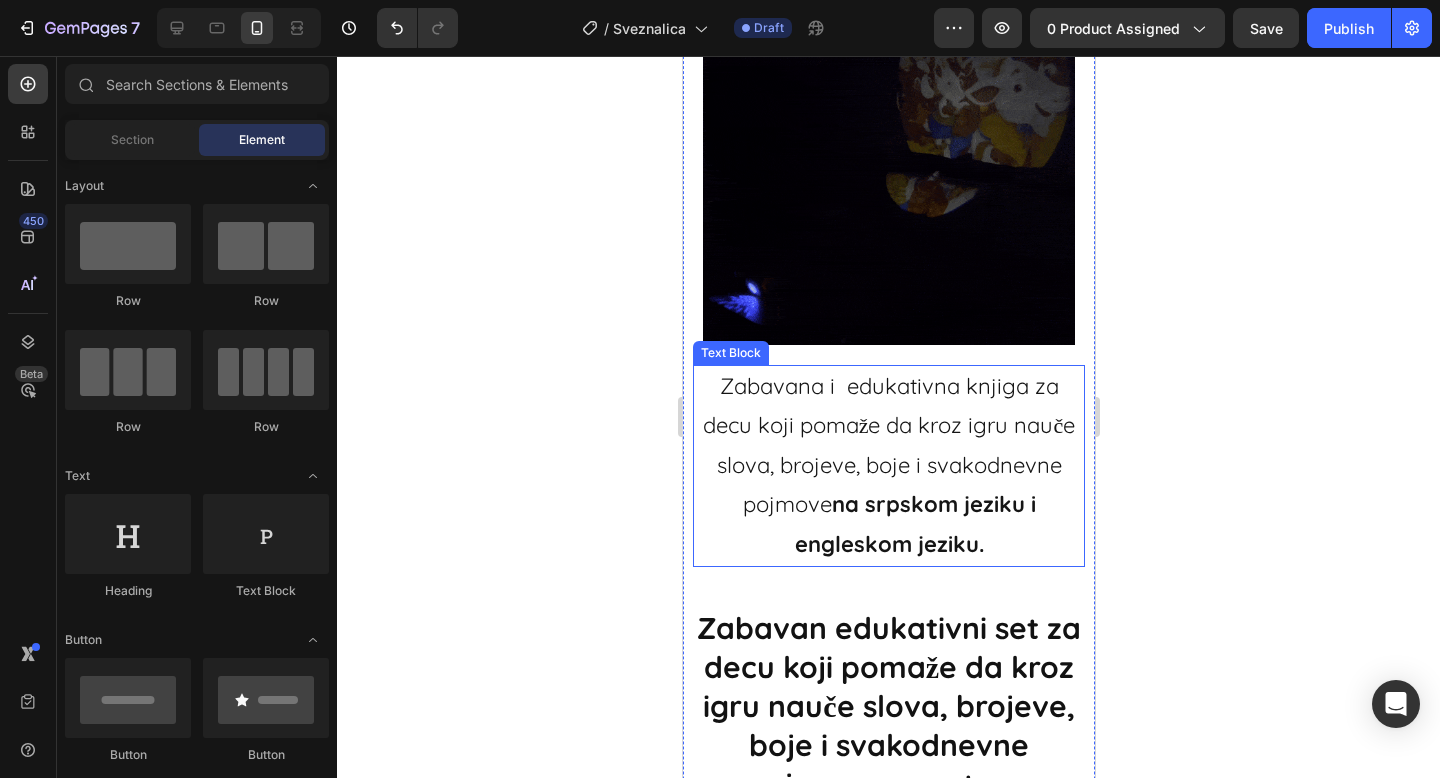 click on "Zabavana i  edukativna knjiga za decu koji pomaže da kroz igru nauče slova, brojeve, boje i svakodnevne pojmove   na srpskom jeziku i engleskom jeziku." at bounding box center (888, 466) 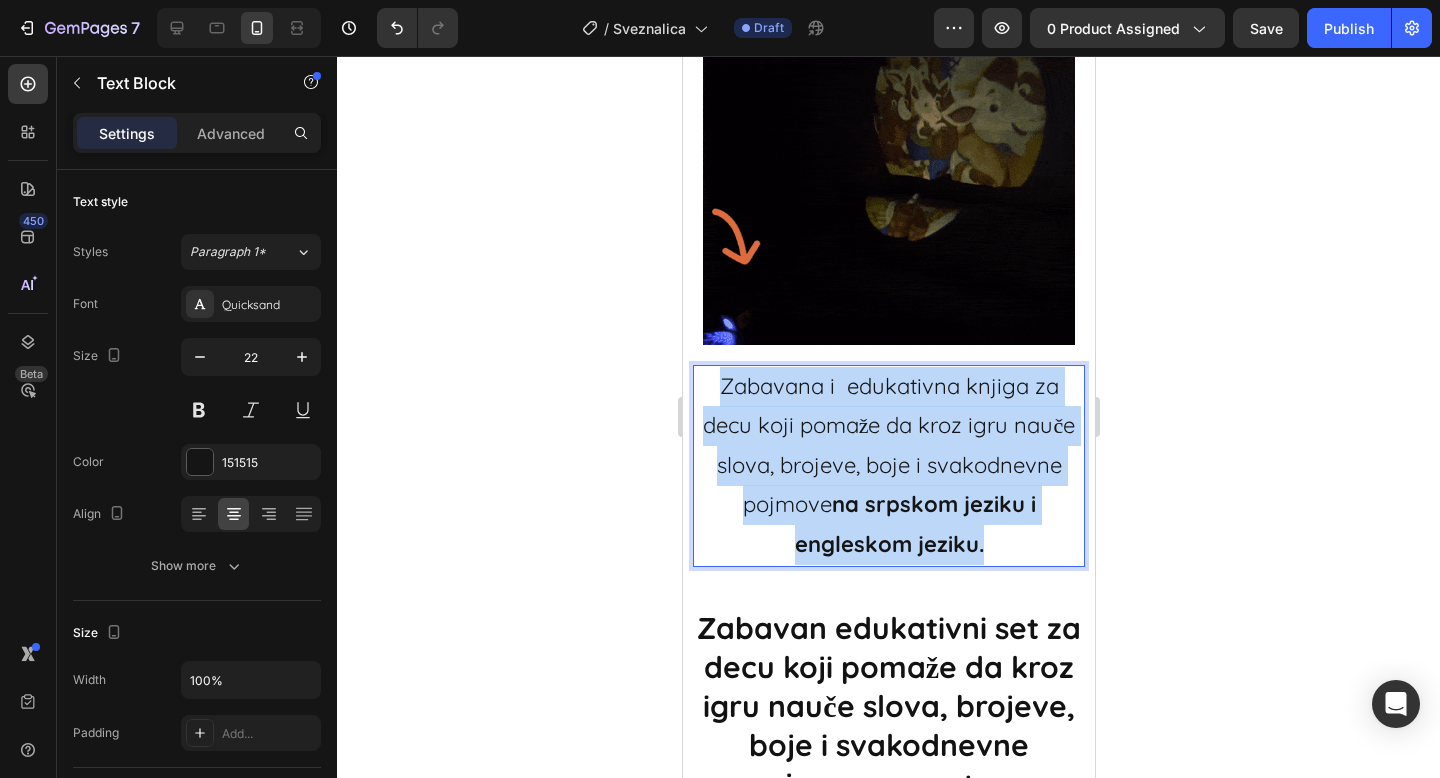 click on "Zabavana i  edukativna knjiga za decu koji pomaže da kroz igru nauče slova, brojeve, boje i svakodnevne pojmove   na srpskom jeziku i engleskom jeziku." at bounding box center (888, 466) 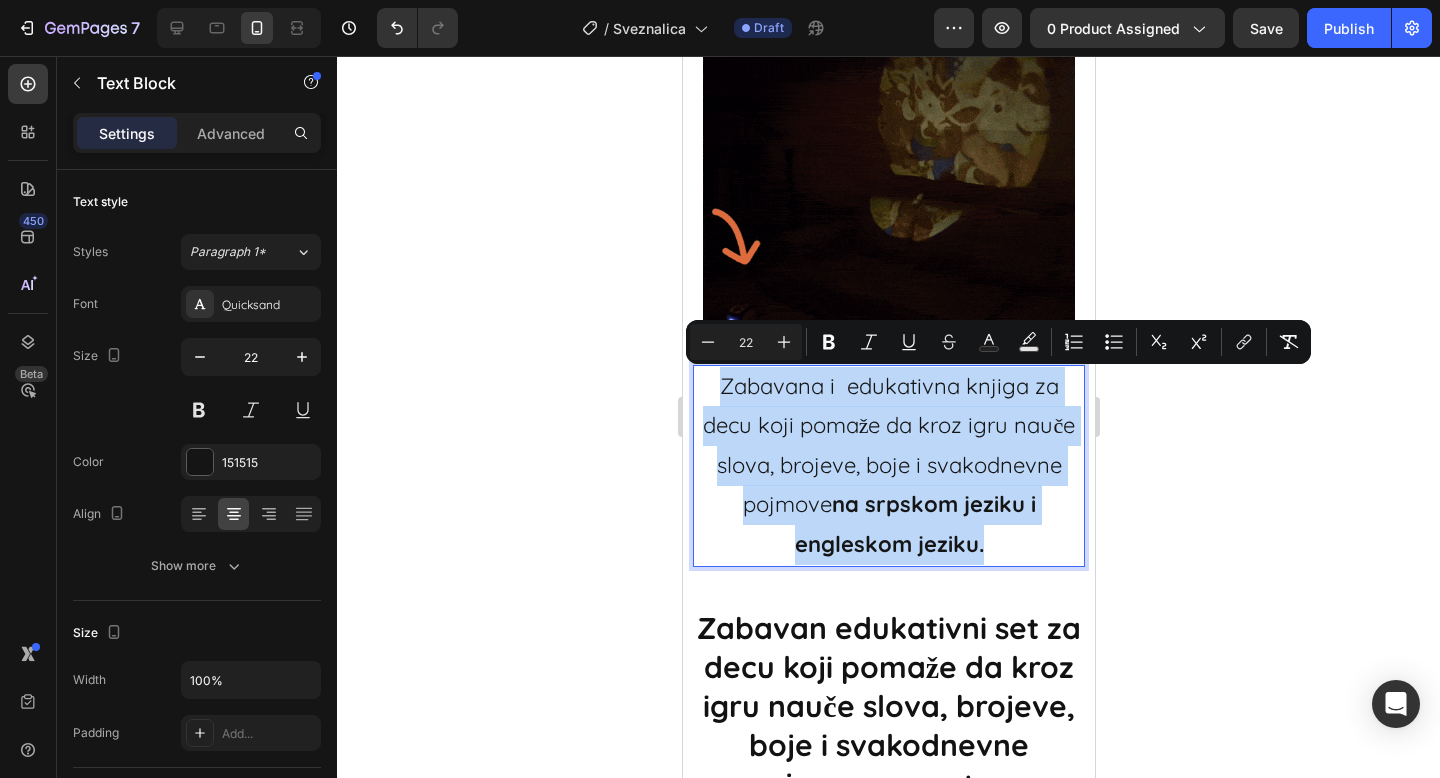 click on "Zabavana i  edukativna knjiga za decu koji pomaže da kroz igru nauče slova, brojeve, boje i svakodnevne pojmove   na srpskom jeziku i engleskom jeziku." at bounding box center [888, 466] 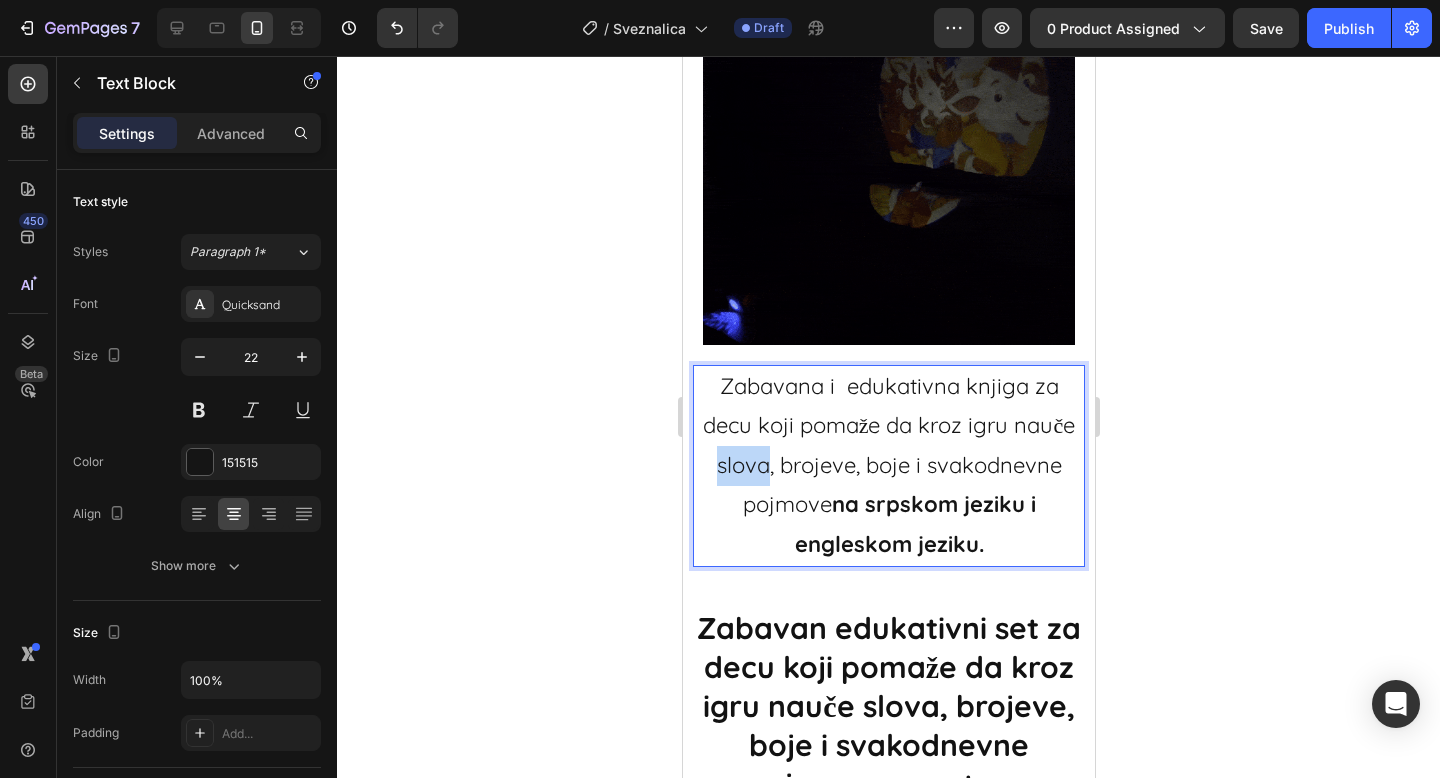 click on "Zabavana i  edukativna knjiga za decu koji pomaže da kroz igru nauče slova, brojeve, boje i svakodnevne pojmove   na srpskom jeziku i engleskom jeziku." at bounding box center (888, 466) 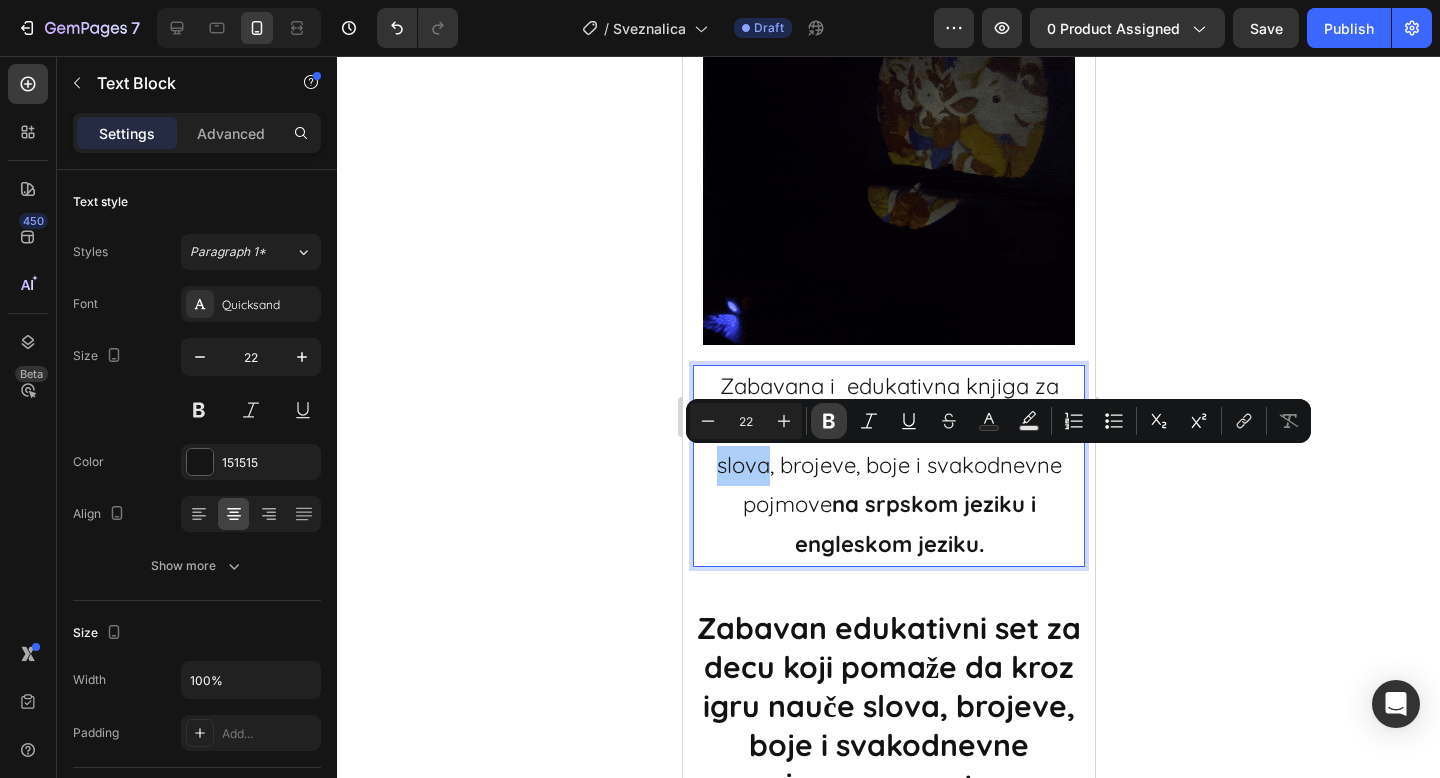 drag, startPoint x: 832, startPoint y: 414, endPoint x: 143, endPoint y: 398, distance: 689.1857 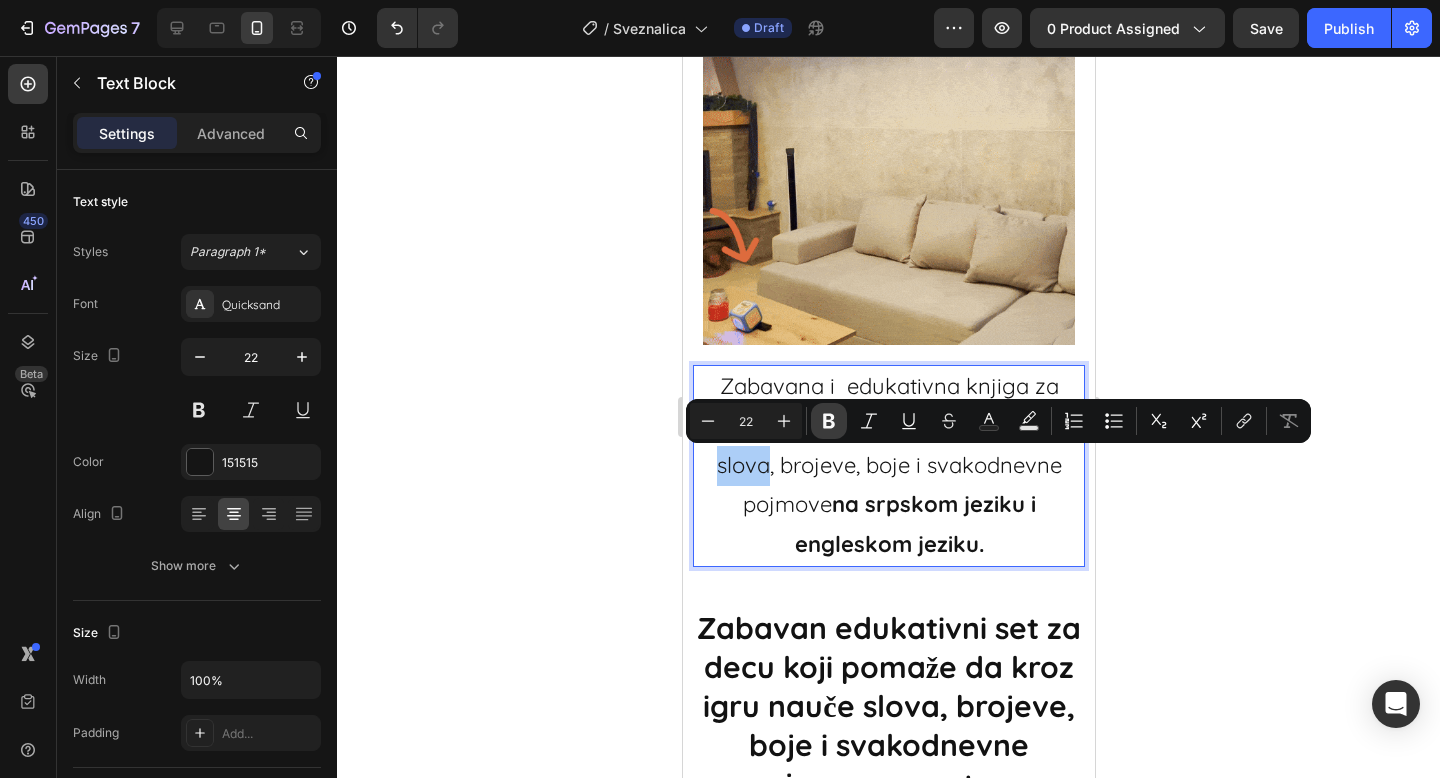 click 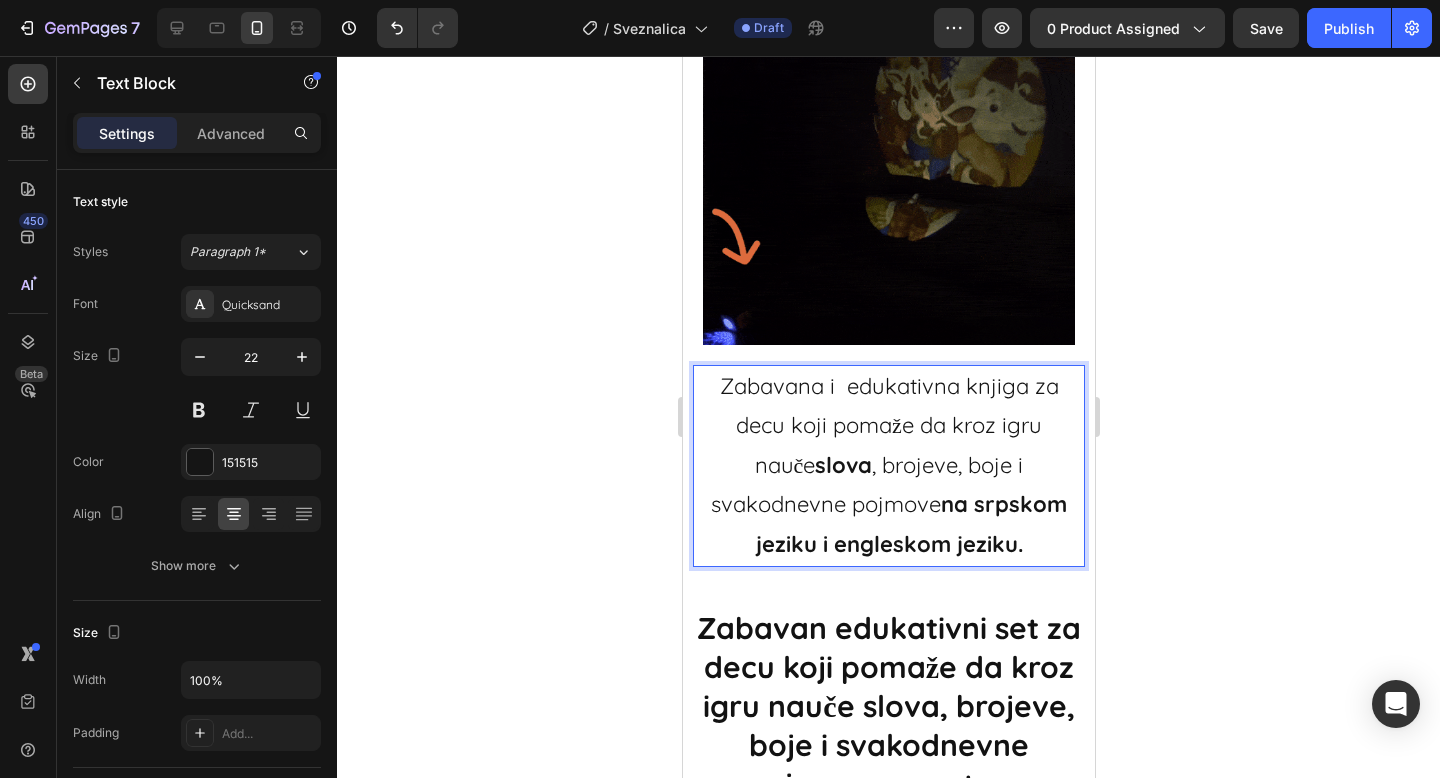 click on "Zabavana i  edukativna knjiga za decu koji pomaže da kroz igru nauče  slova , brojeve, boje i svakodnevne pojmove   na srpskom jeziku i engleskom jeziku." at bounding box center (888, 466) 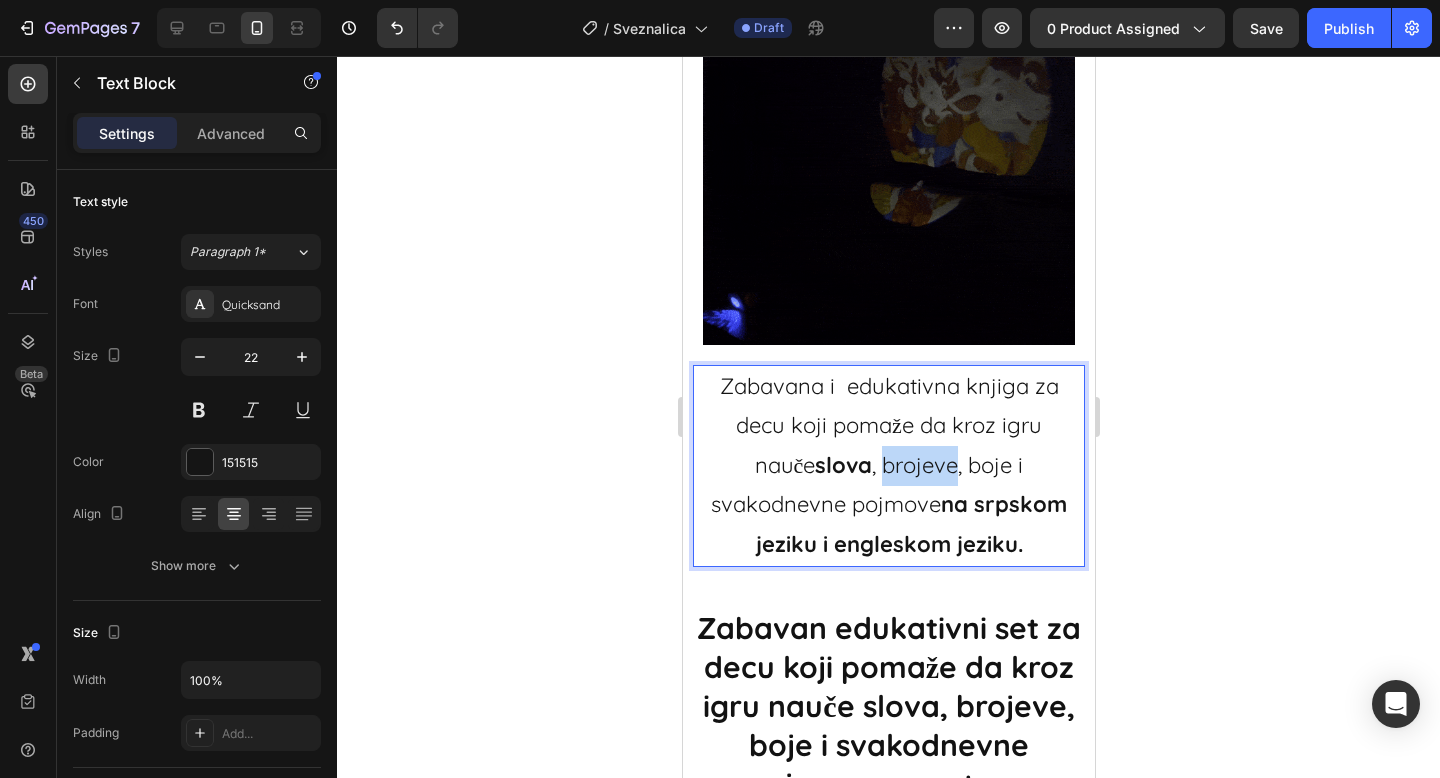 click on "Zabavana i  edukativna knjiga za decu koji pomaže da kroz igru nauče  slova , brojeve, boje i svakodnevne pojmove   na srpskom jeziku i engleskom jeziku." at bounding box center [888, 466] 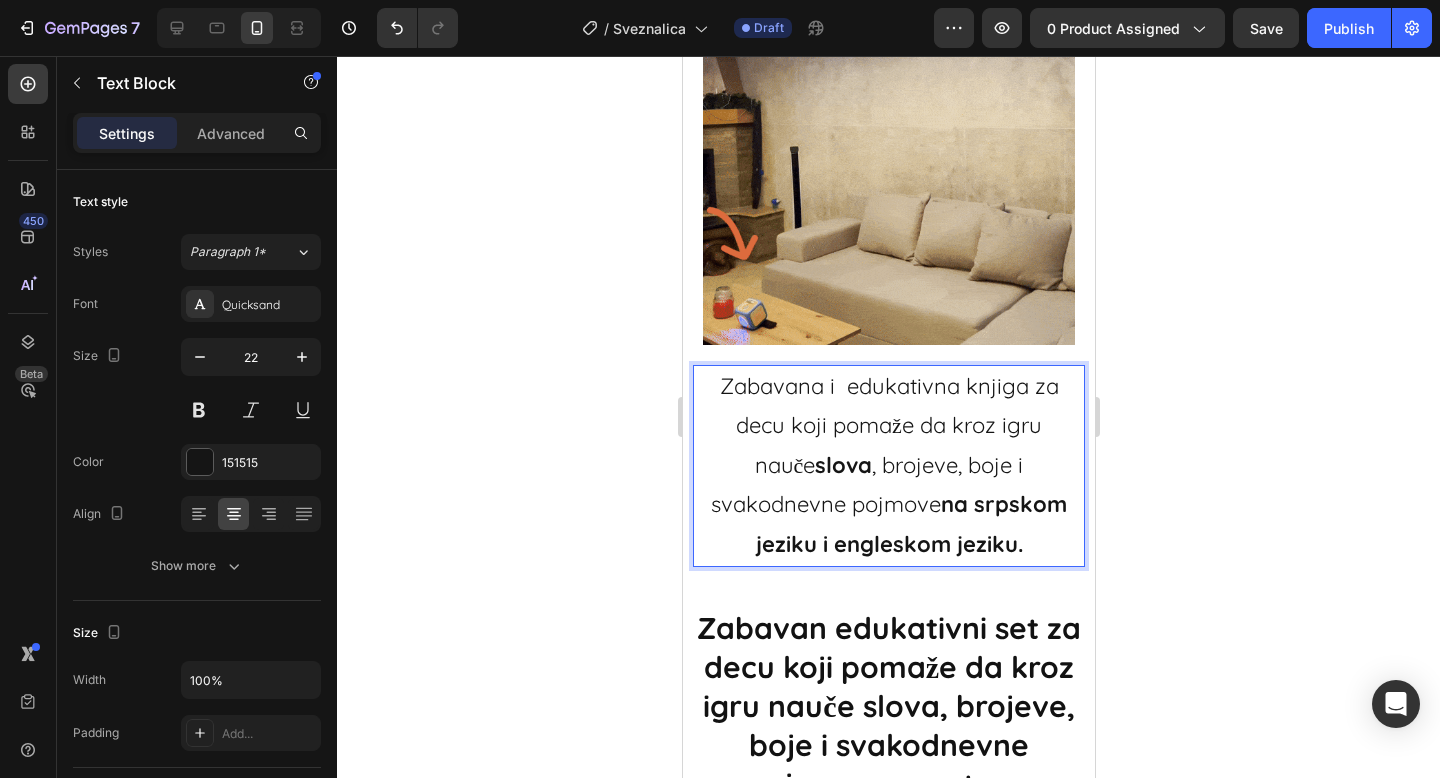 click on "Zabavana i  edukativna knjiga za decu koji pomaže da kroz igru nauče  slova , brojeve, boje i svakodnevne pojmove   na srpskom jeziku i engleskom jeziku." at bounding box center [888, 466] 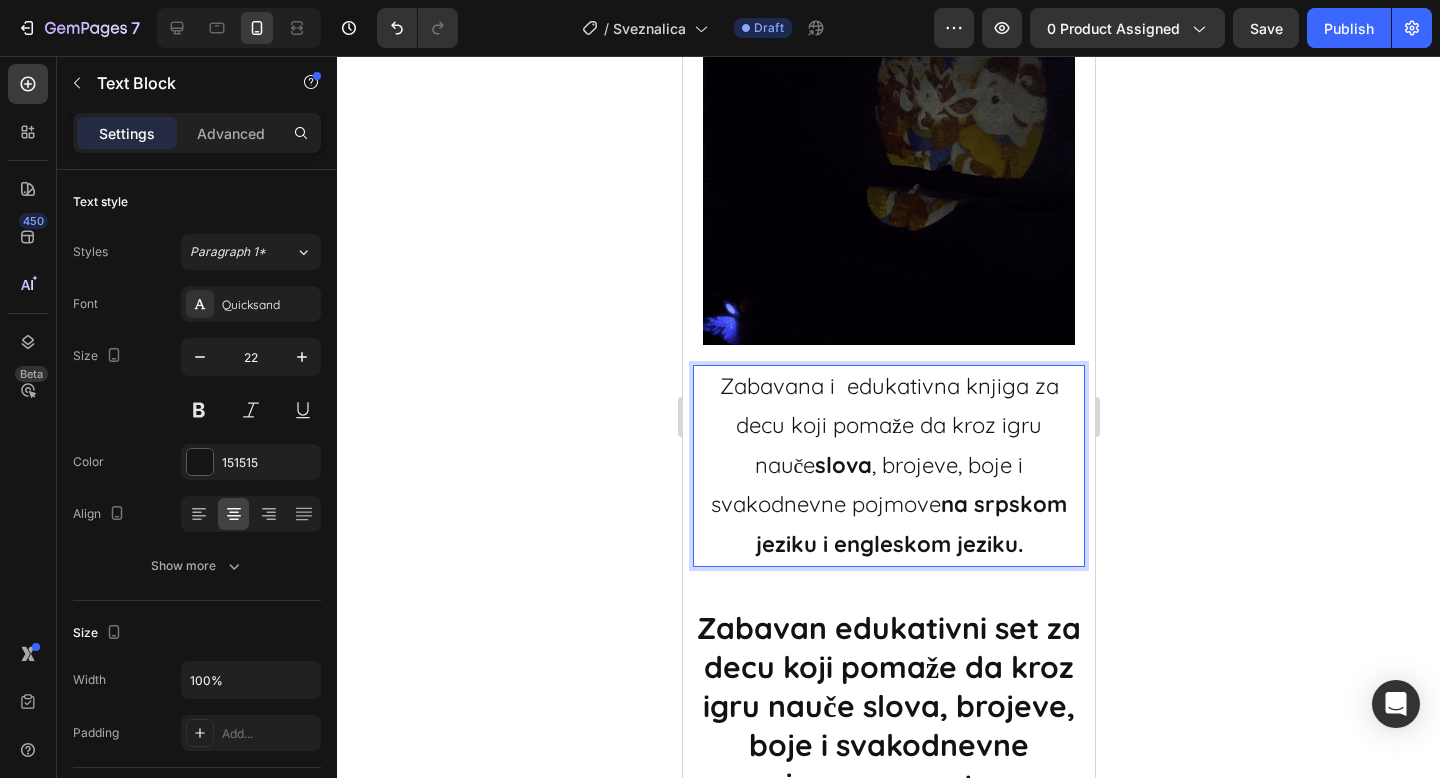 click on "Zabavana i  edukativna knjiga za decu koji pomaže da kroz igru nauče  slova , brojeve, boje i svakodnevne pojmove   na srpskom jeziku i engleskom jeziku." at bounding box center (888, 466) 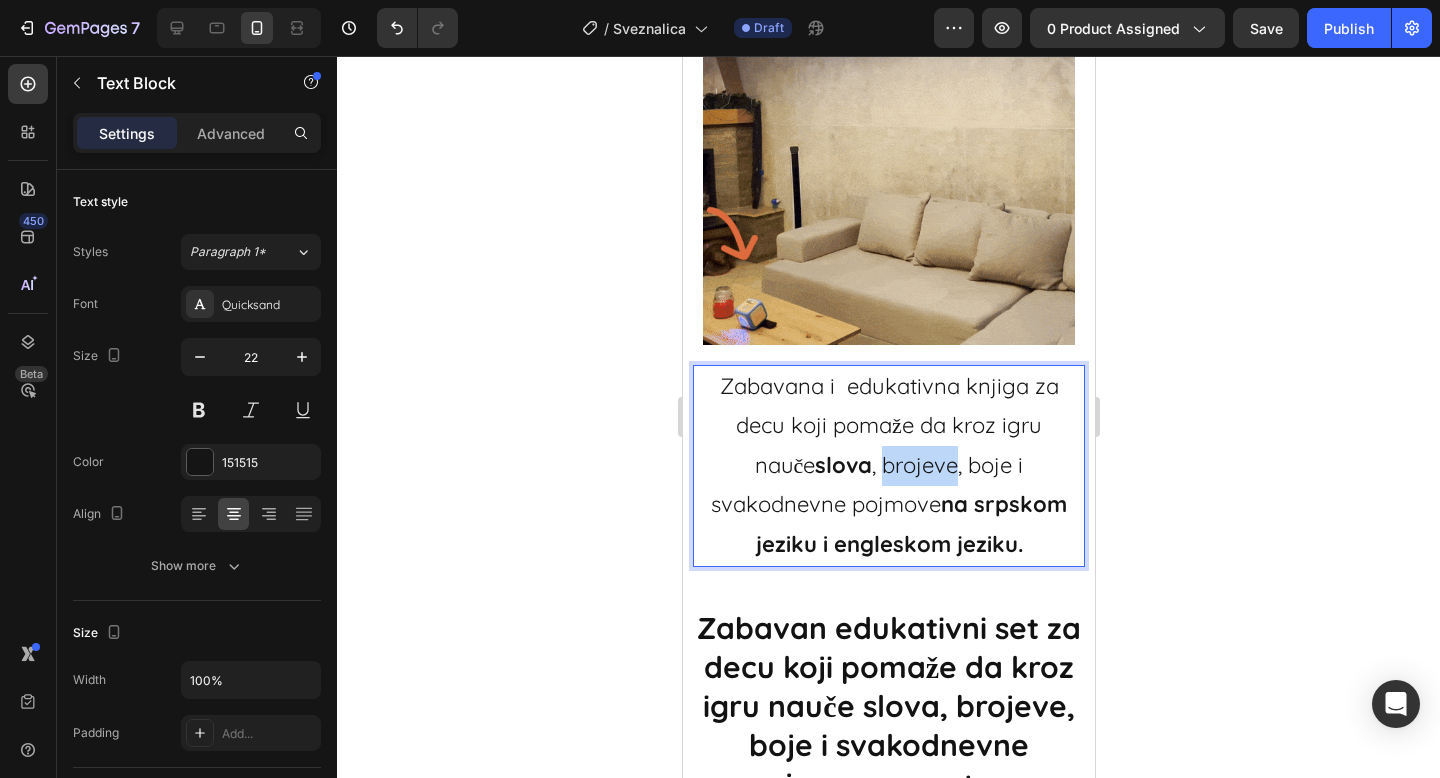 click on "Zabavana i  edukativna knjiga za decu koji pomaže da kroz igru nauče  slova , brojeve, boje i svakodnevne pojmove   na srpskom jeziku i engleskom jeziku." at bounding box center [888, 466] 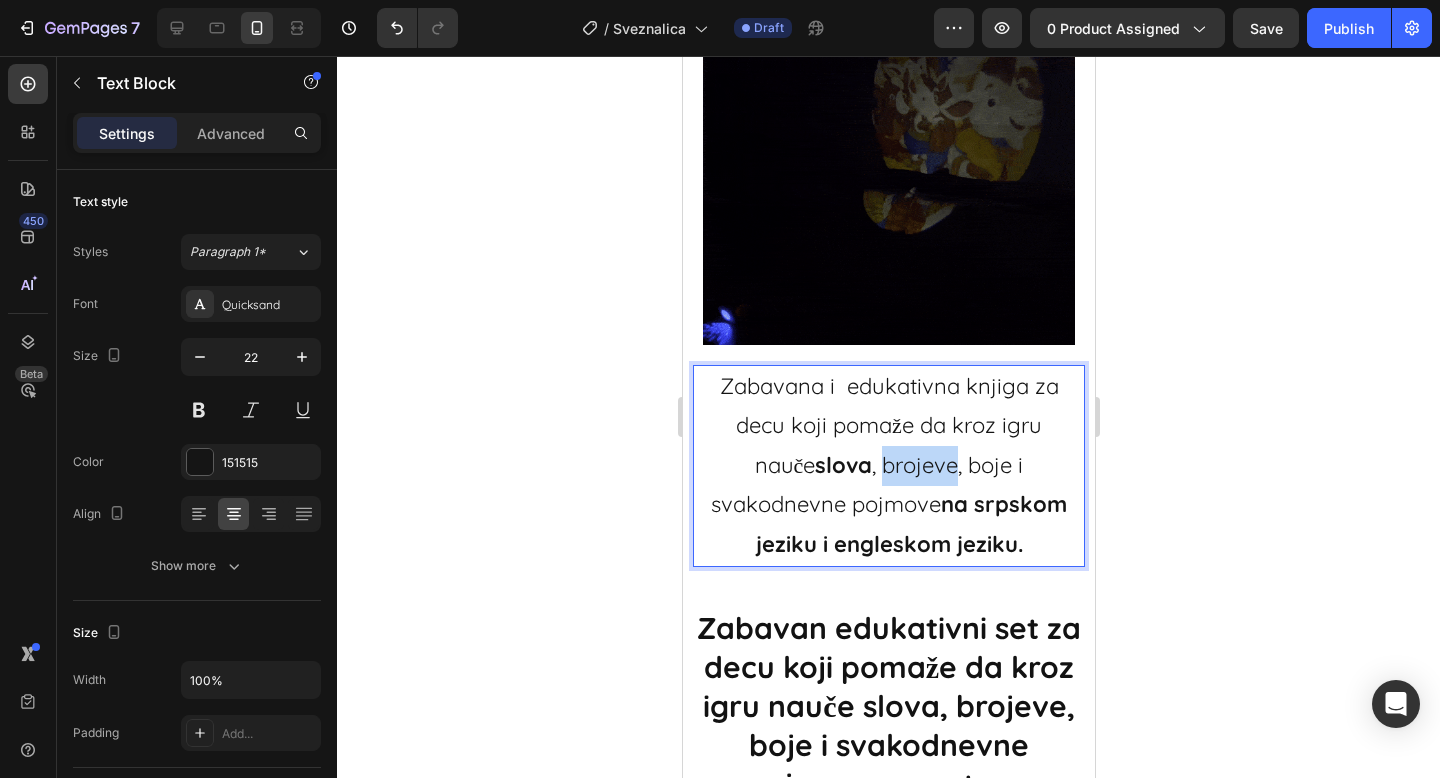 click on "Zabavana i  edukativna knjiga za decu koji pomaže da kroz igru nauče  slova , brojeve, boje i svakodnevne pojmove   na srpskom jeziku i engleskom jeziku." at bounding box center (888, 466) 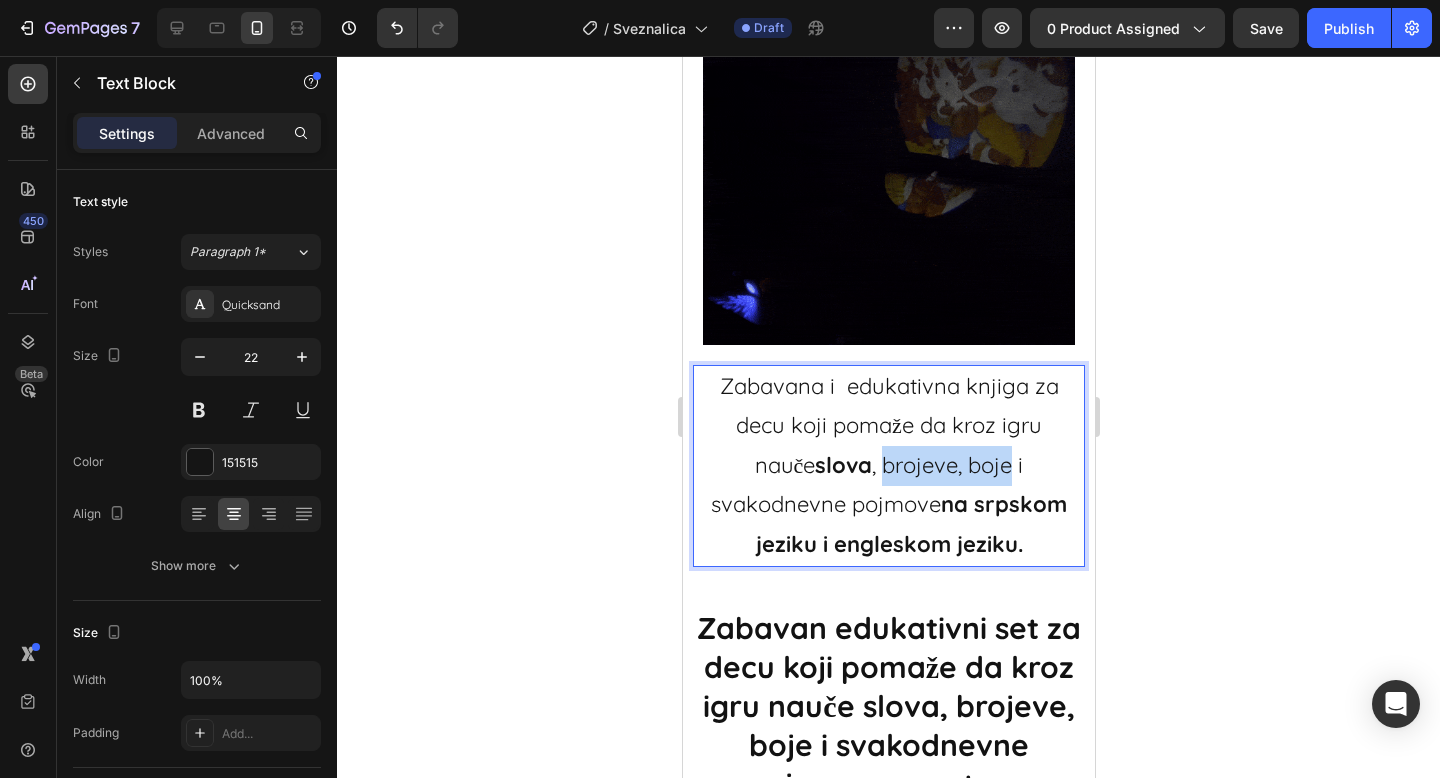 drag, startPoint x: 779, startPoint y: 474, endPoint x: 898, endPoint y: 469, distance: 119.104996 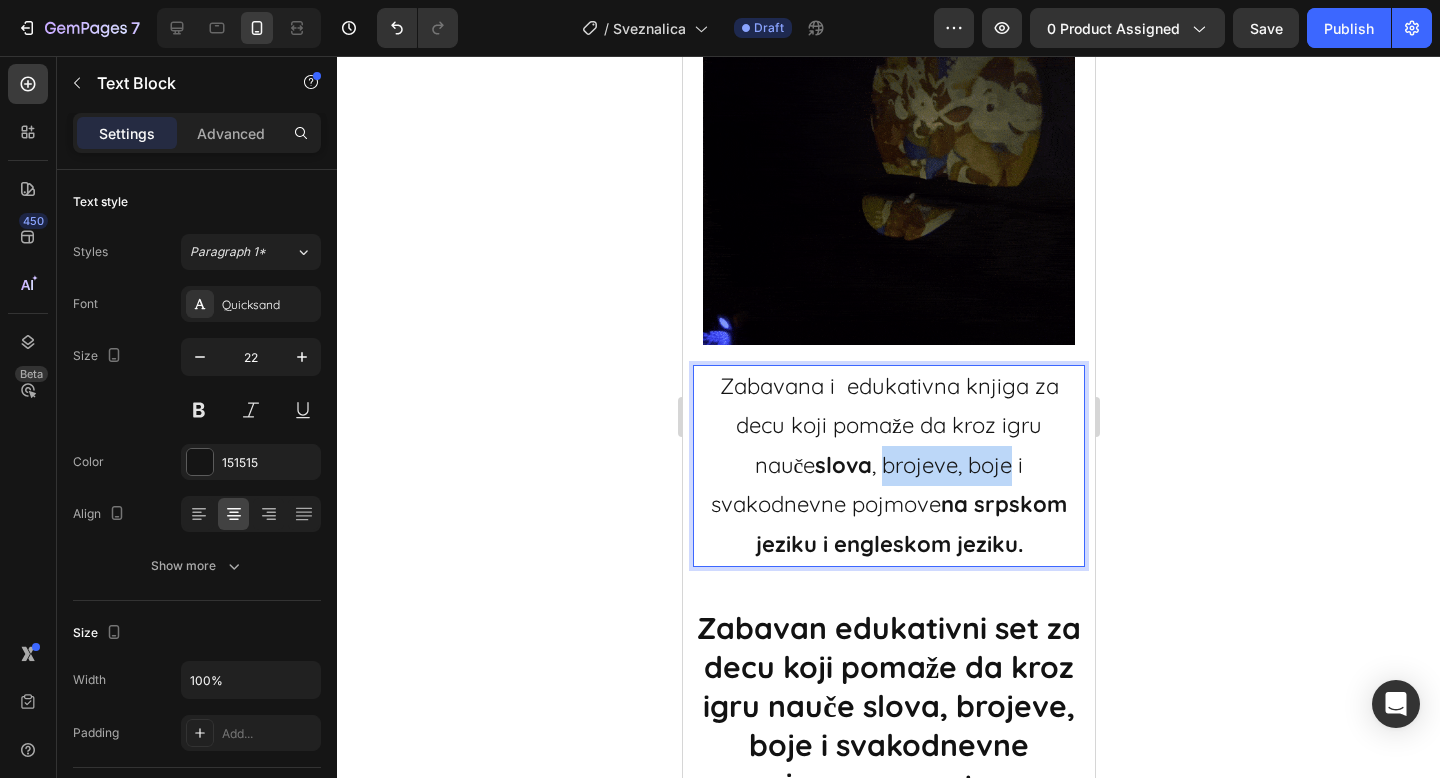 click on "Zabavana i  edukativna knjiga za decu koji pomaže da kroz igru nauče  slova , brojeve, boje i svakodnevne pojmove   na srpskom jeziku i engleskom jeziku." at bounding box center (888, 466) 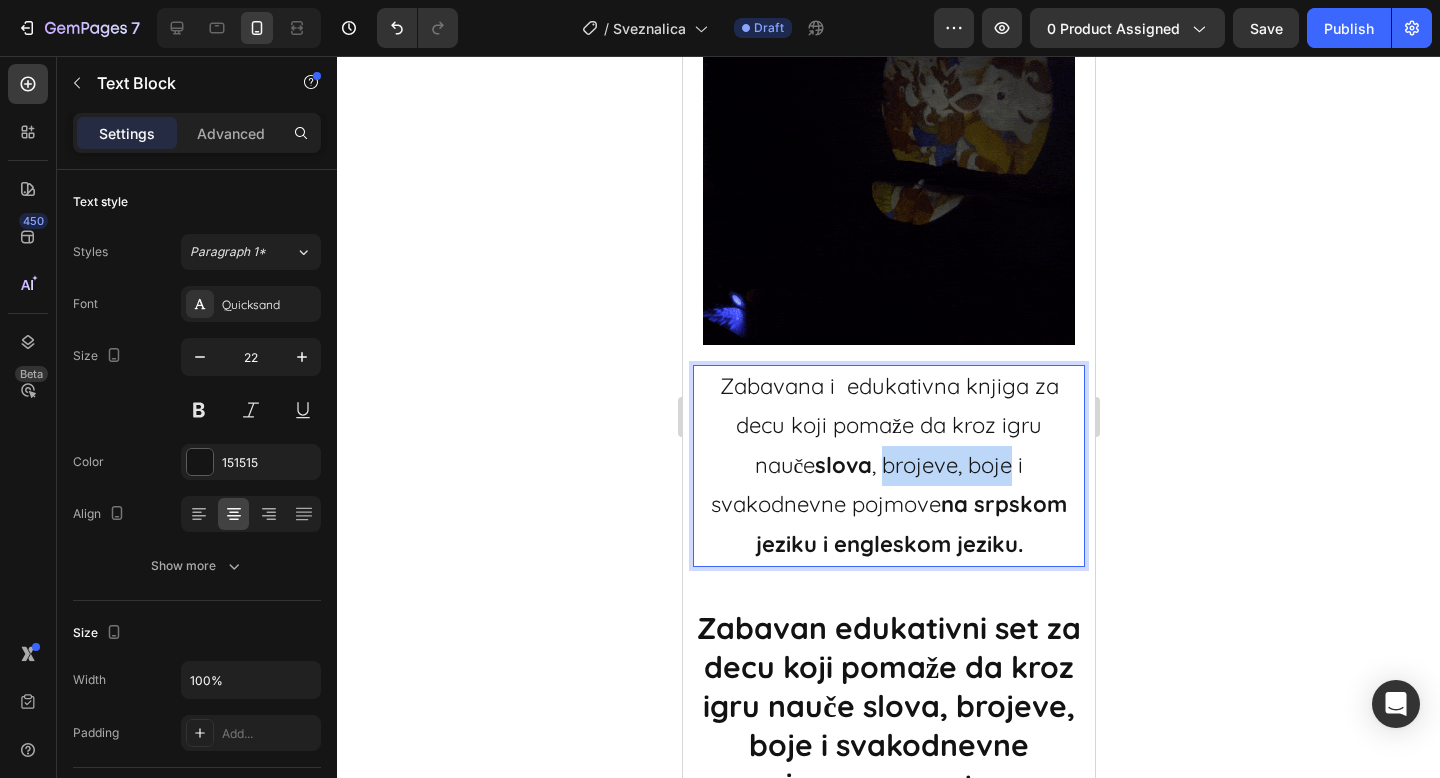 click on "Zabavana i  edukativna knjiga za decu koji pomaže da kroz igru nauče  slova , brojeve, boje i svakodnevne pojmove   na srpskom jeziku i engleskom jeziku." at bounding box center (888, 466) 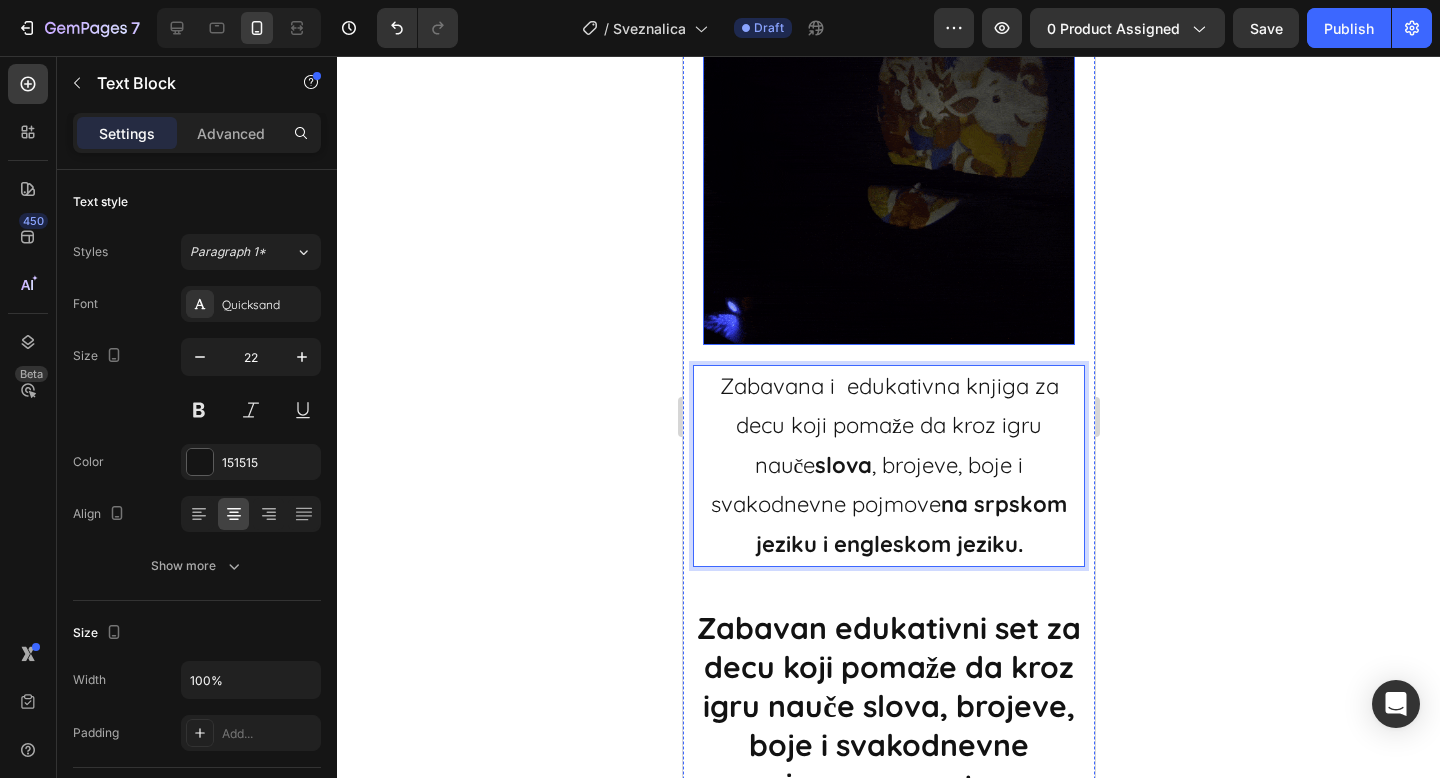 click at bounding box center (888, 159) 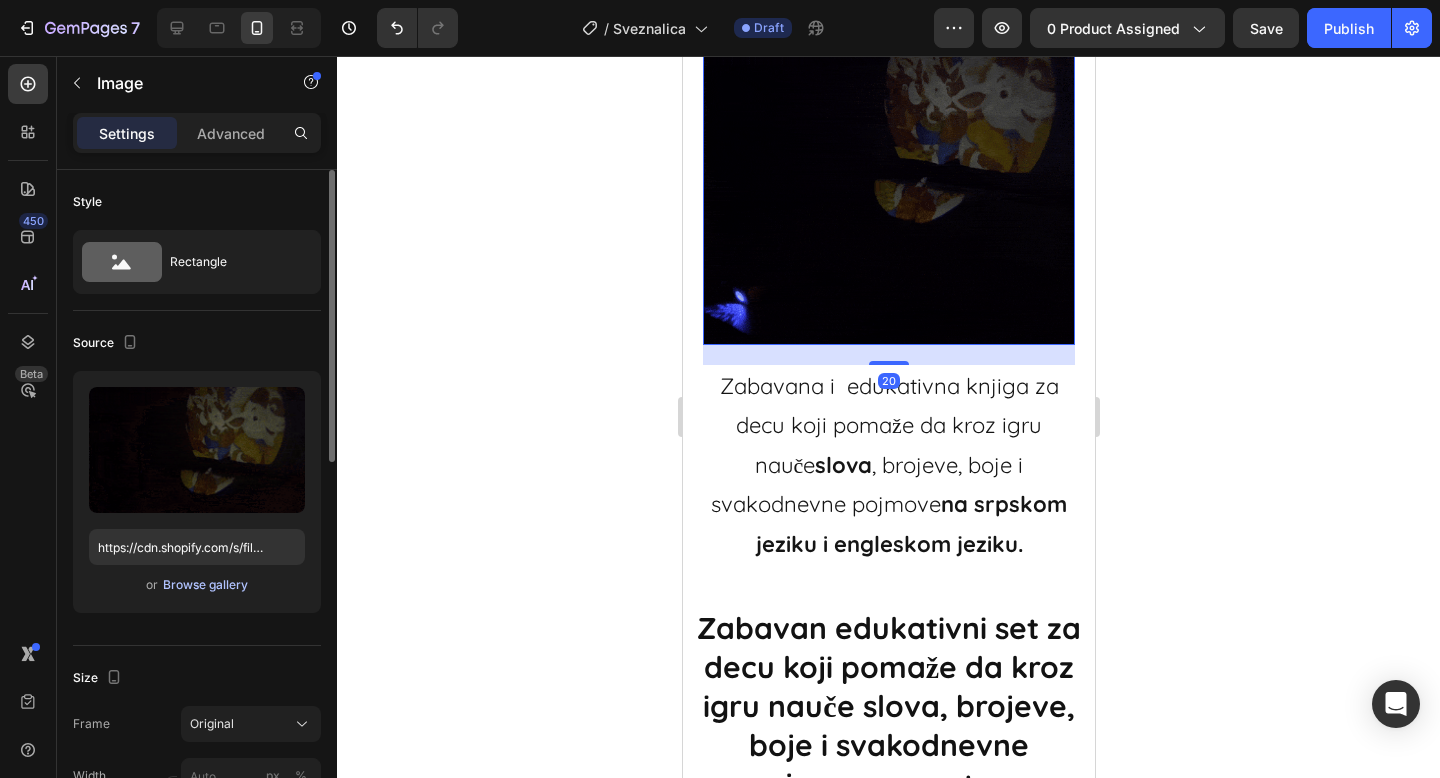 click on "Browse gallery" at bounding box center (205, 585) 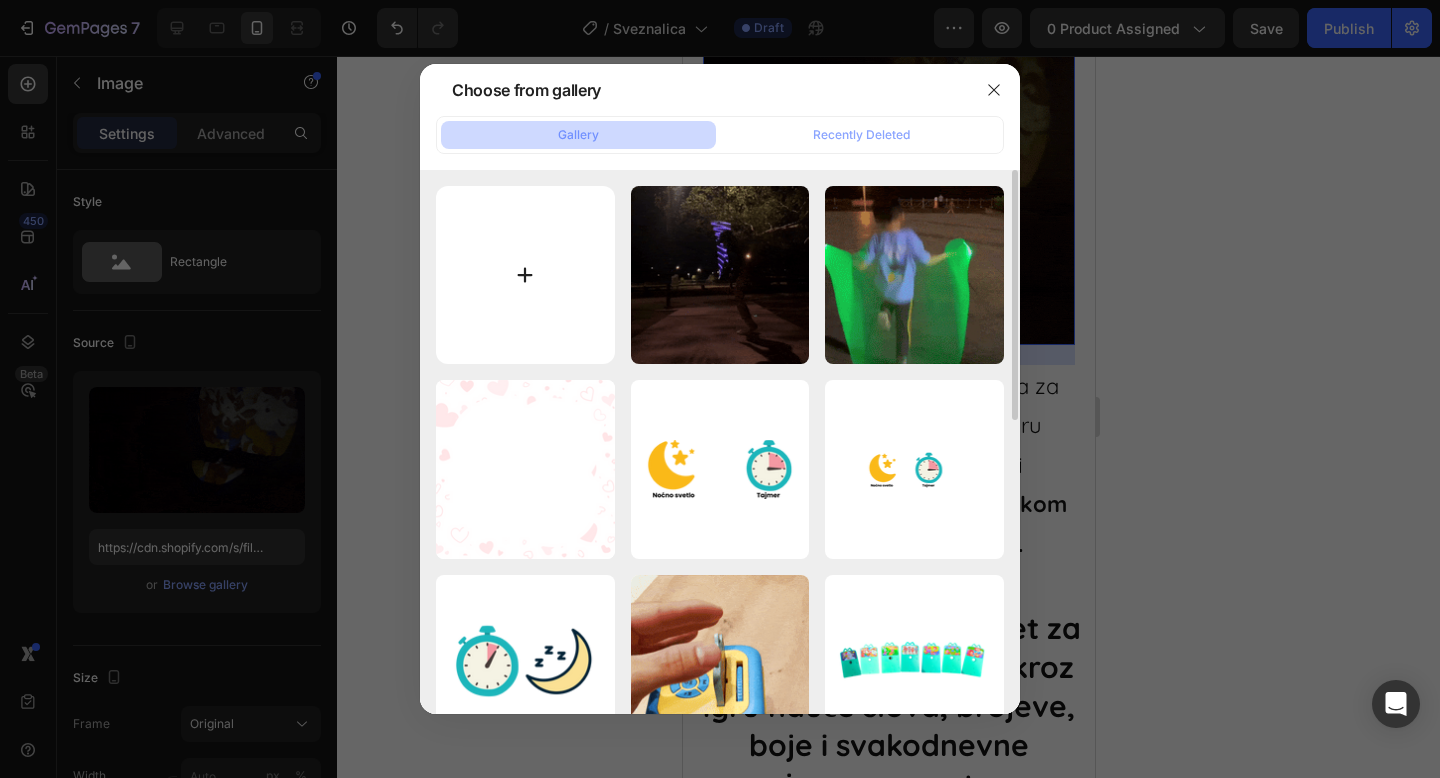 click at bounding box center [525, 275] 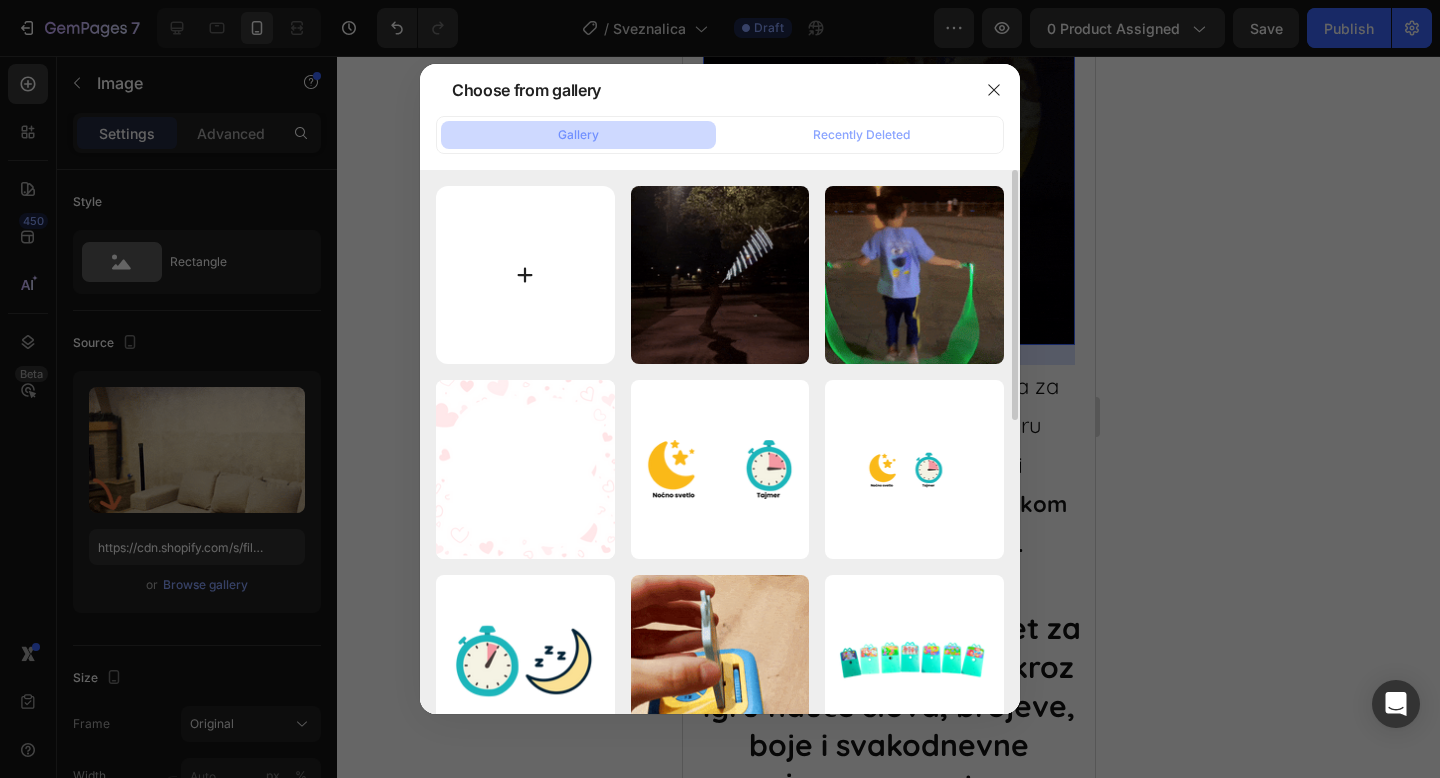 type on "C:\fakepath\ezgif.com-animated-gif-maker (74).gif" 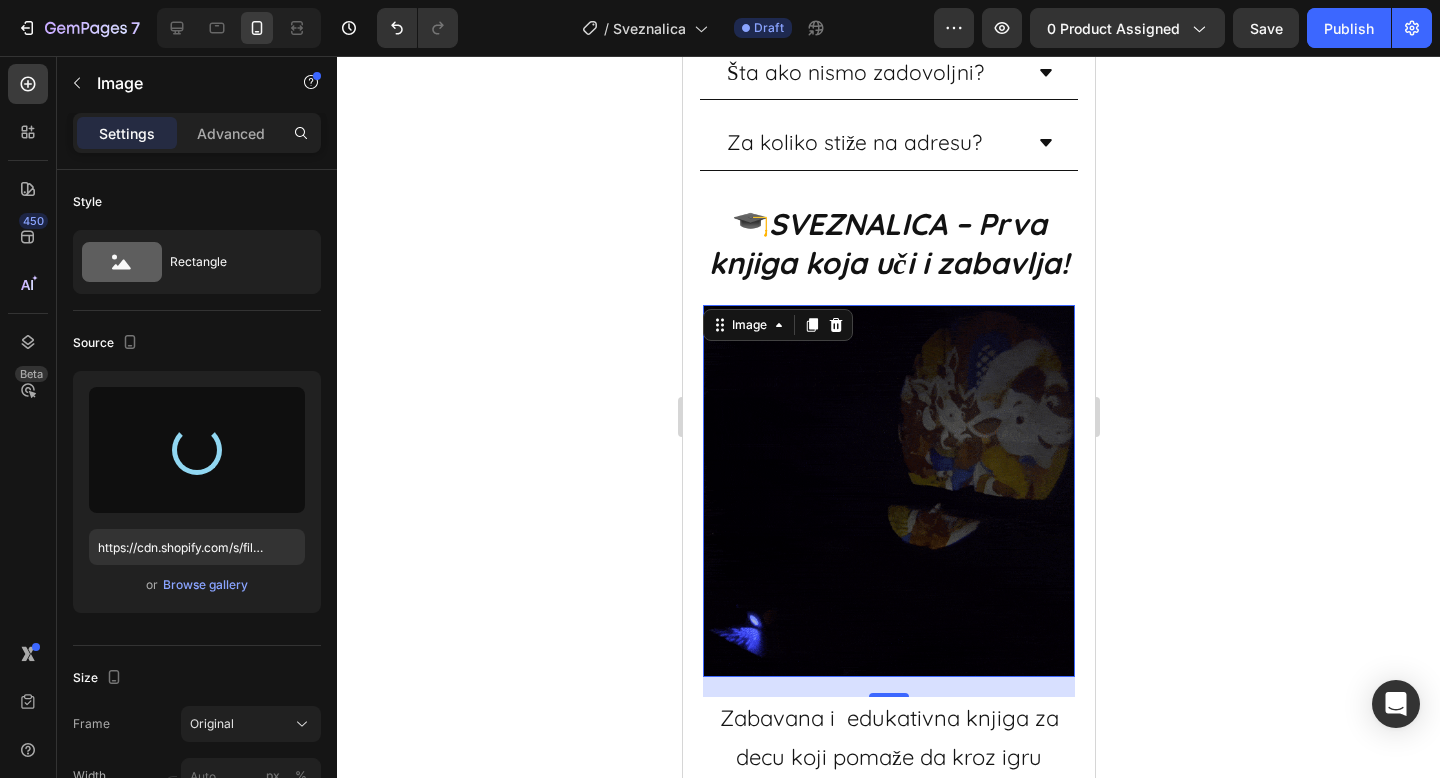 scroll, scrollTop: 1571, scrollLeft: 0, axis: vertical 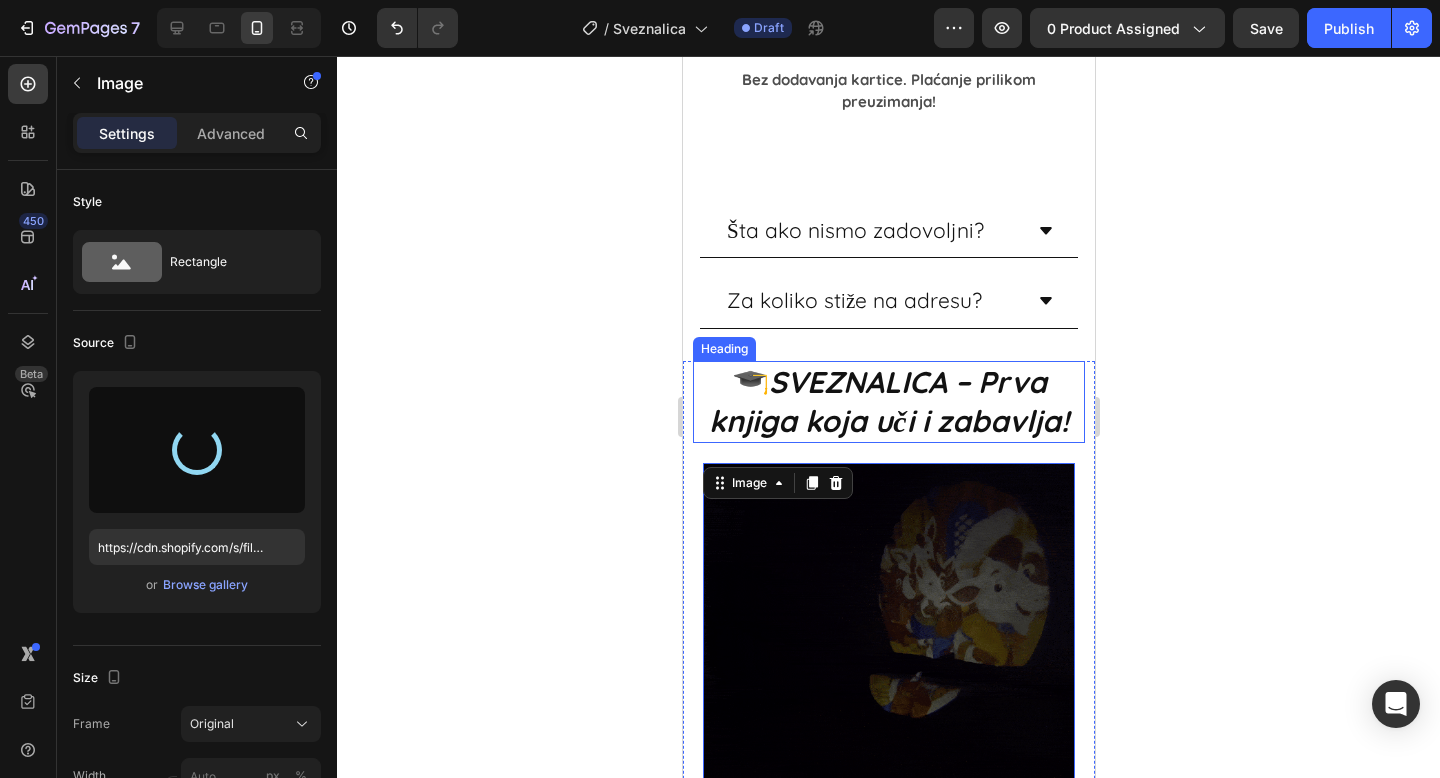 type on "https://cdn.shopify.com/s/files/1/0843/5682/5375/files/gempages_489206579149669515-8dab2b56-5a0e-436b-9938-763e629f4400.gif" 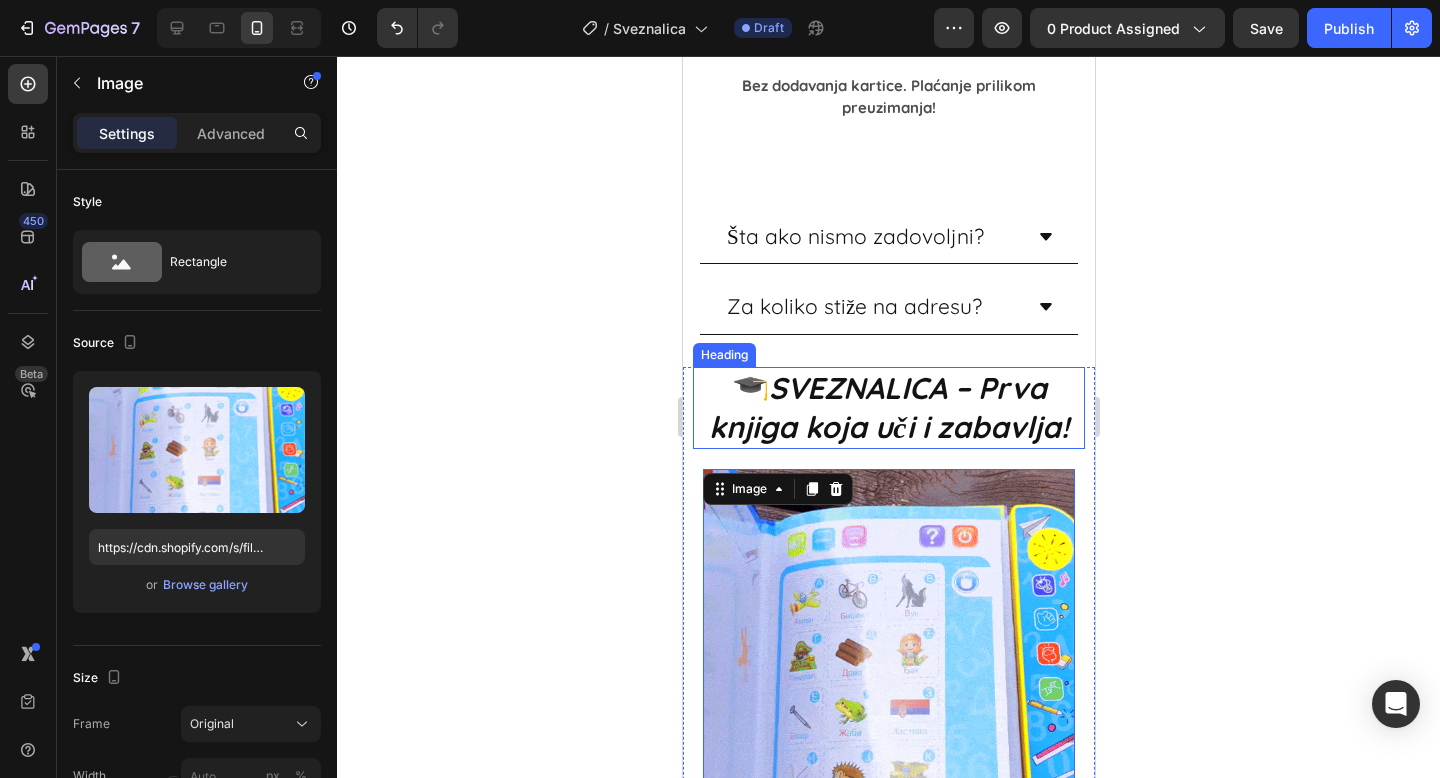 scroll, scrollTop: 1659, scrollLeft: 0, axis: vertical 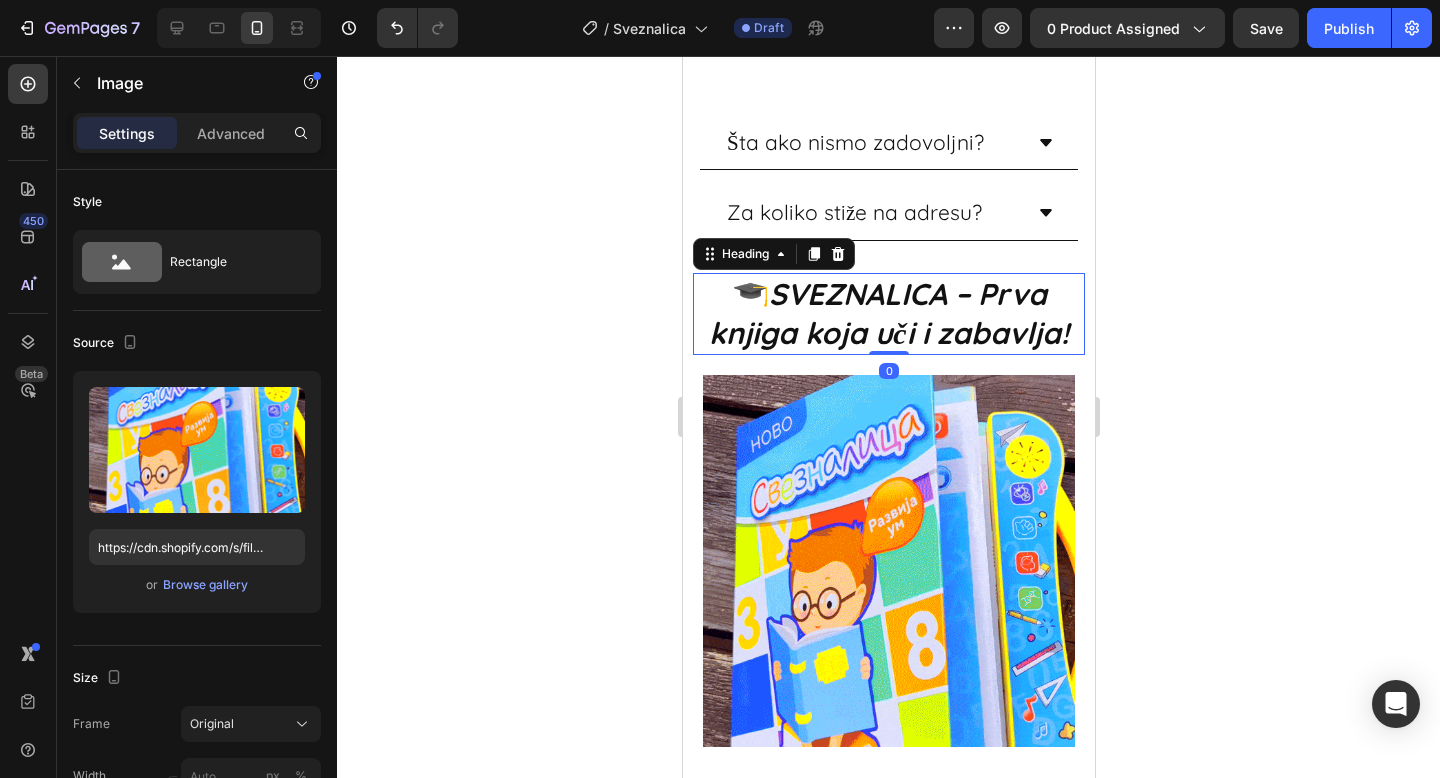 click on "SVEZNALICA – Prva knjiga koja uči i zabavlja!" at bounding box center [887, 313] 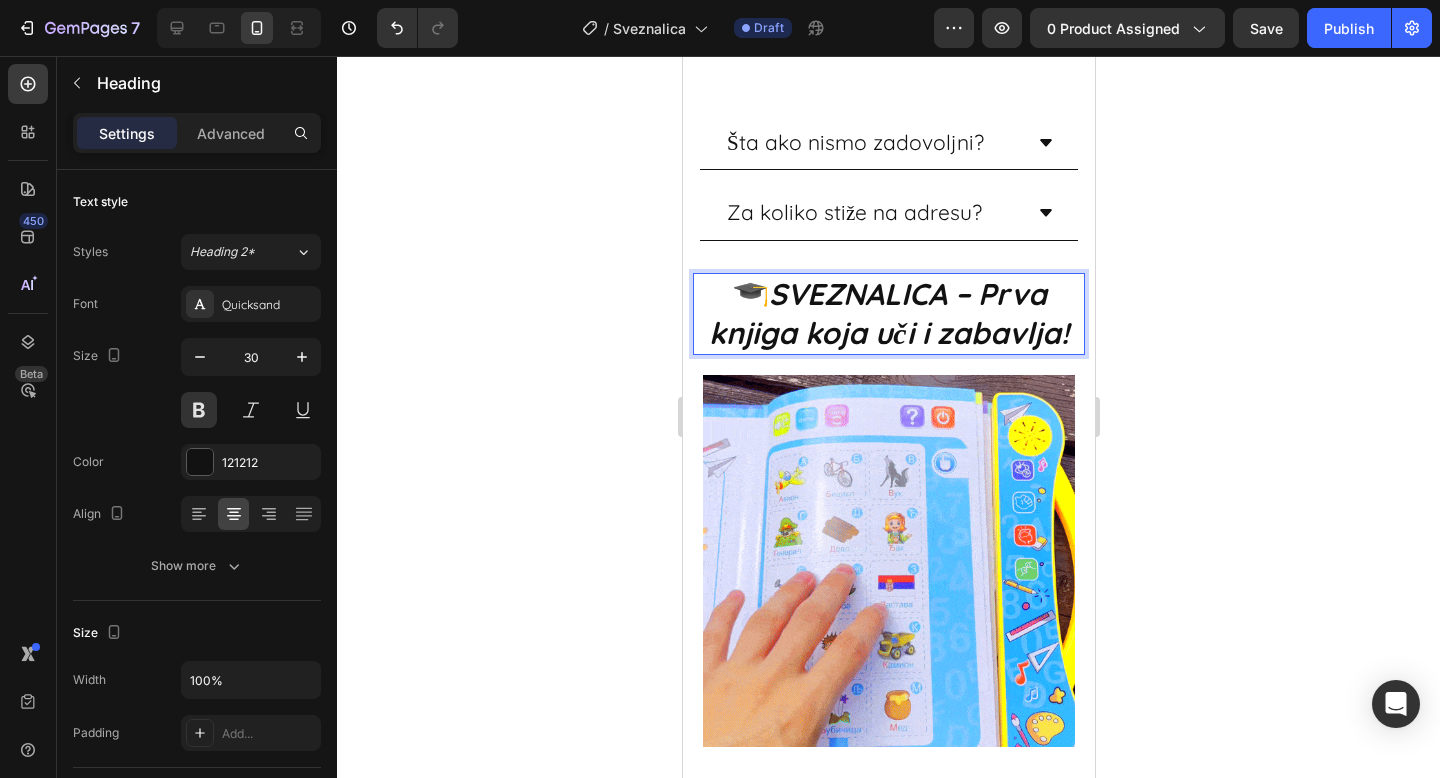 click on "SVEZNALICA – Prva knjiga koja uči i zabavlja!" at bounding box center [887, 313] 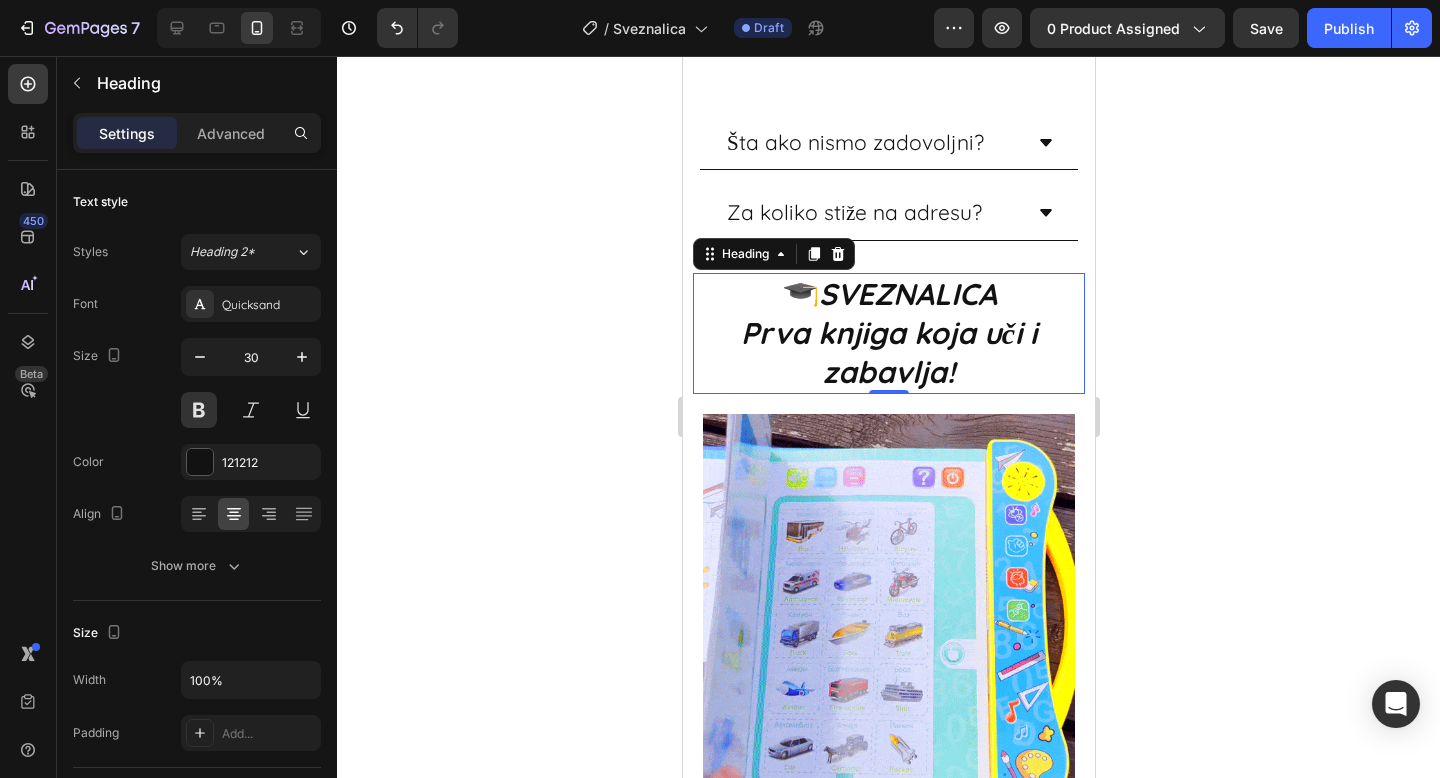 click 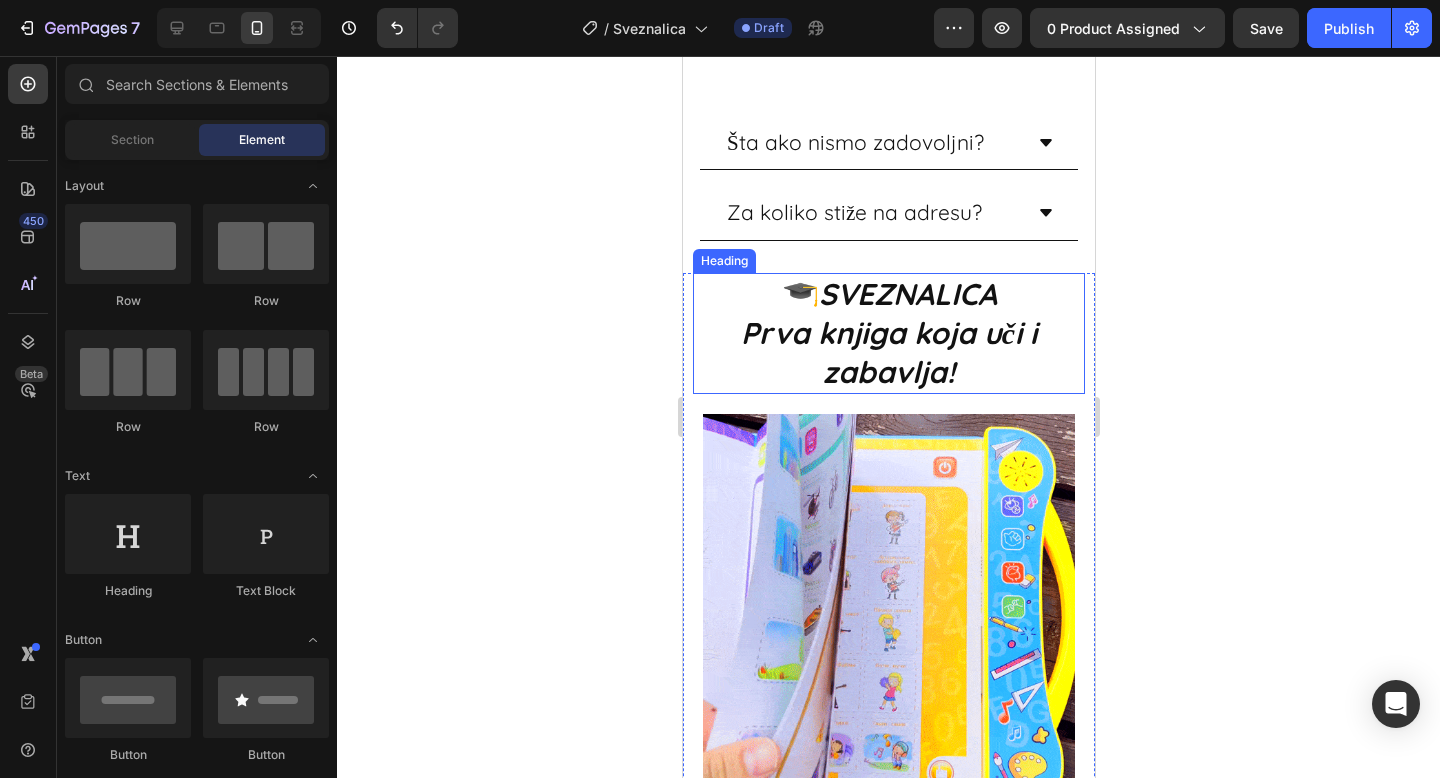 click on "🎓  SVEZNALICA  Prva knjiga koja uči i zabavlja!" at bounding box center [888, 333] 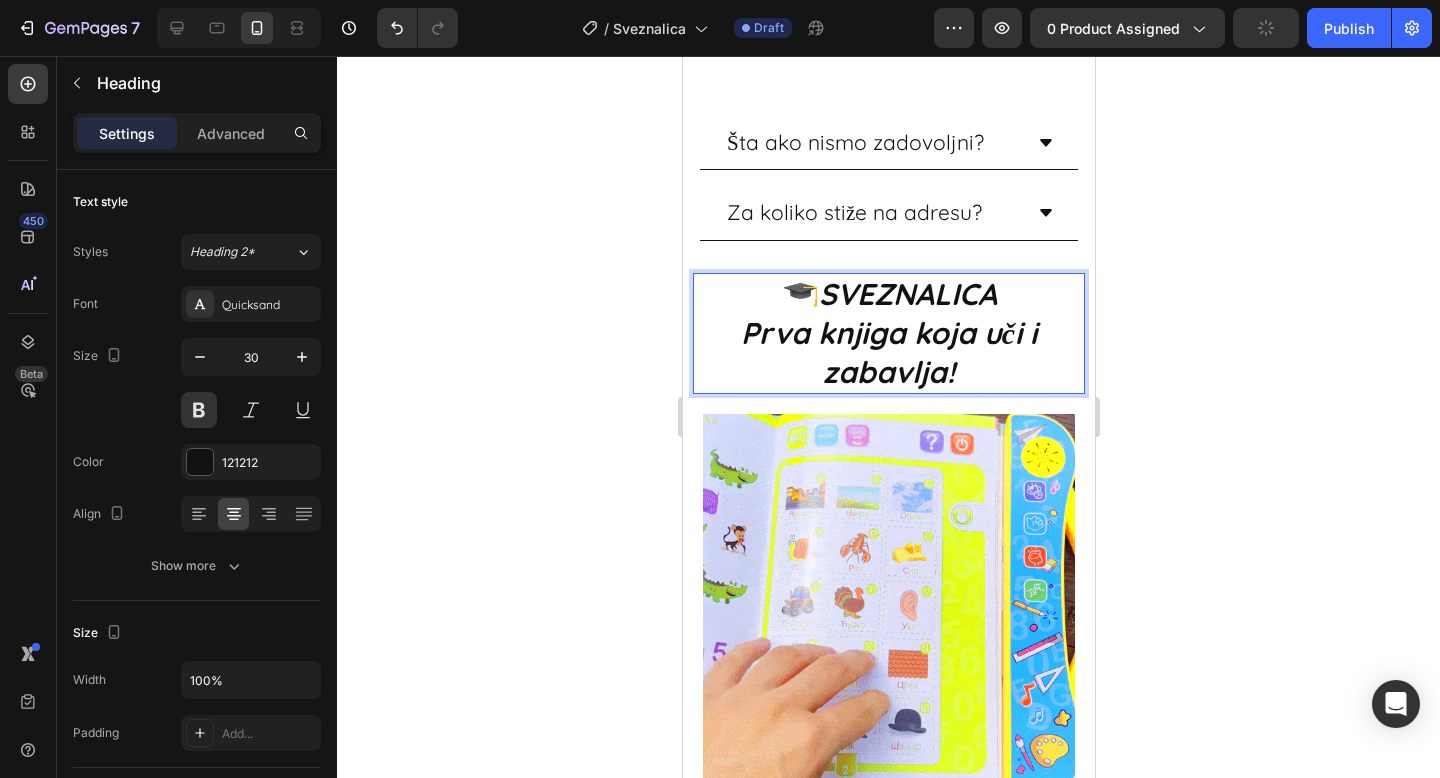 click on "SVEZNALICA" at bounding box center (907, 294) 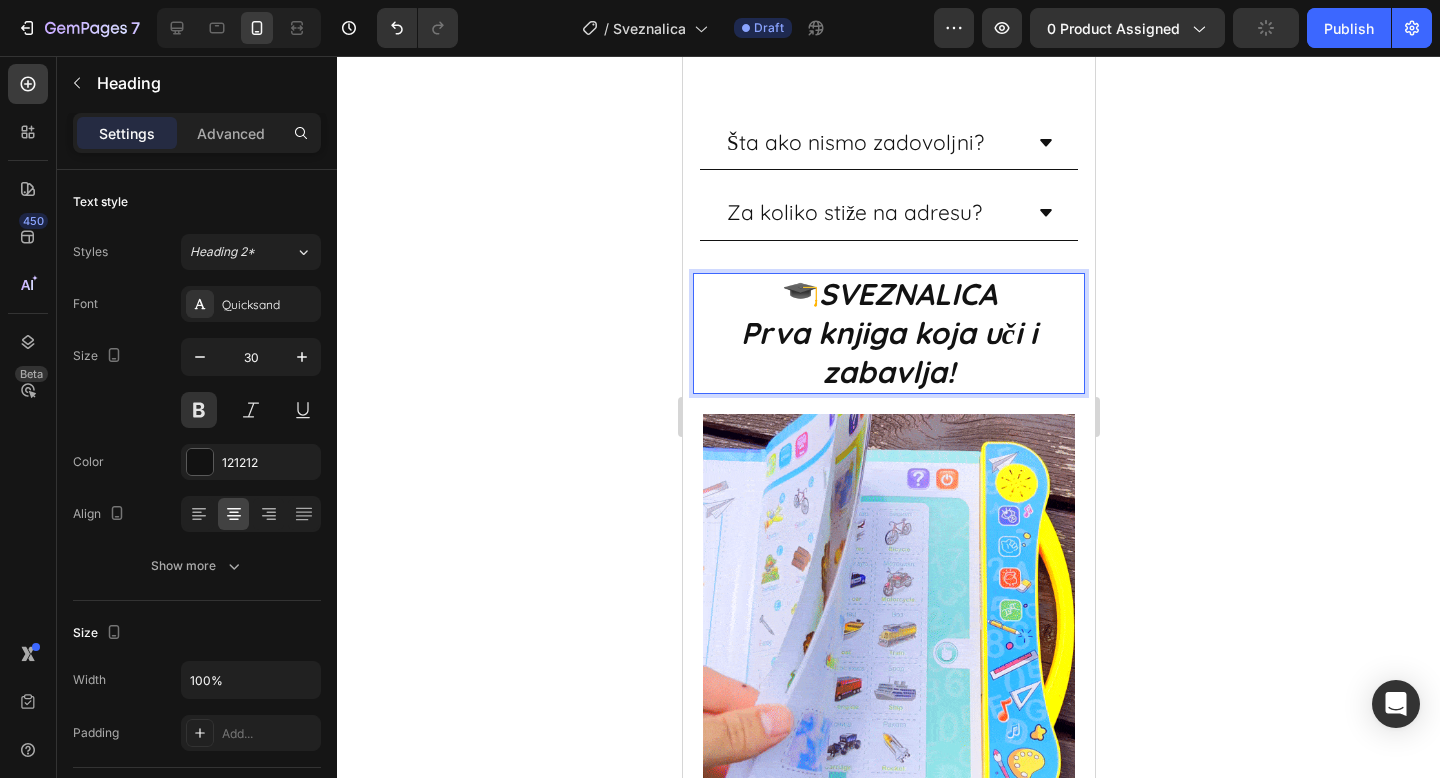 click on "SVEZNALICA" at bounding box center [907, 294] 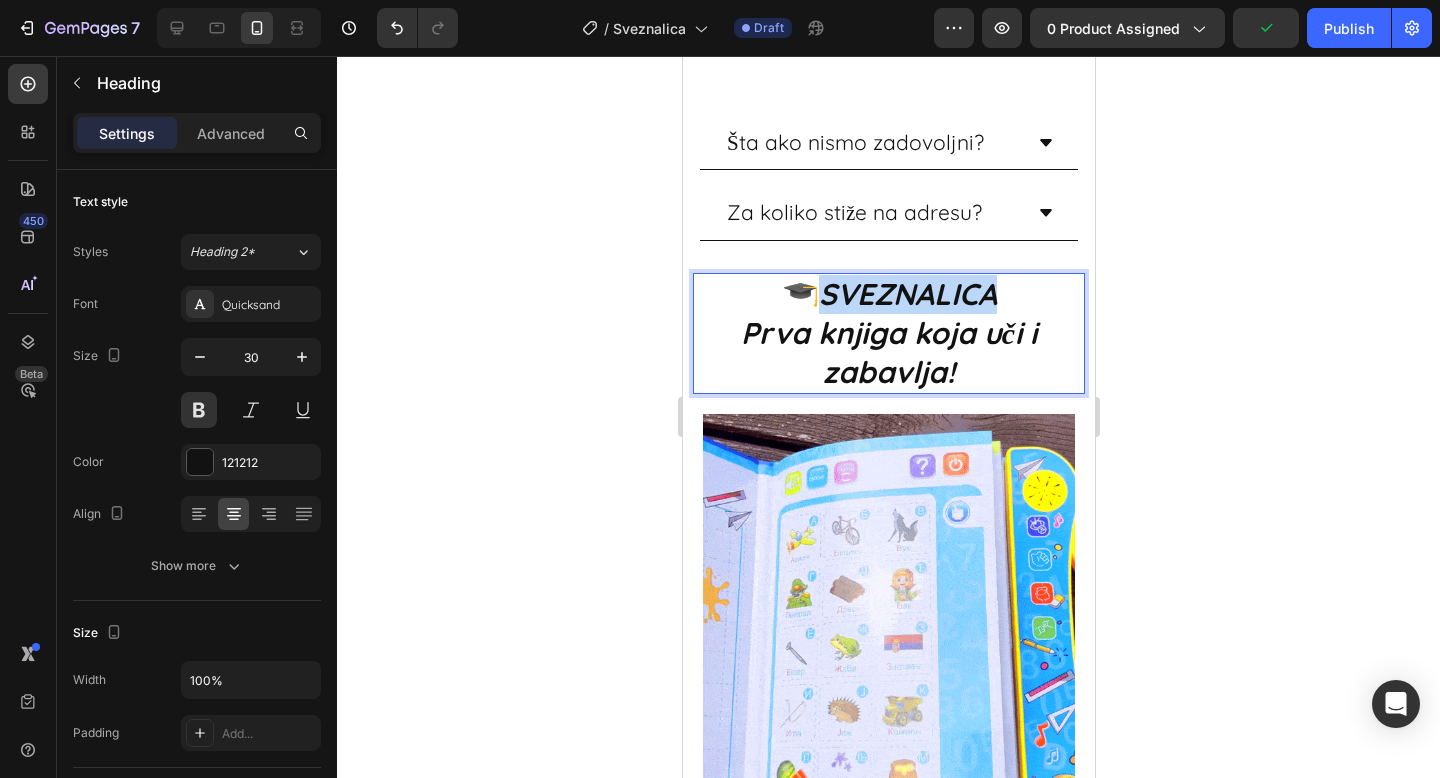 click on "SVEZNALICA" at bounding box center [907, 294] 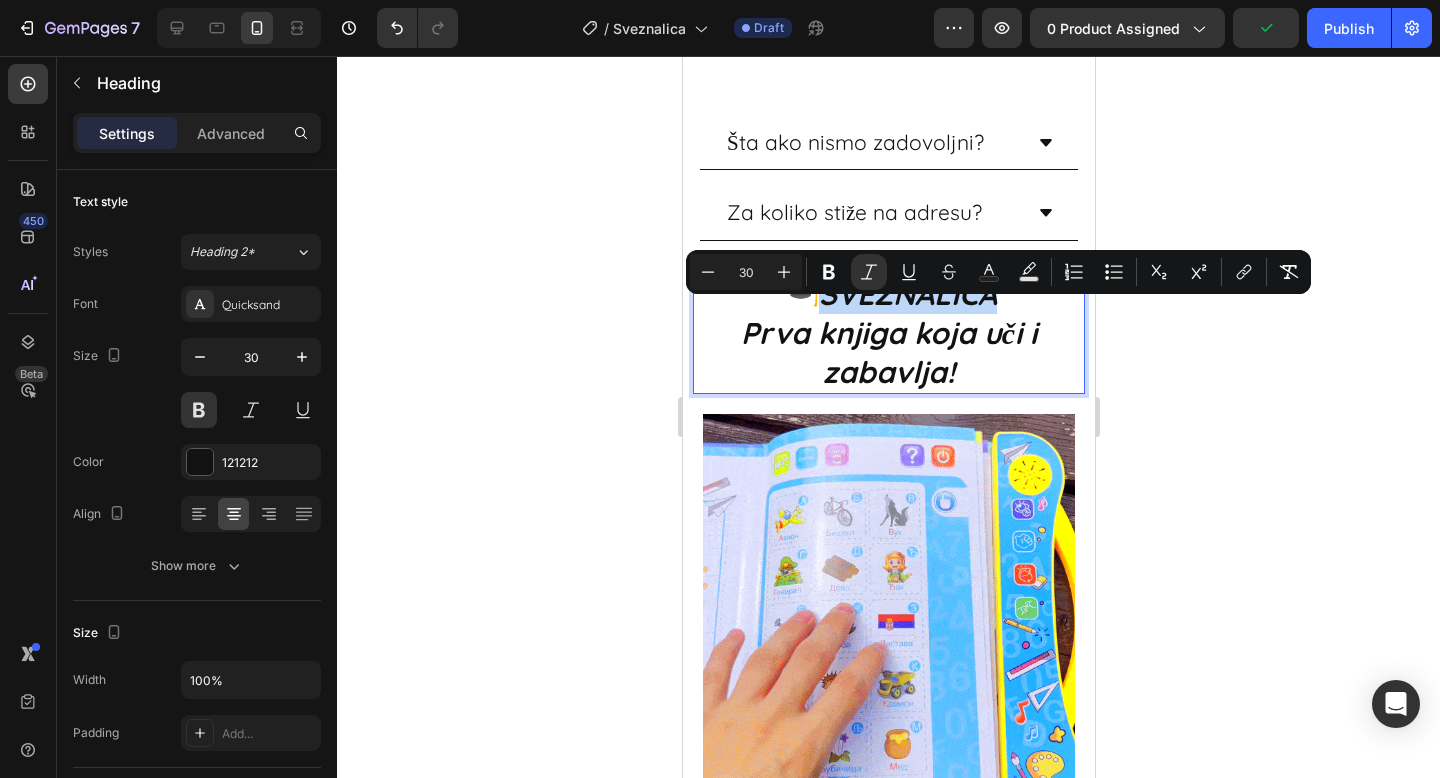 click on "SVEZNALICA" at bounding box center (907, 294) 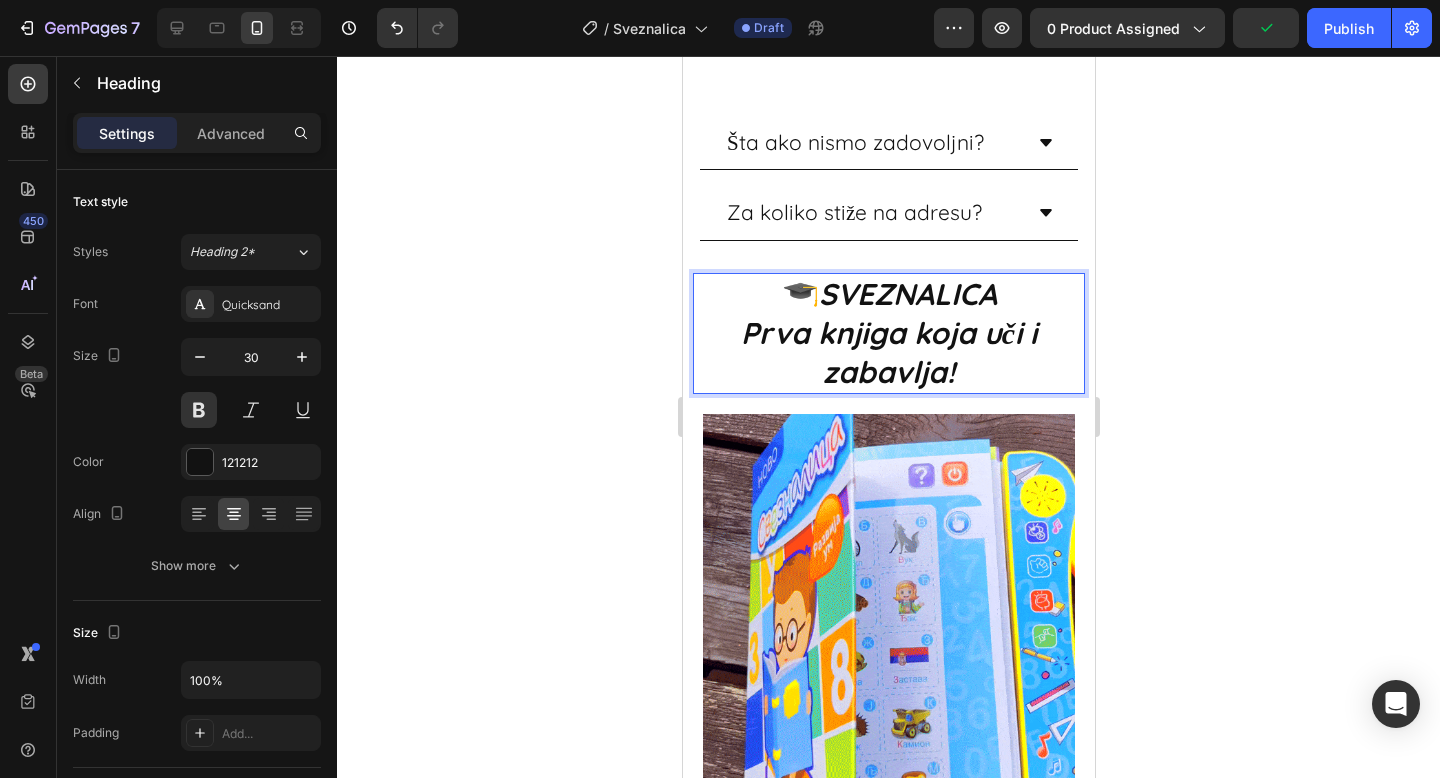 click on "SVEZNALICA" at bounding box center (907, 294) 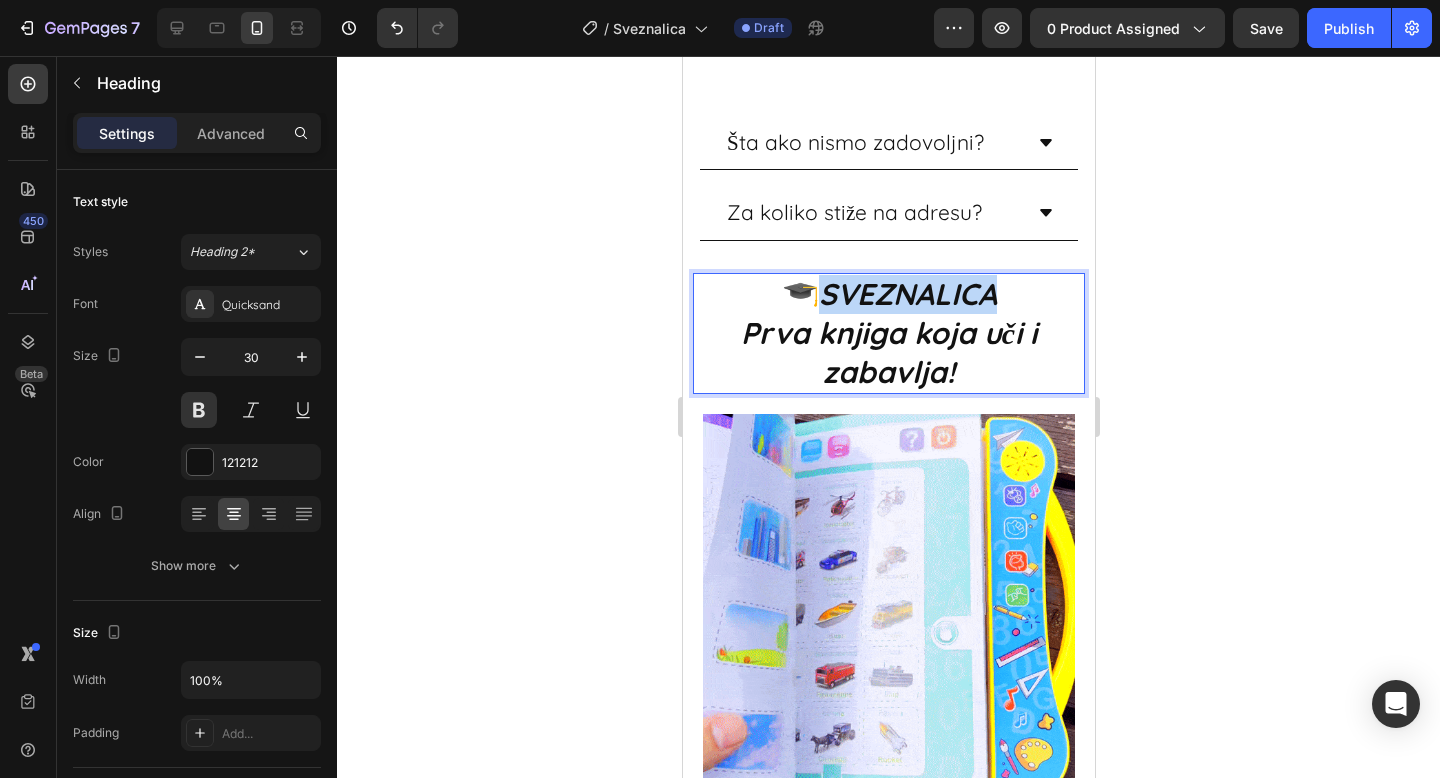 click on "SVEZNALICA" at bounding box center [907, 294] 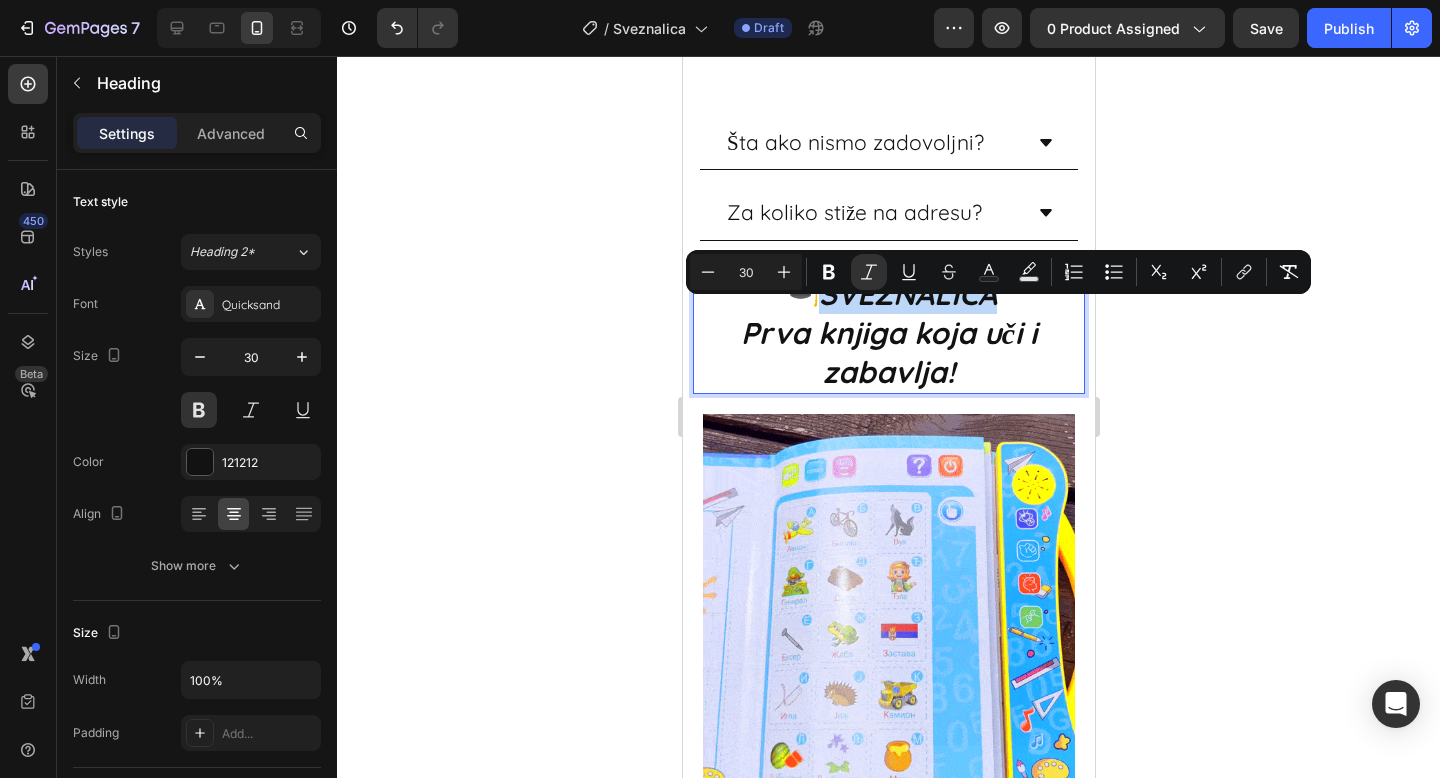 click on "SVEZNALICA" at bounding box center (907, 294) 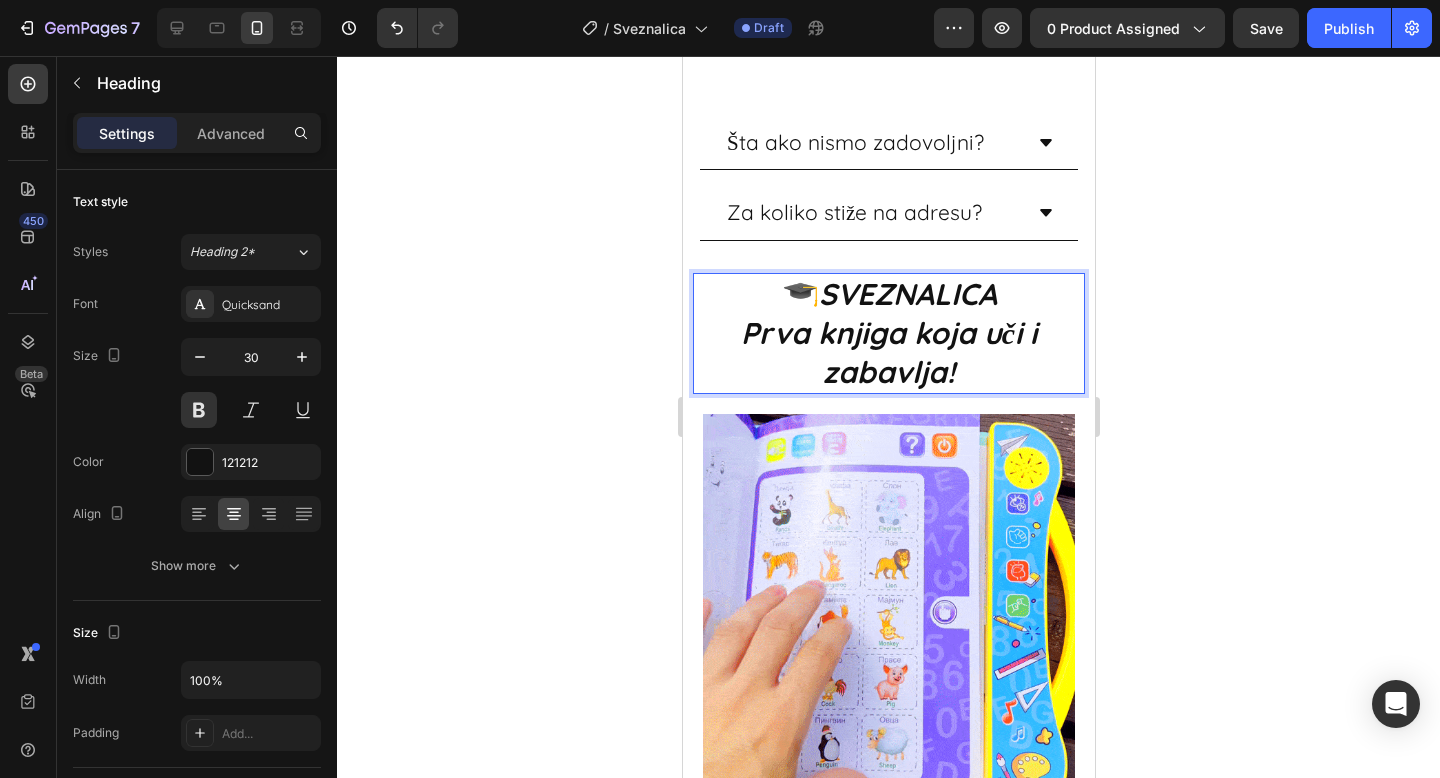 click on "SVEZNALICA" at bounding box center [907, 294] 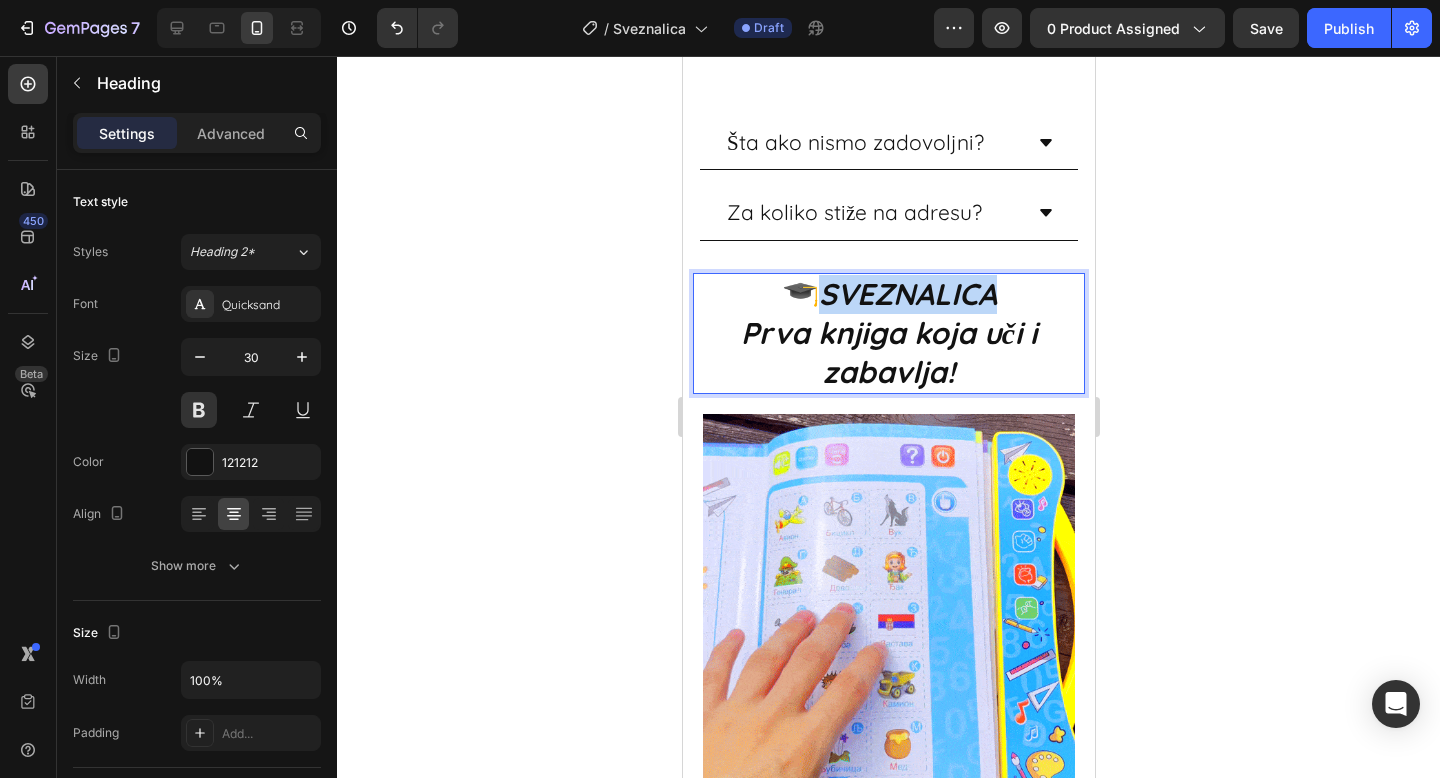 click on "SVEZNALICA" at bounding box center (907, 294) 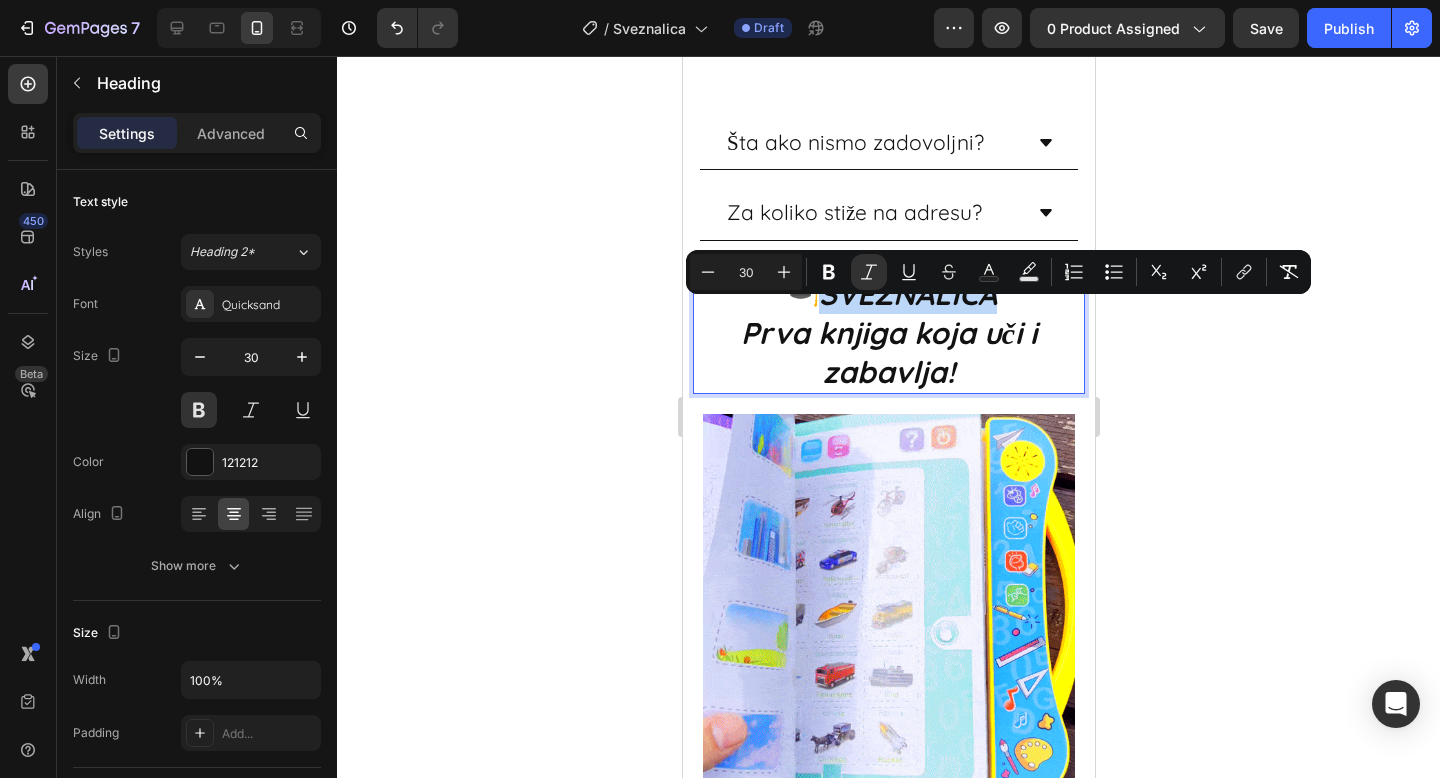 click on "SVEZNALICA" at bounding box center [907, 294] 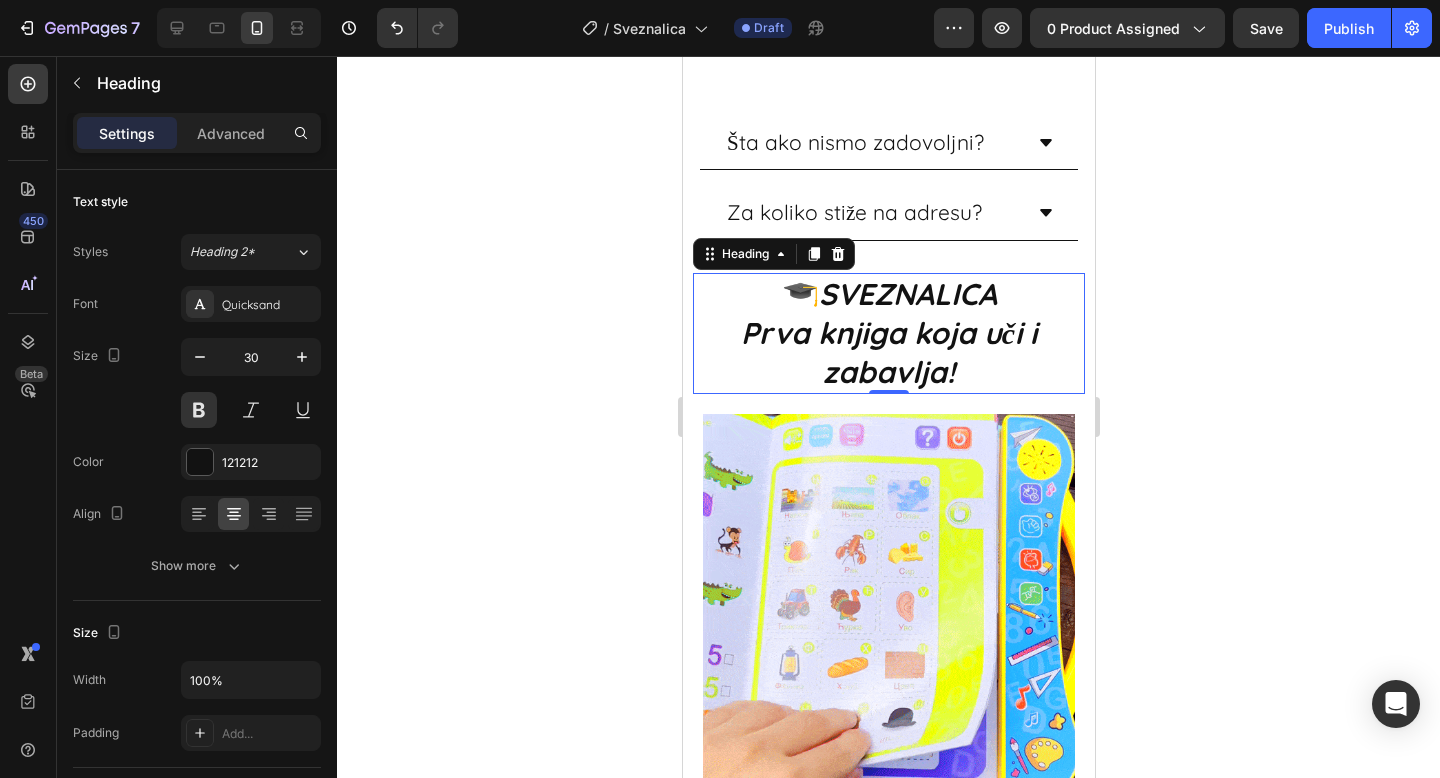 click 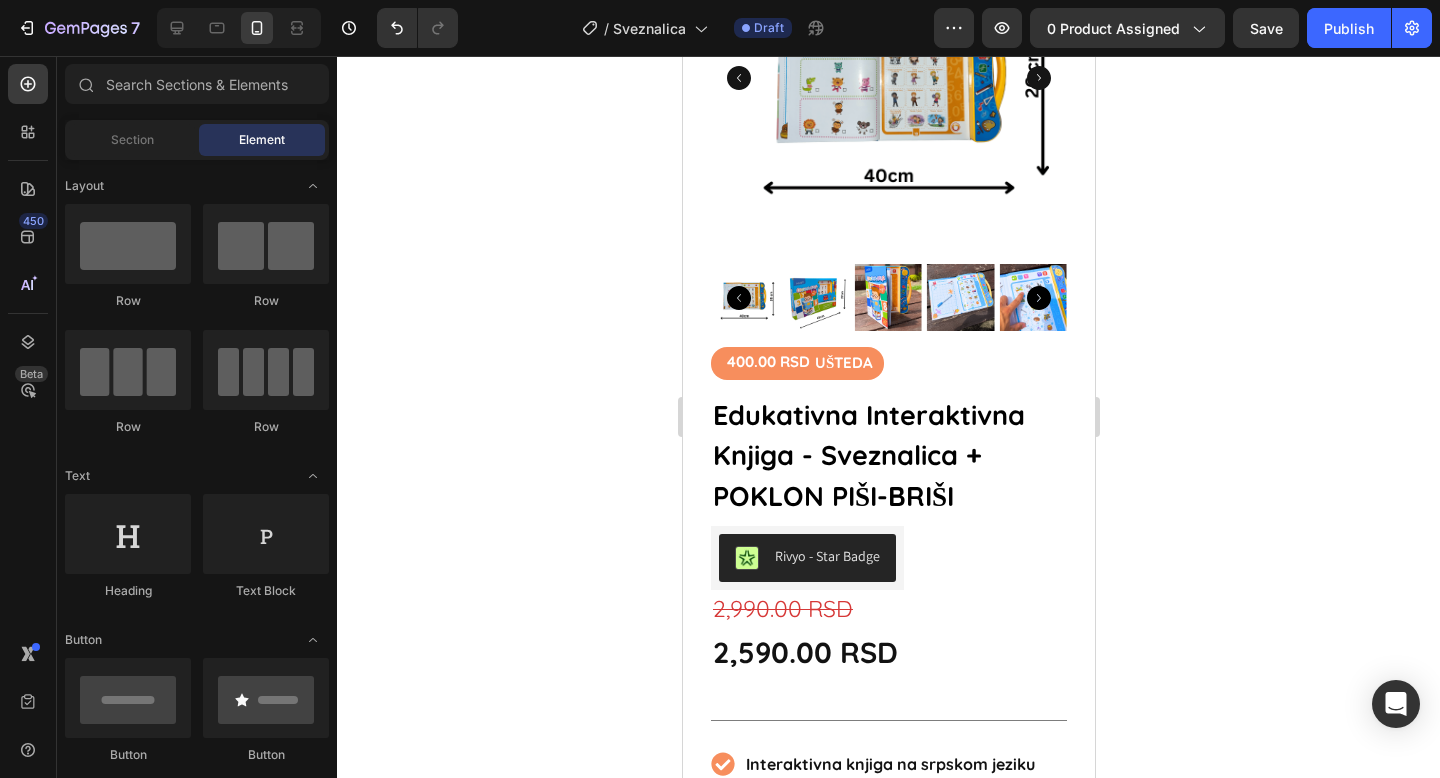 scroll, scrollTop: 0, scrollLeft: 0, axis: both 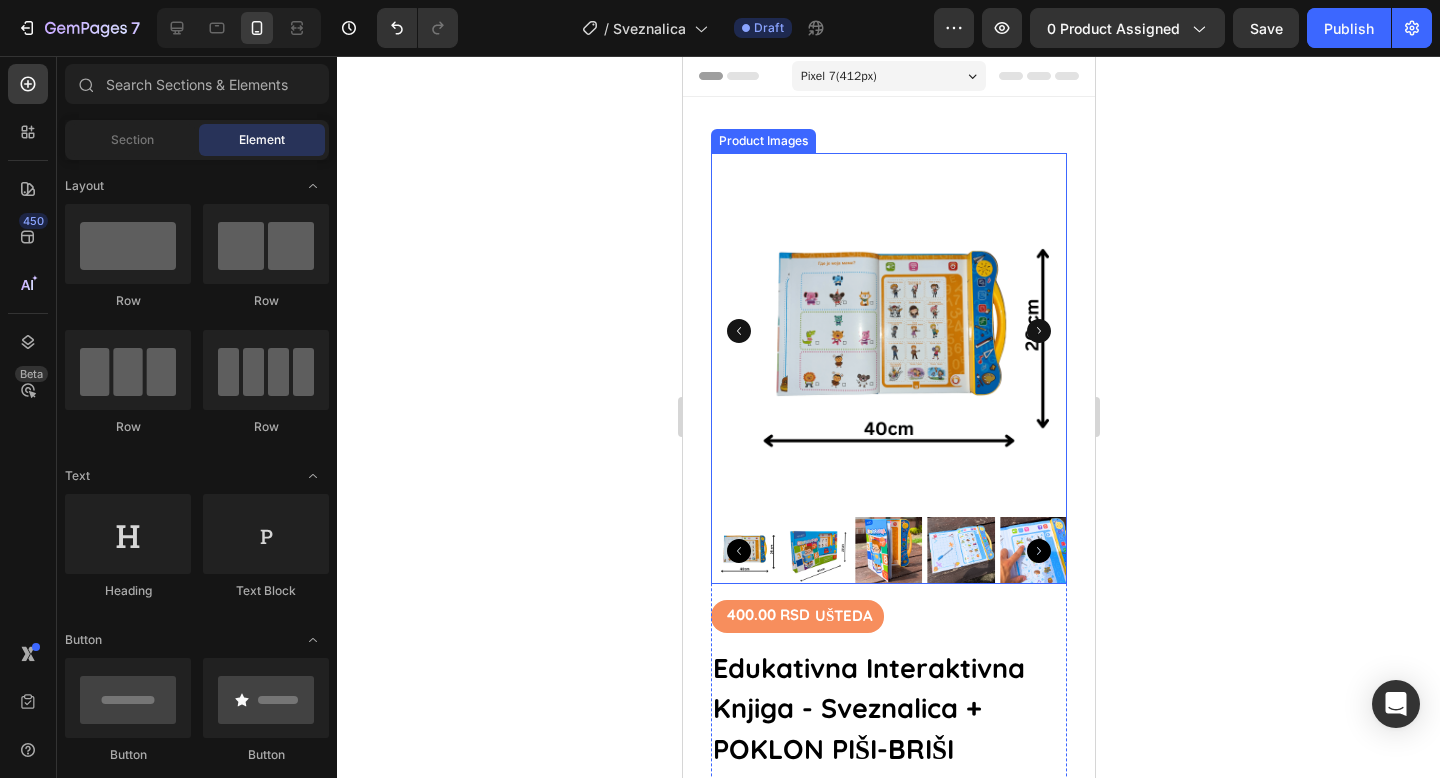 click at bounding box center [815, 550] 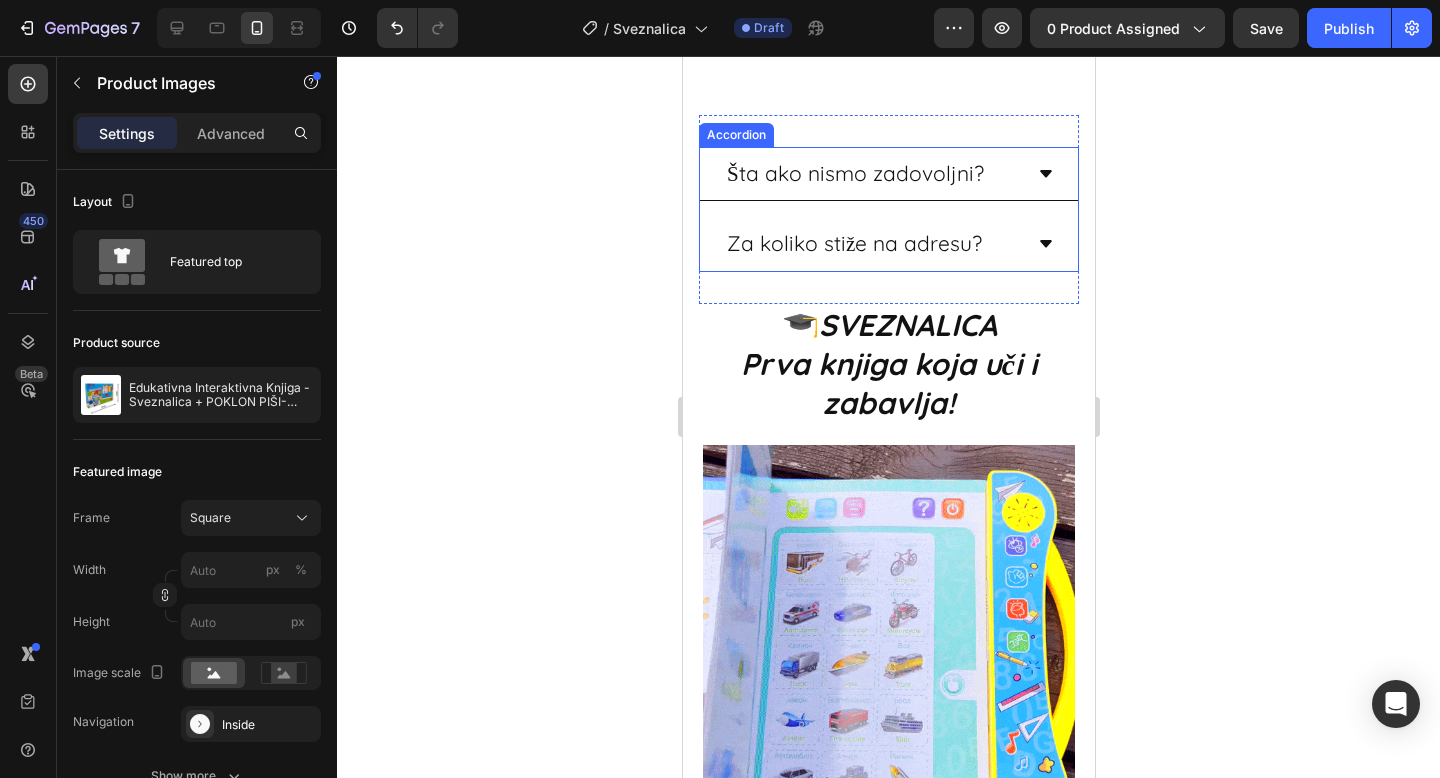 scroll, scrollTop: 1885, scrollLeft: 0, axis: vertical 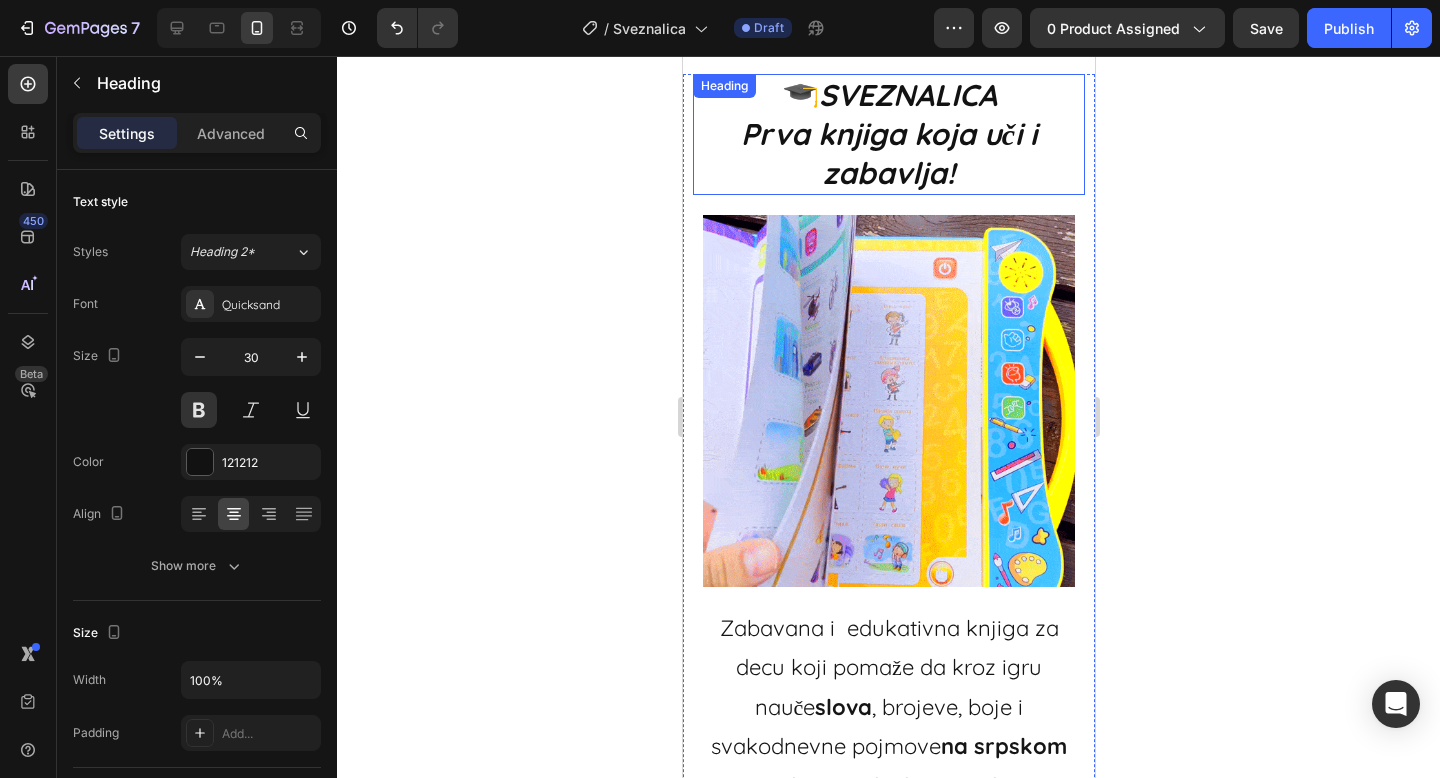 click on "🎓  SVEZNALICA  Prva knjiga koja uči i zabavlja! Heading" at bounding box center (888, 134) 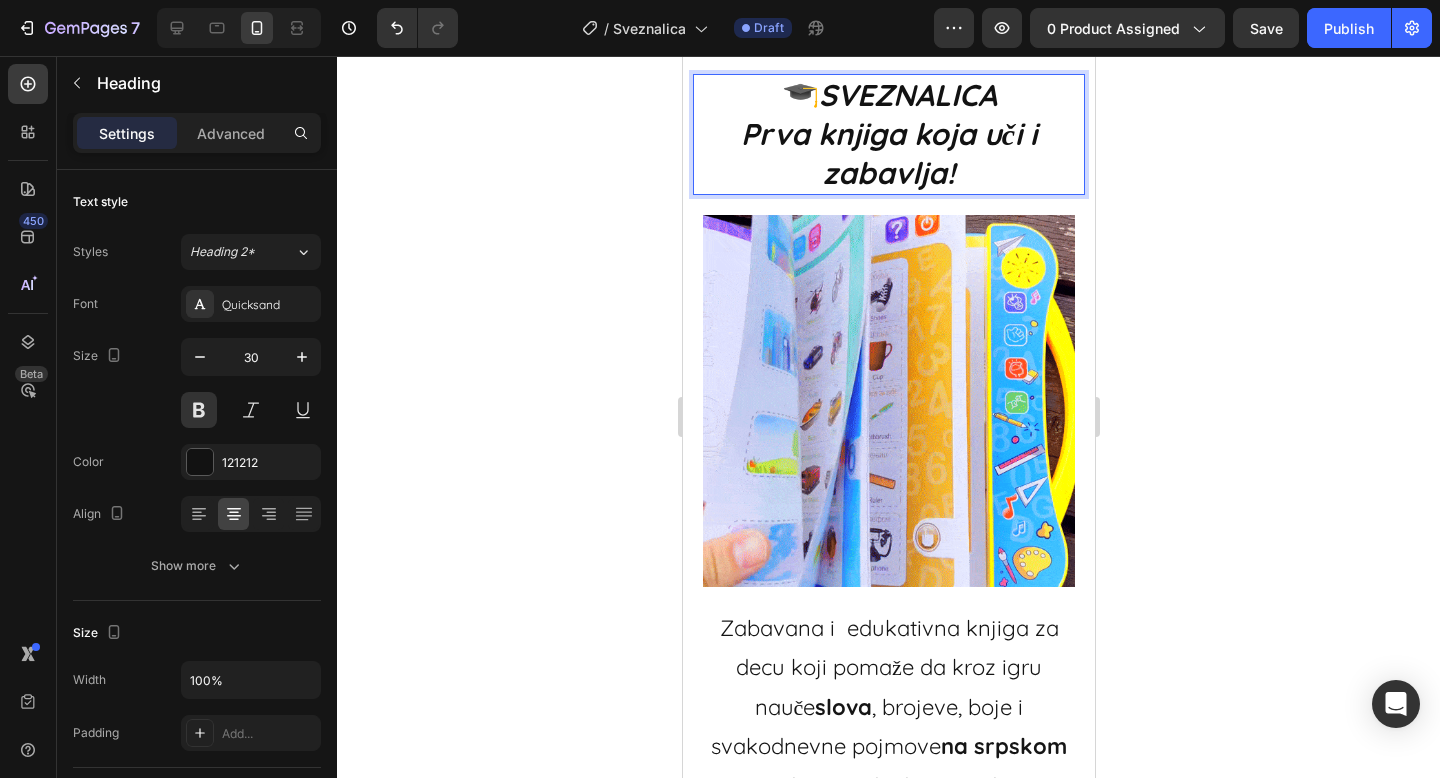 click on "SVEZNALICA" at bounding box center [907, 95] 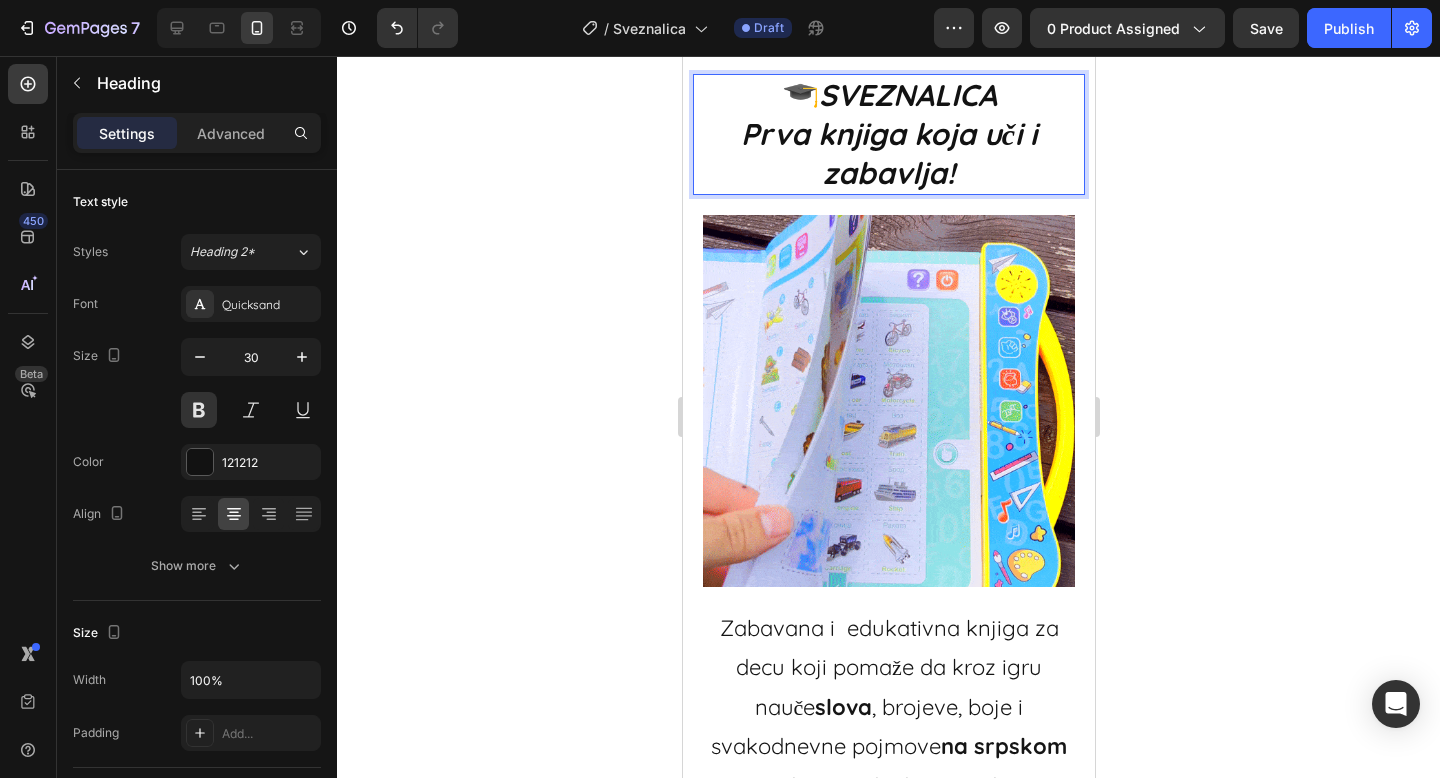 click on "SVEZNALICA" at bounding box center (907, 95) 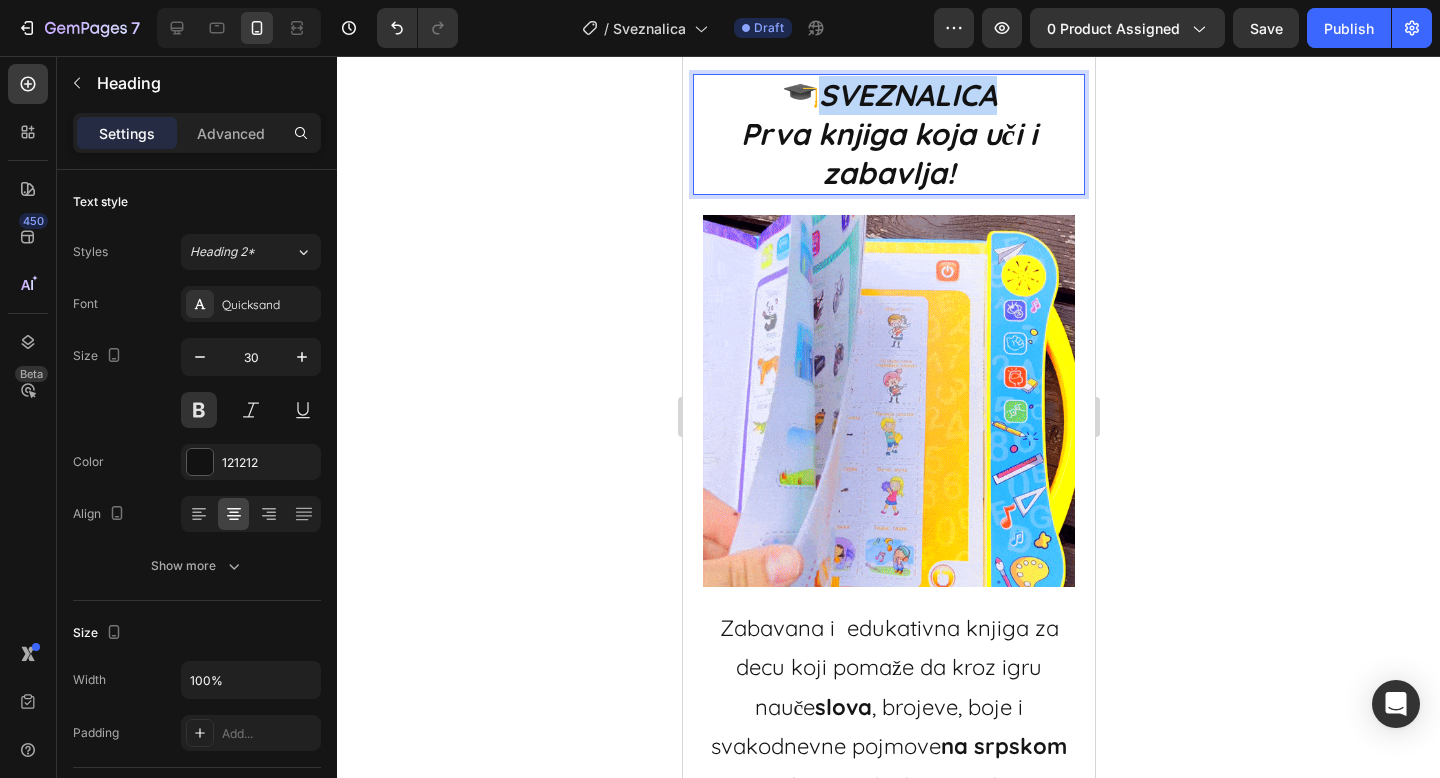 click on "SVEZNALICA" at bounding box center (907, 95) 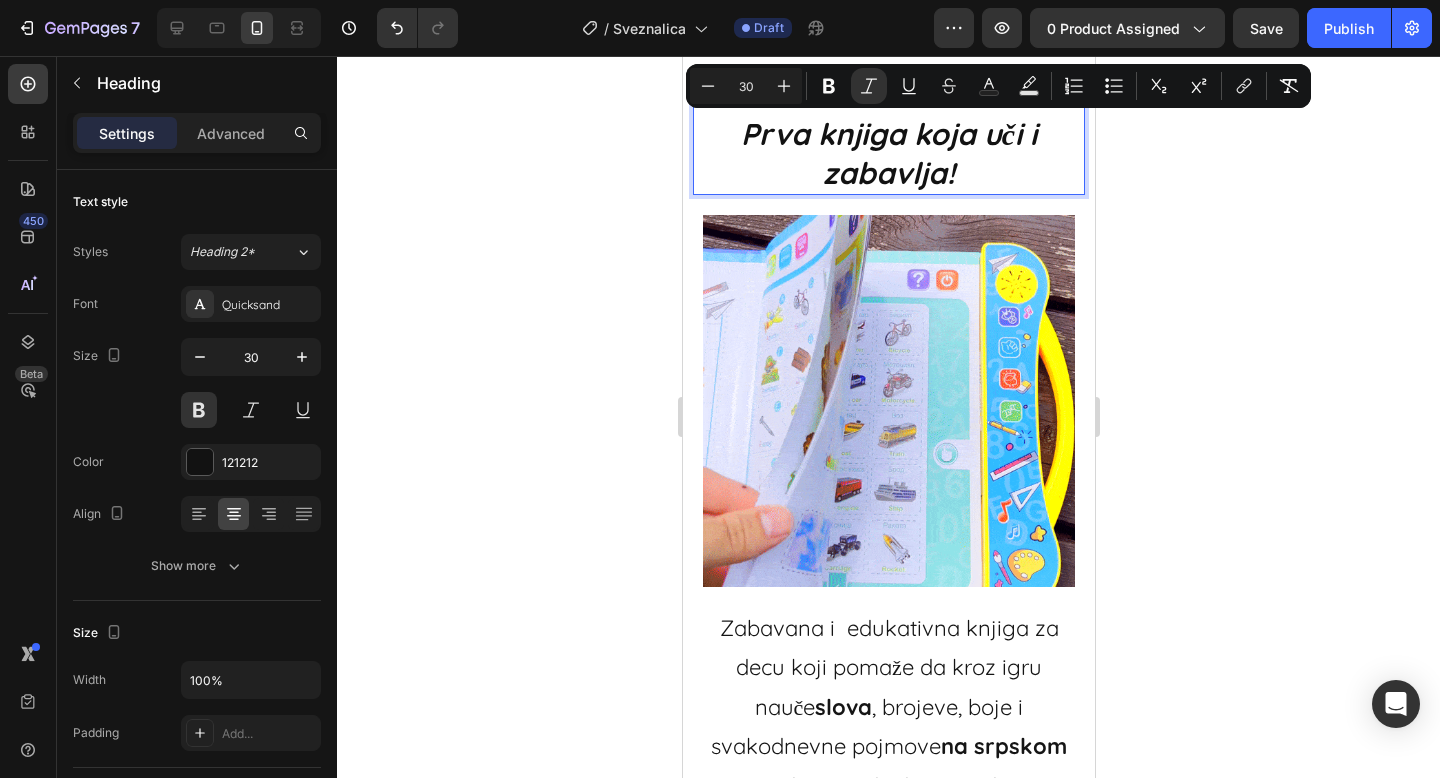 click on "Prva knjiga koja uči i zabavlja!" at bounding box center (888, 153) 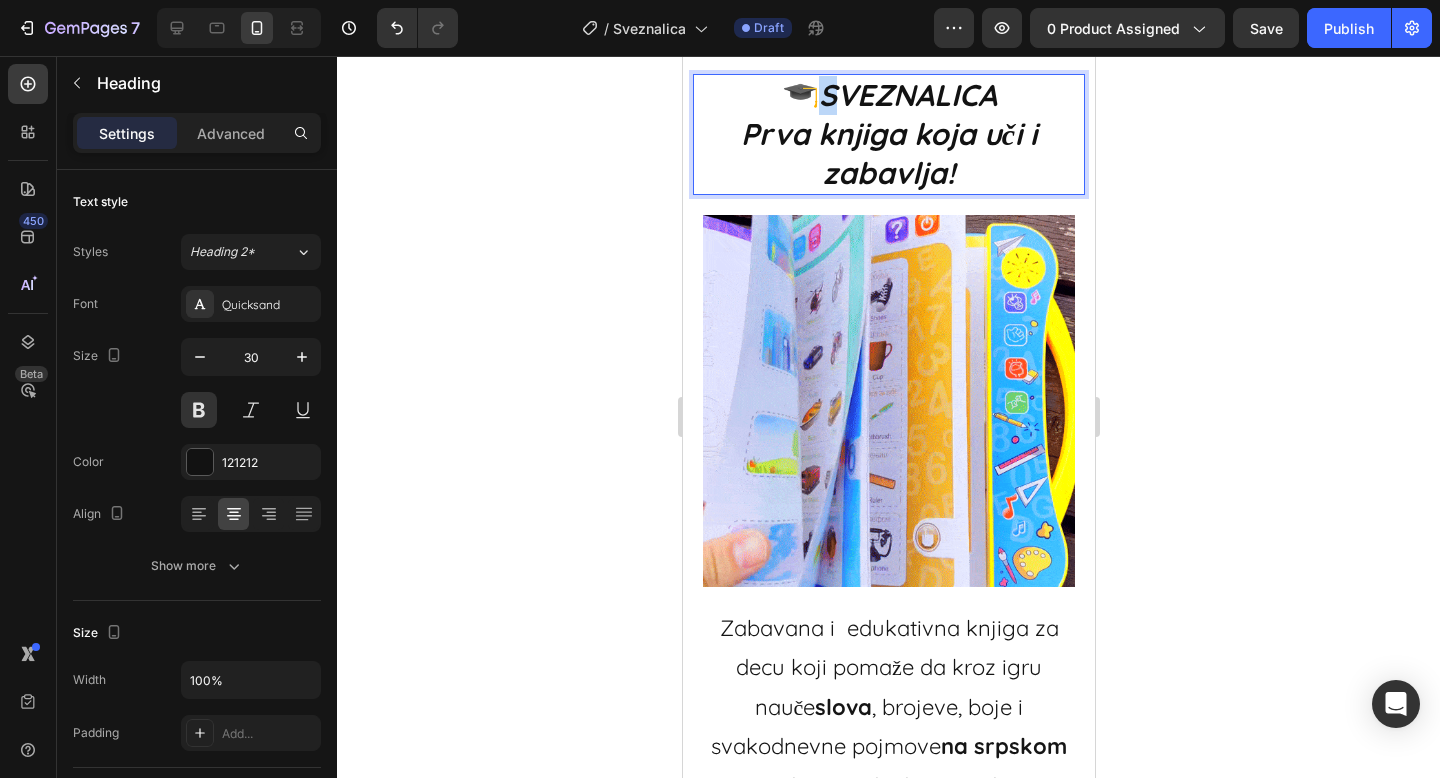 drag, startPoint x: 828, startPoint y: 91, endPoint x: 816, endPoint y: 94, distance: 12.369317 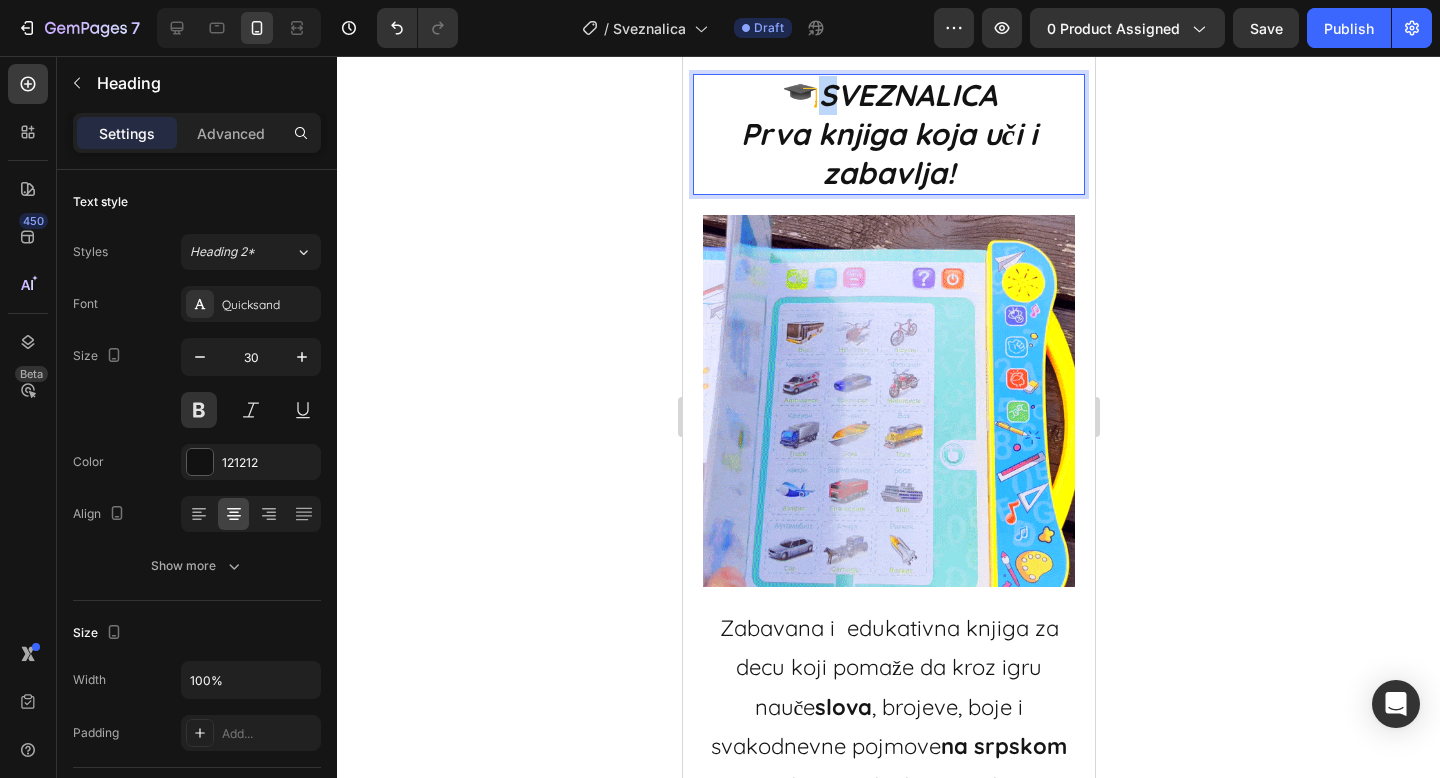 click on "SVEZNALICA" at bounding box center (907, 95) 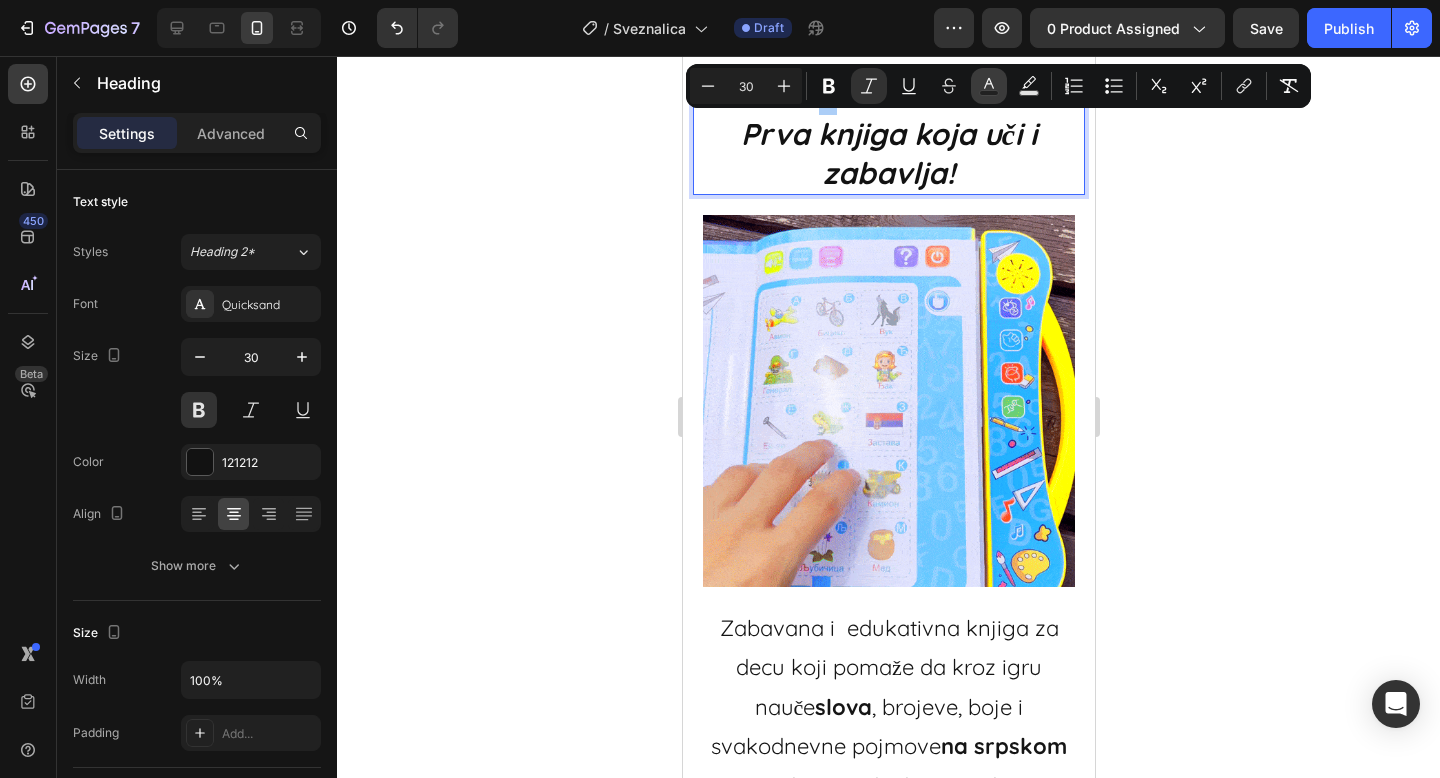 click on "Text Color" at bounding box center [989, 86] 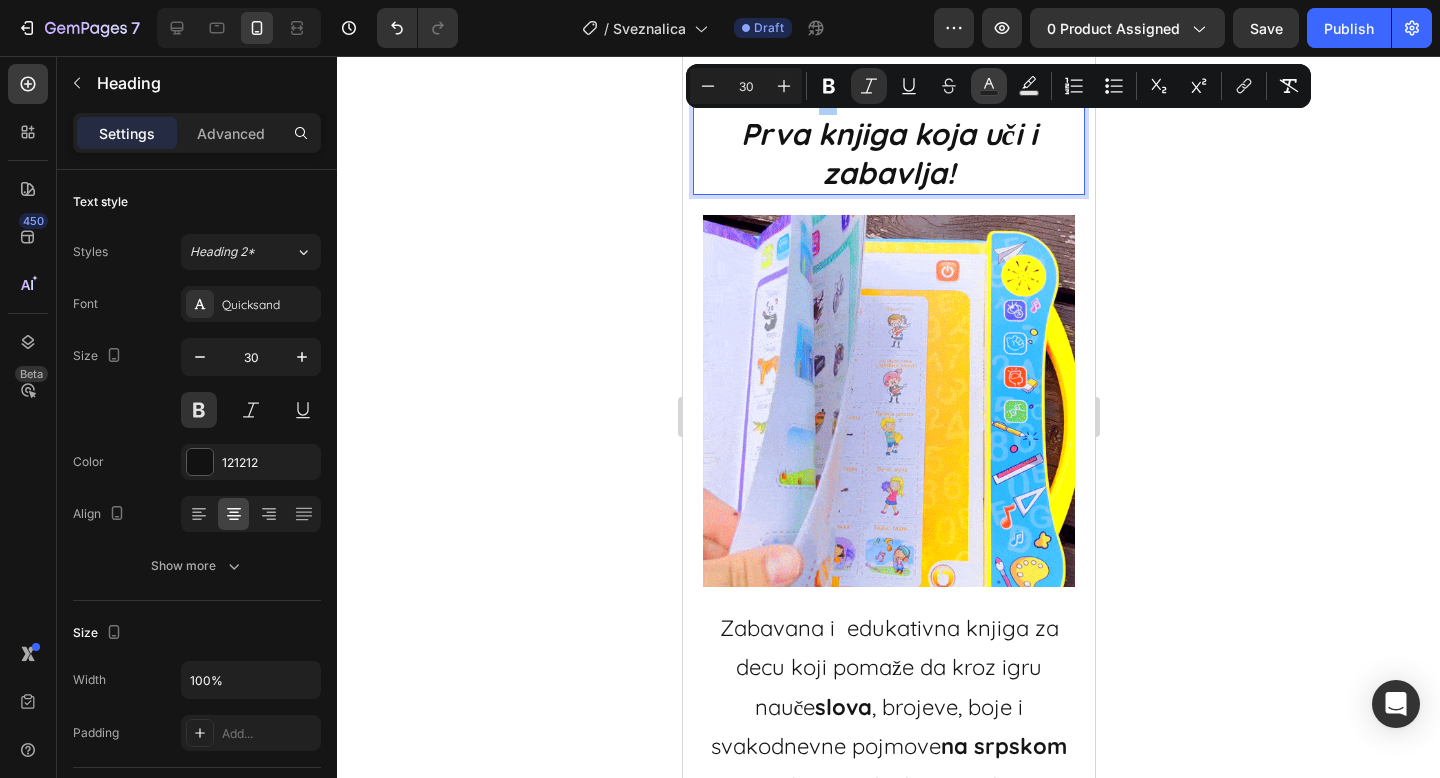 type on "121212" 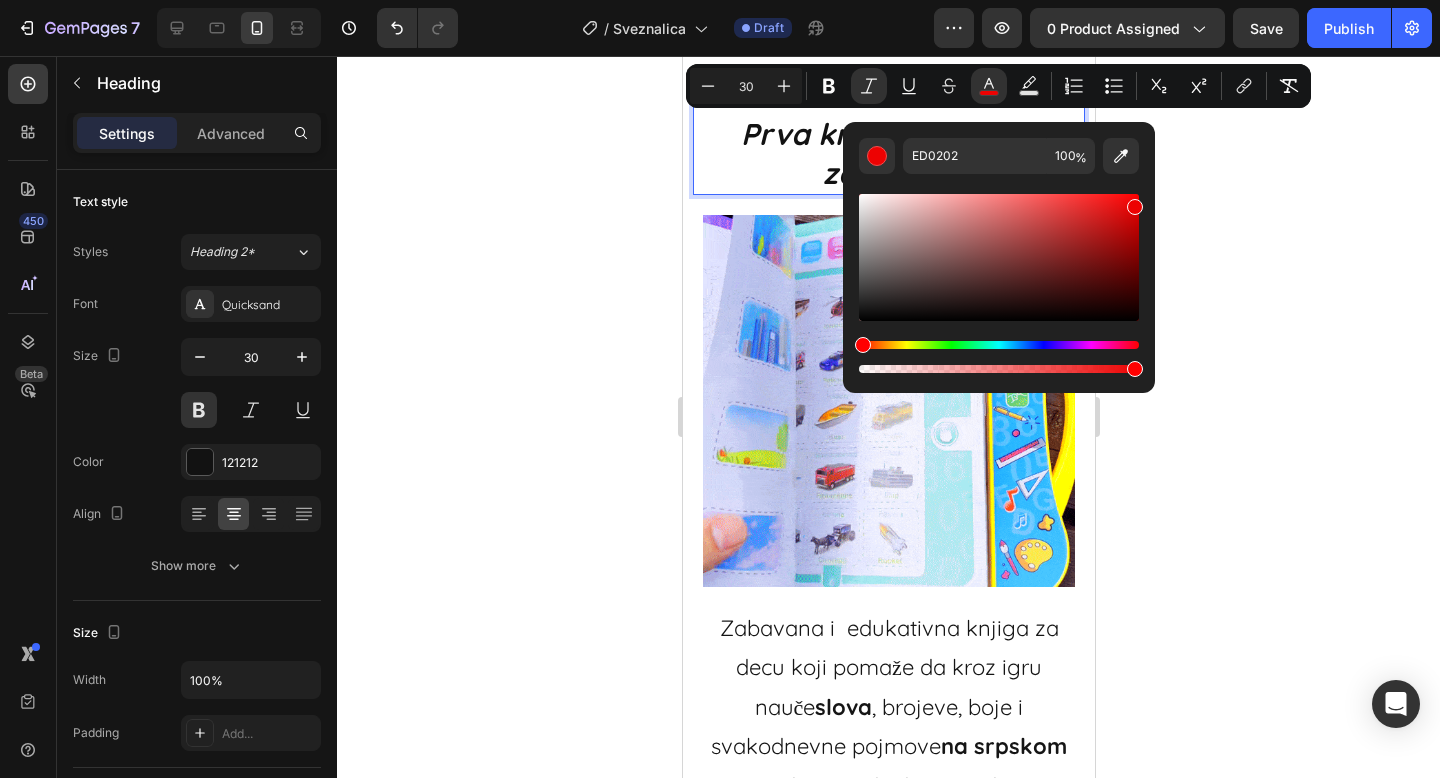 drag, startPoint x: 1138, startPoint y: 202, endPoint x: 1140, endPoint y: 184, distance: 18.110771 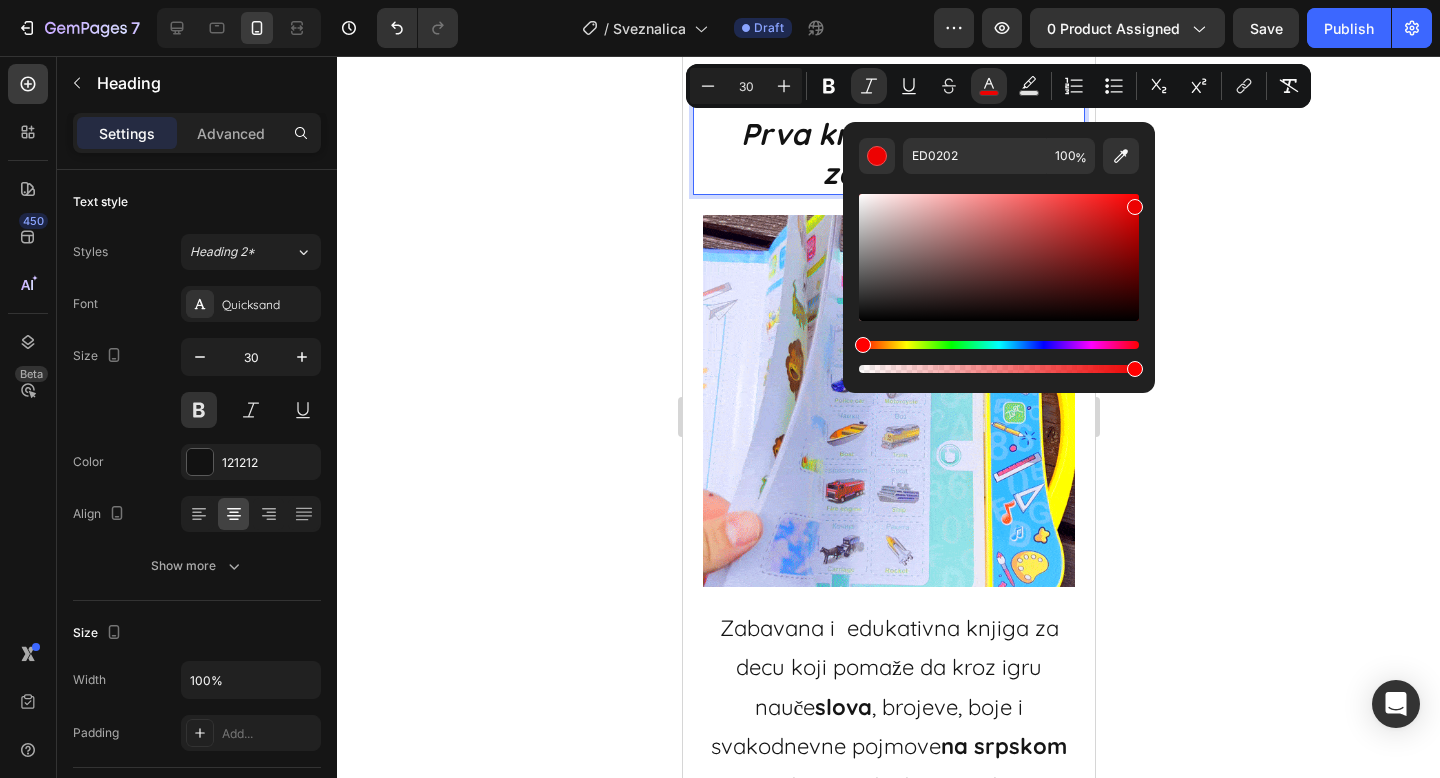 click on "ED0202 100 %" at bounding box center [999, 249] 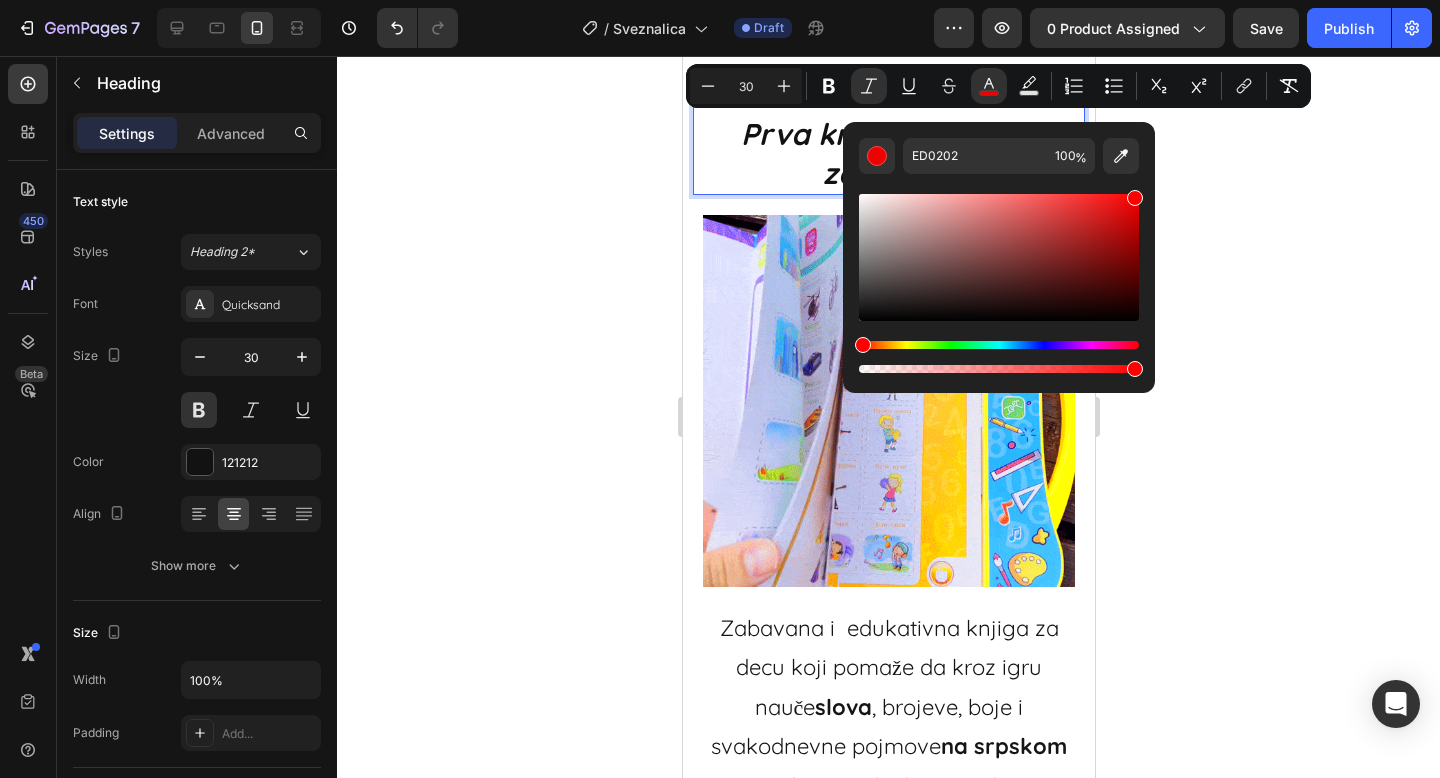 type on "FF0000" 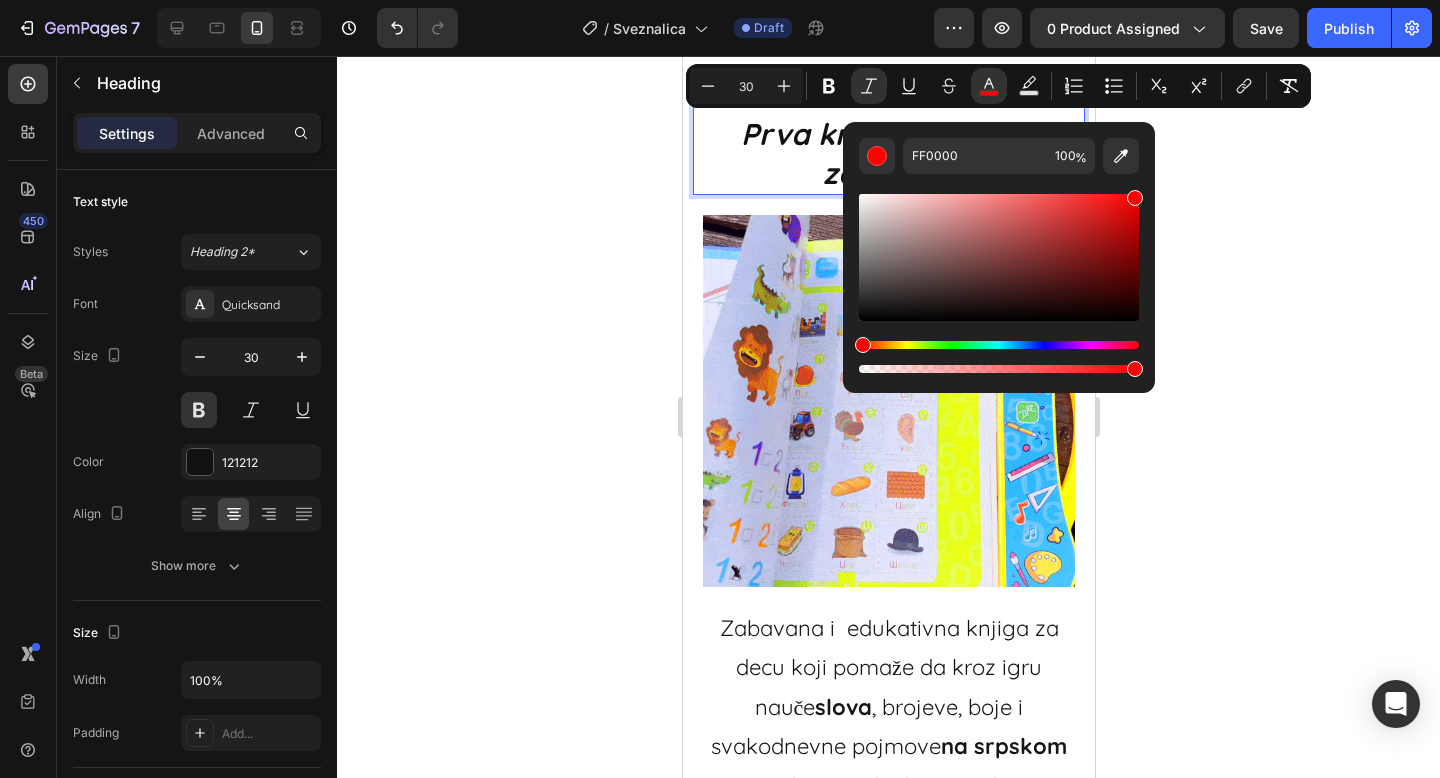 click 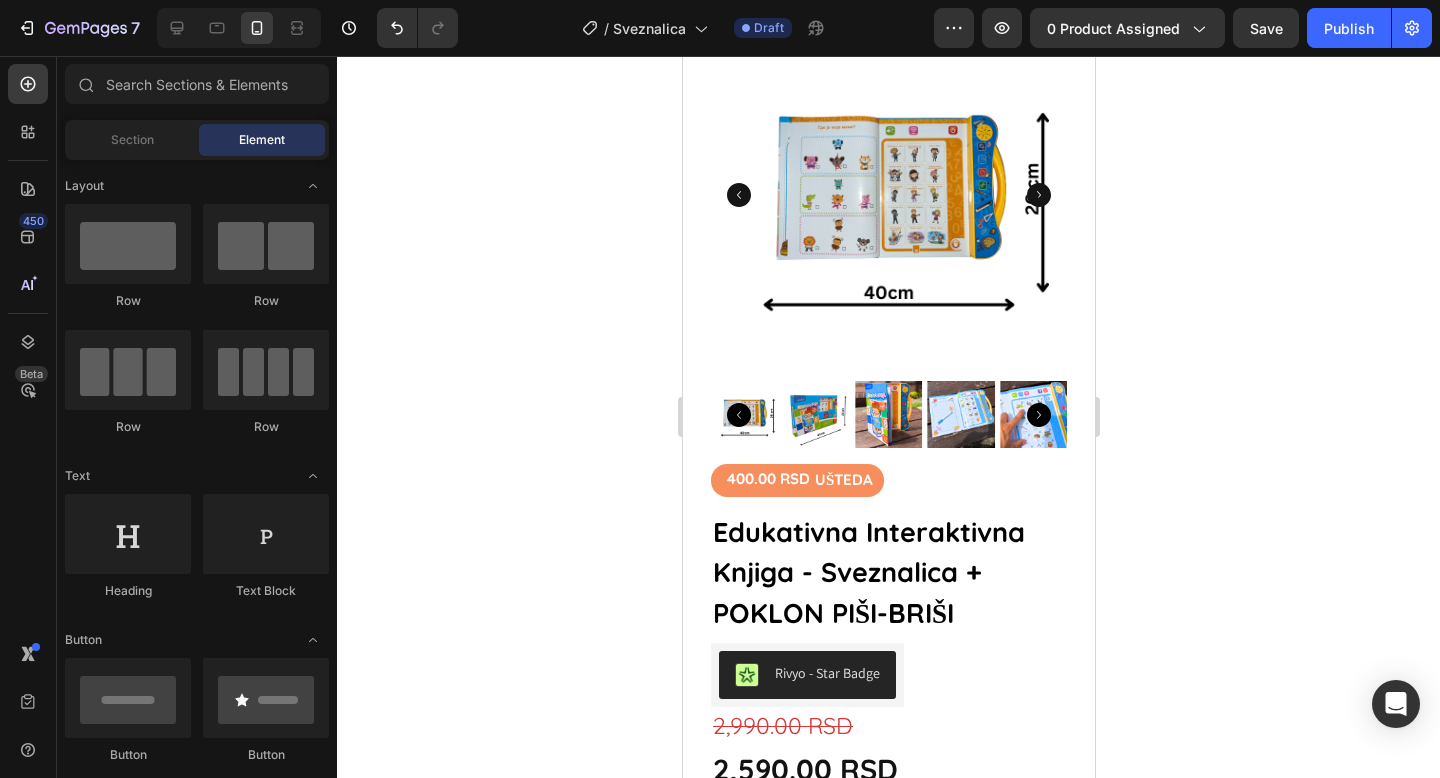 scroll, scrollTop: 137, scrollLeft: 0, axis: vertical 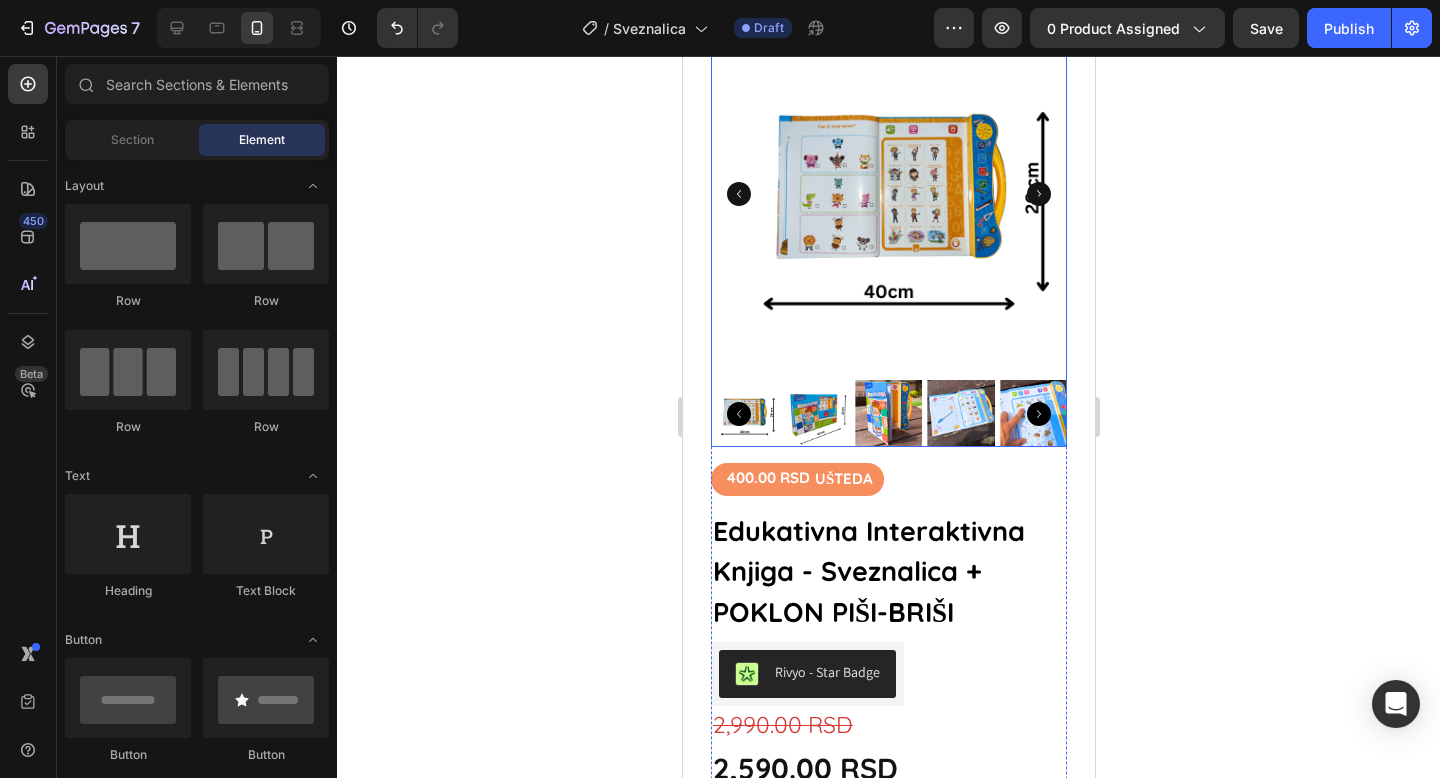 click at bounding box center (815, 413) 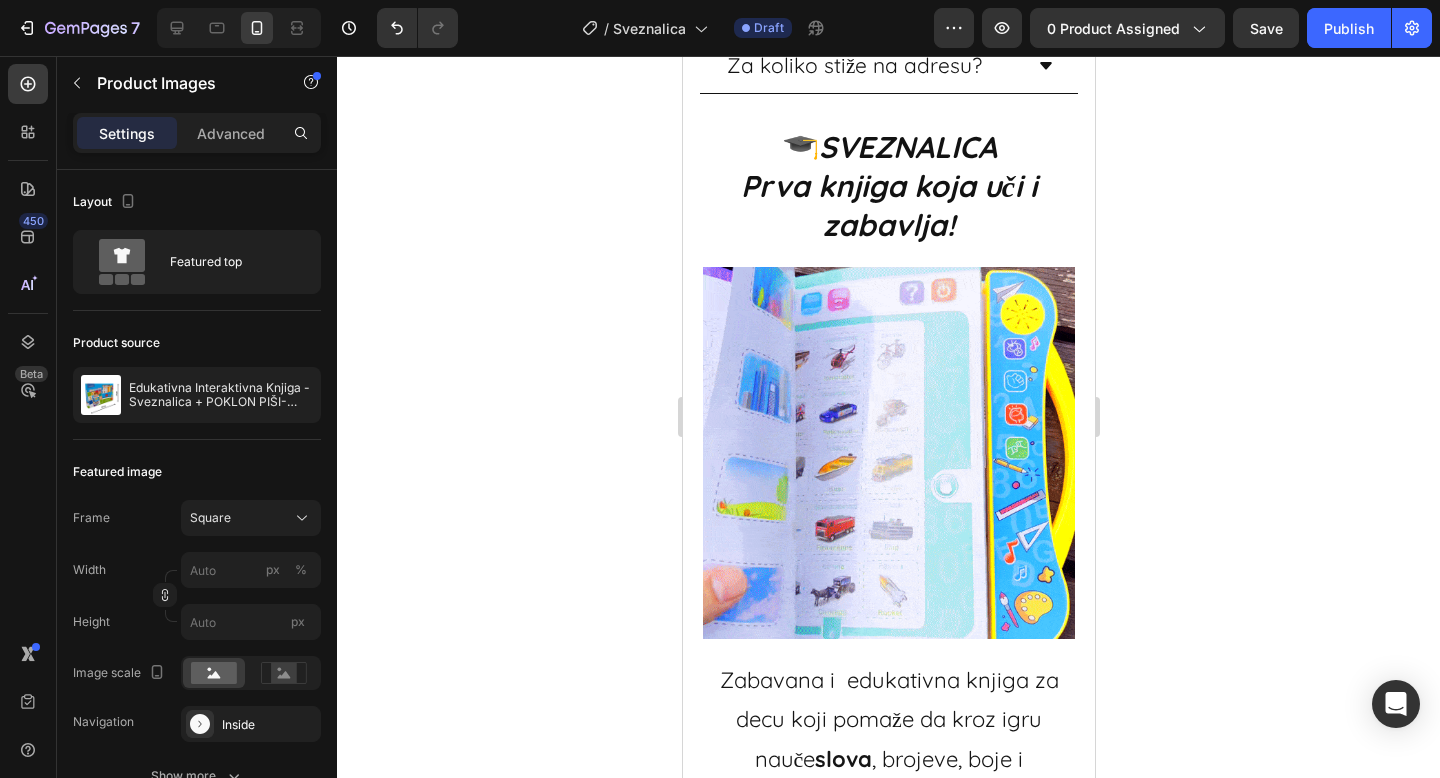 scroll, scrollTop: 1888, scrollLeft: 0, axis: vertical 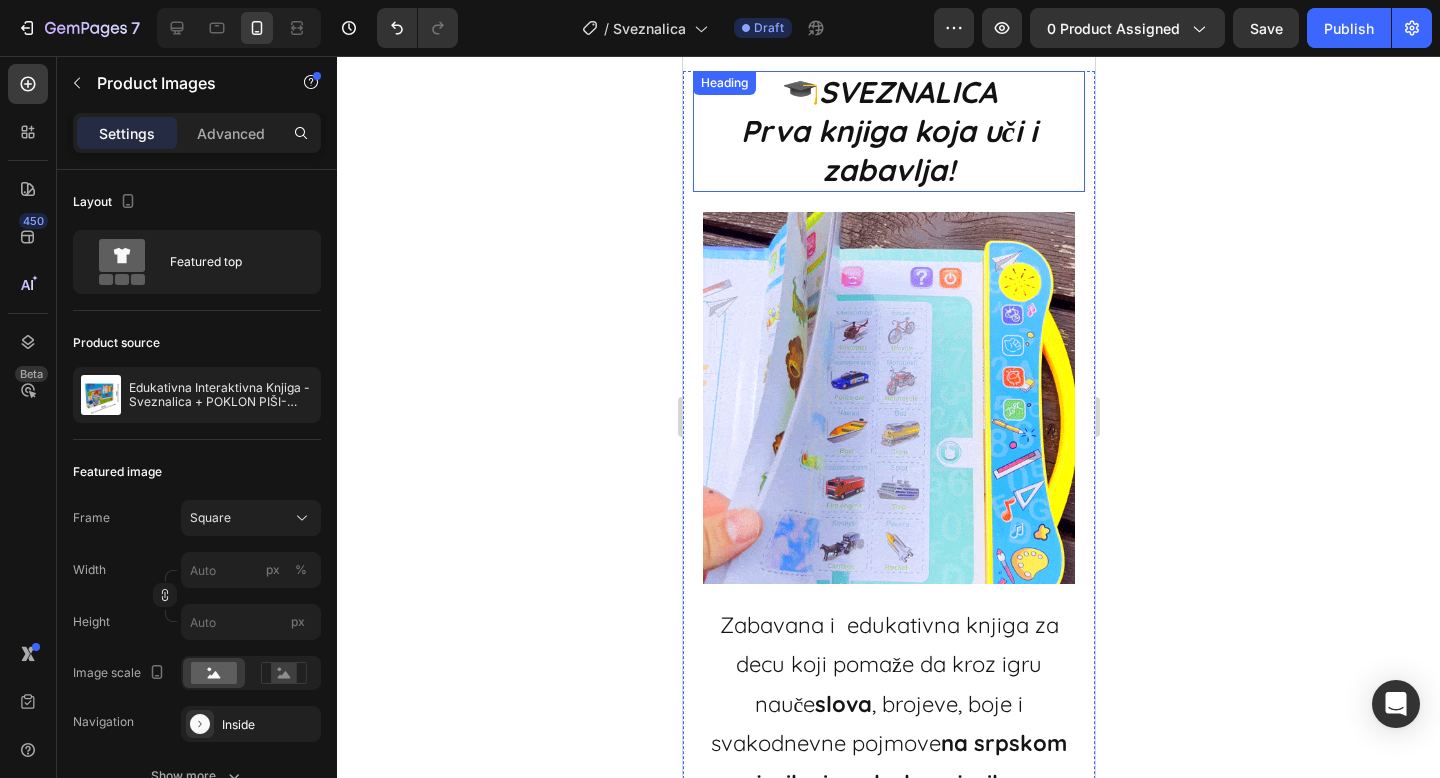 click on "🎓  SVEZNALICA  Prva knjiga koja uči i zabavlja! Heading" at bounding box center (888, 131) 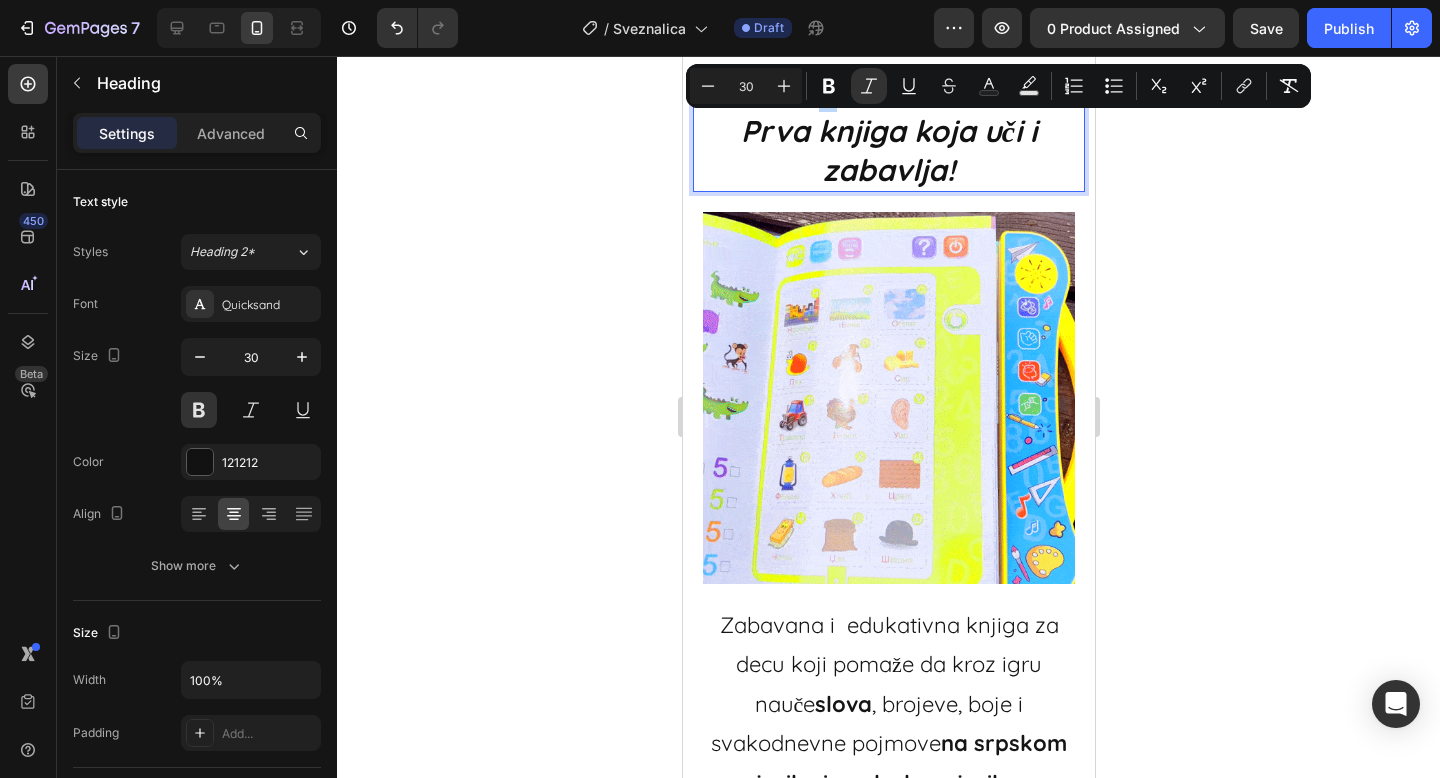 click on "SVEZNALICA" at bounding box center [907, 92] 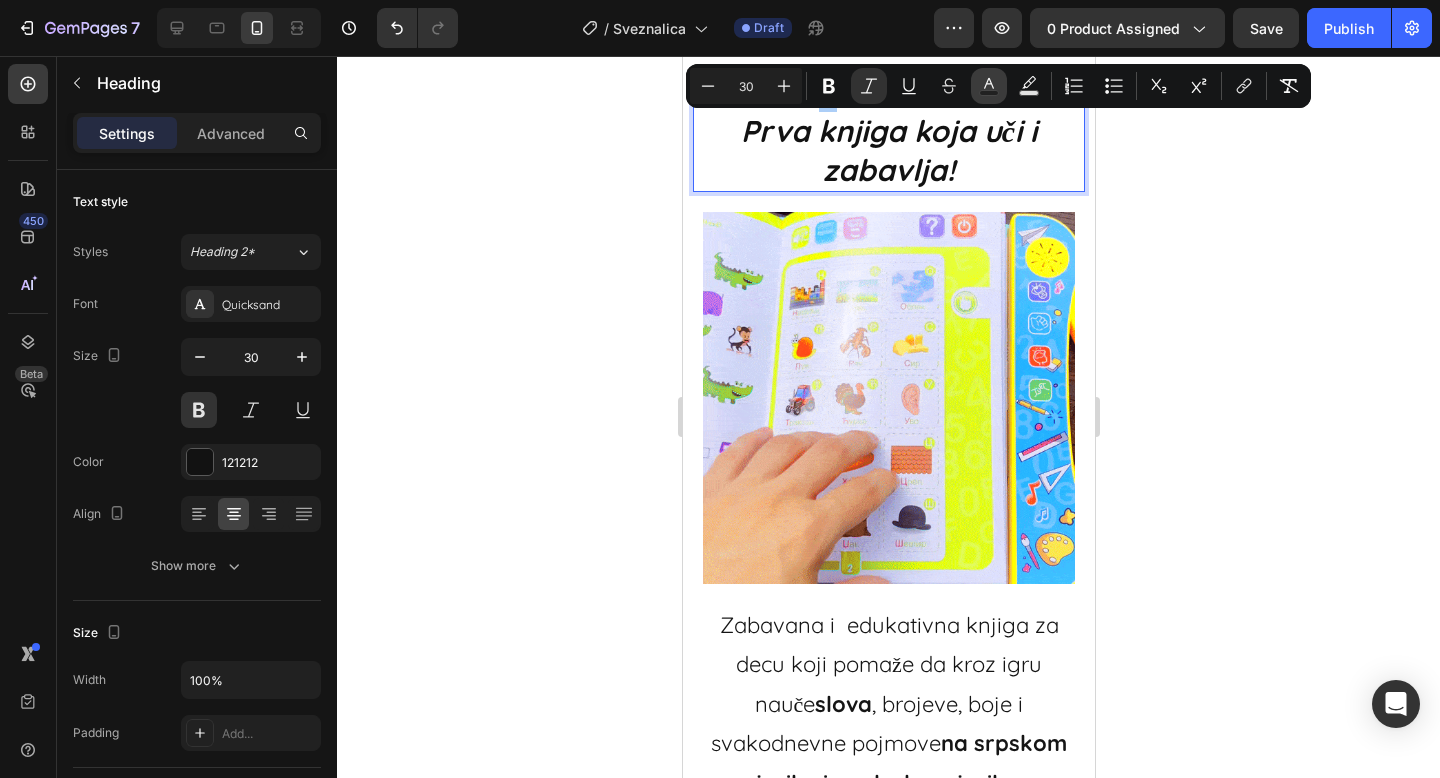 click on "Text Color" at bounding box center [989, 86] 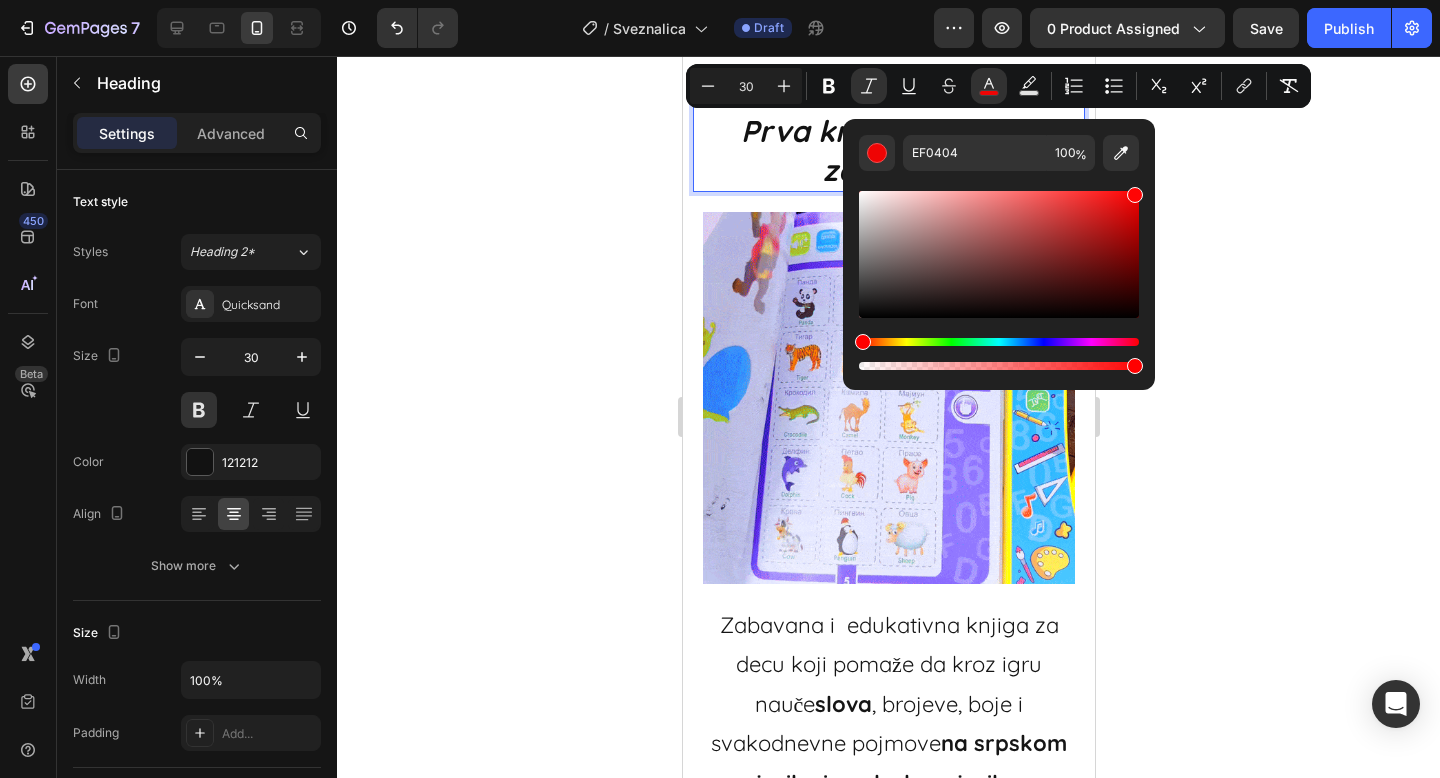 drag, startPoint x: 1133, startPoint y: 198, endPoint x: 1135, endPoint y: 175, distance: 23.086792 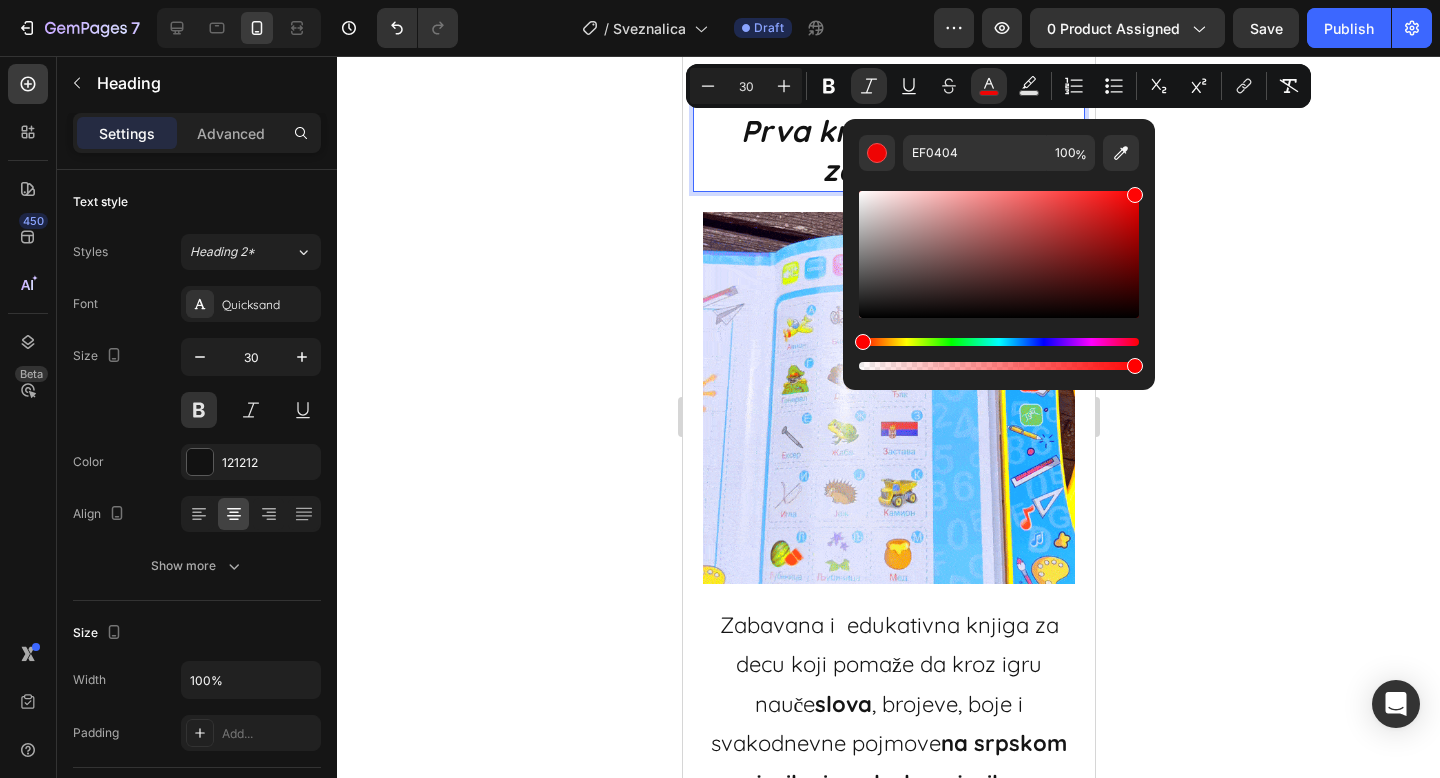 click at bounding box center (999, 272) 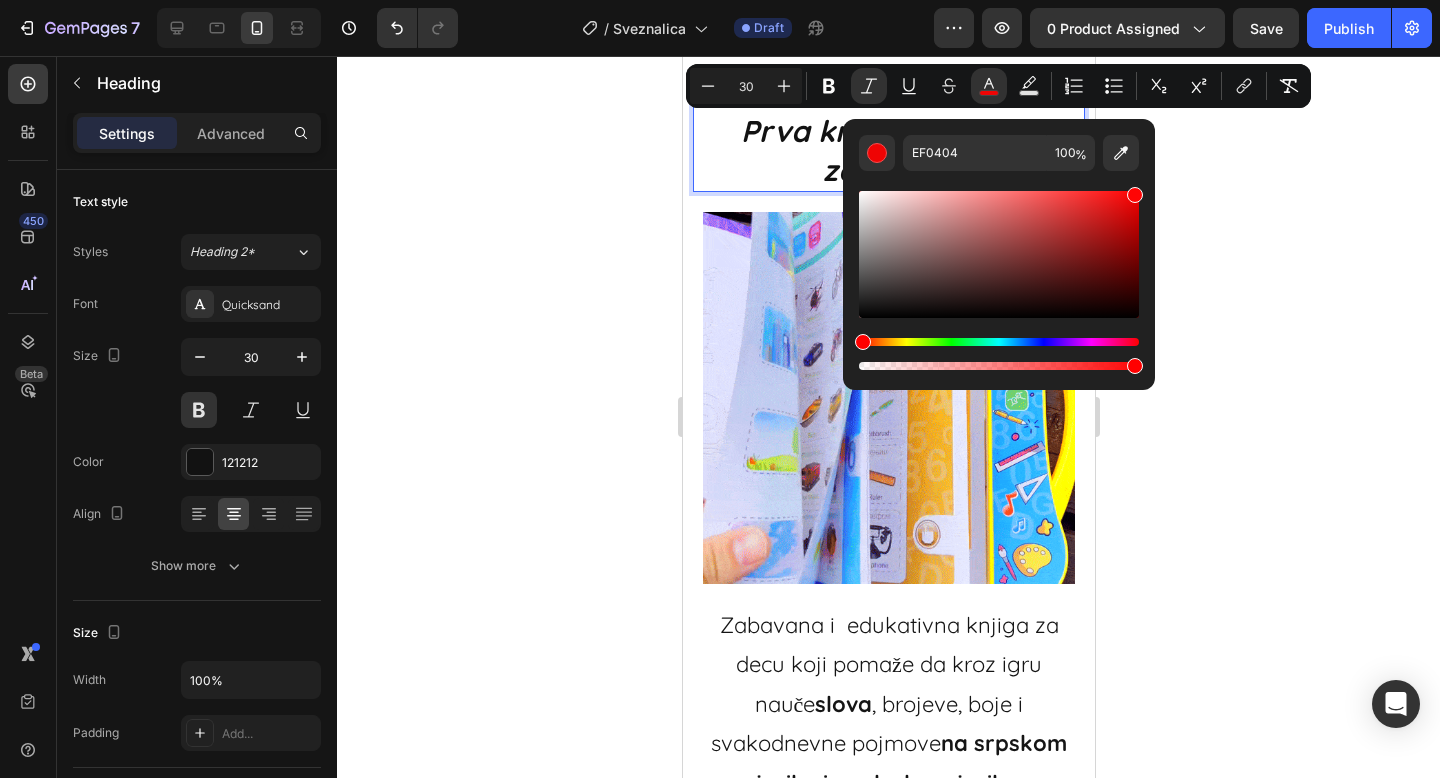 type on "FF0505" 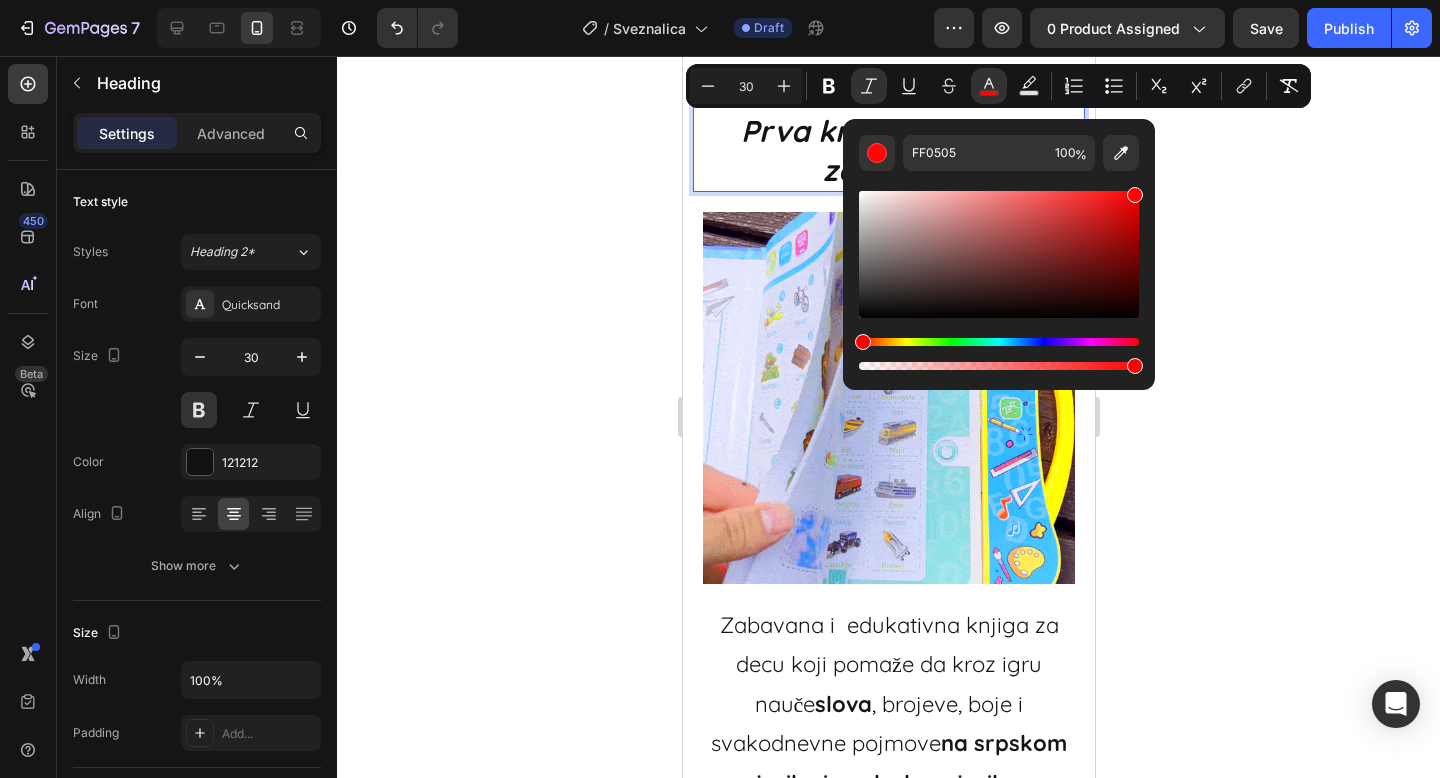 click 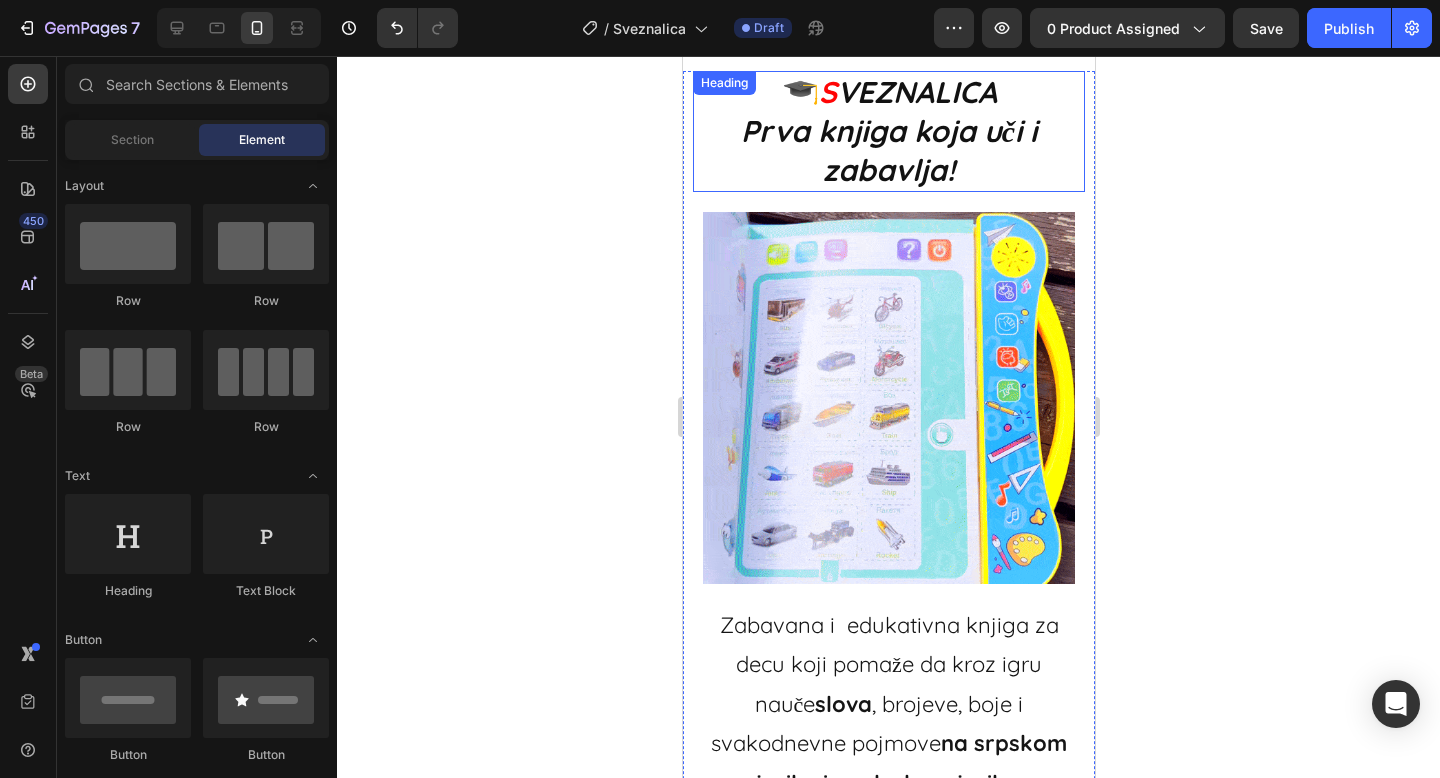 click on "VEZNALICA" at bounding box center (916, 92) 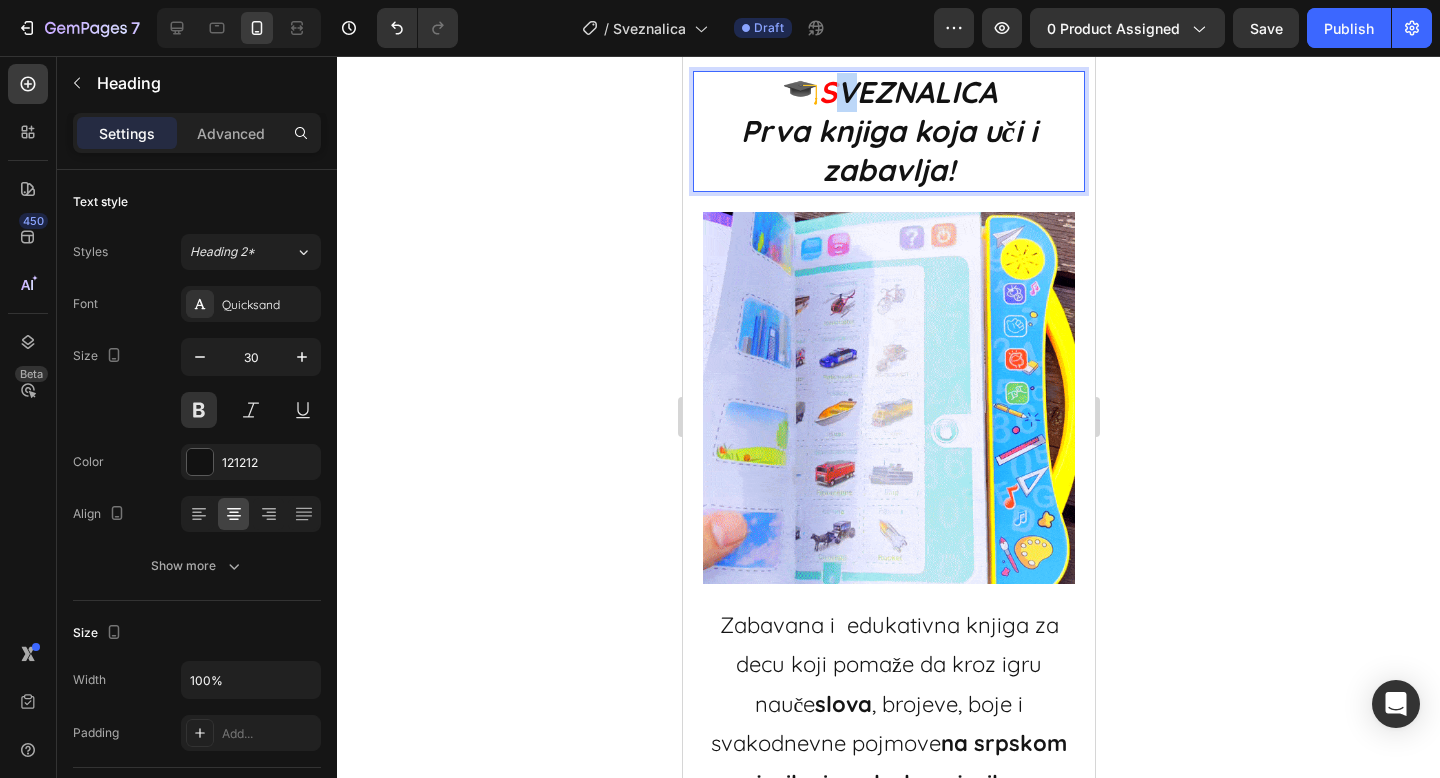 drag, startPoint x: 854, startPoint y: 100, endPoint x: 839, endPoint y: 97, distance: 15.297058 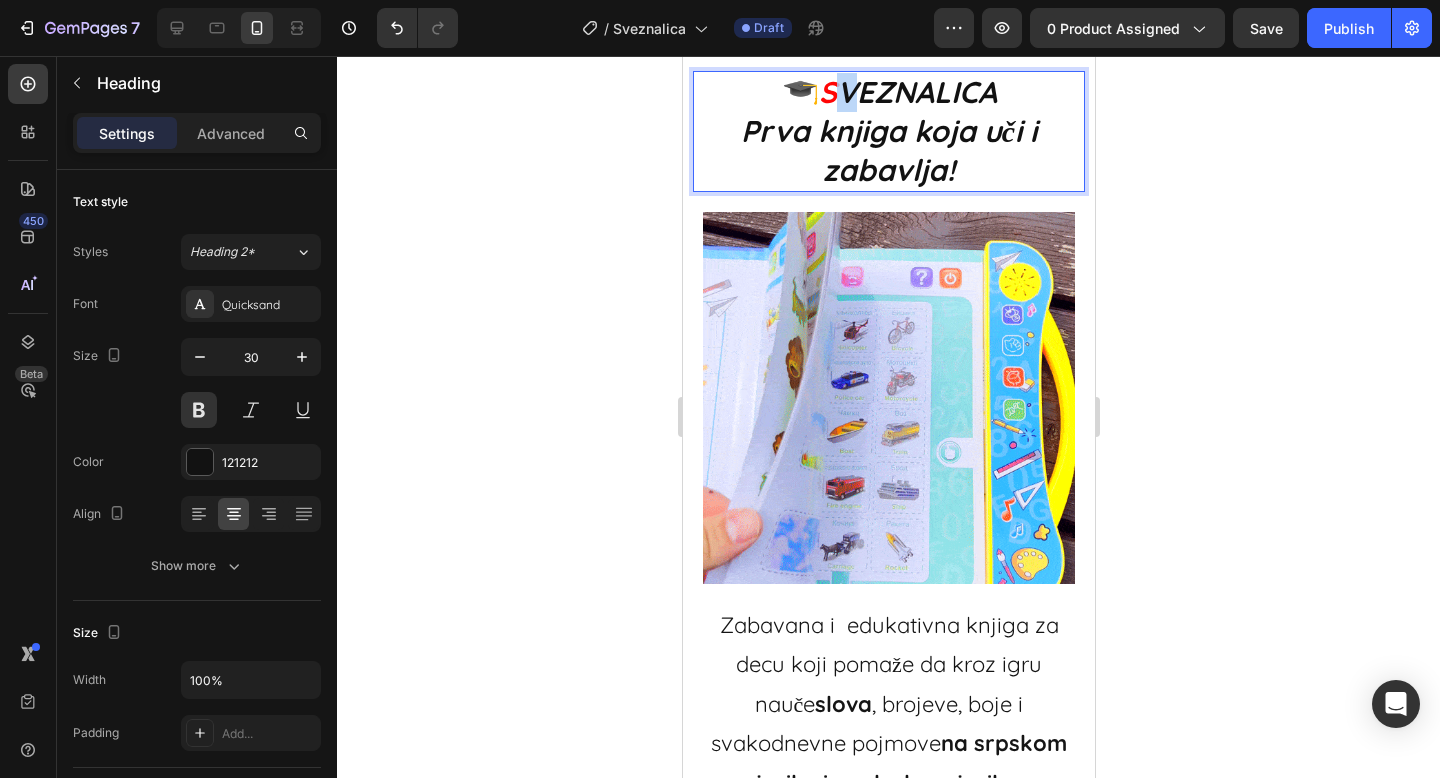 click on "VEZNALICA" at bounding box center (916, 92) 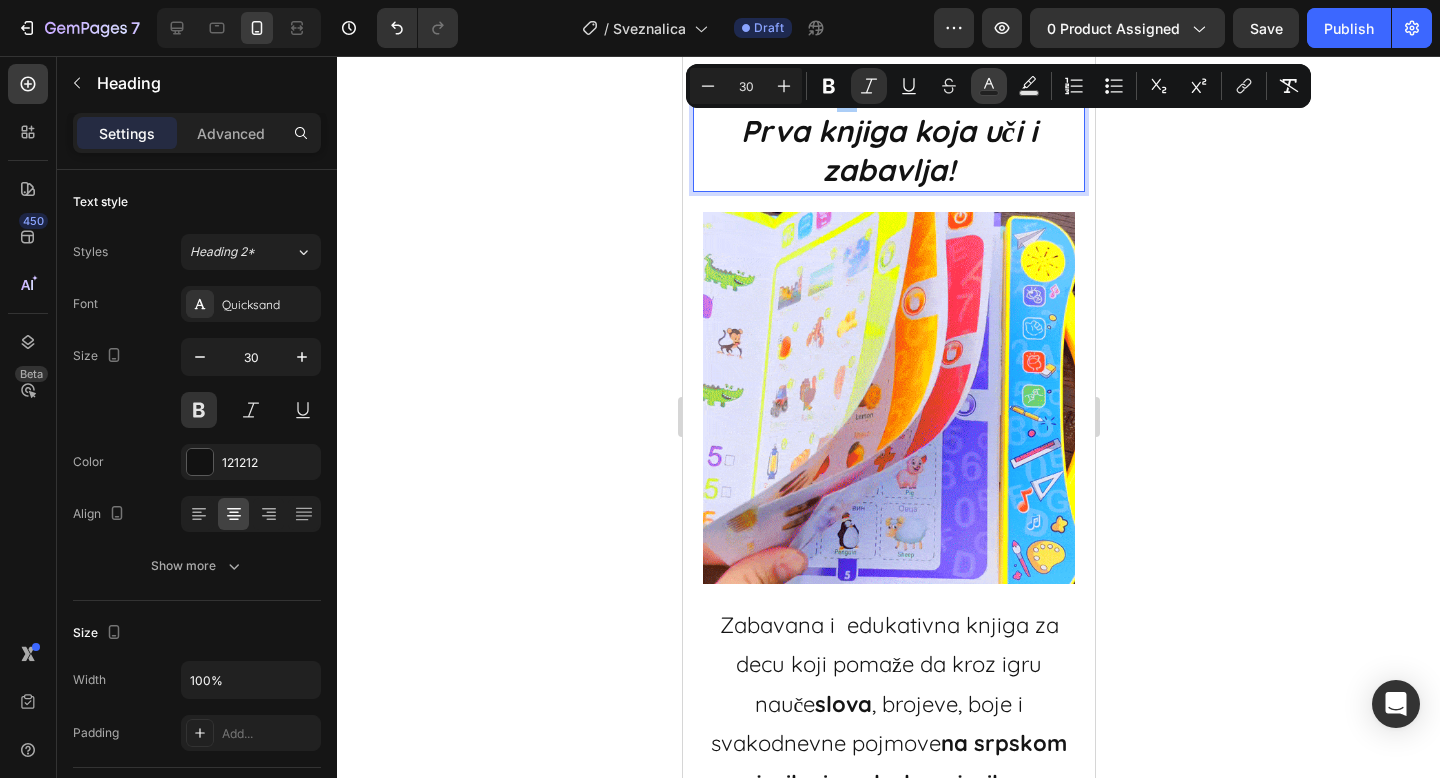 click 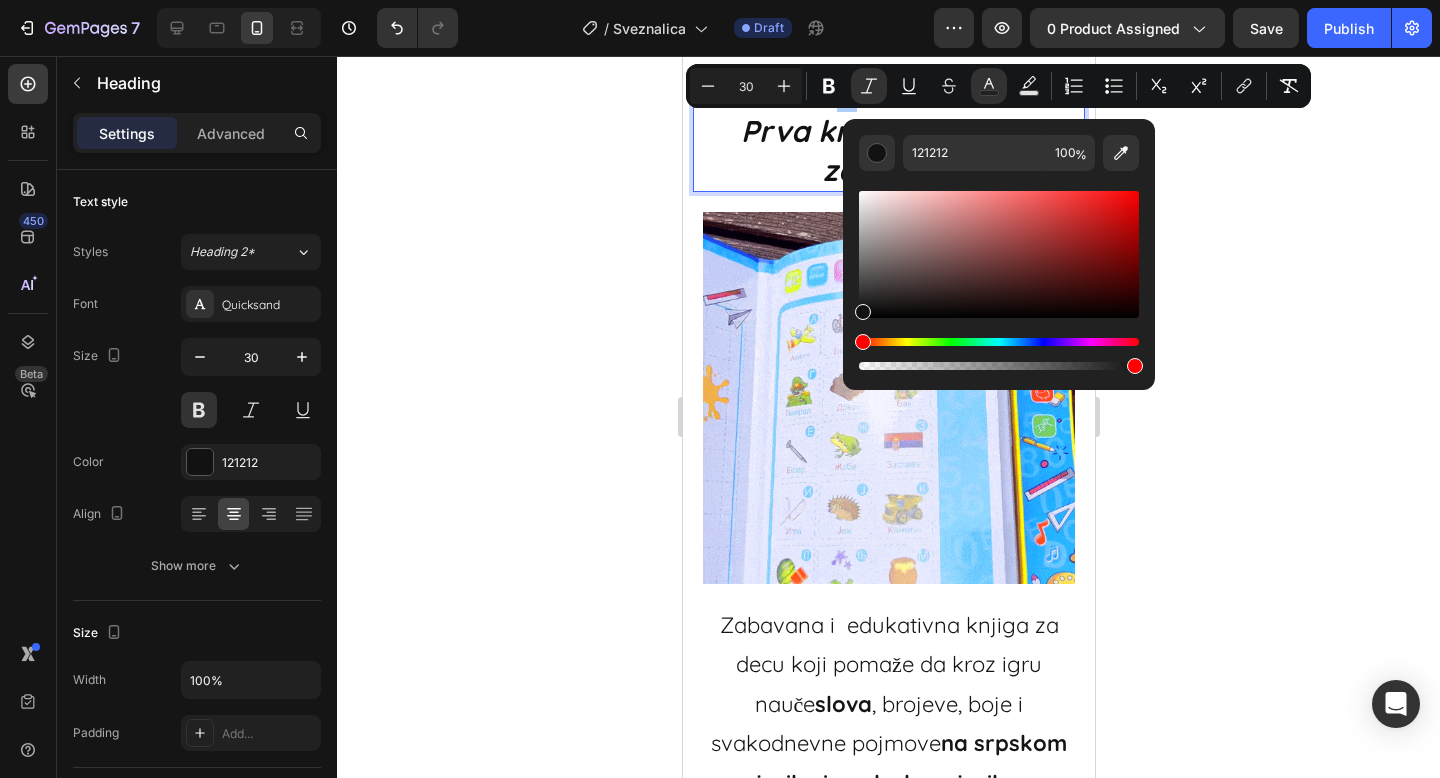click at bounding box center [999, 342] 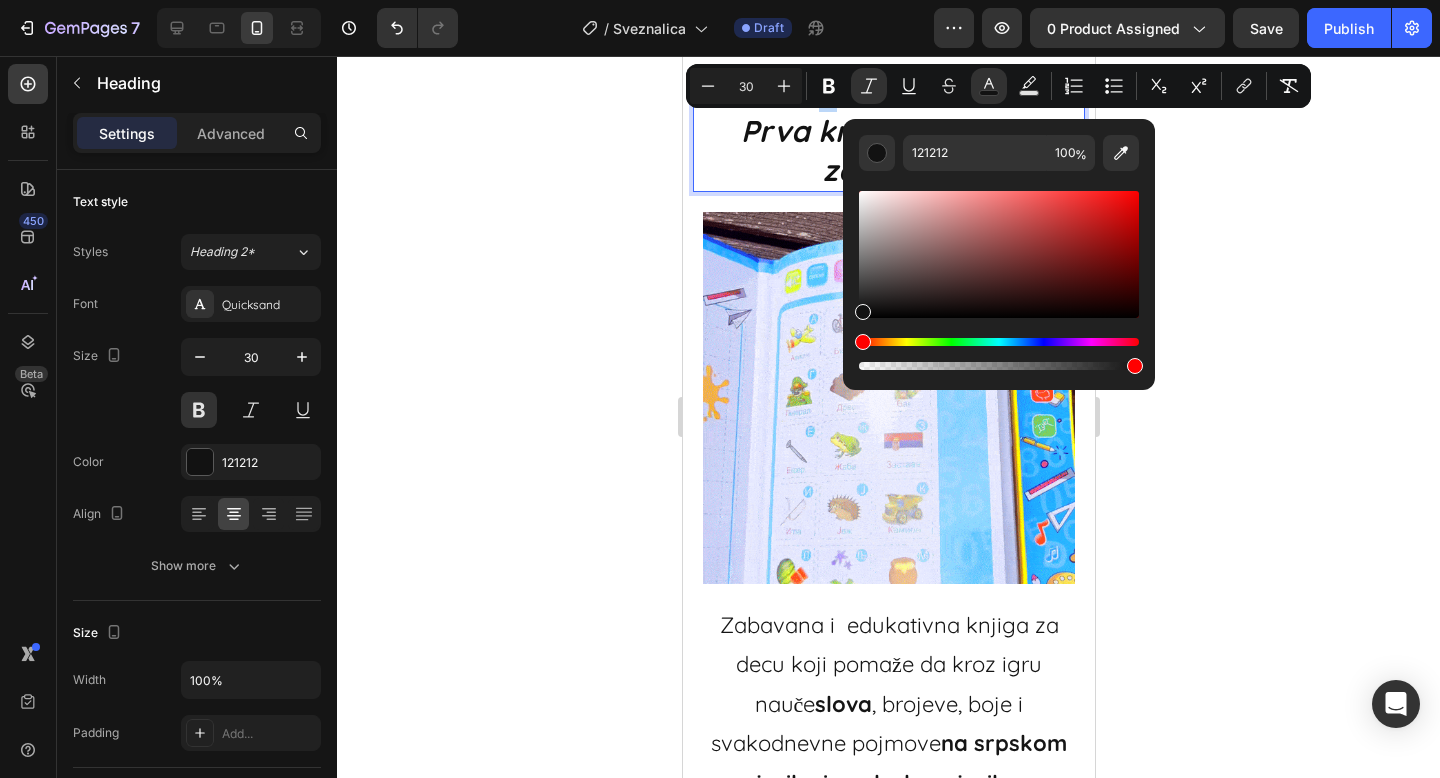click at bounding box center (999, 342) 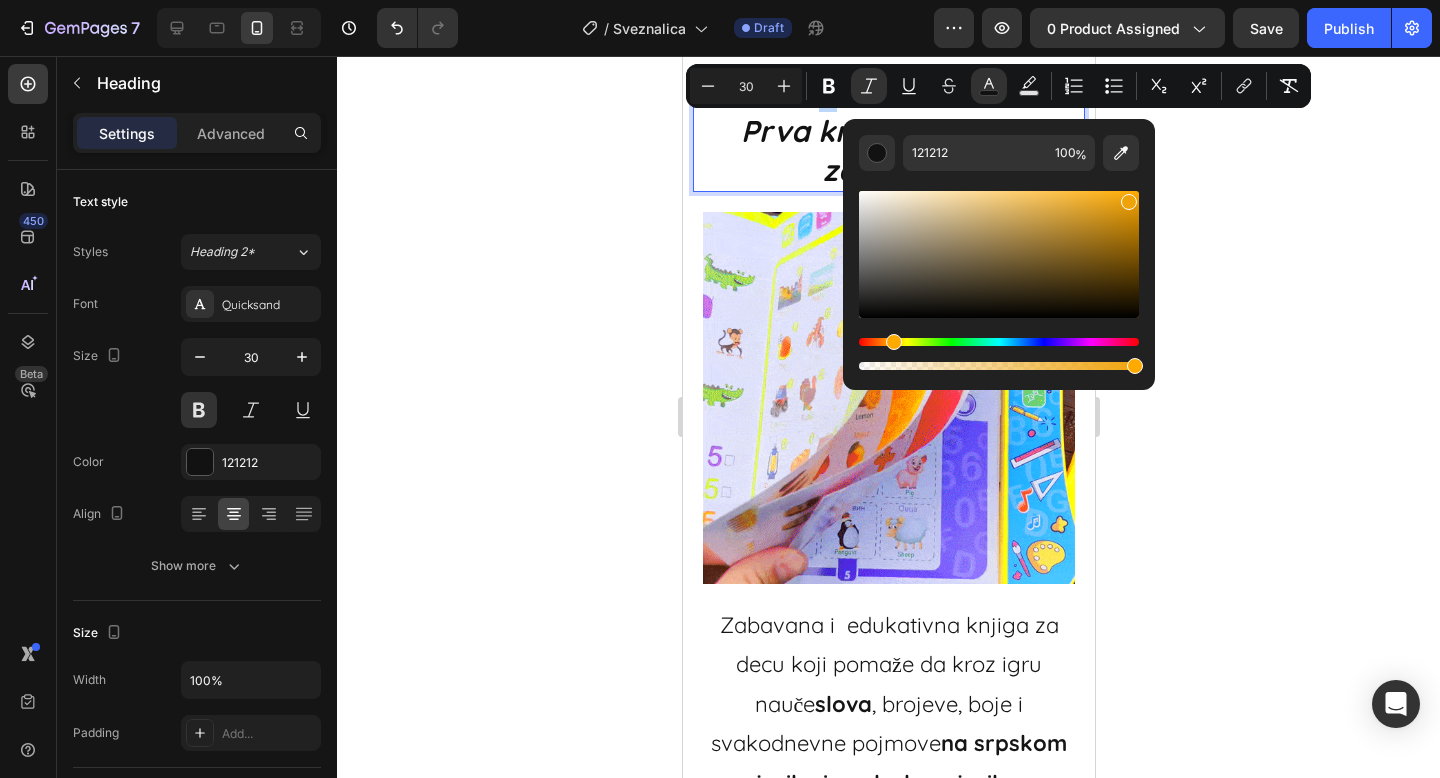 drag, startPoint x: 1126, startPoint y: 197, endPoint x: 1144, endPoint y: 187, distance: 20.59126 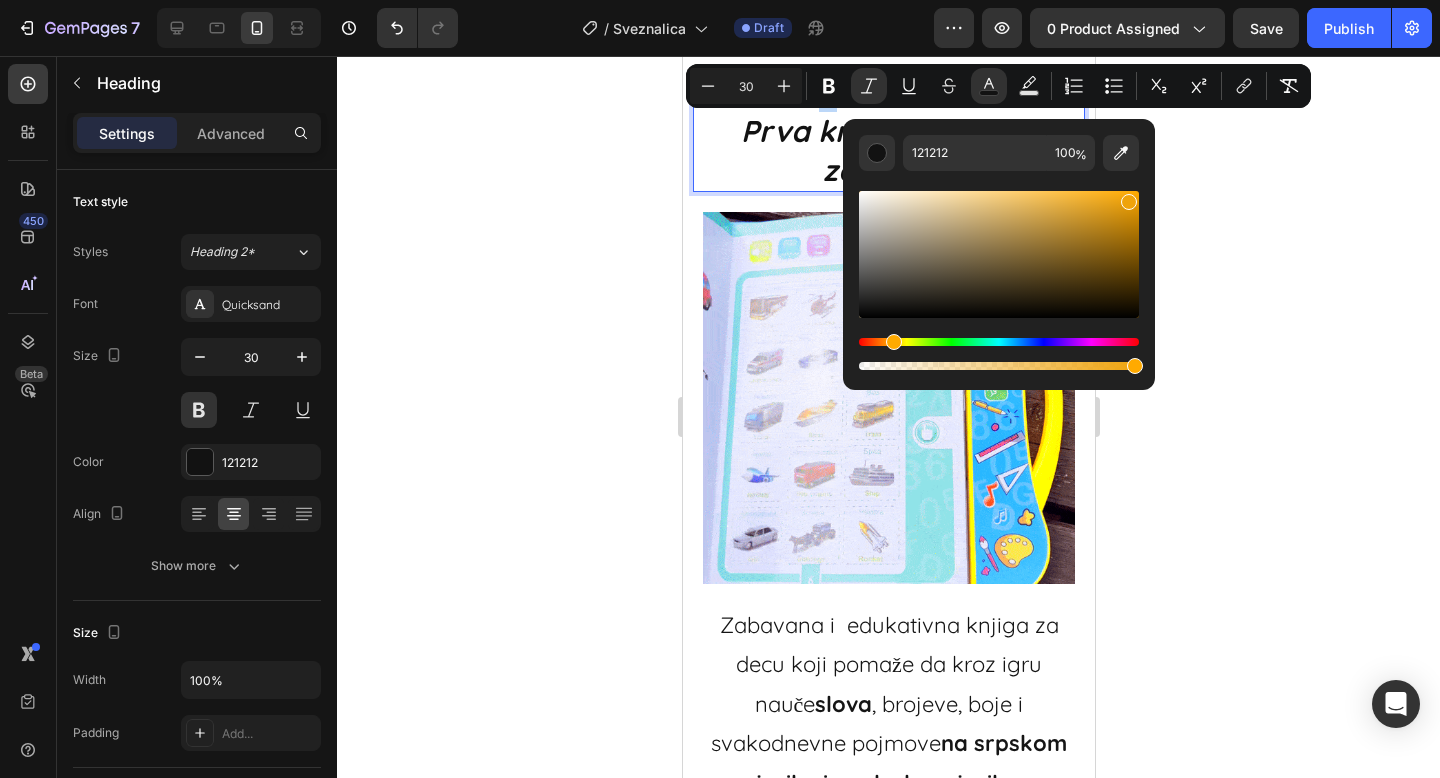 click on "121212 100 %" at bounding box center (999, 246) 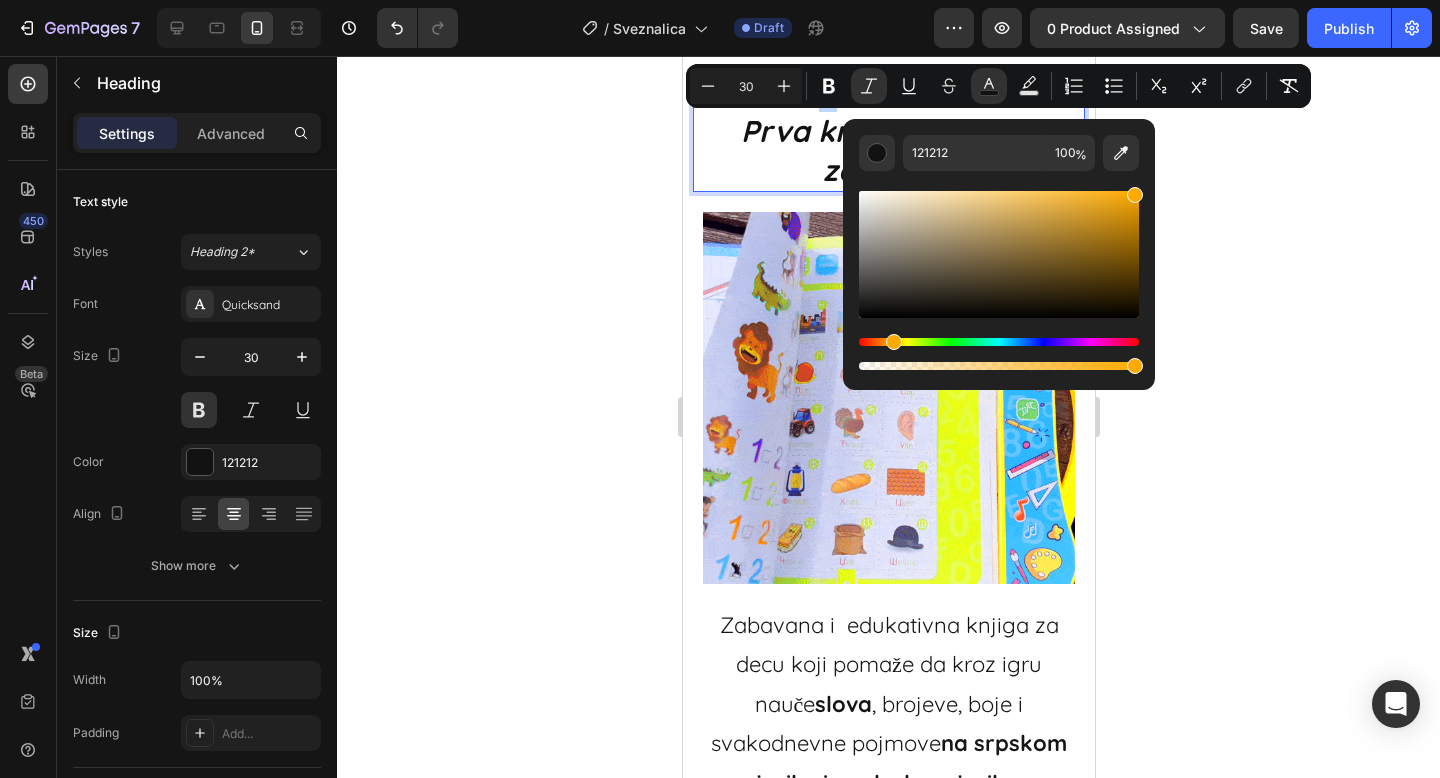 type on "FFAA00" 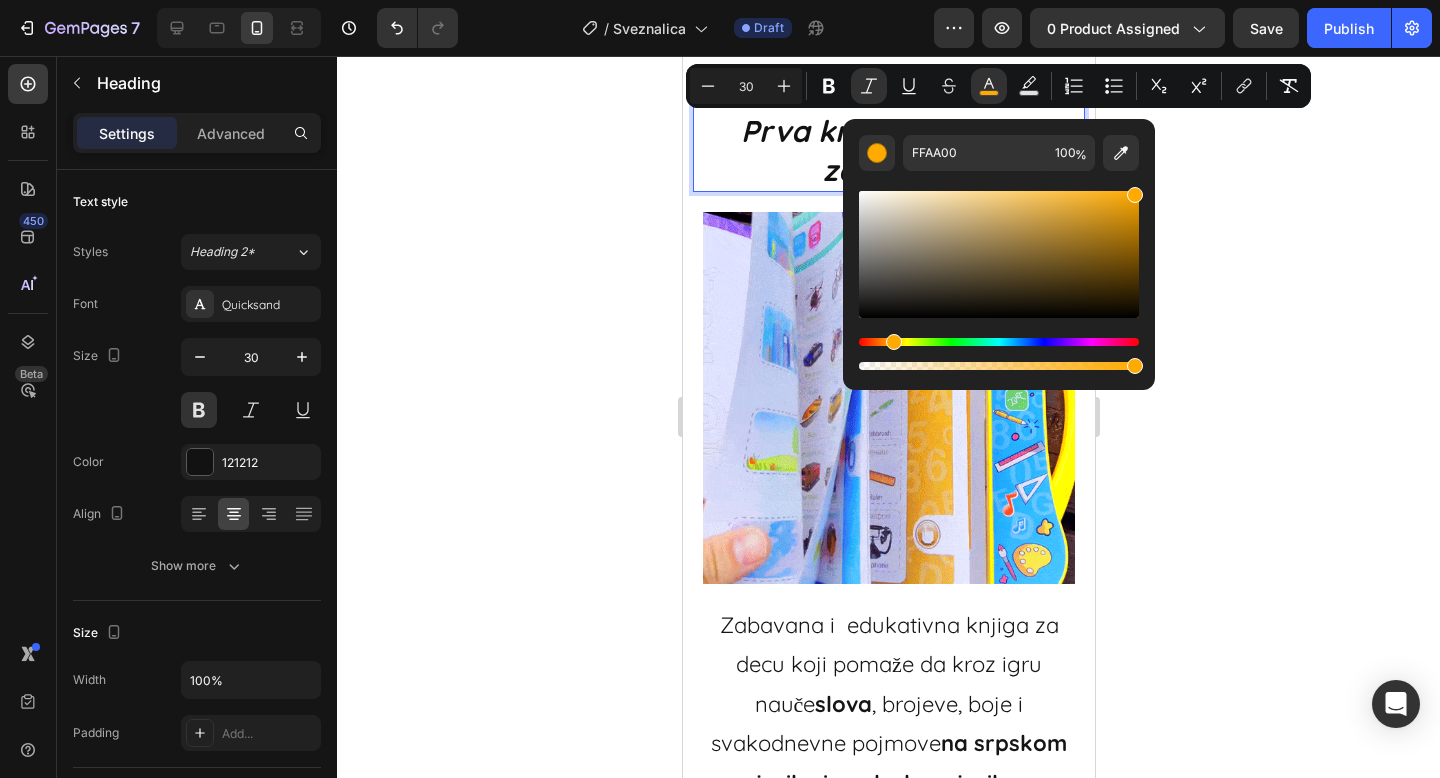 click 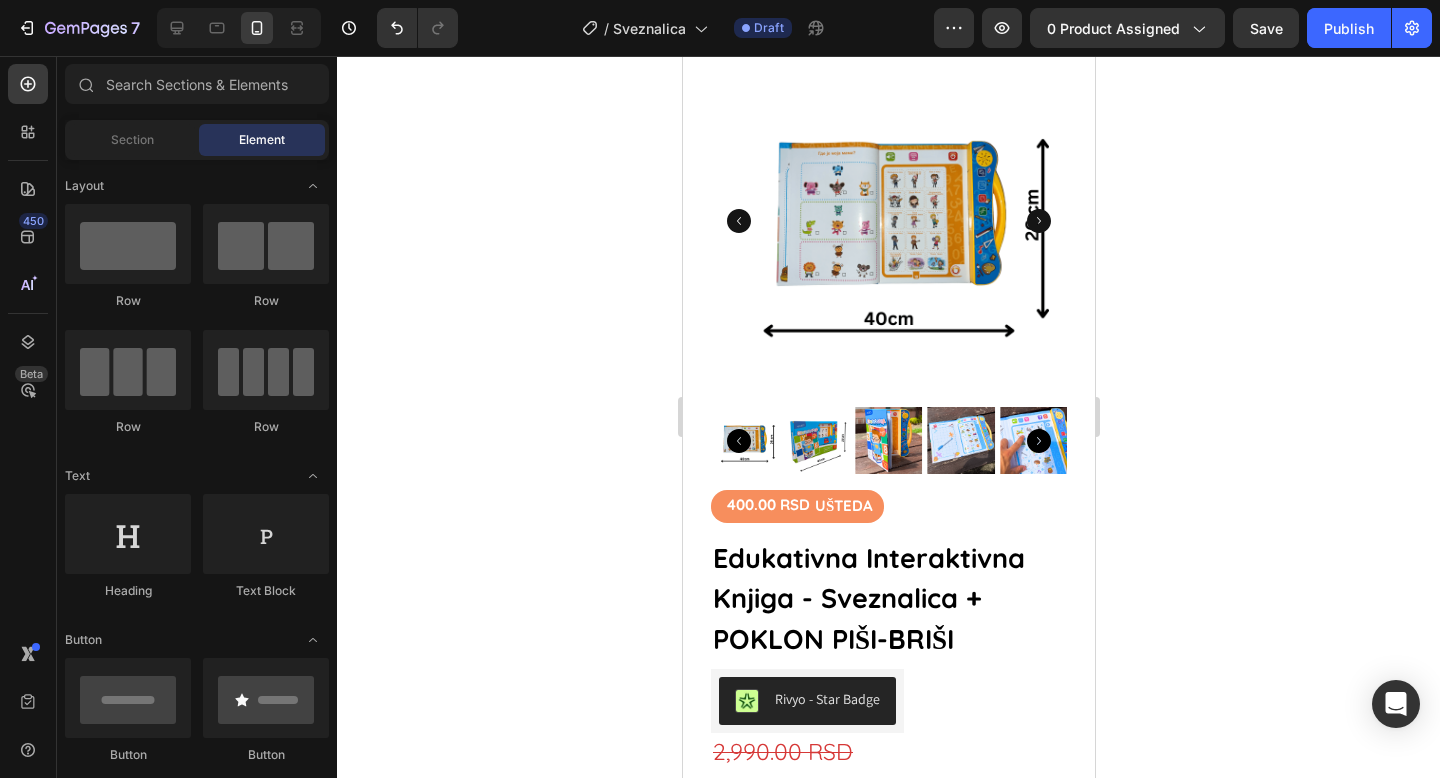 scroll, scrollTop: 71, scrollLeft: 0, axis: vertical 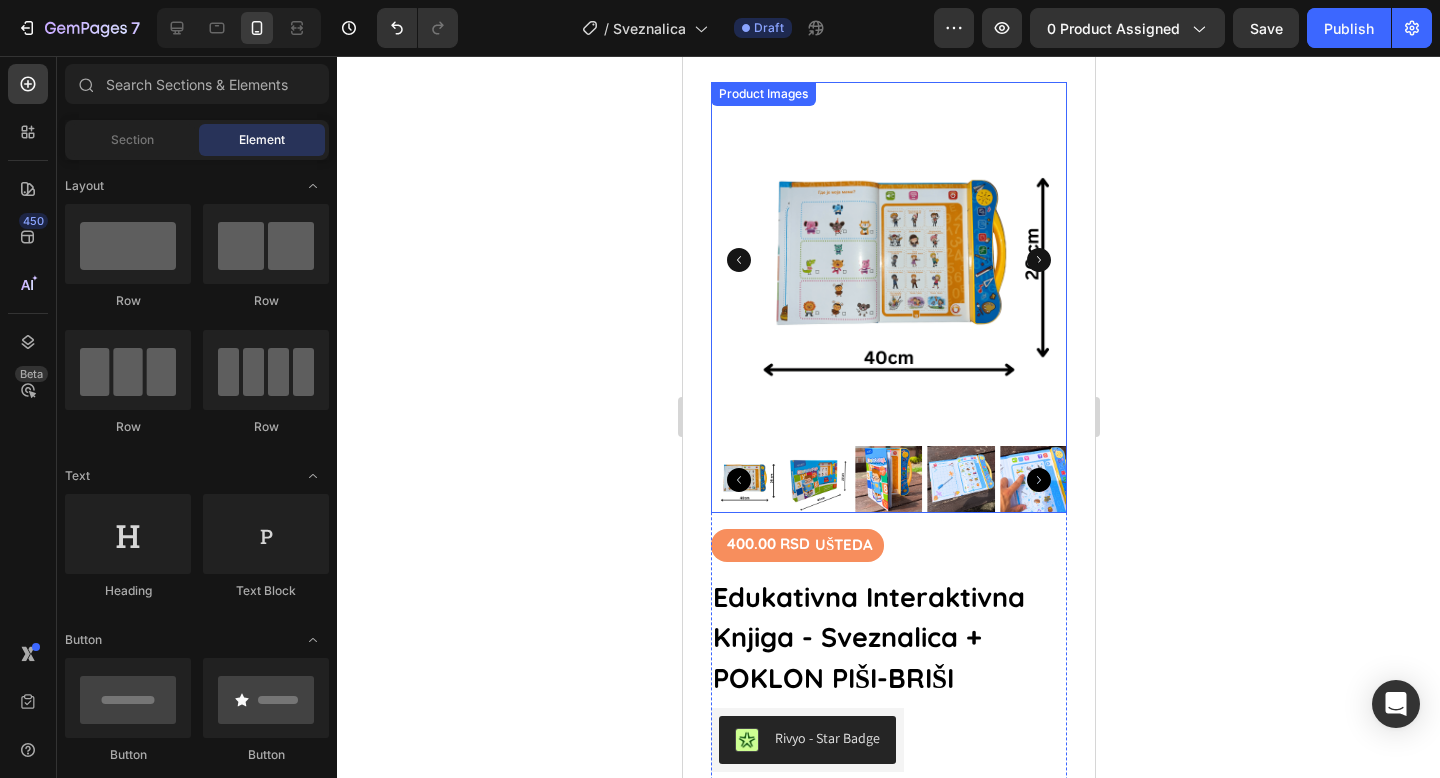 click at bounding box center (815, 479) 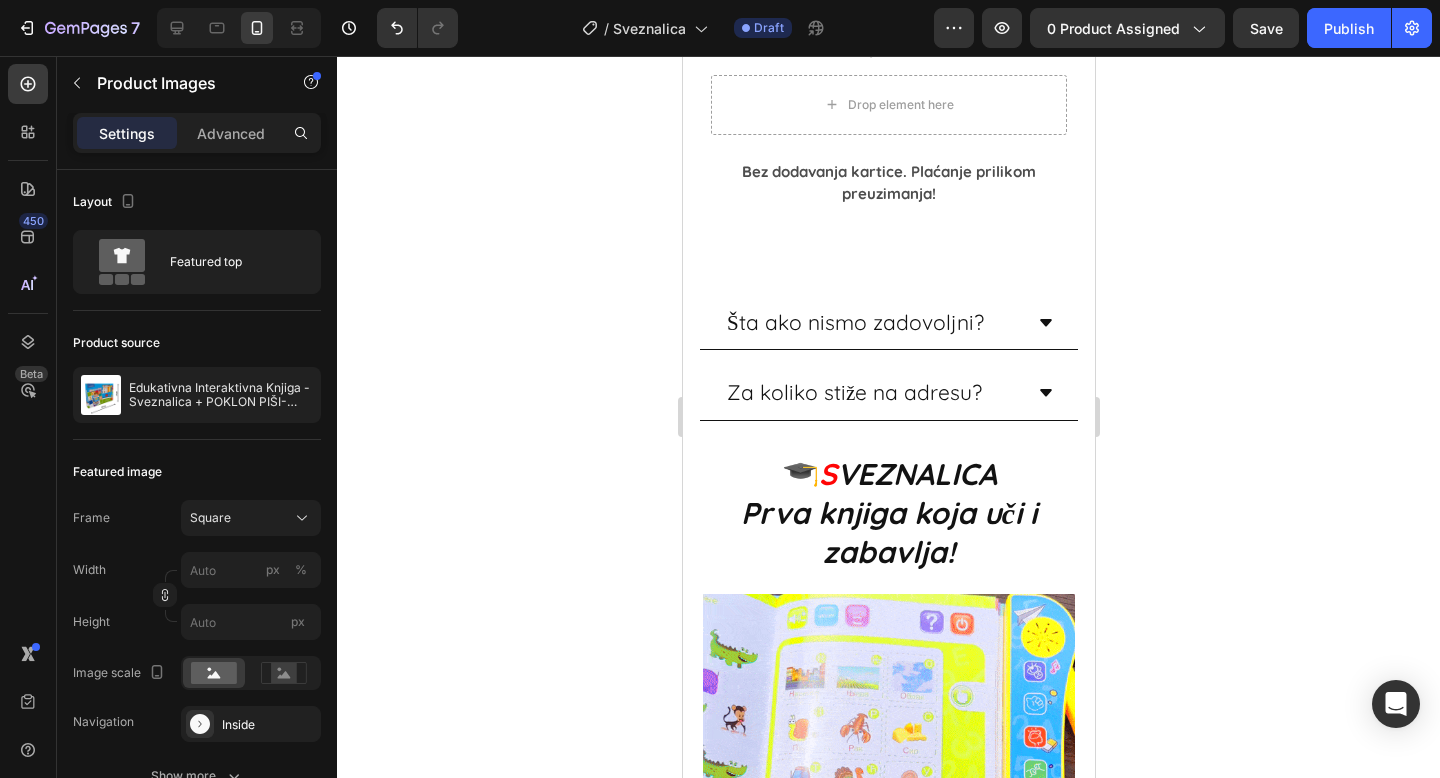 scroll, scrollTop: 1580, scrollLeft: 0, axis: vertical 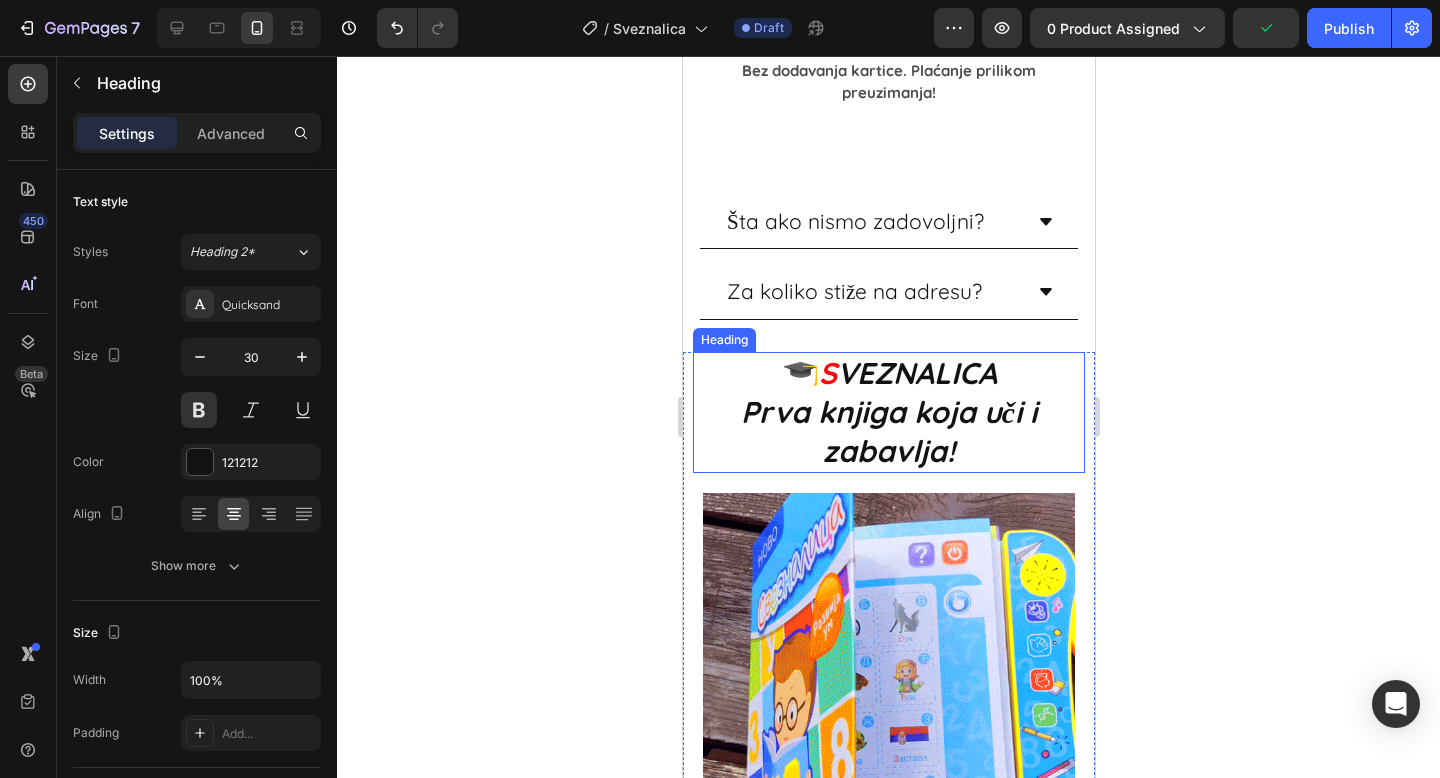 click on "EZNALICA" at bounding box center (926, 373) 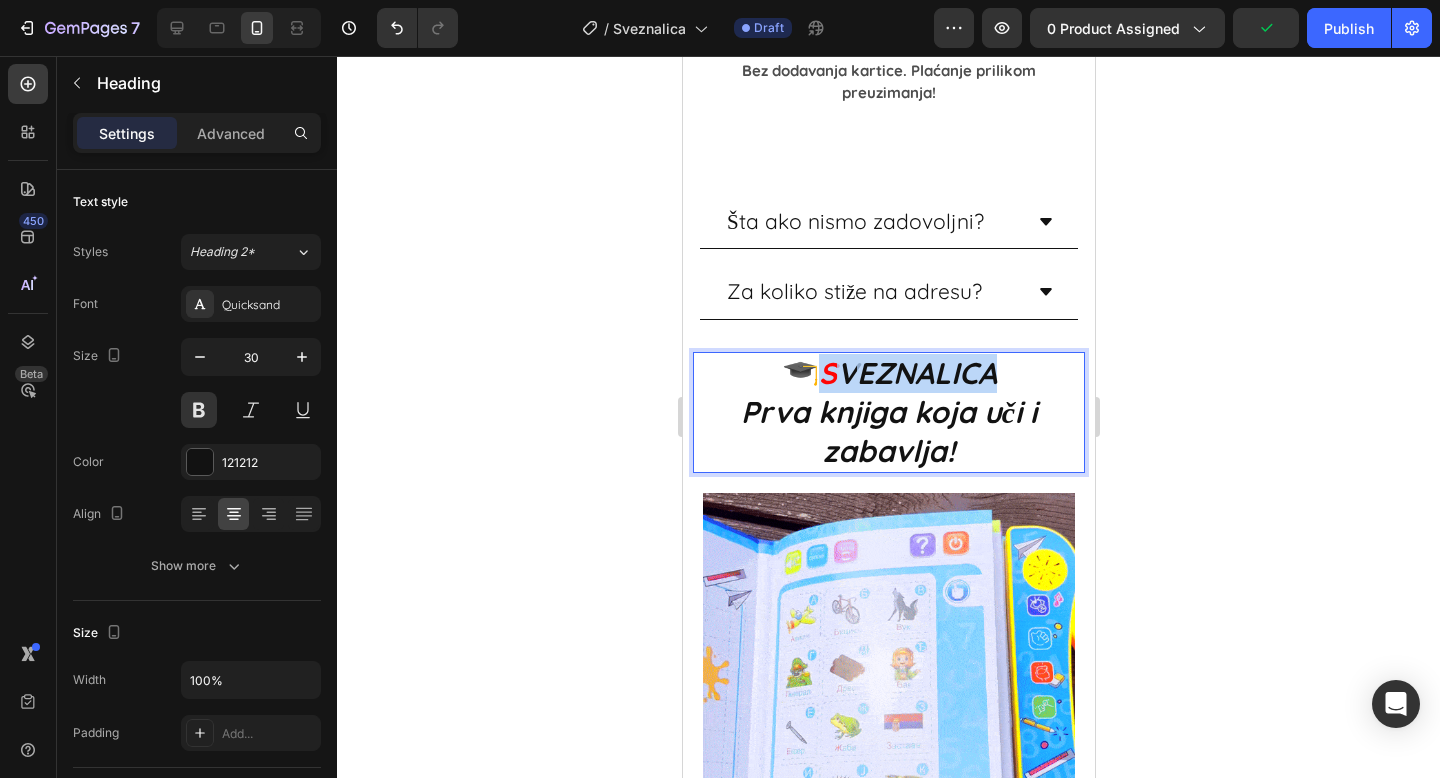 click on "EZNALICA" at bounding box center [926, 373] 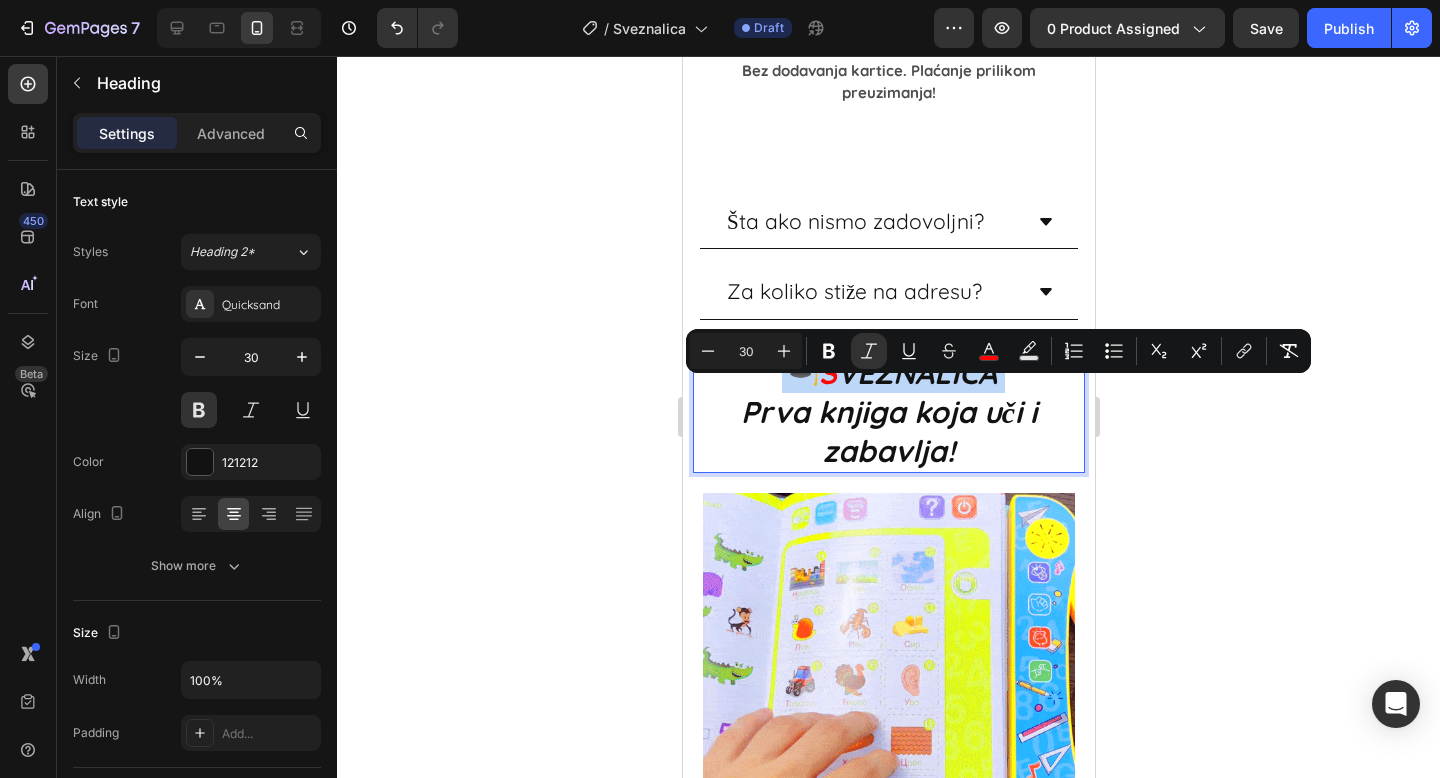 click on "EZNALICA" at bounding box center [926, 373] 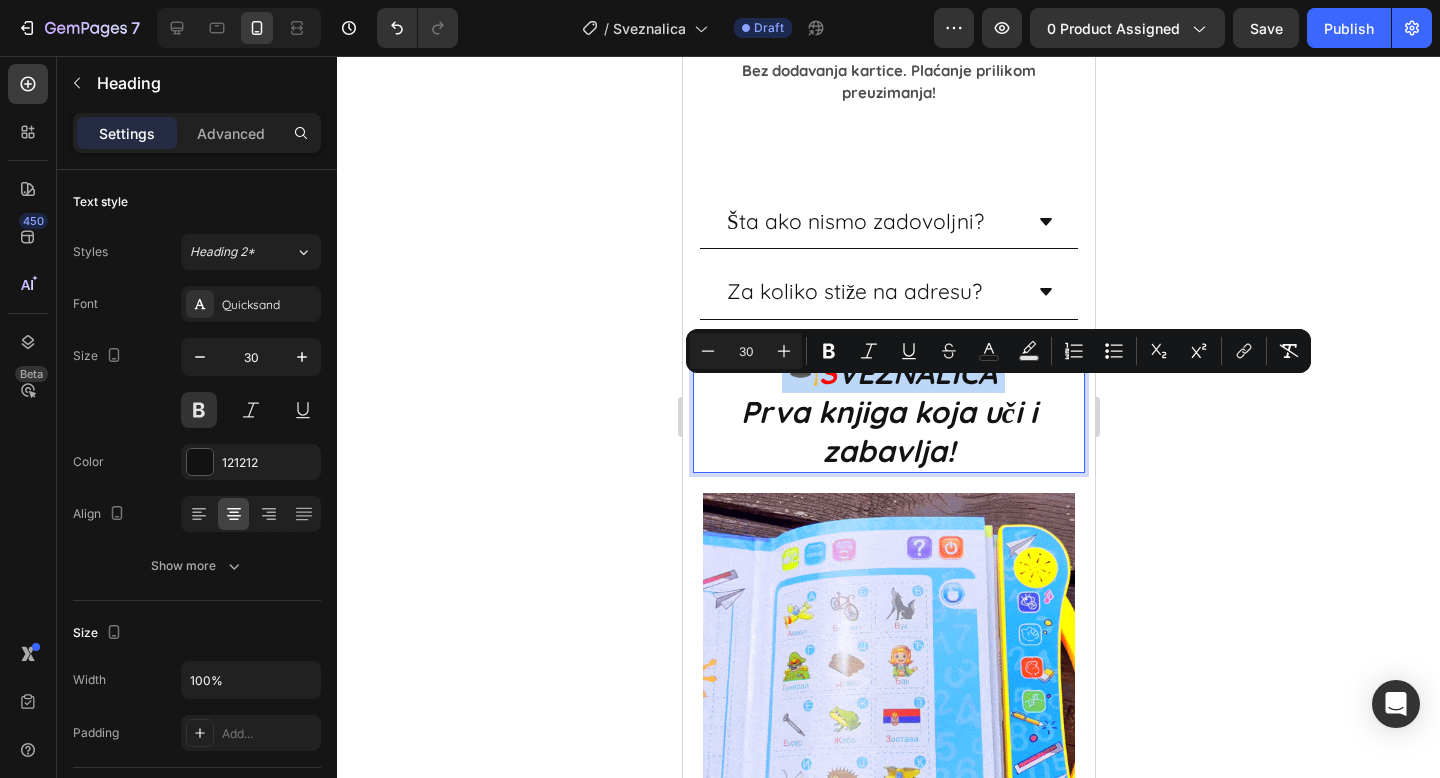 click on "EZNALICA" at bounding box center [926, 373] 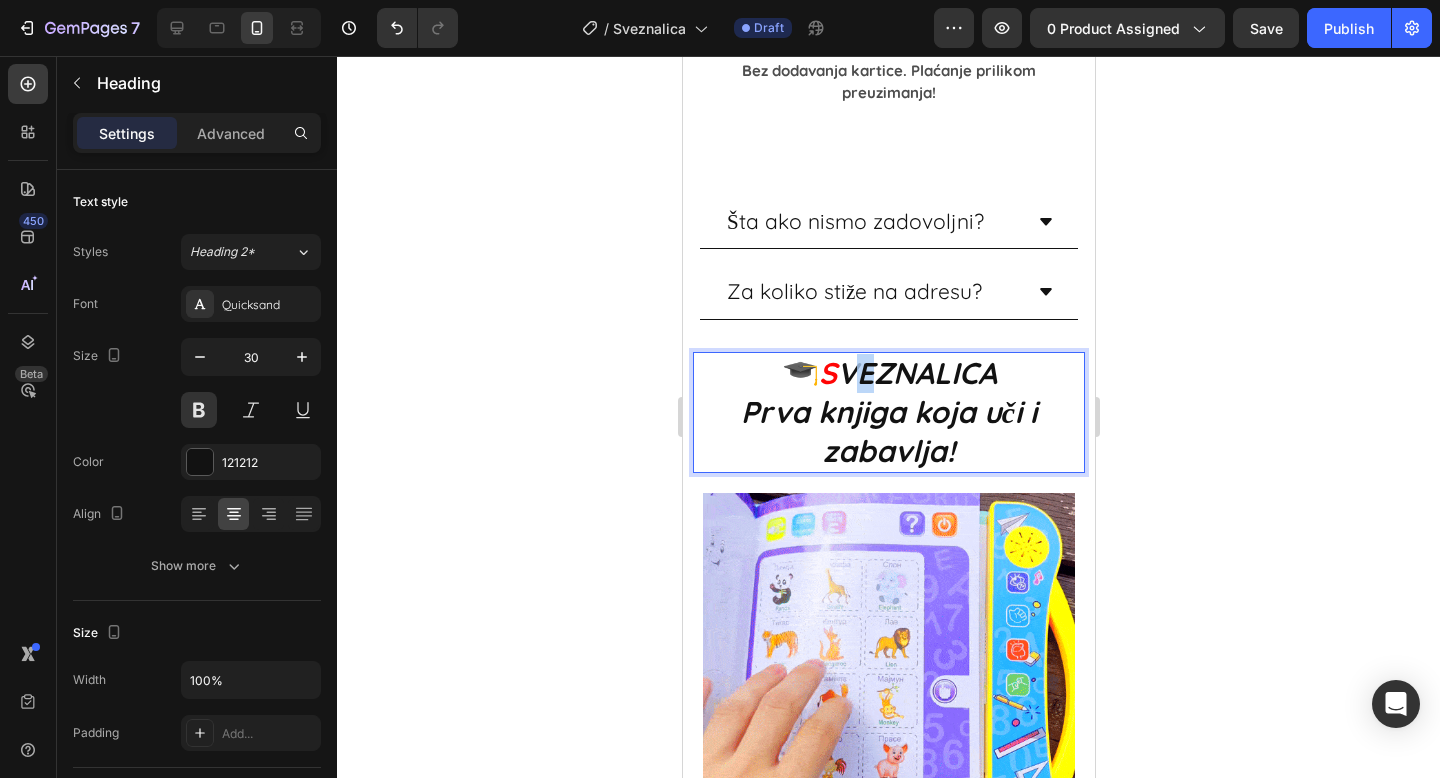 drag, startPoint x: 865, startPoint y: 405, endPoint x: 851, endPoint y: 405, distance: 14 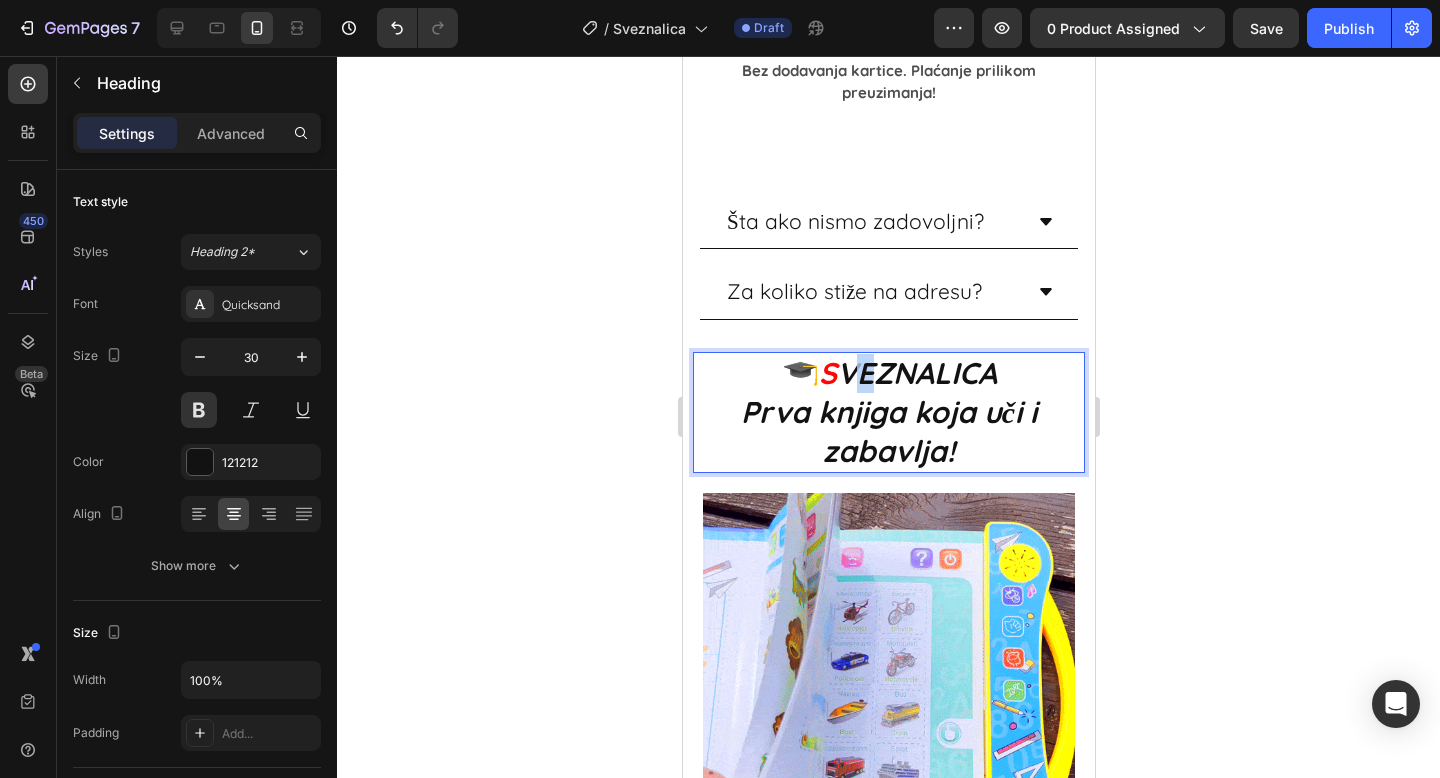 click on "EZNALICA" at bounding box center (926, 373) 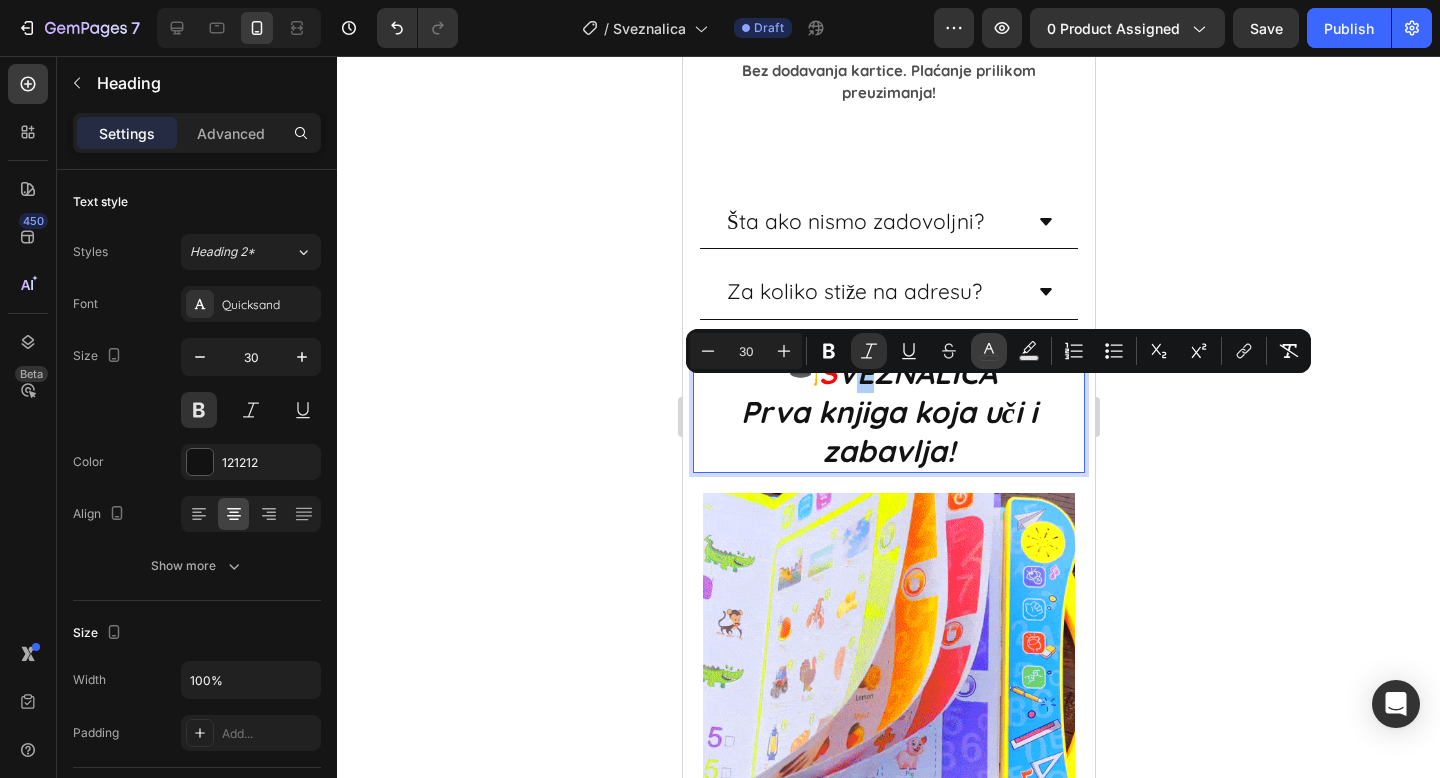 click 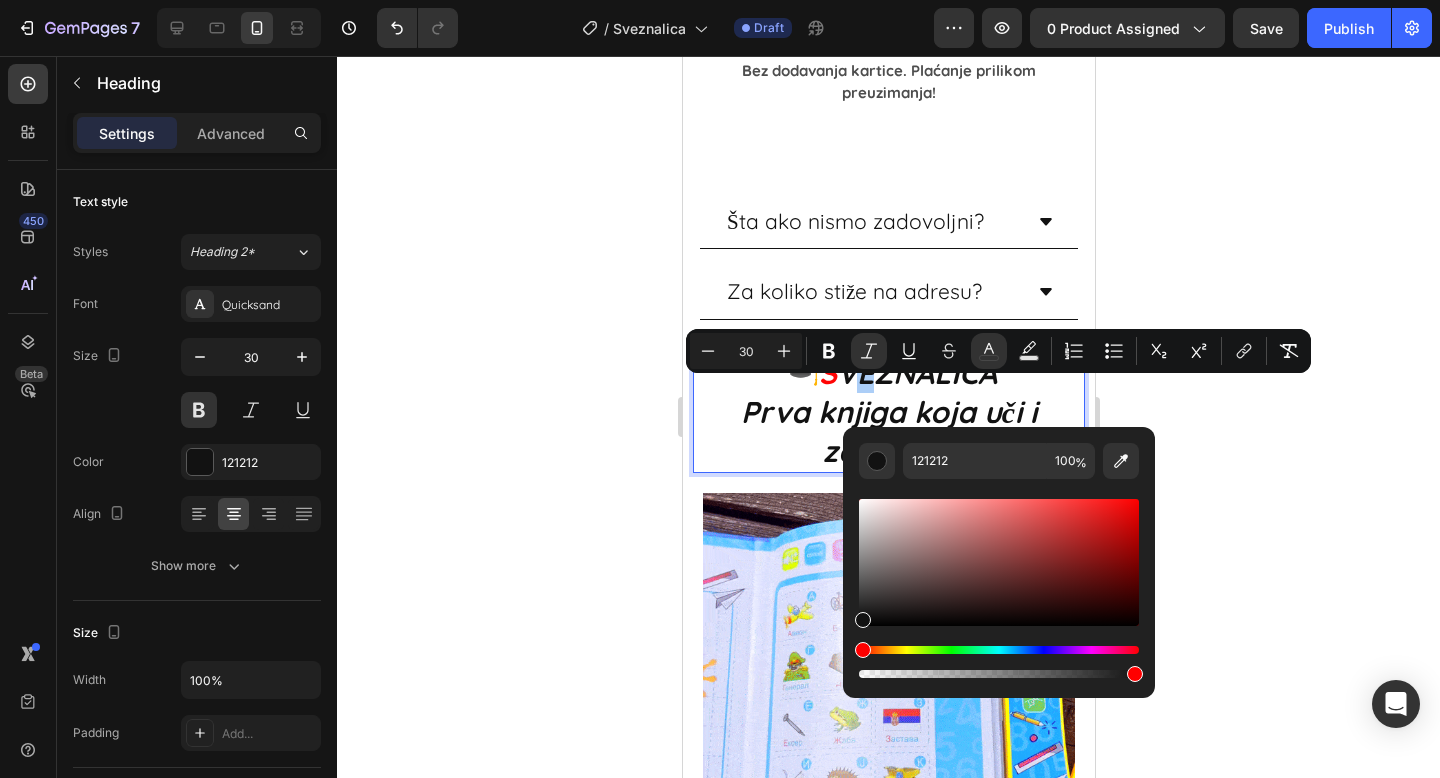 click at bounding box center [999, 588] 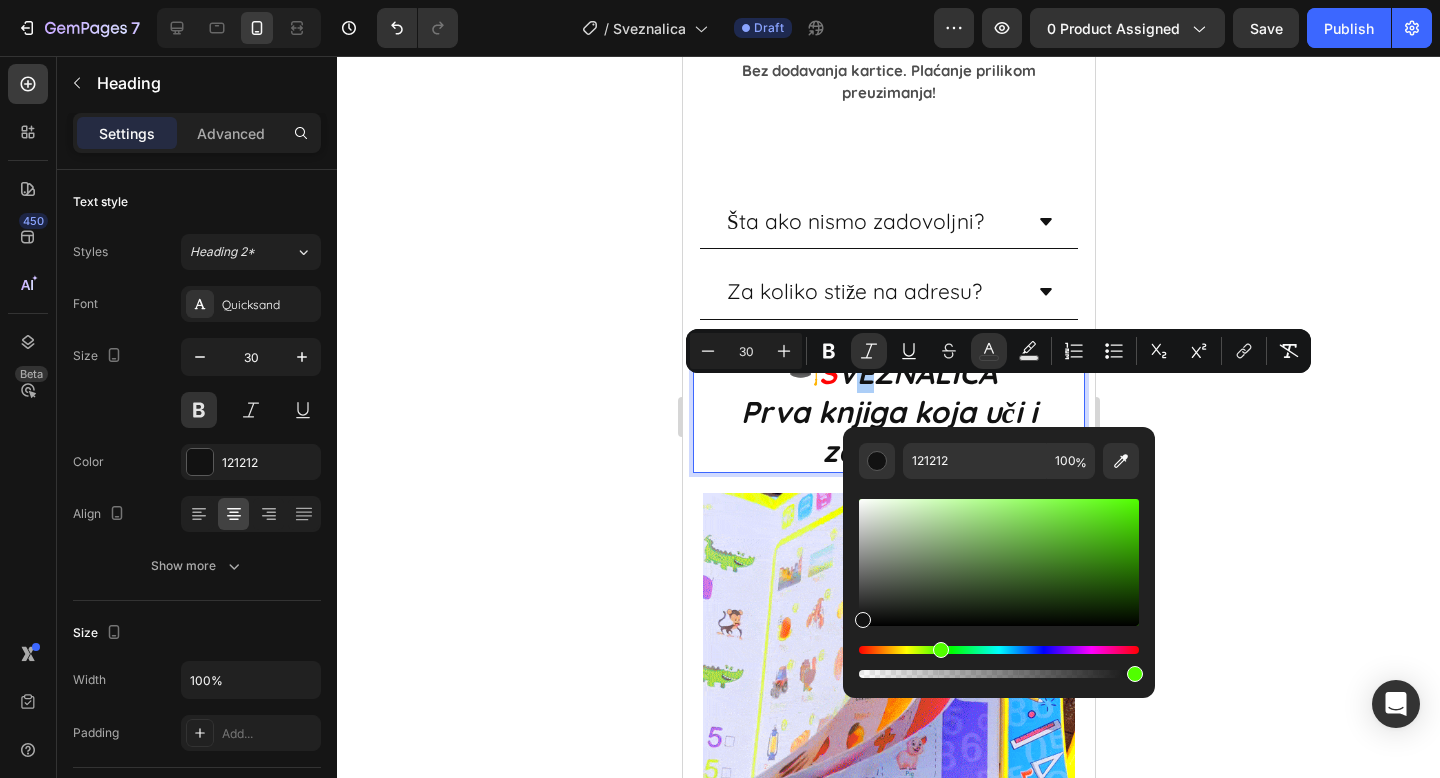 click at bounding box center [999, 650] 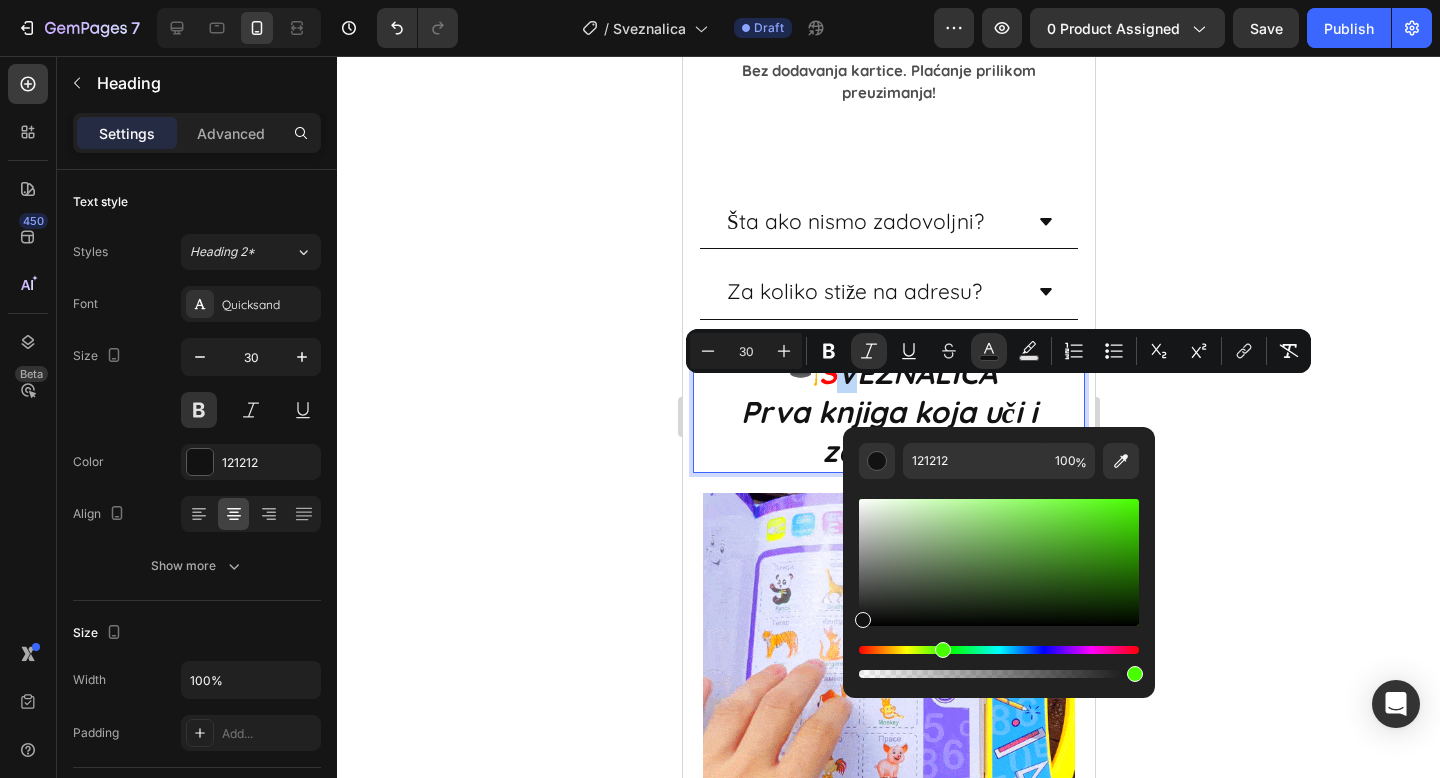 click at bounding box center (999, 650) 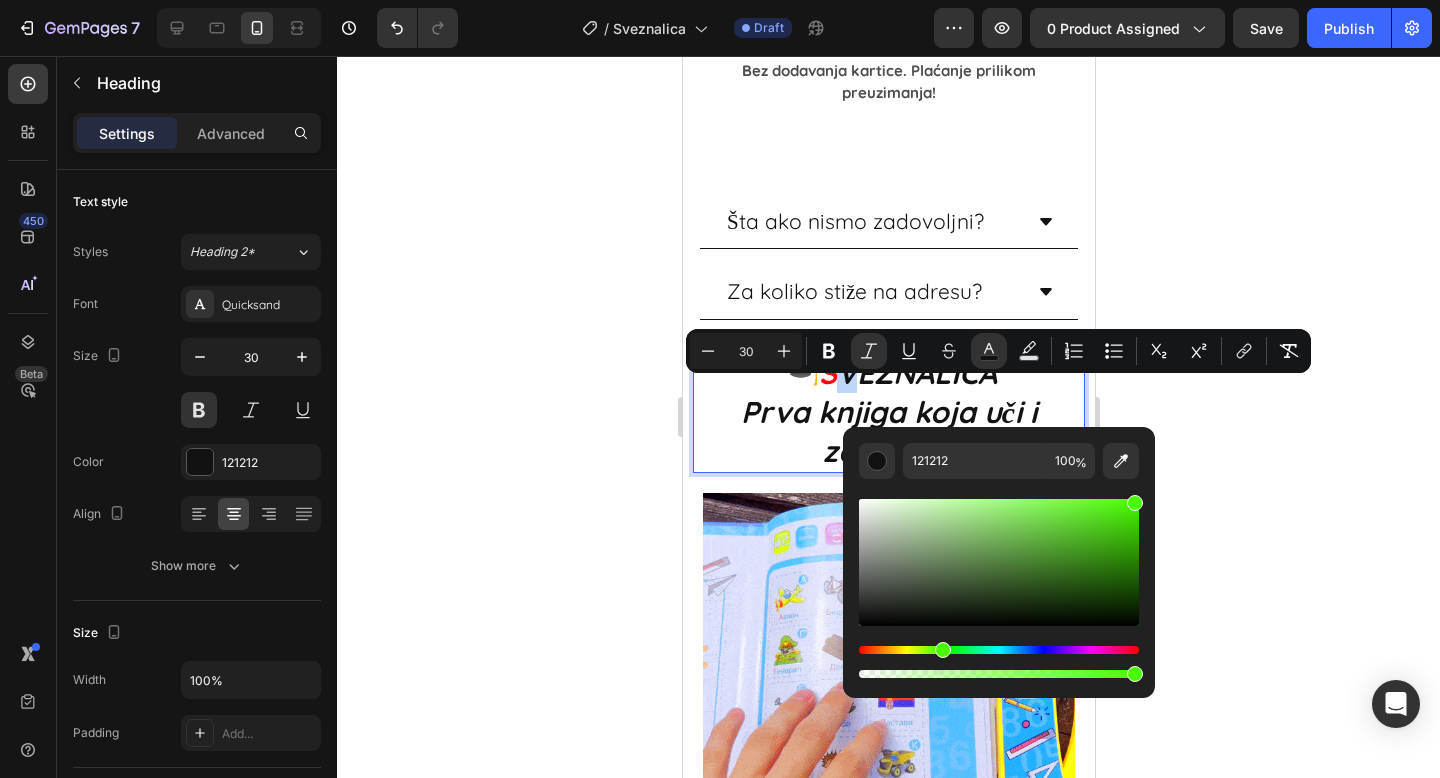 drag, startPoint x: 1112, startPoint y: 509, endPoint x: 1149, endPoint y: 486, distance: 43.56604 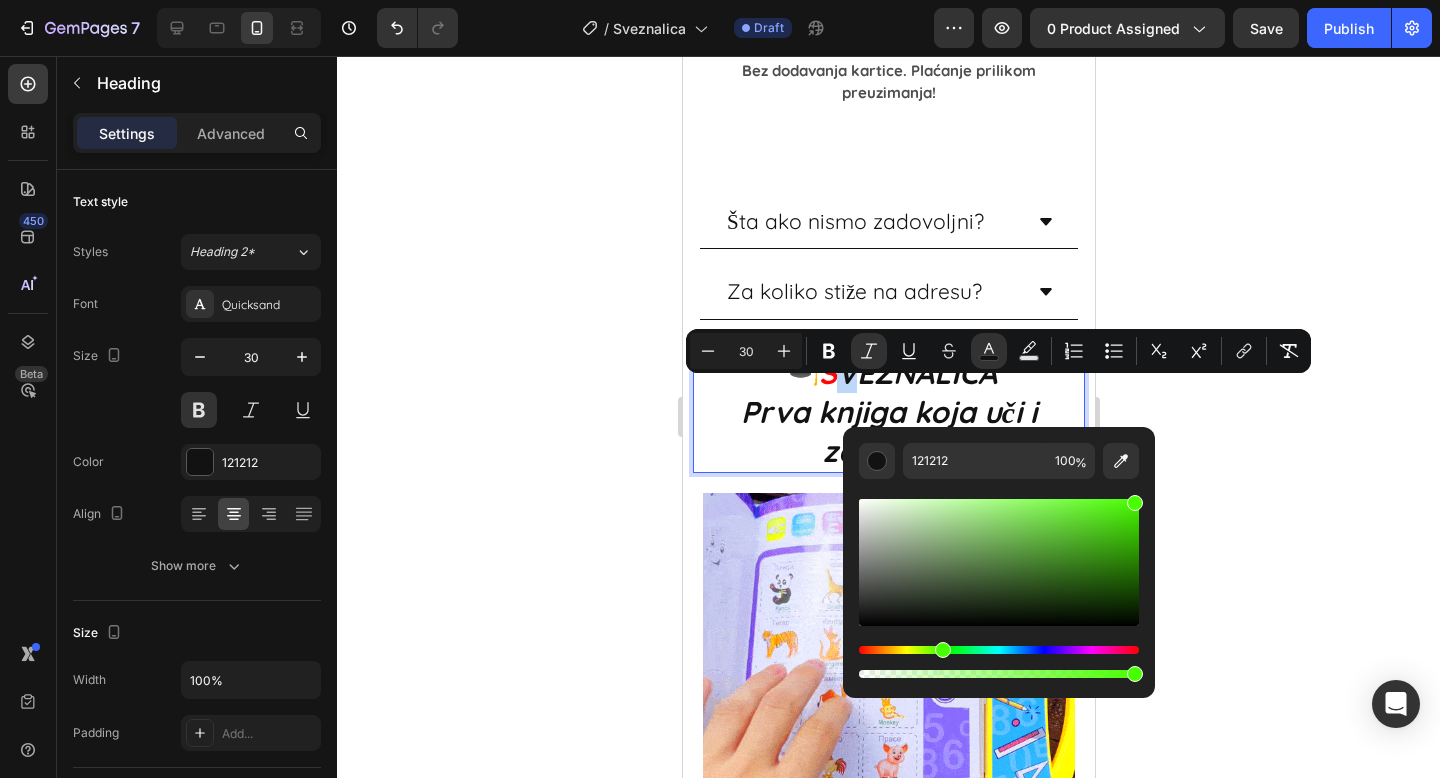 click on "121212 100 %" at bounding box center (999, 554) 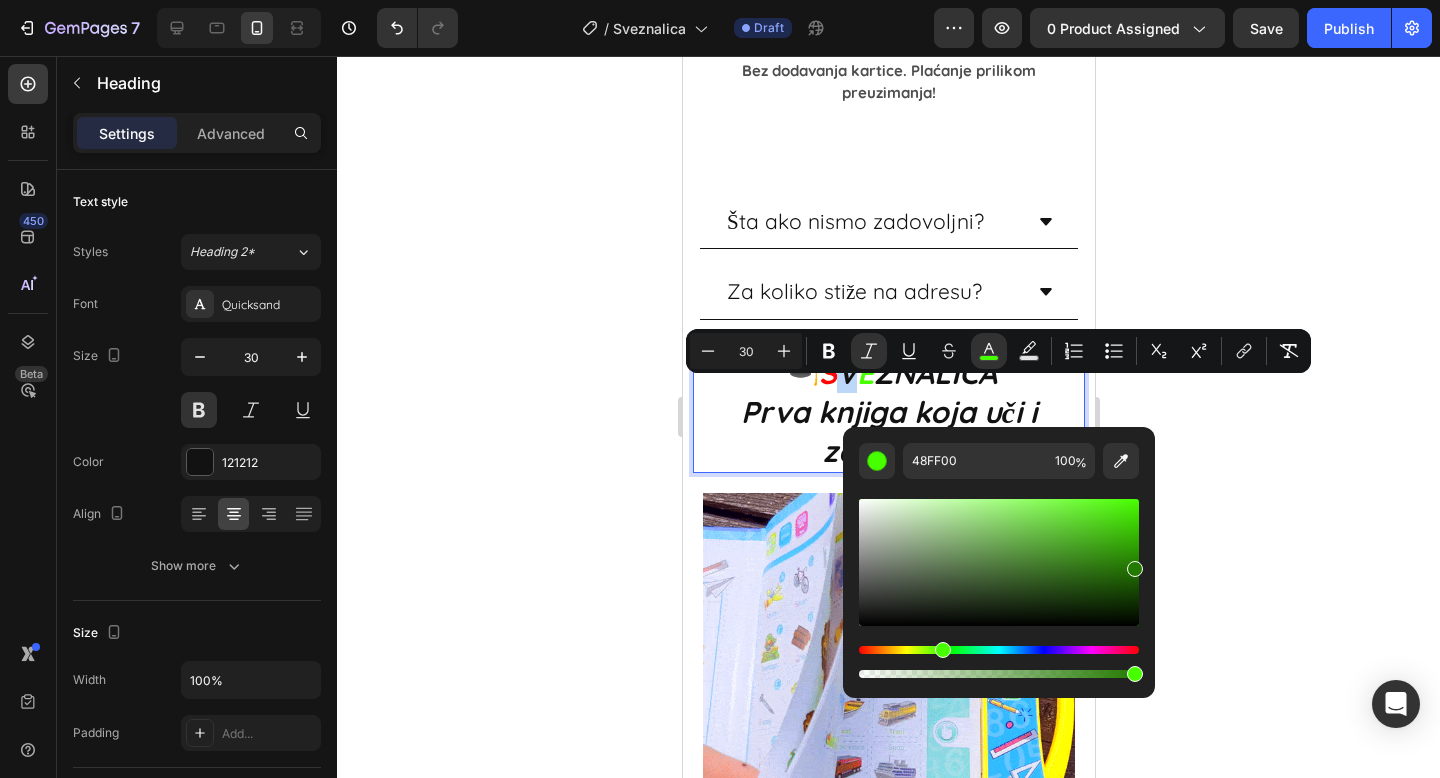 drag, startPoint x: 1113, startPoint y: 567, endPoint x: 1144, endPoint y: 563, distance: 31.257 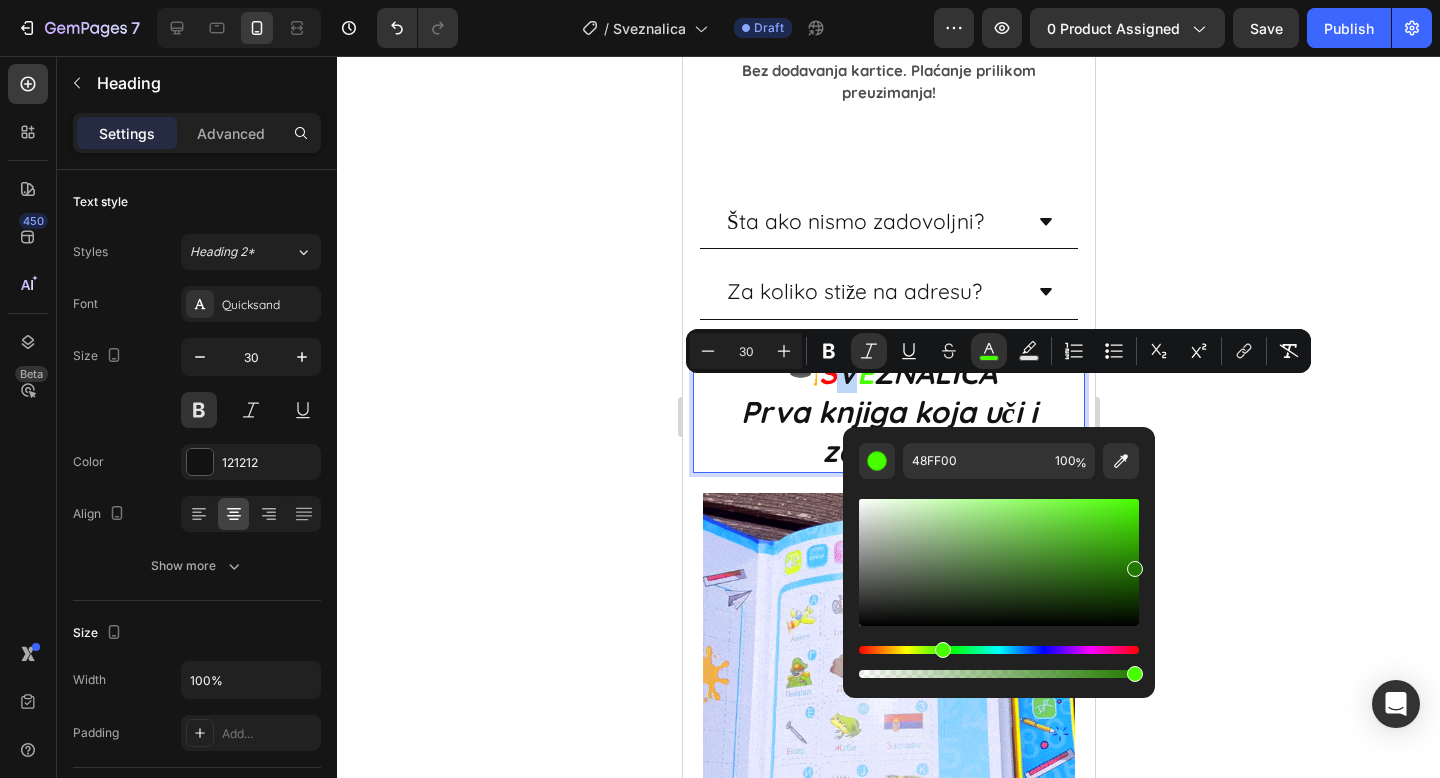 click on "48FF00 100 %" at bounding box center [999, 554] 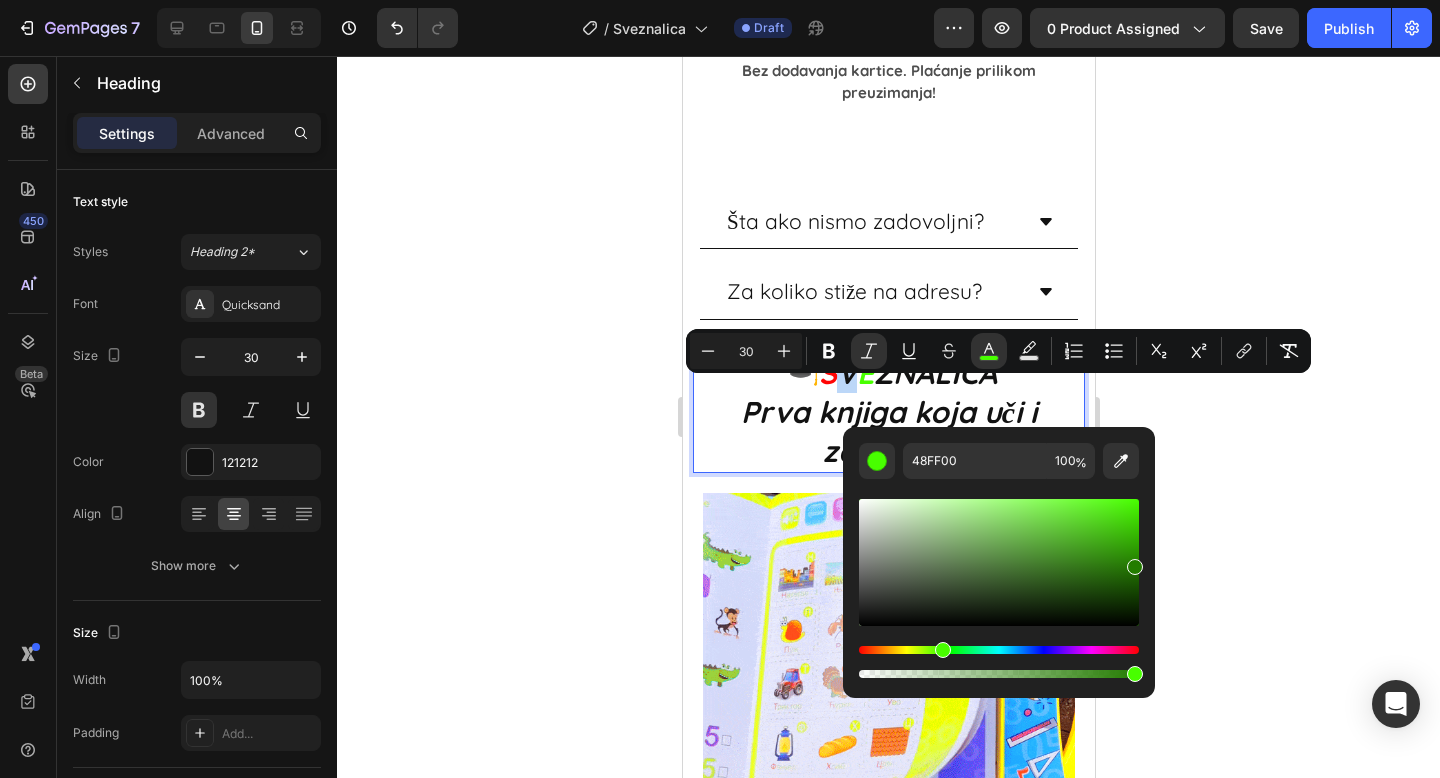 type on "237C00" 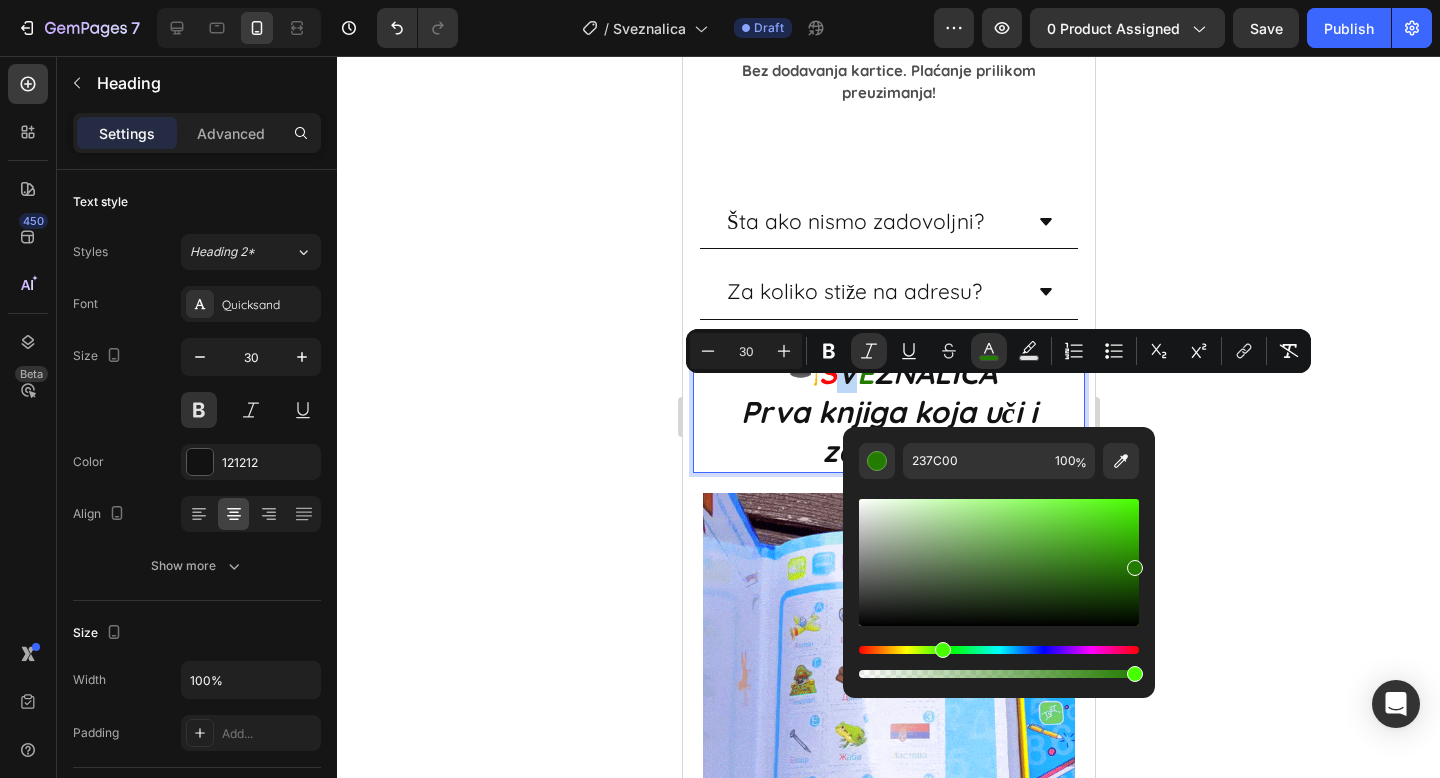 click on "V" at bounding box center (846, 373) 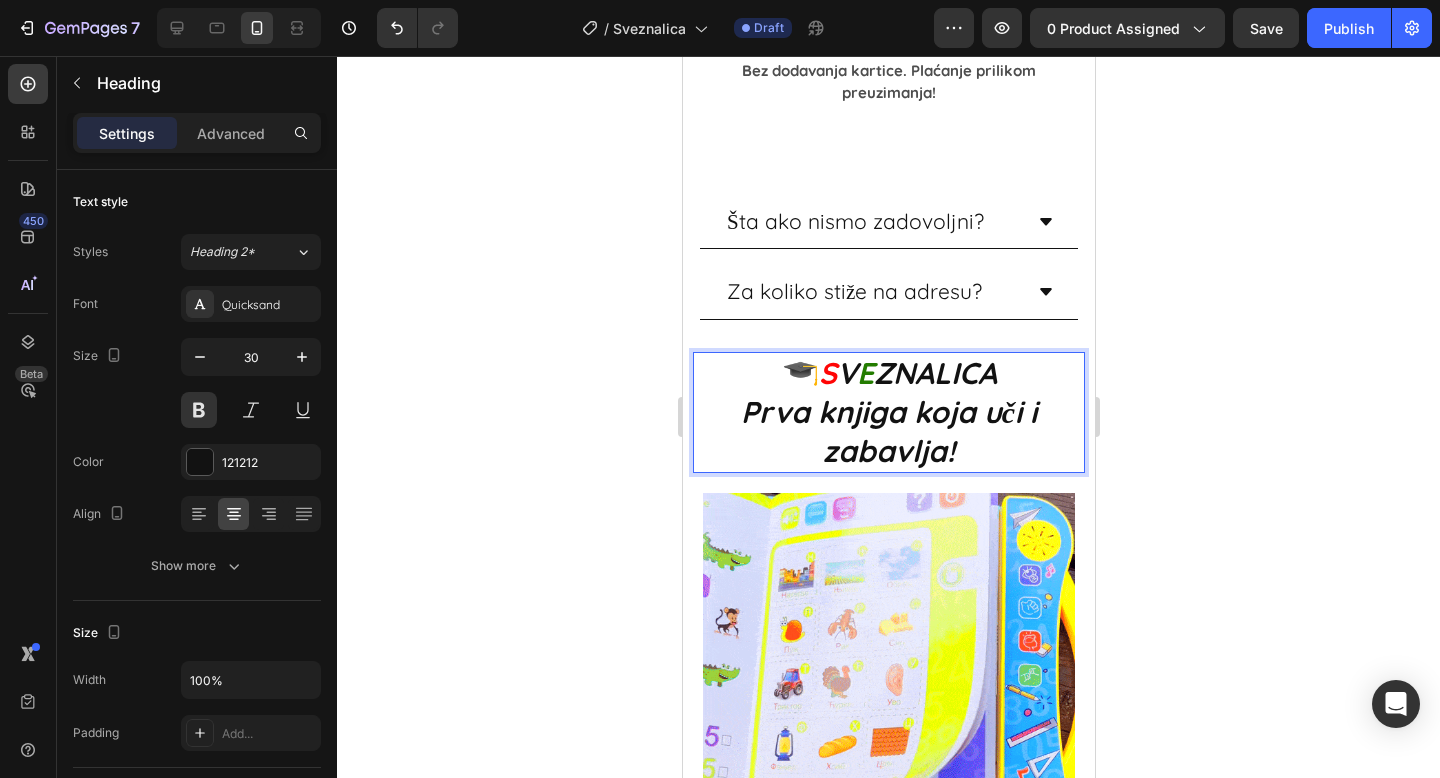 click on "V" at bounding box center (846, 373) 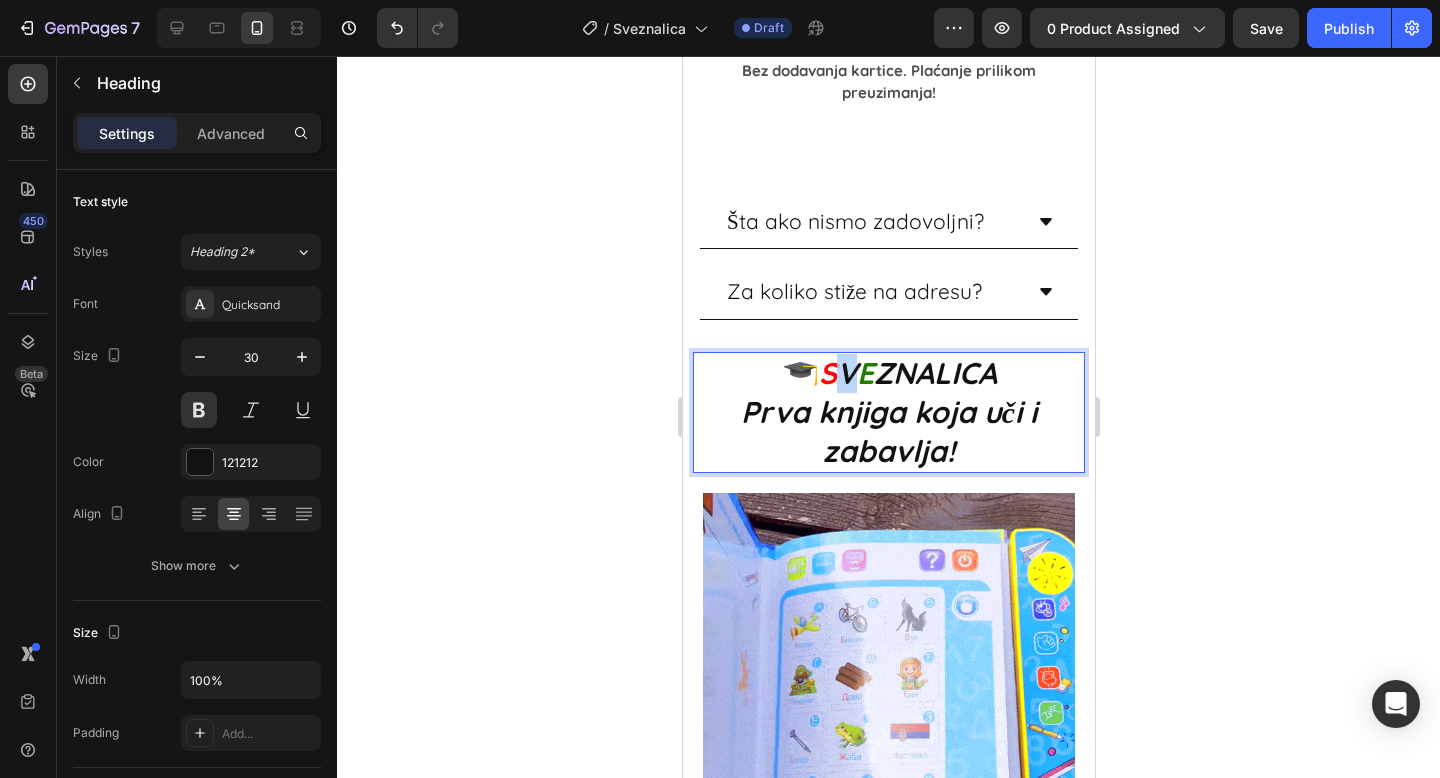 click on "V" at bounding box center (846, 373) 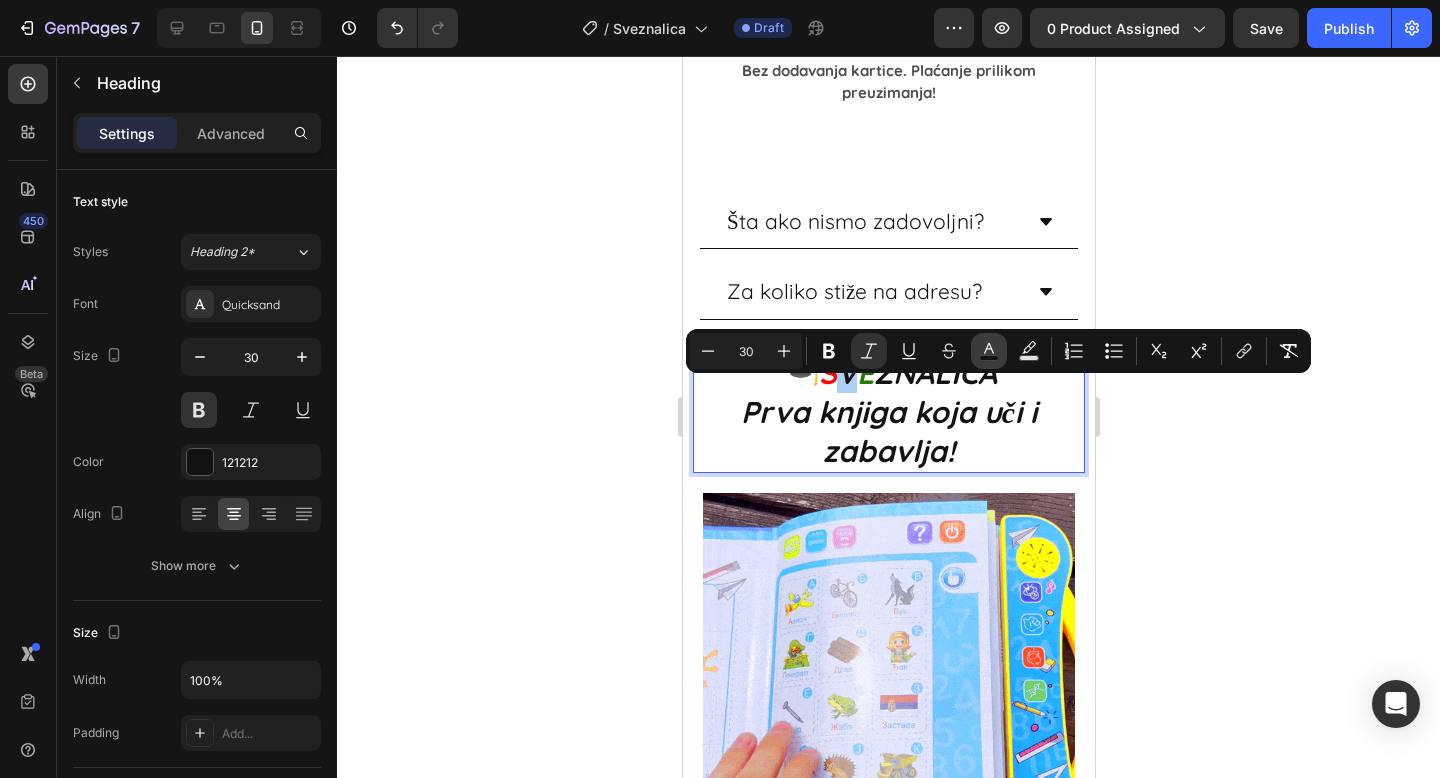 click 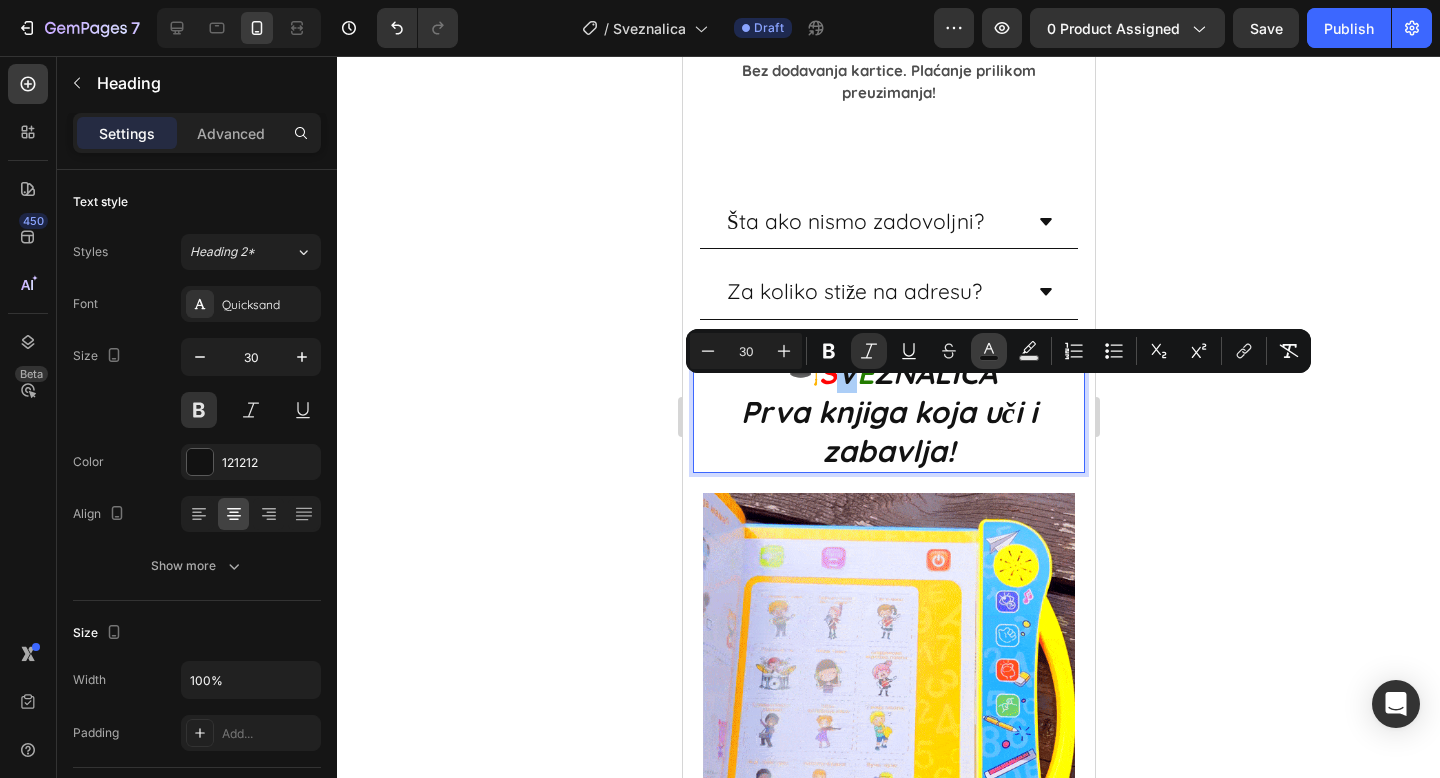 type on "121212" 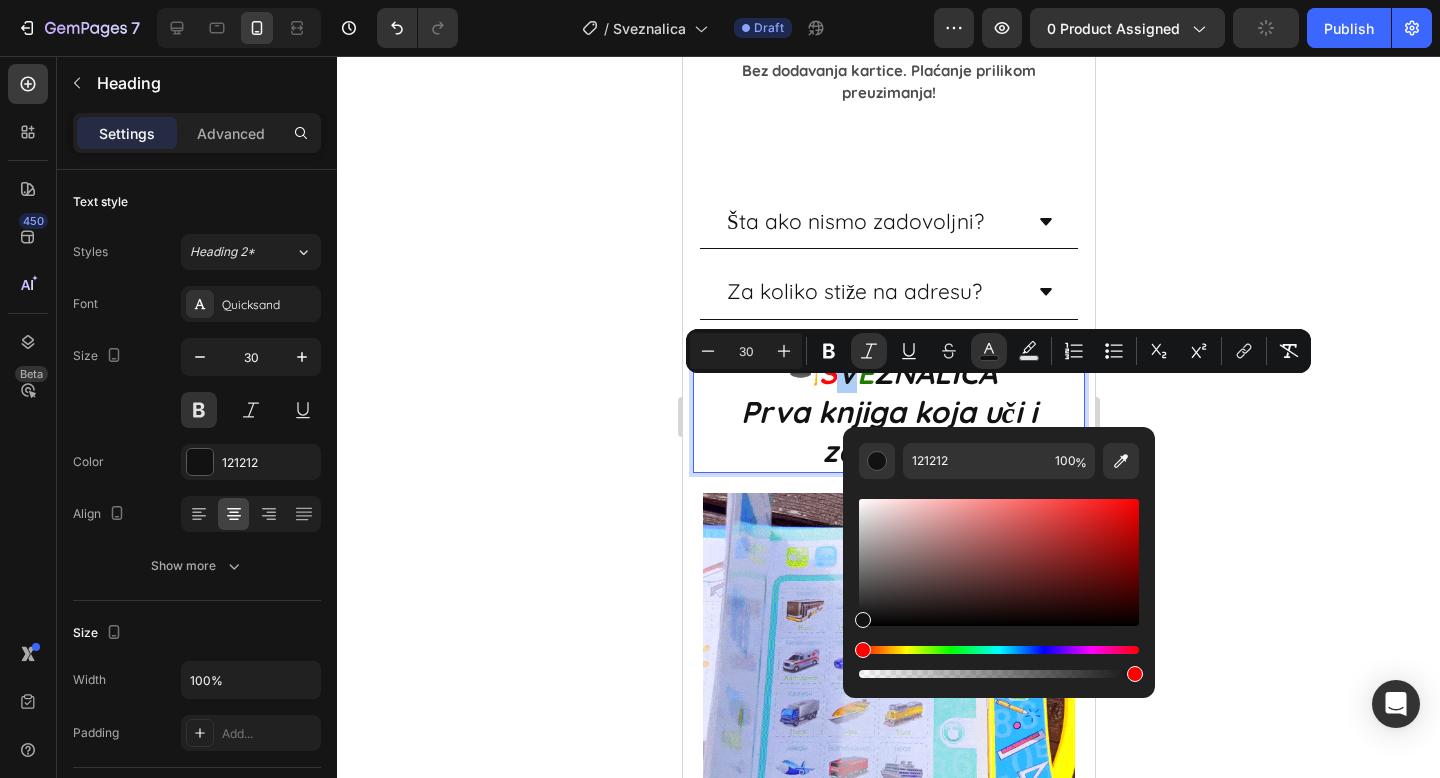 click at bounding box center [999, 650] 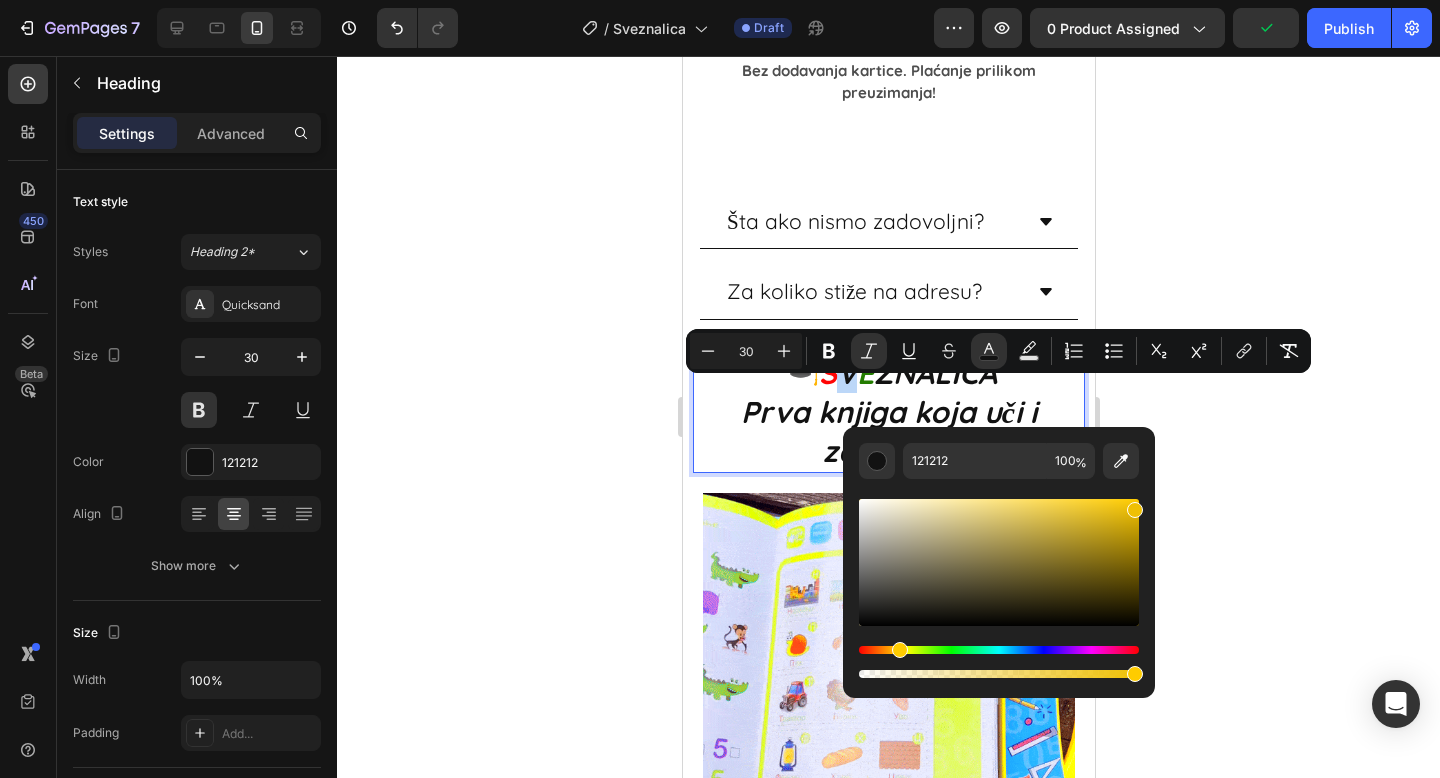 click at bounding box center (999, 562) 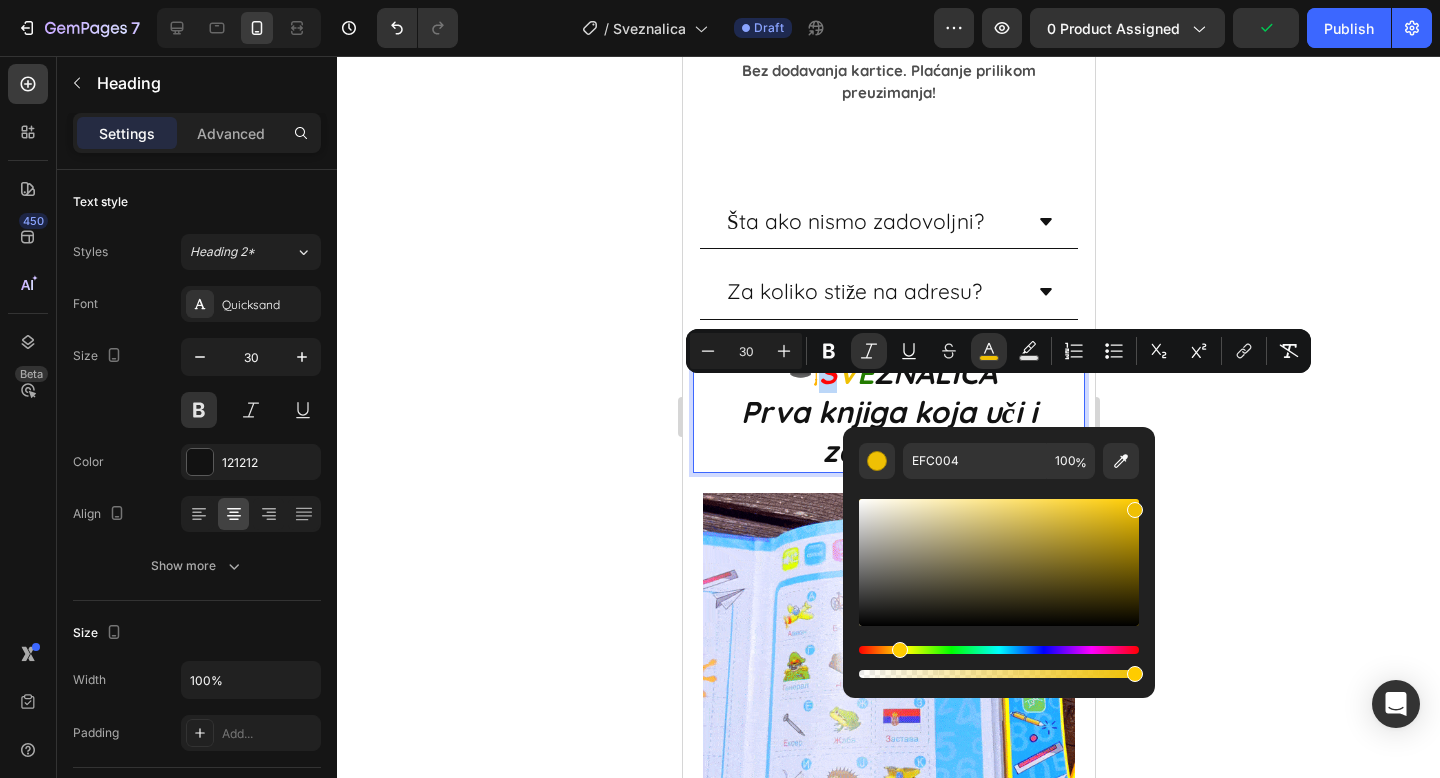 click at bounding box center (1135, 510) 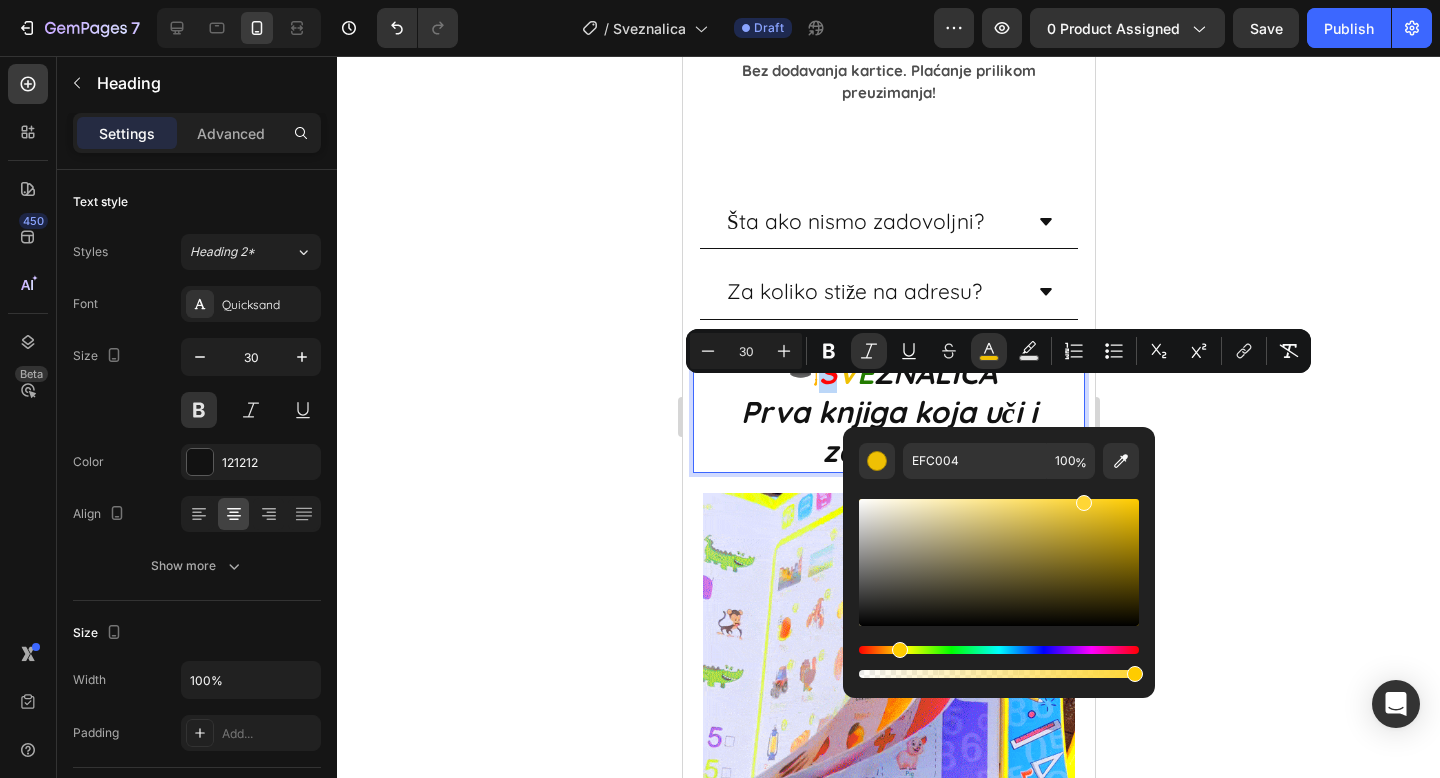 drag, startPoint x: 1133, startPoint y: 506, endPoint x: 1082, endPoint y: 491, distance: 53.160137 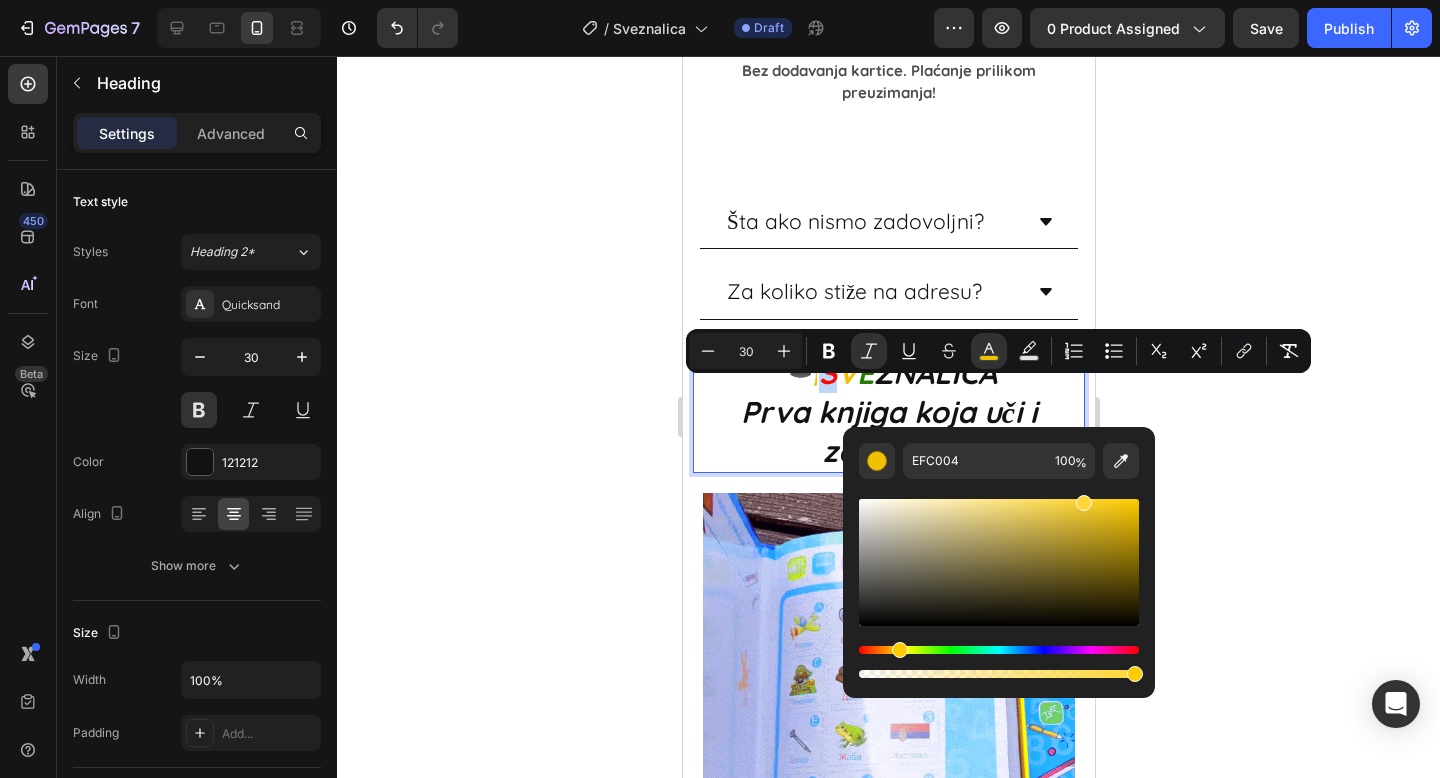 click at bounding box center [999, 580] 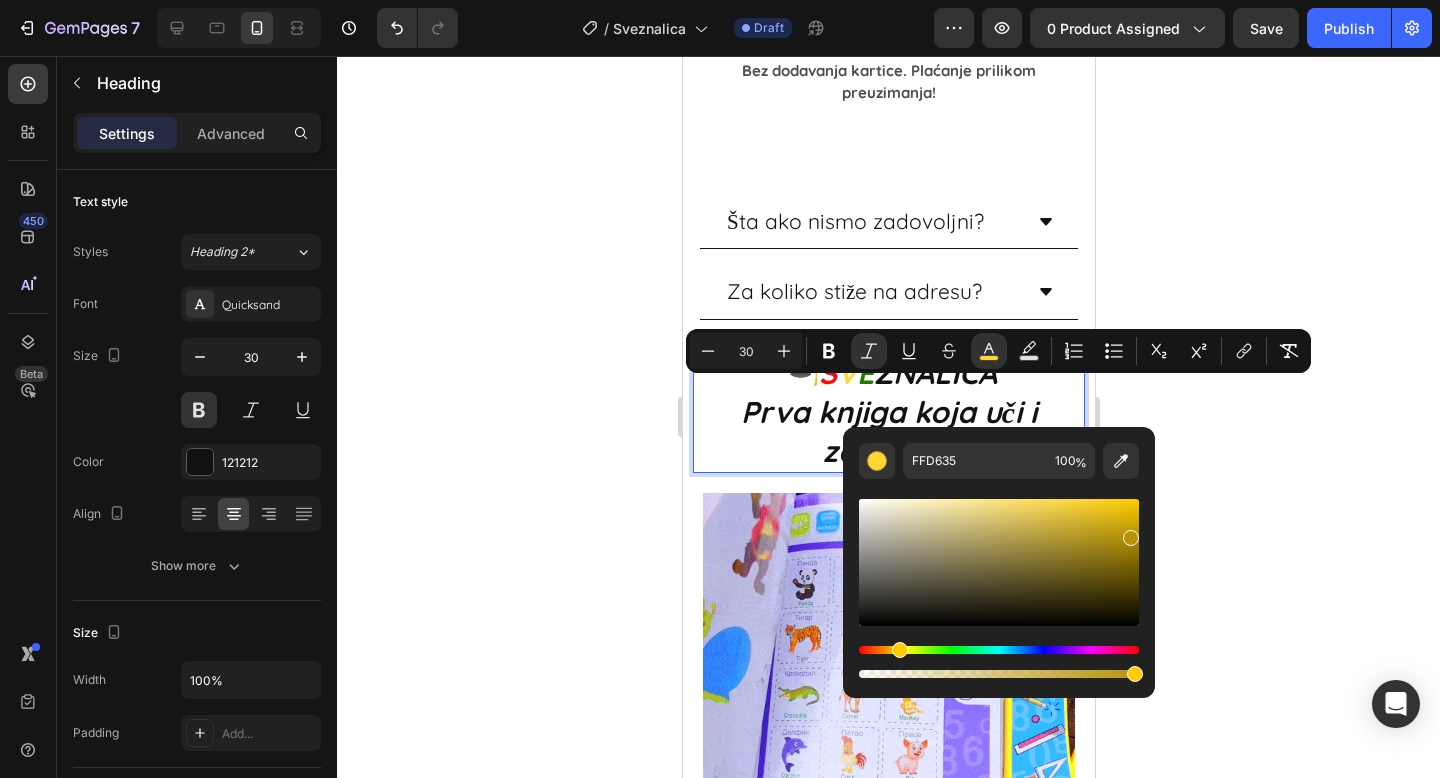 drag, startPoint x: 1118, startPoint y: 510, endPoint x: 1128, endPoint y: 534, distance: 26 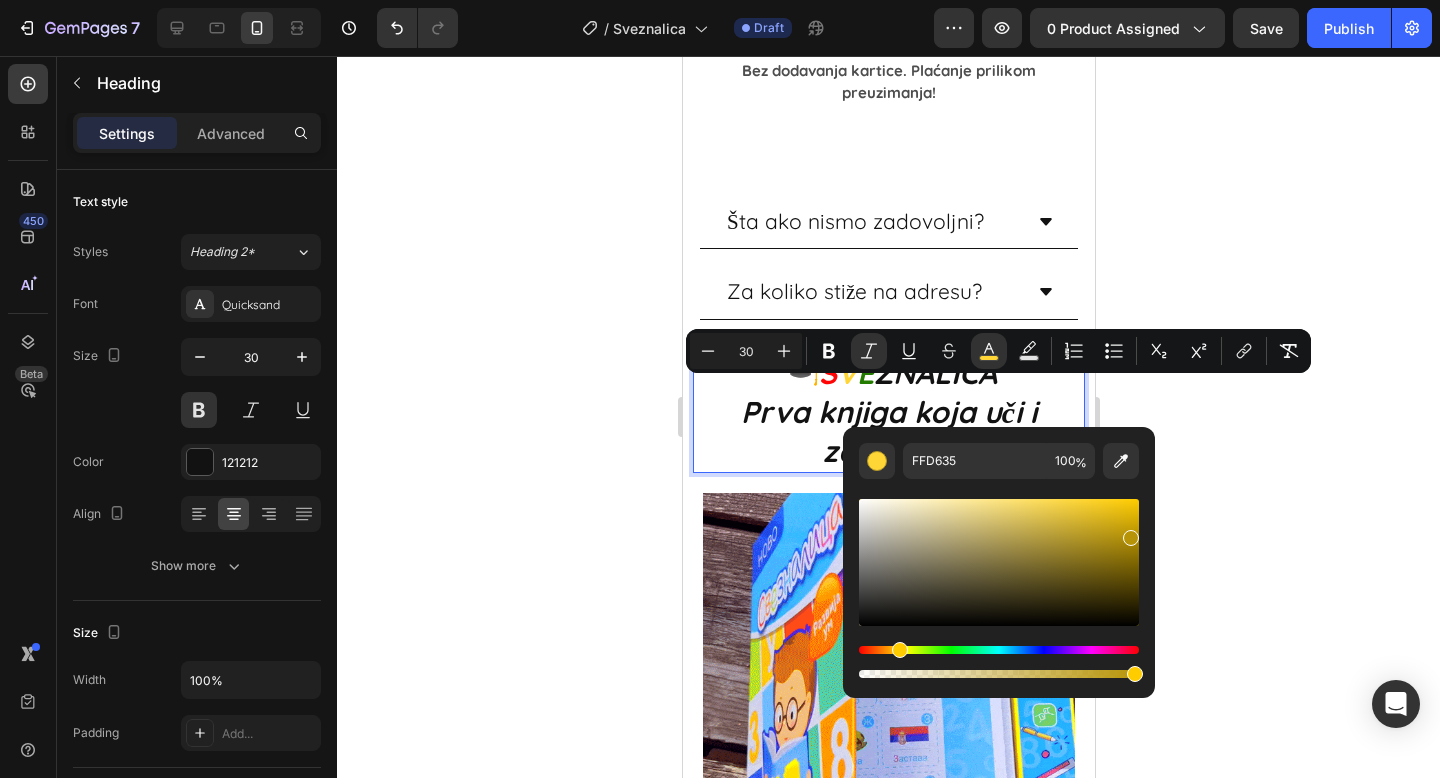 click at bounding box center [999, 562] 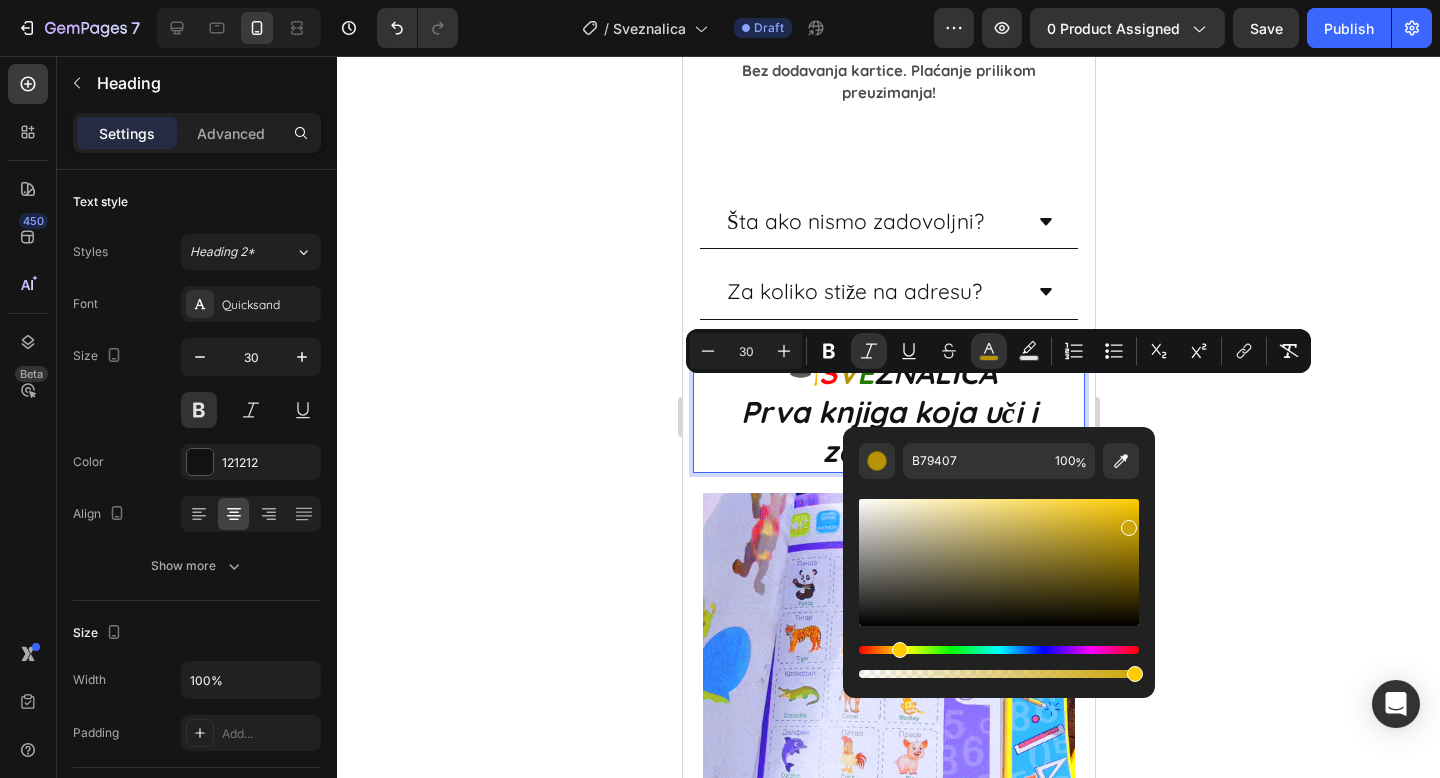 drag, startPoint x: 1125, startPoint y: 533, endPoint x: 1125, endPoint y: 520, distance: 13 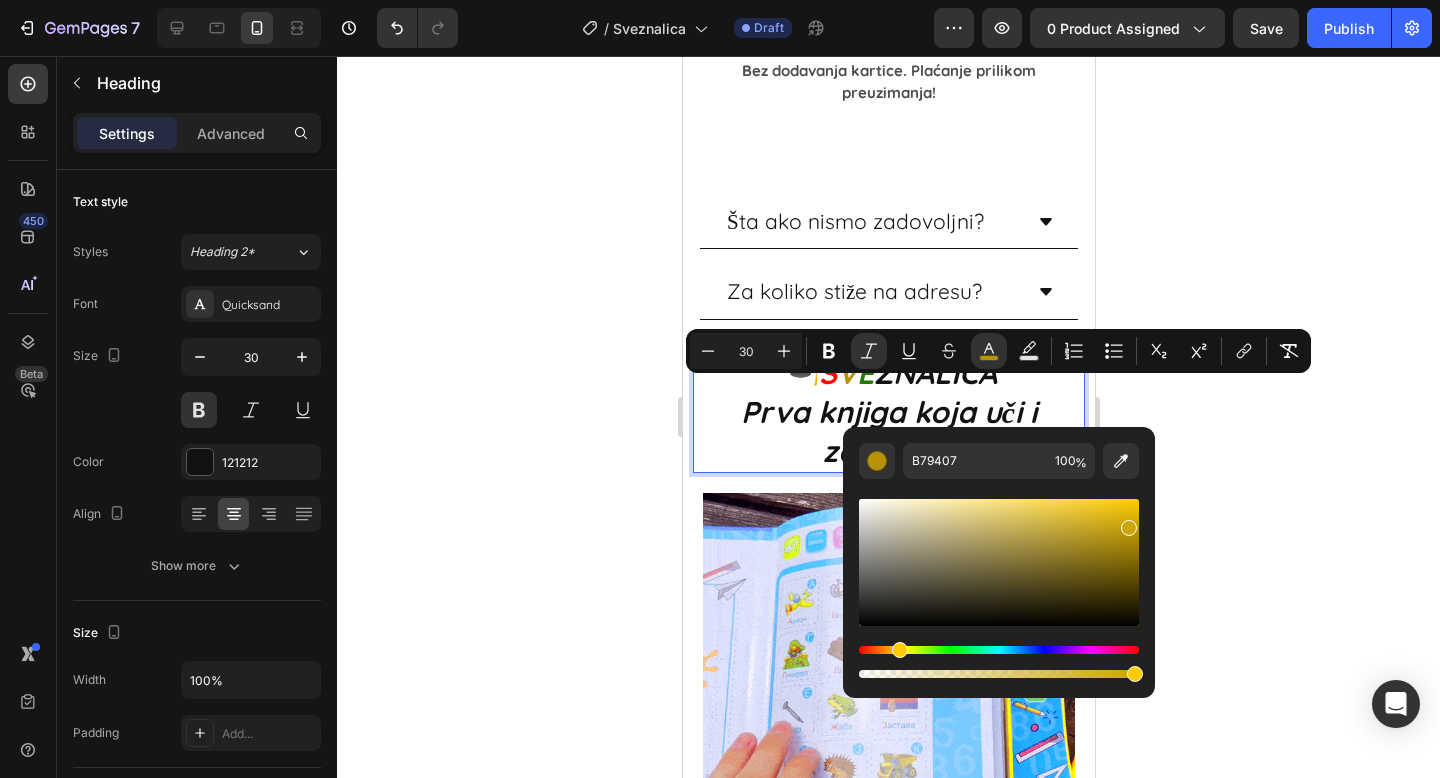 click at bounding box center [1129, 528] 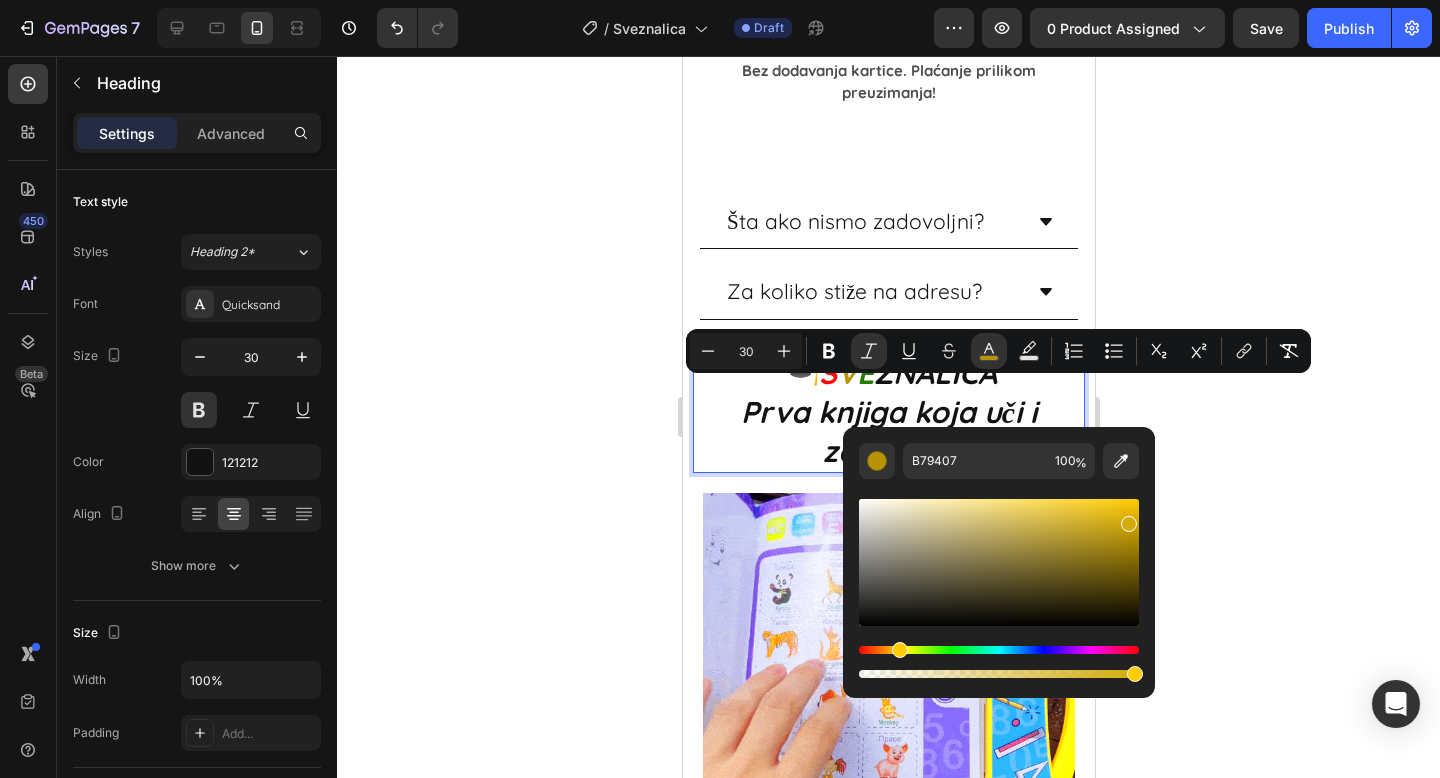 type on "D3AB0A" 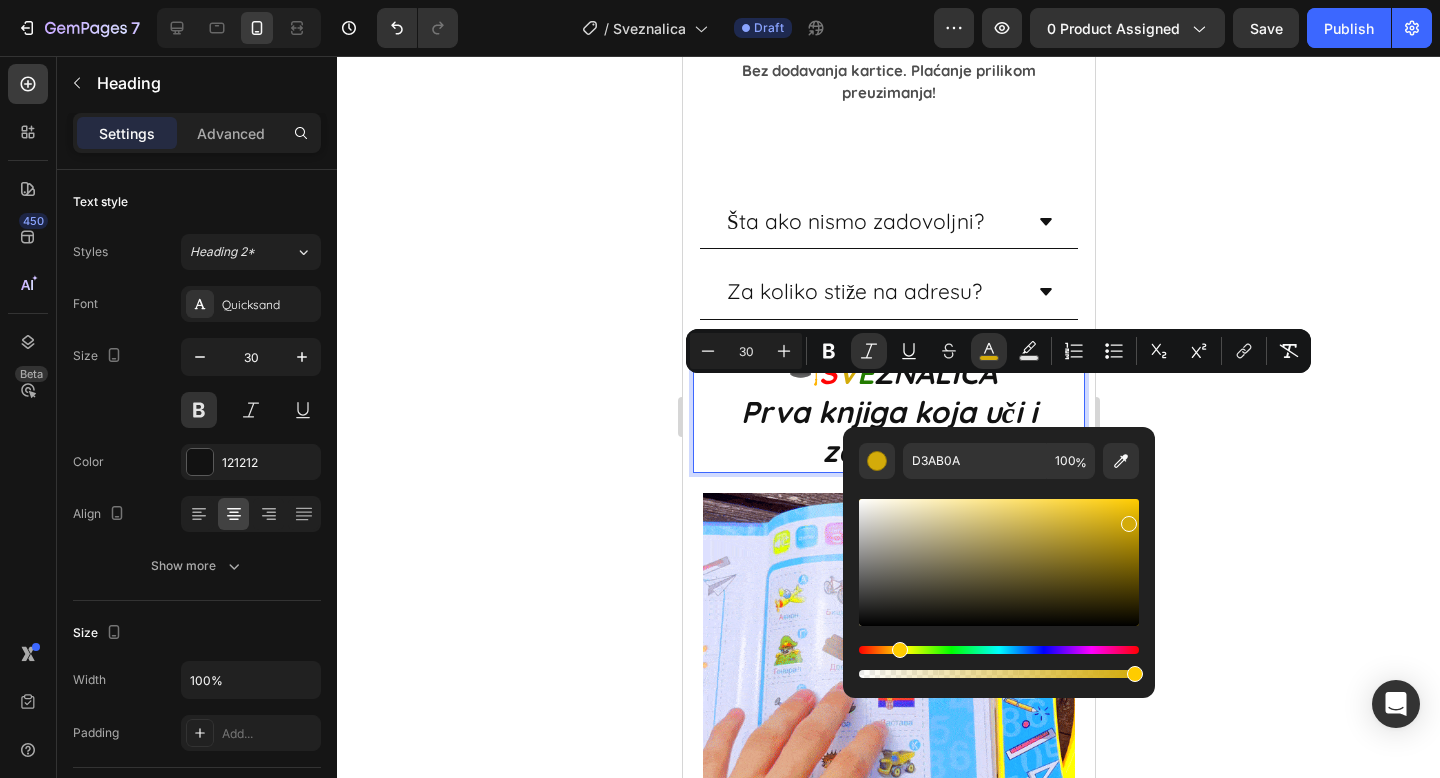 click 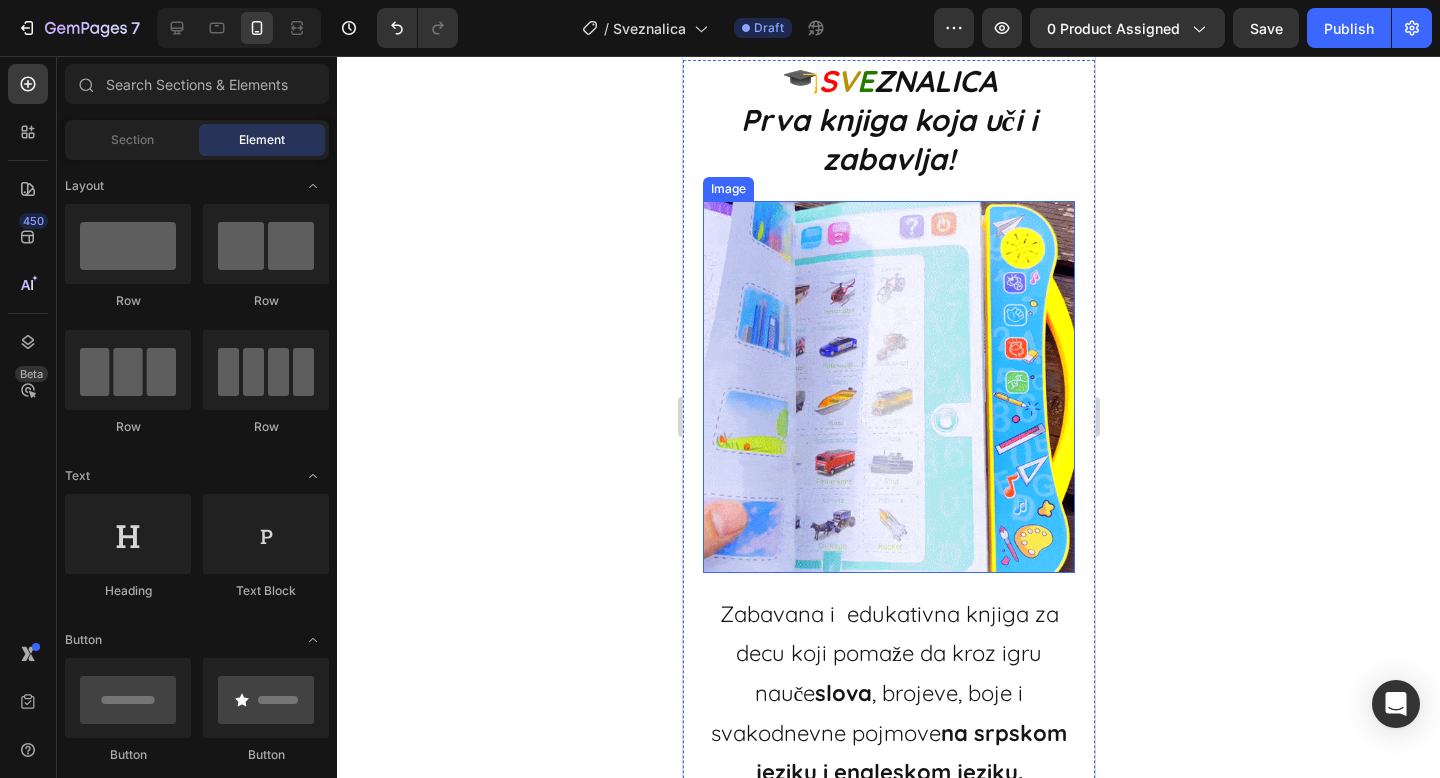 scroll, scrollTop: 1666, scrollLeft: 0, axis: vertical 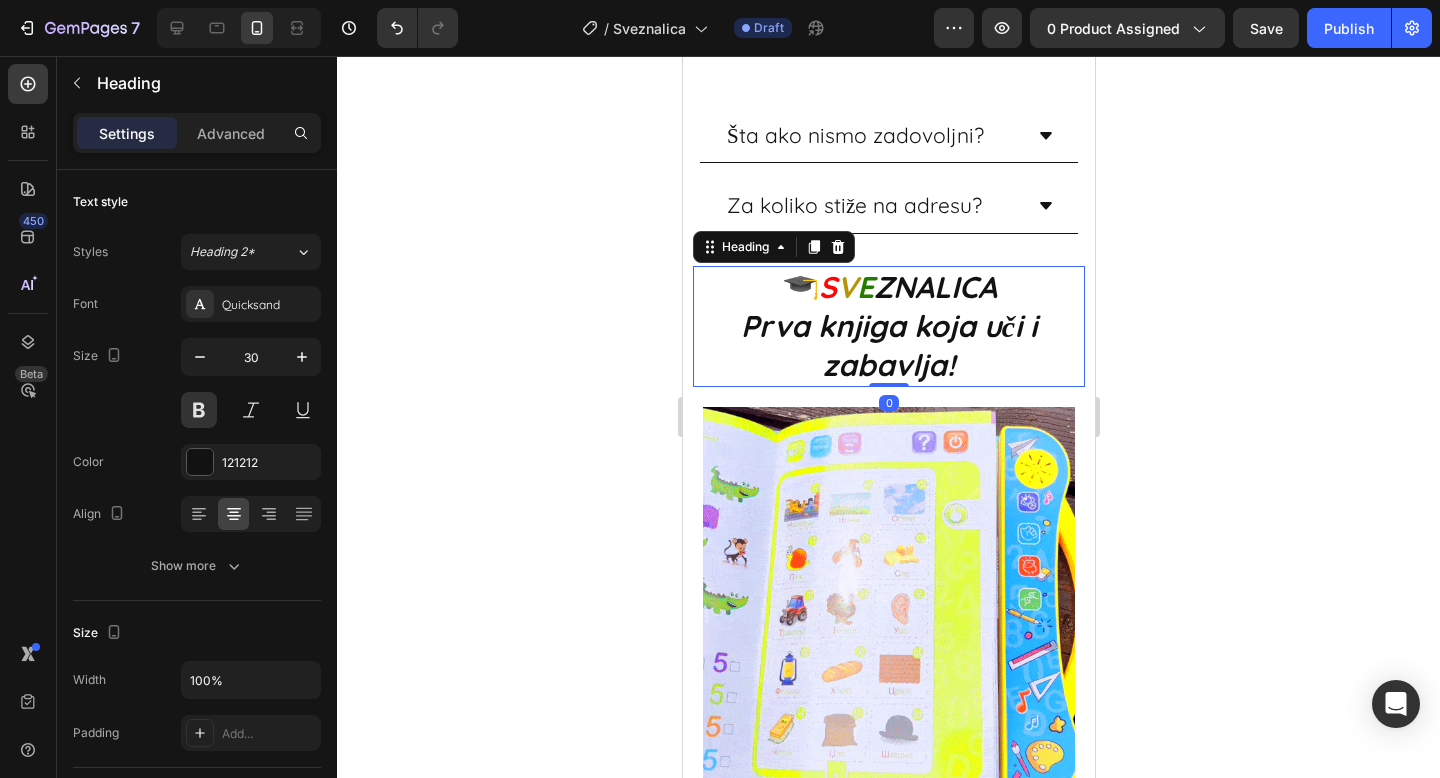 click on "ZNALICA" at bounding box center [934, 287] 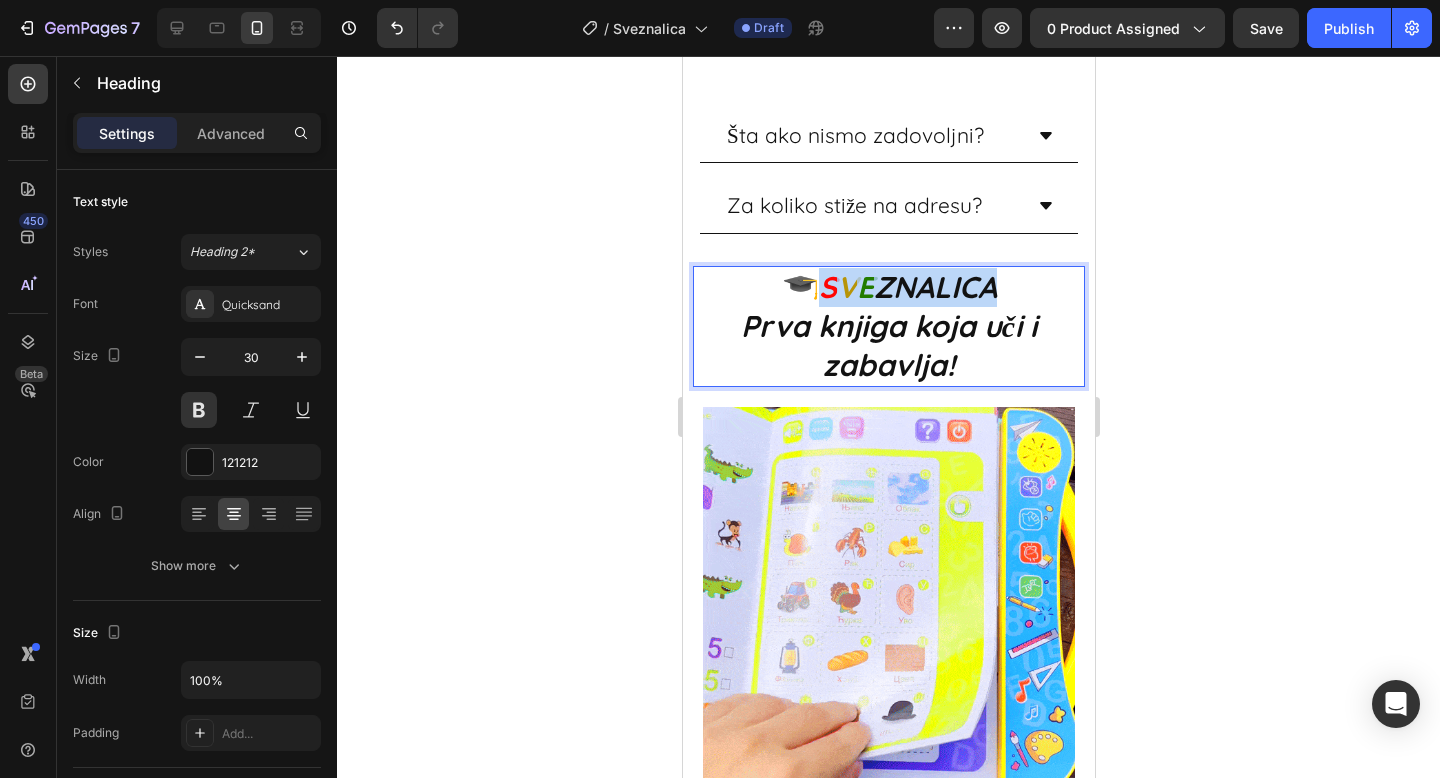 click on "ZNALICA" at bounding box center (934, 287) 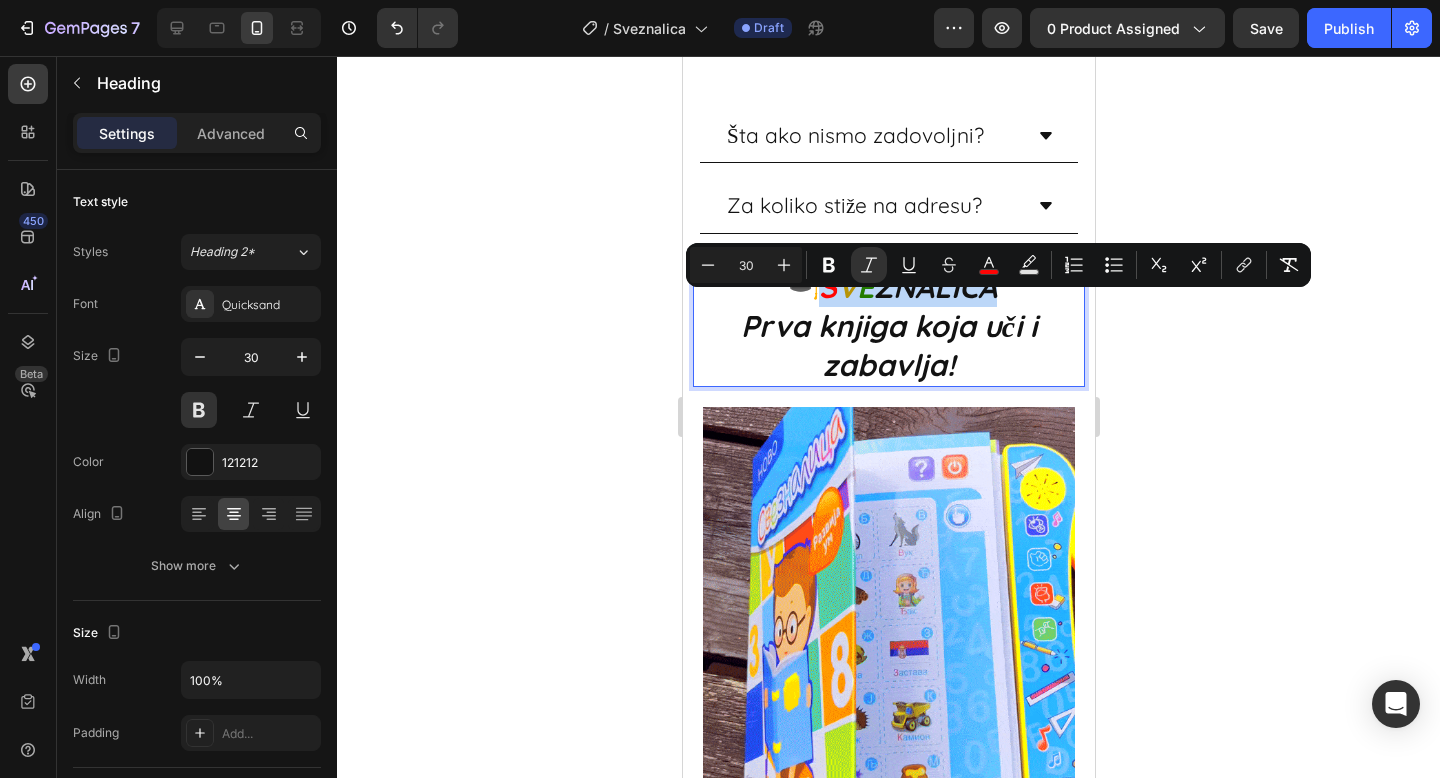 click on "ZNALICA" at bounding box center (934, 287) 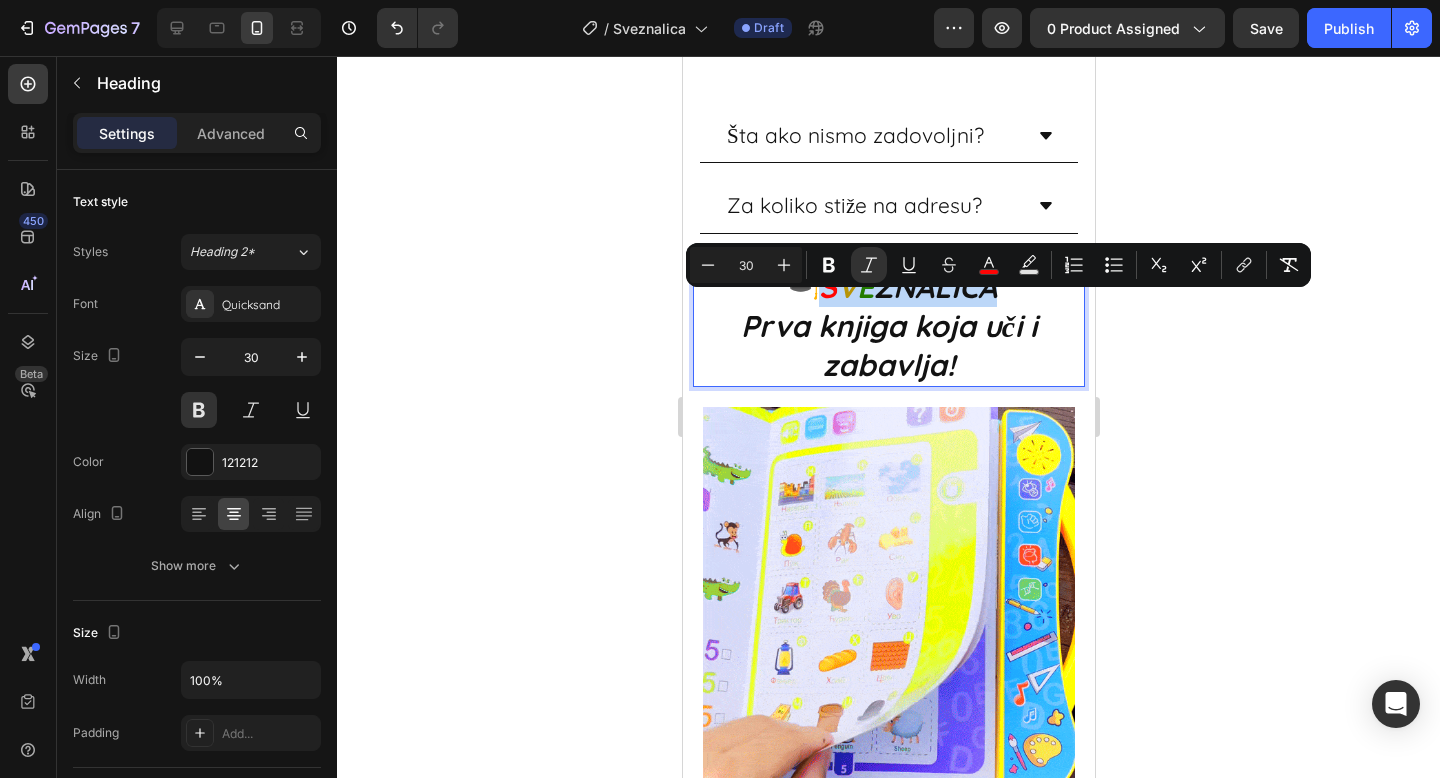 click on "ZNALICA" at bounding box center (934, 287) 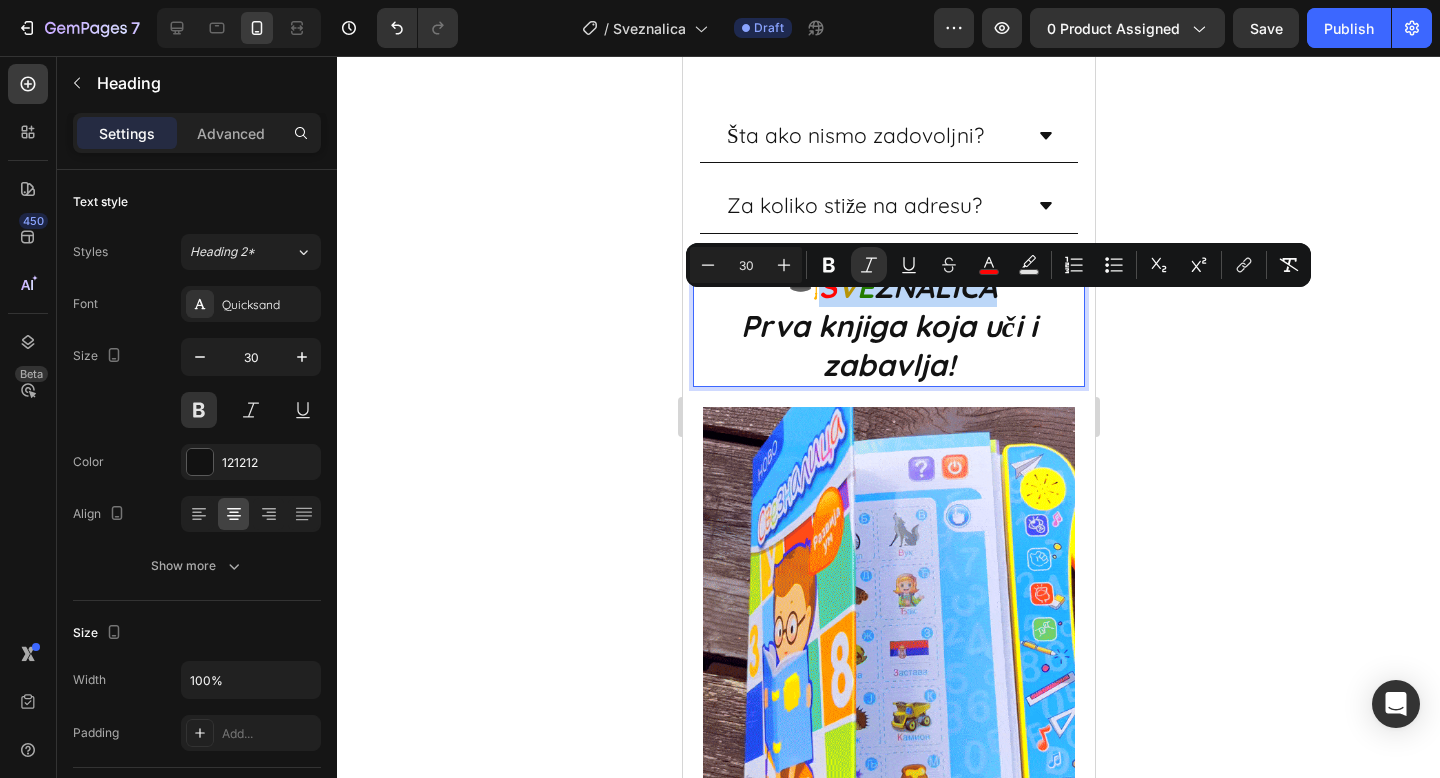 click on "ZNALICA" at bounding box center [934, 287] 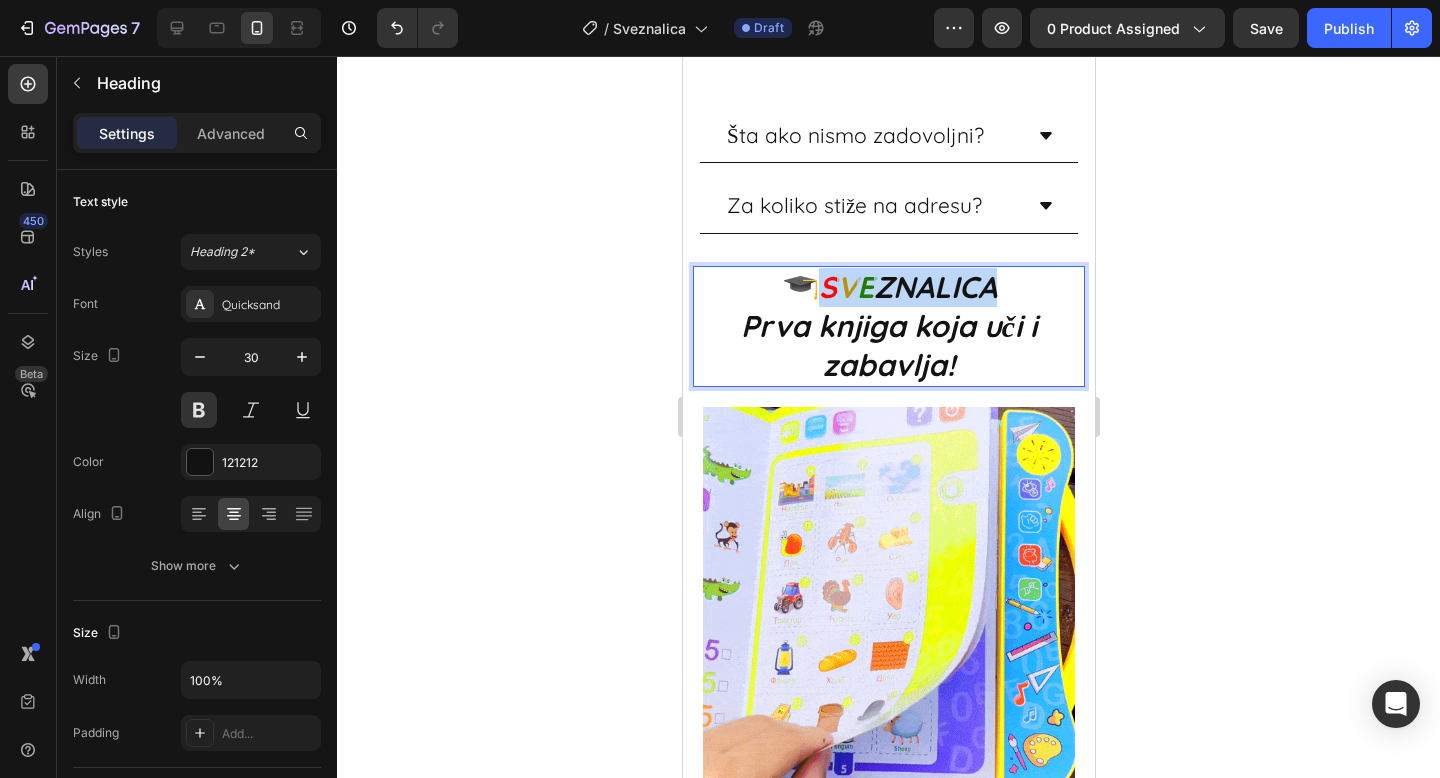click on "ZNALICA" at bounding box center [934, 287] 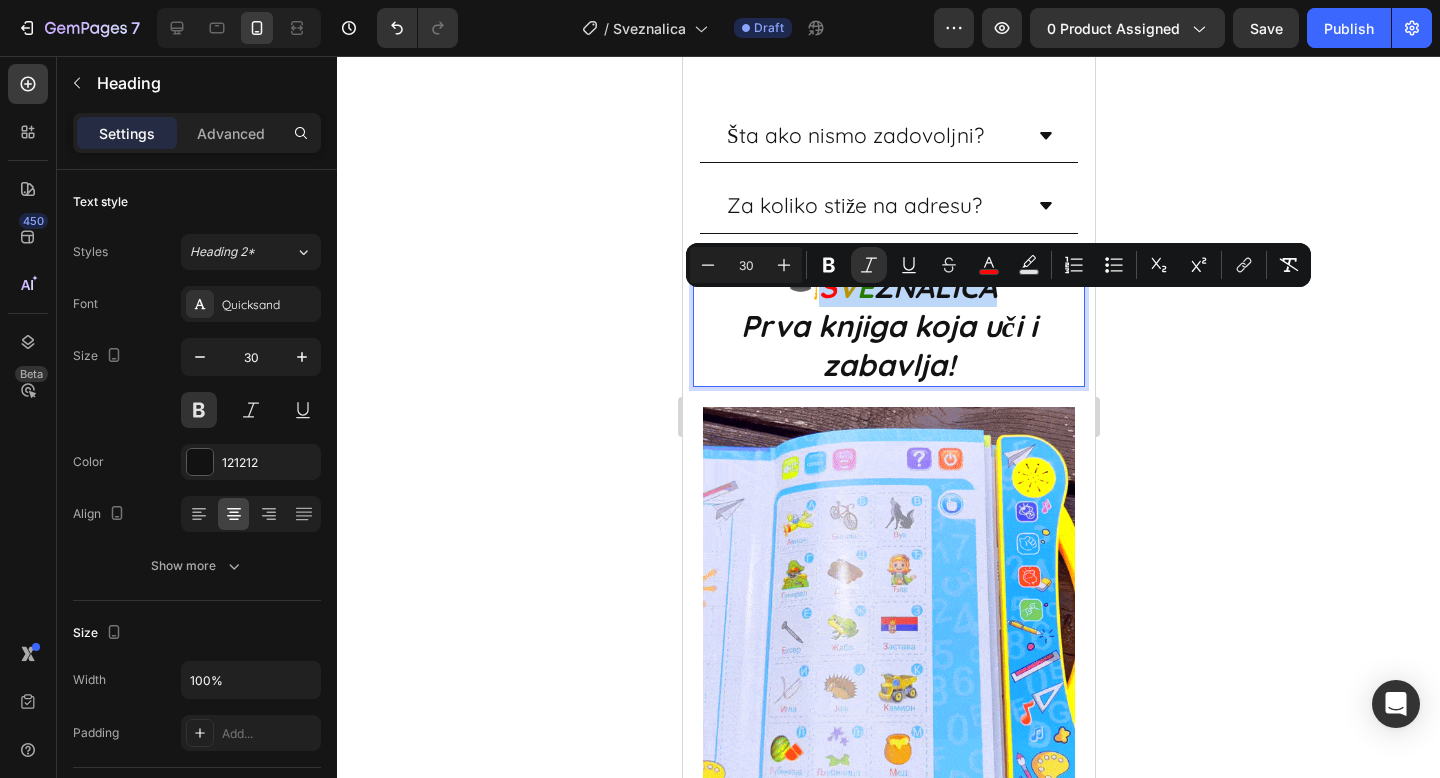 click on "ZNALICA" at bounding box center [934, 287] 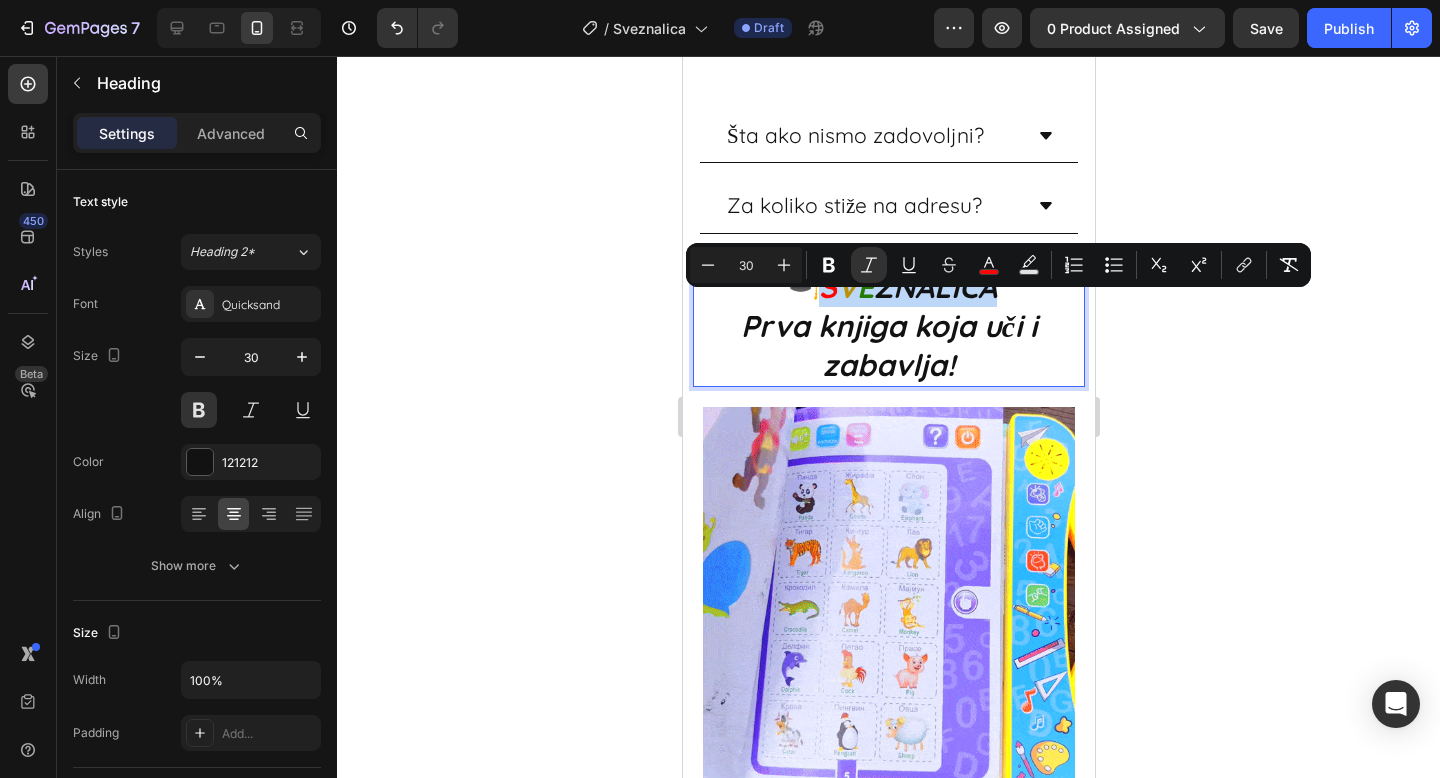 click on "ZNALICA" at bounding box center [934, 287] 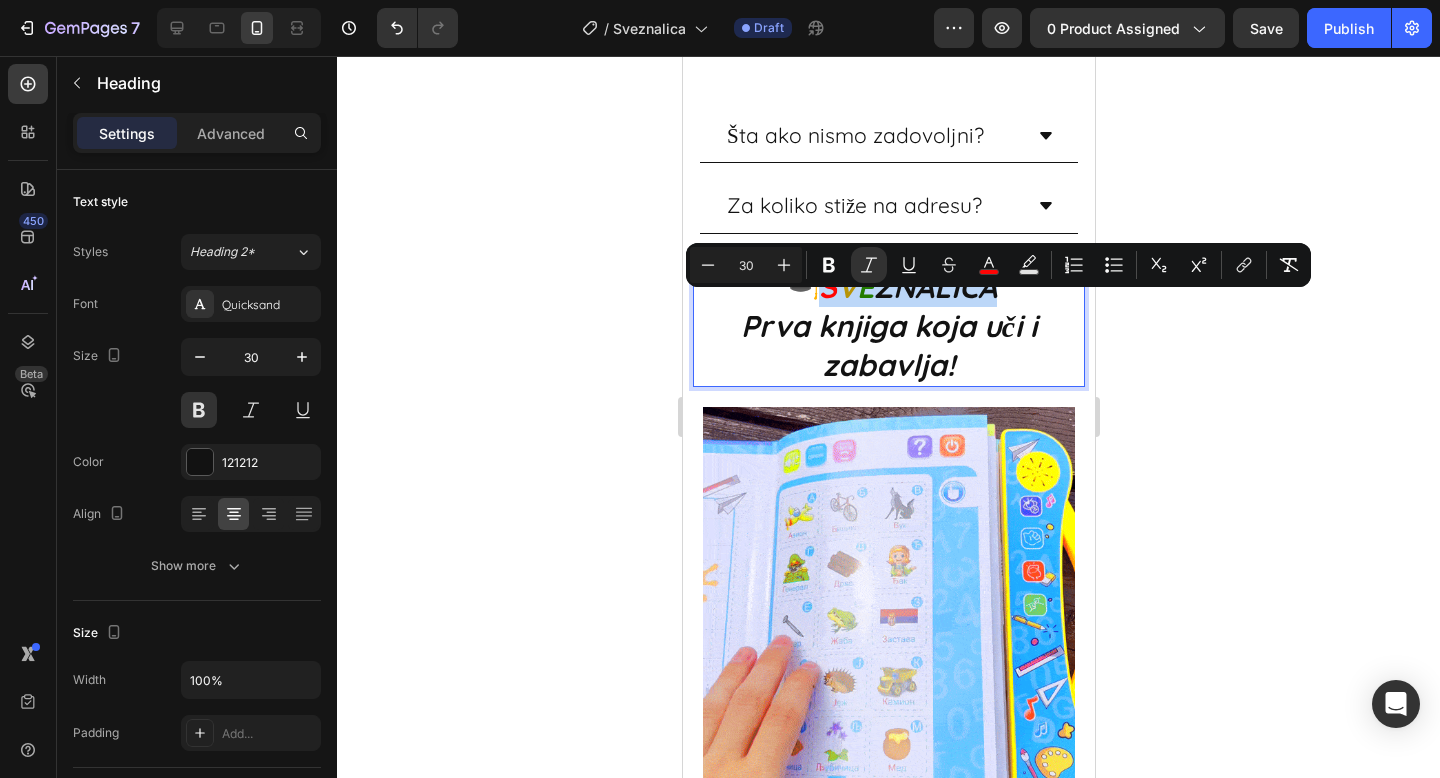 click on "ZNALICA" at bounding box center [934, 287] 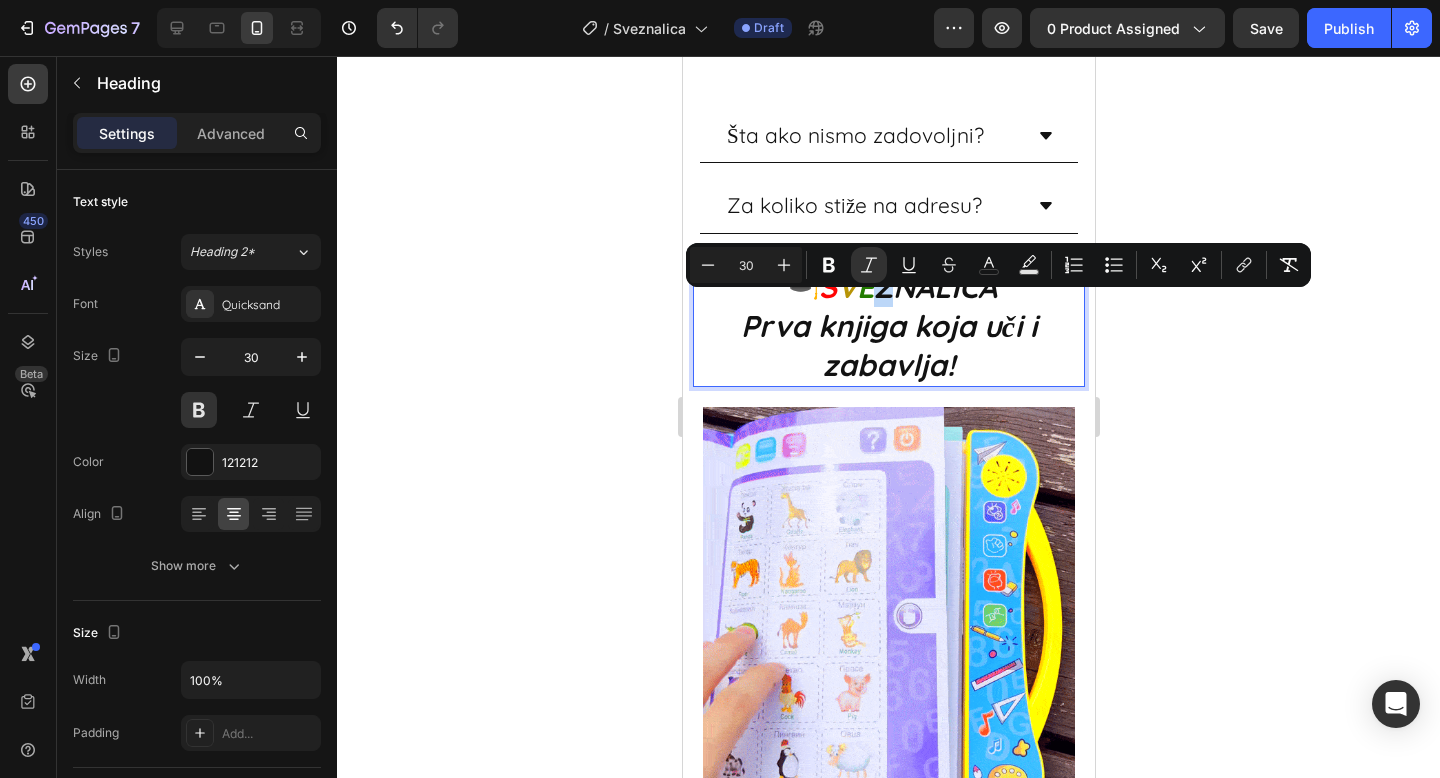 click on "ZNALICA" at bounding box center (934, 287) 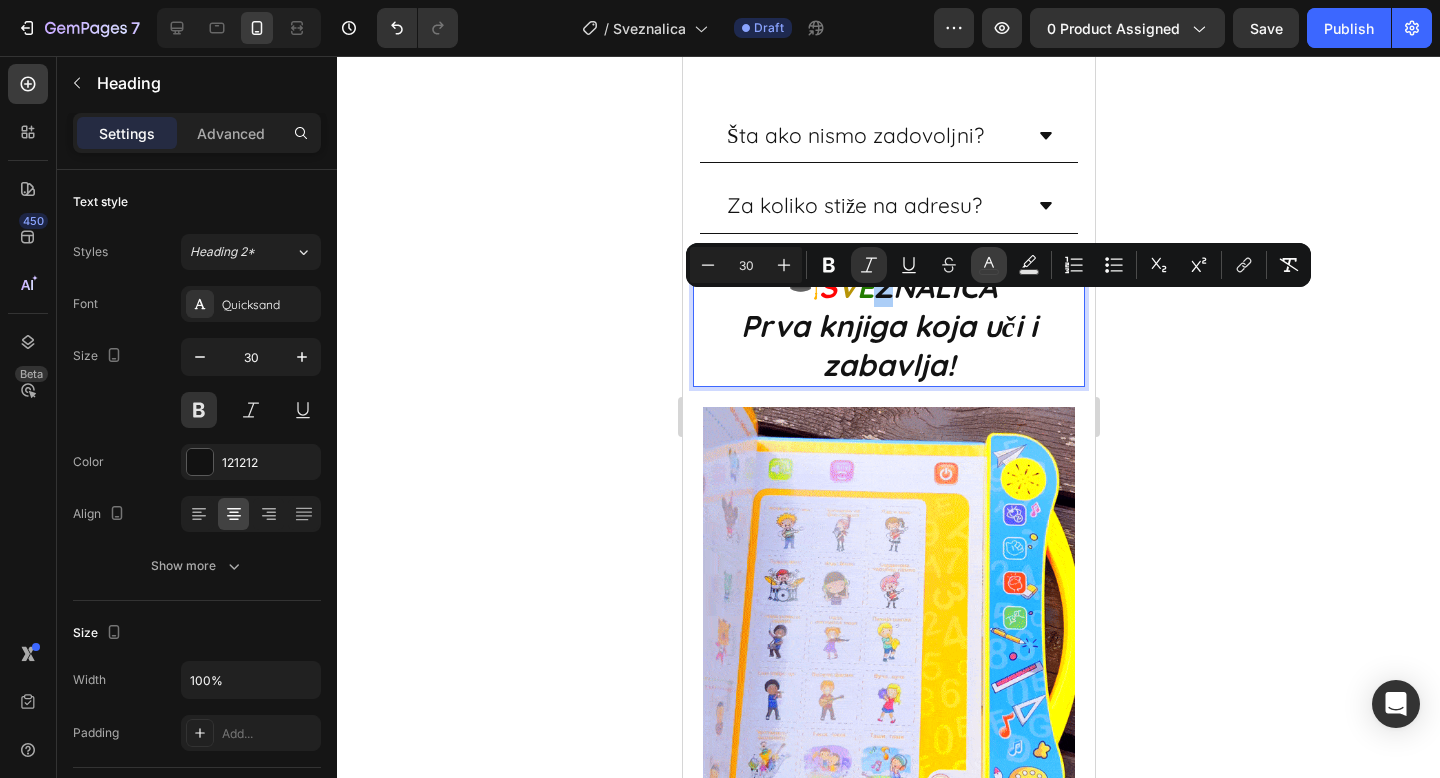 click 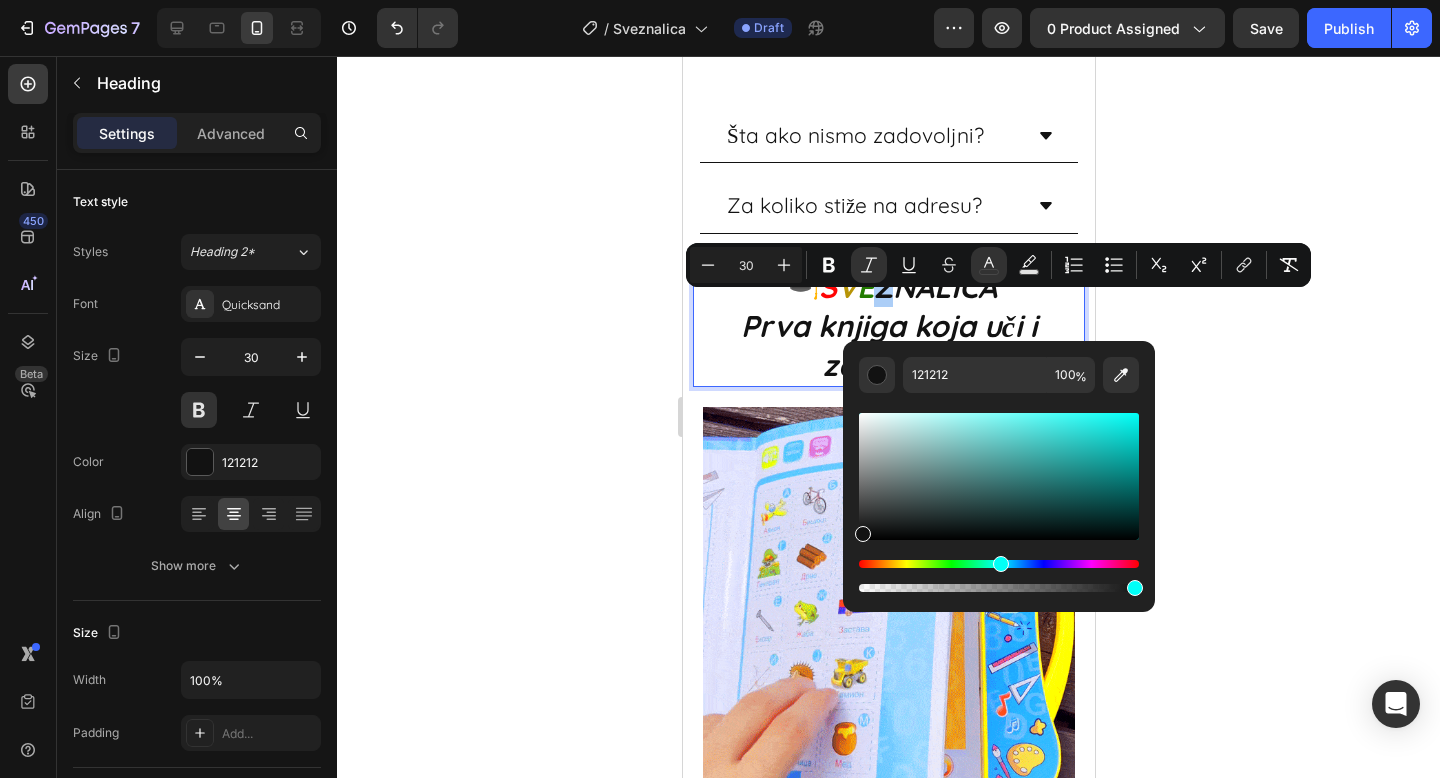 click at bounding box center [999, 564] 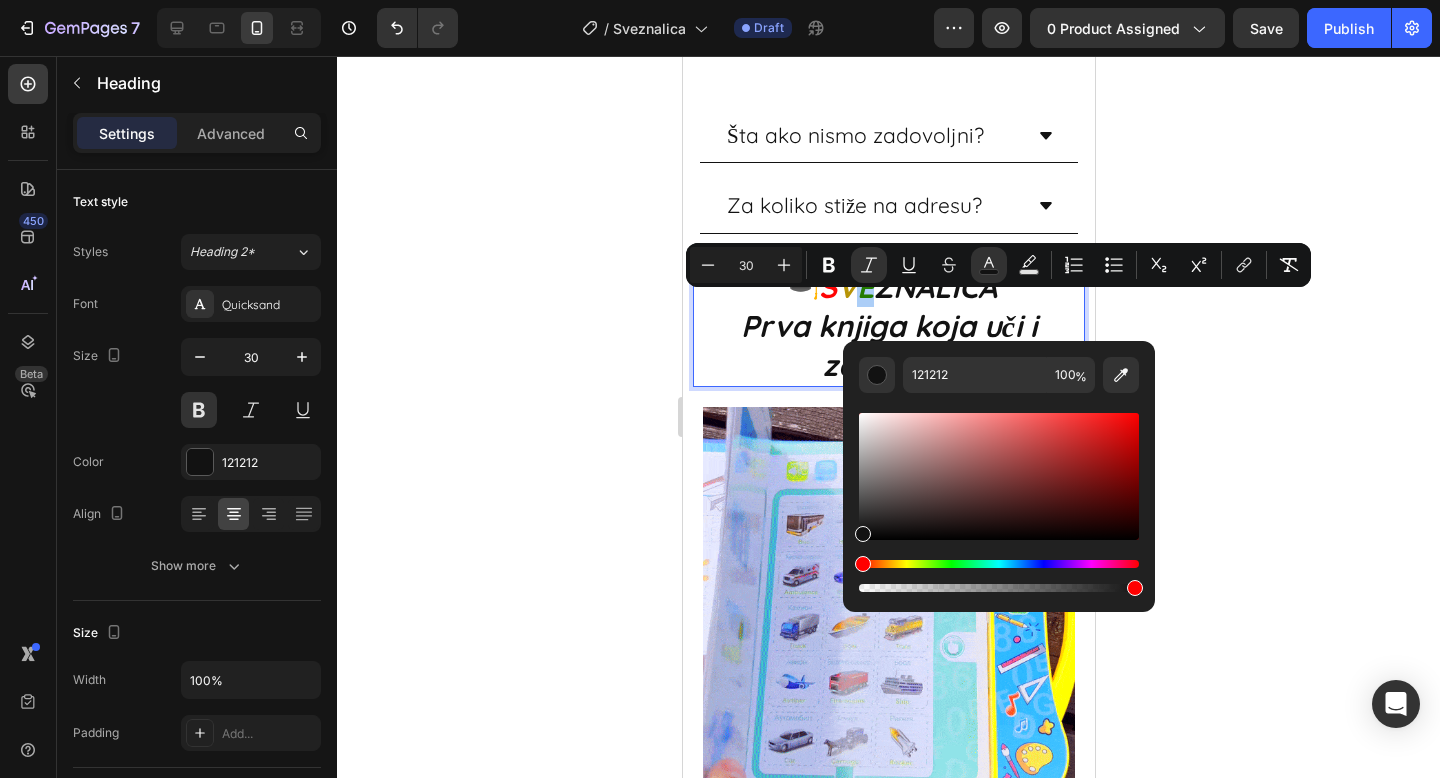 click at bounding box center (999, 502) 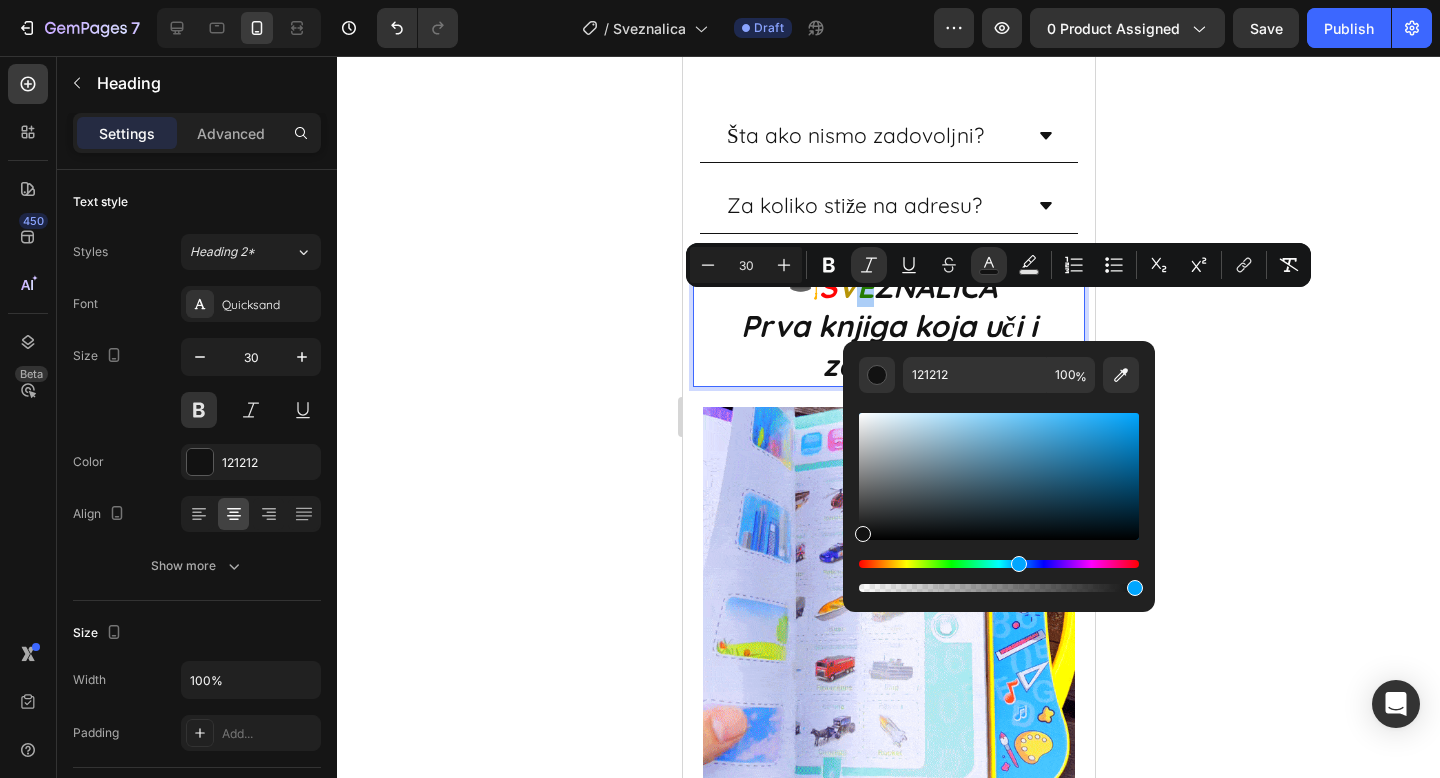 click at bounding box center (999, 564) 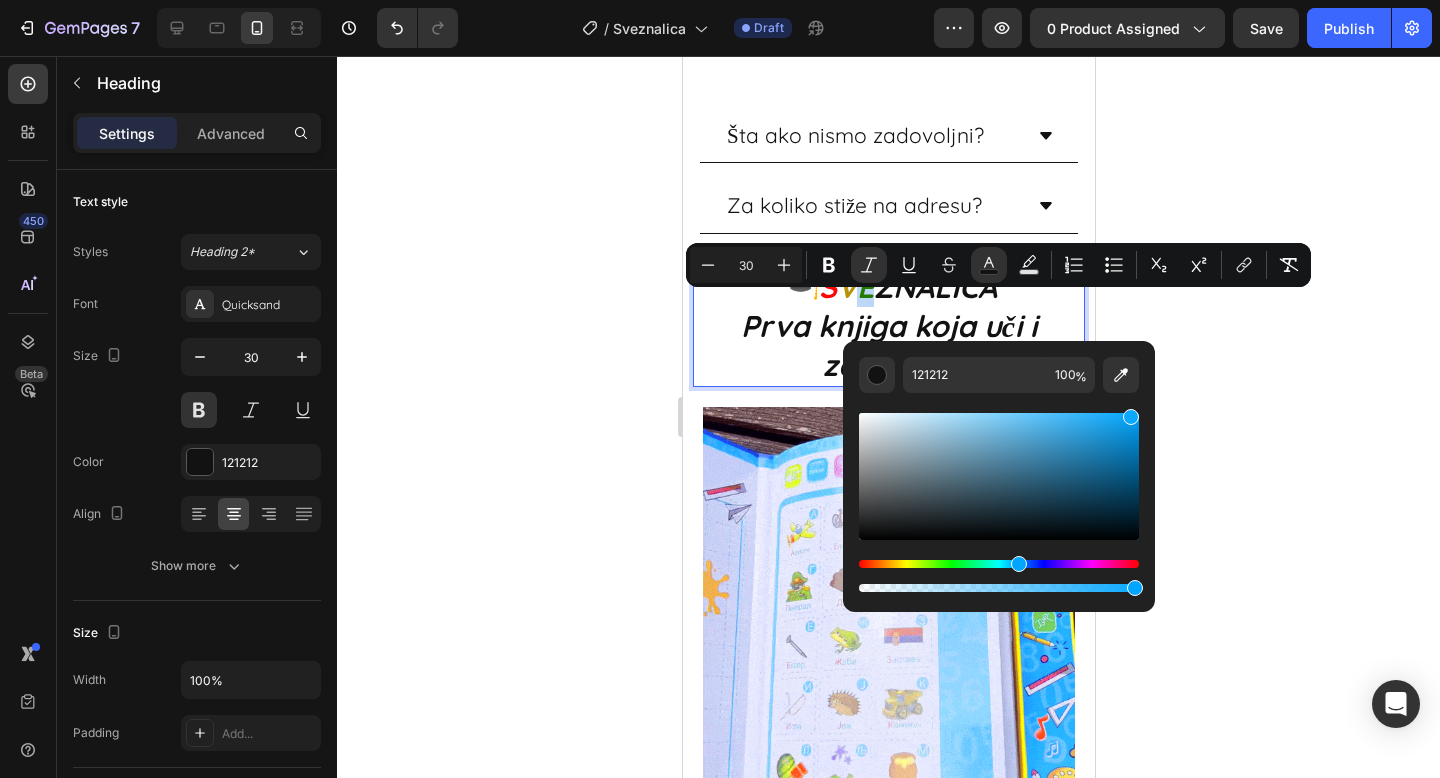 drag, startPoint x: 1123, startPoint y: 422, endPoint x: 1129, endPoint y: 401, distance: 21.84033 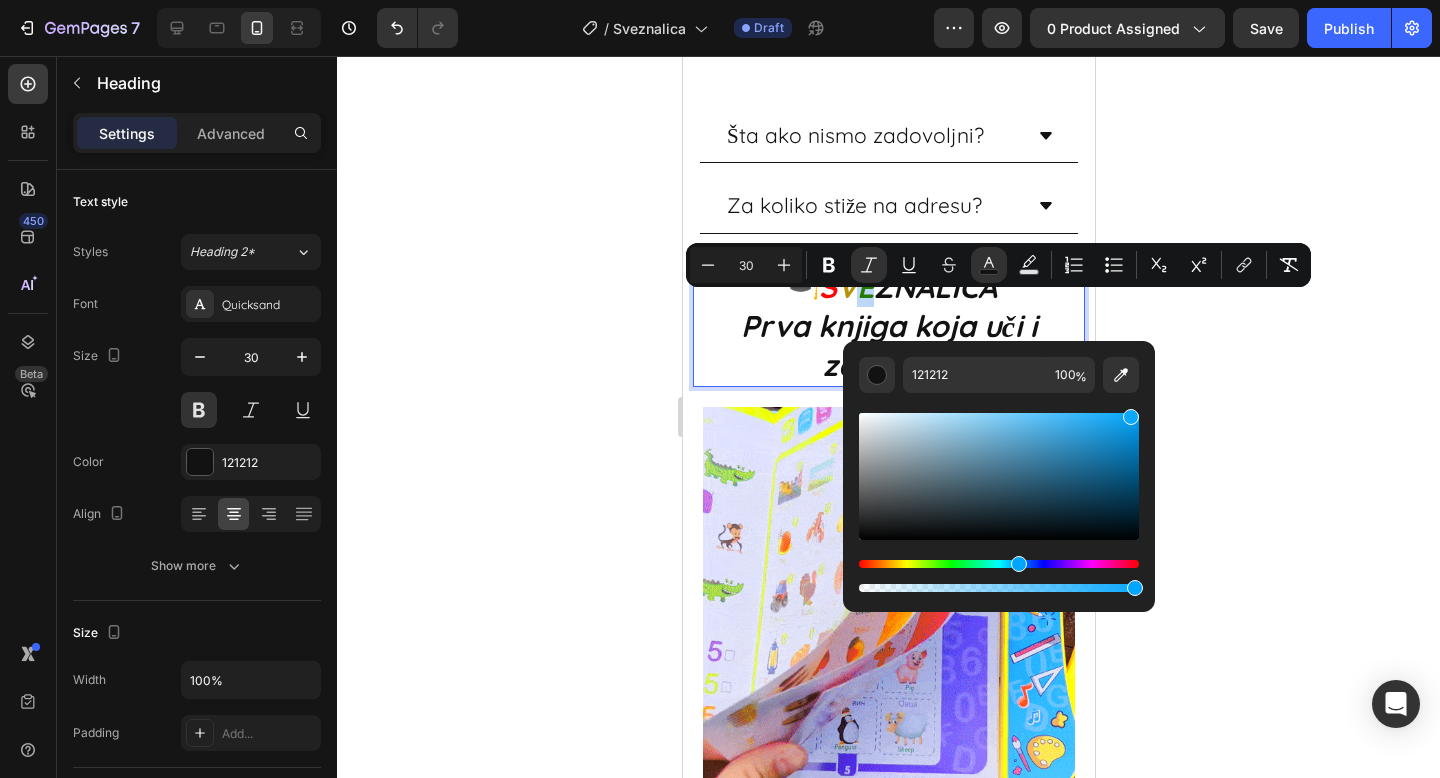 click at bounding box center (999, 494) 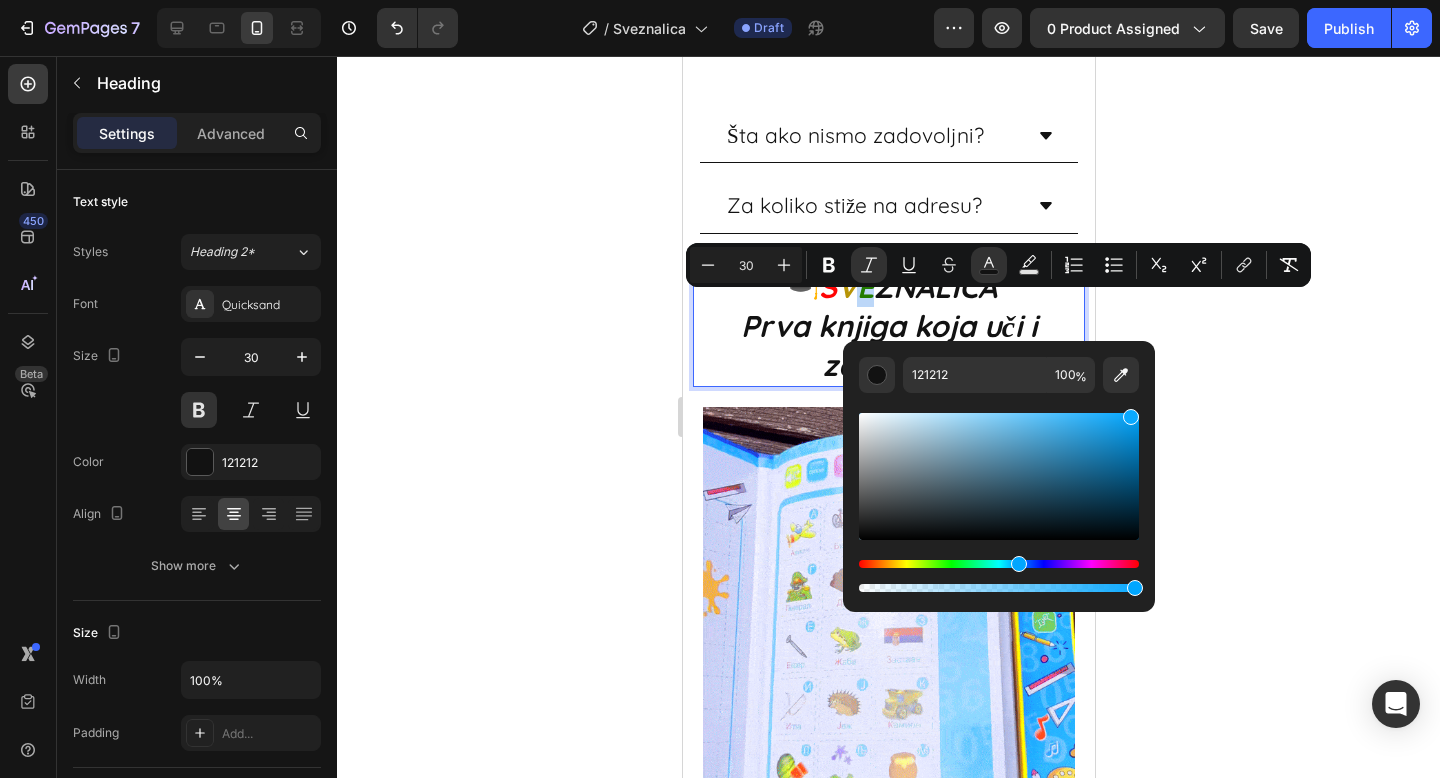 type on "0AA9FF" 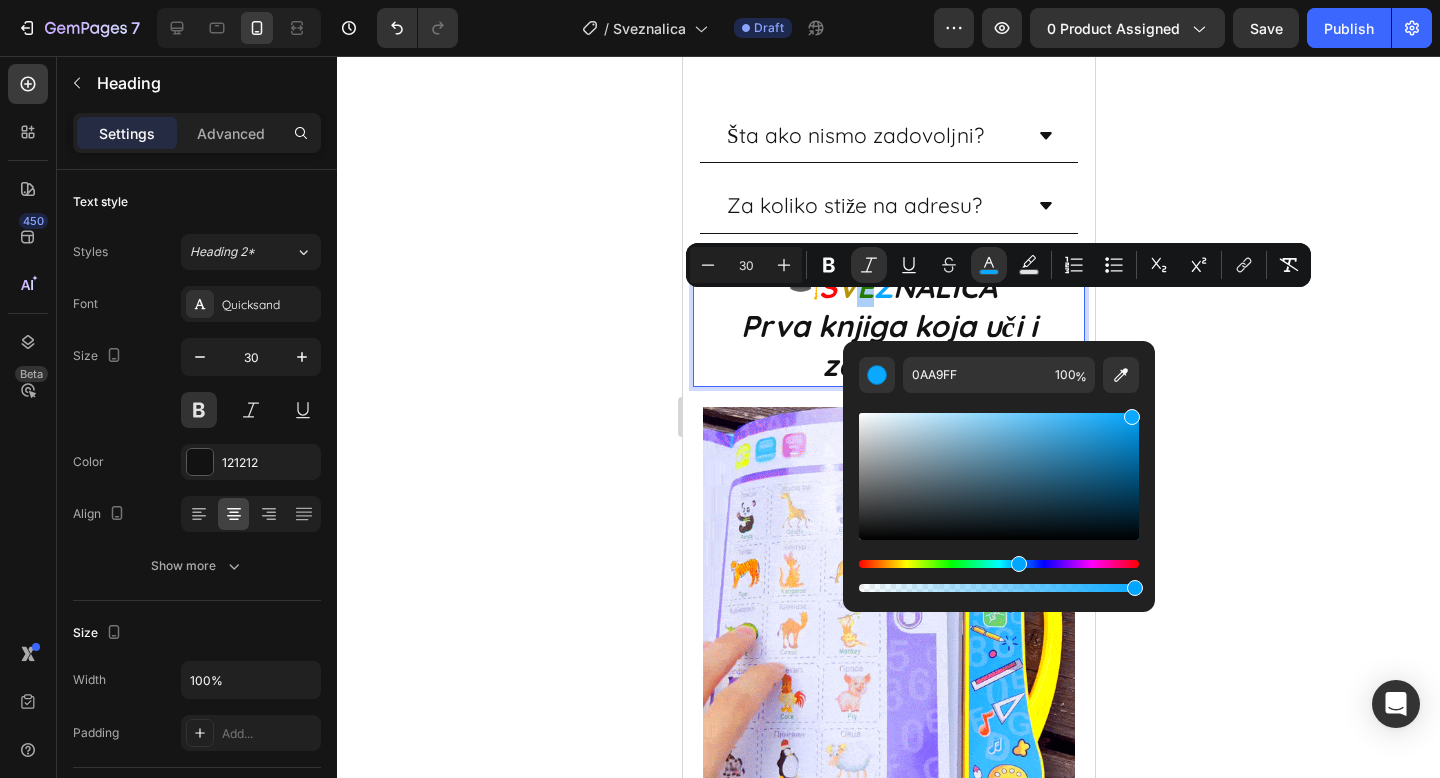 click 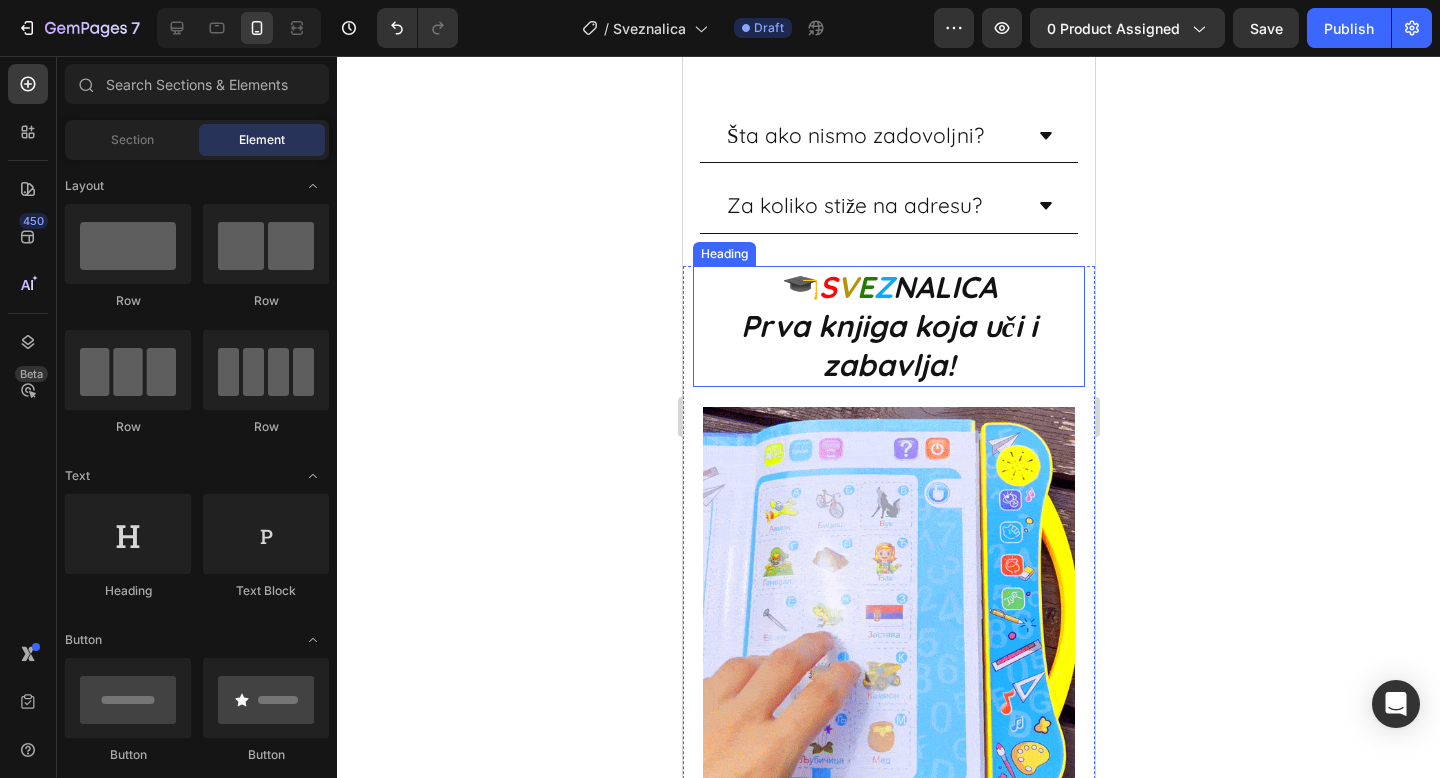 click on "NALICA" at bounding box center (944, 287) 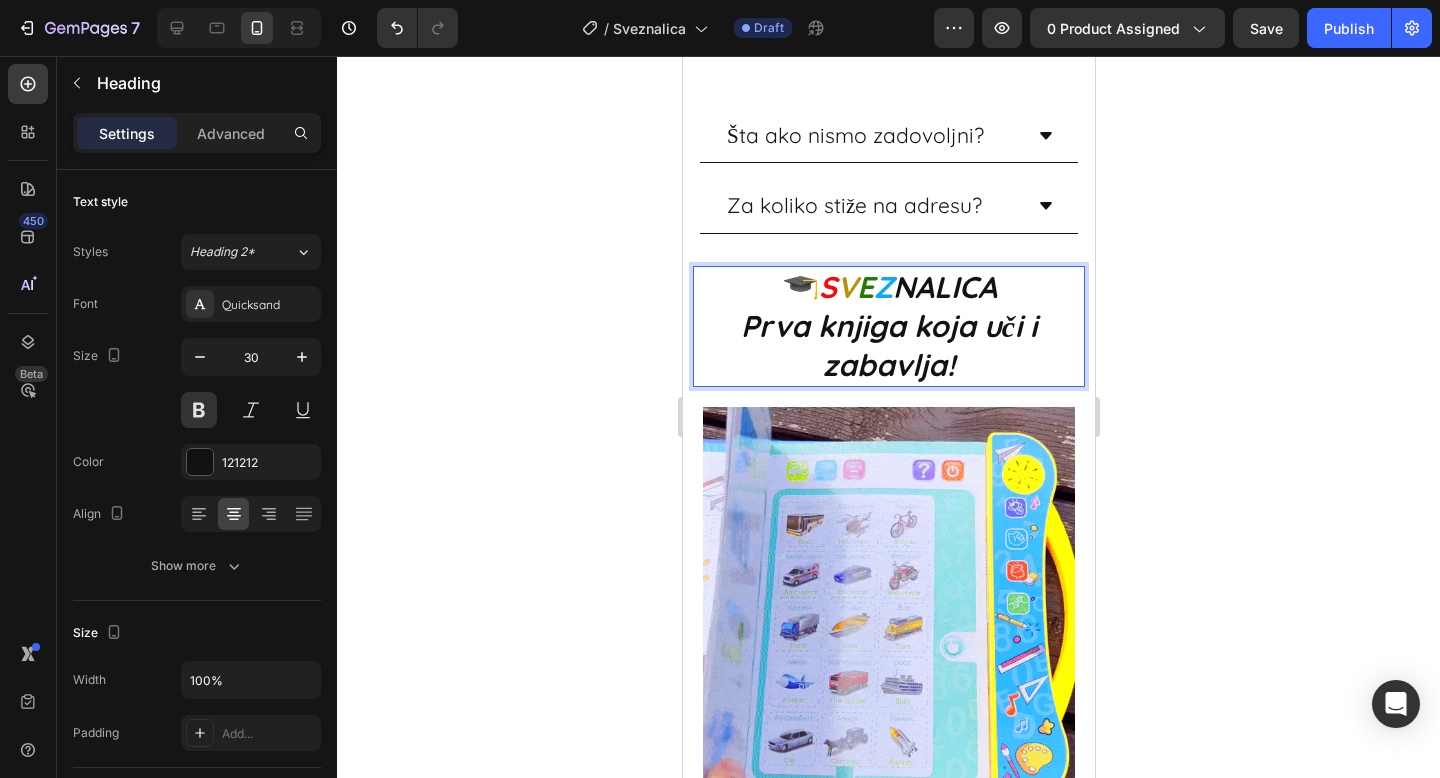 click on "NALICA" at bounding box center [944, 287] 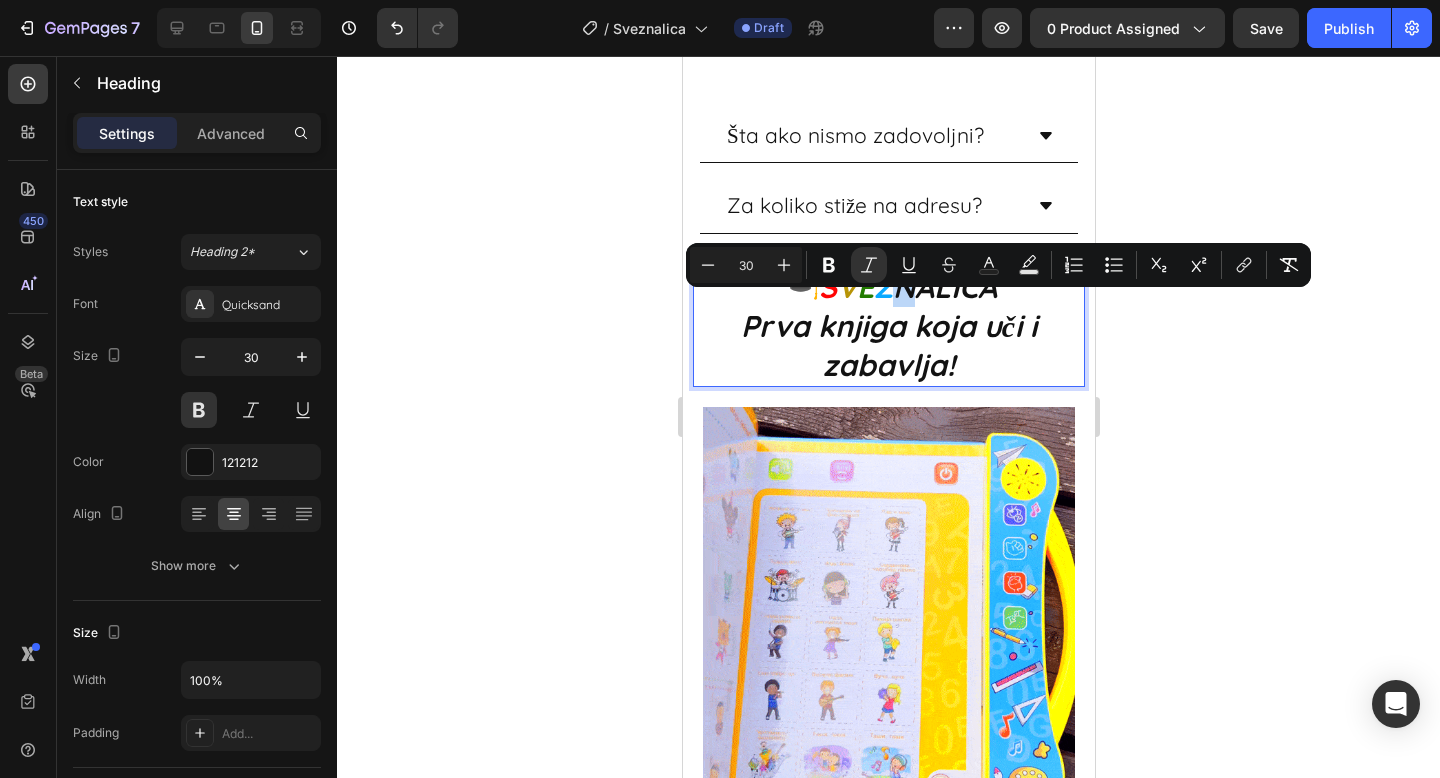 click on "NALICA" at bounding box center [944, 287] 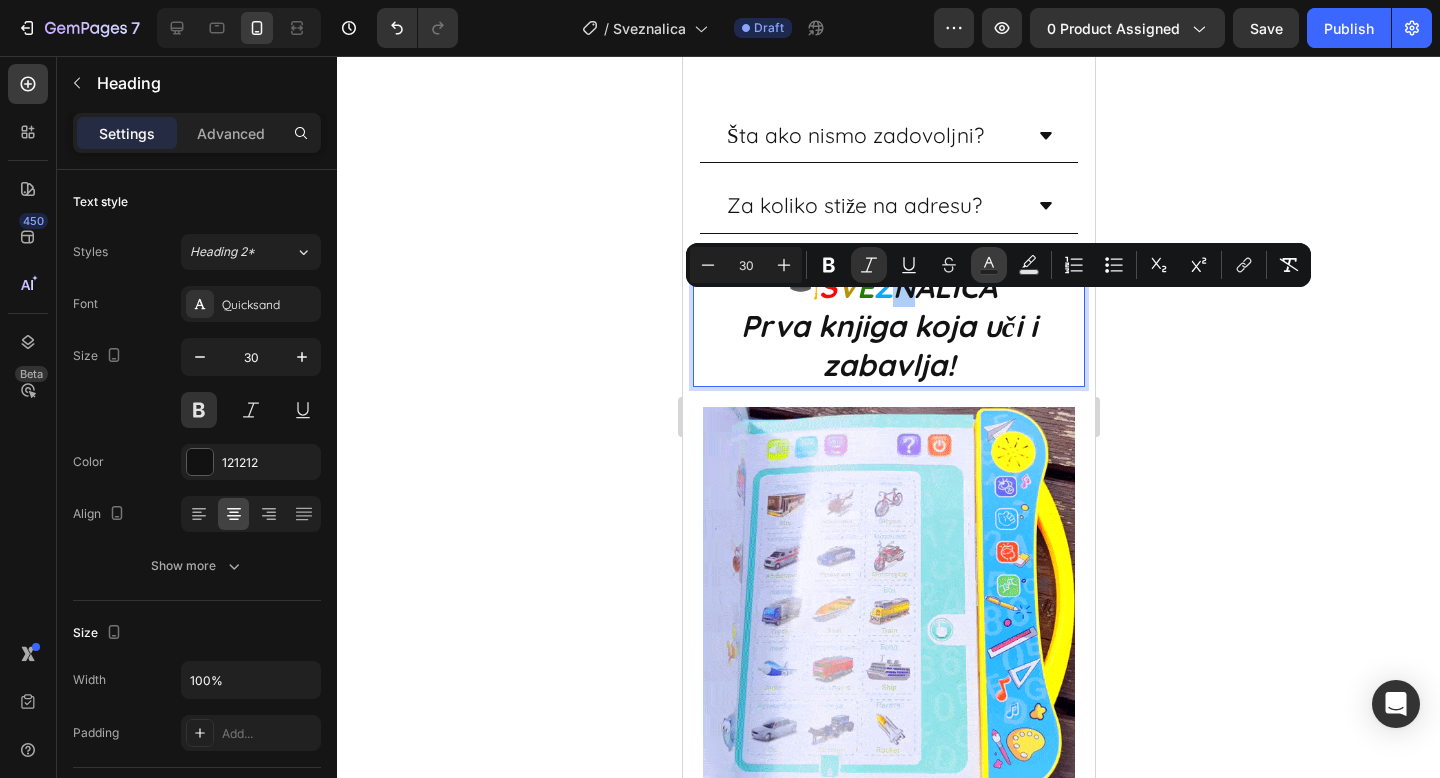 click 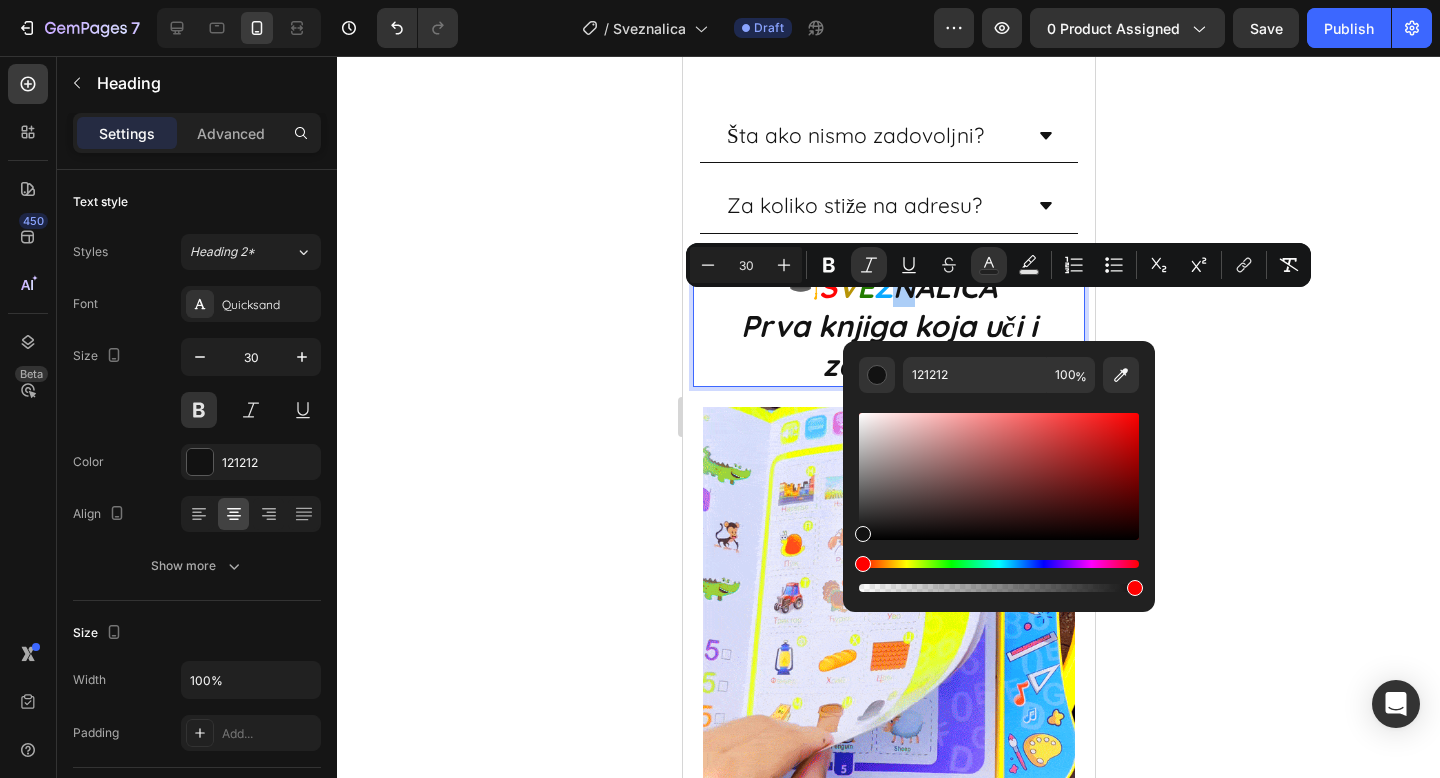 click at bounding box center [999, 502] 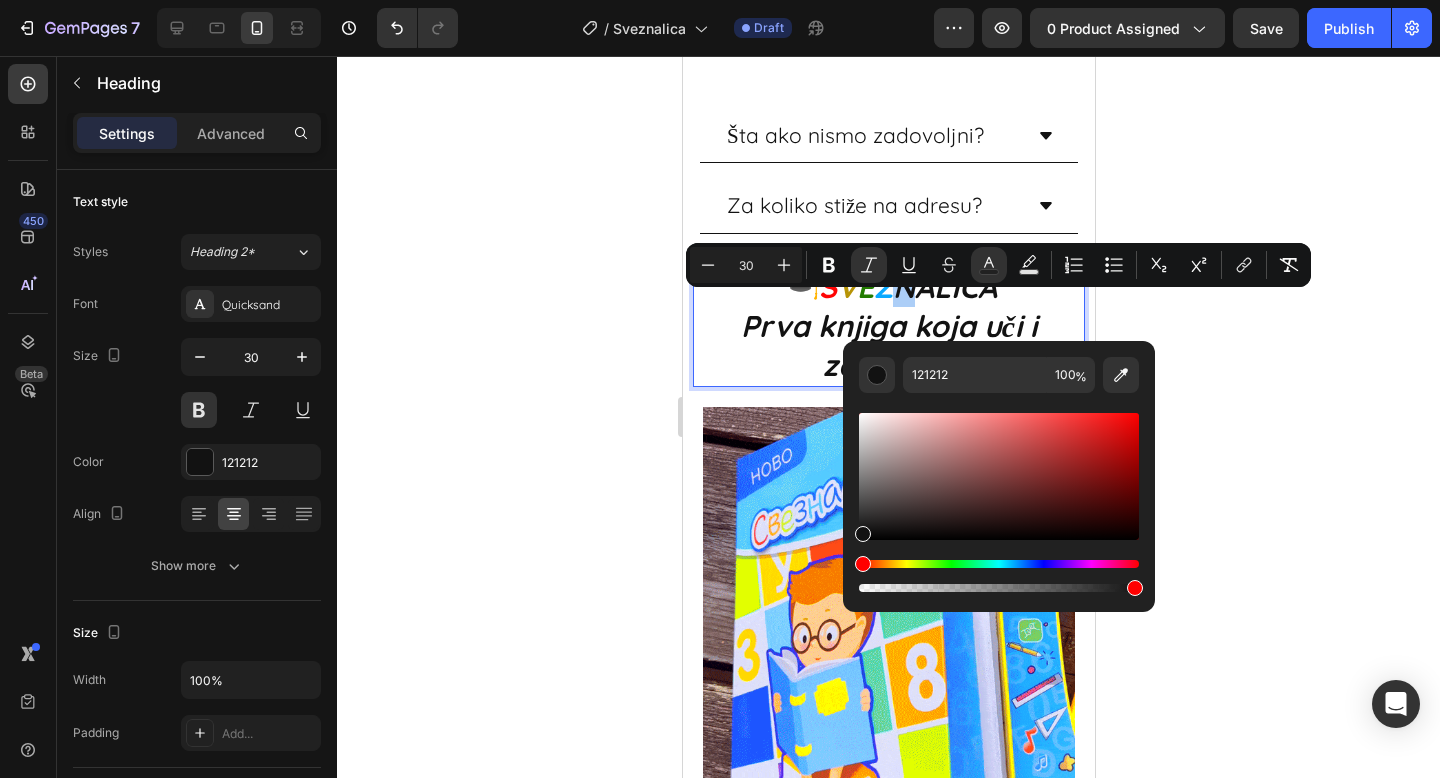 click at bounding box center [999, 564] 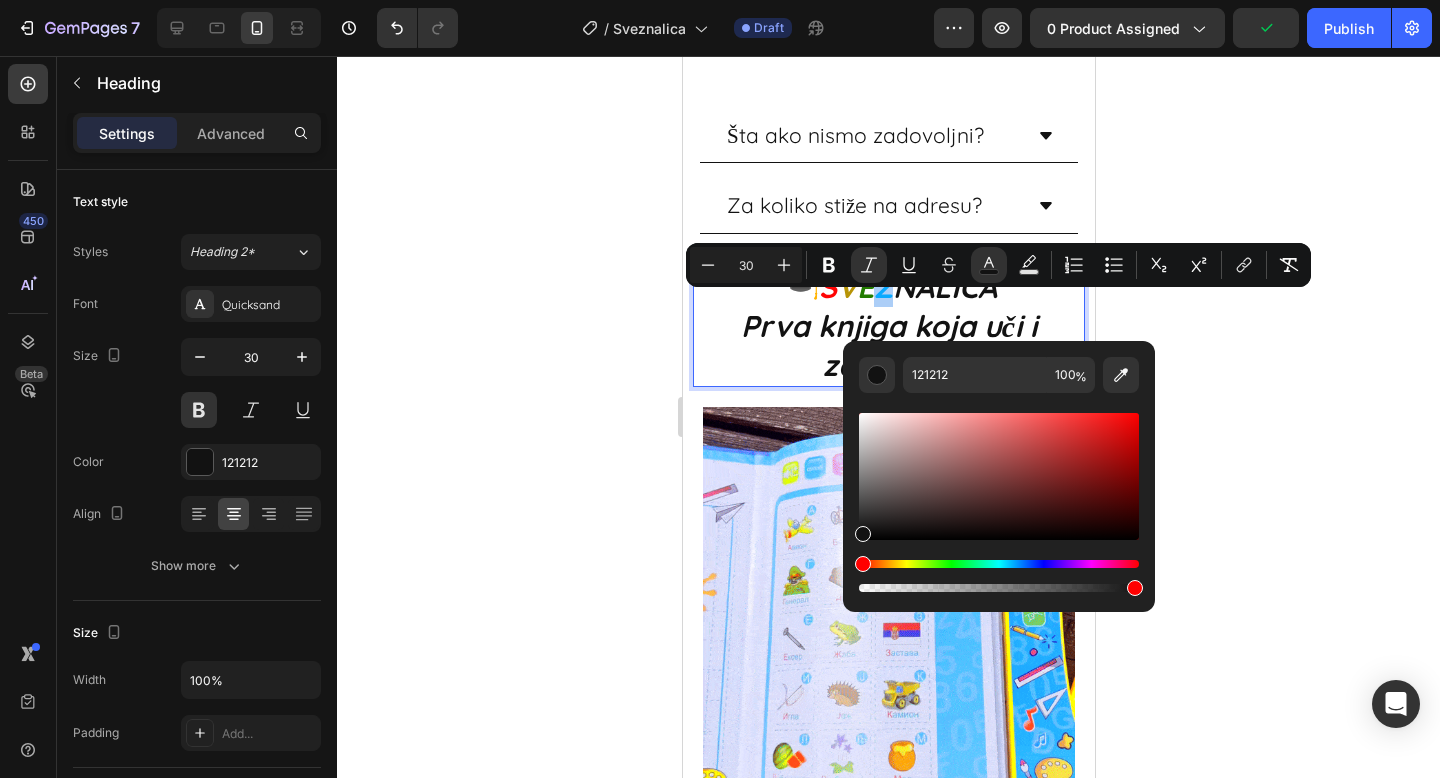 click at bounding box center [999, 502] 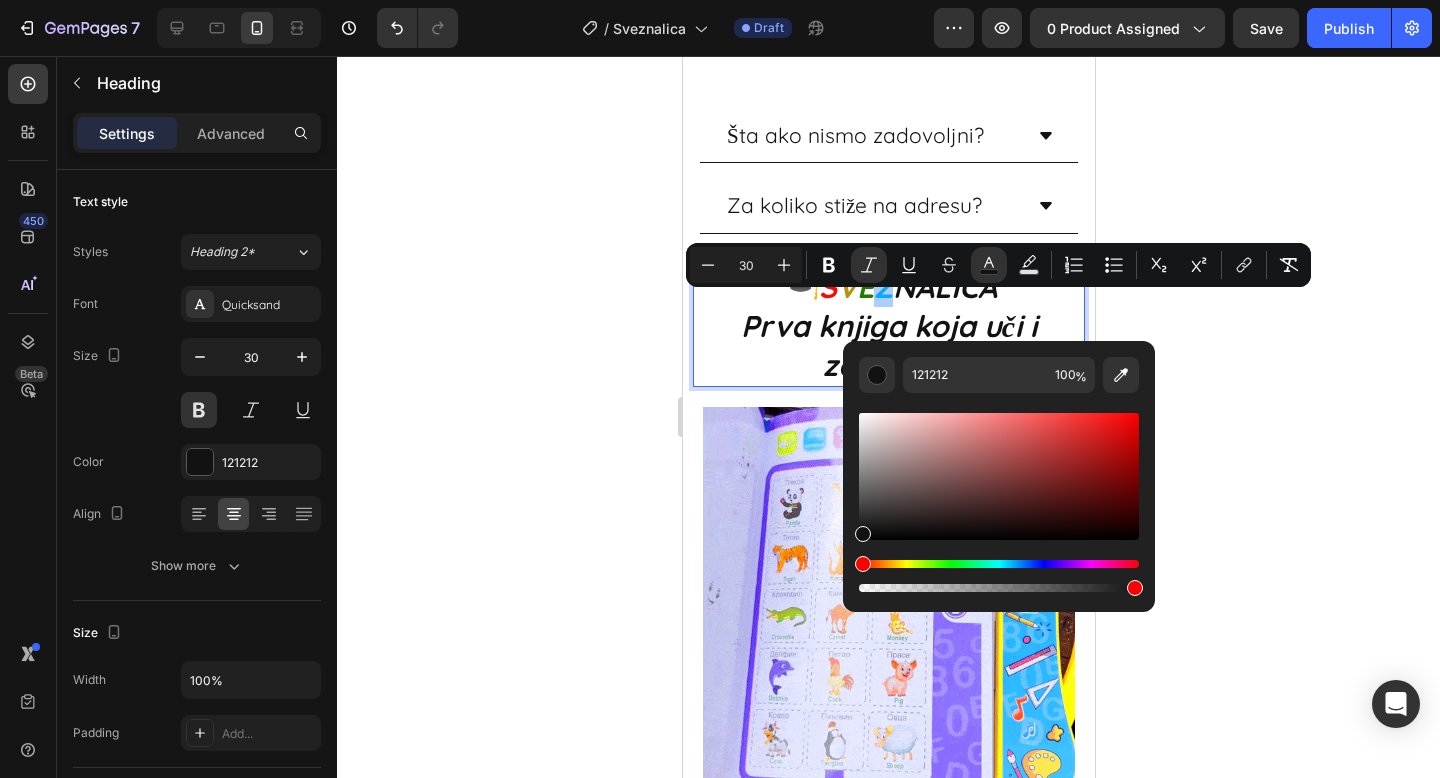 click at bounding box center [999, 576] 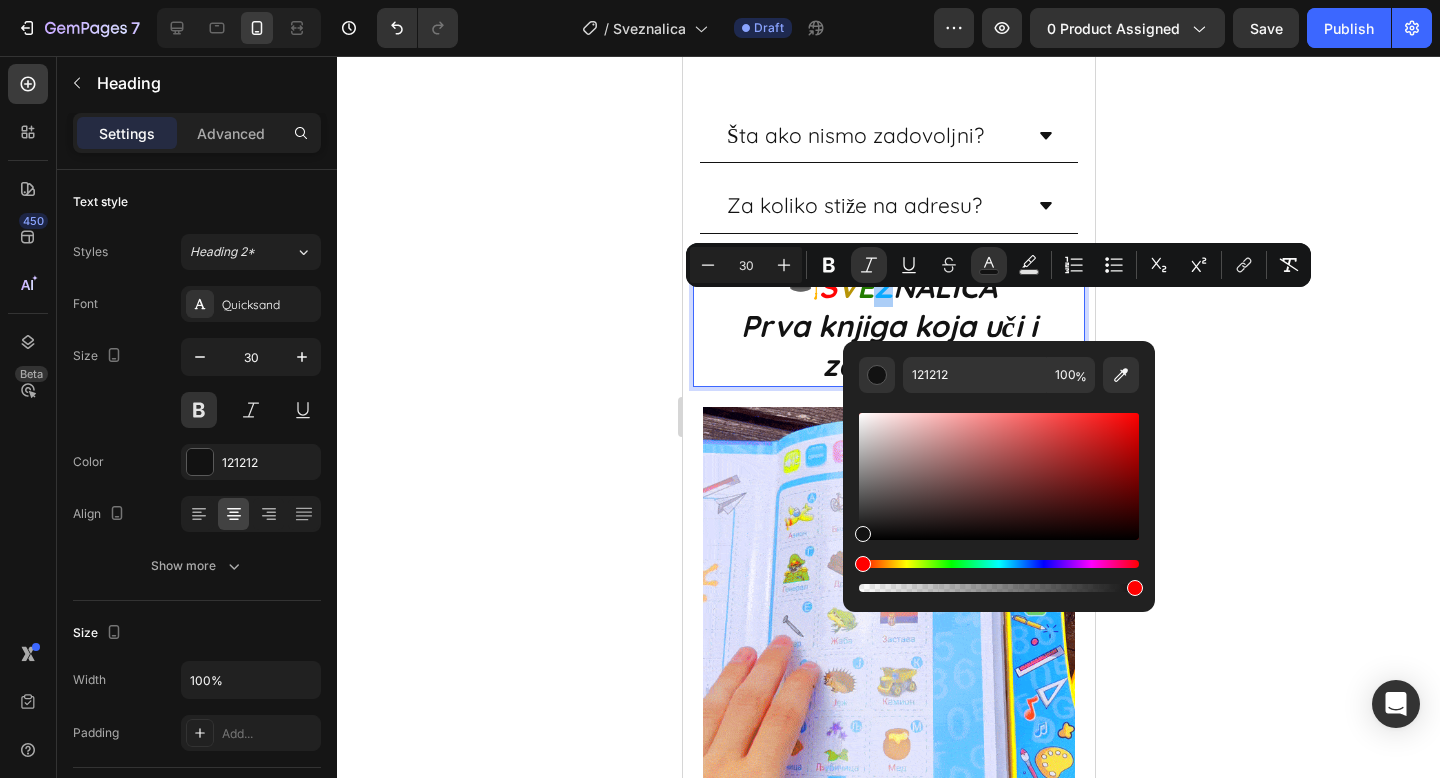 click at bounding box center (999, 576) 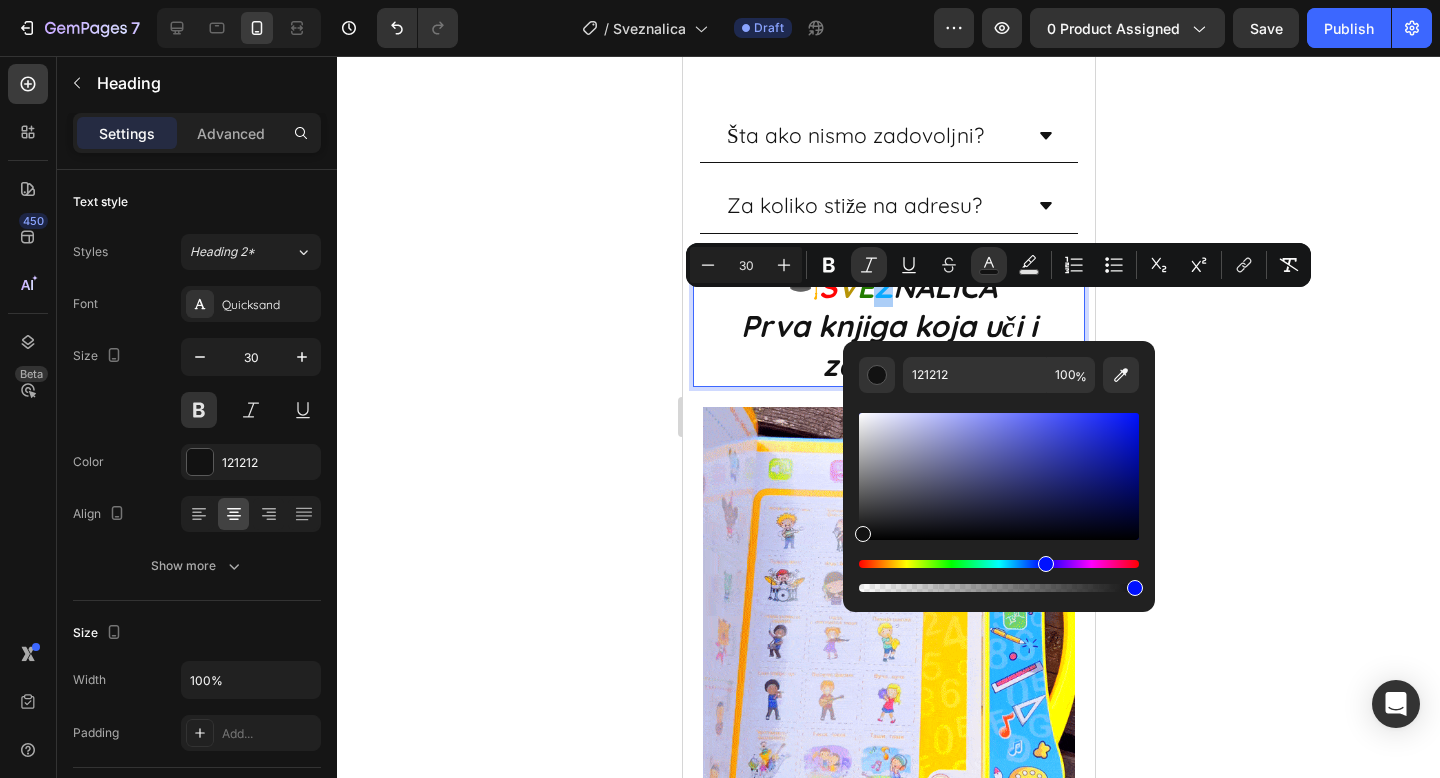 click at bounding box center (999, 564) 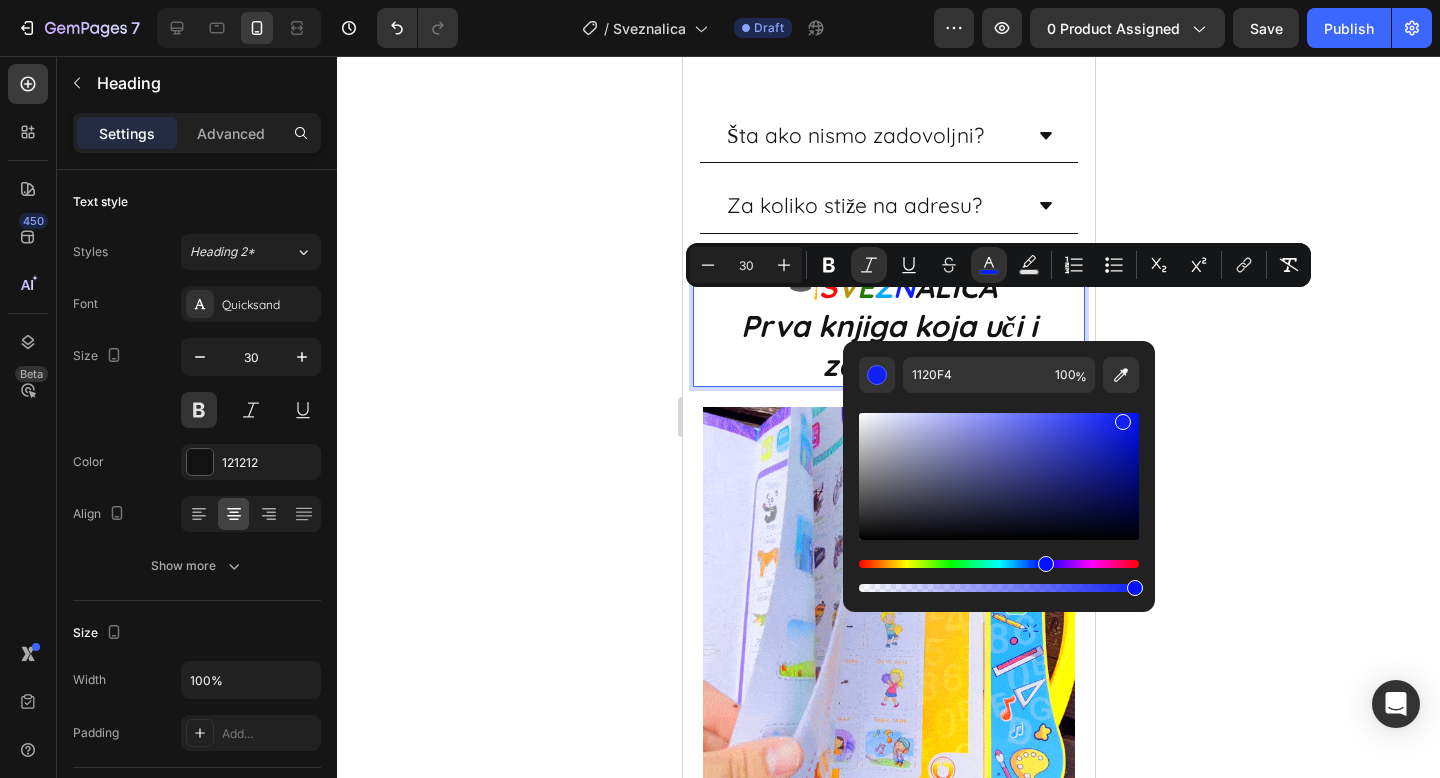 drag, startPoint x: 1121, startPoint y: 417, endPoint x: 1149, endPoint y: 398, distance: 33.83785 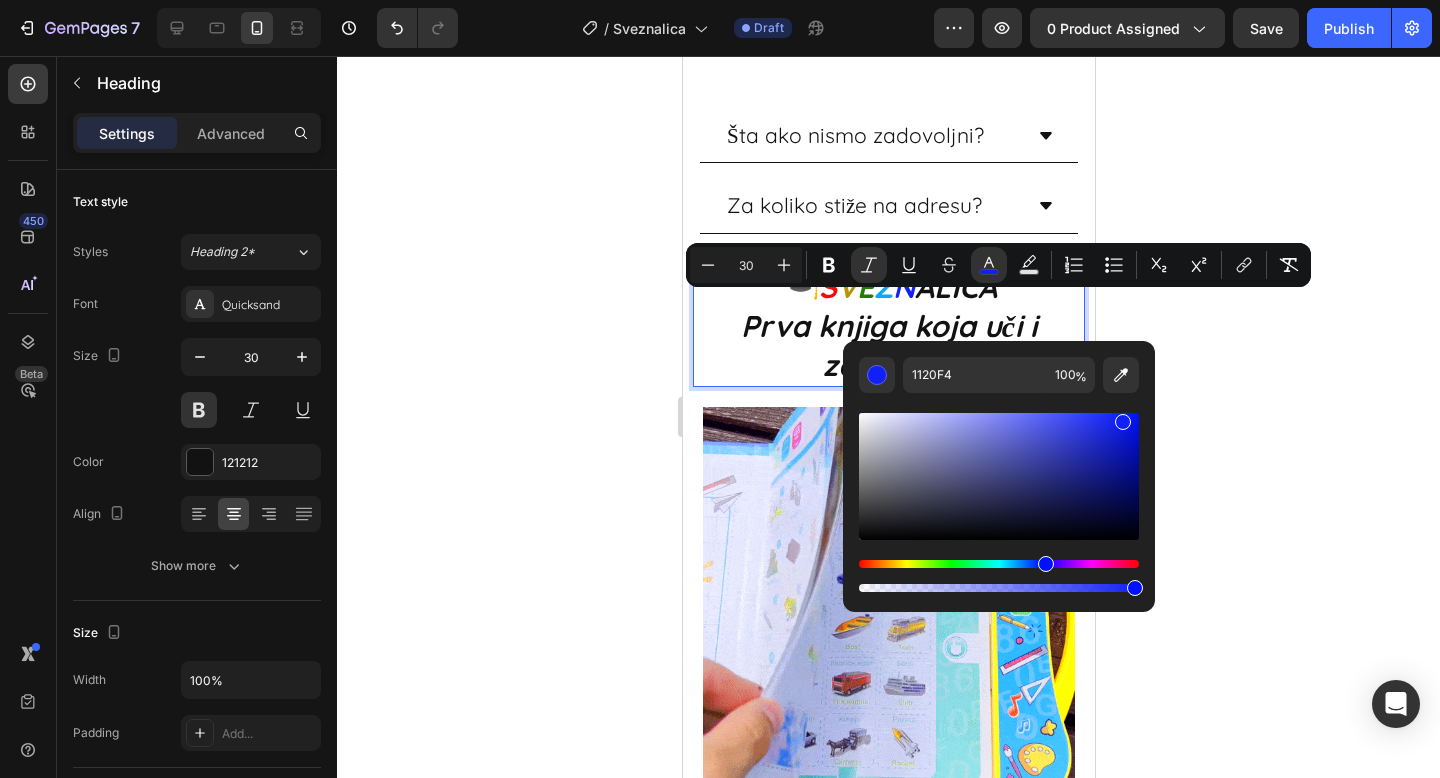 click on "1120F4 100 %" at bounding box center (999, 468) 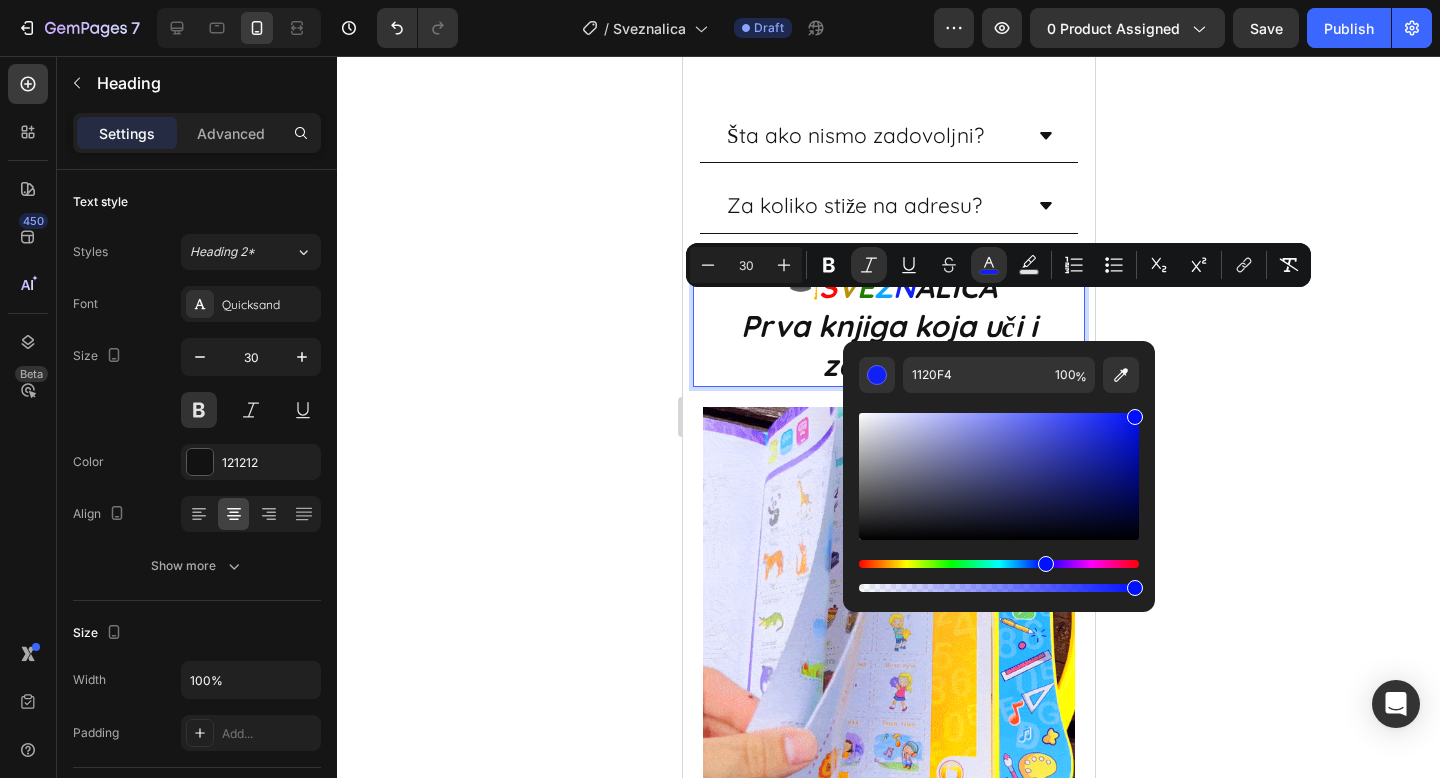 type on "0010FF" 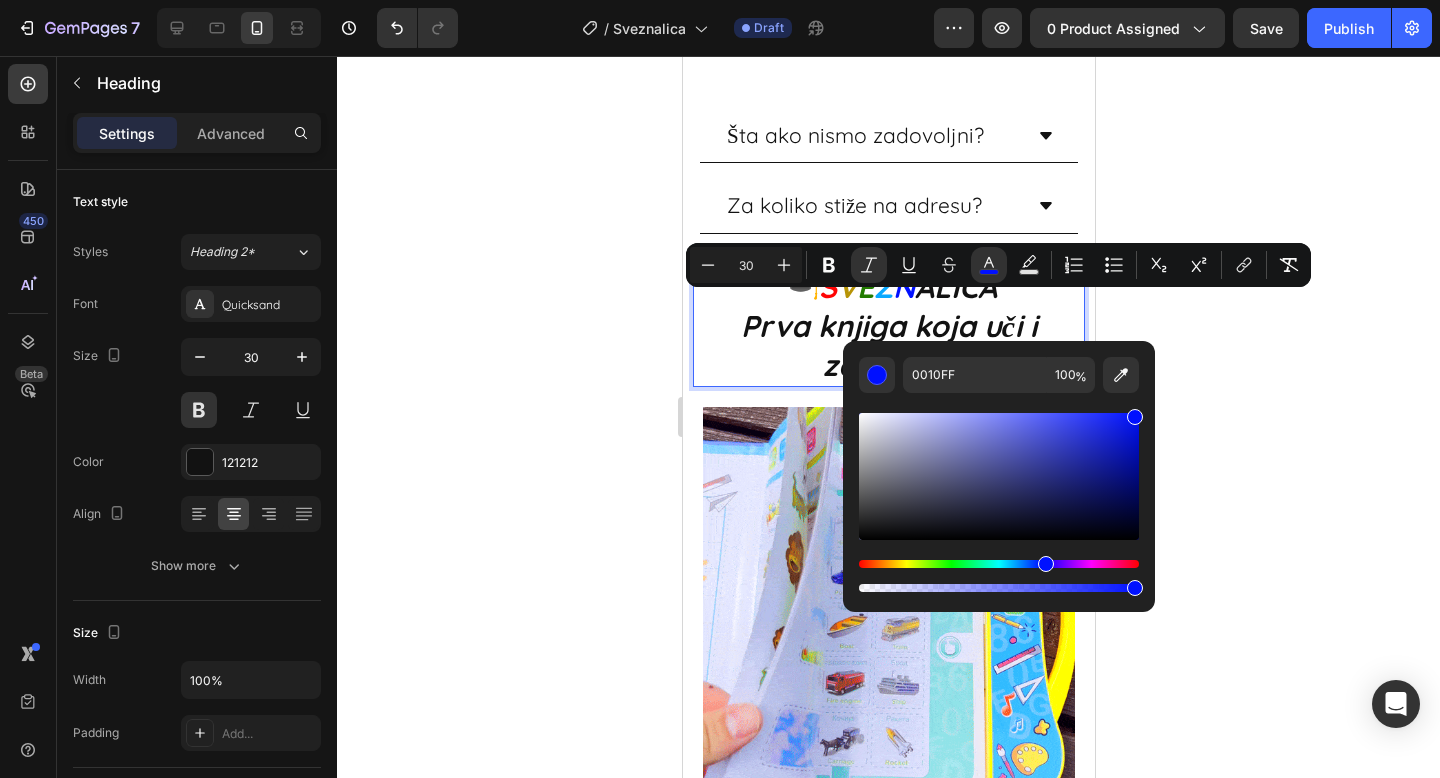 click 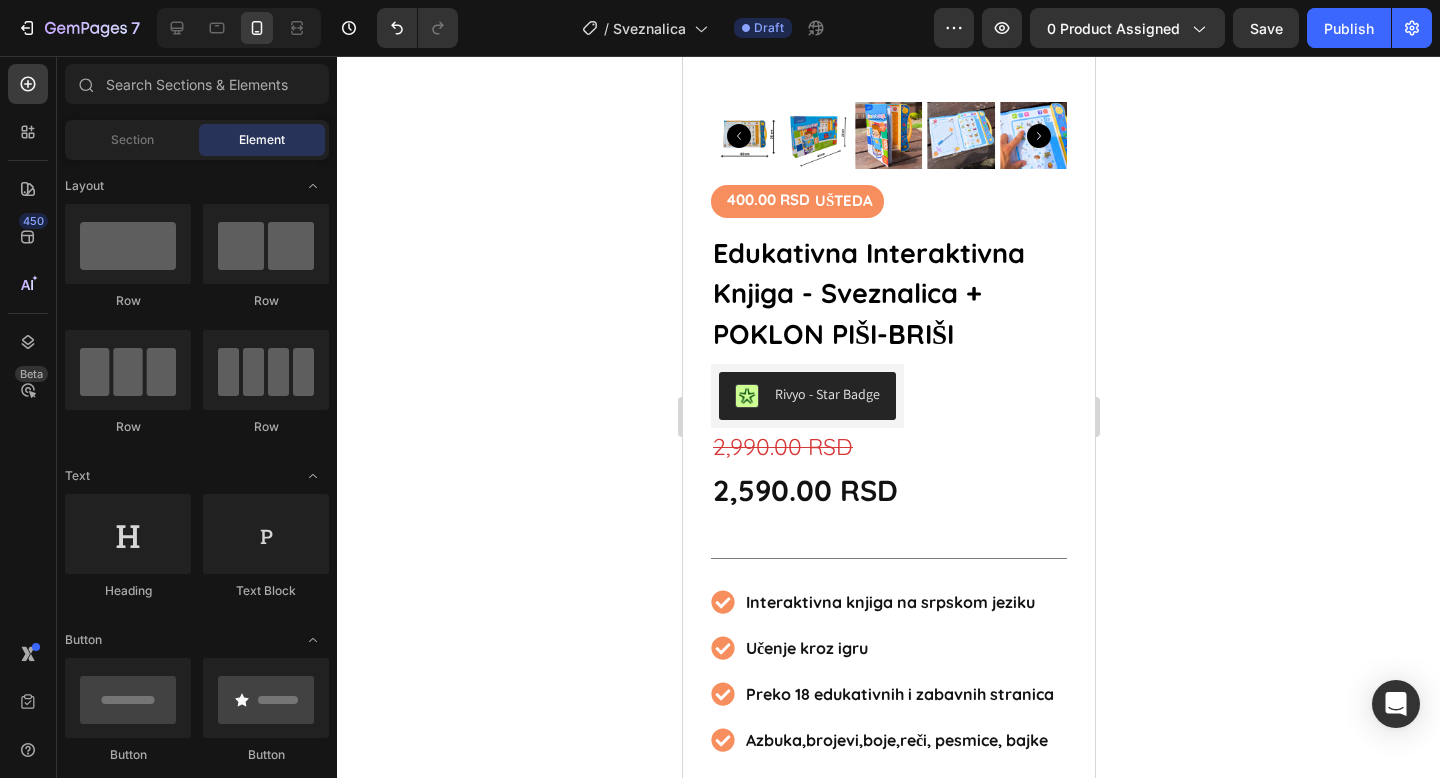 scroll, scrollTop: 0, scrollLeft: 0, axis: both 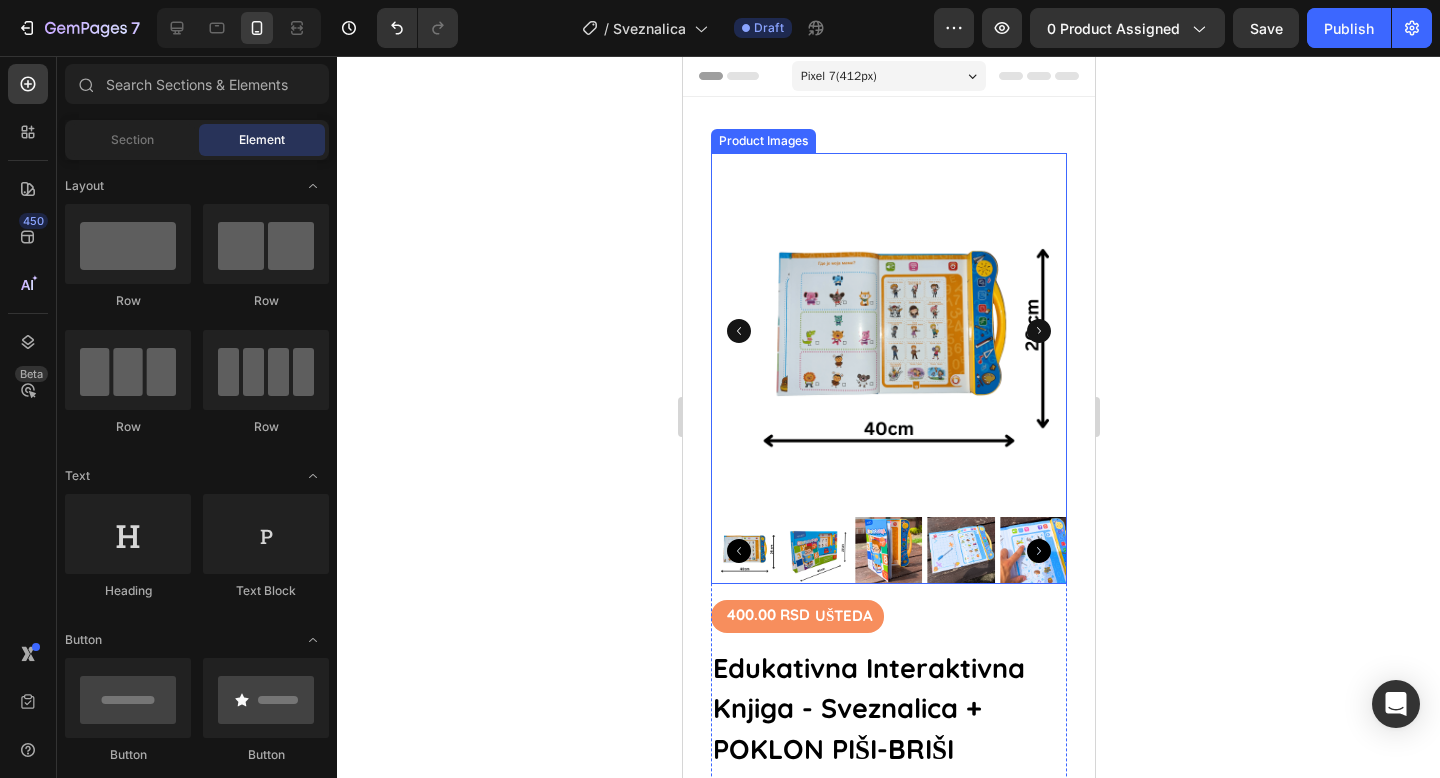 click at bounding box center (815, 550) 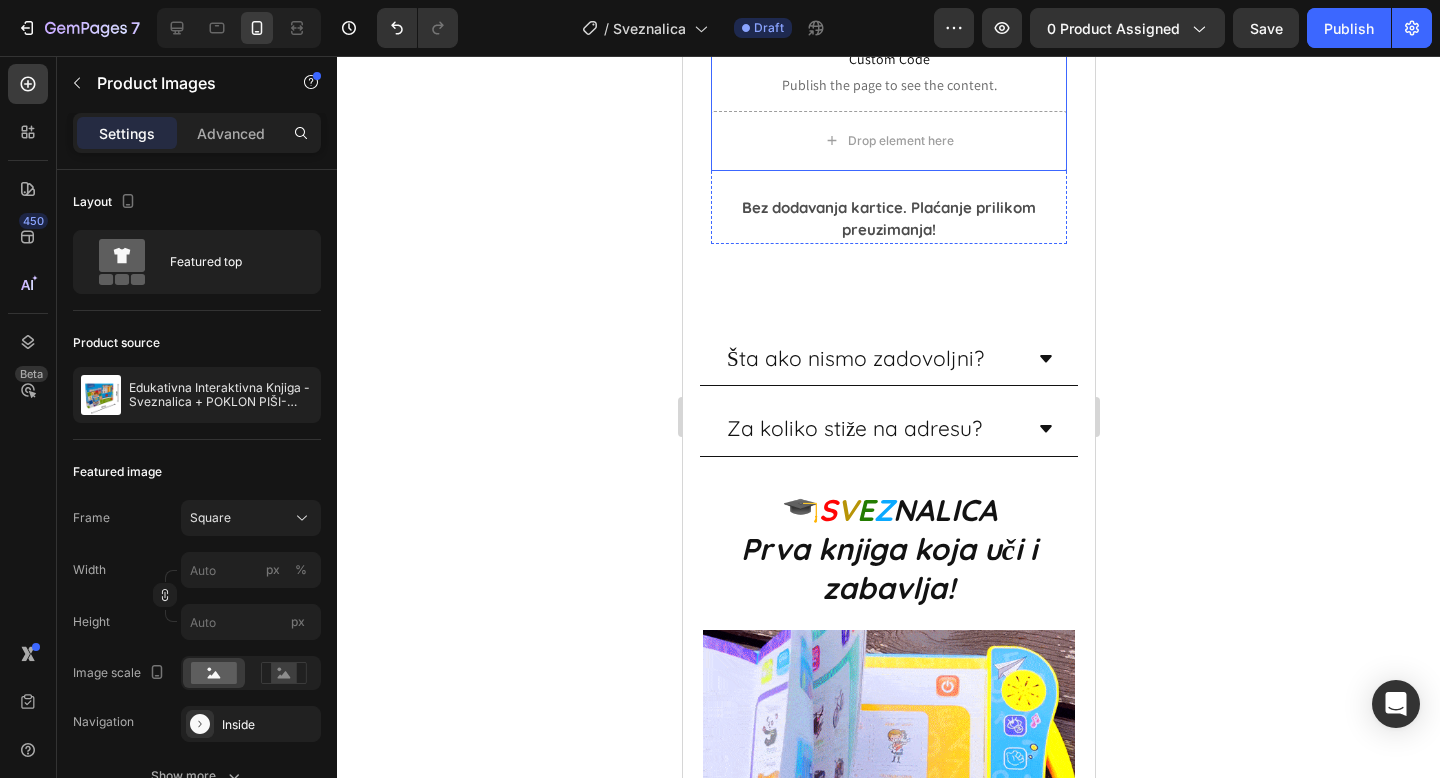 scroll, scrollTop: 1602, scrollLeft: 0, axis: vertical 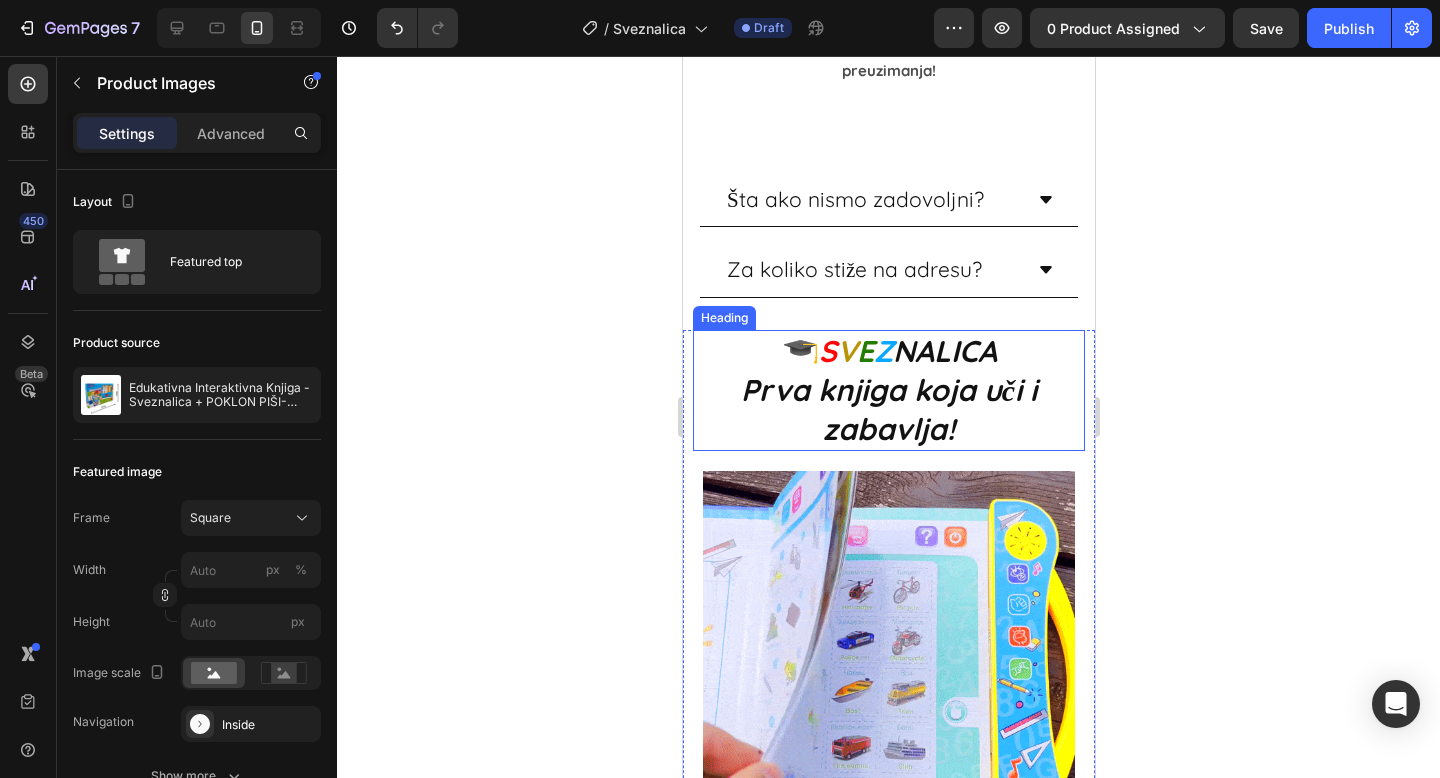 click on "ALICA" at bounding box center [955, 351] 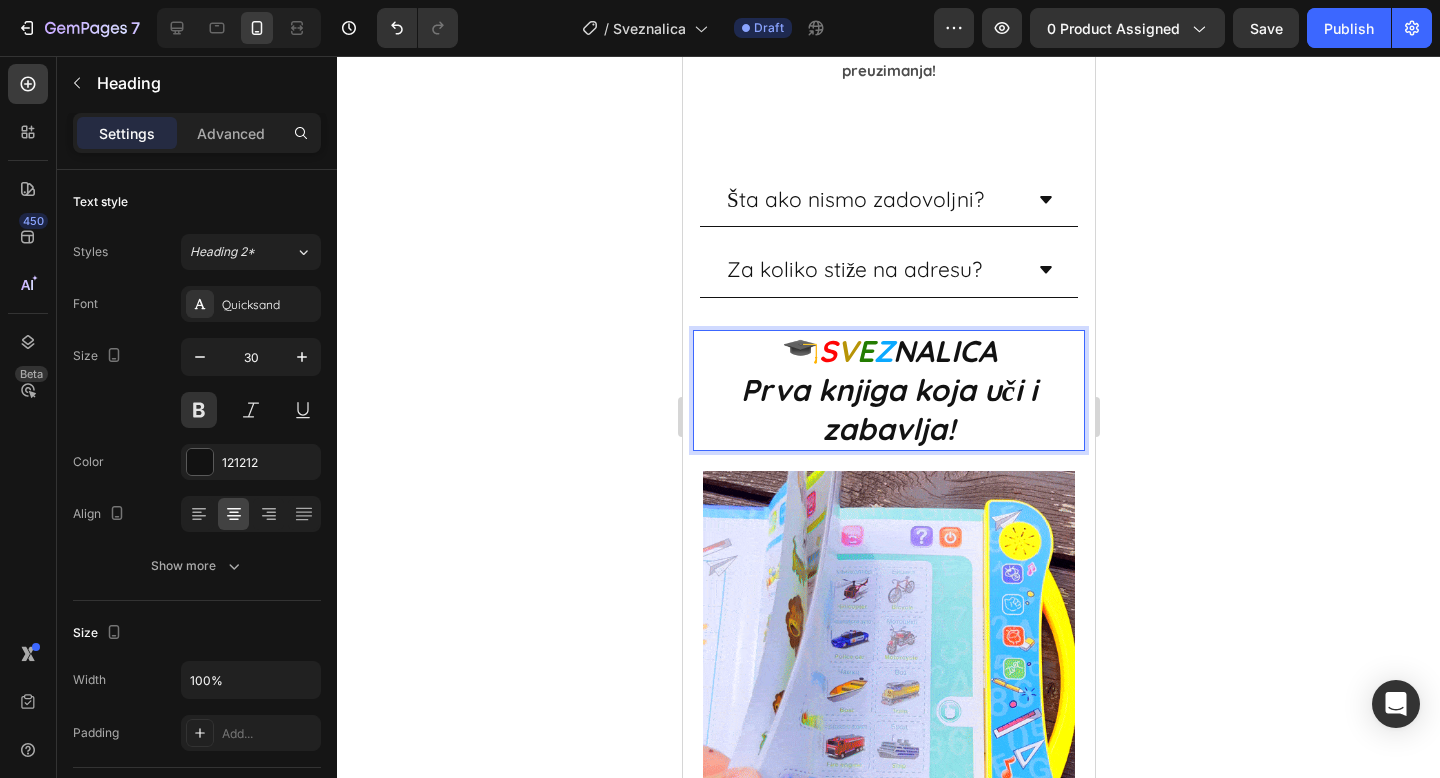 click on "N" at bounding box center [903, 351] 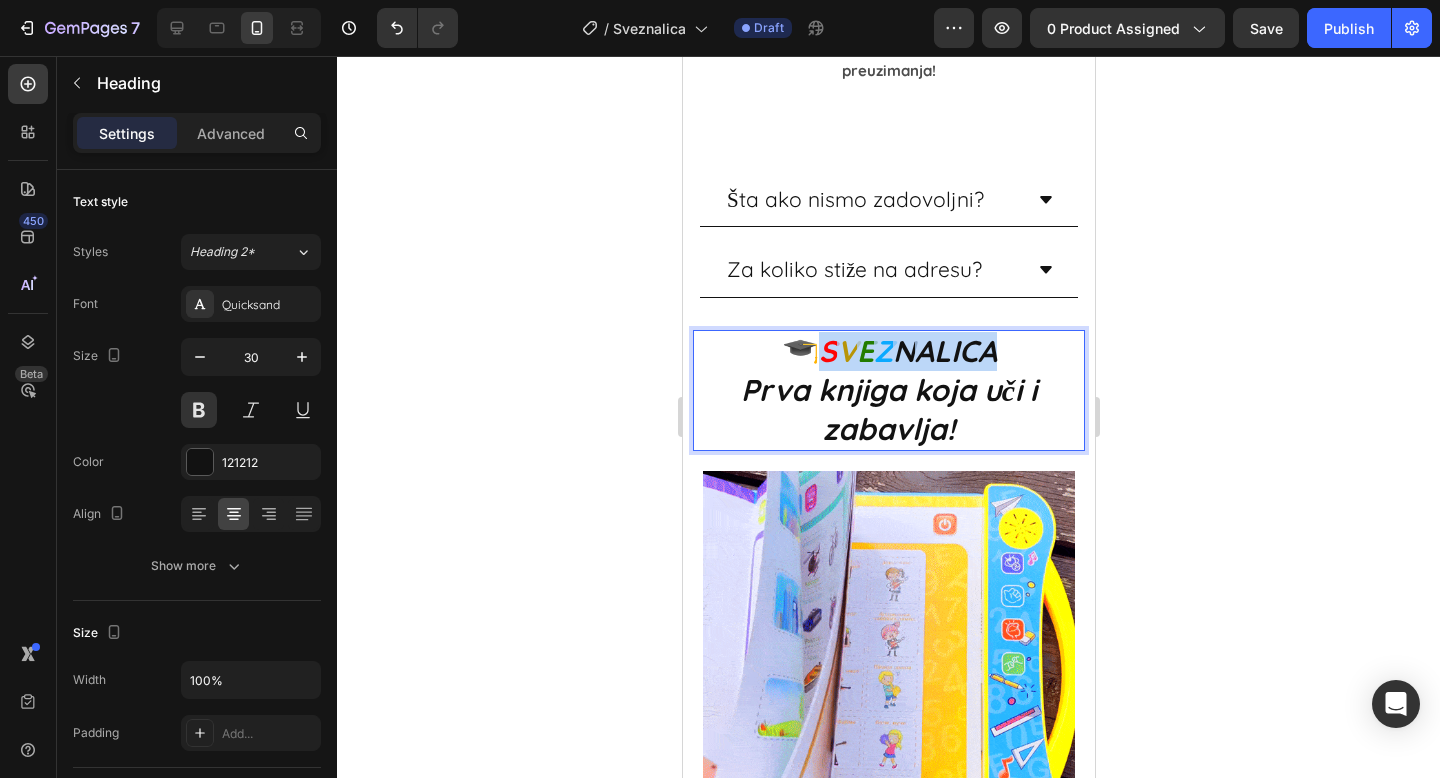 click on "N" at bounding box center [903, 351] 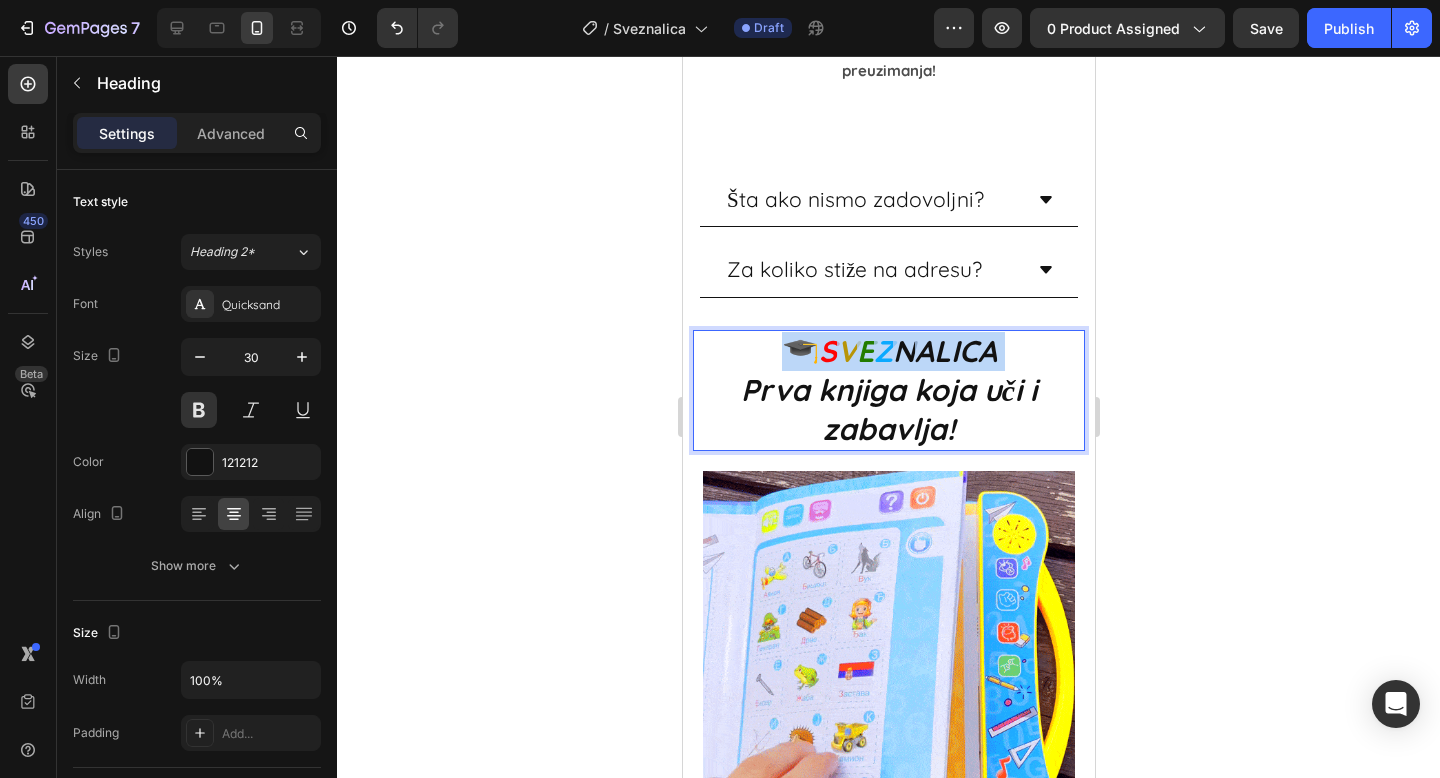 click on "N" at bounding box center [903, 351] 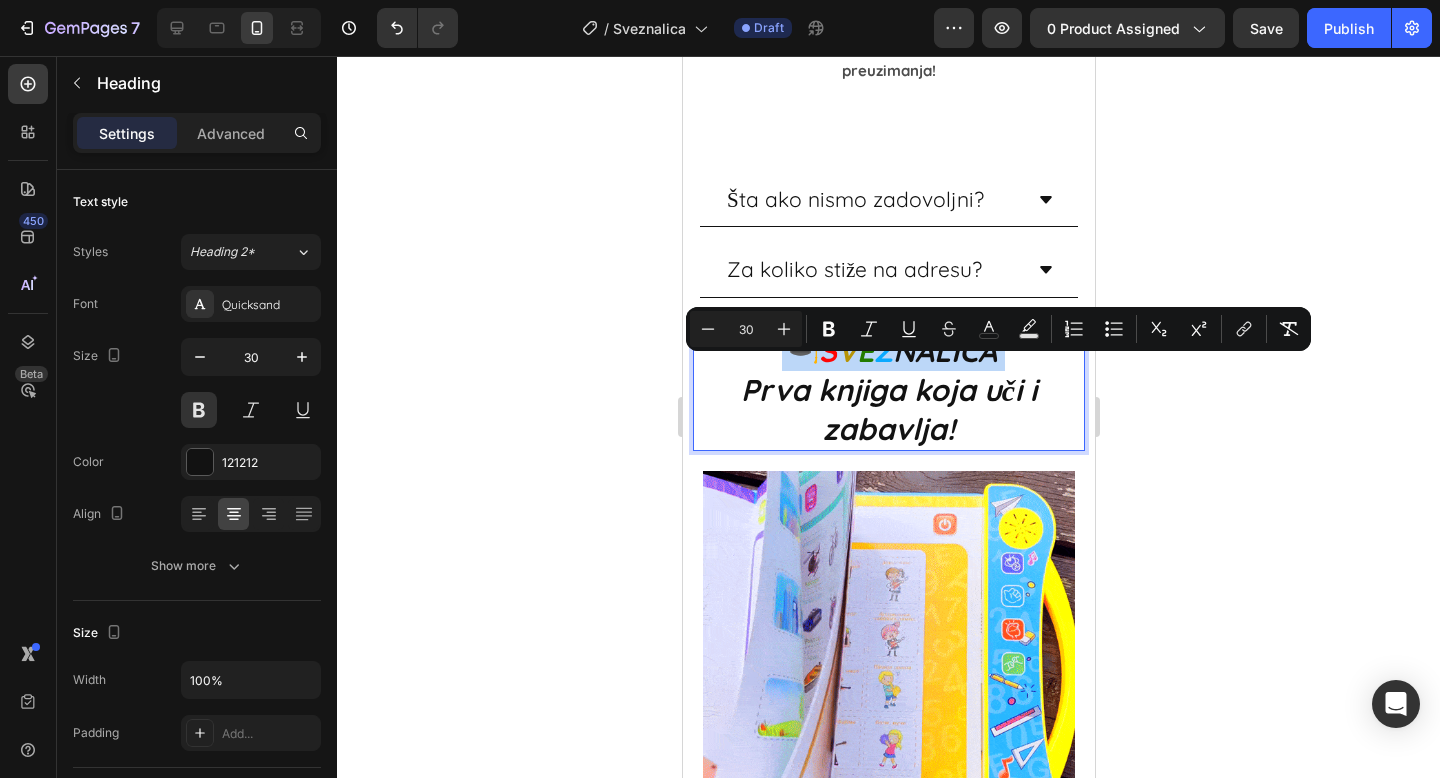 click on "N" at bounding box center (903, 351) 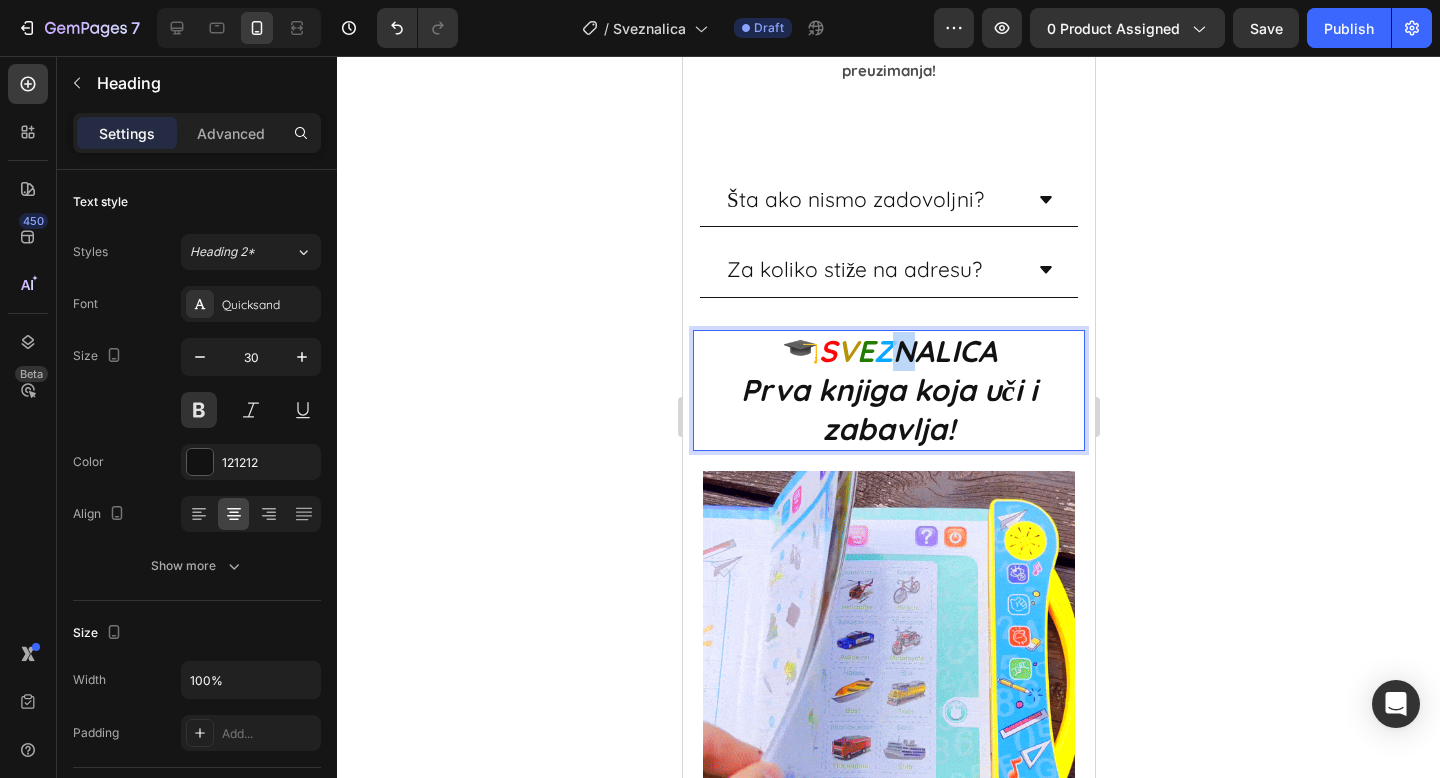 click on "N" at bounding box center [903, 351] 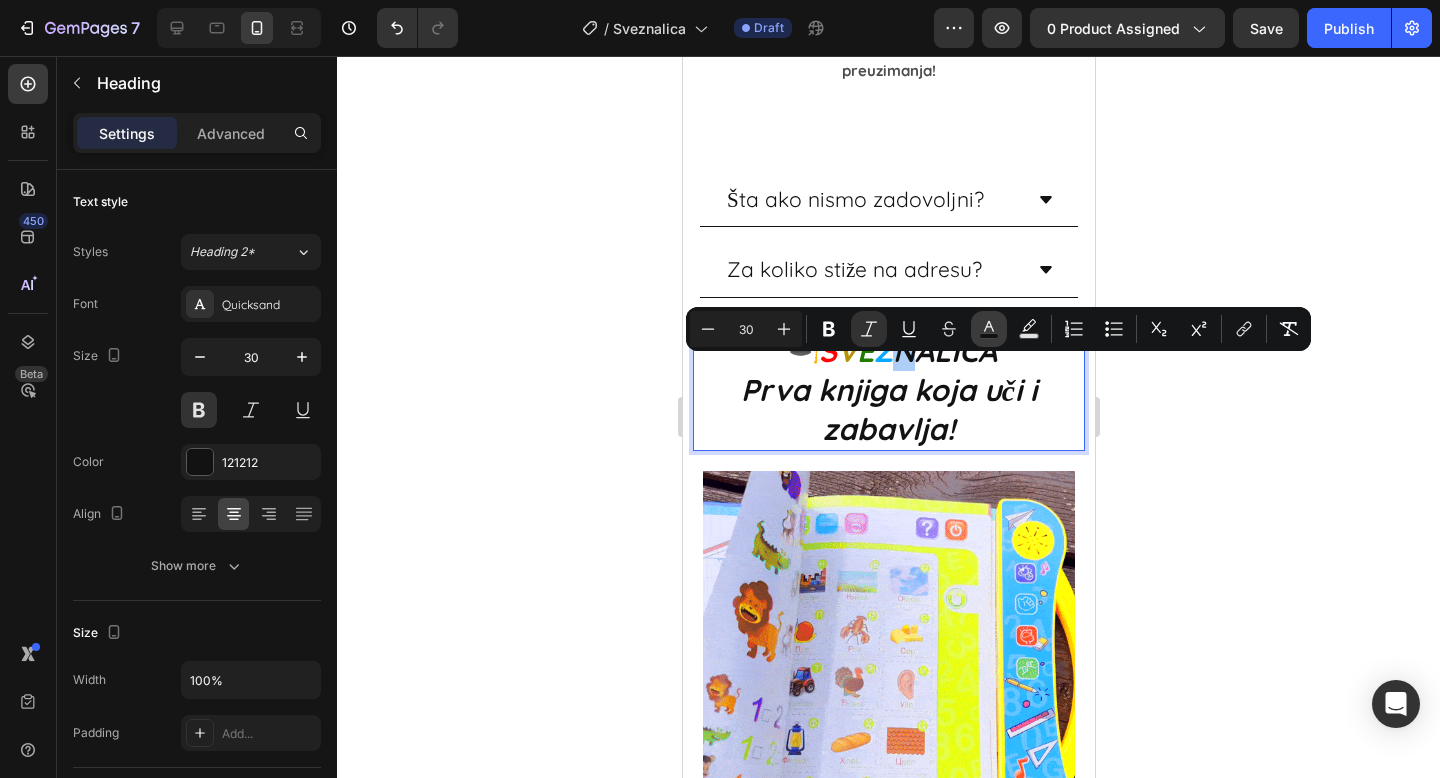 click 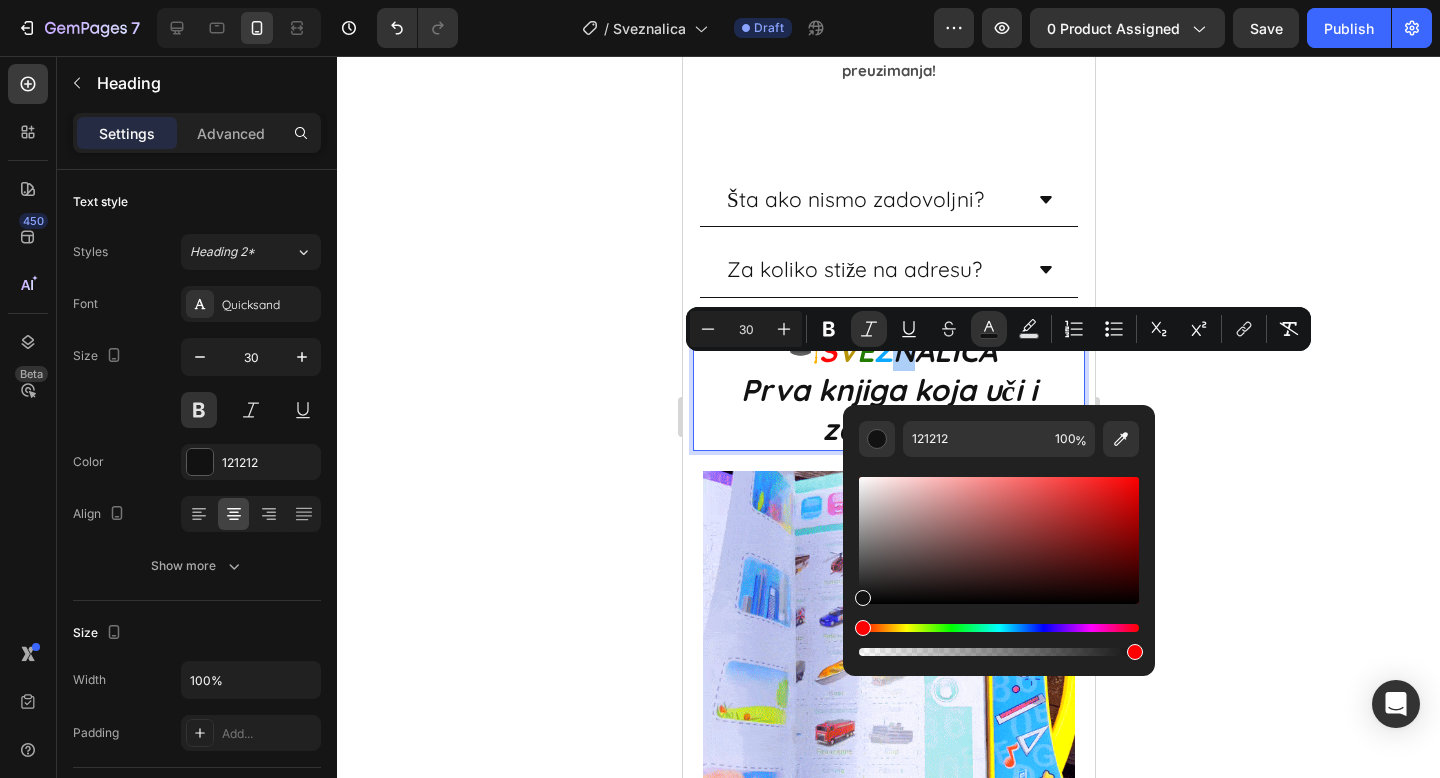 click at bounding box center (999, 628) 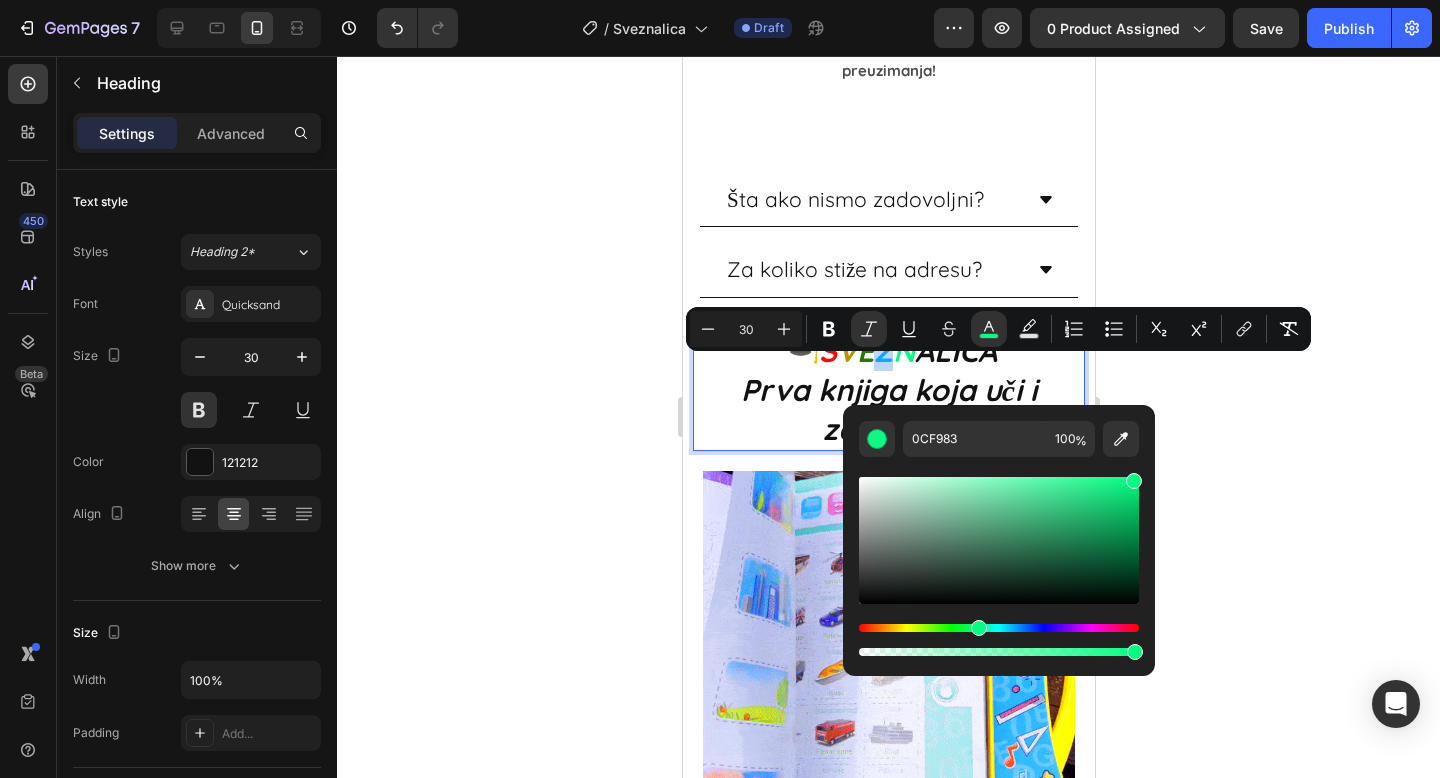 drag, startPoint x: 1127, startPoint y: 478, endPoint x: 1132, endPoint y: 468, distance: 11.18034 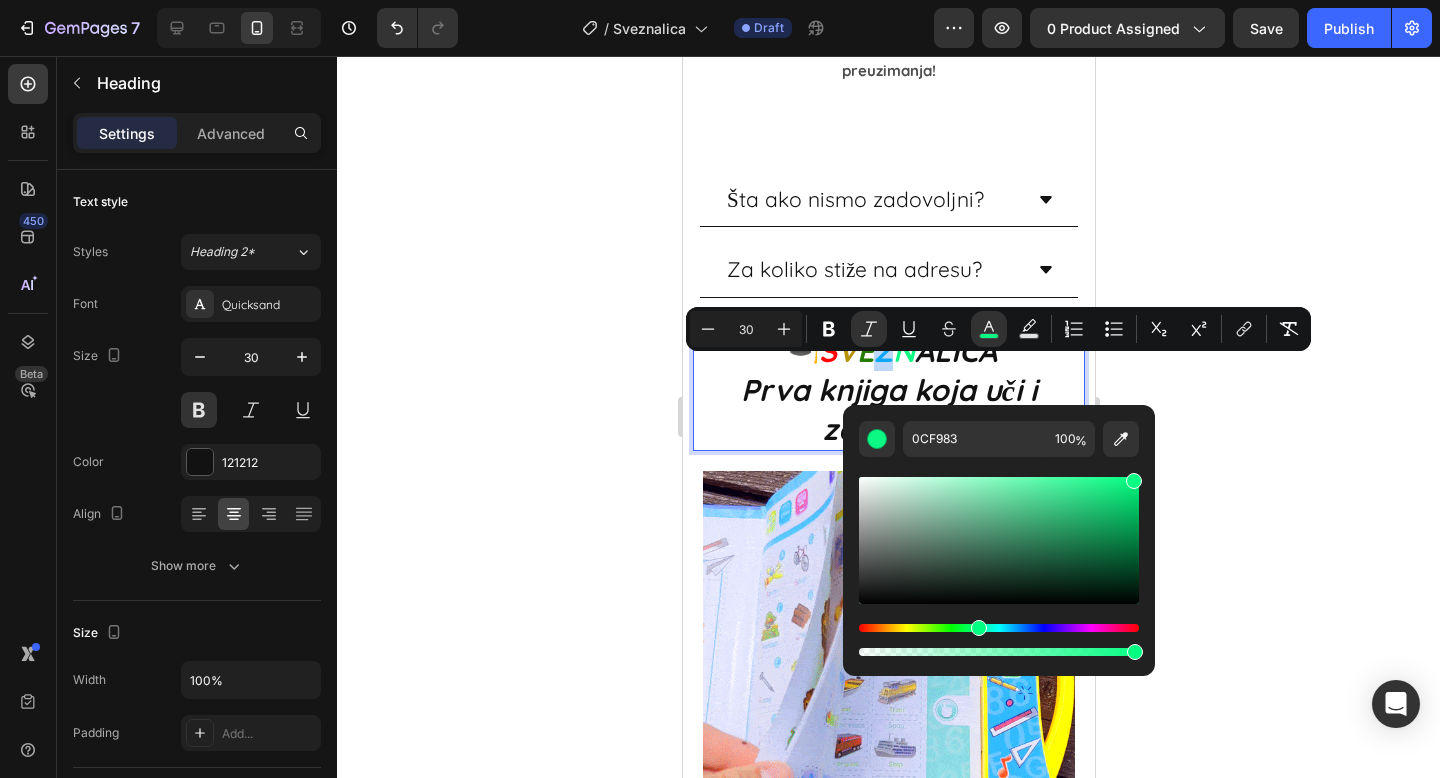 click at bounding box center [999, 558] 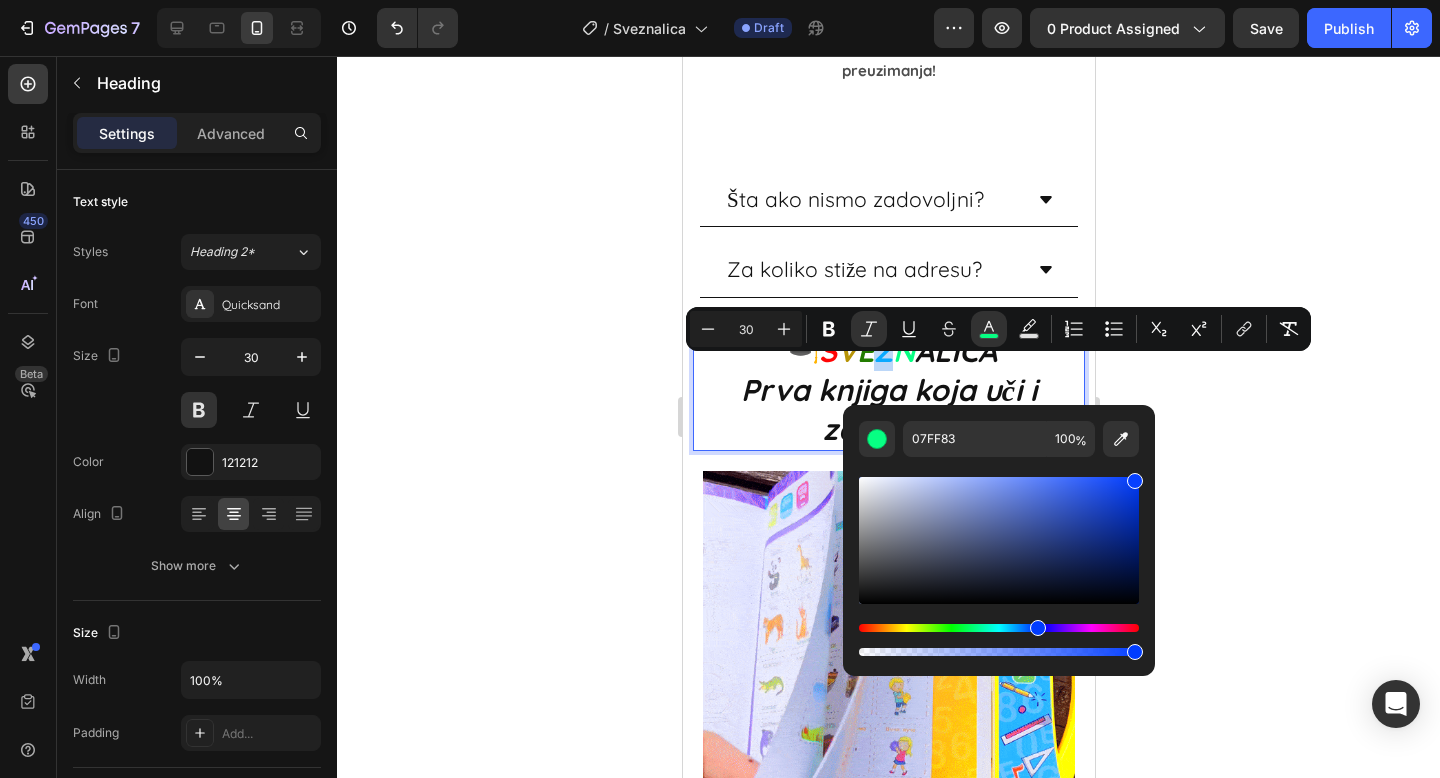 click at bounding box center (999, 628) 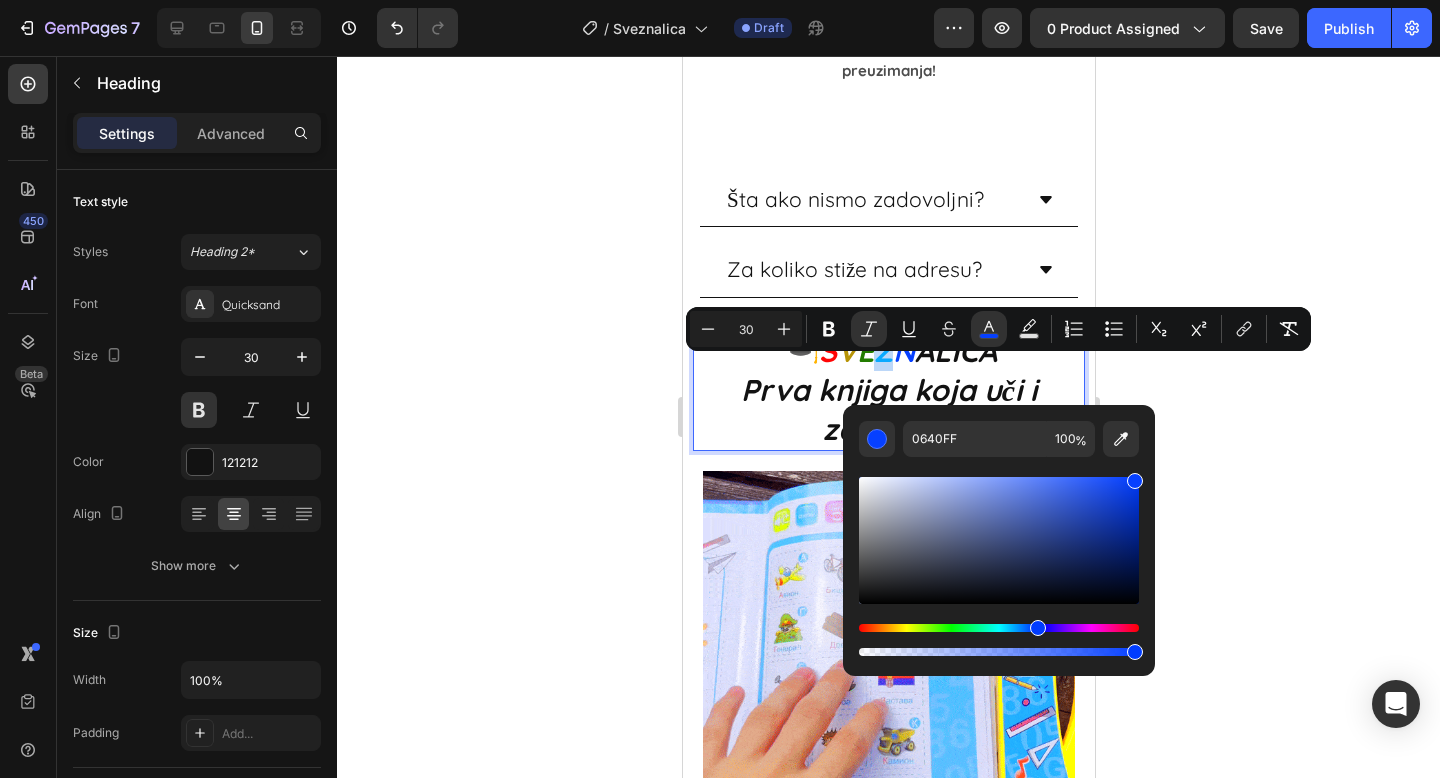 click at bounding box center [999, 628] 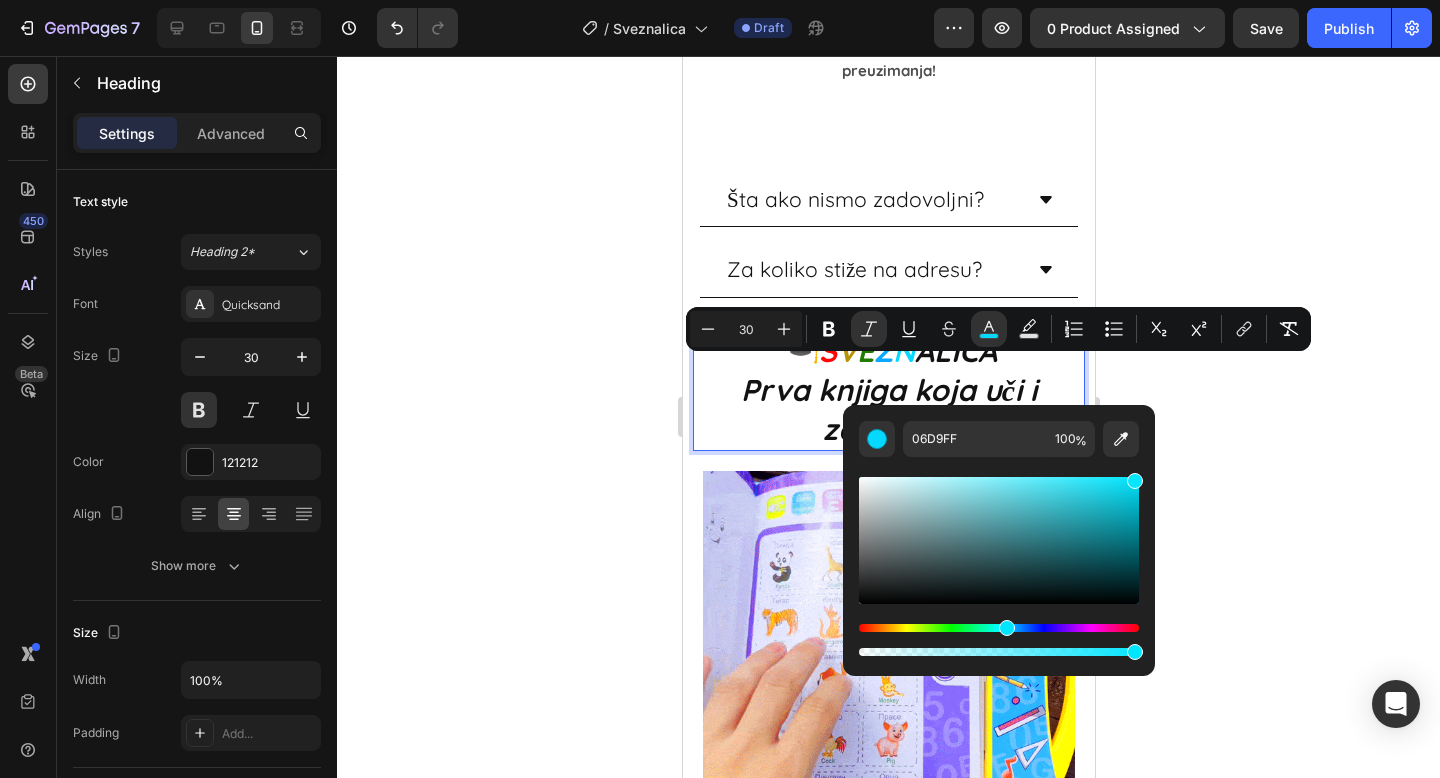 click at bounding box center [1007, 628] 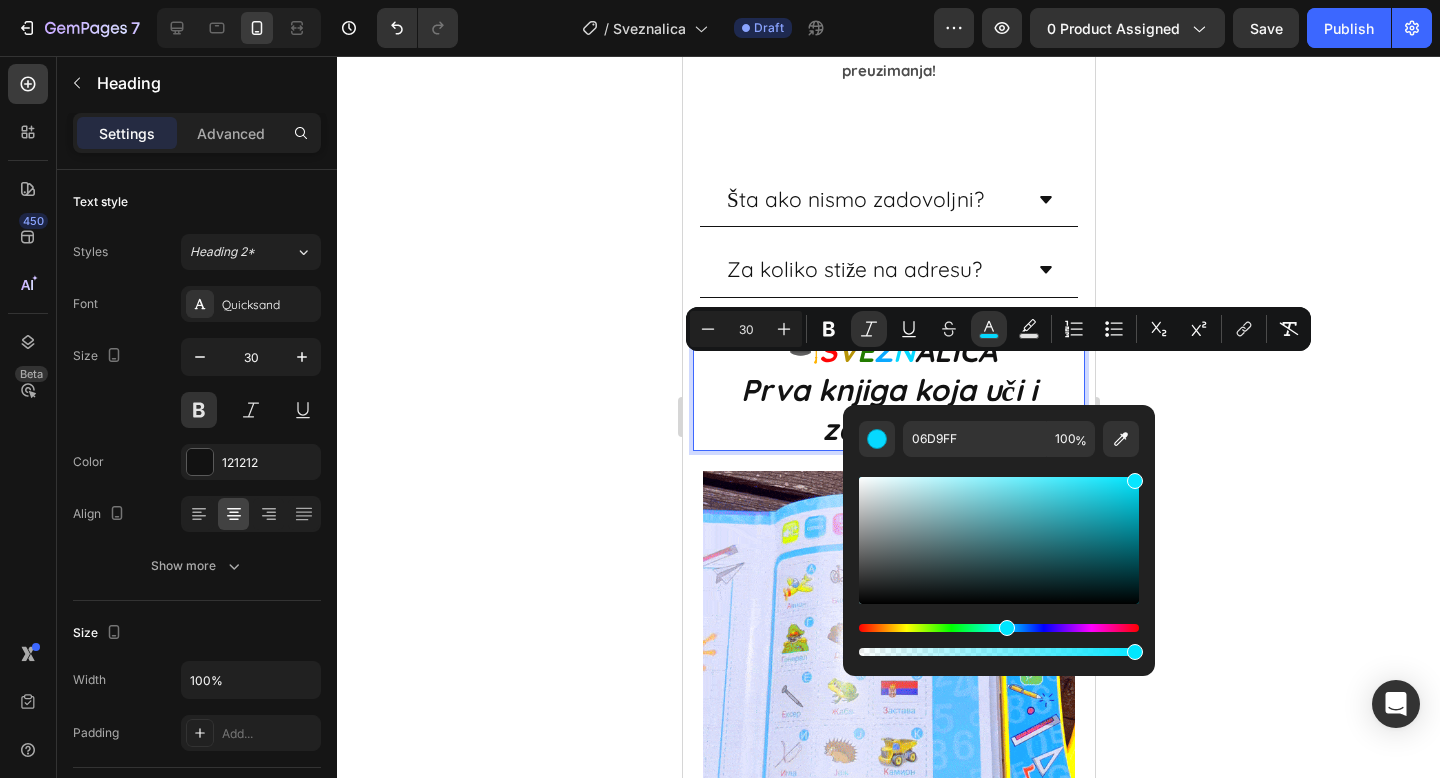type on "06E6FF" 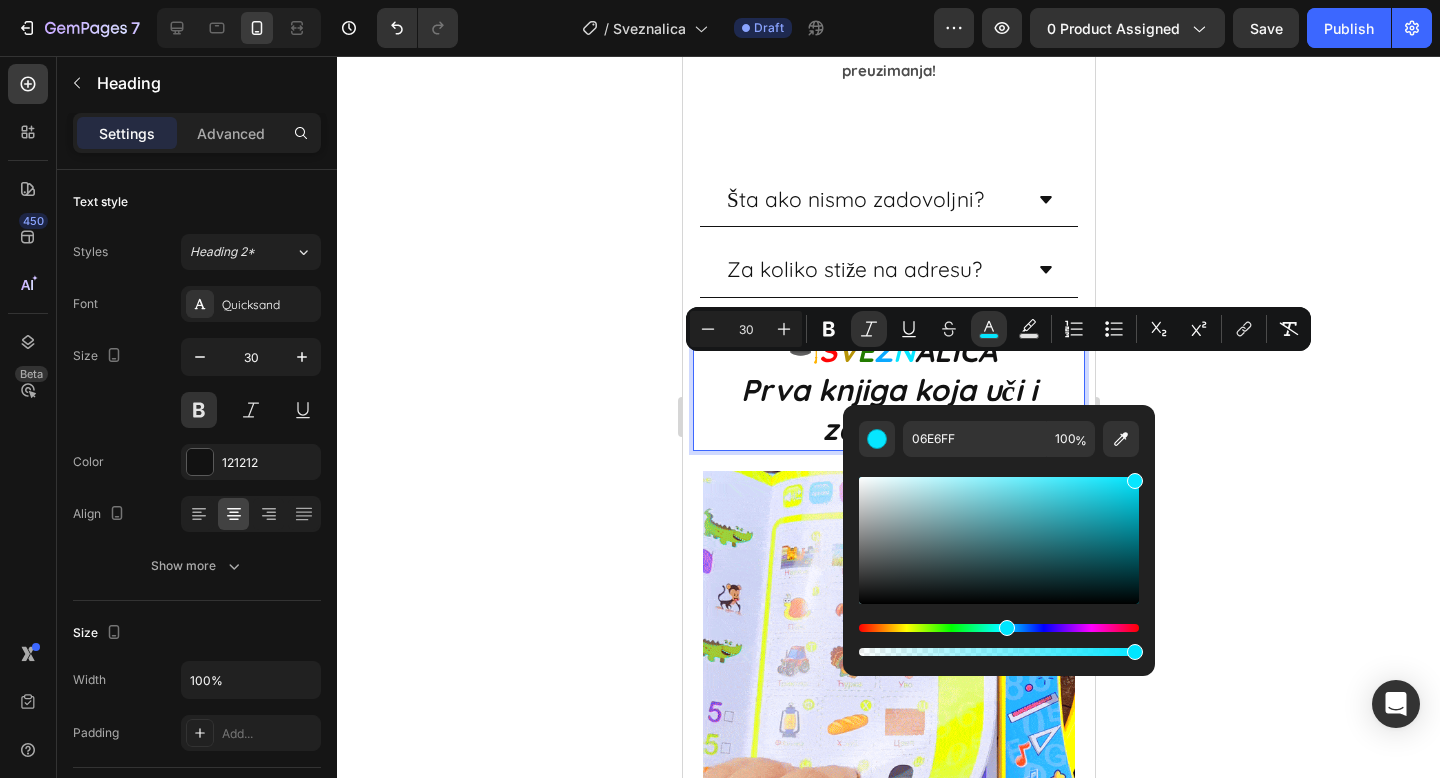 click 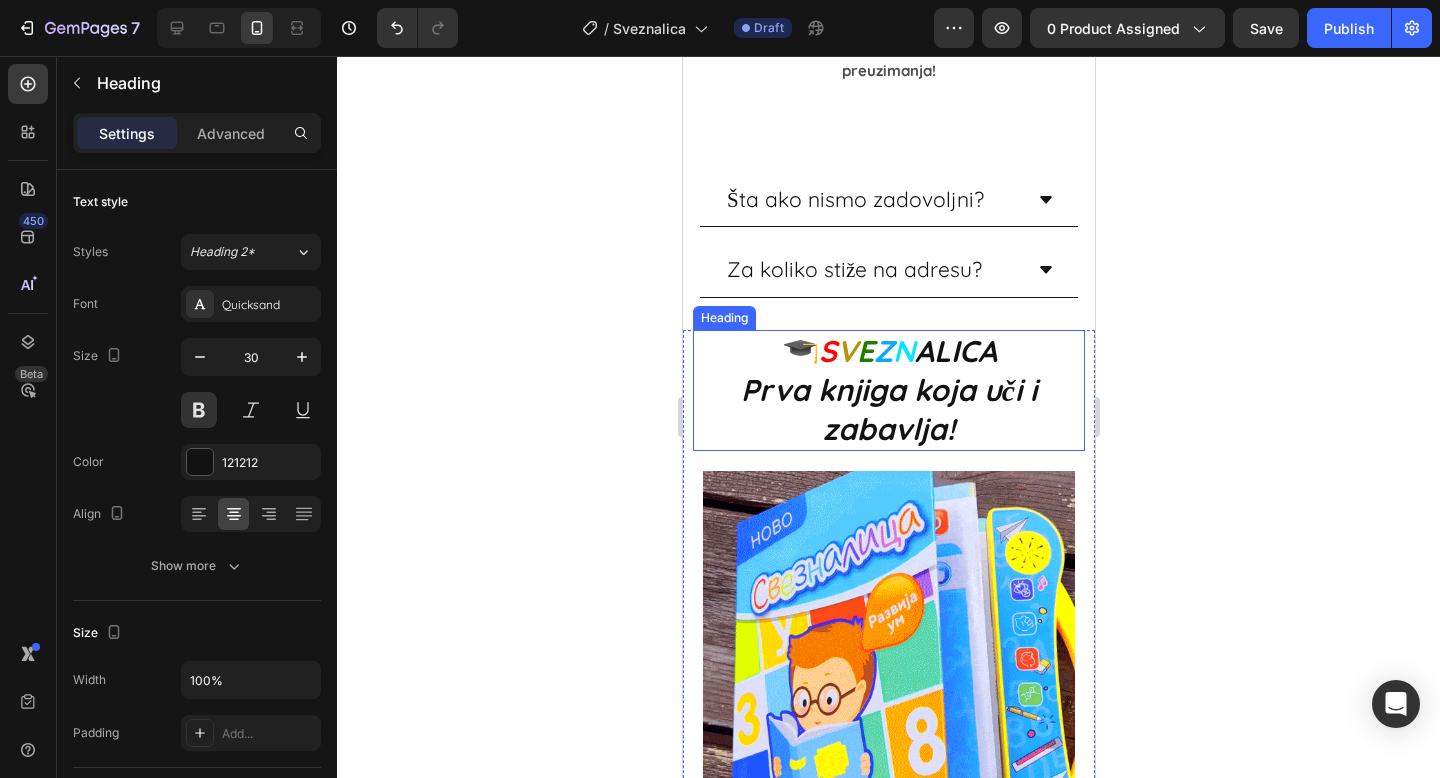 click on "ALICA" at bounding box center (955, 351) 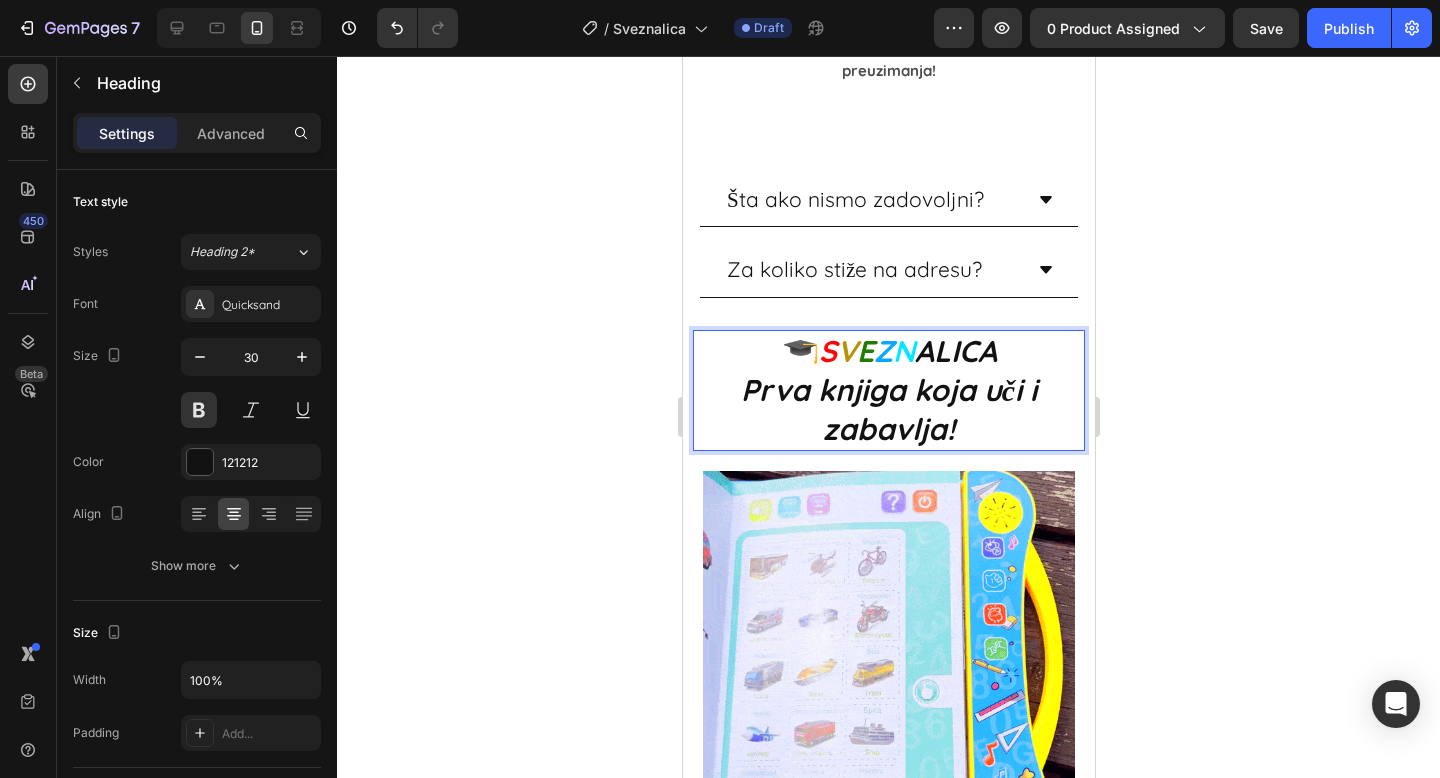 click on "ALICA" at bounding box center (955, 351) 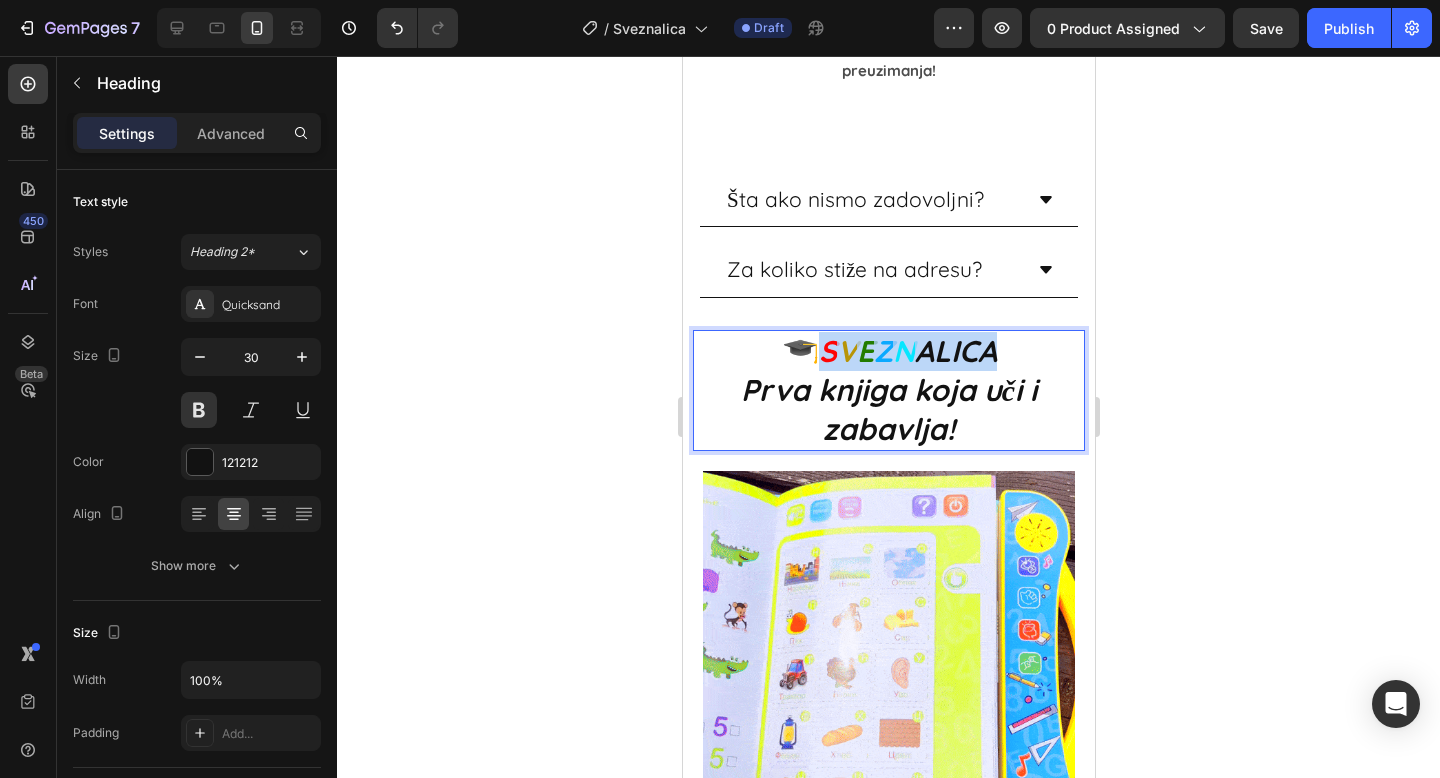 click on "ALICA" at bounding box center (955, 351) 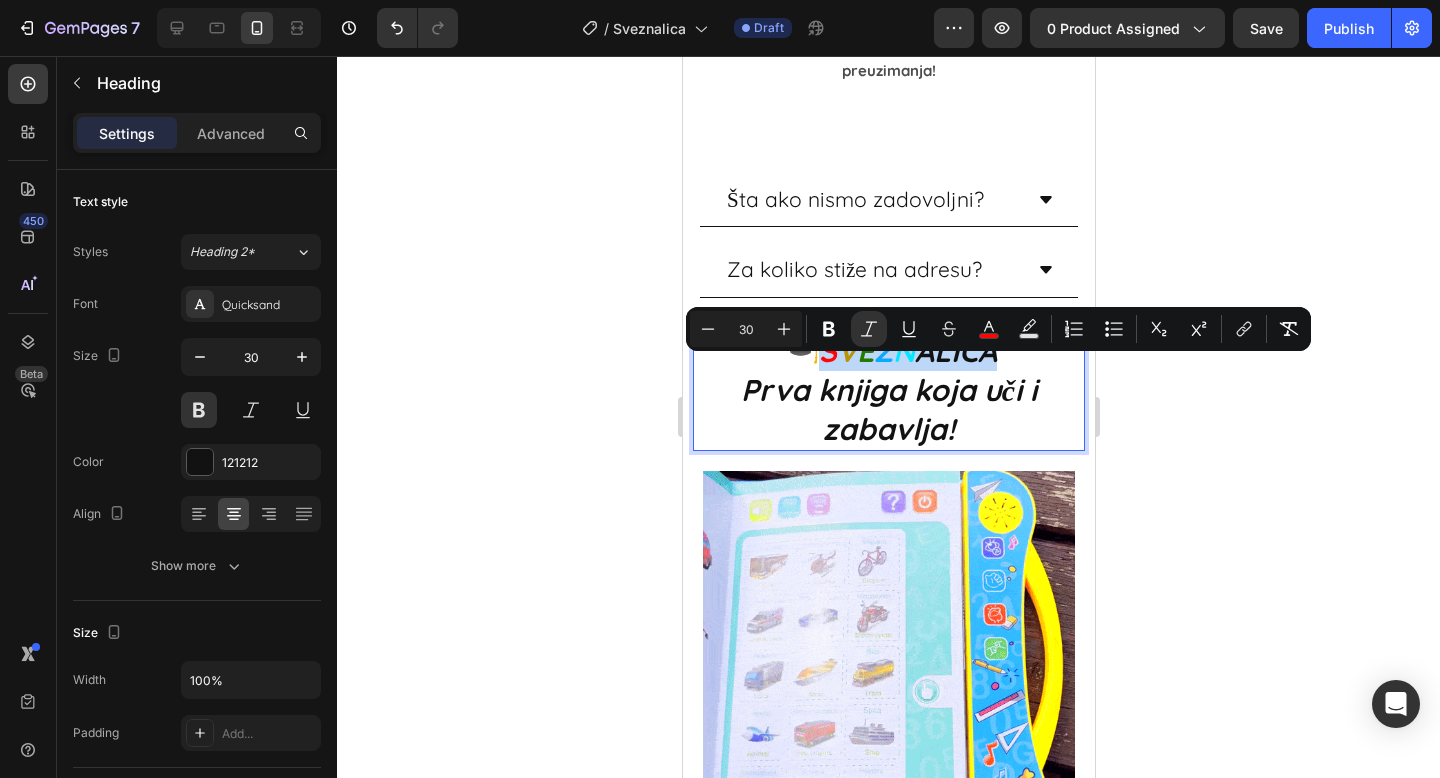 click on "ALICA" at bounding box center [955, 351] 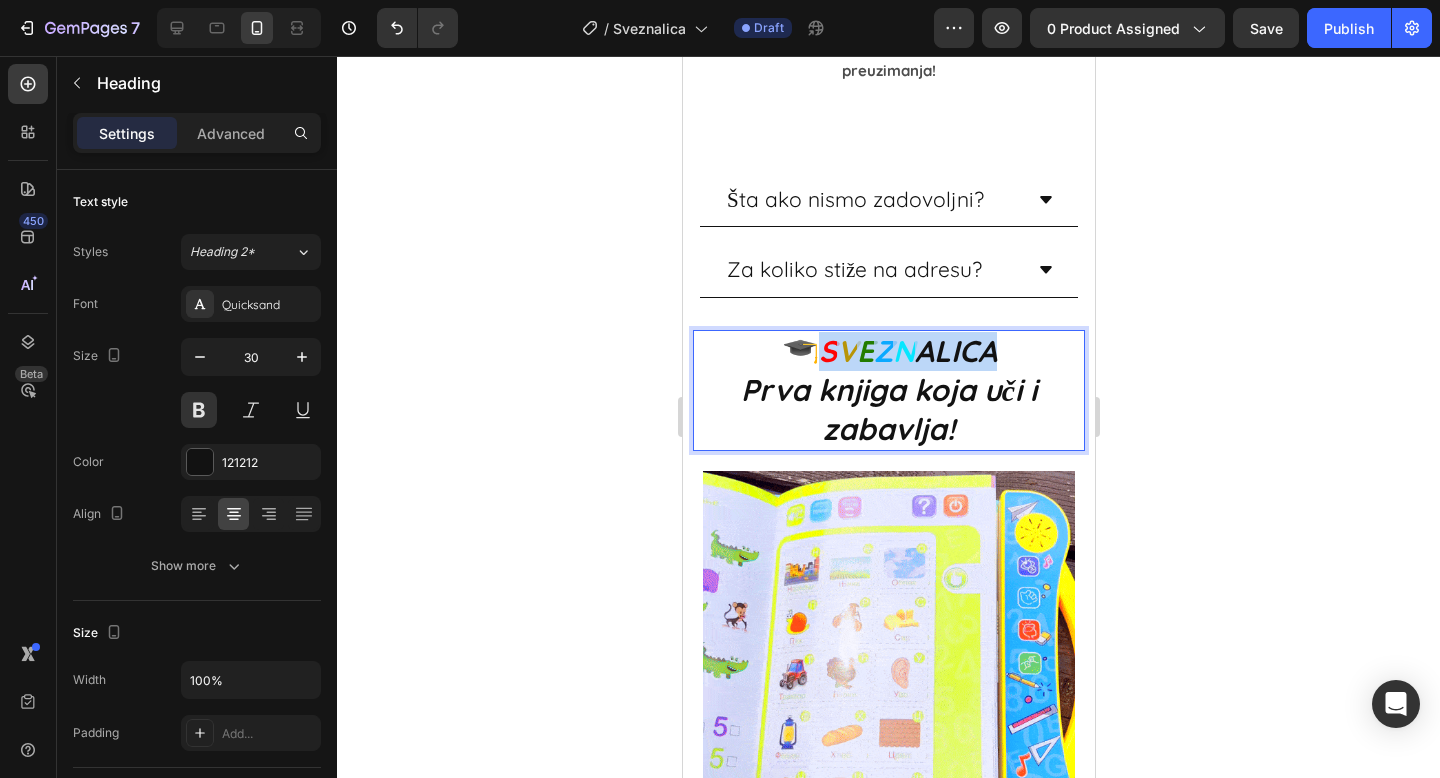 drag, startPoint x: 930, startPoint y: 383, endPoint x: 918, endPoint y: 383, distance: 12 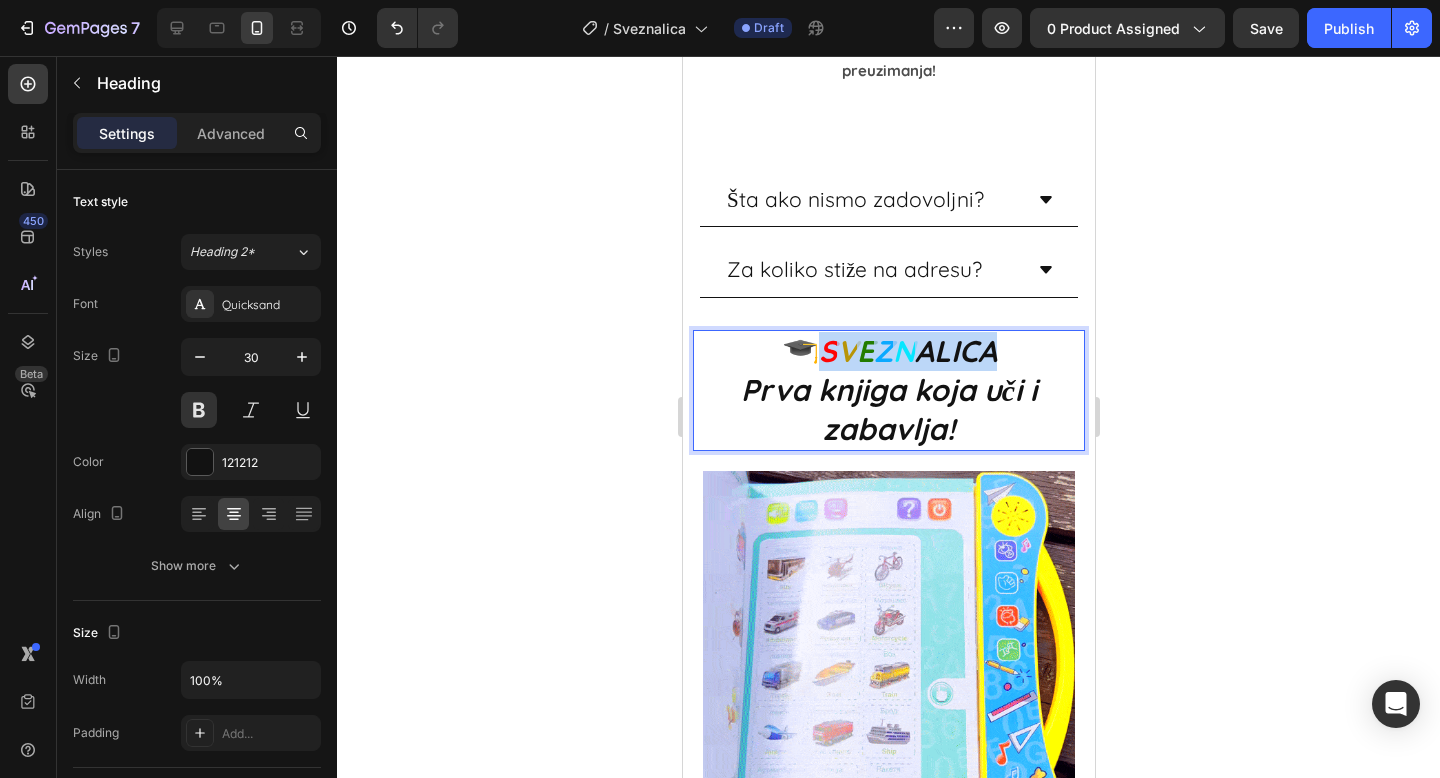 click on "ALICA" at bounding box center (955, 351) 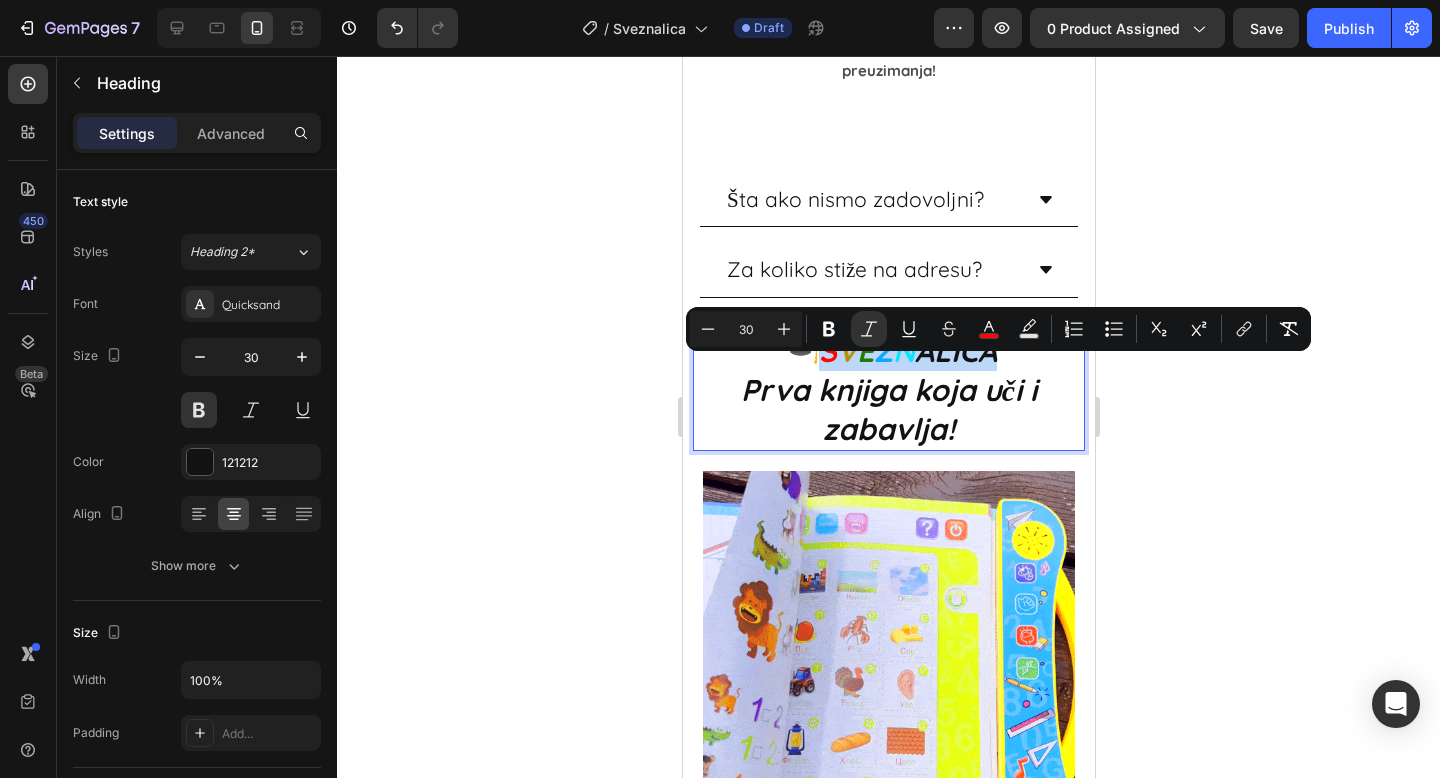 click on "ALICA" at bounding box center [955, 351] 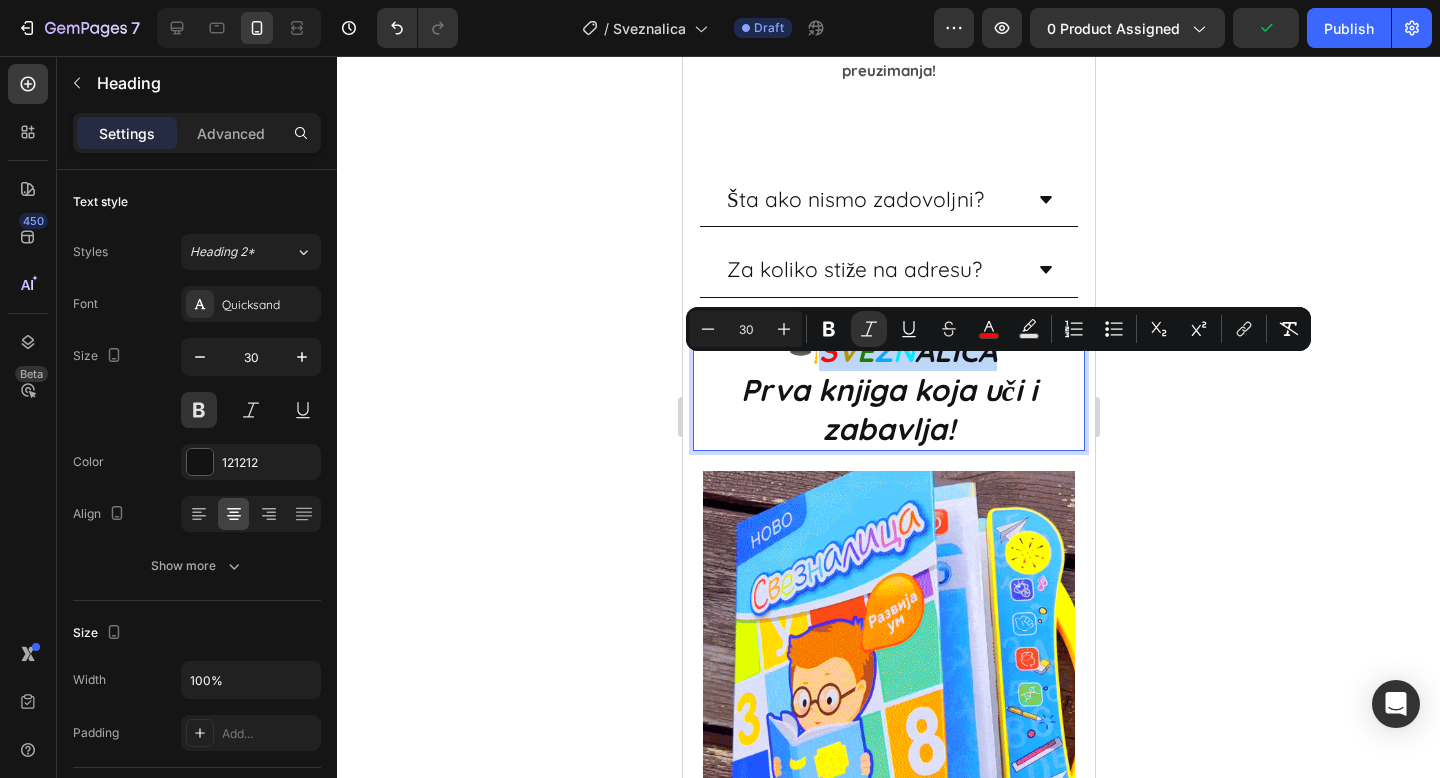 click on "ALICA" at bounding box center [955, 351] 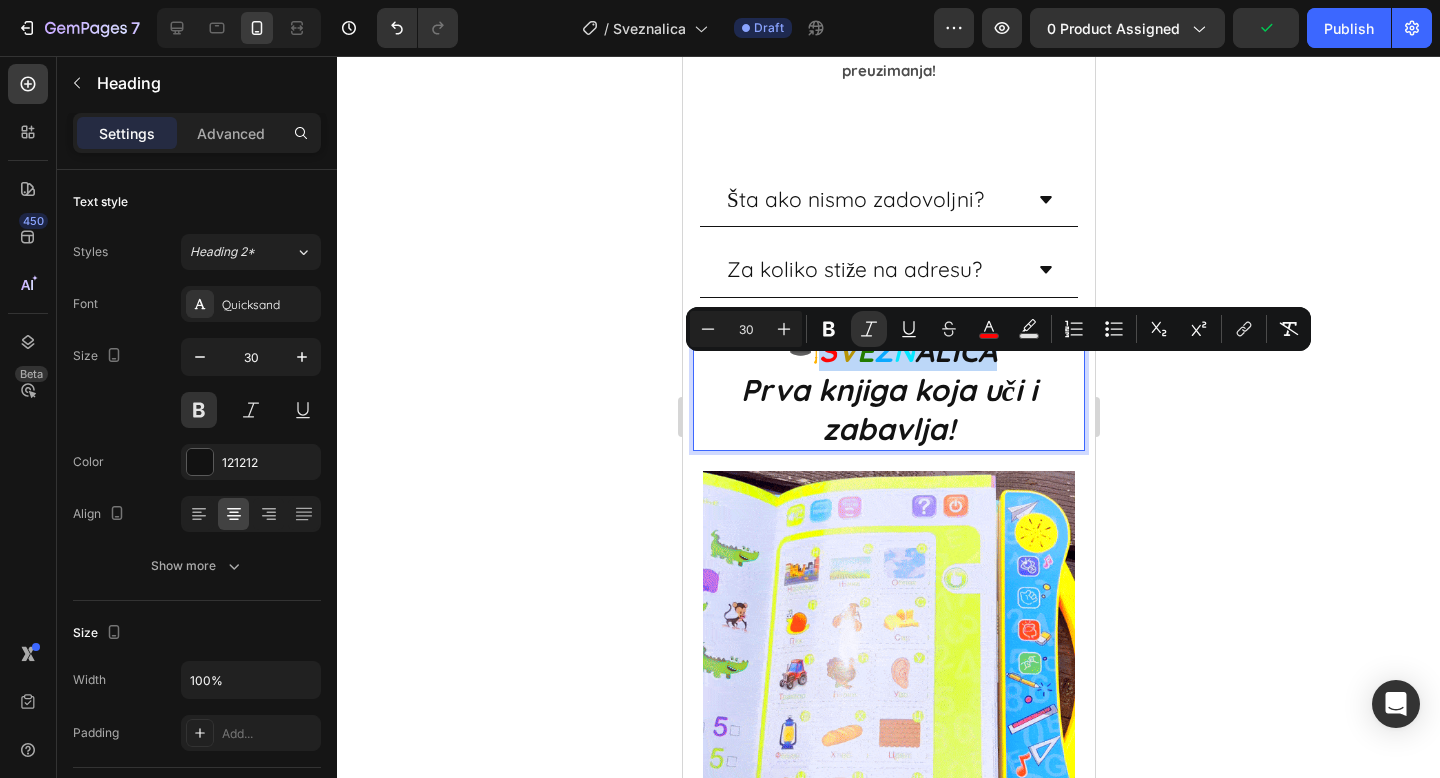 click on "ALICA" at bounding box center (955, 351) 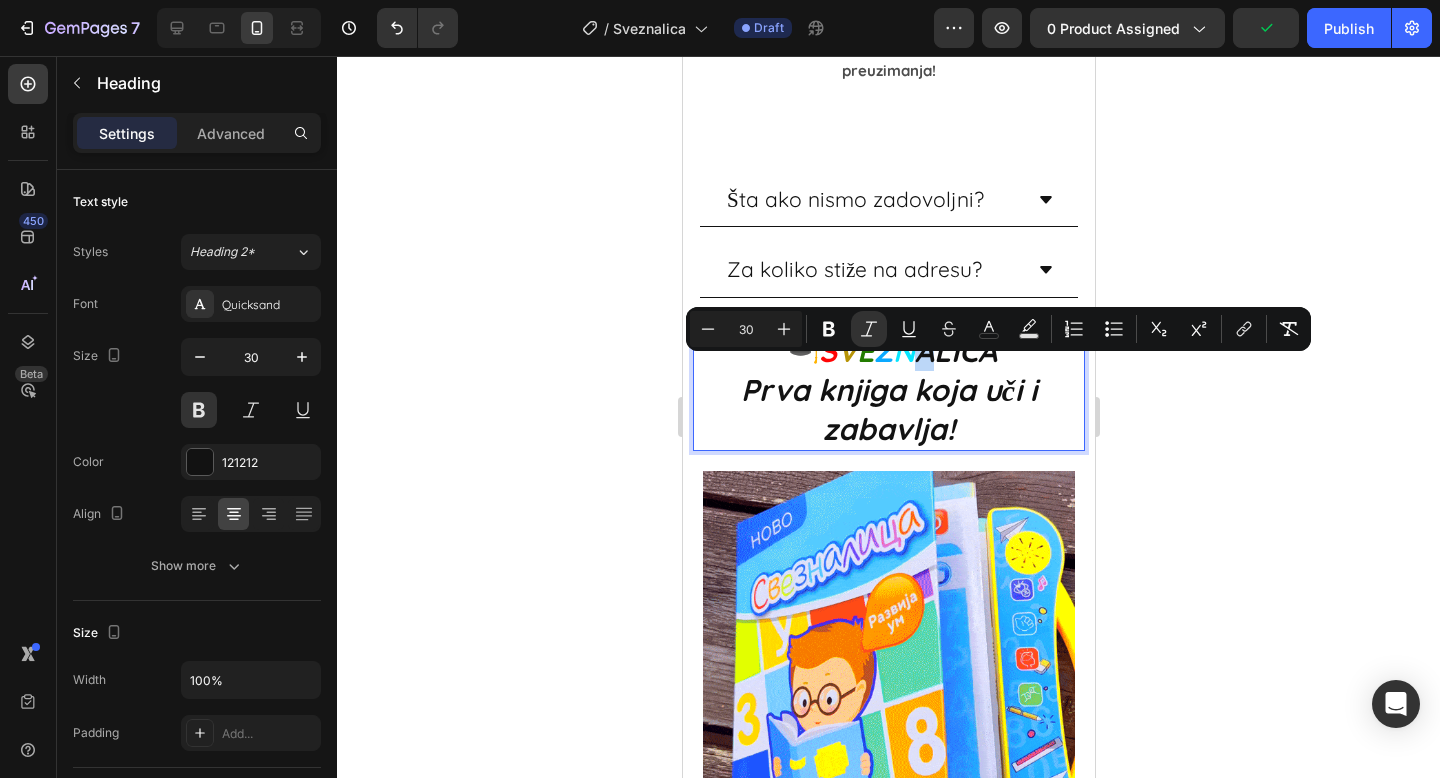 click on "ALICA" at bounding box center [955, 351] 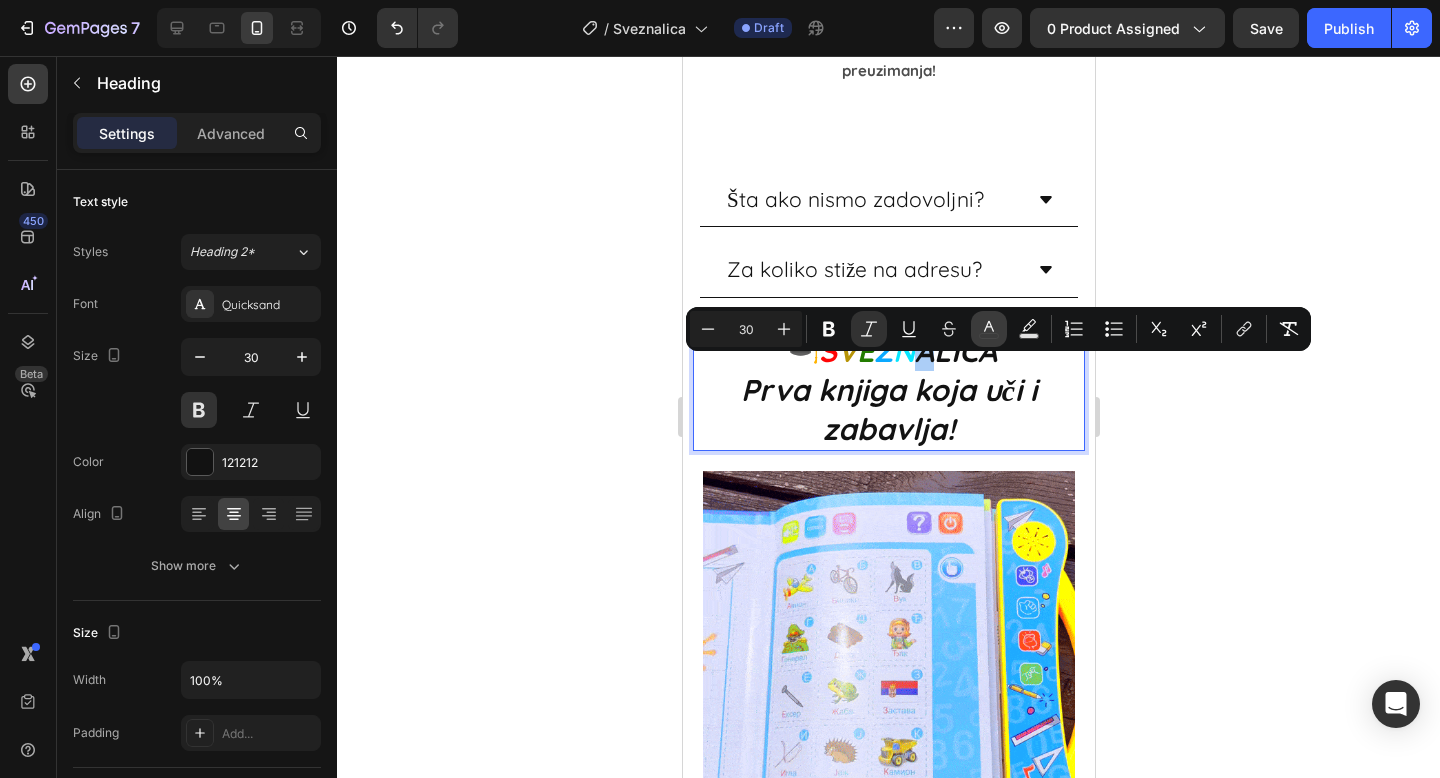 click 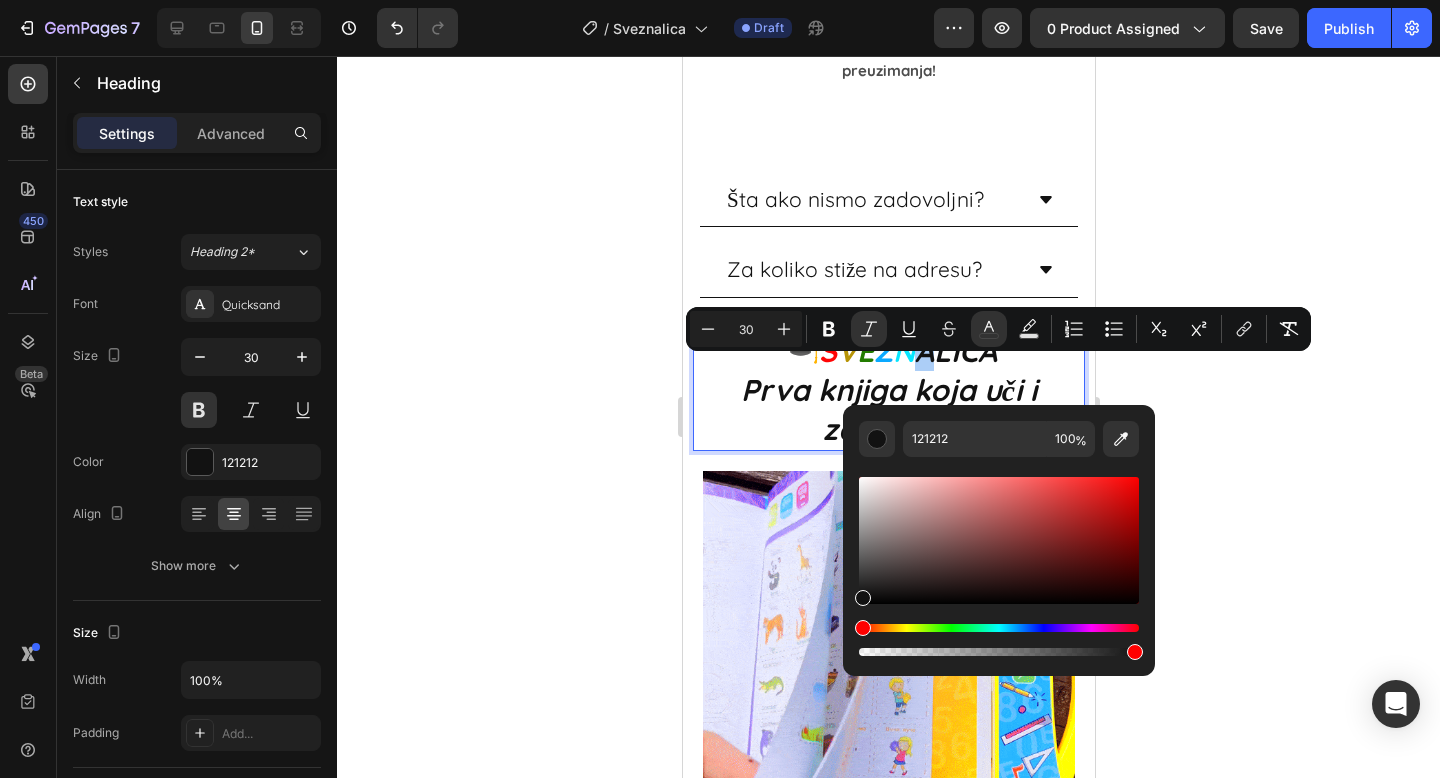 click at bounding box center [999, 628] 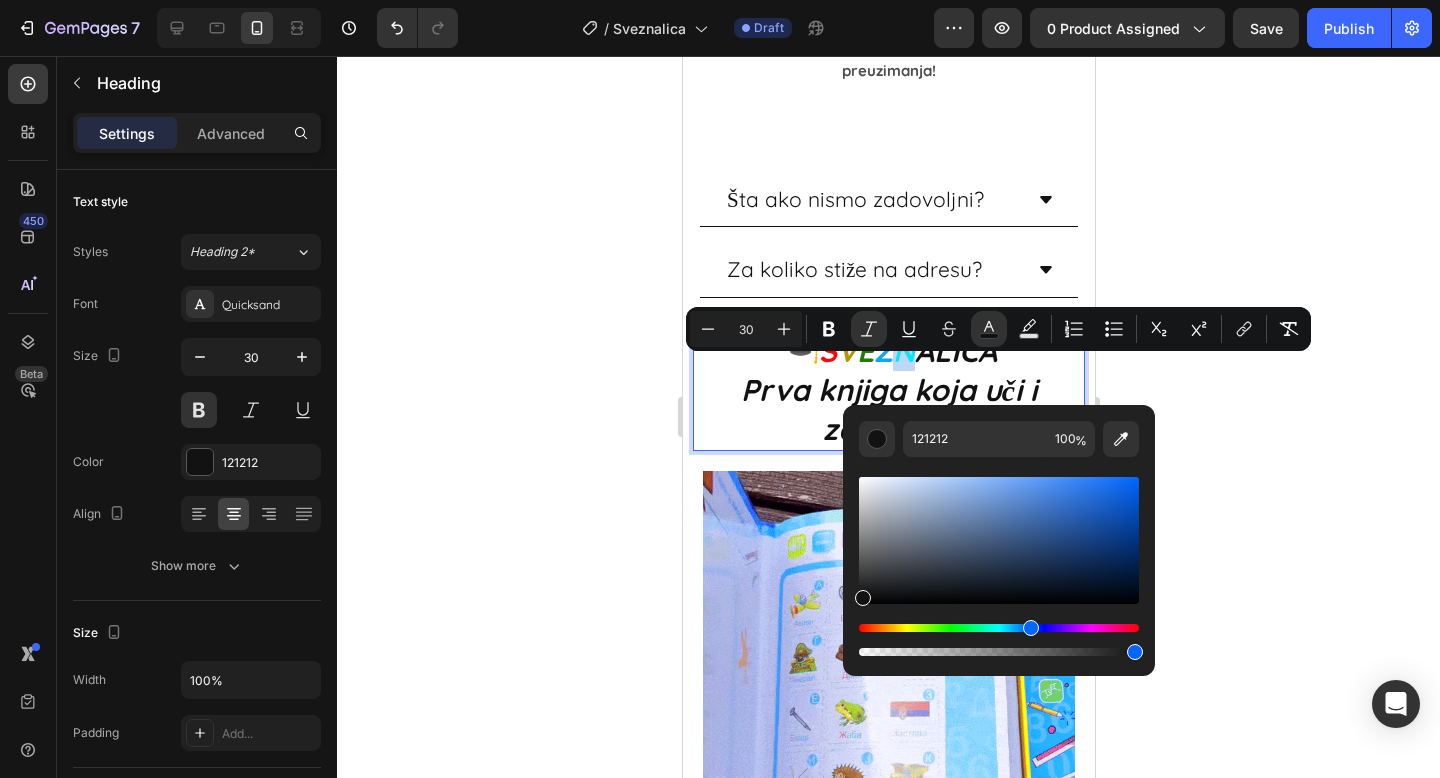 click at bounding box center (999, 628) 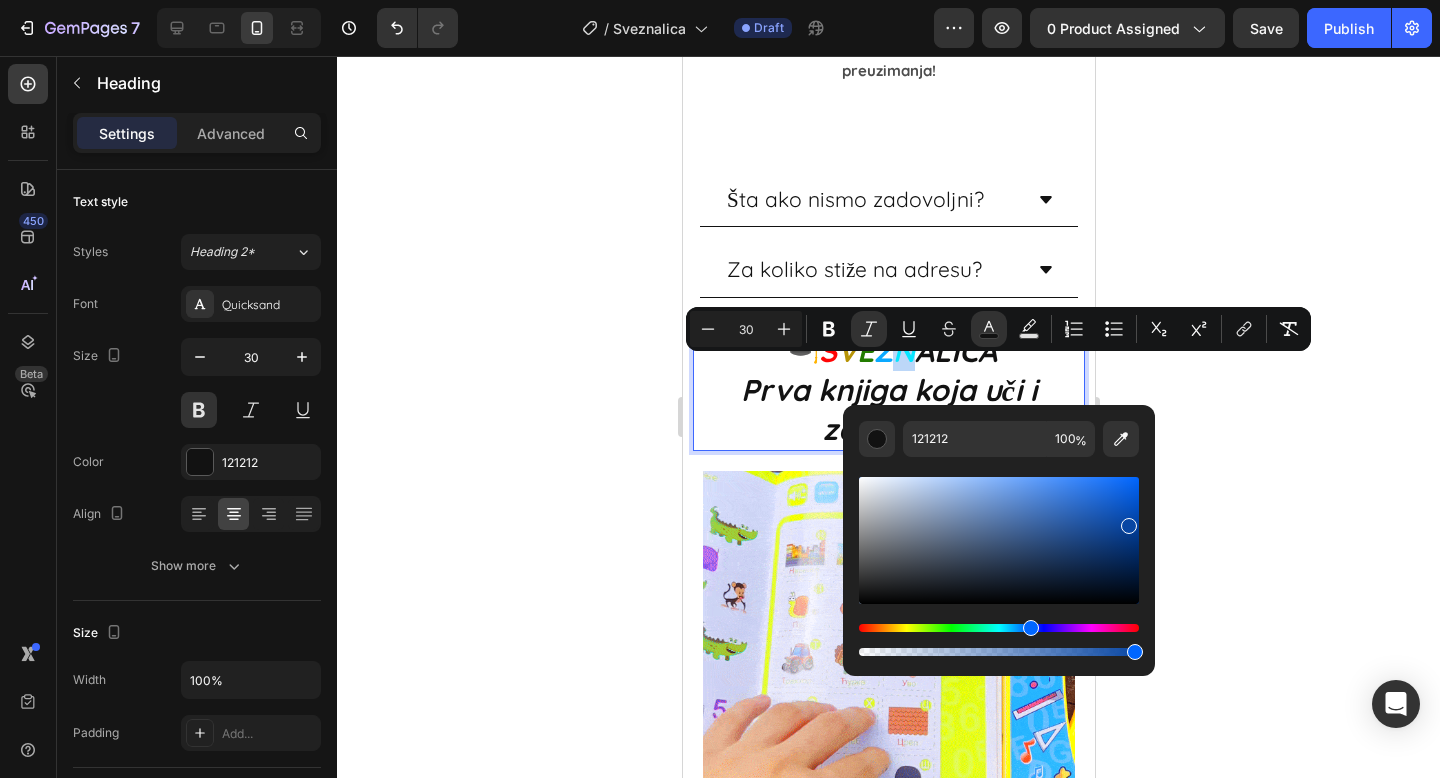 click at bounding box center (999, 540) 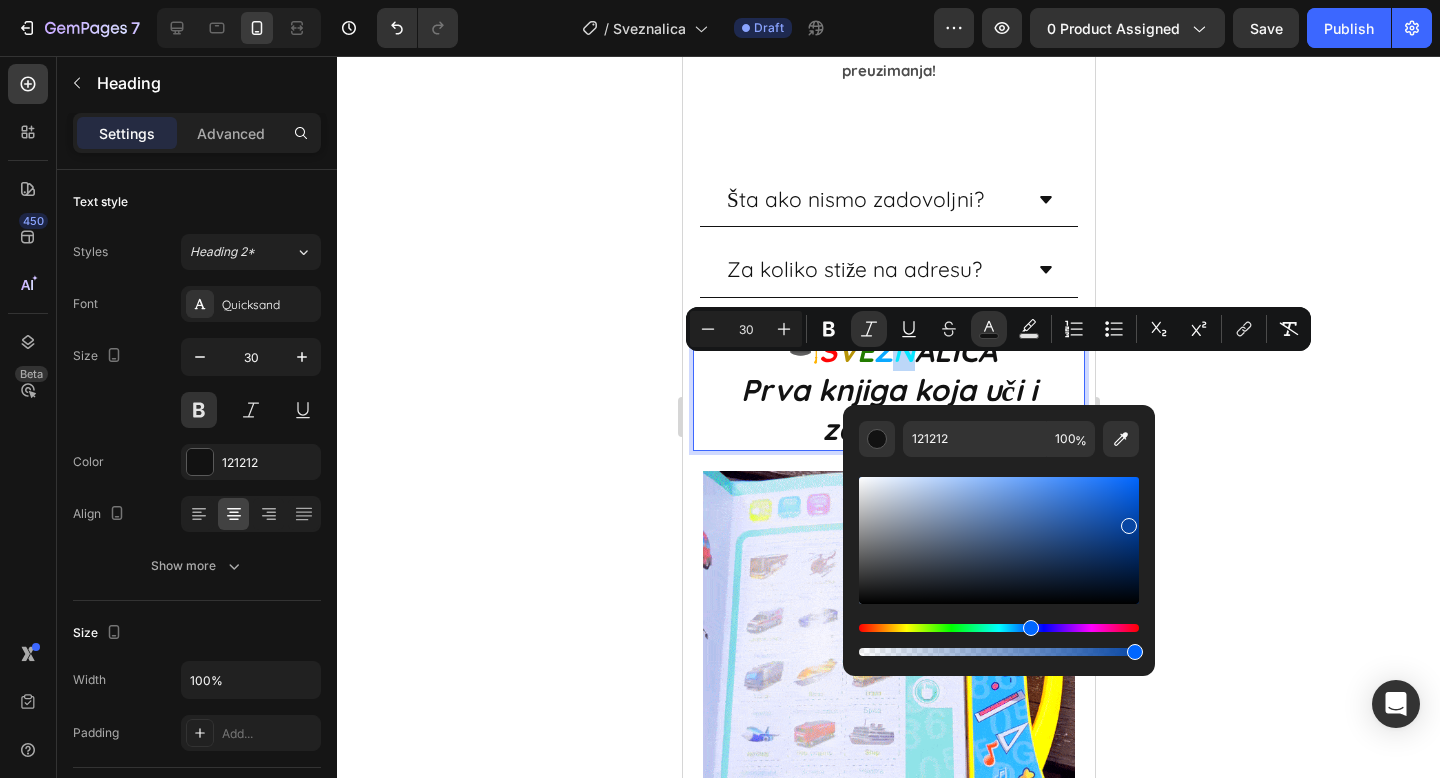 type on "0846A3" 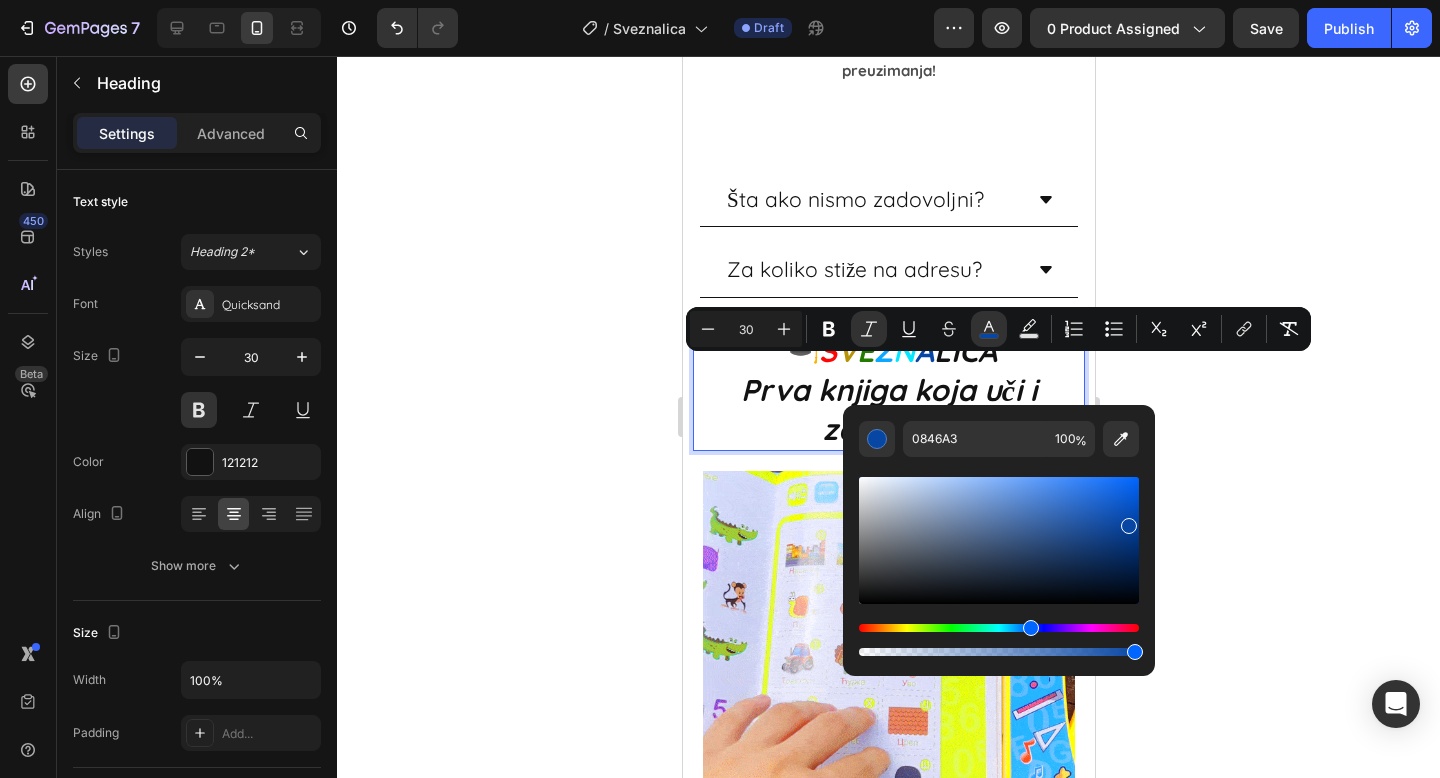 click 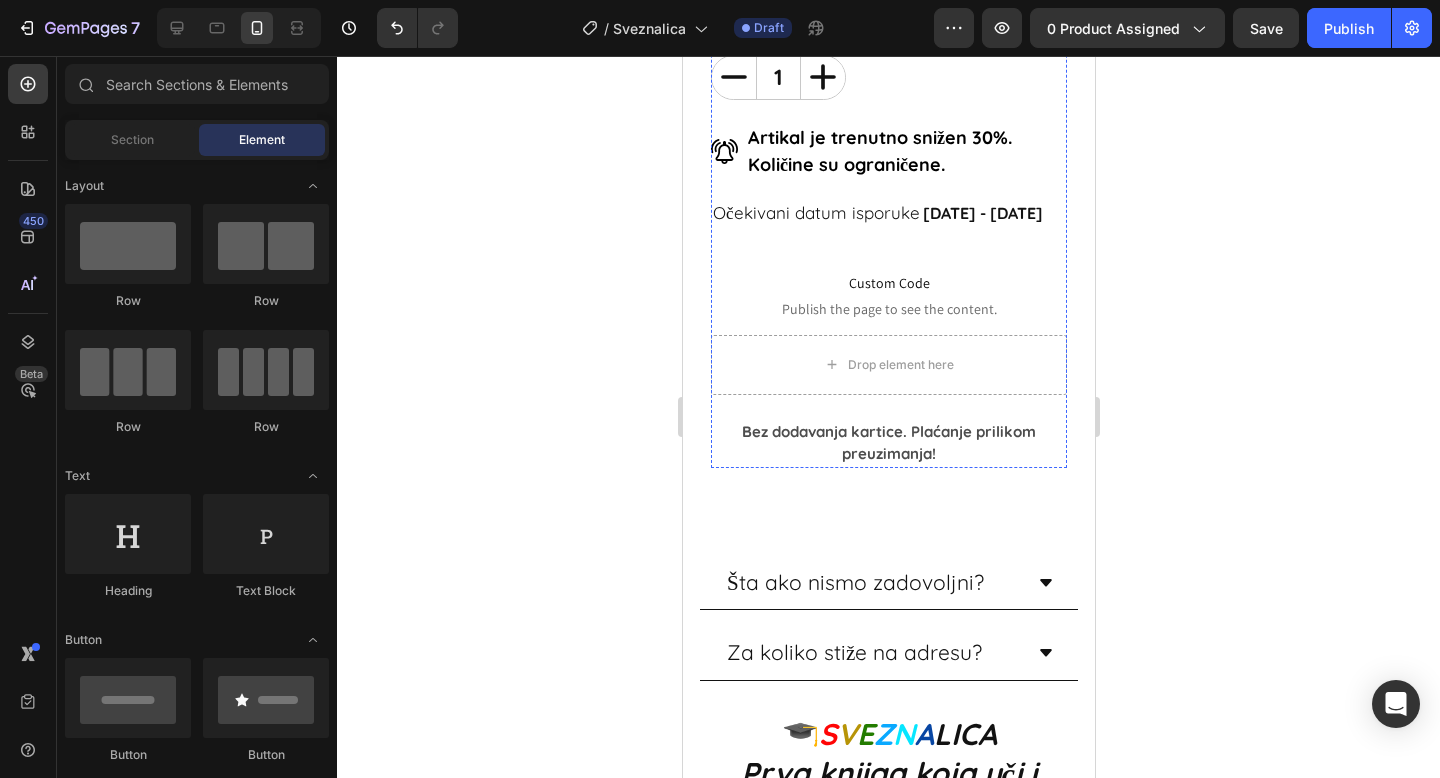scroll, scrollTop: 1722, scrollLeft: 0, axis: vertical 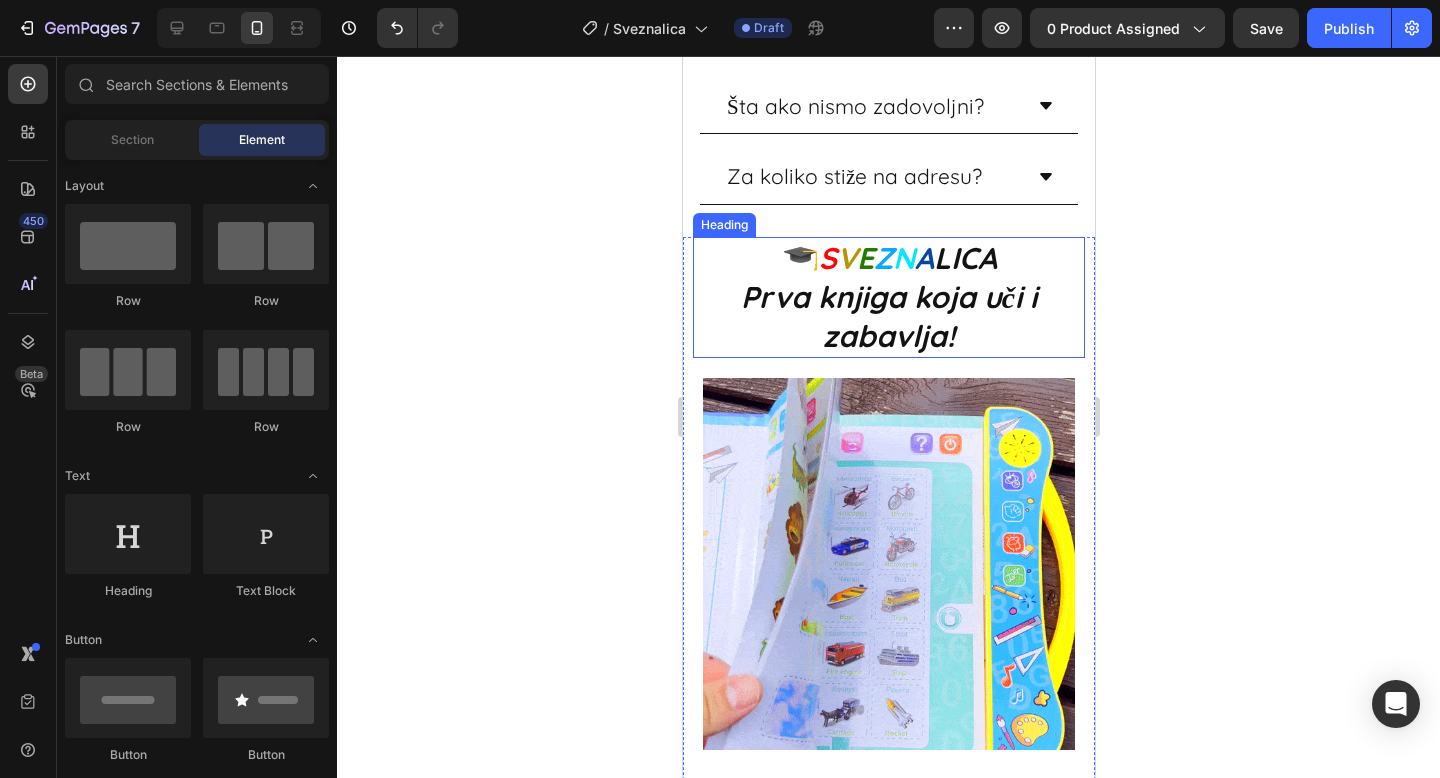 click on "LICA" at bounding box center [964, 258] 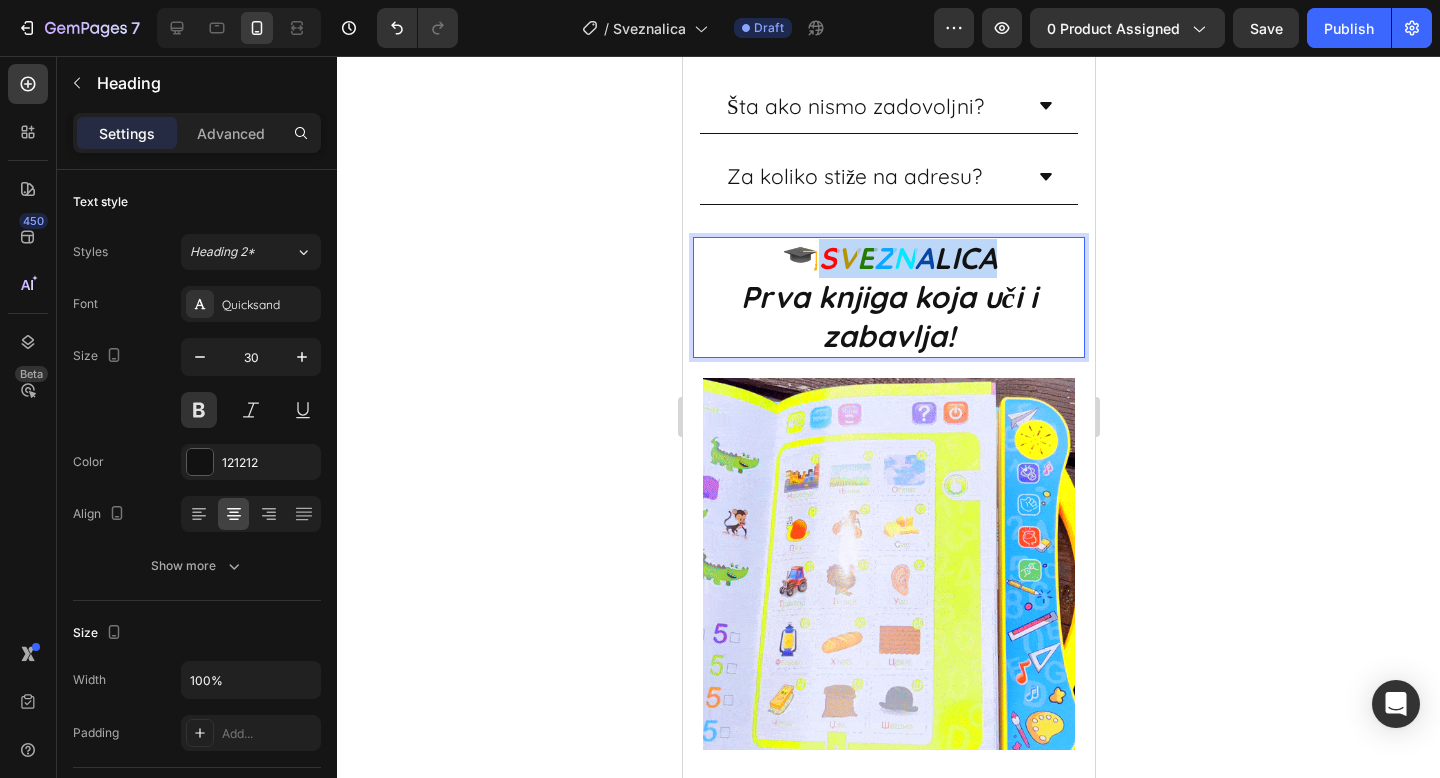 click on "LICA" at bounding box center [964, 258] 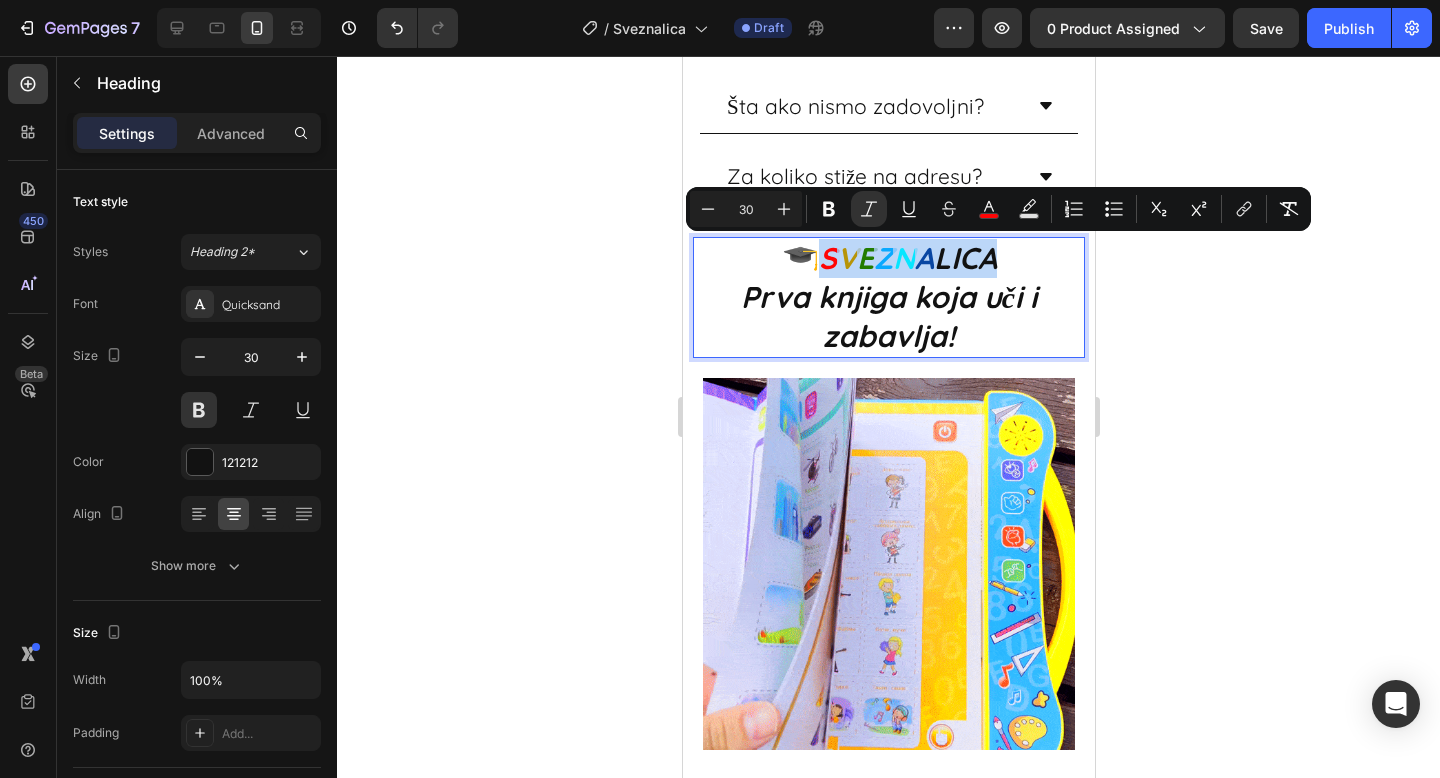 click on "LICA" at bounding box center [964, 258] 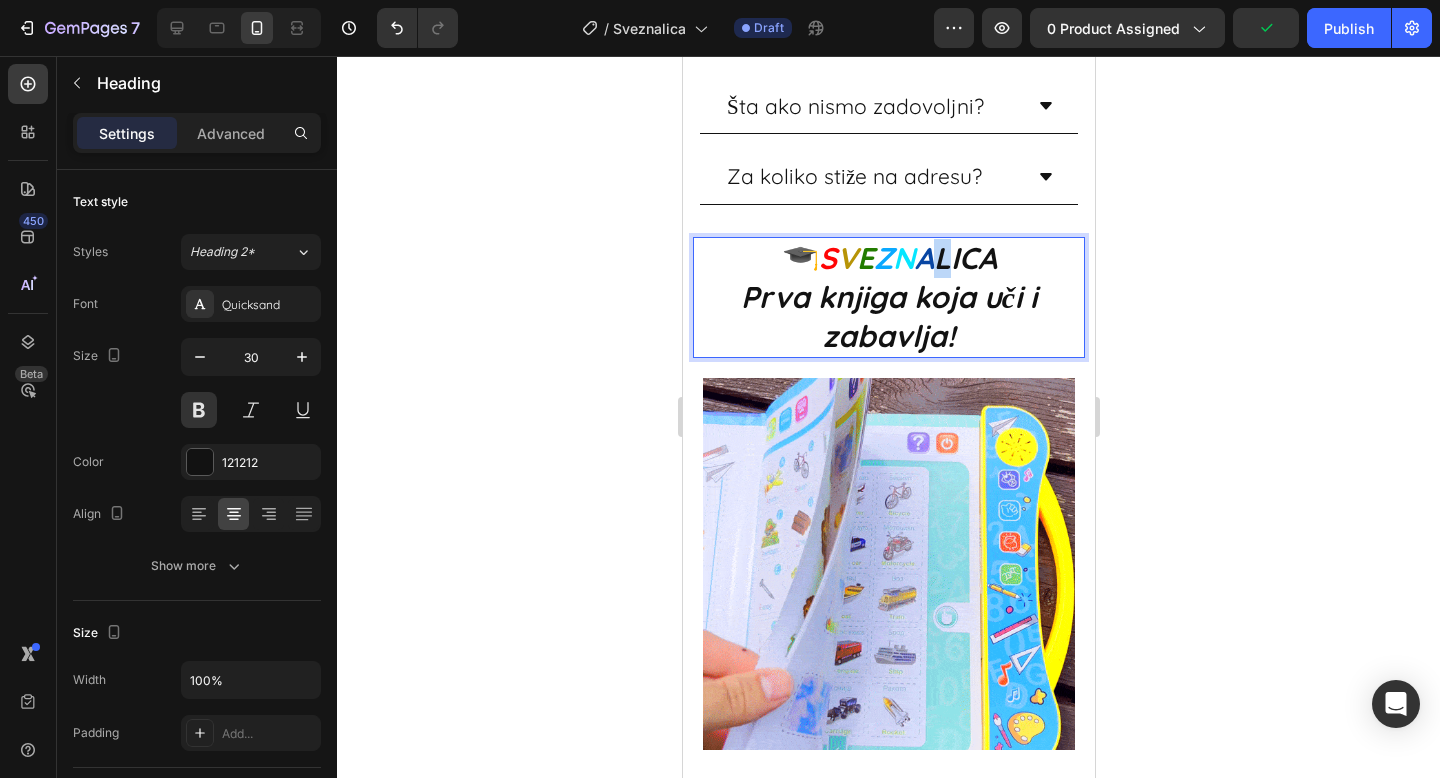 click on "LICA" at bounding box center [964, 258] 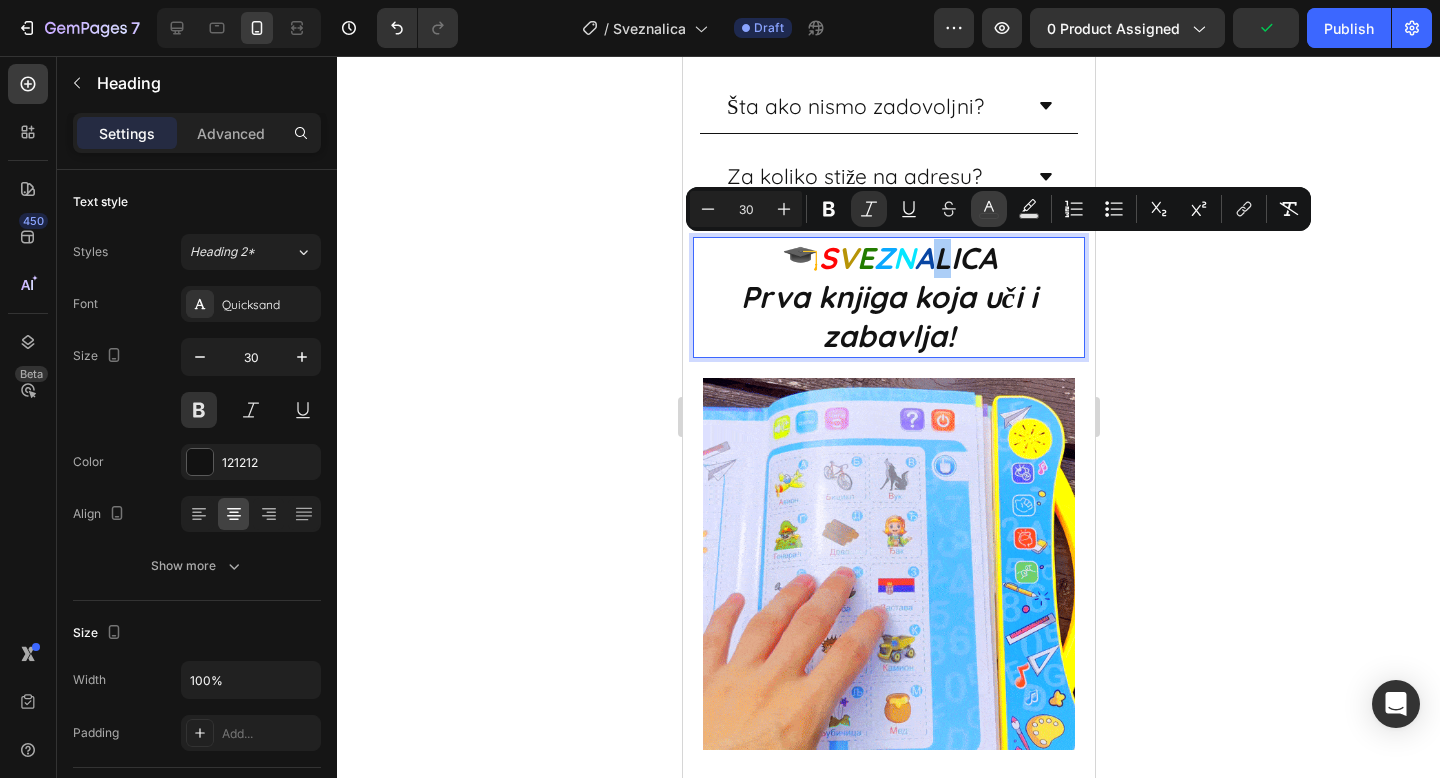 click on "color" at bounding box center (989, 209) 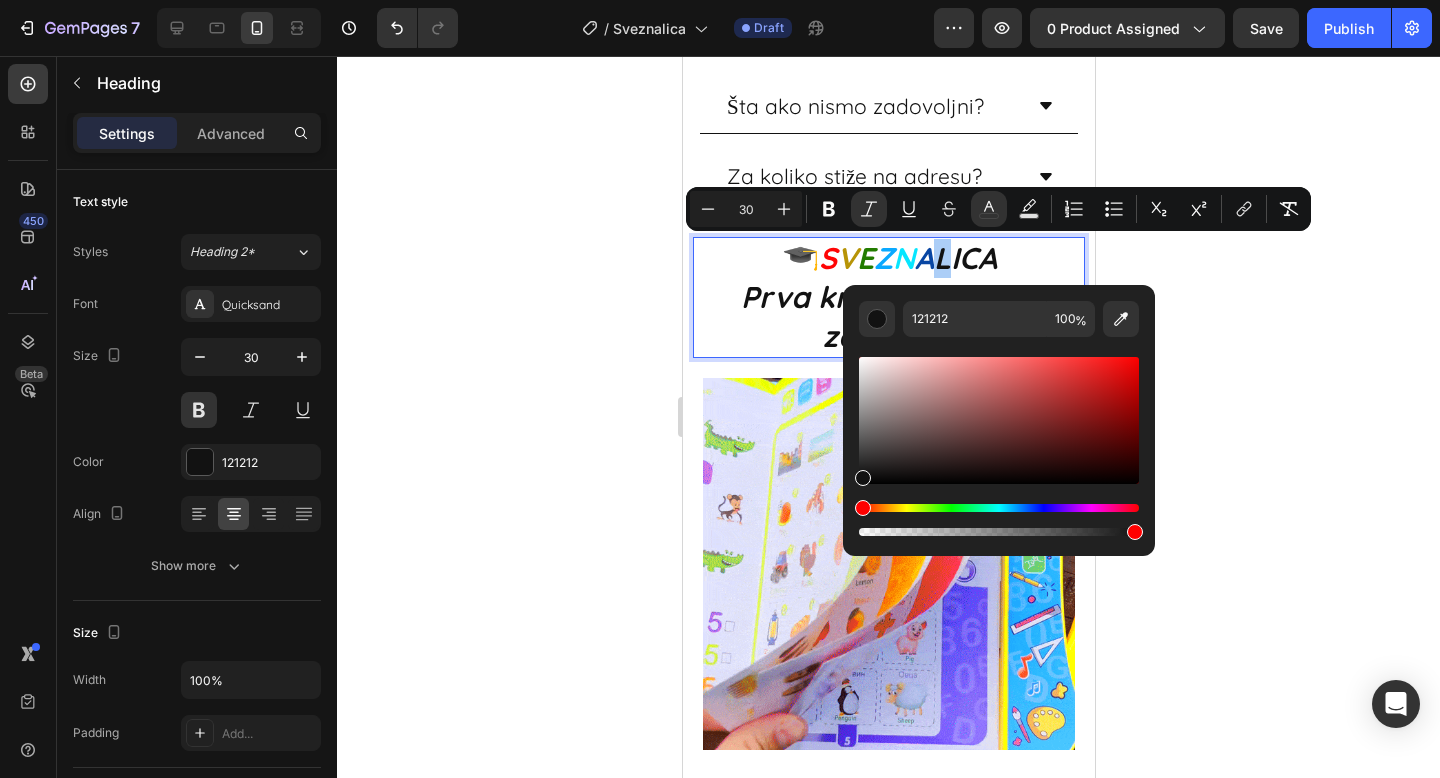 click at bounding box center (999, 520) 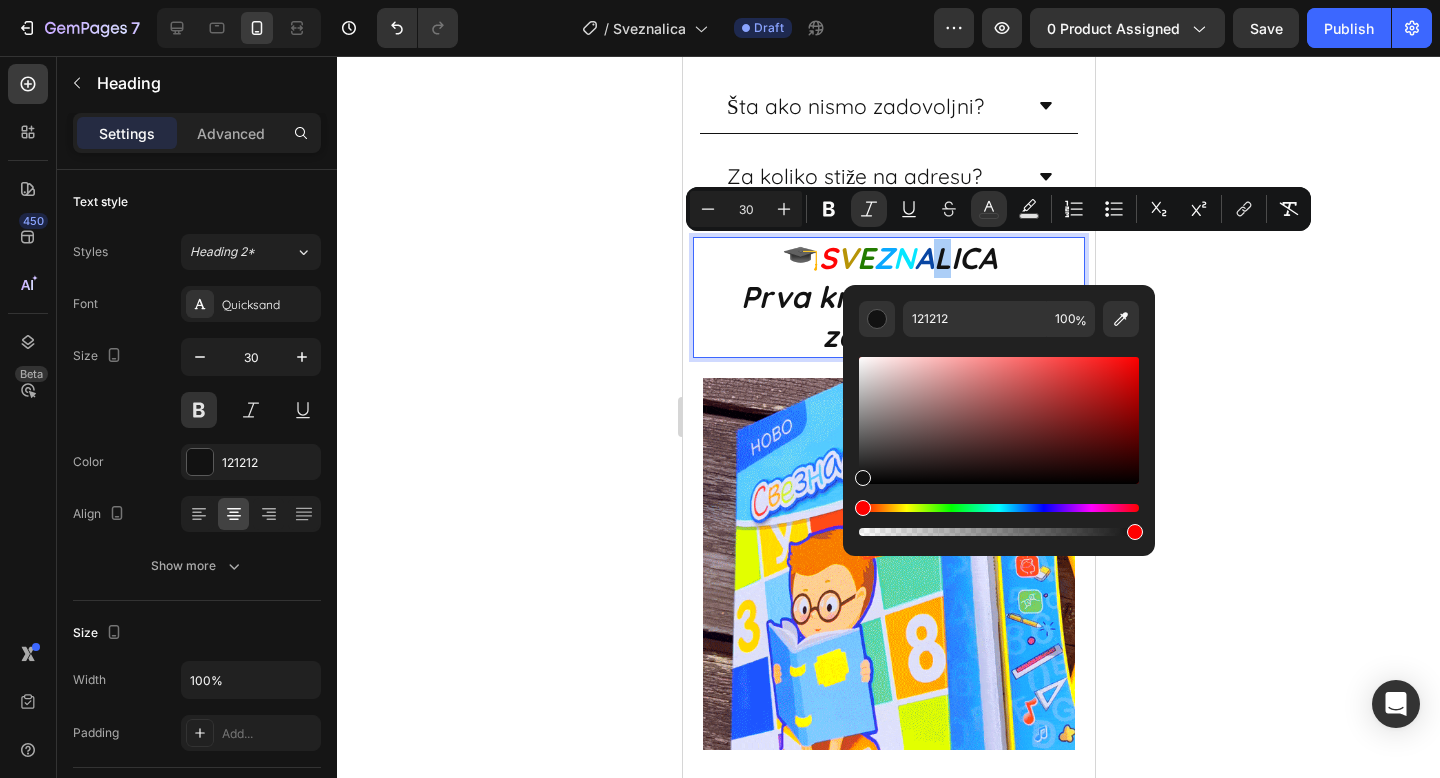 click at bounding box center [999, 520] 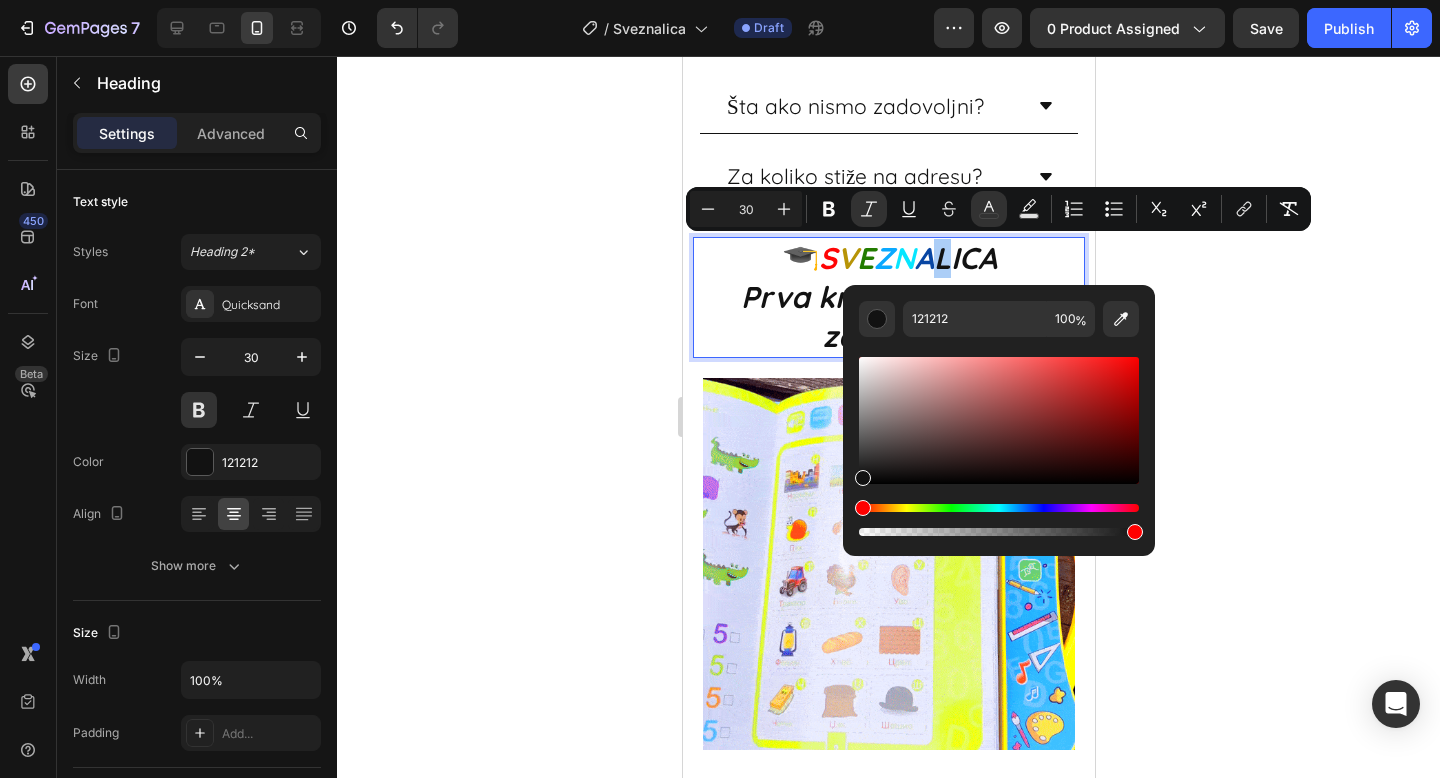 click at bounding box center [999, 520] 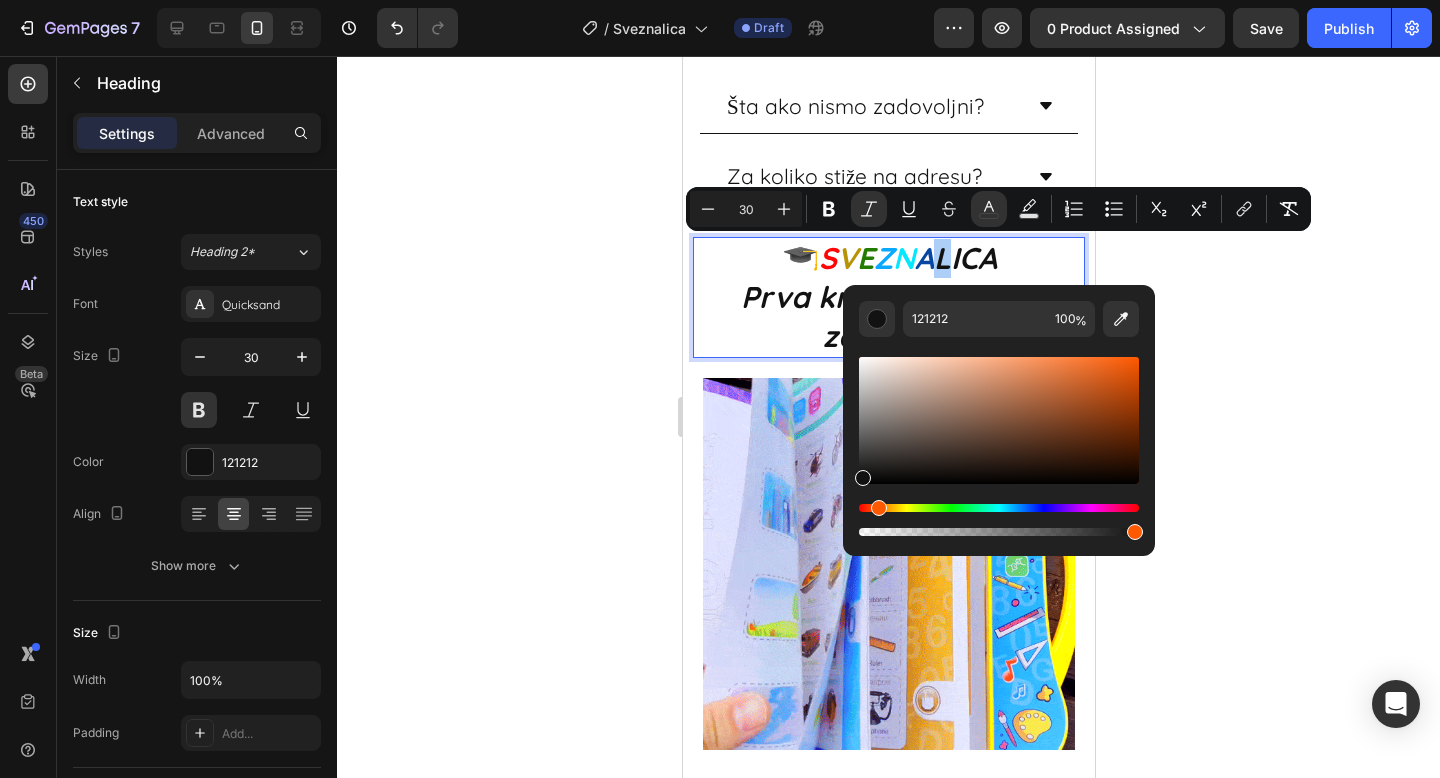 click at bounding box center [999, 508] 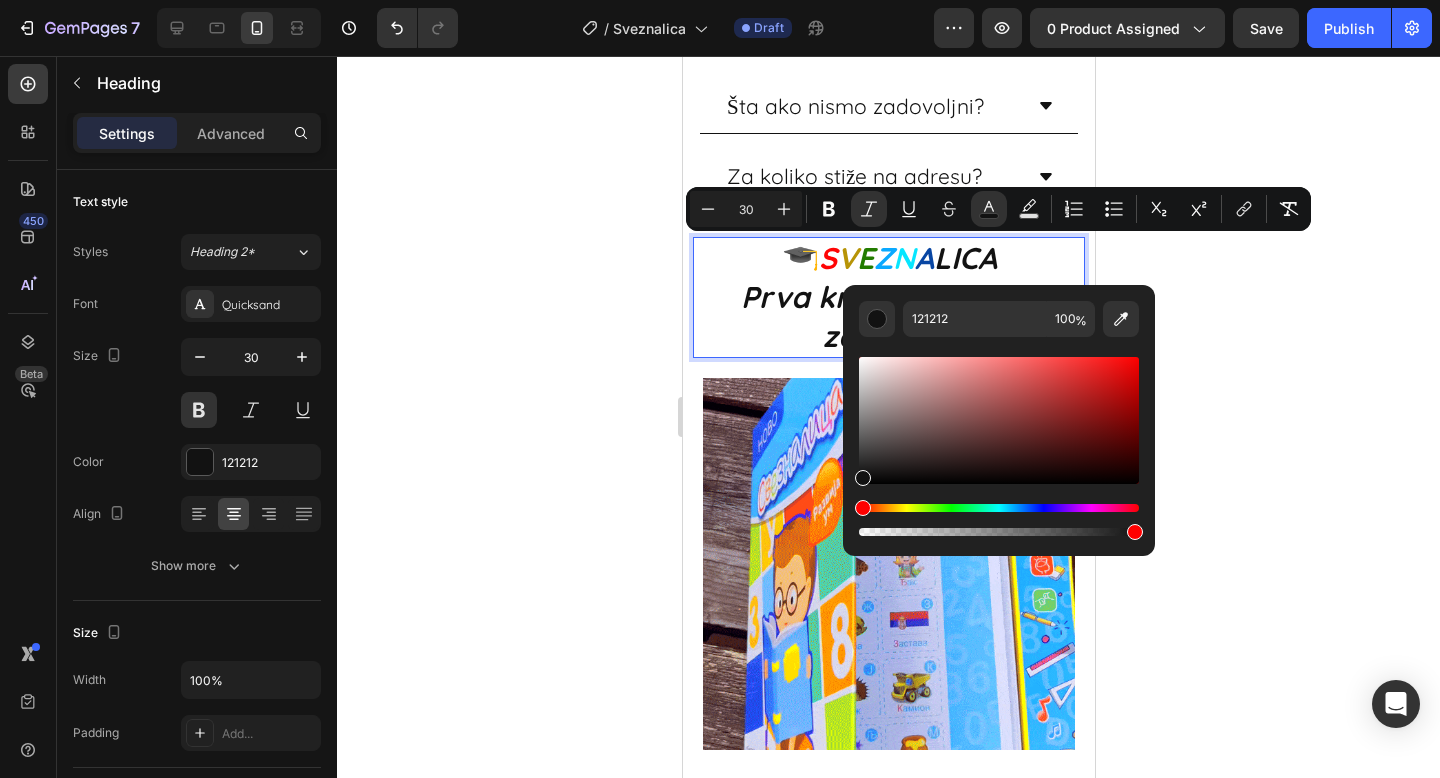 click at bounding box center [999, 508] 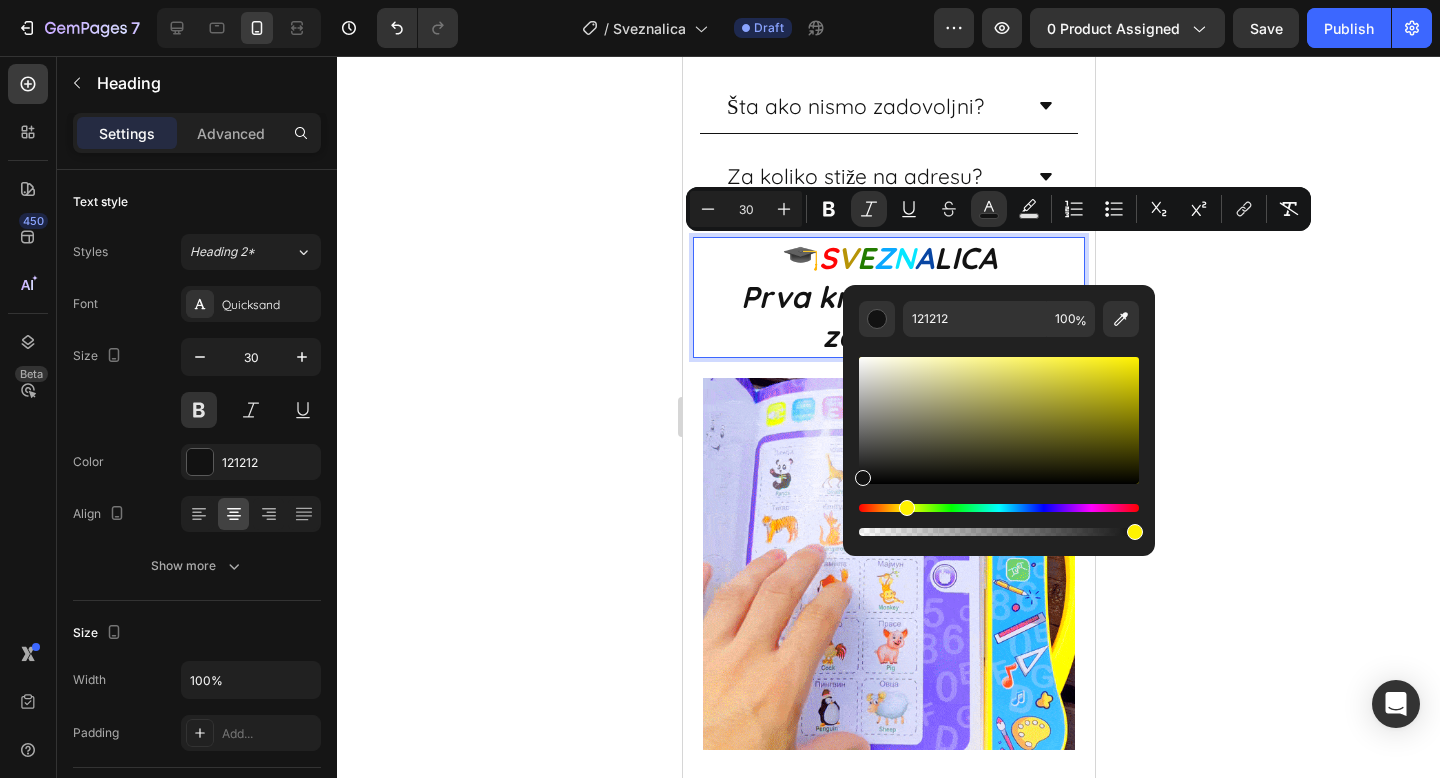 click at bounding box center [999, 420] 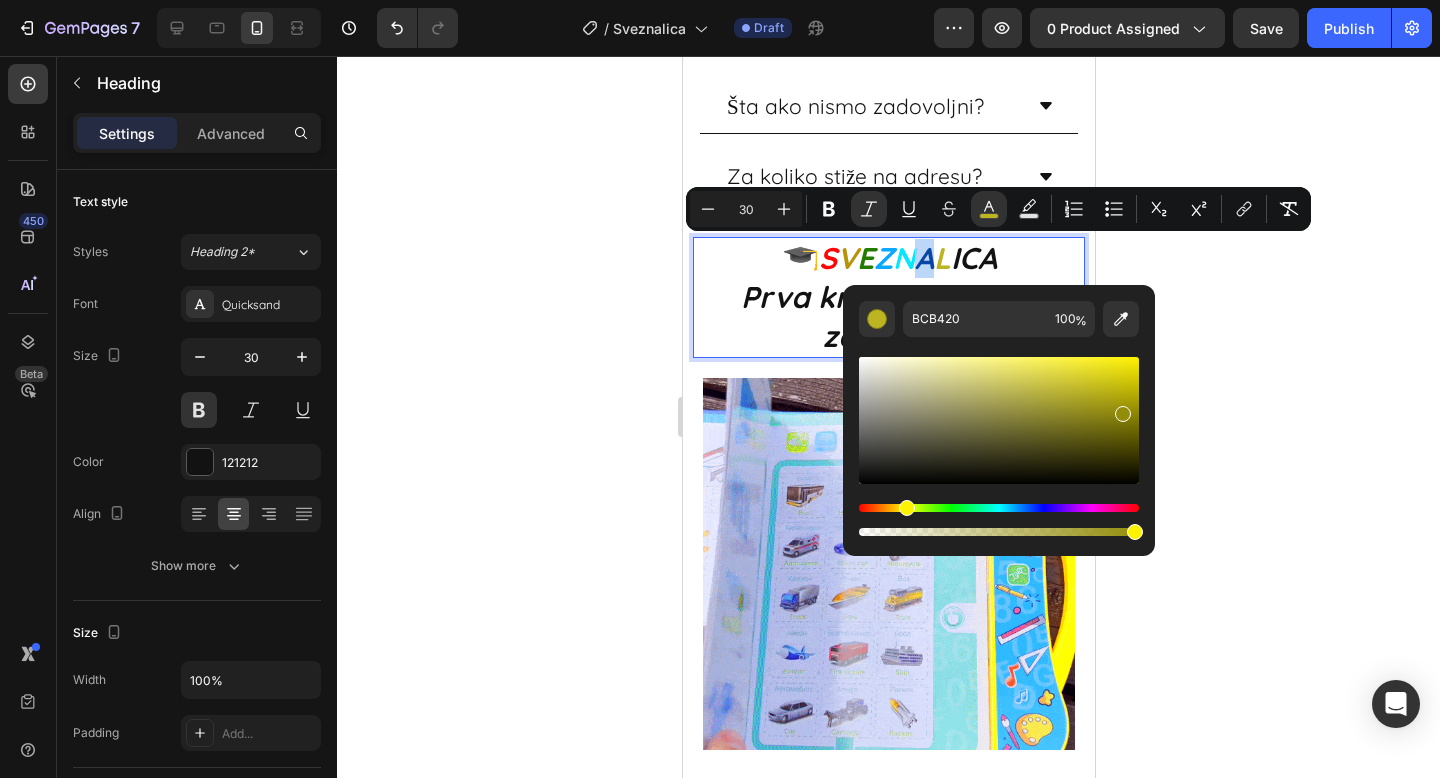 drag, startPoint x: 1101, startPoint y: 391, endPoint x: 1122, endPoint y: 409, distance: 27.658634 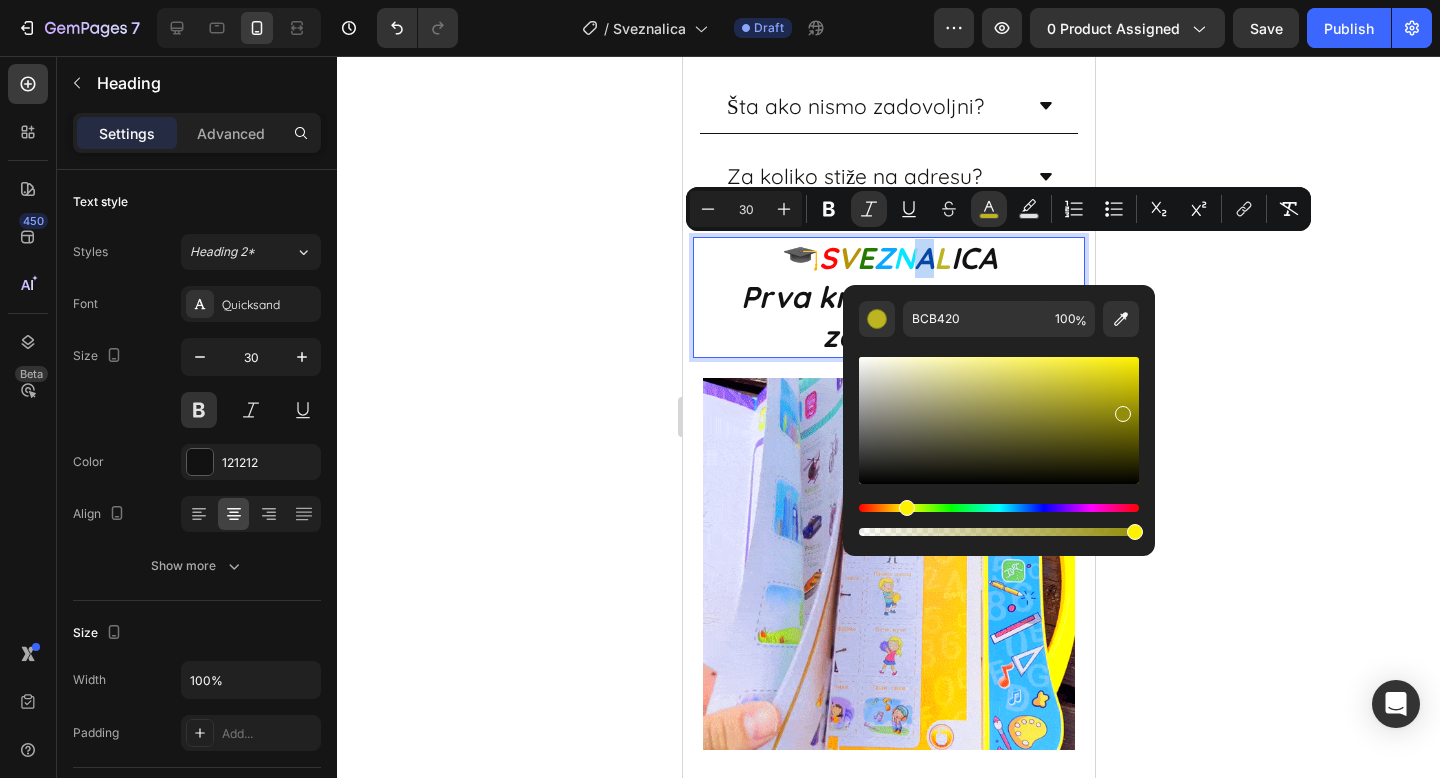 click at bounding box center [1123, 414] 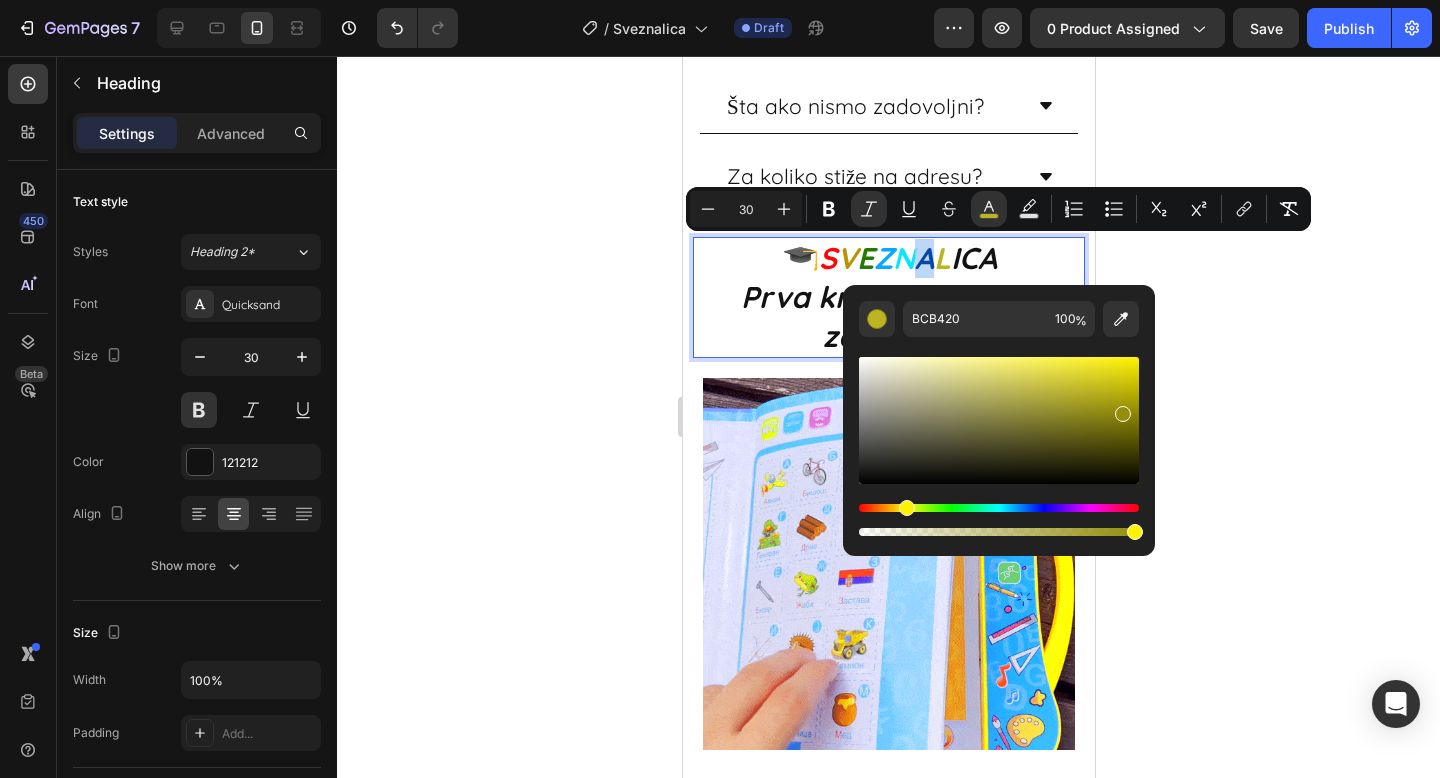type on "938C08" 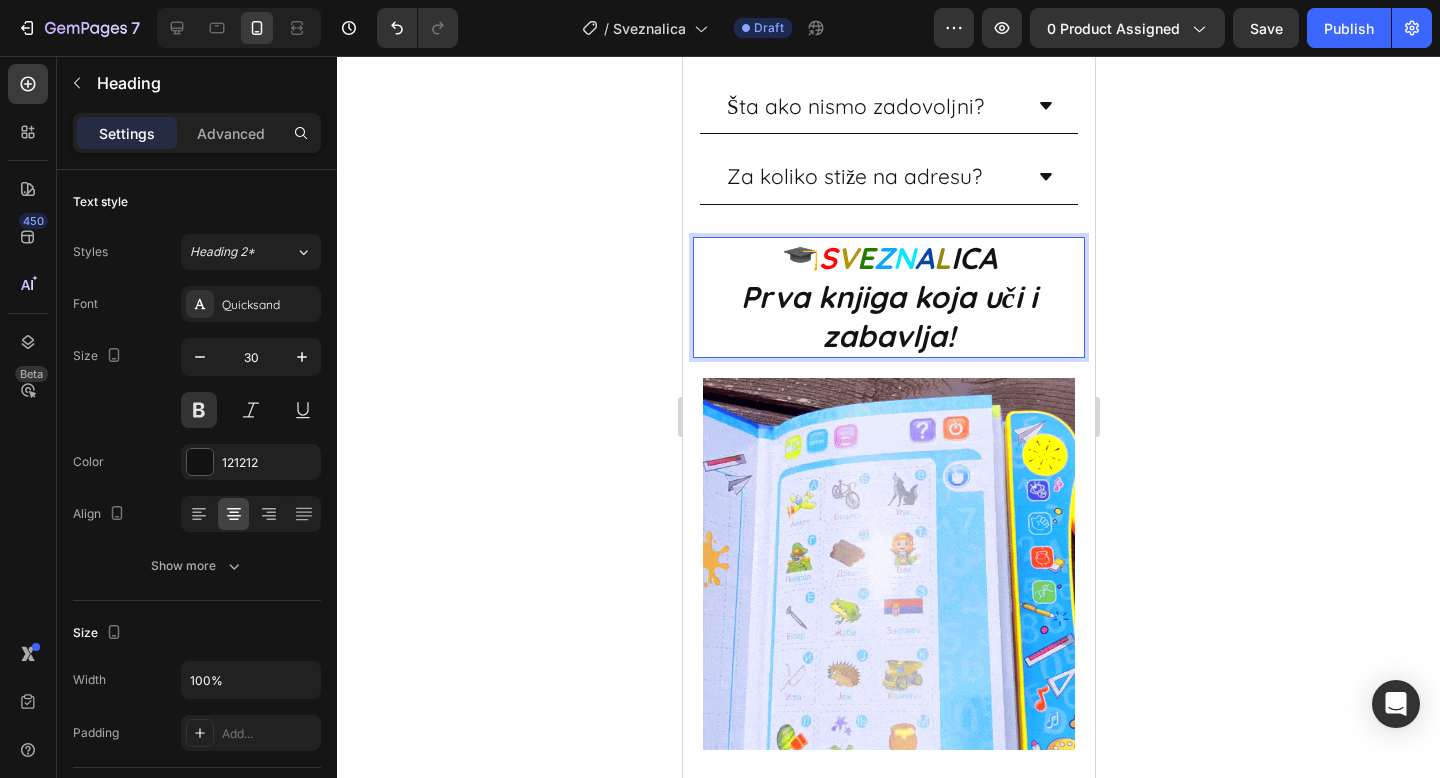 click on "ICA" at bounding box center [973, 258] 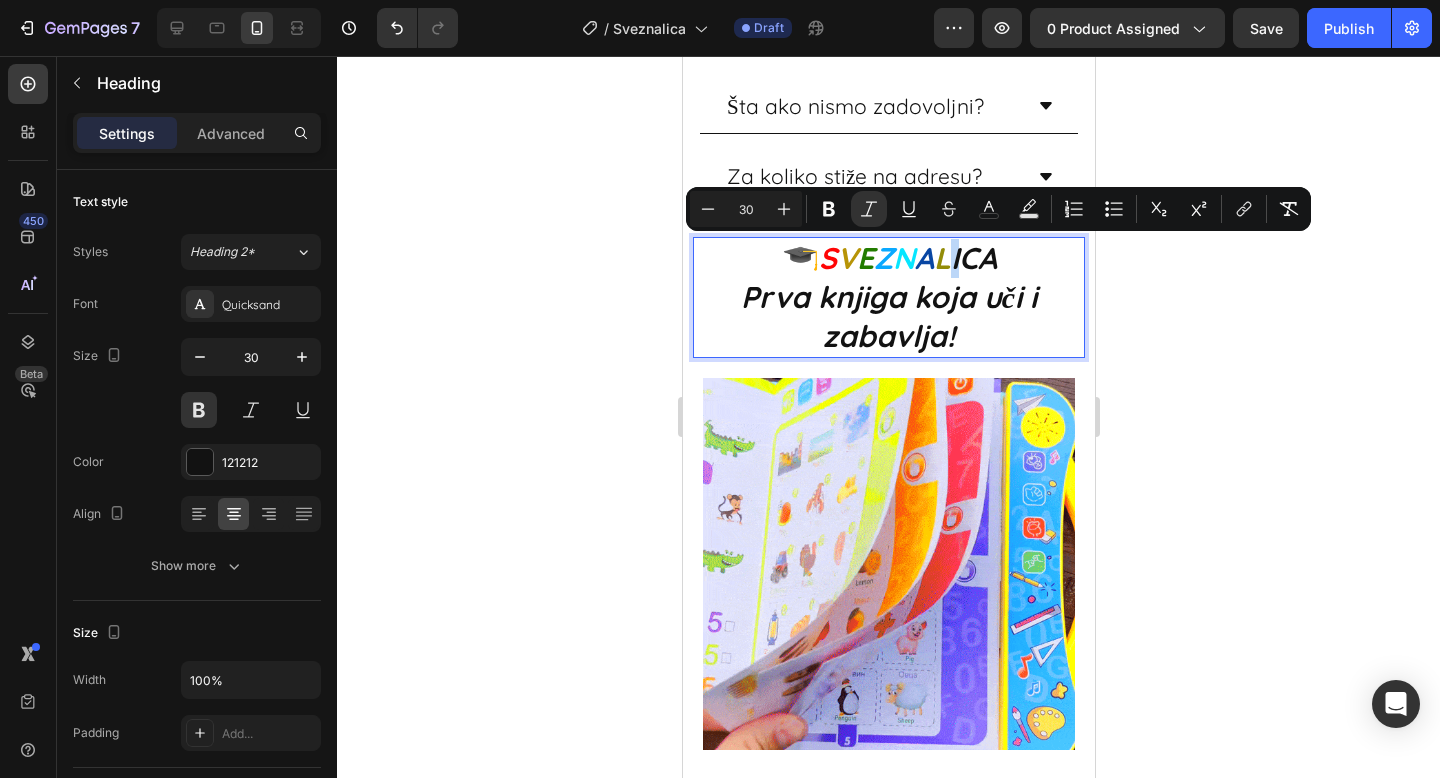 click on "ICA" at bounding box center [973, 258] 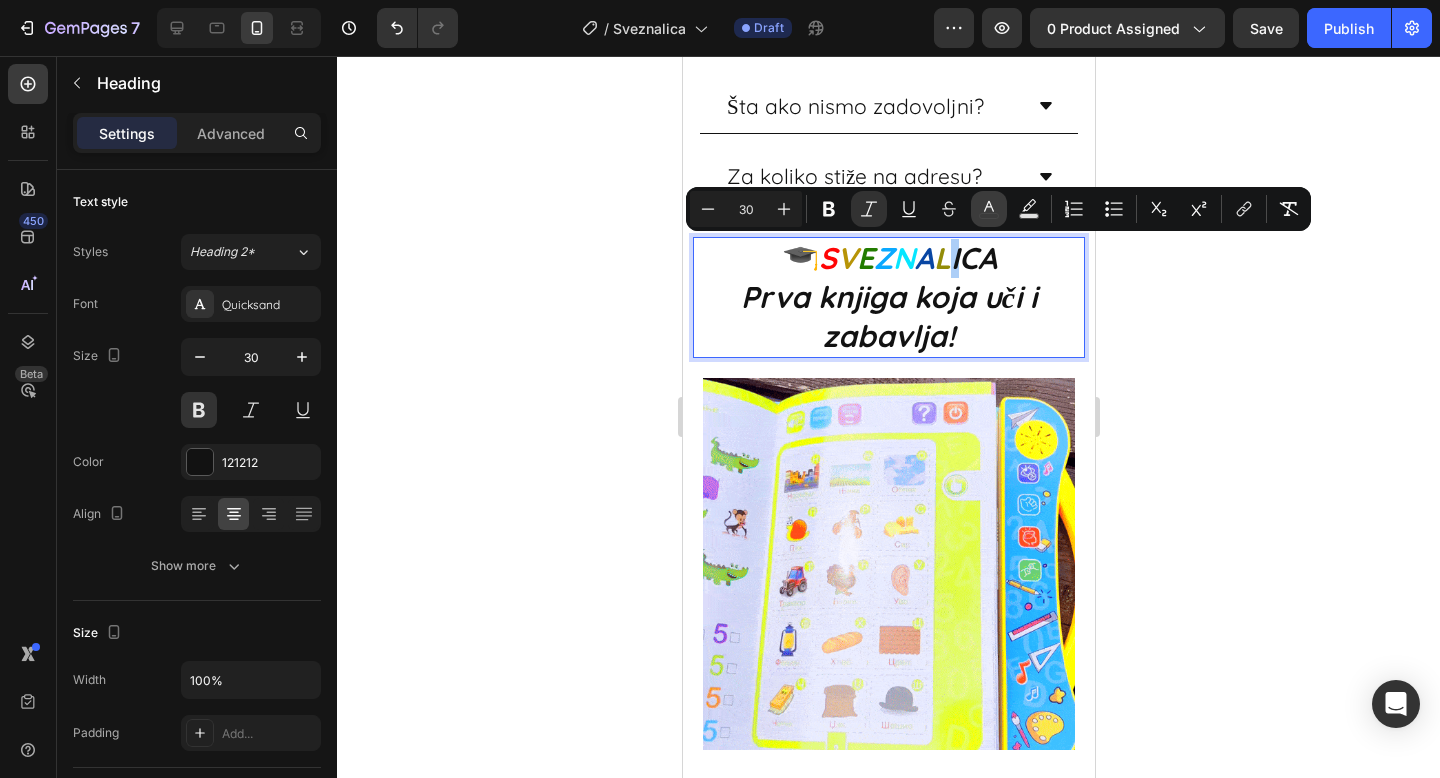 click 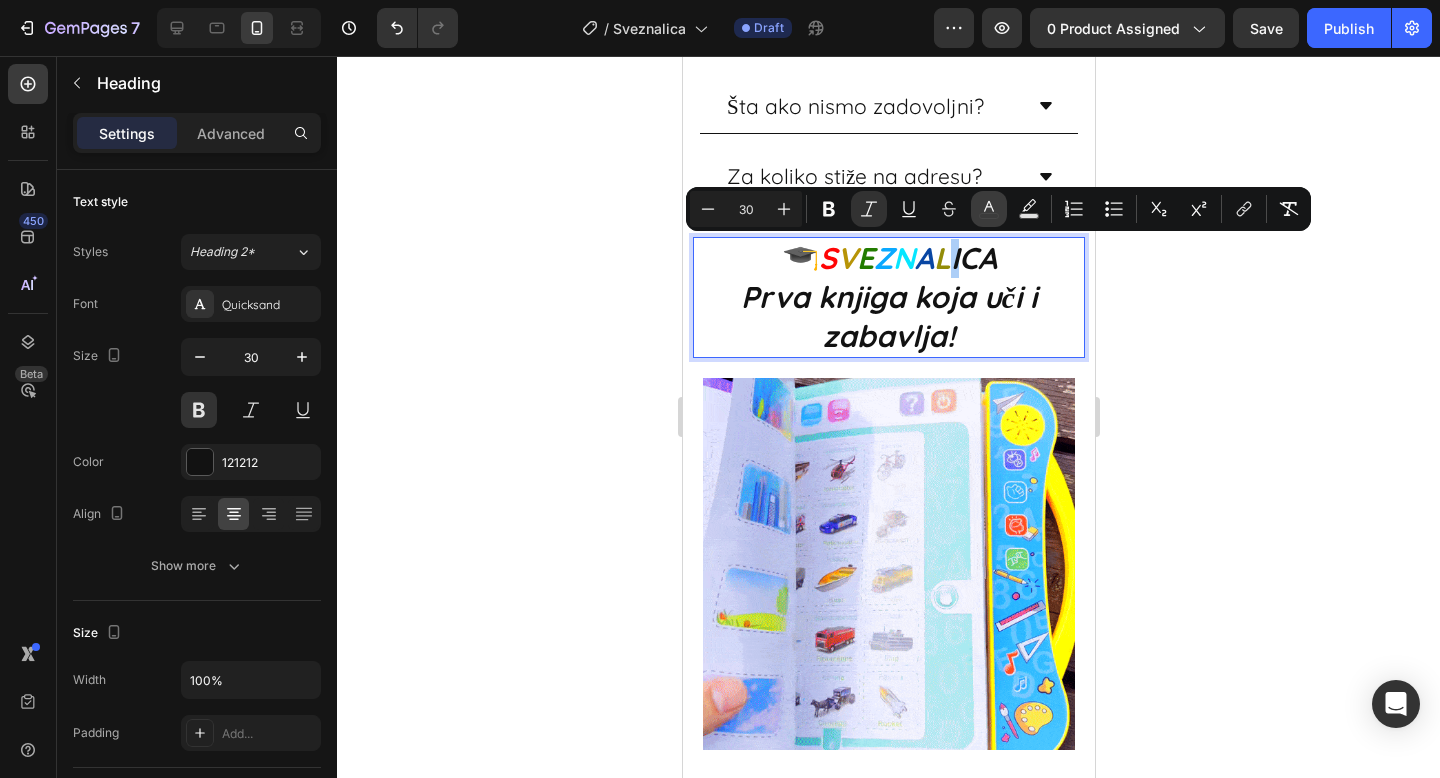 type on "121212" 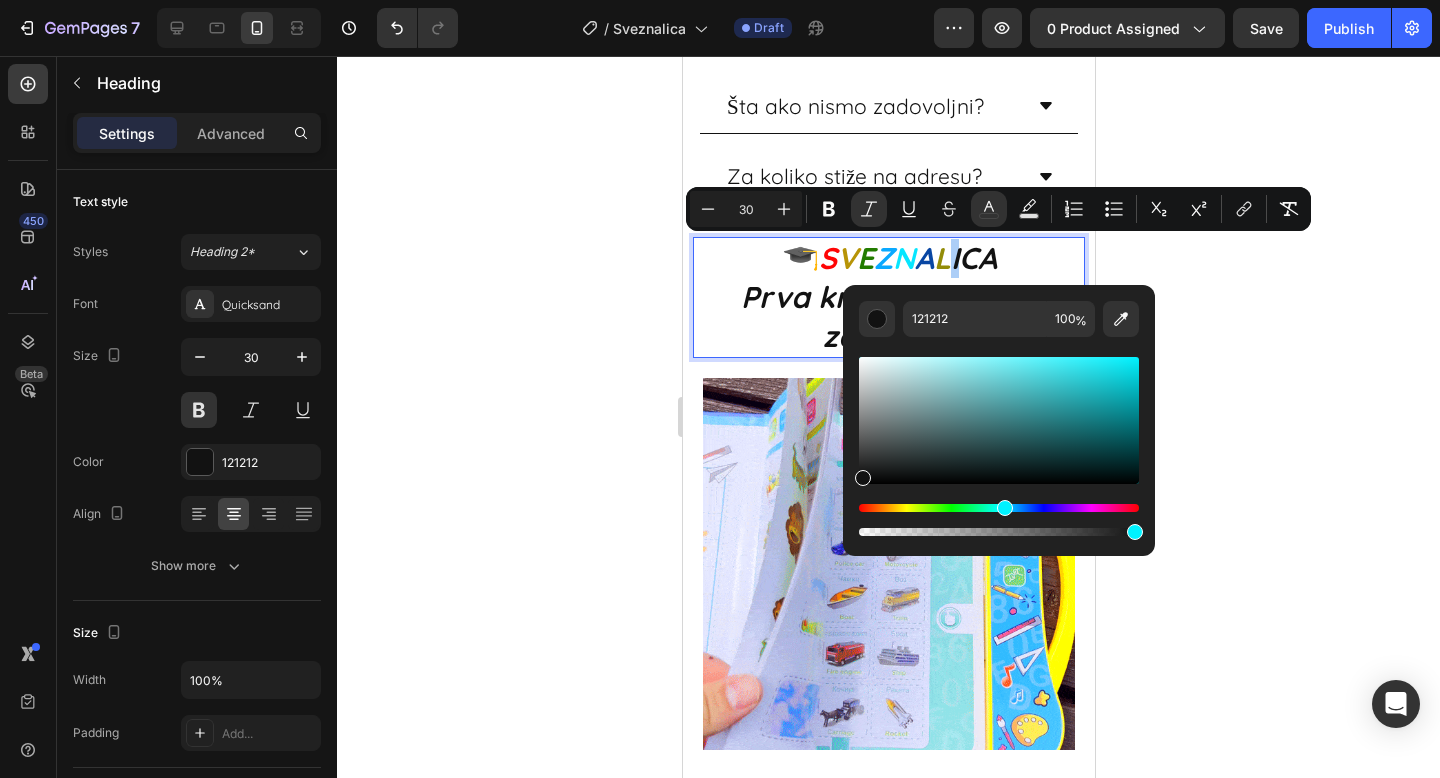 click at bounding box center [999, 508] 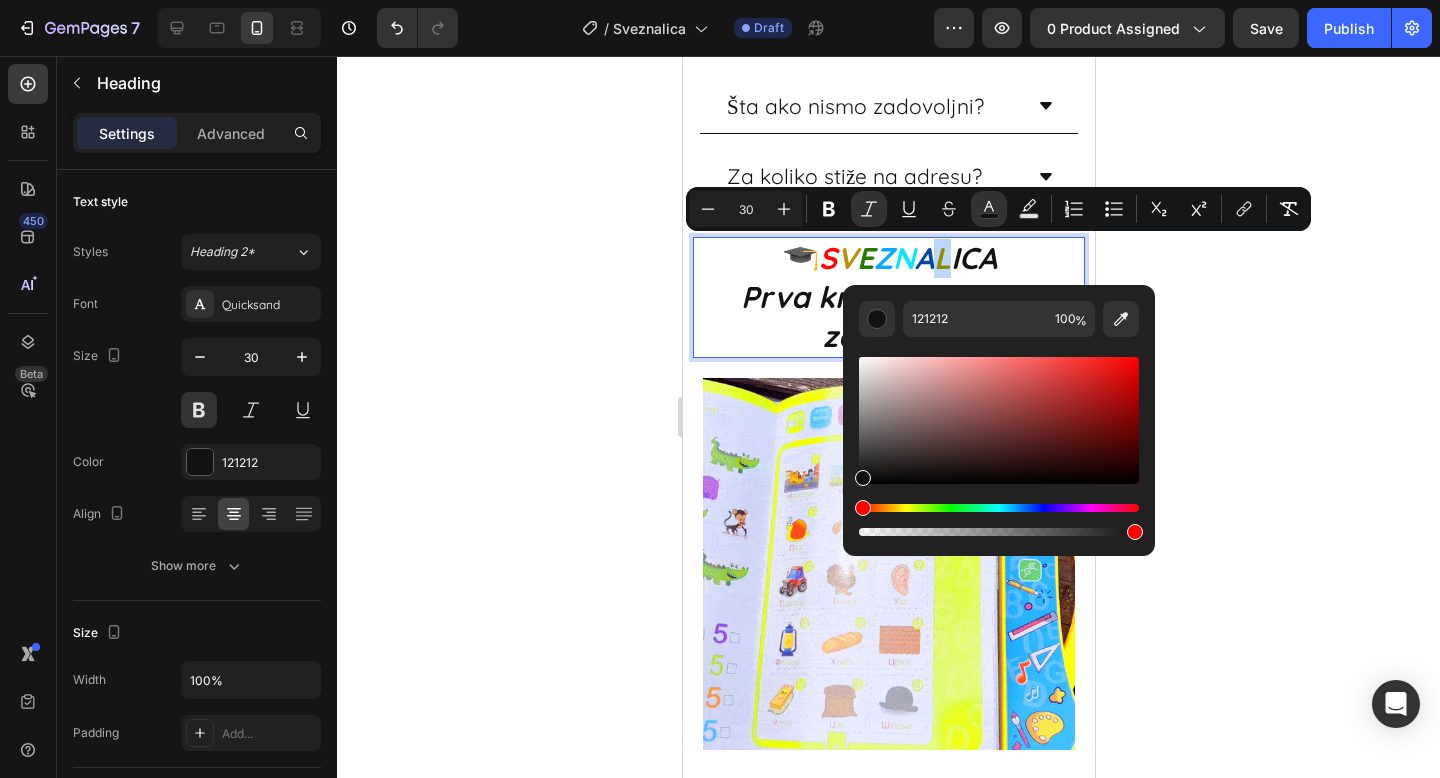 click at bounding box center (999, 508) 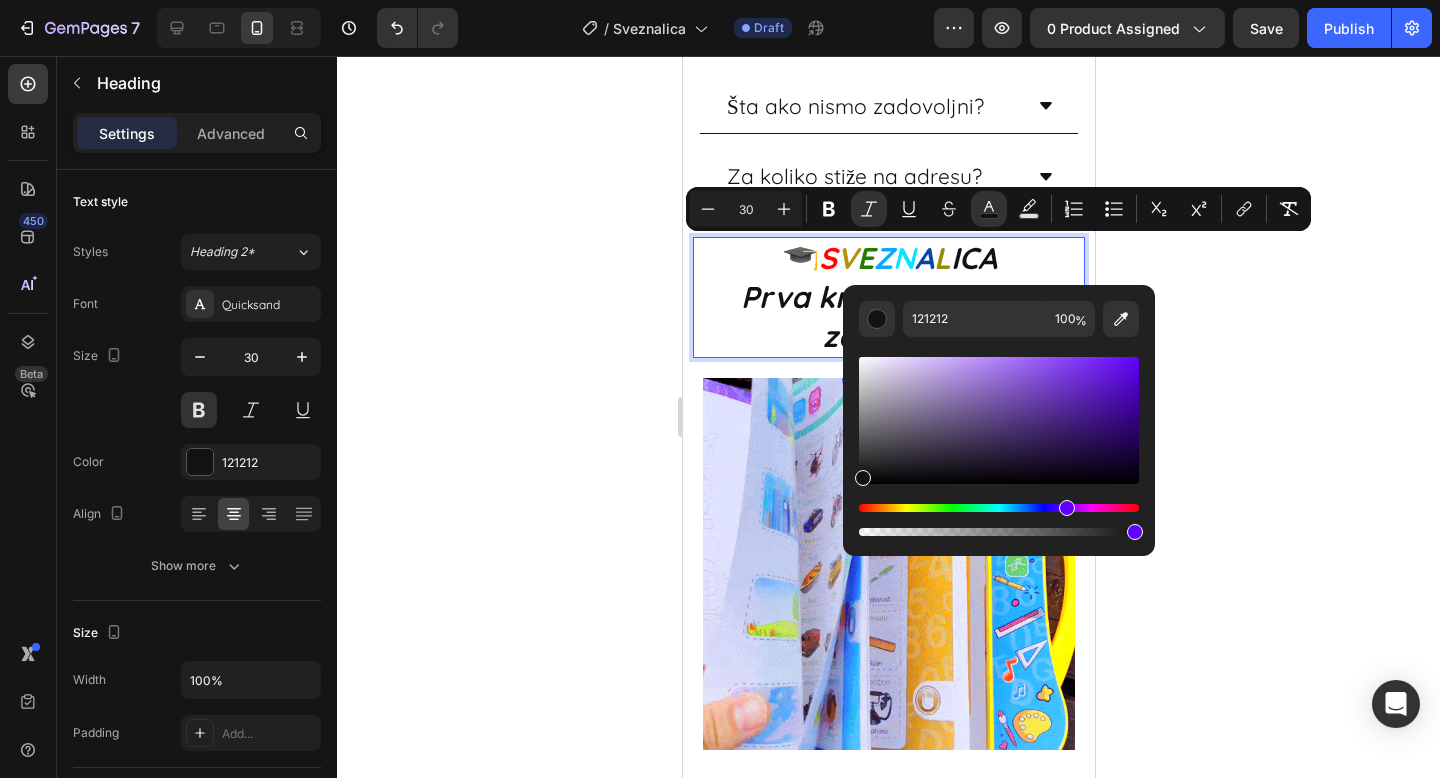 click at bounding box center (999, 508) 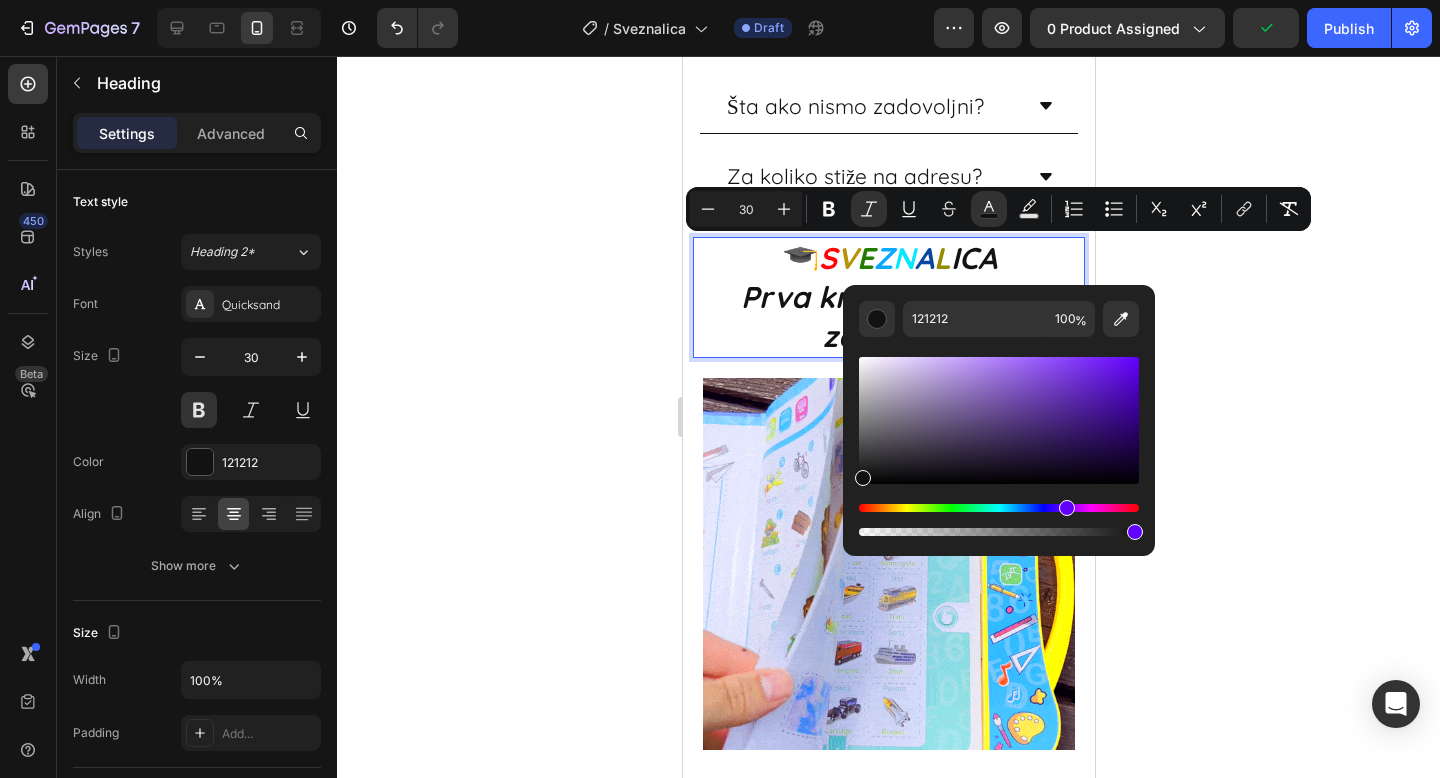 click at bounding box center [999, 420] 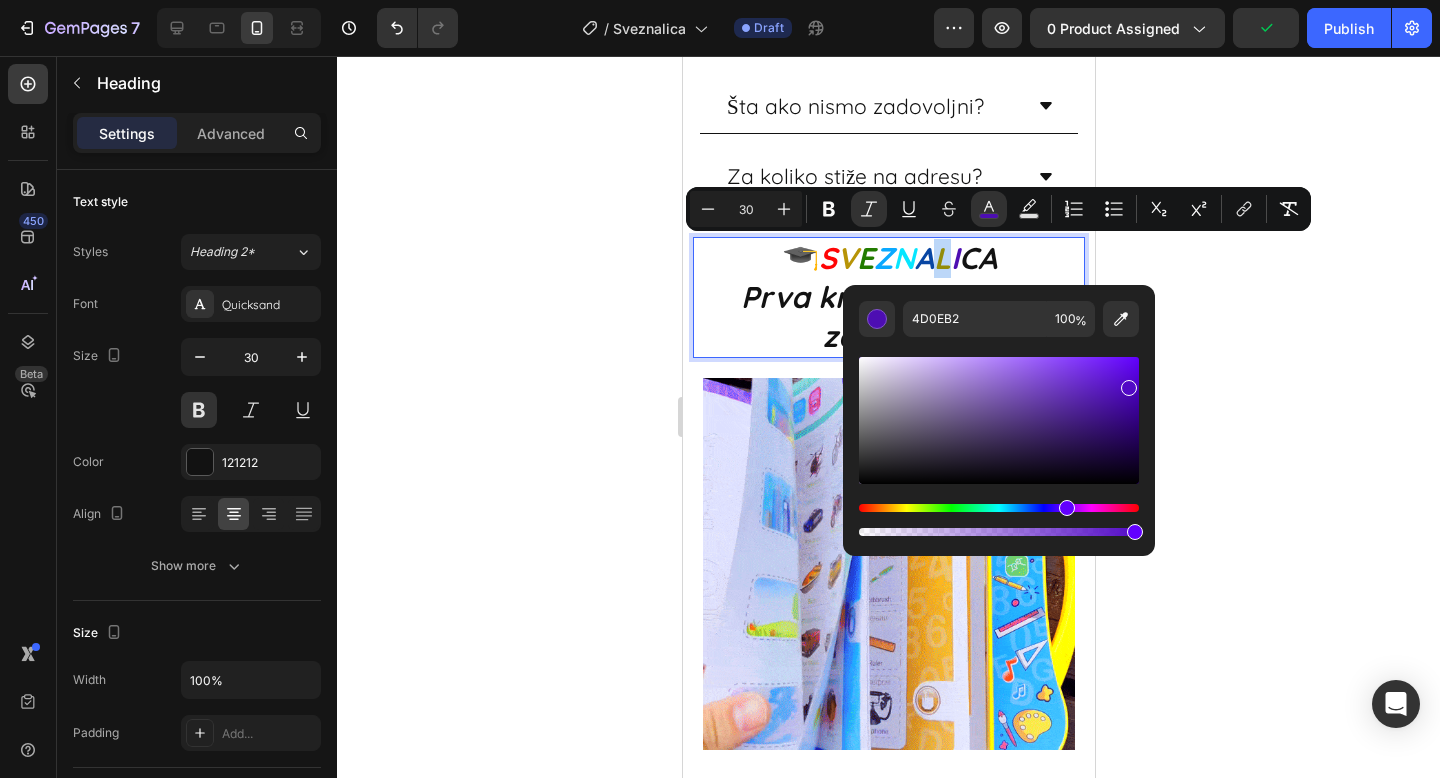 drag, startPoint x: 1125, startPoint y: 384, endPoint x: 1136, endPoint y: 367, distance: 20.248457 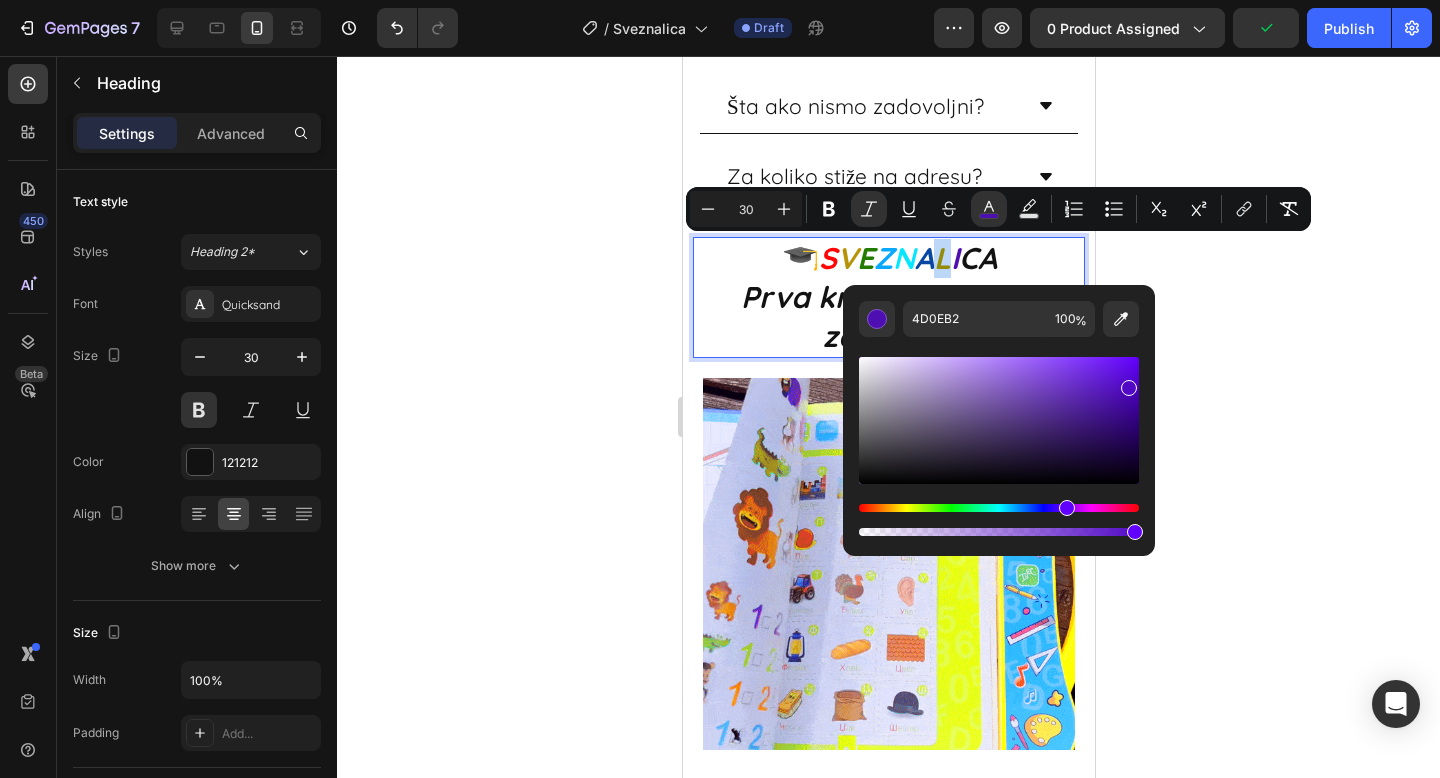 click at bounding box center [999, 420] 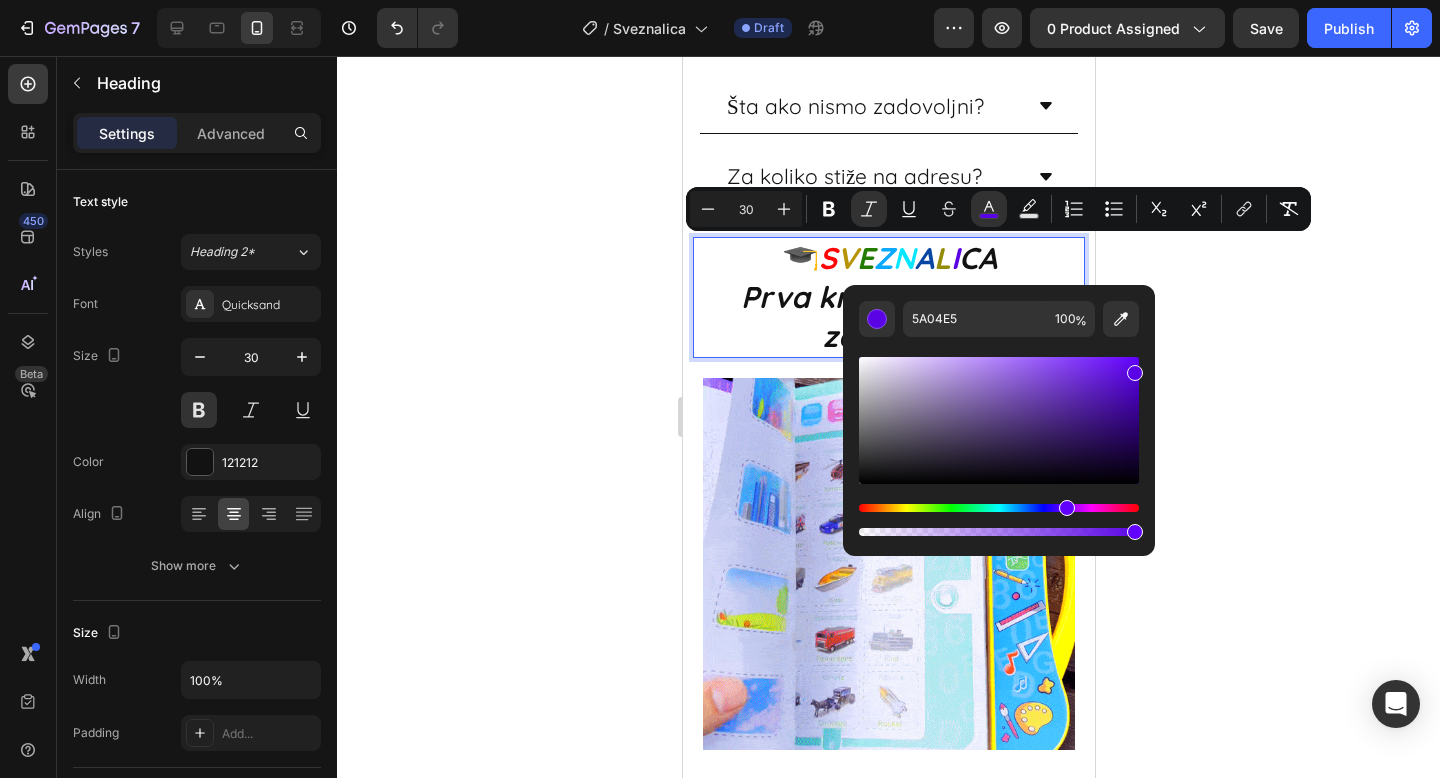 click at bounding box center [999, 508] 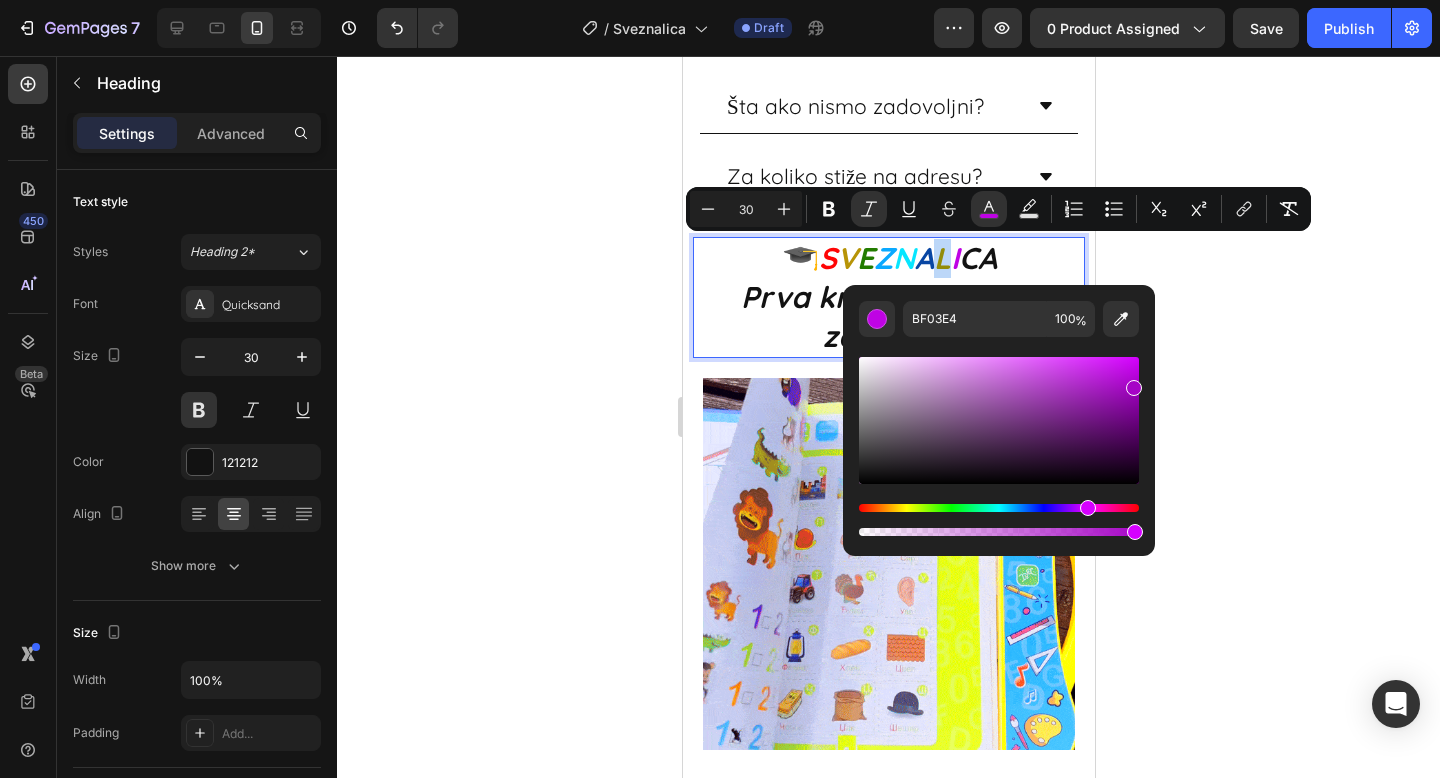 drag, startPoint x: 1131, startPoint y: 386, endPoint x: 1146, endPoint y: 369, distance: 22.671568 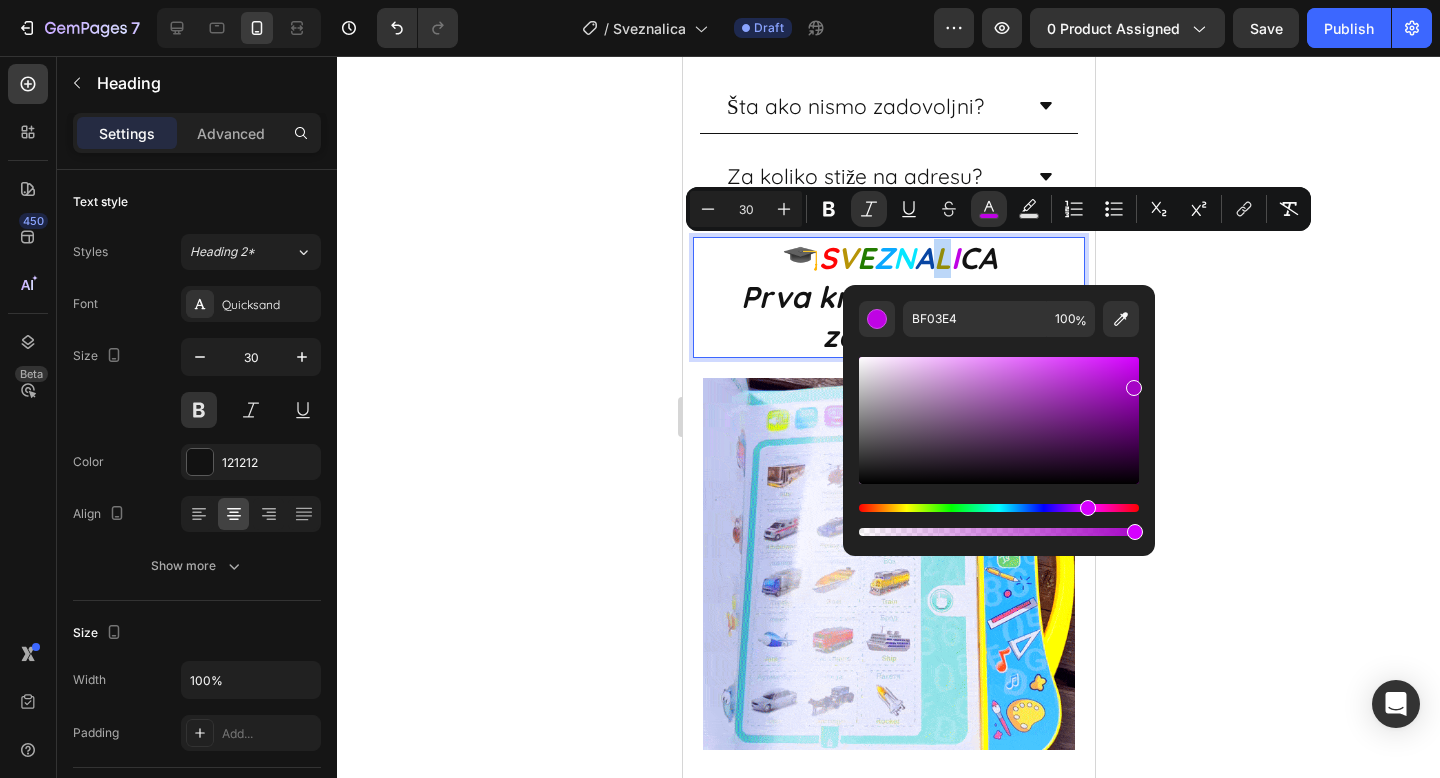 click on "BF03E4 100 %" at bounding box center (999, 412) 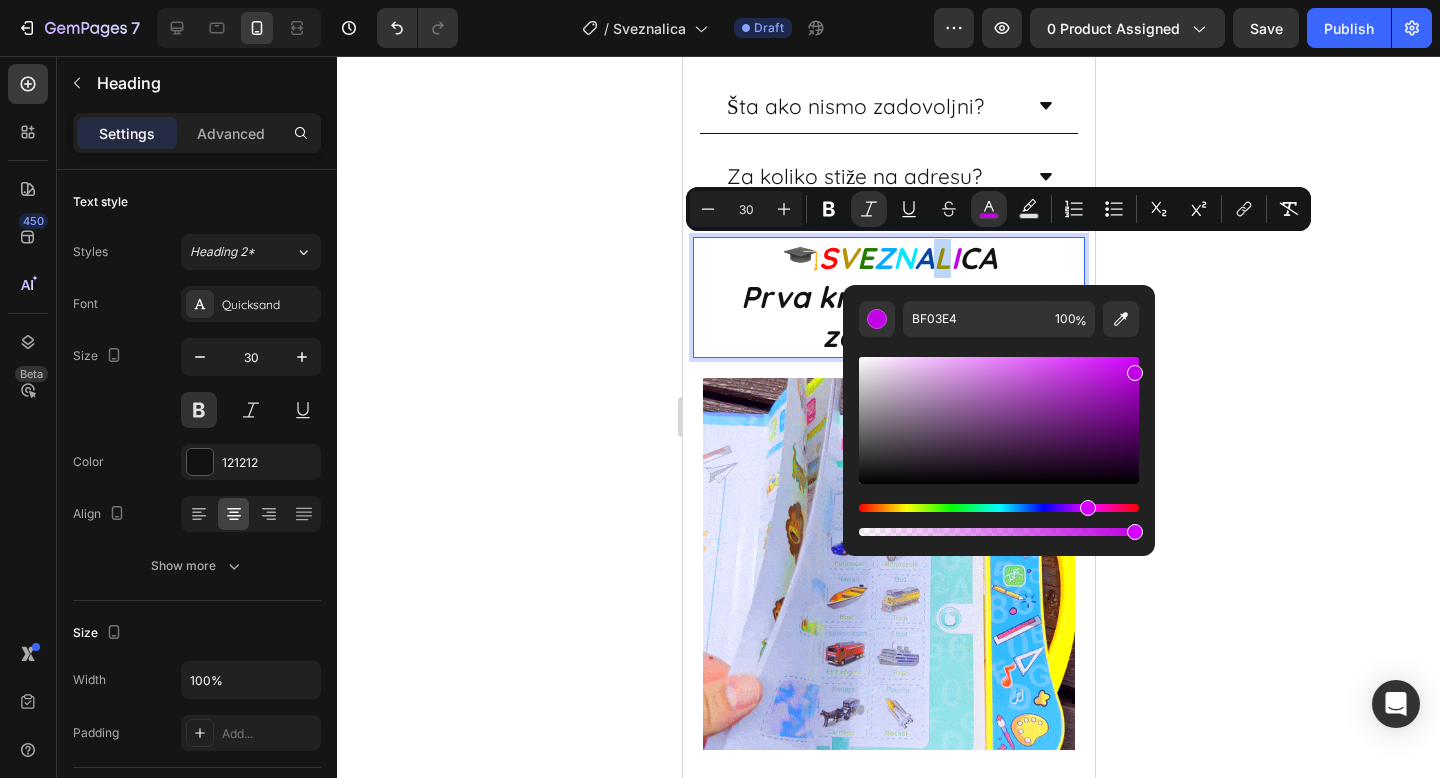type on "BF00E5" 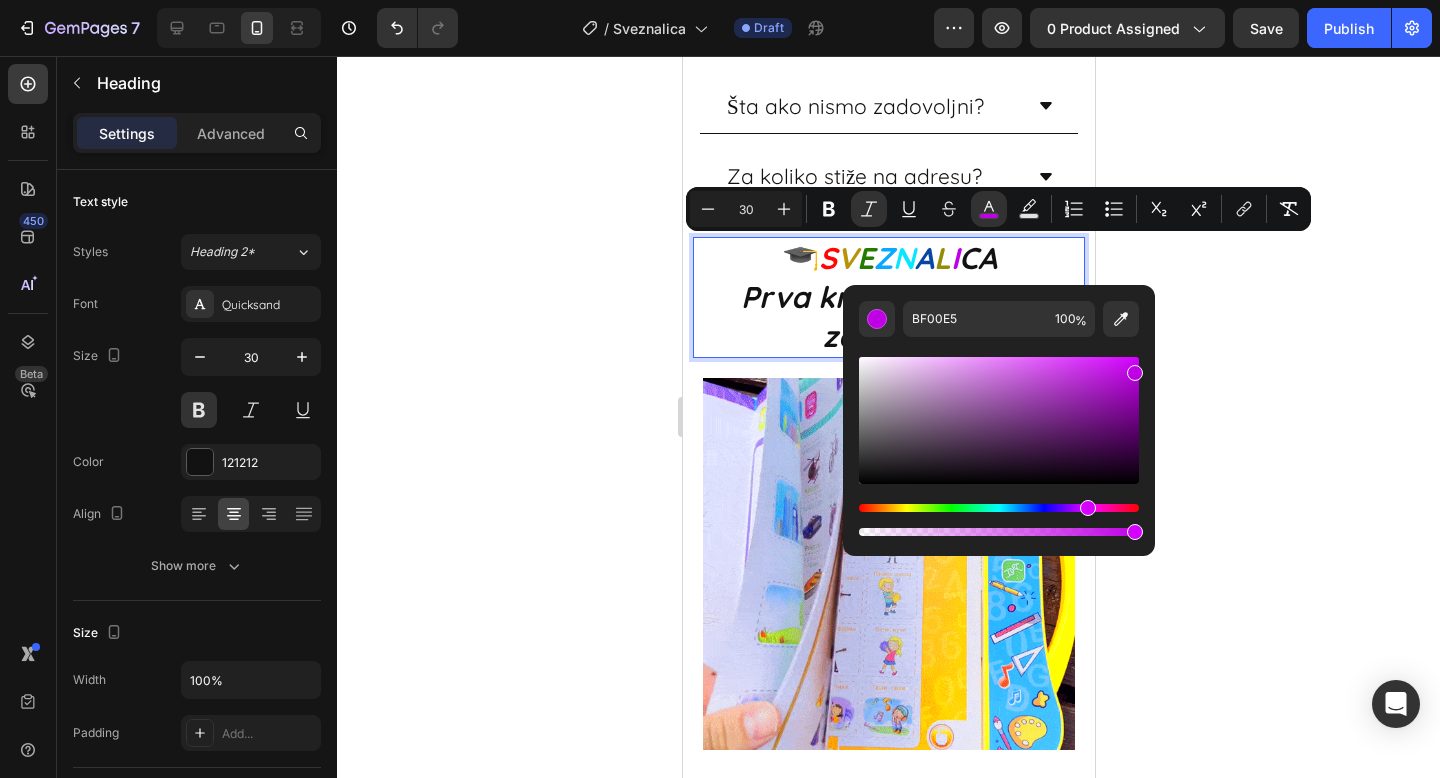 click 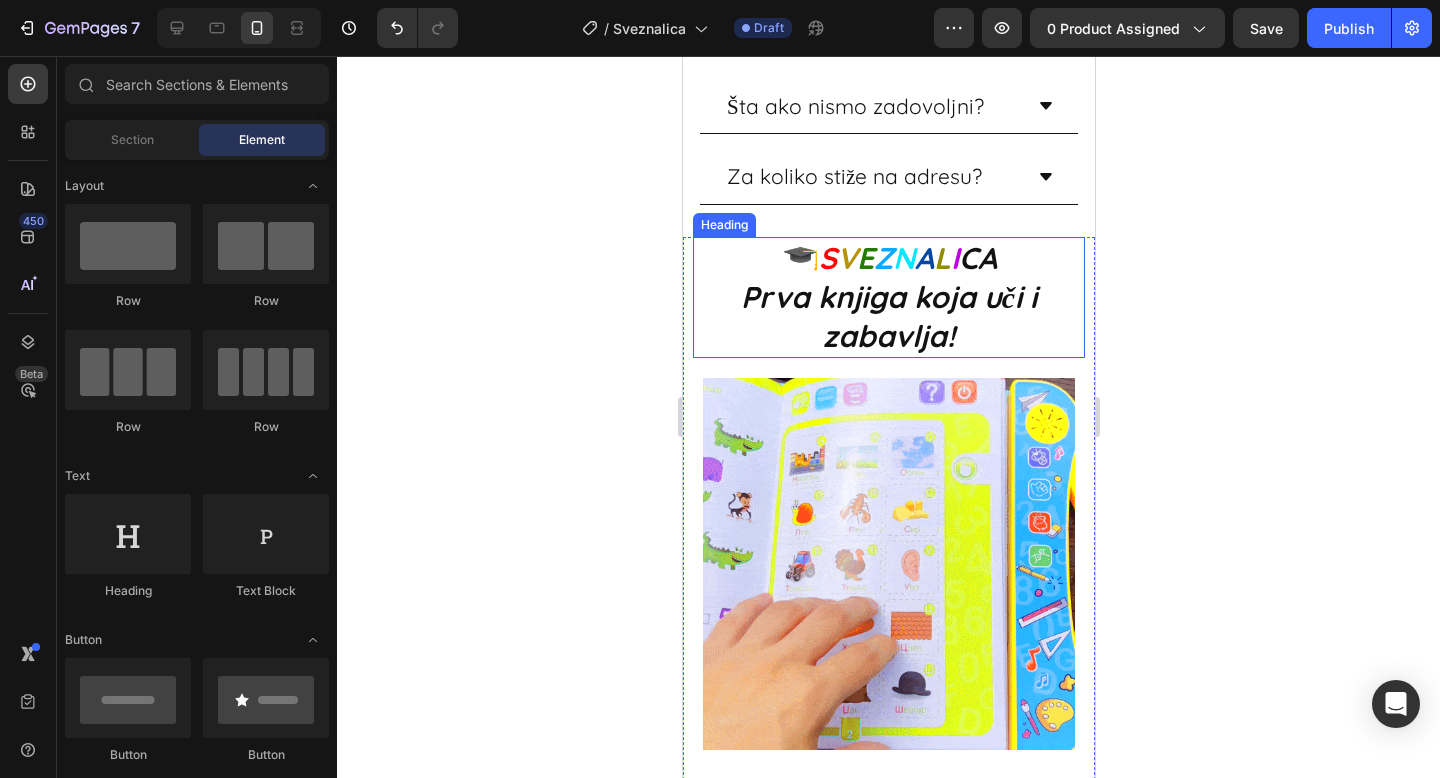 click on "CA" at bounding box center (977, 258) 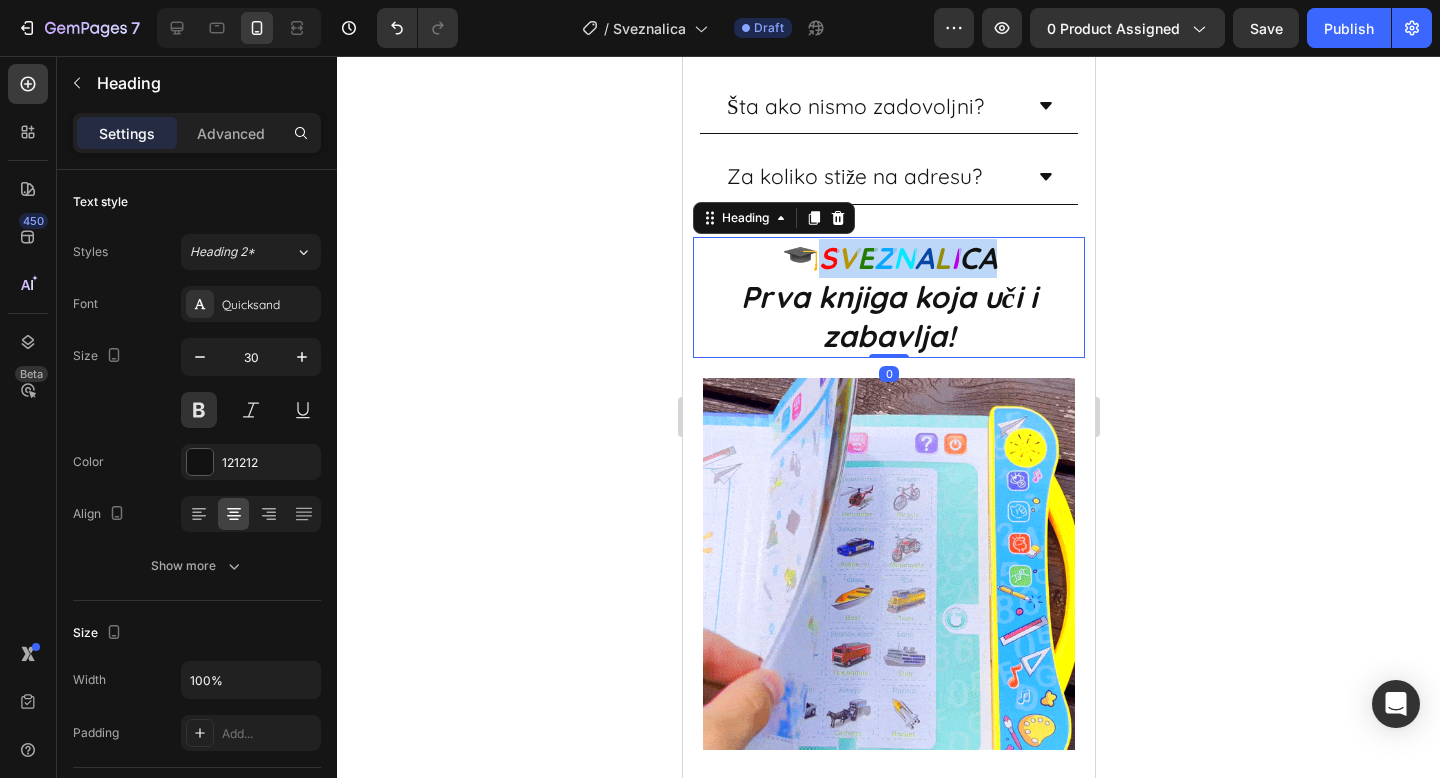 click on "CA" at bounding box center (977, 258) 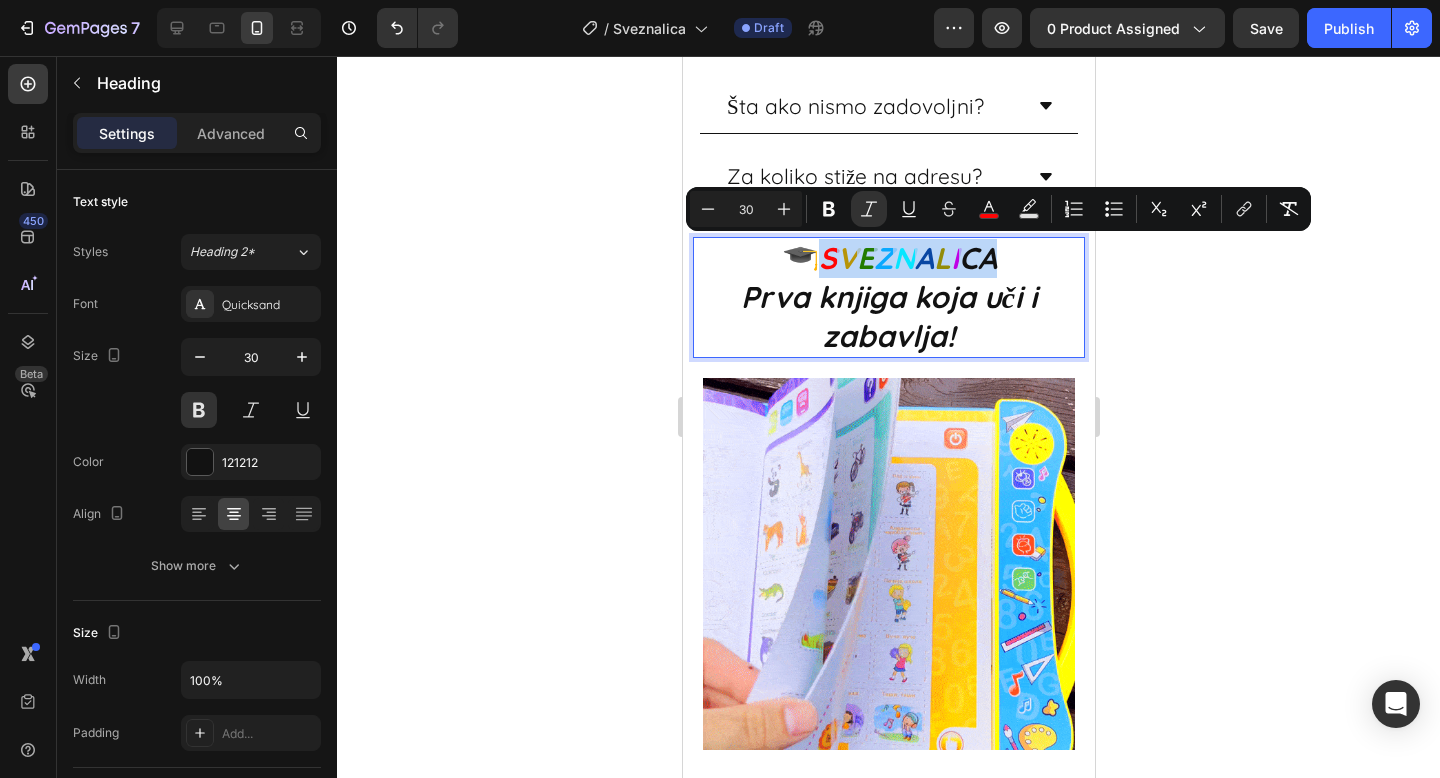 click on "CA" at bounding box center [977, 258] 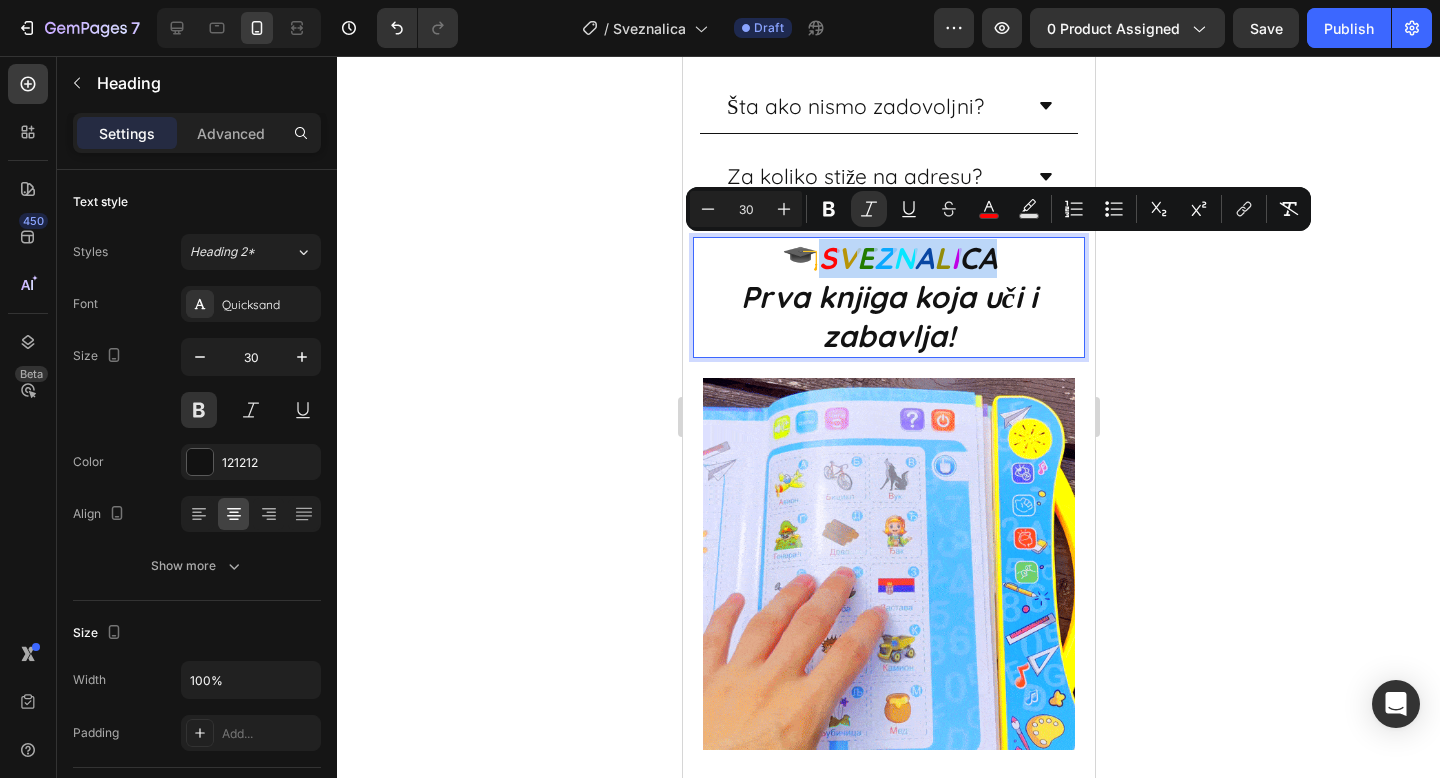 click on "CA" at bounding box center [977, 258] 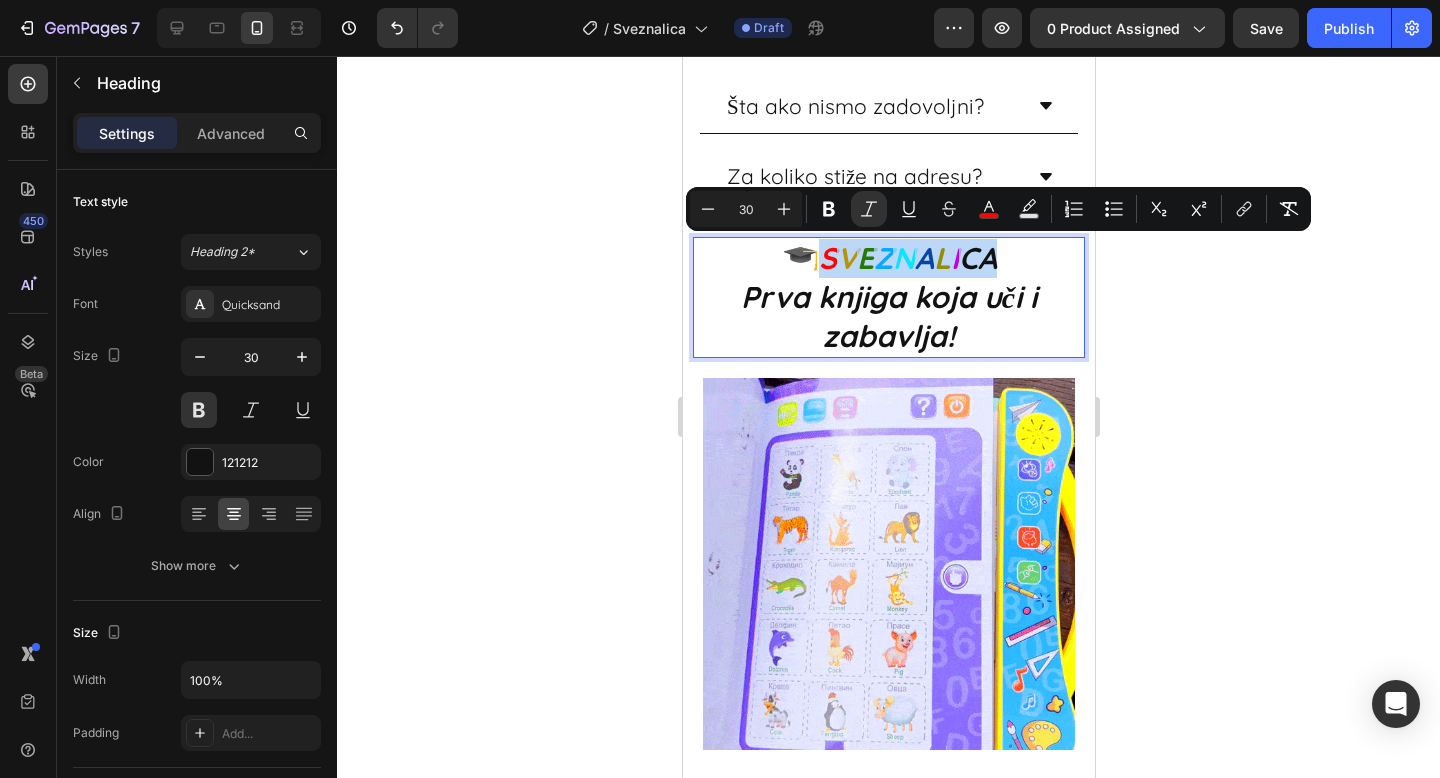 click on "CA" at bounding box center [977, 258] 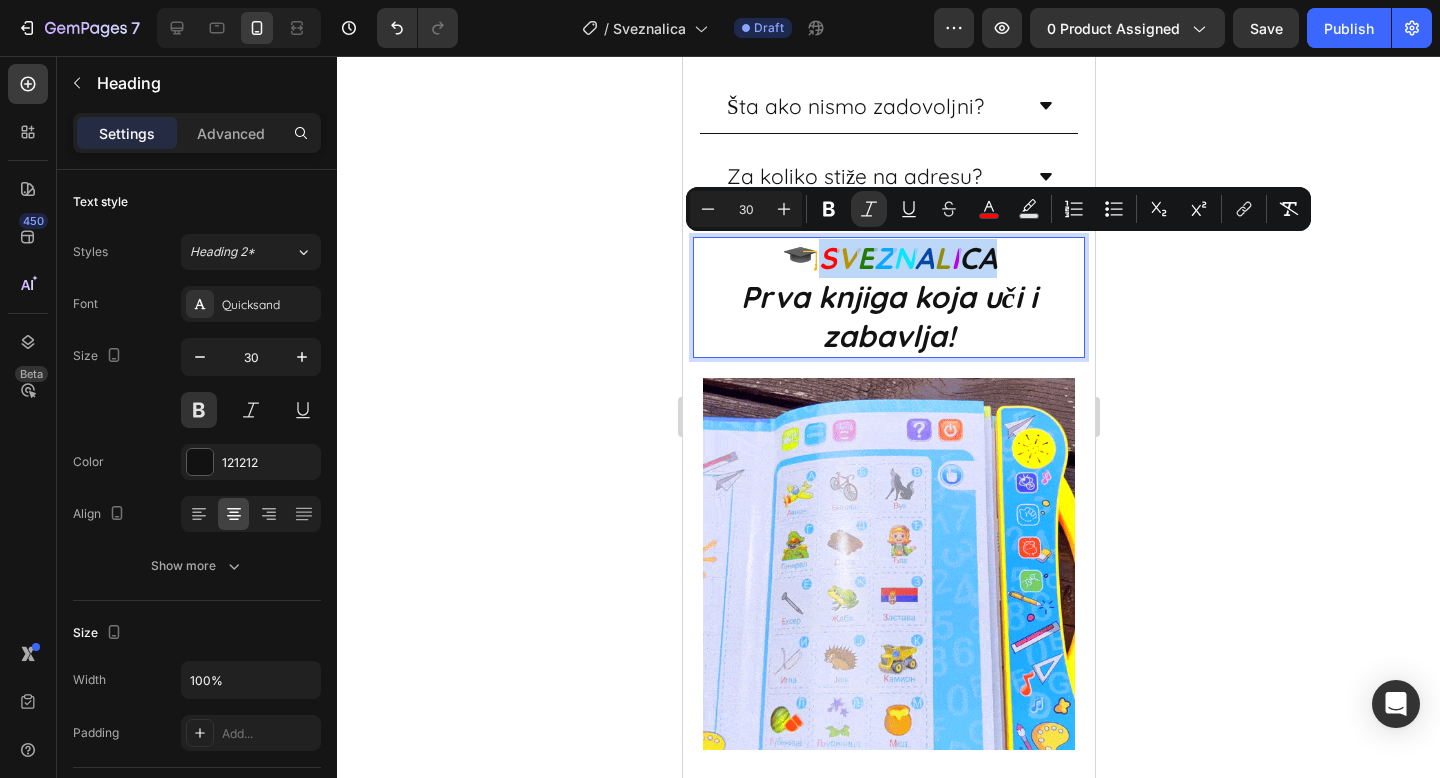 click on "CA" at bounding box center (977, 258) 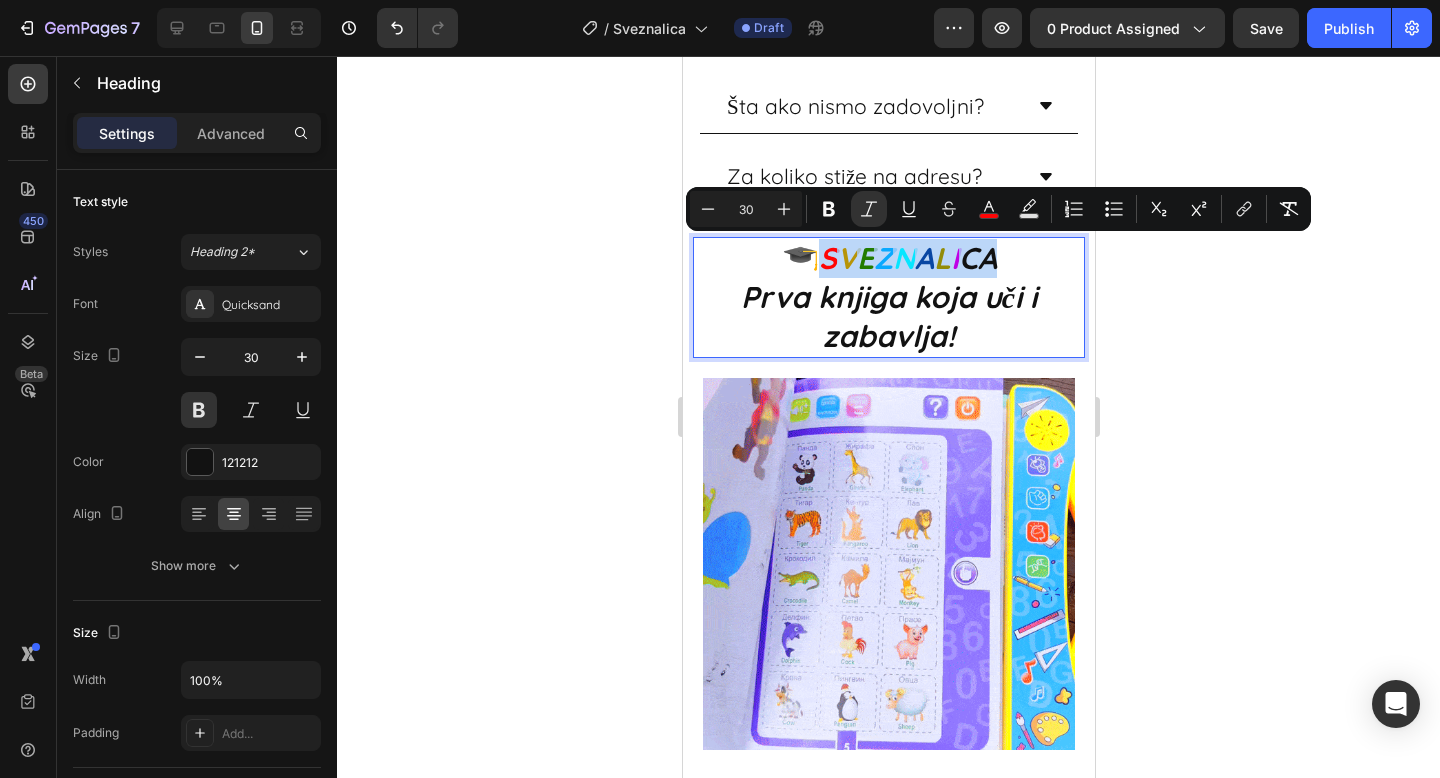 click on "CA" at bounding box center (977, 258) 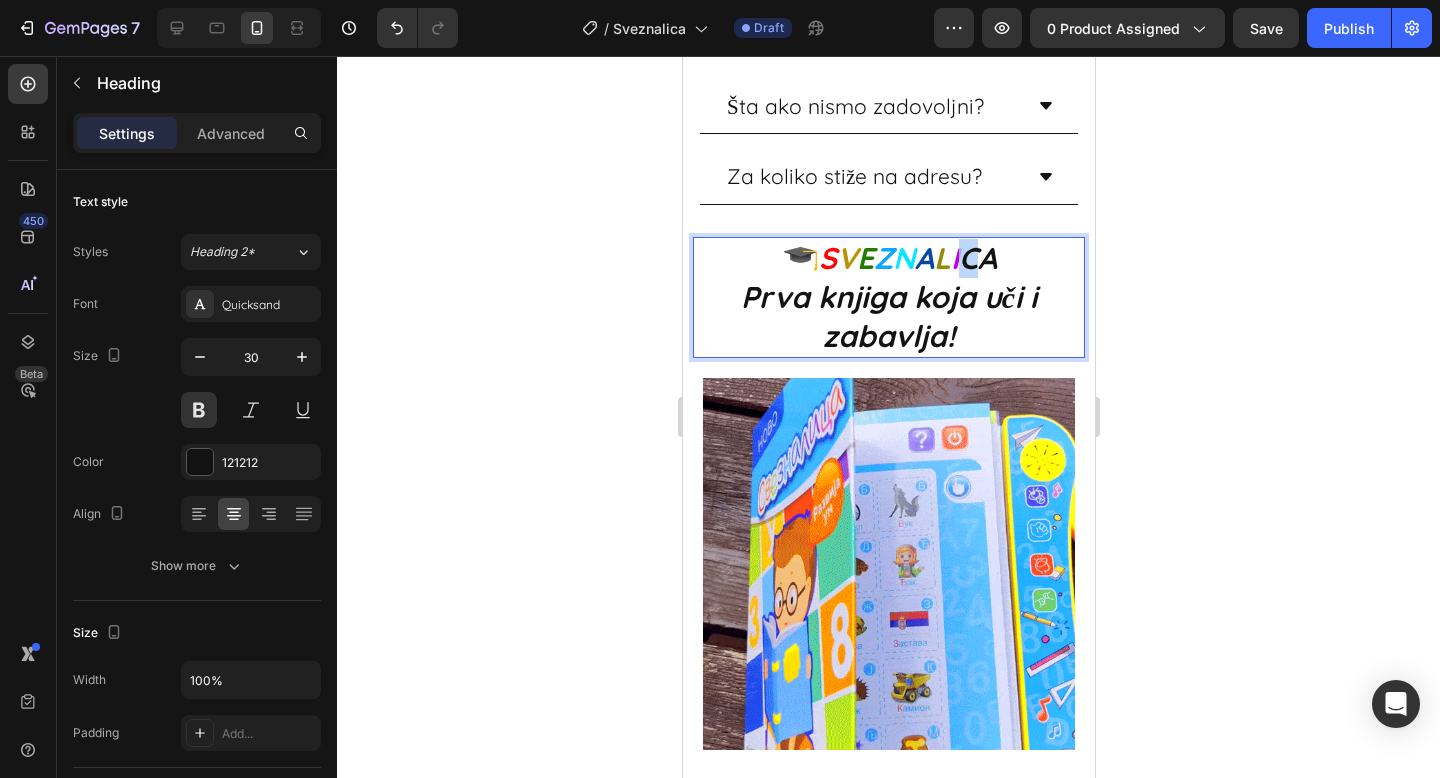drag, startPoint x: 970, startPoint y: 262, endPoint x: 958, endPoint y: 262, distance: 12 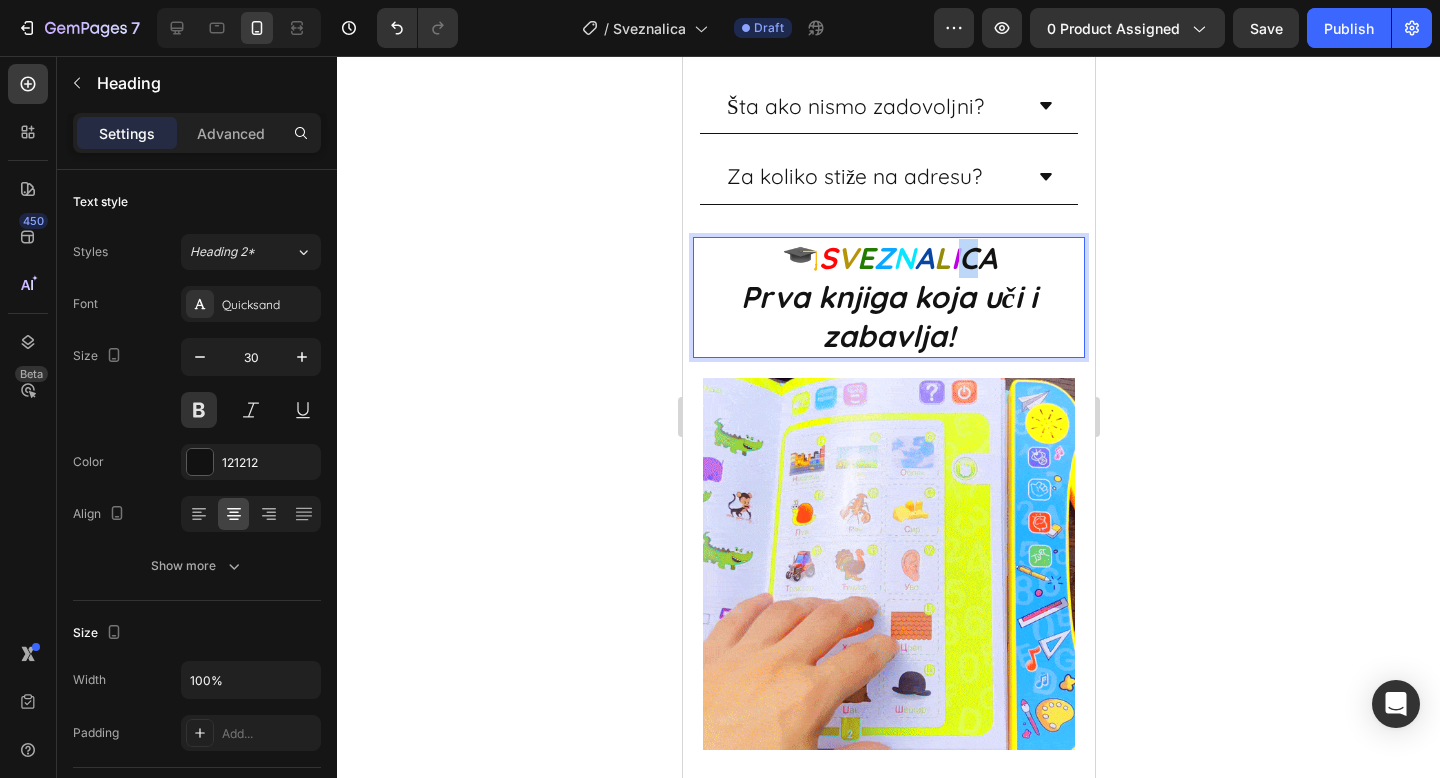 click on "CA" at bounding box center (977, 258) 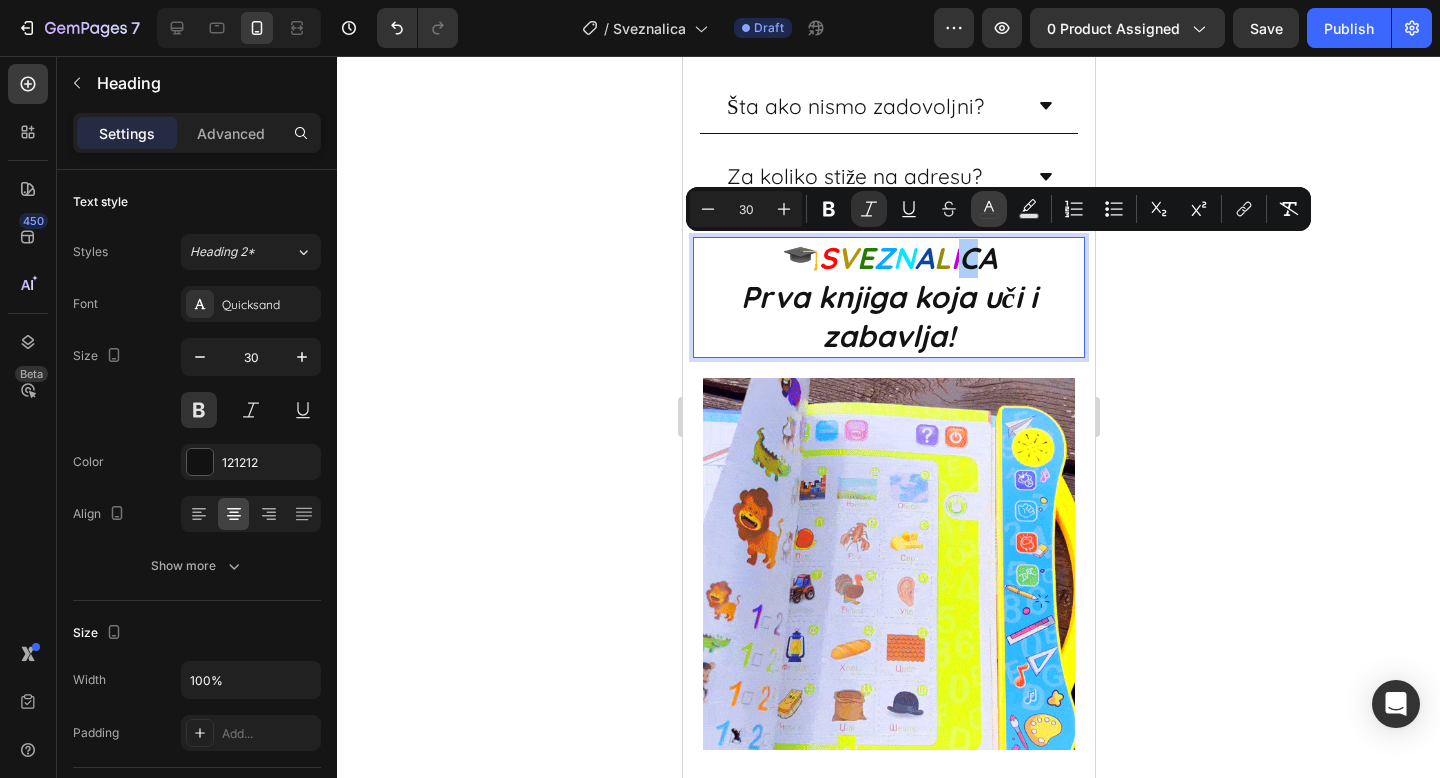 click 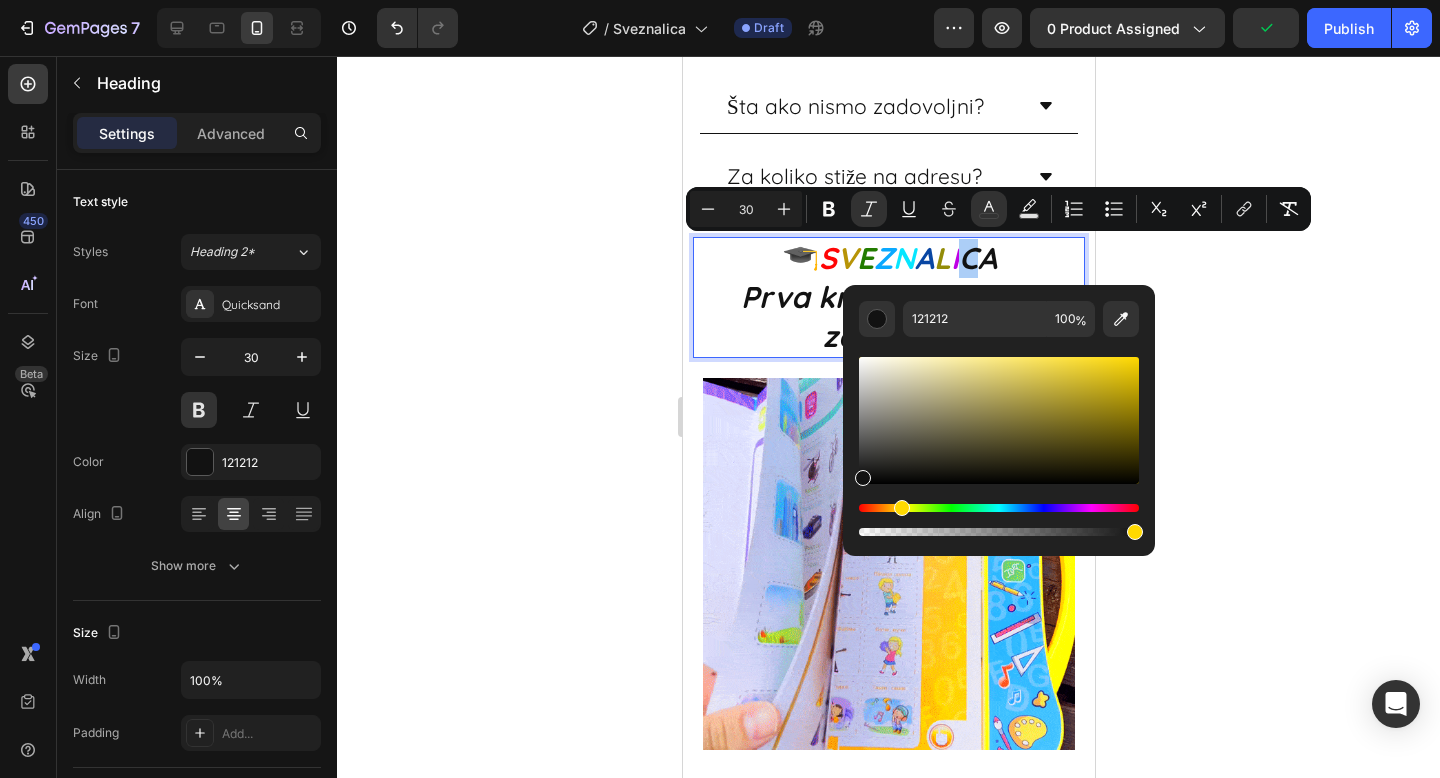 click at bounding box center (999, 508) 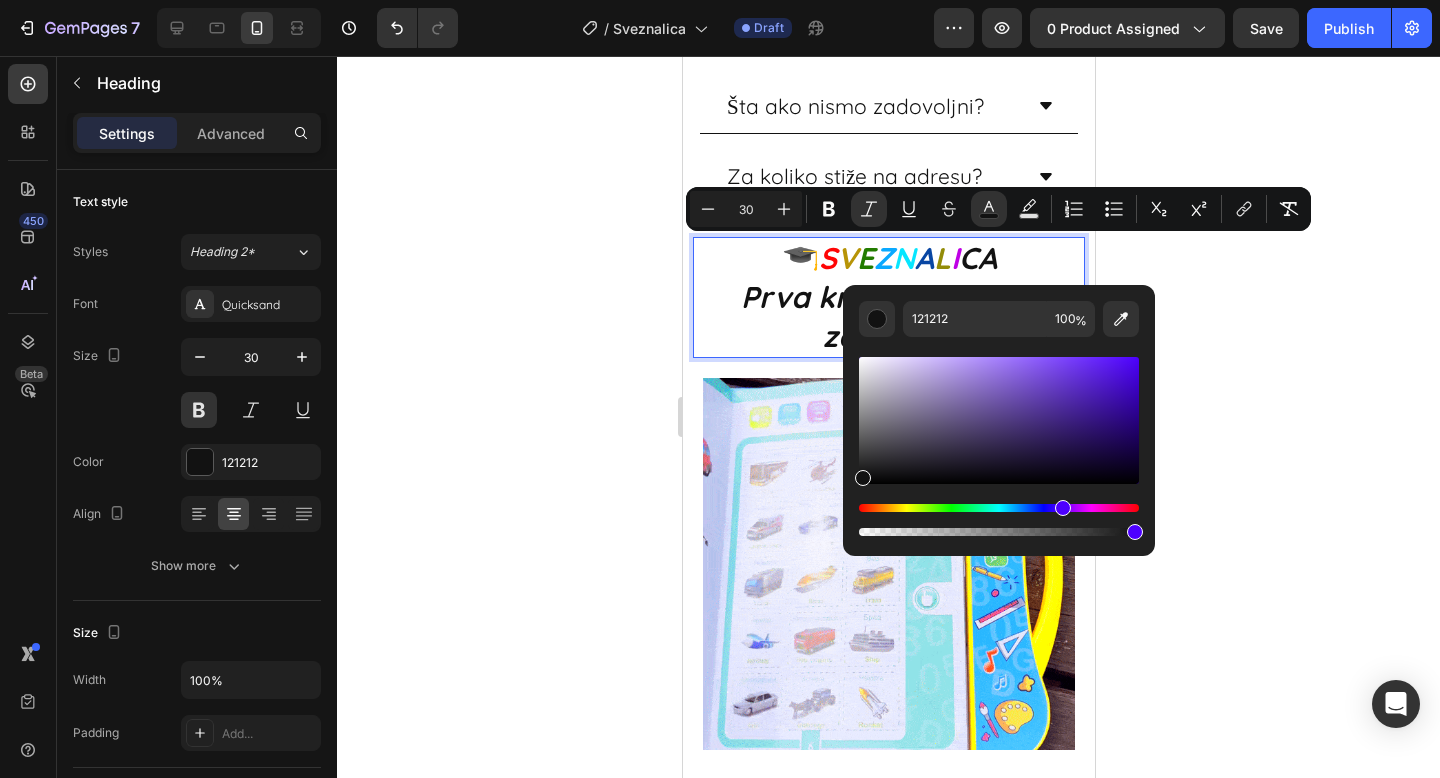 click at bounding box center [999, 508] 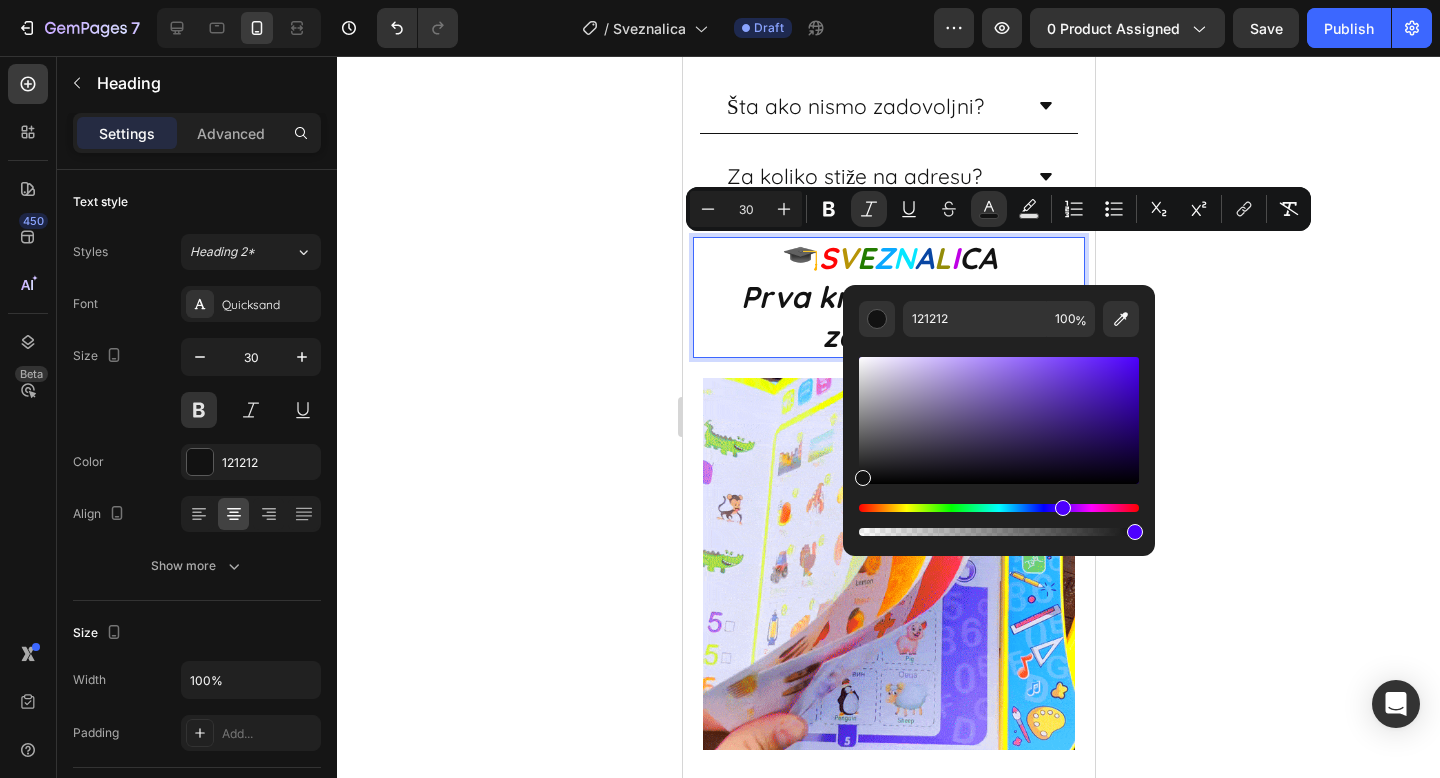 click at bounding box center [999, 508] 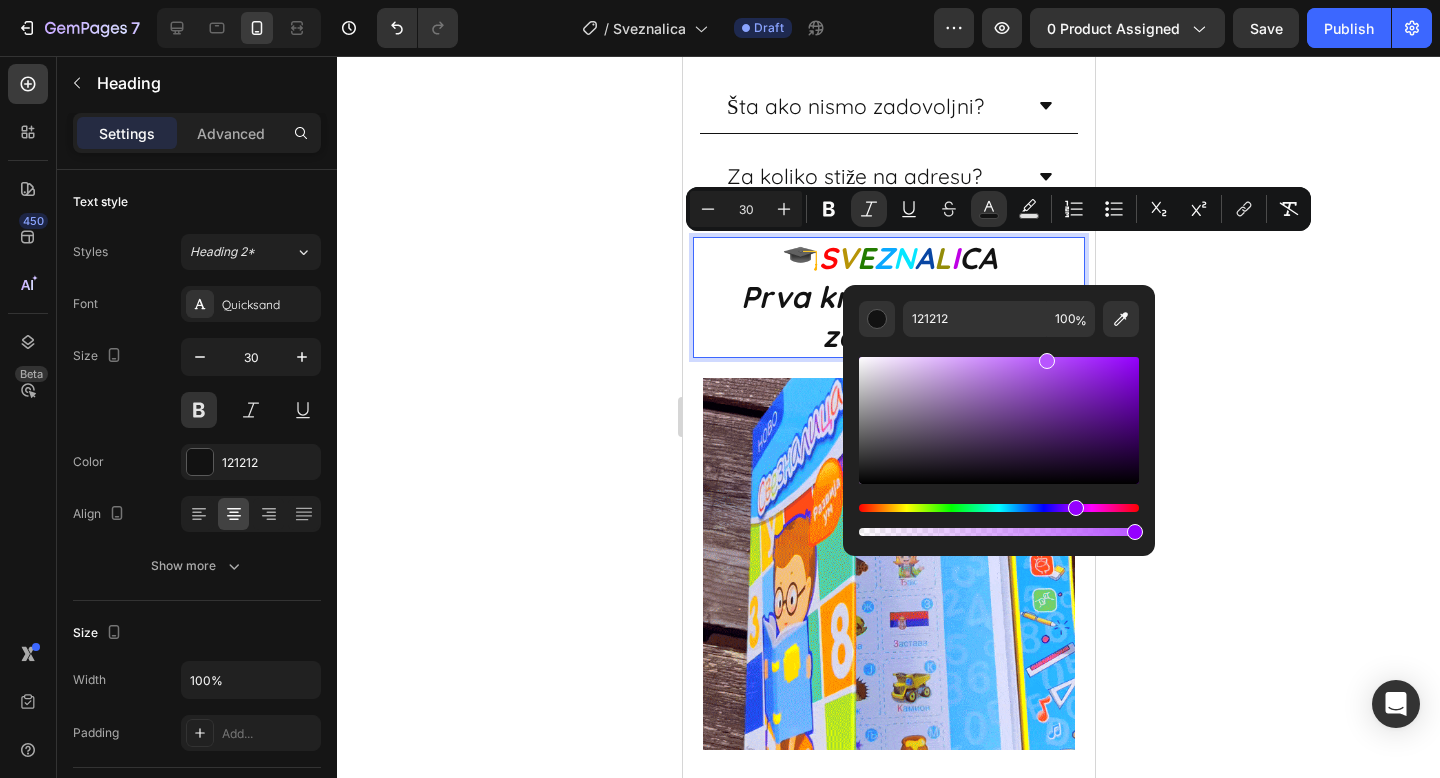 drag, startPoint x: 1089, startPoint y: 373, endPoint x: 1045, endPoint y: 350, distance: 49.648766 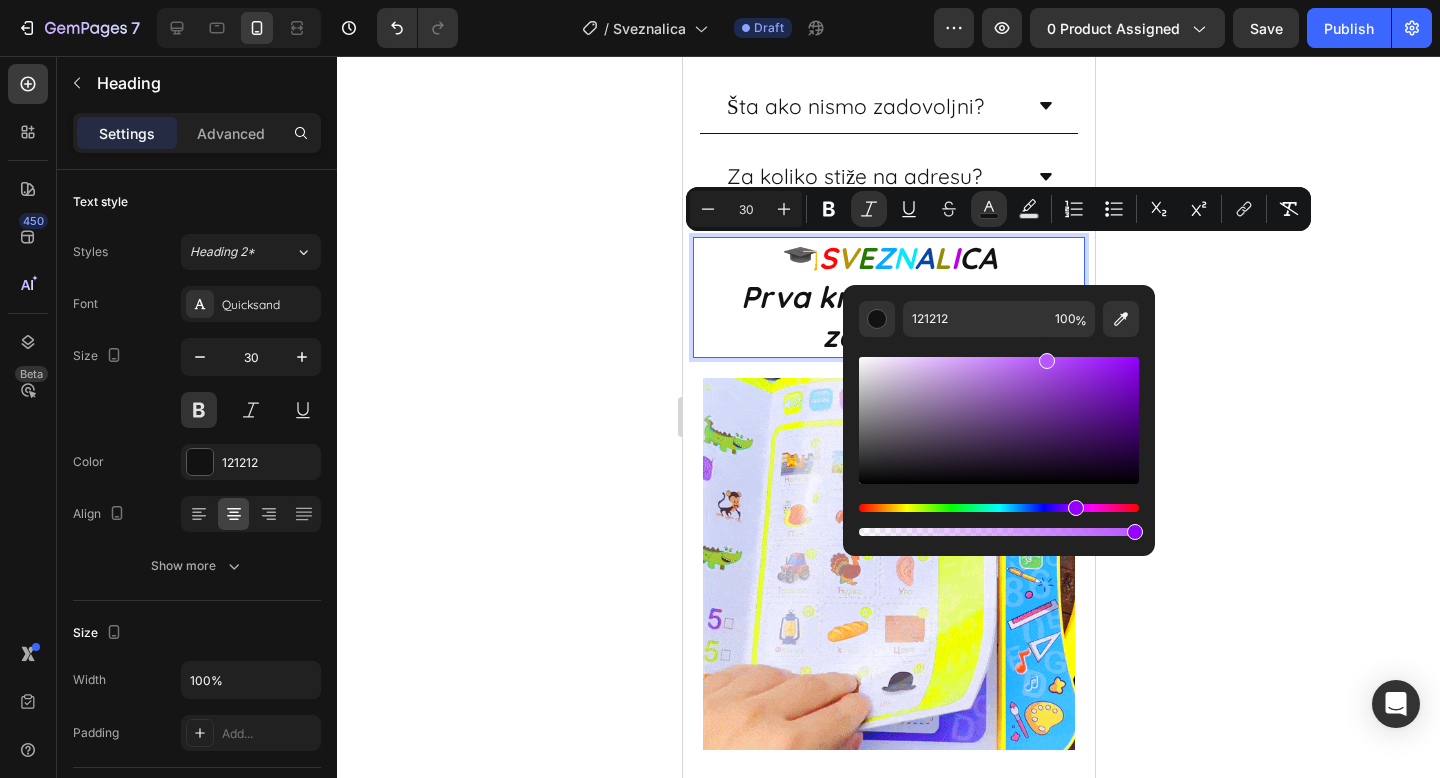 click at bounding box center (999, 438) 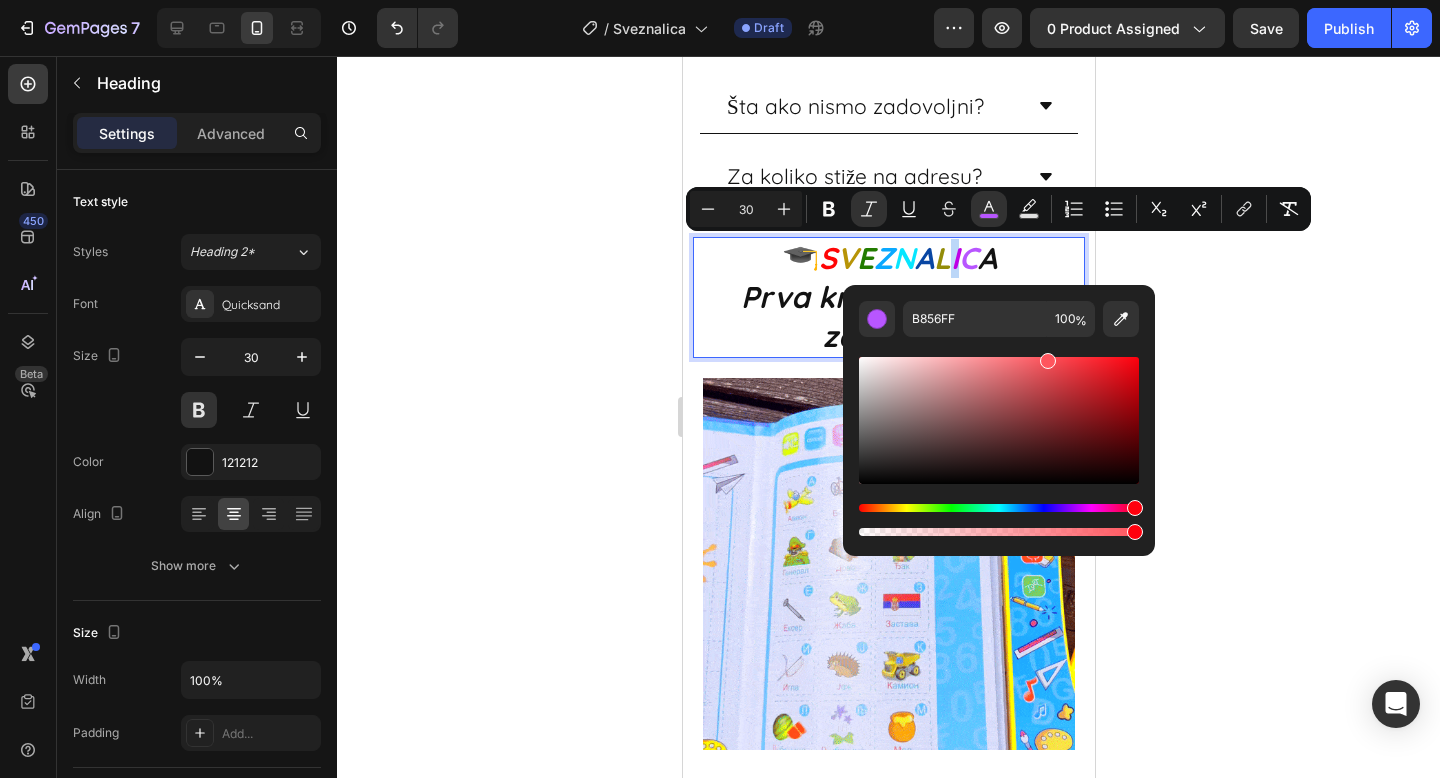 click at bounding box center [999, 508] 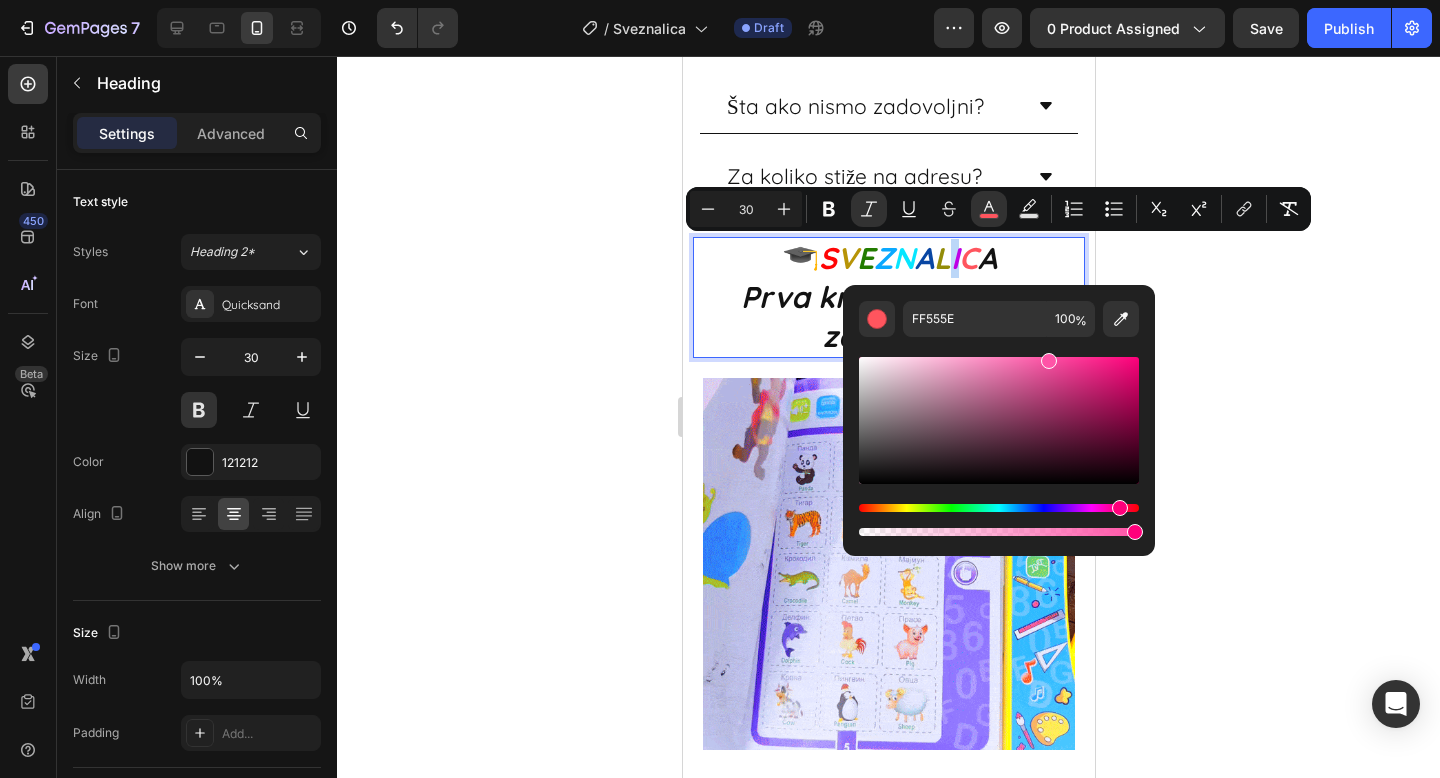 click at bounding box center [999, 508] 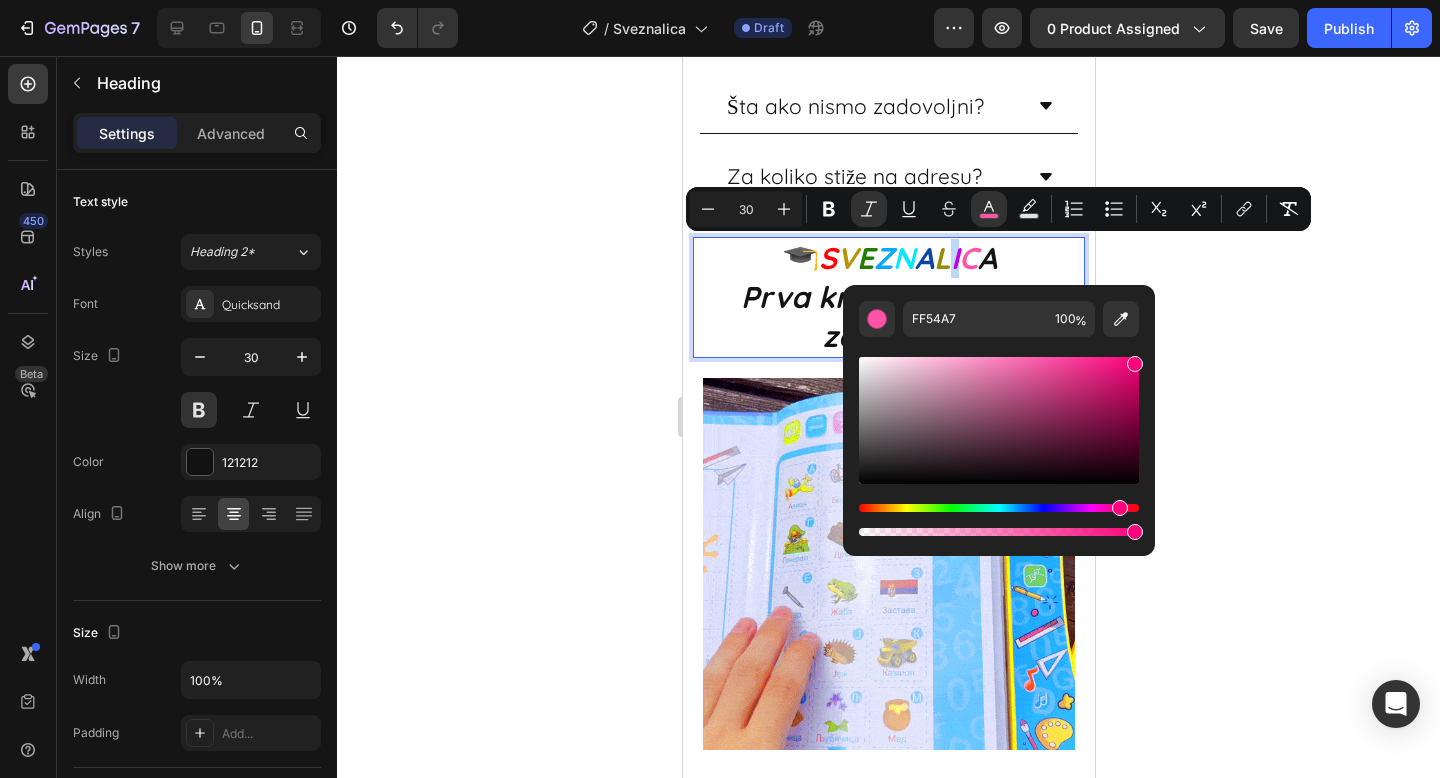 drag, startPoint x: 1118, startPoint y: 373, endPoint x: 1135, endPoint y: 359, distance: 22.022715 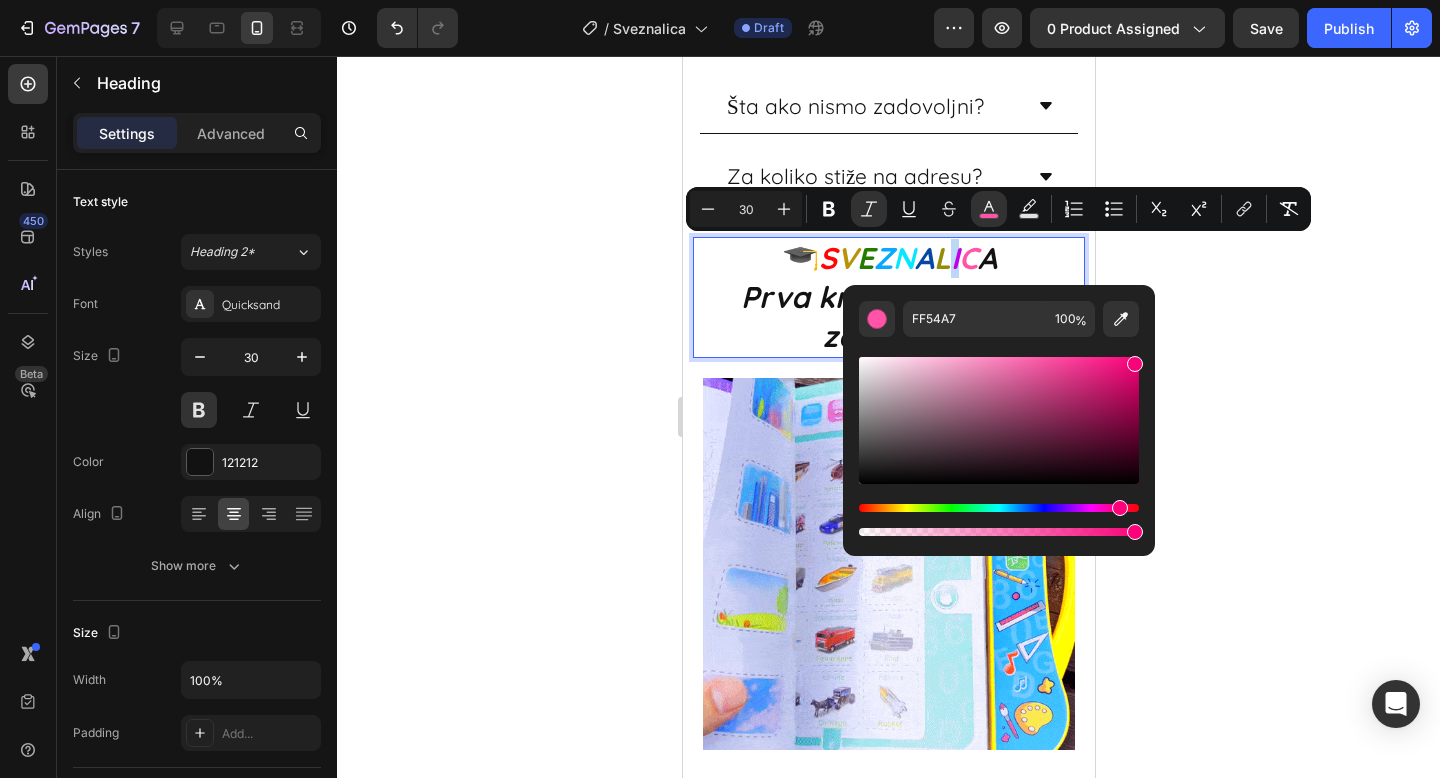 click at bounding box center (999, 420) 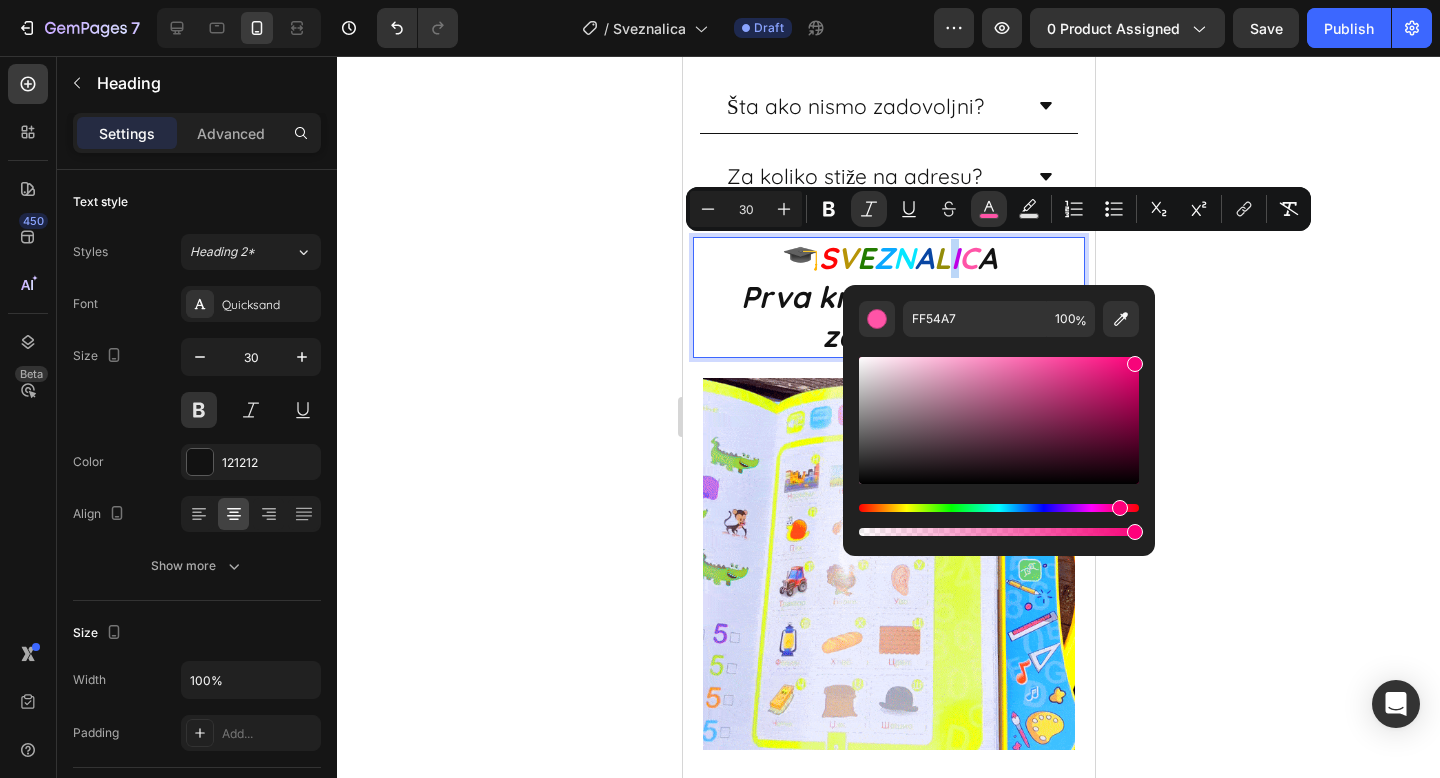 type on "F9047B" 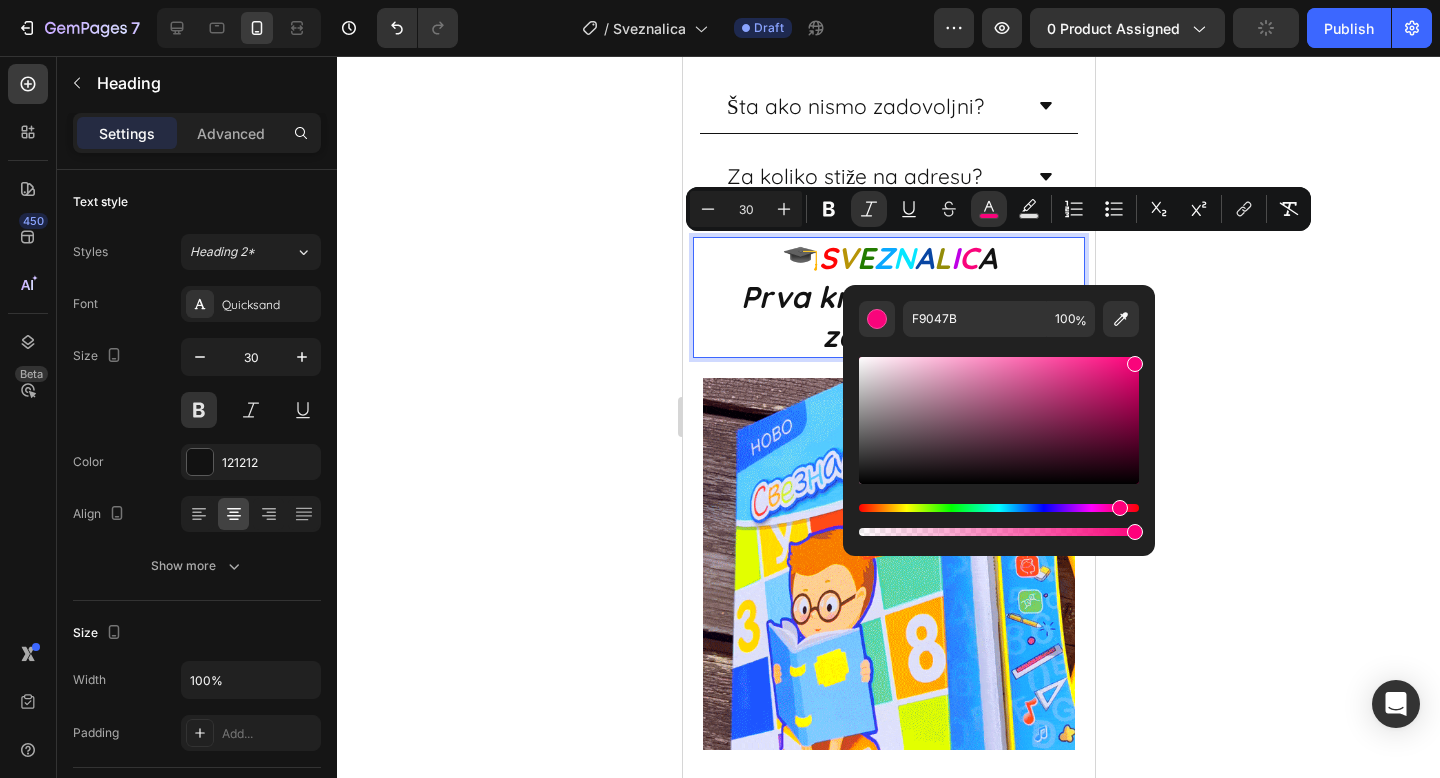 click on "A" at bounding box center (986, 258) 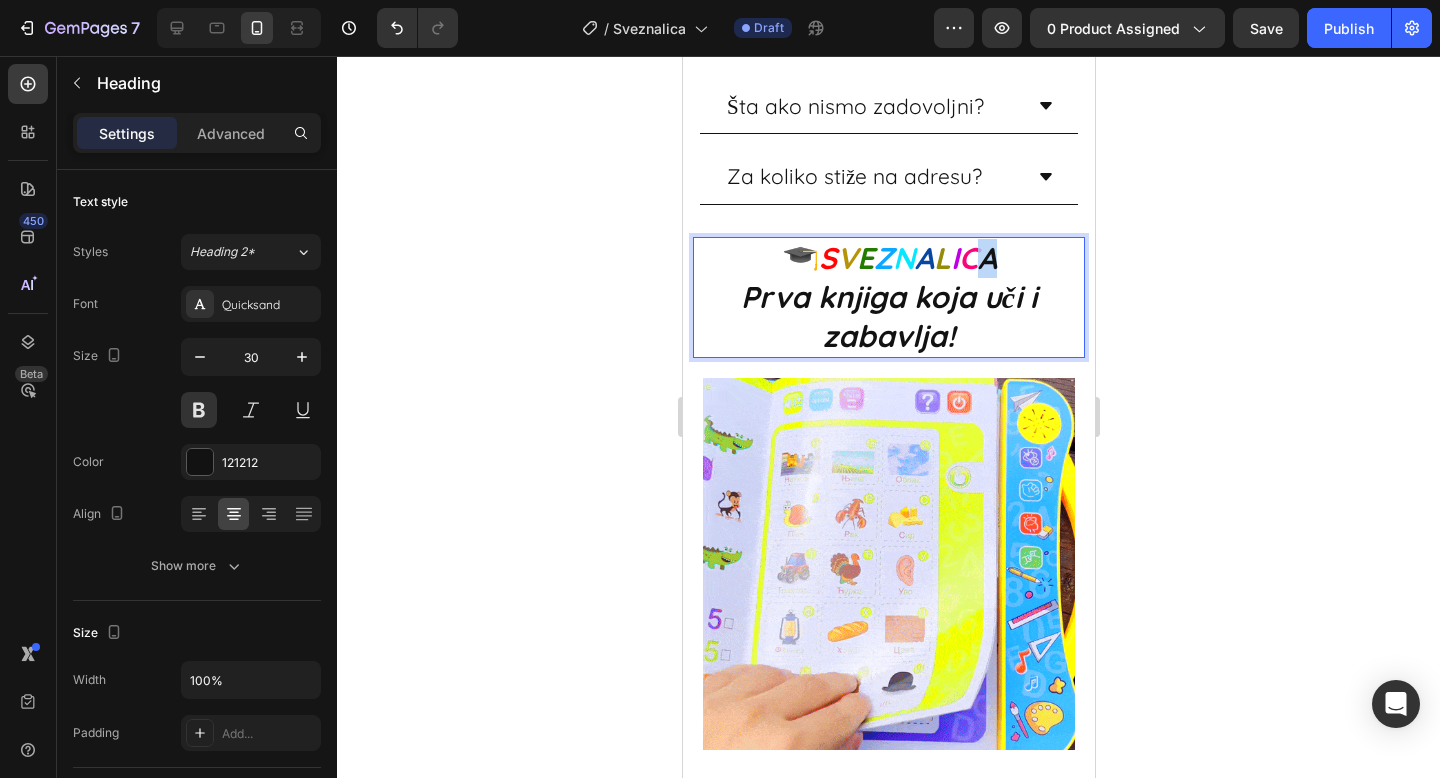 drag, startPoint x: 991, startPoint y: 259, endPoint x: 979, endPoint y: 261, distance: 12.165525 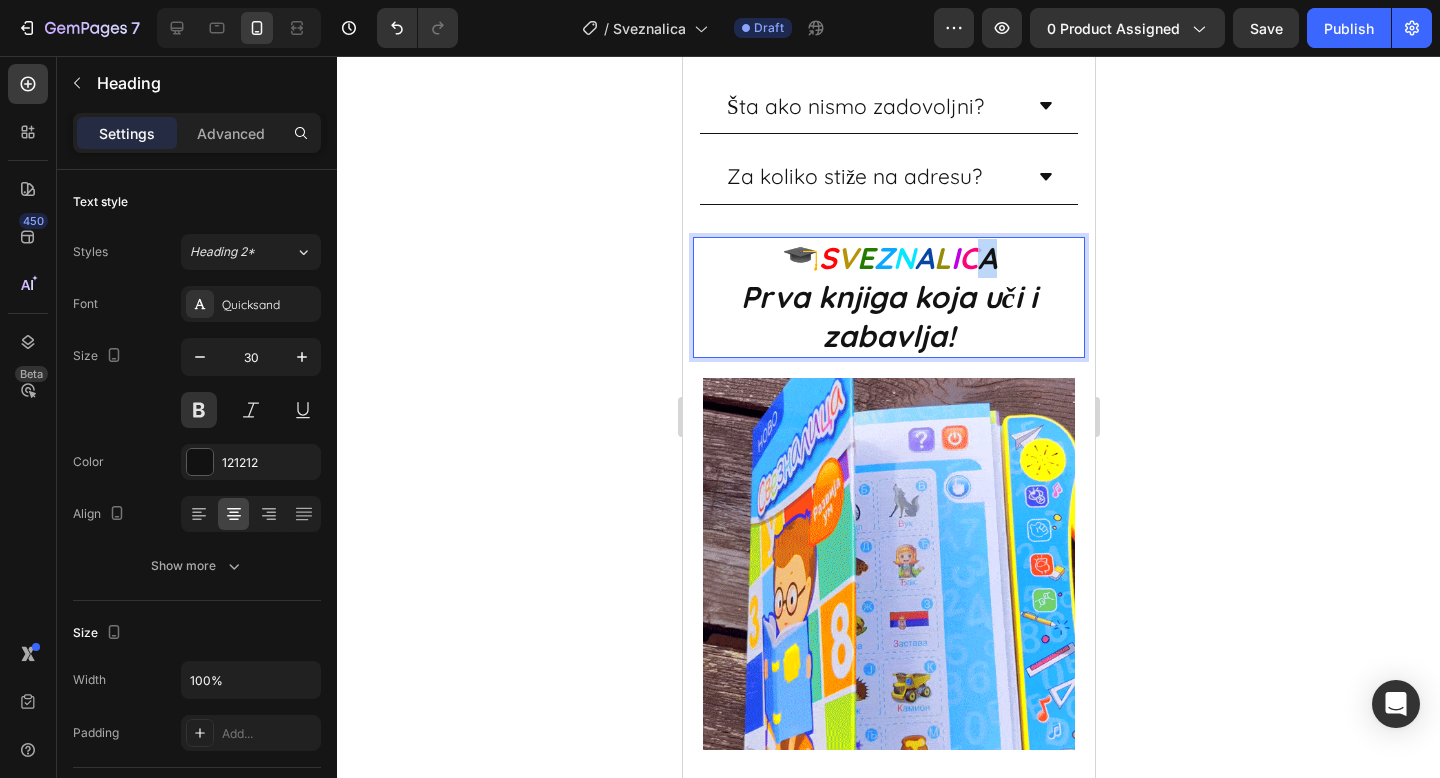 click on "A" at bounding box center (986, 258) 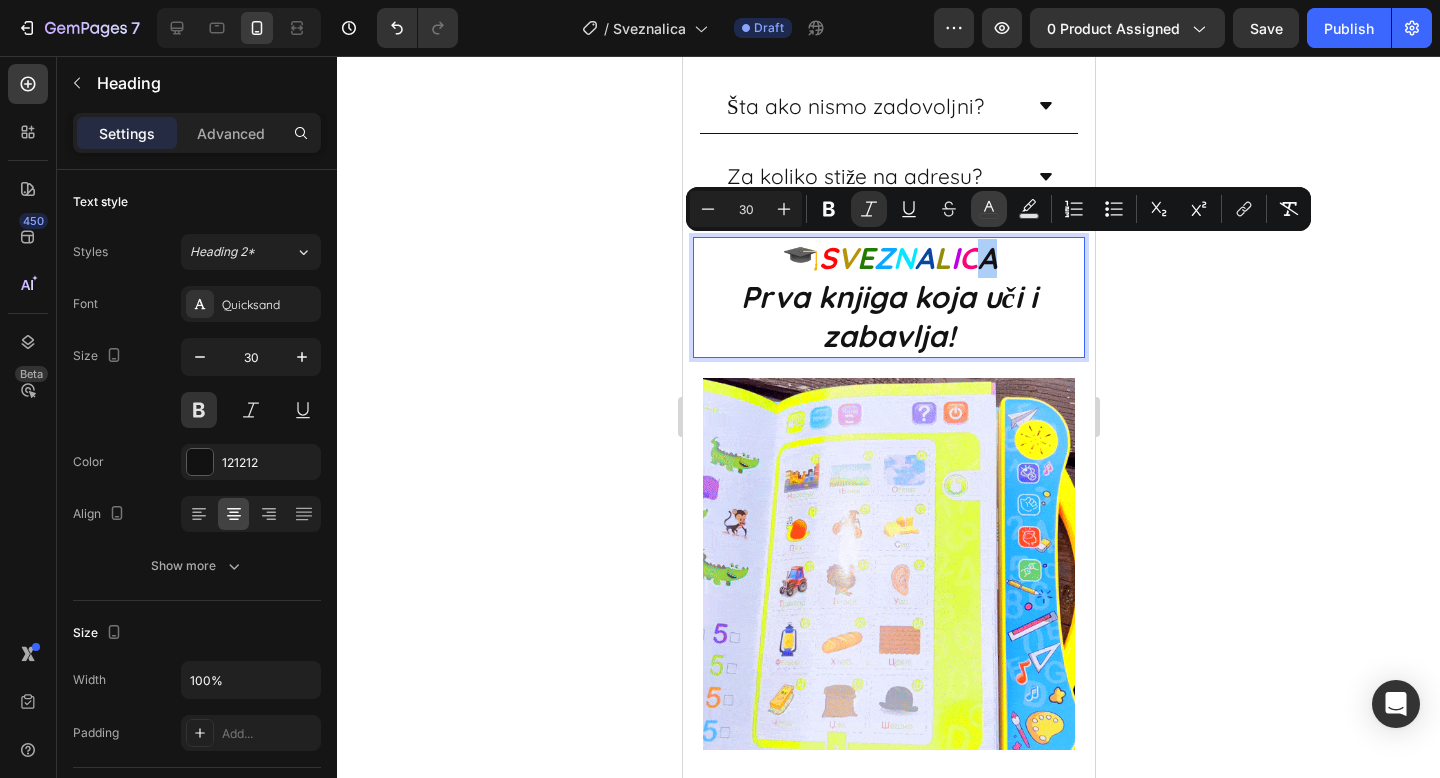 click 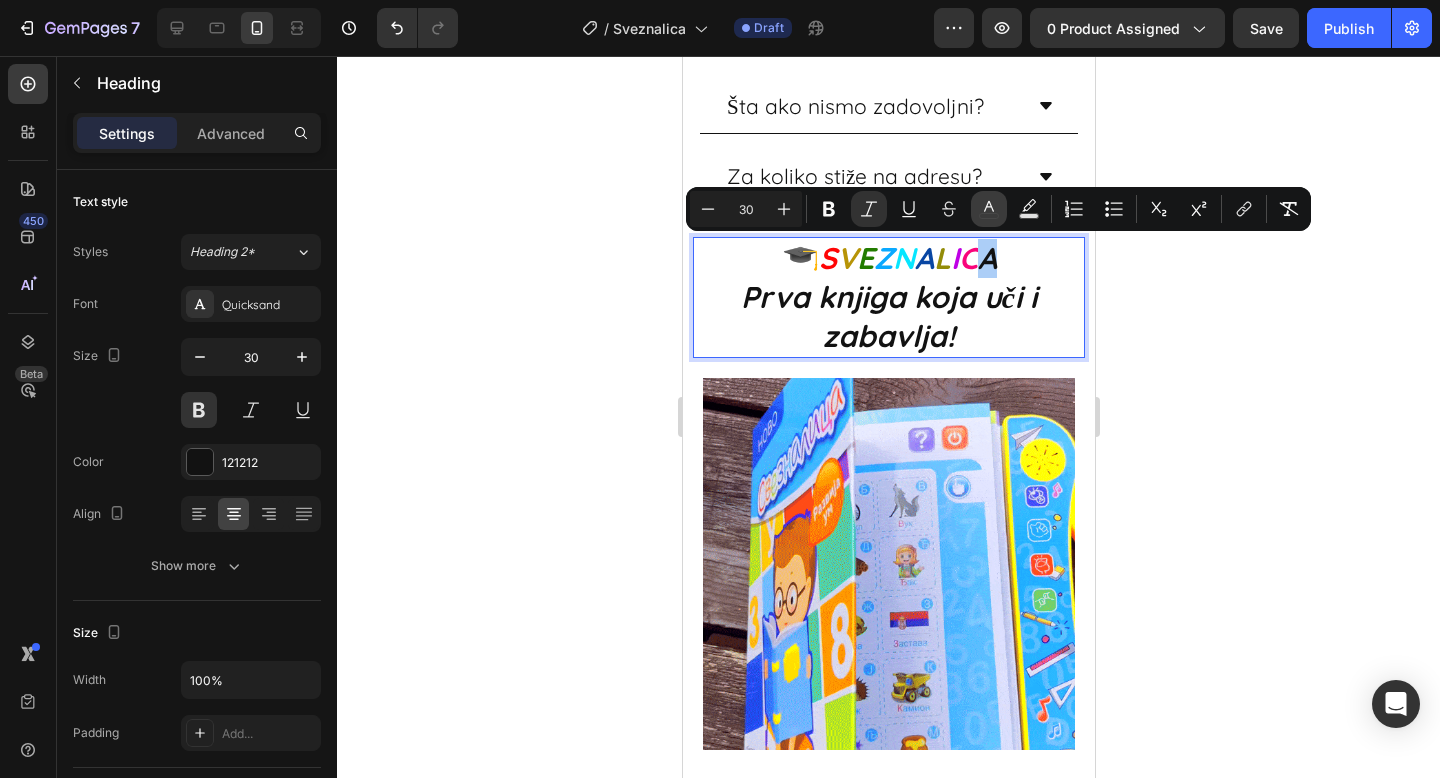 type on "121212" 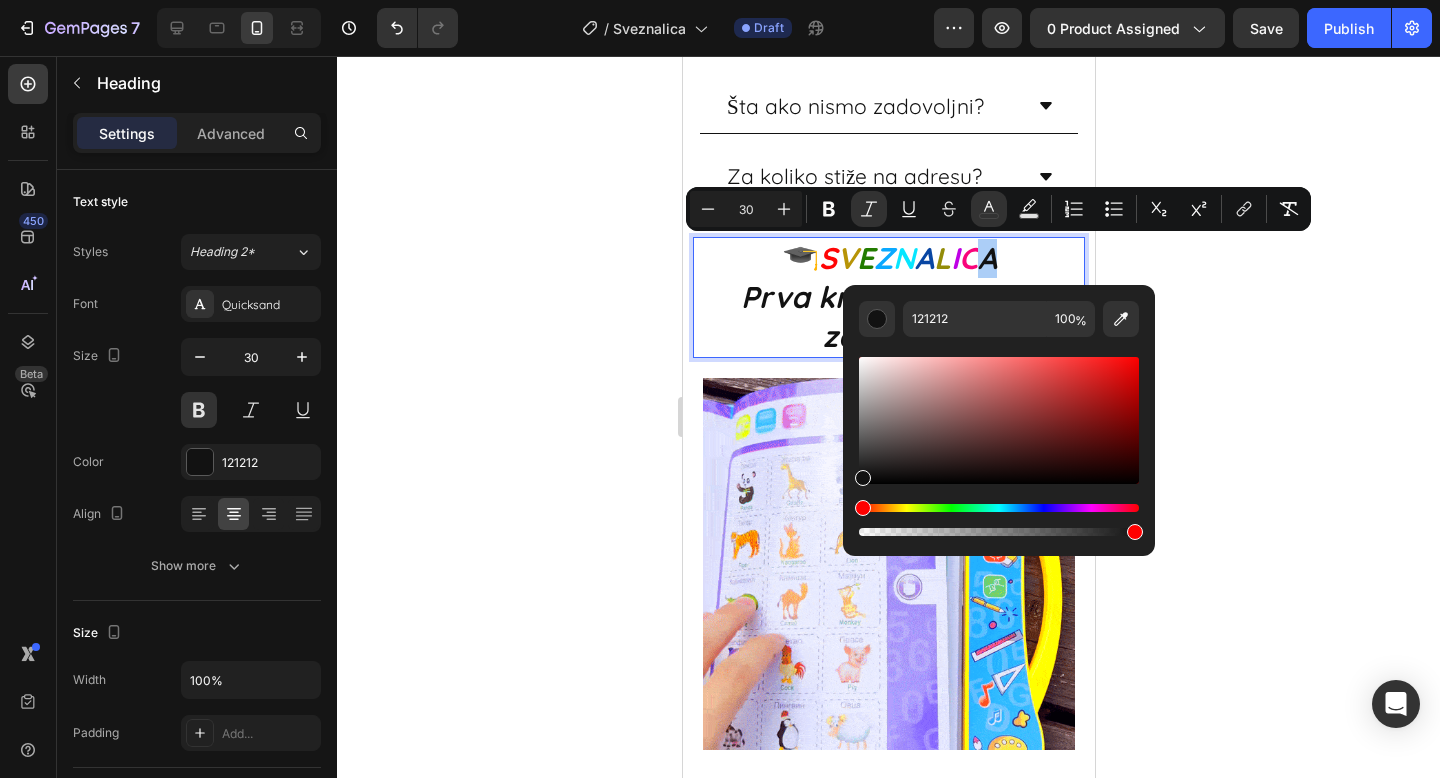 click at bounding box center (999, 508) 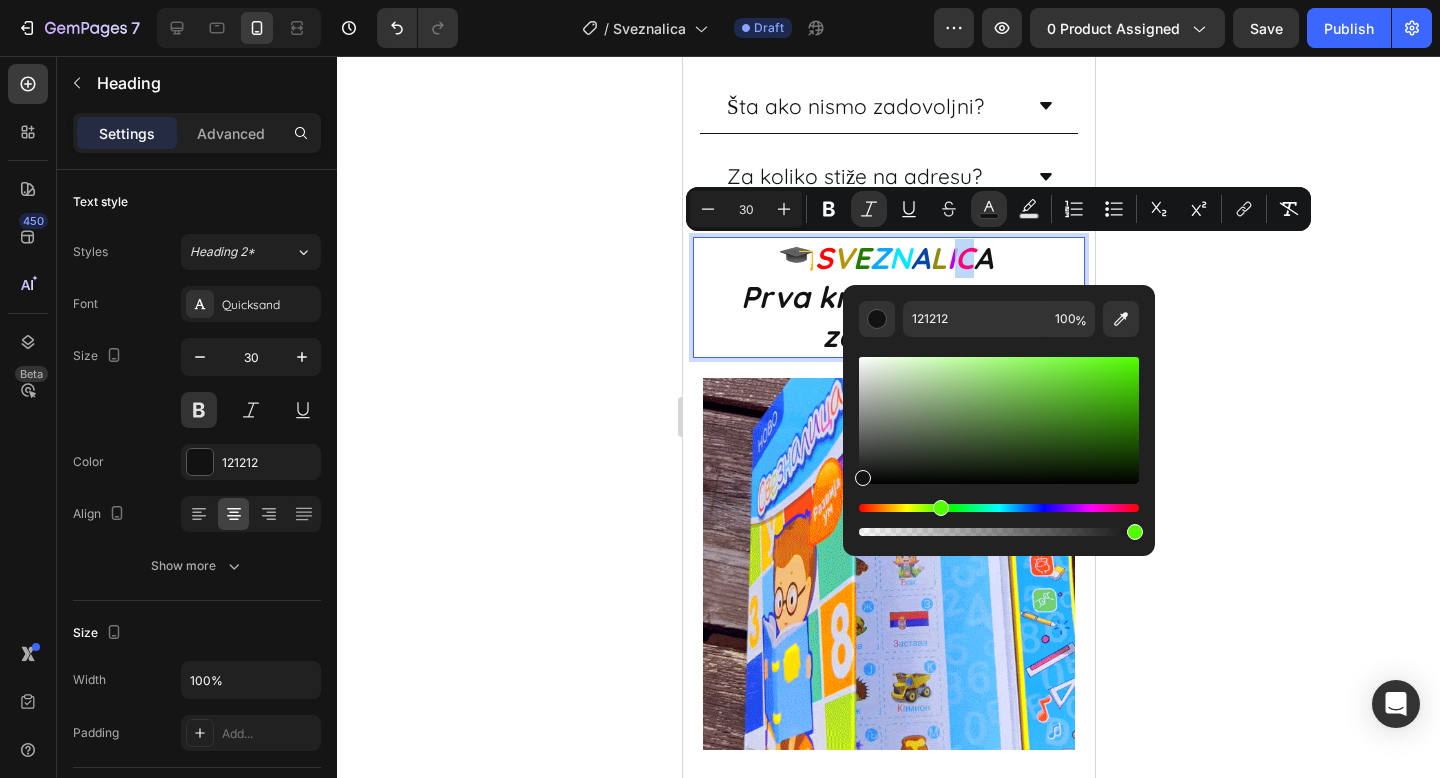 click at bounding box center [999, 508] 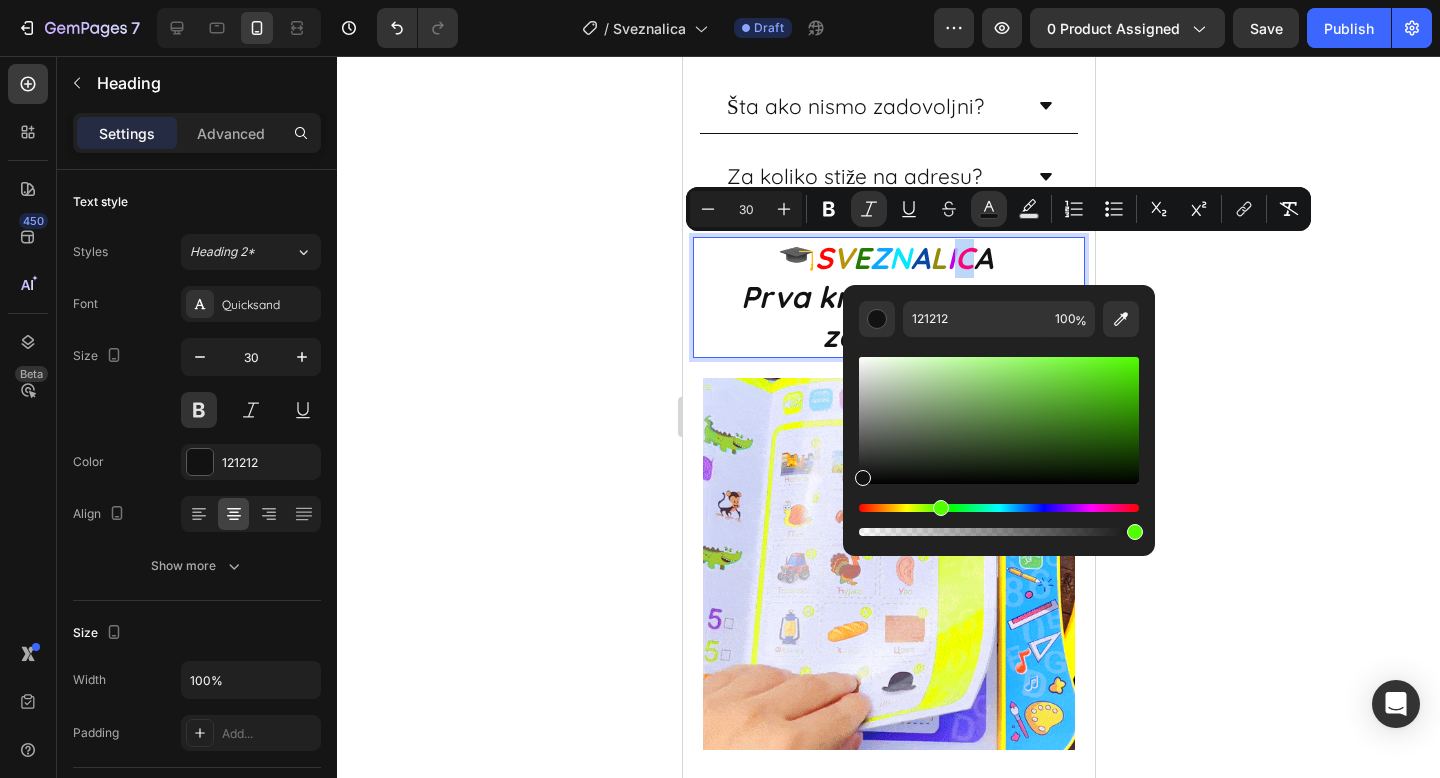 click at bounding box center [999, 420] 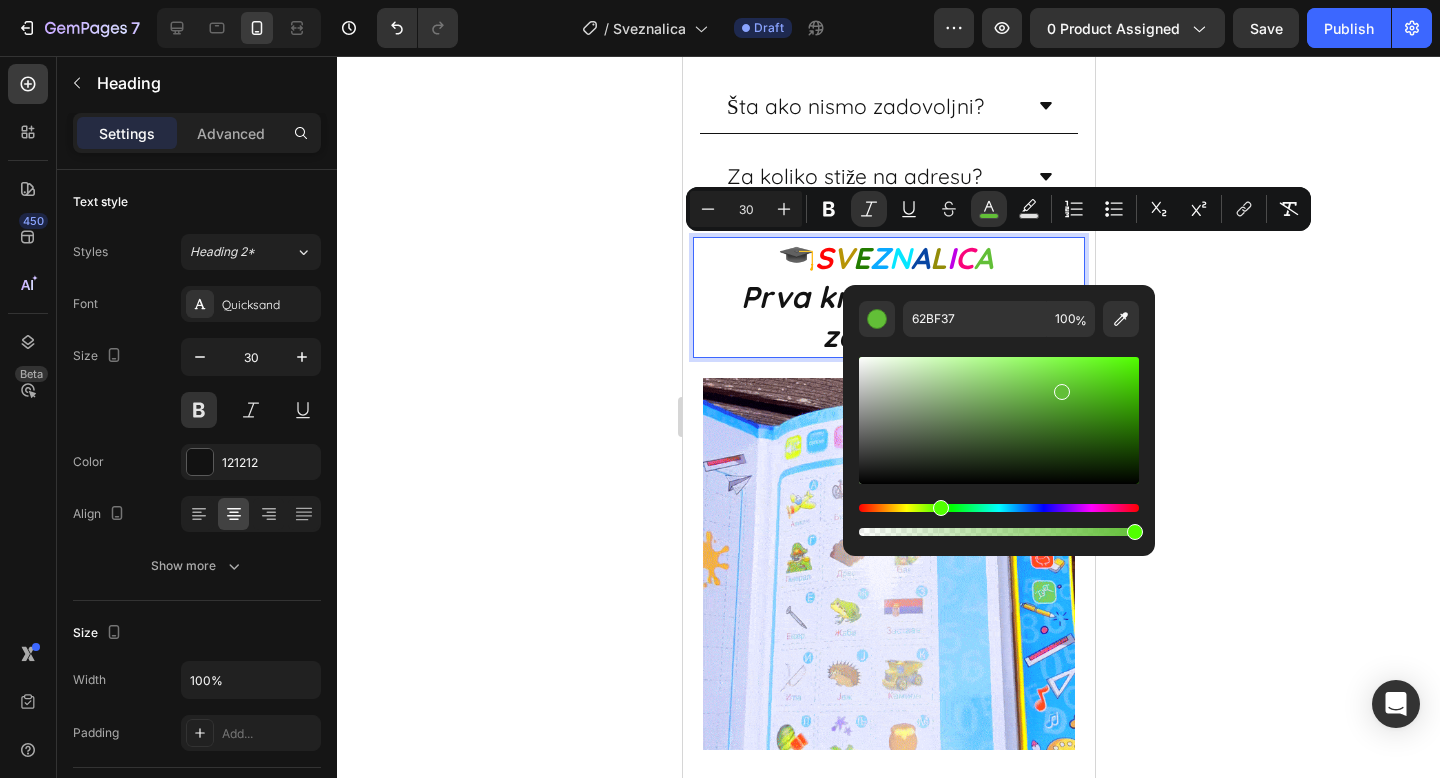 click at bounding box center [999, 420] 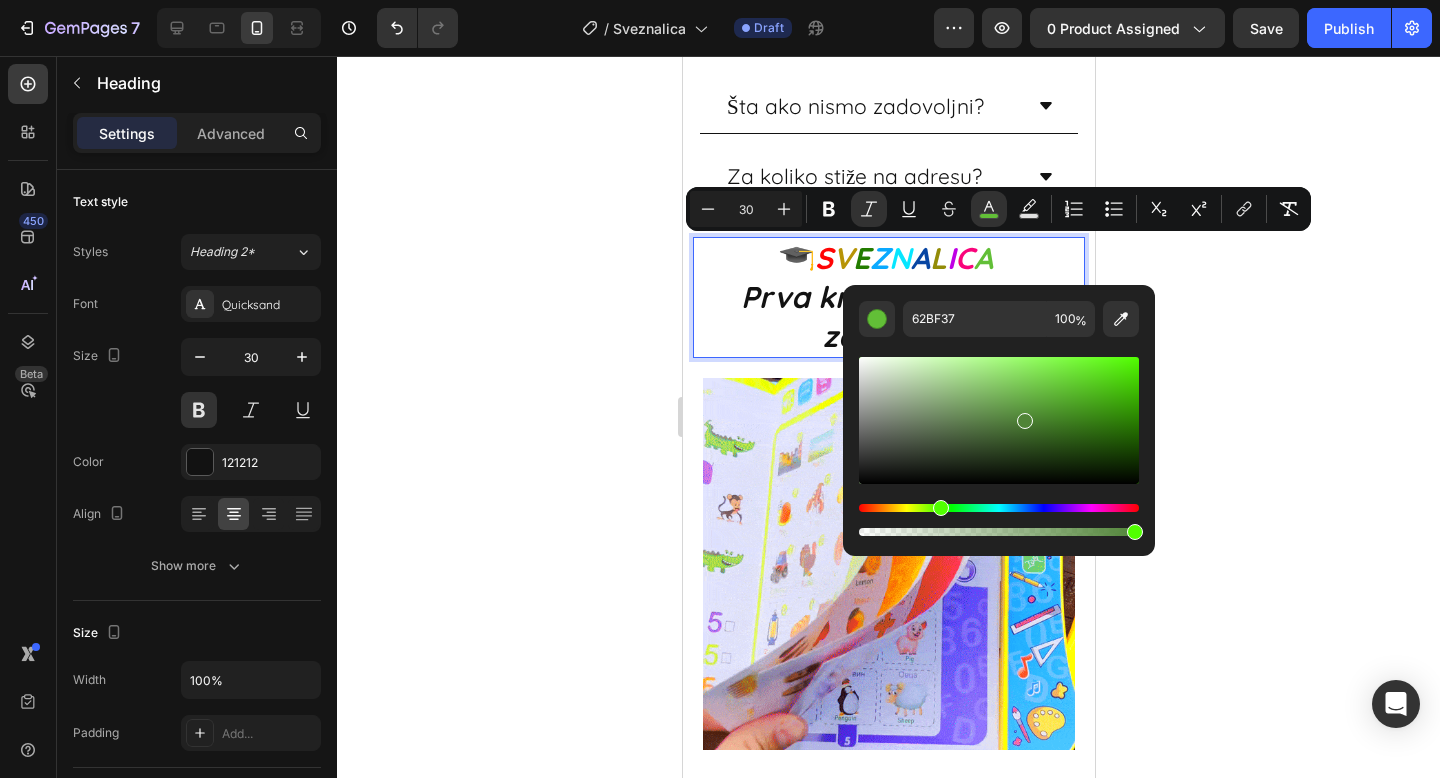 type on "508437" 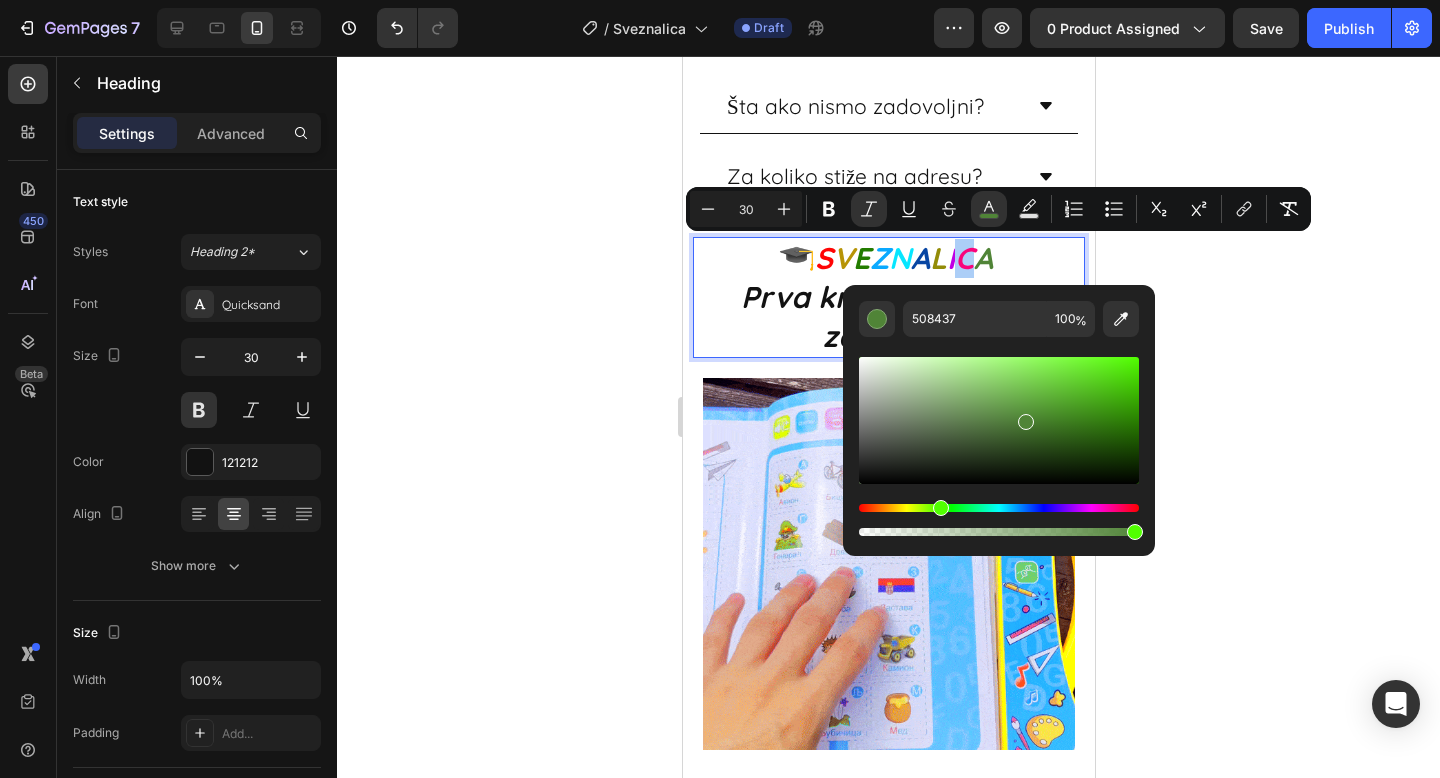click 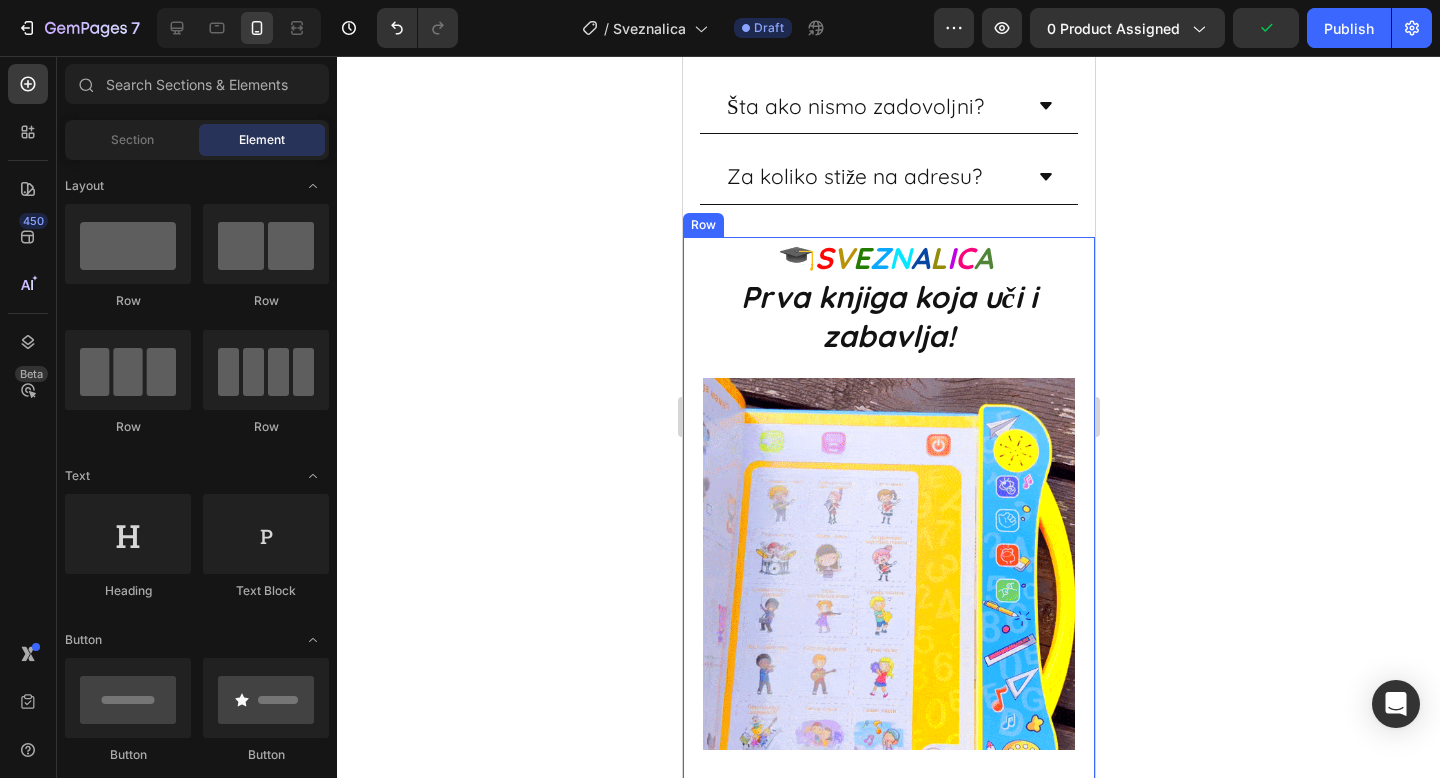 click 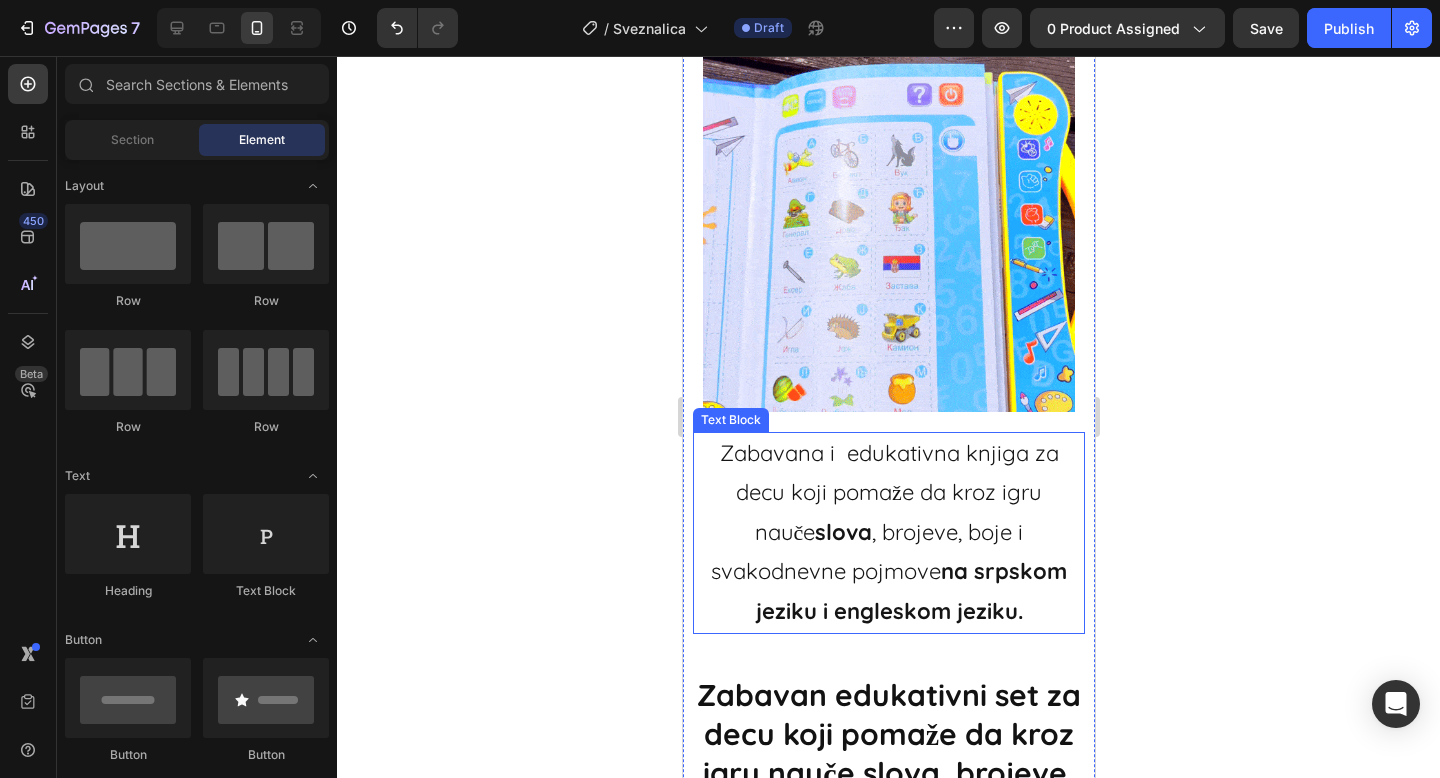 scroll, scrollTop: 2040, scrollLeft: 0, axis: vertical 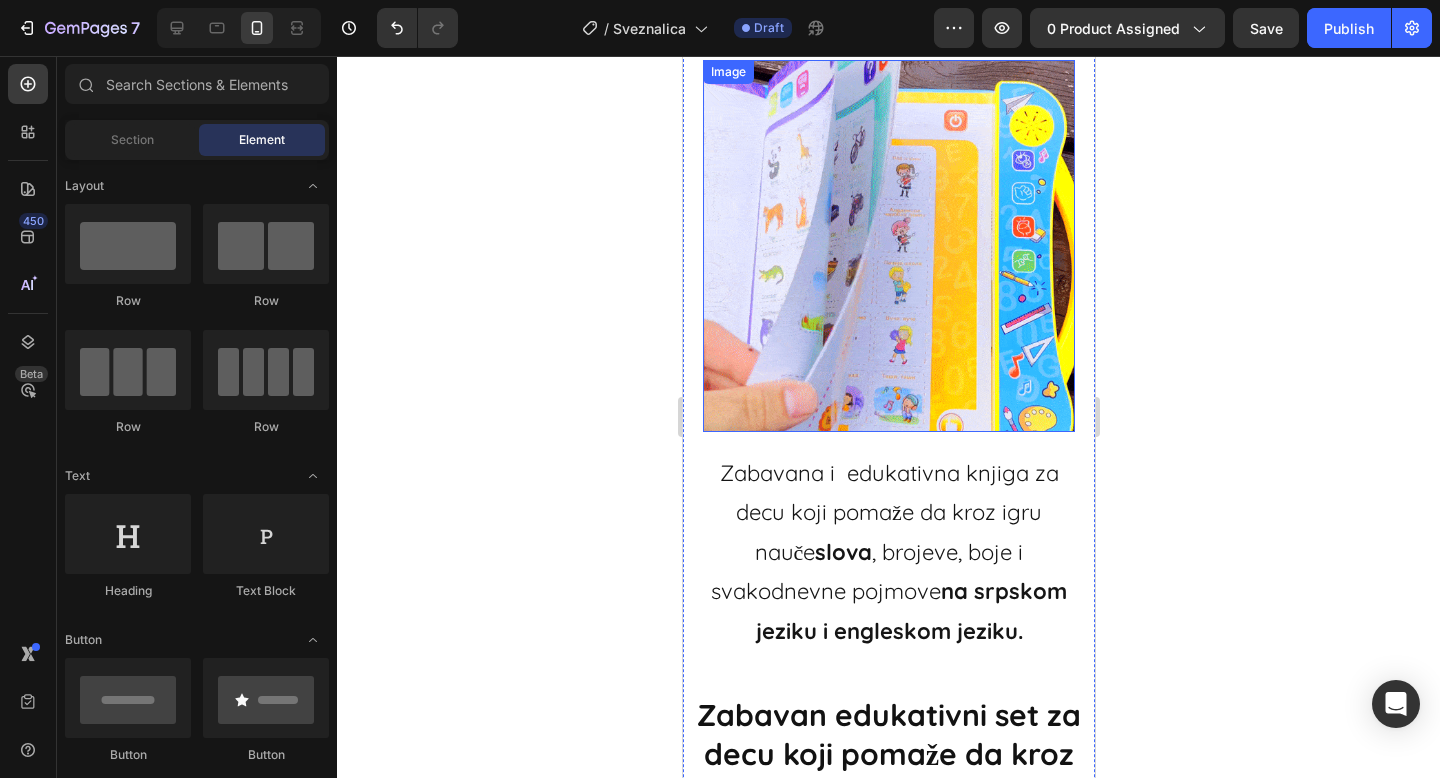 click at bounding box center (888, 246) 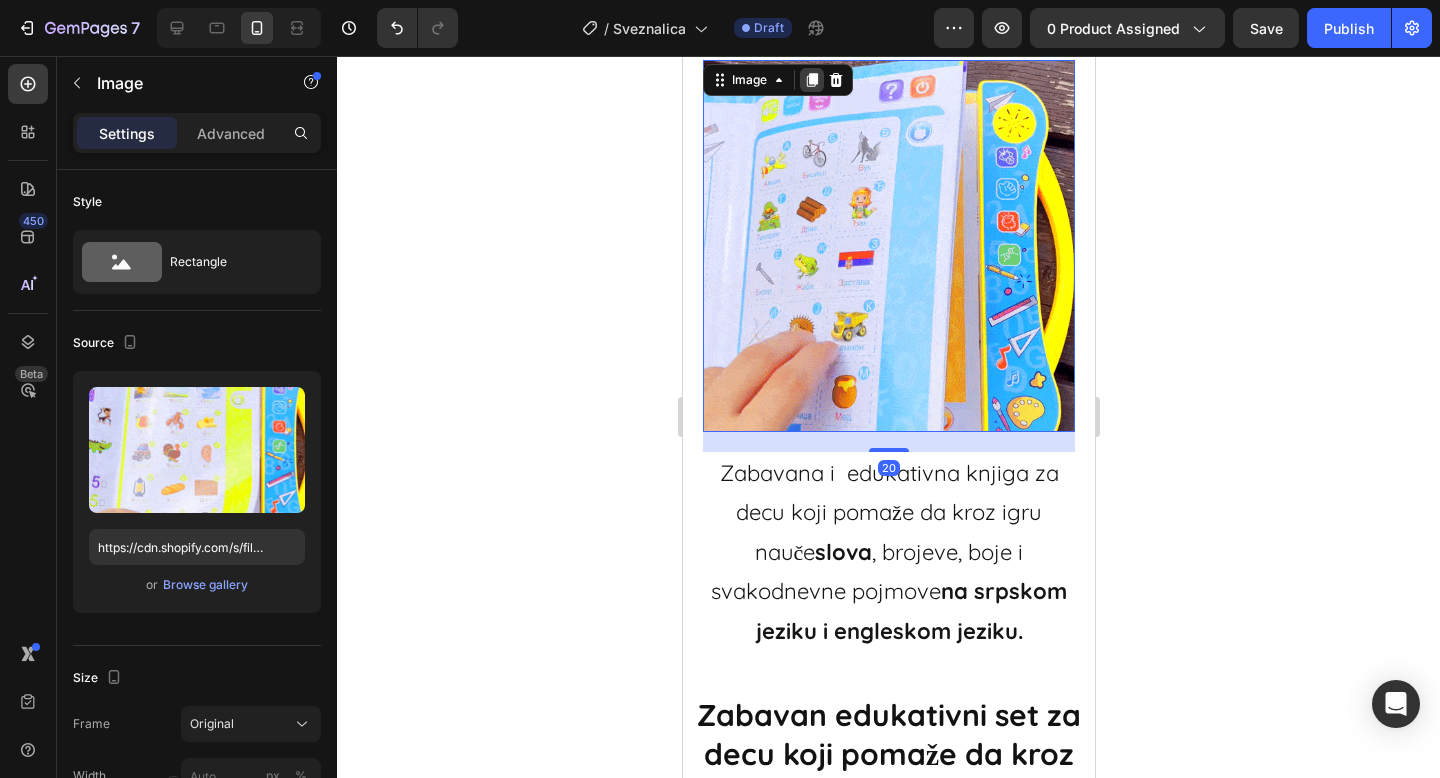 click at bounding box center [811, 80] 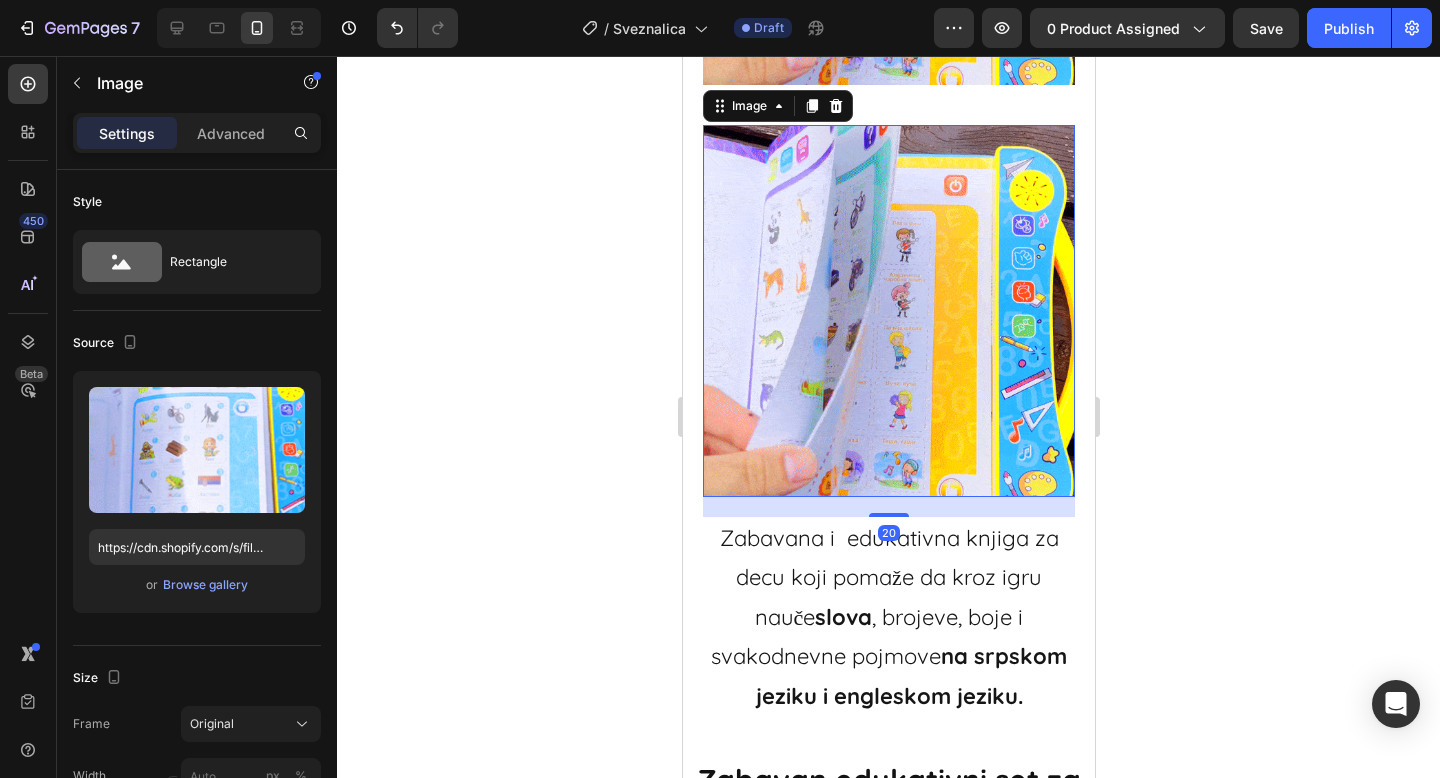 scroll, scrollTop: 2447, scrollLeft: 0, axis: vertical 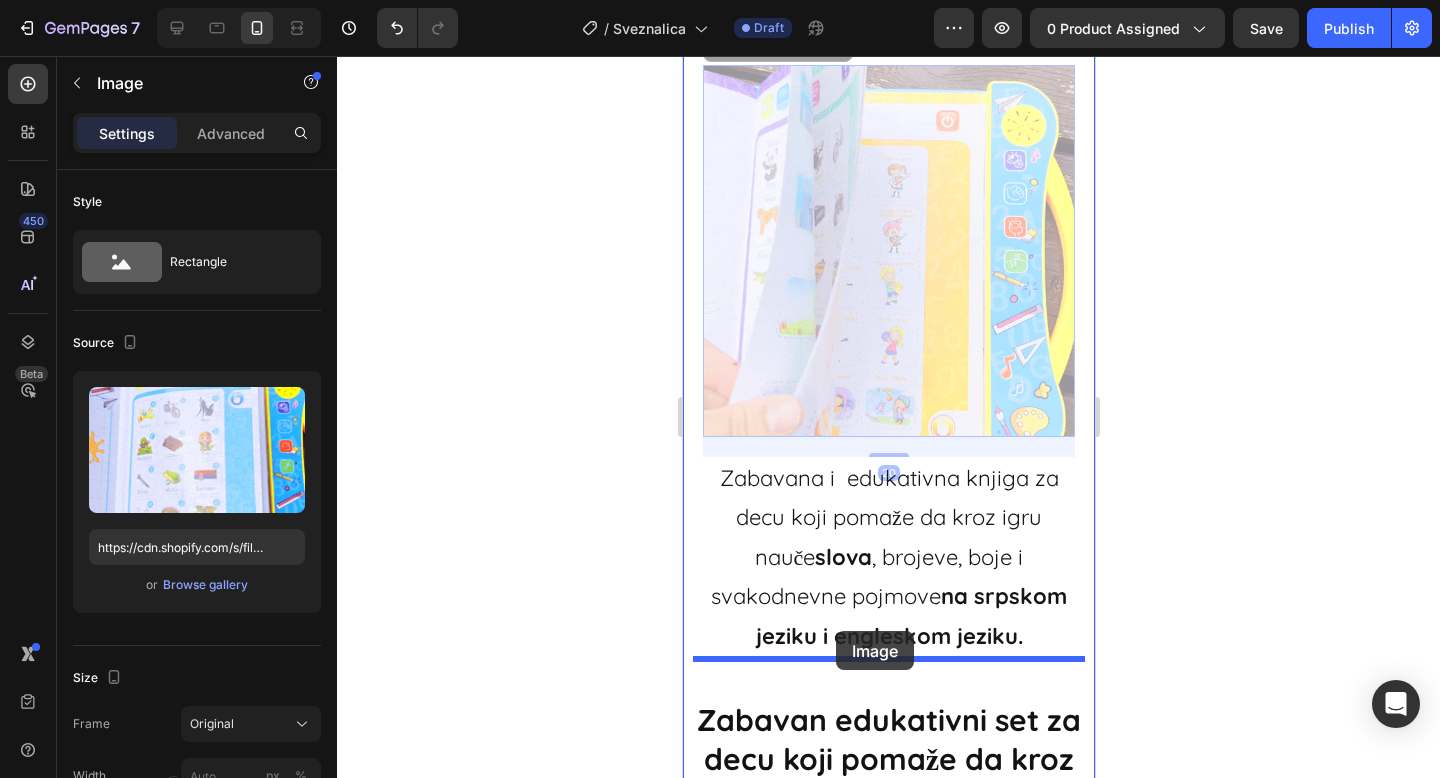 drag, startPoint x: 836, startPoint y: 305, endPoint x: 835, endPoint y: 632, distance: 327.00153 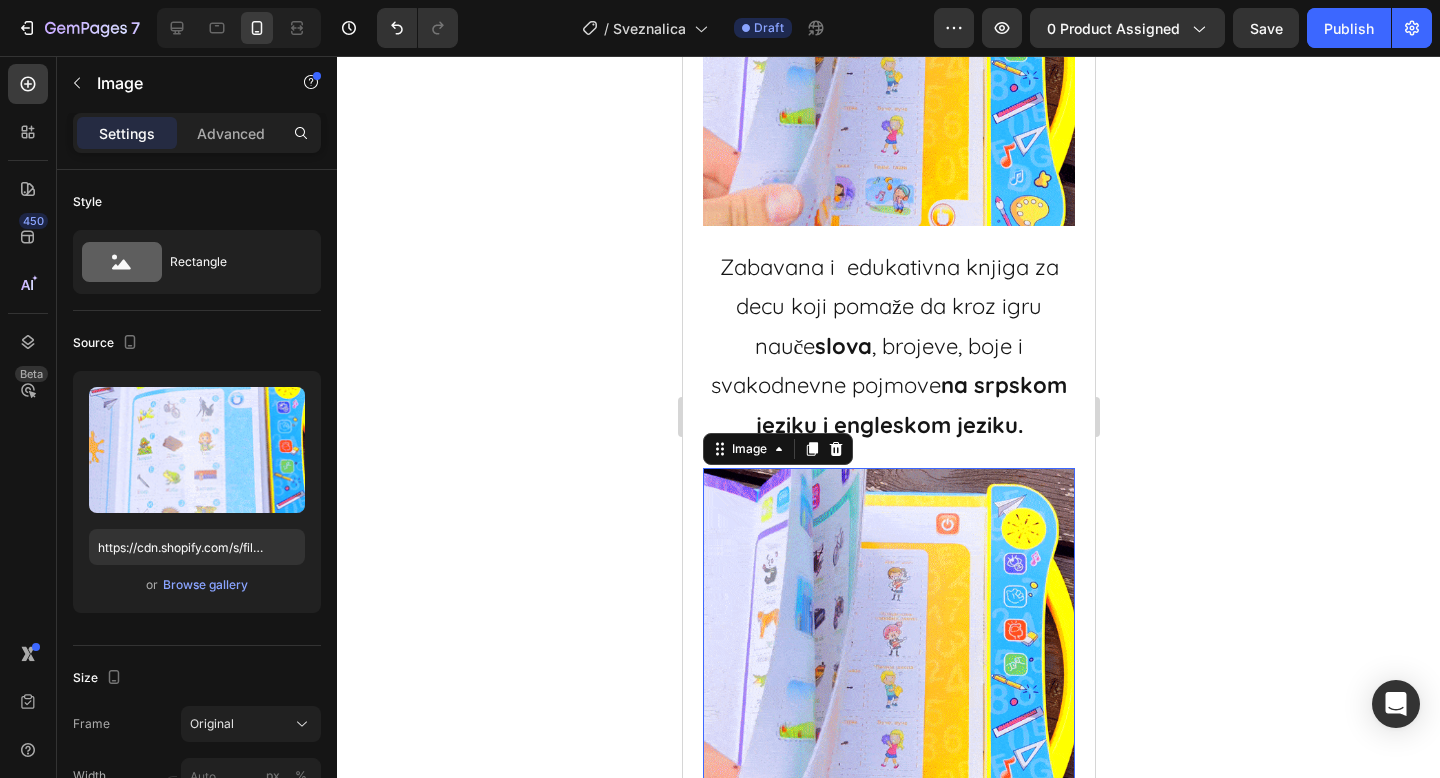 scroll, scrollTop: 2361, scrollLeft: 0, axis: vertical 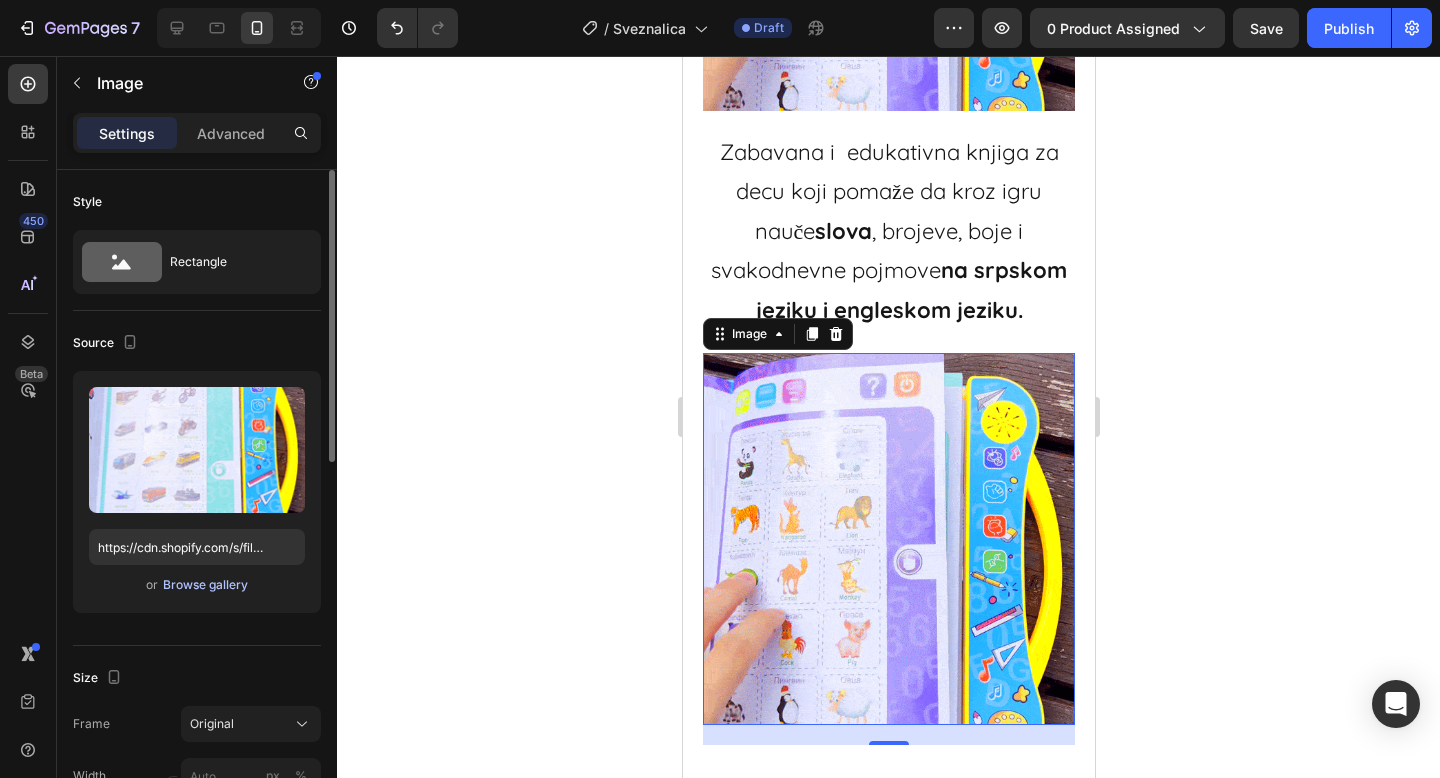 click on "Browse gallery" at bounding box center (205, 585) 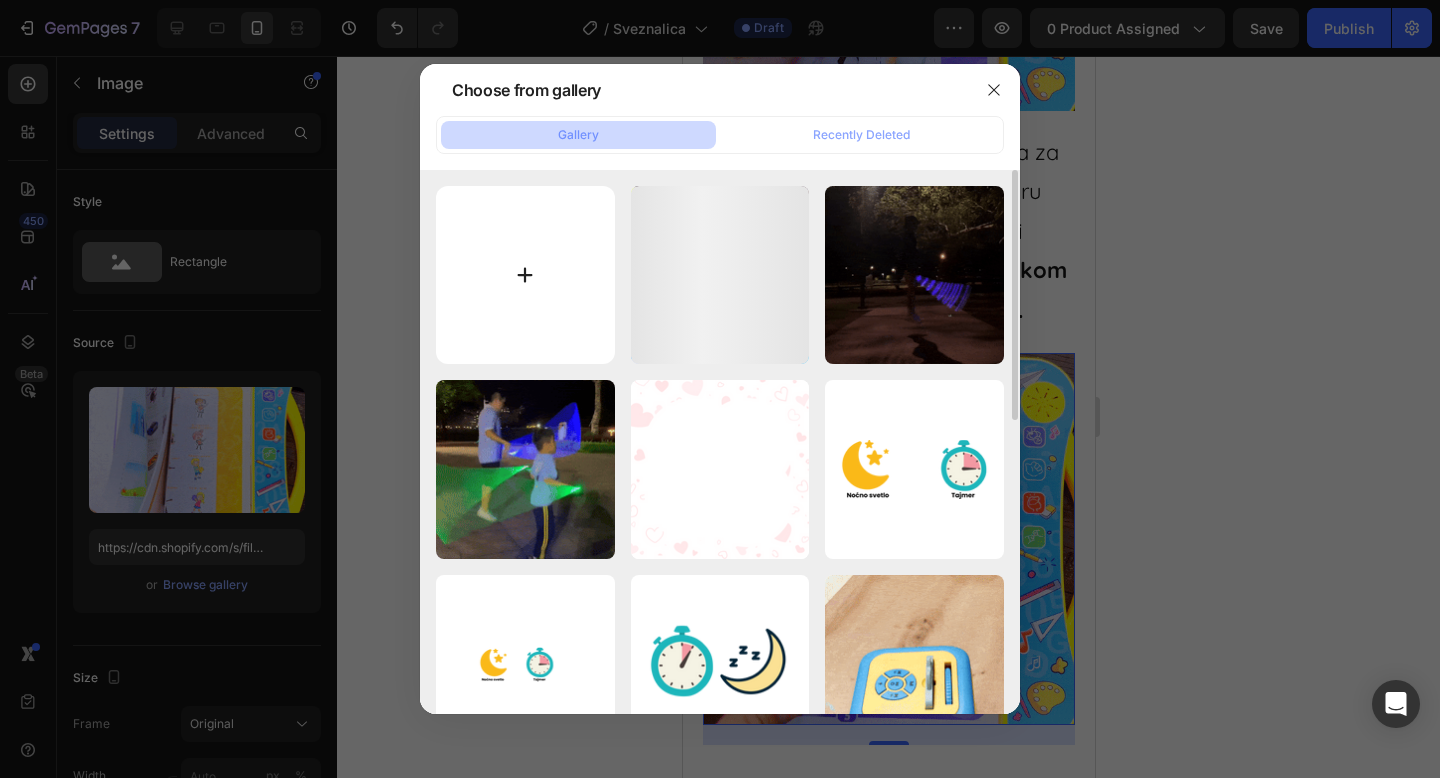 click at bounding box center (525, 275) 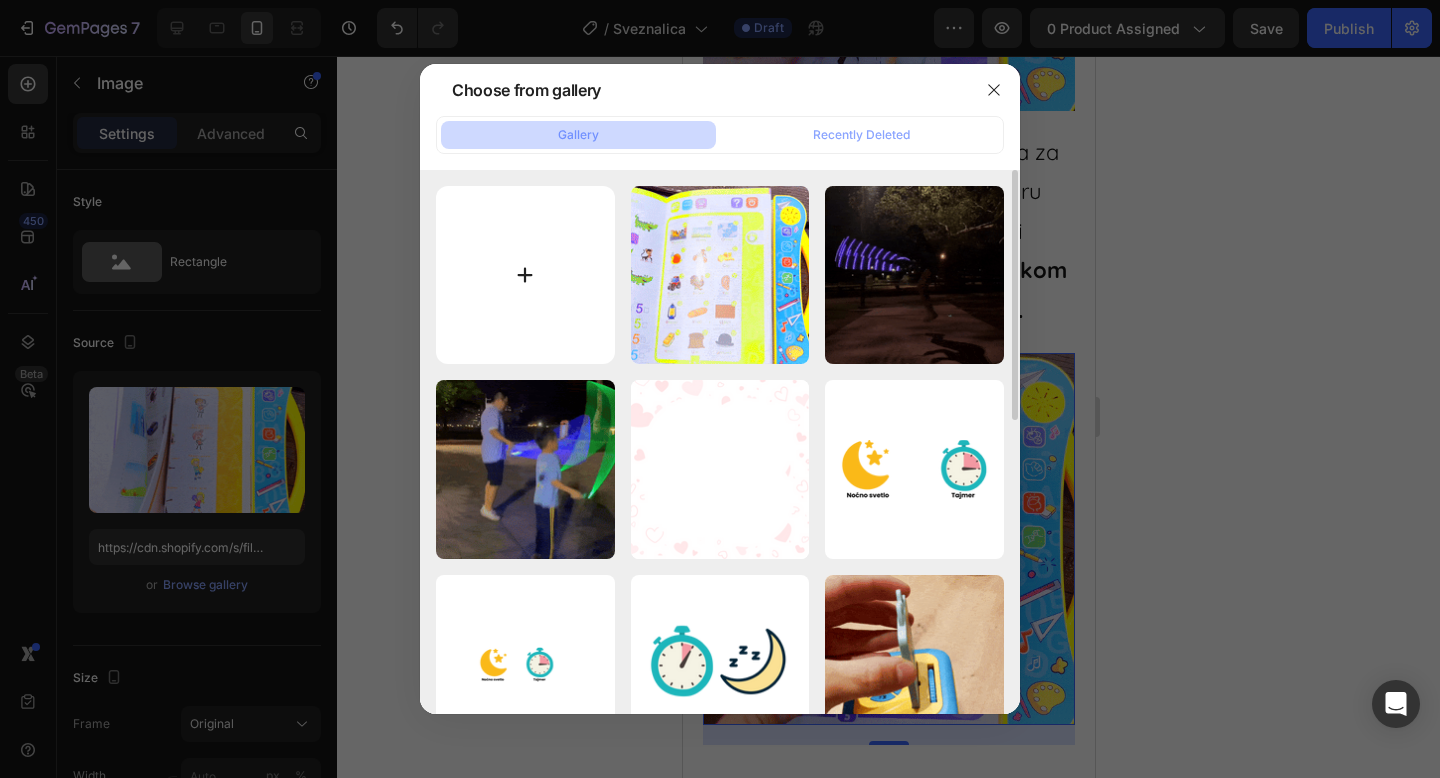 type on "C:\fakepath\19+ STRANICA.png" 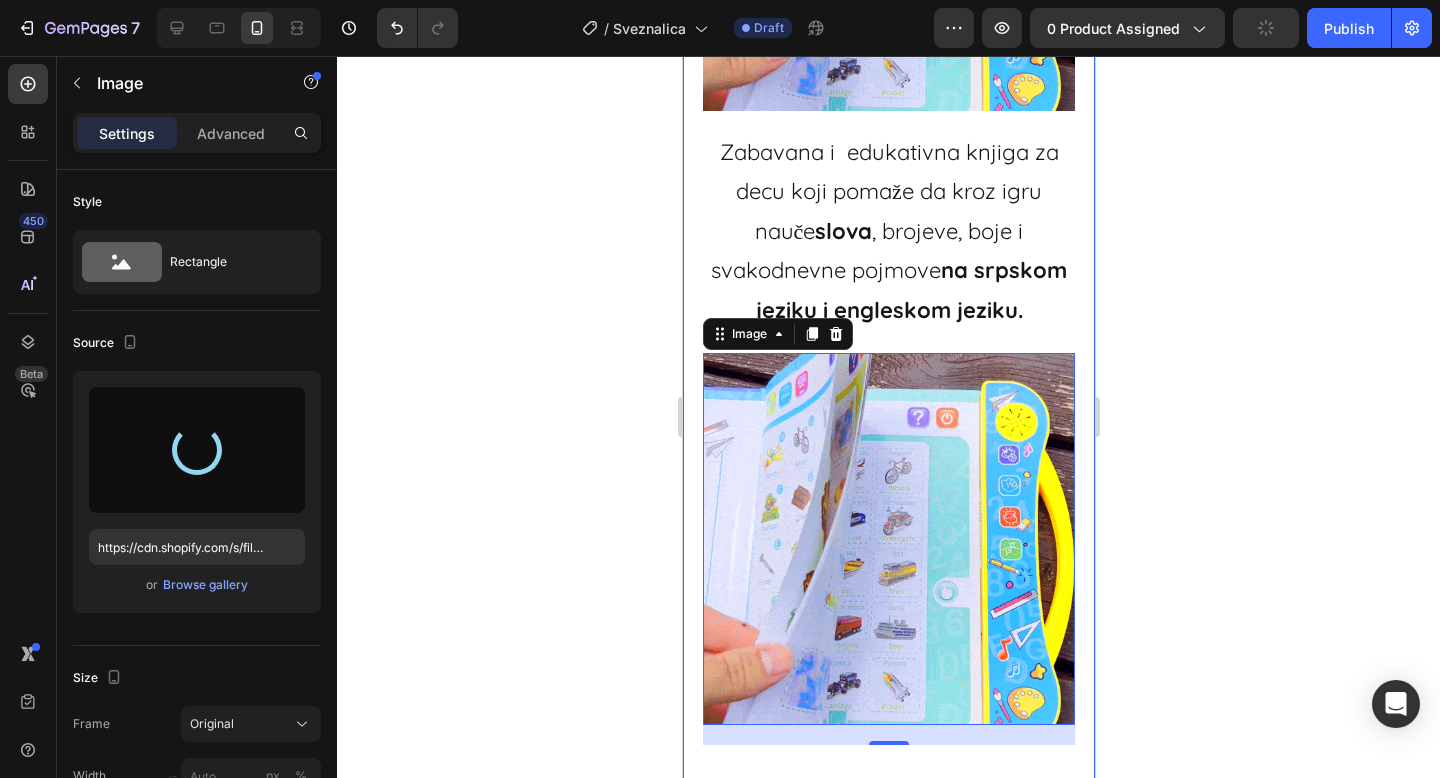 type on "https://cdn.shopify.com/s/files/1/0843/5682/5375/files/gempages_489206579149669515-bf8c7c0e-bbbf-4914-93a6-be3bb1d3c899.png" 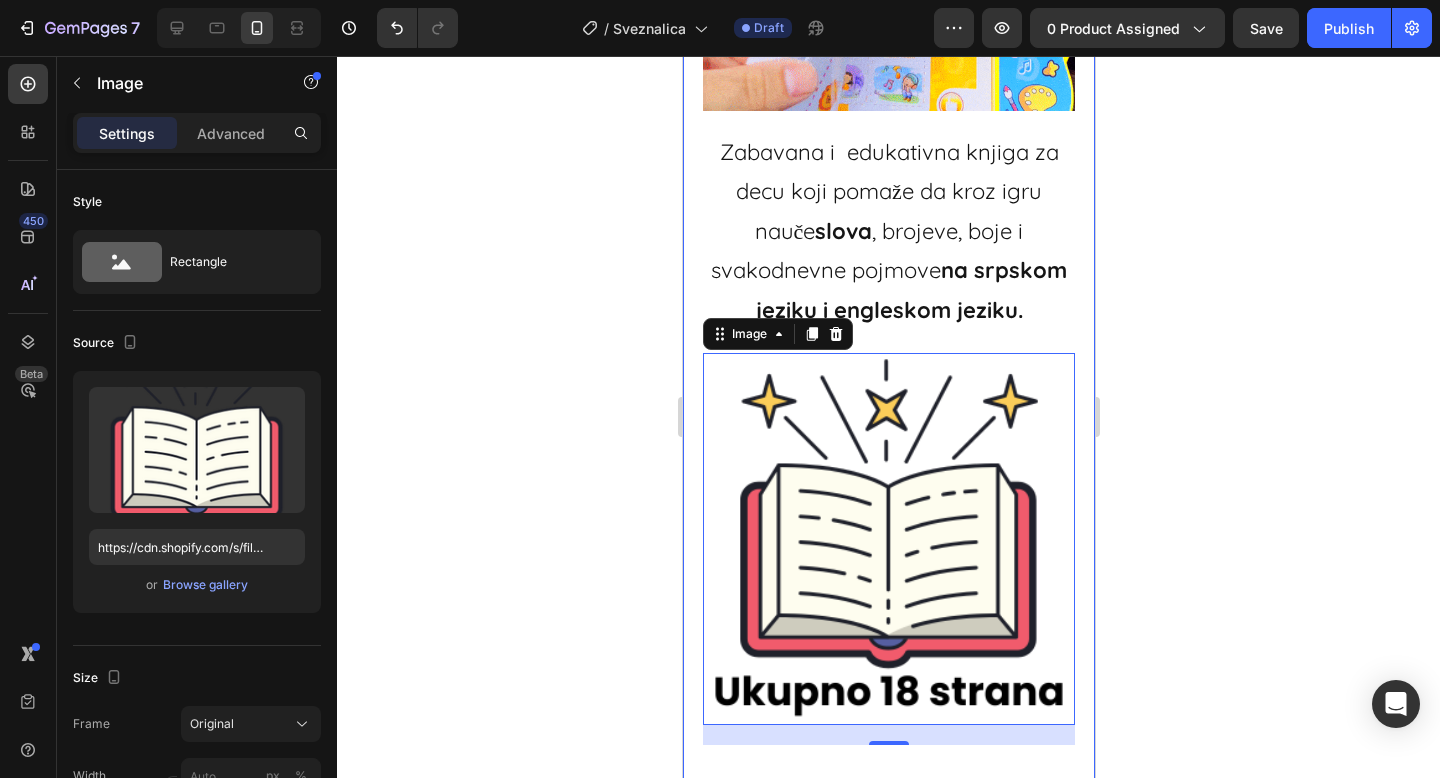 click 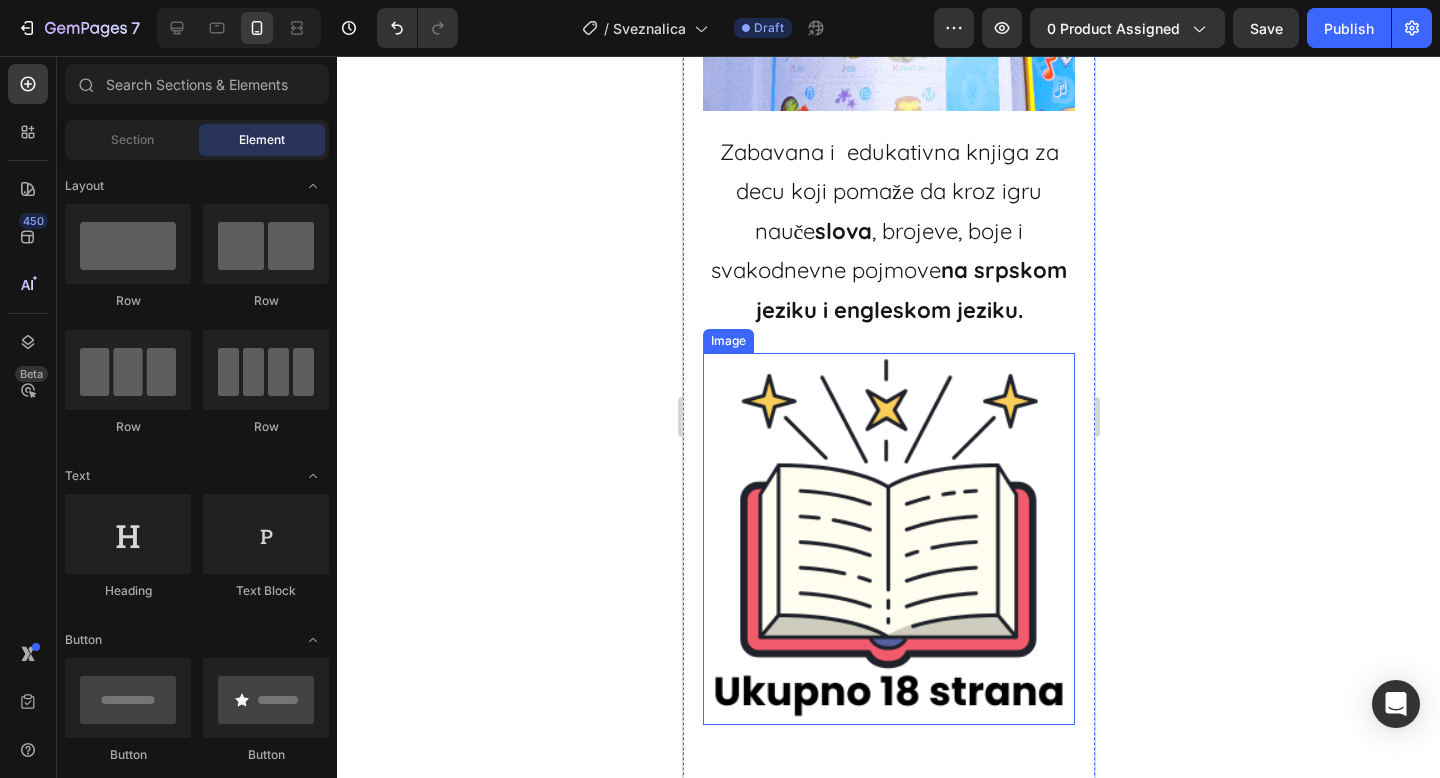 click at bounding box center [888, 539] 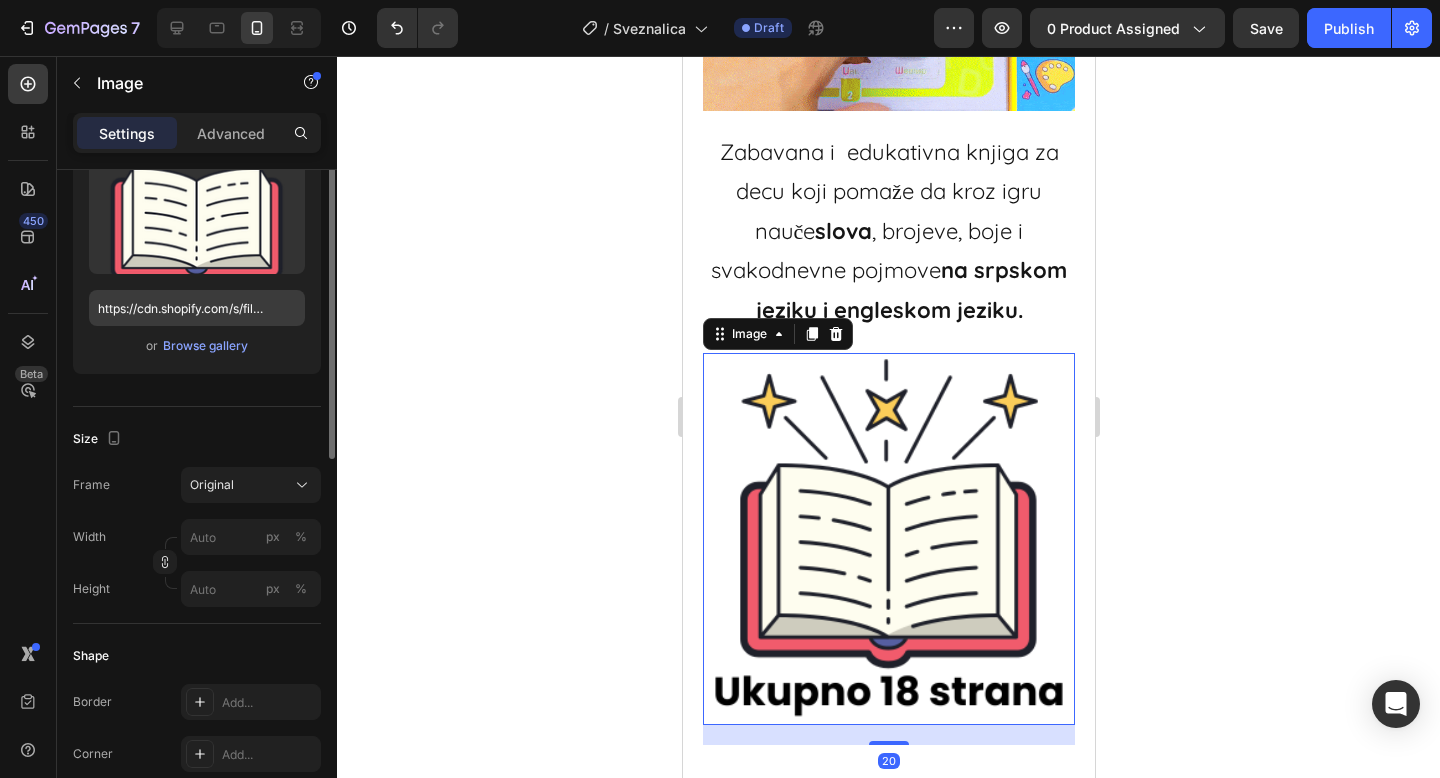 scroll, scrollTop: 340, scrollLeft: 0, axis: vertical 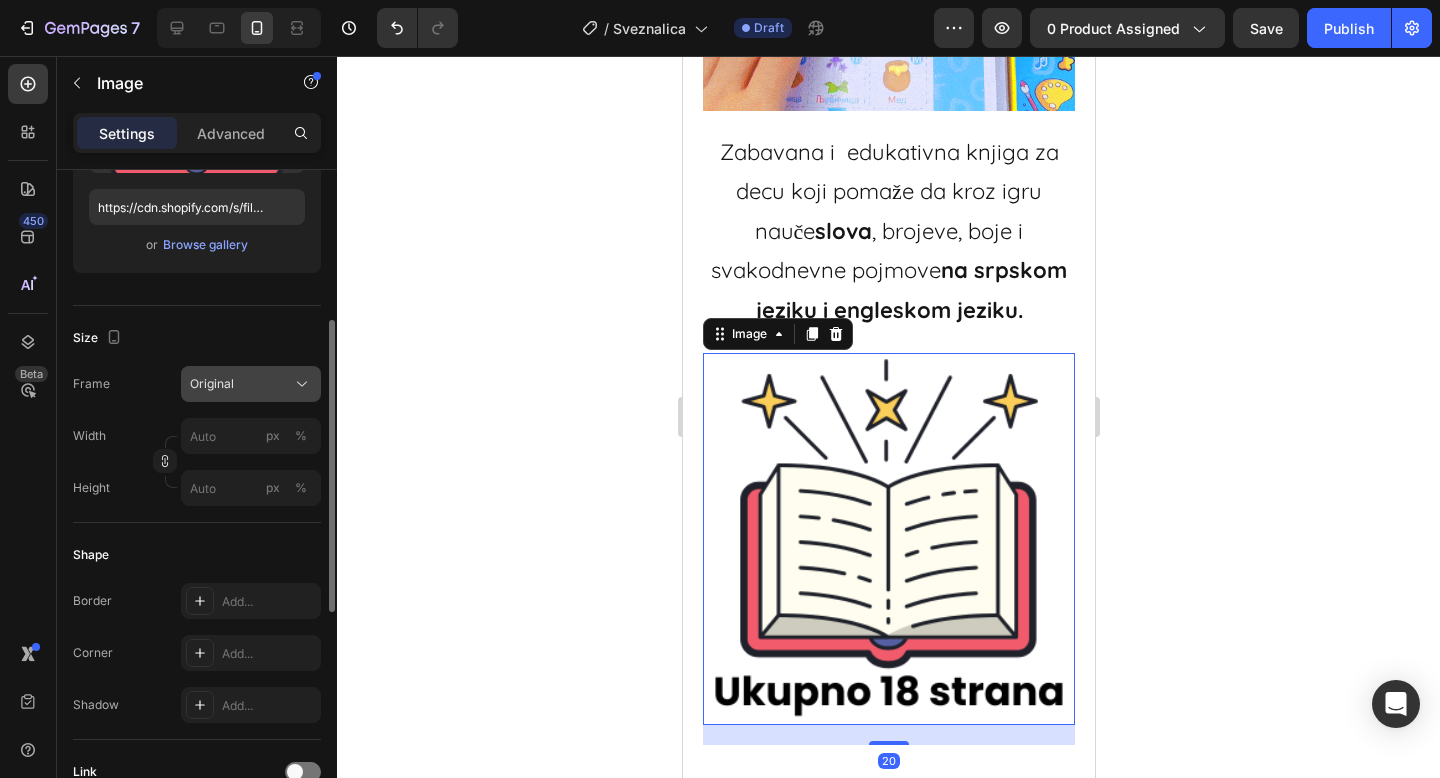 click on "Original" at bounding box center [251, 384] 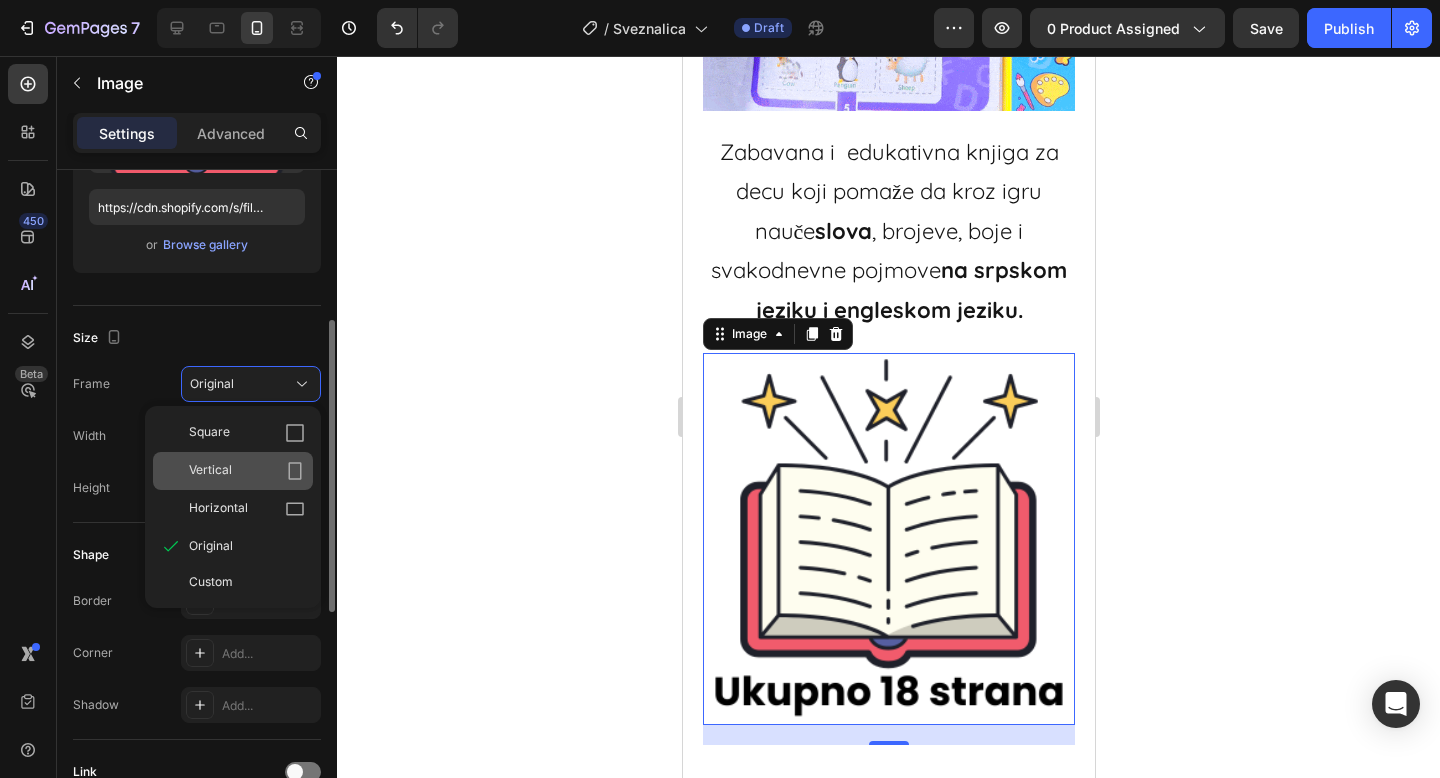 click on "Vertical" 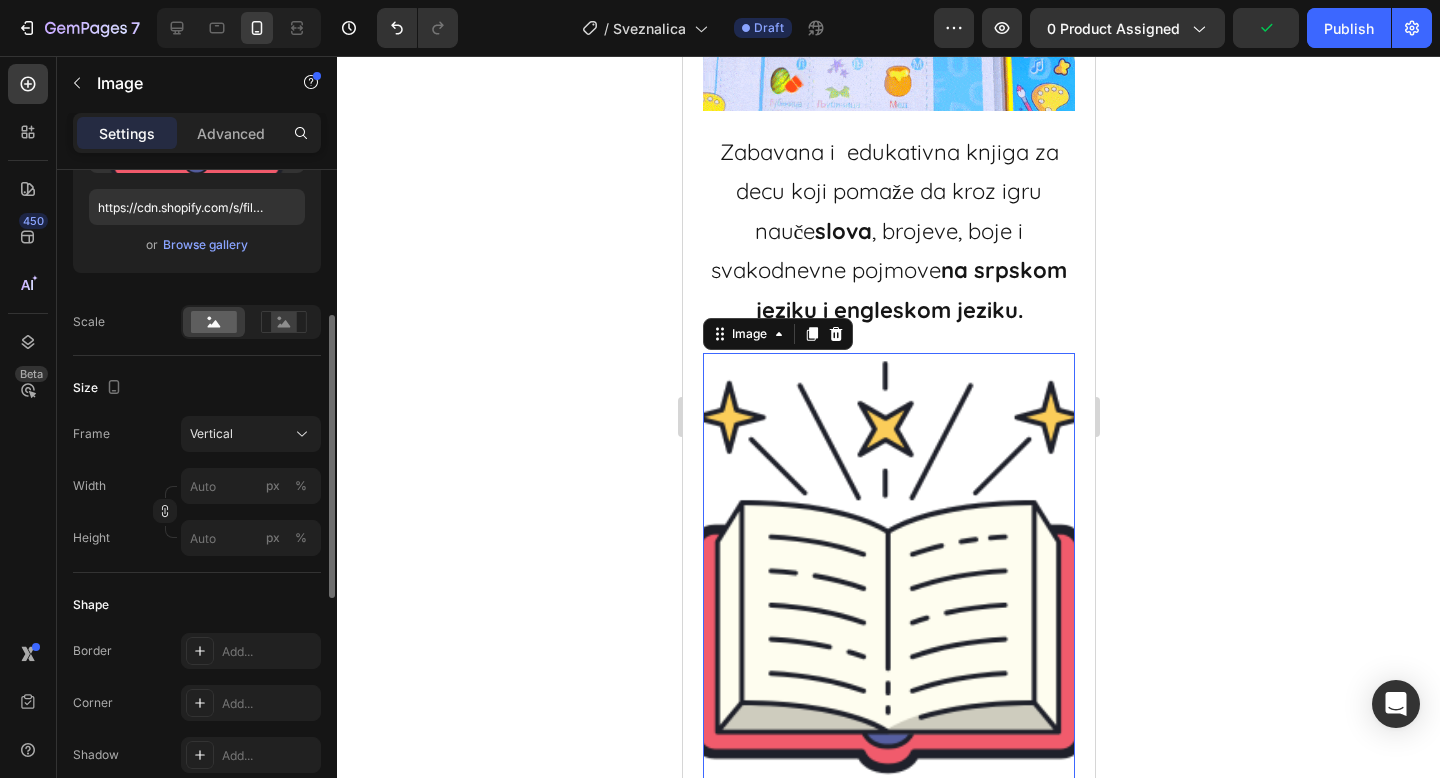 click on "Frame Vertical Width px % Height px %" 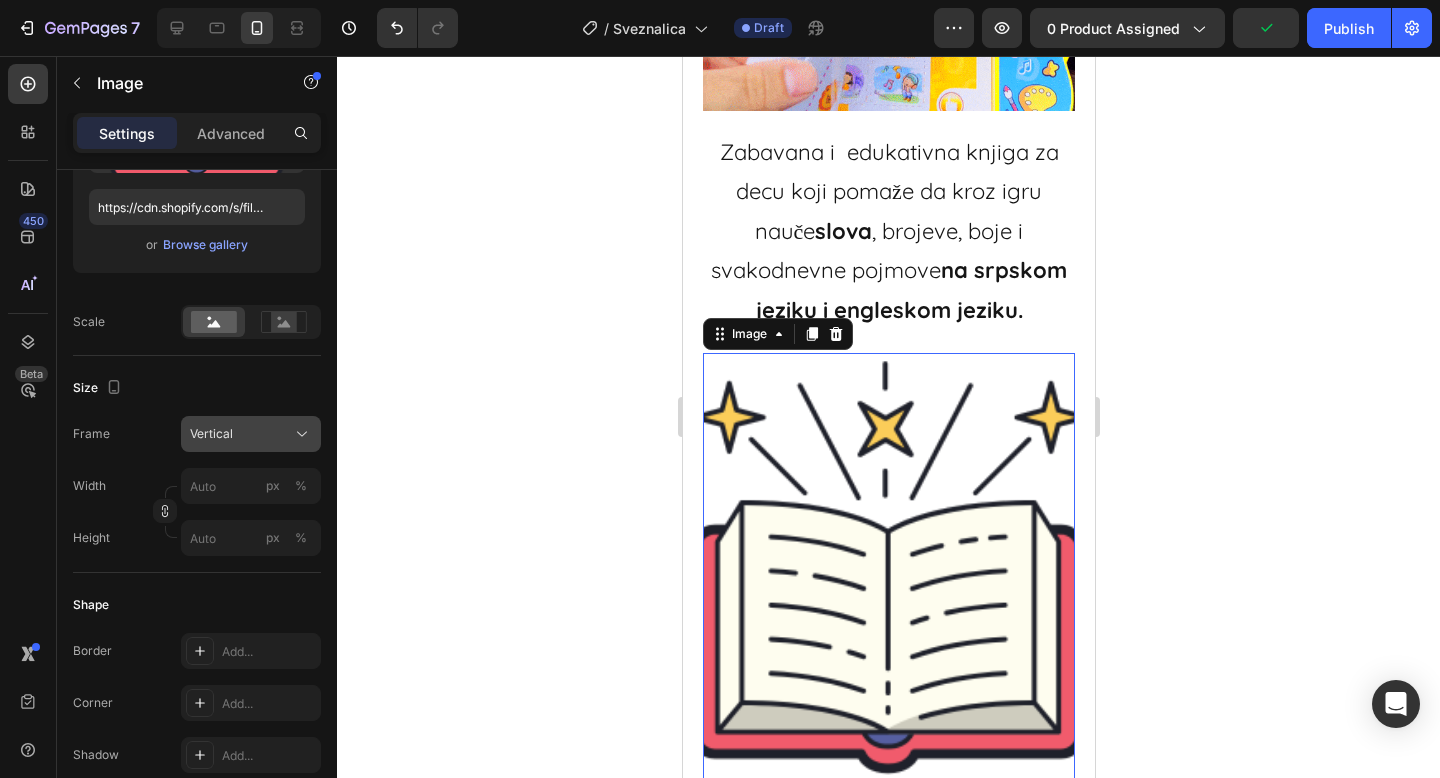 click on "Vertical" at bounding box center (211, 434) 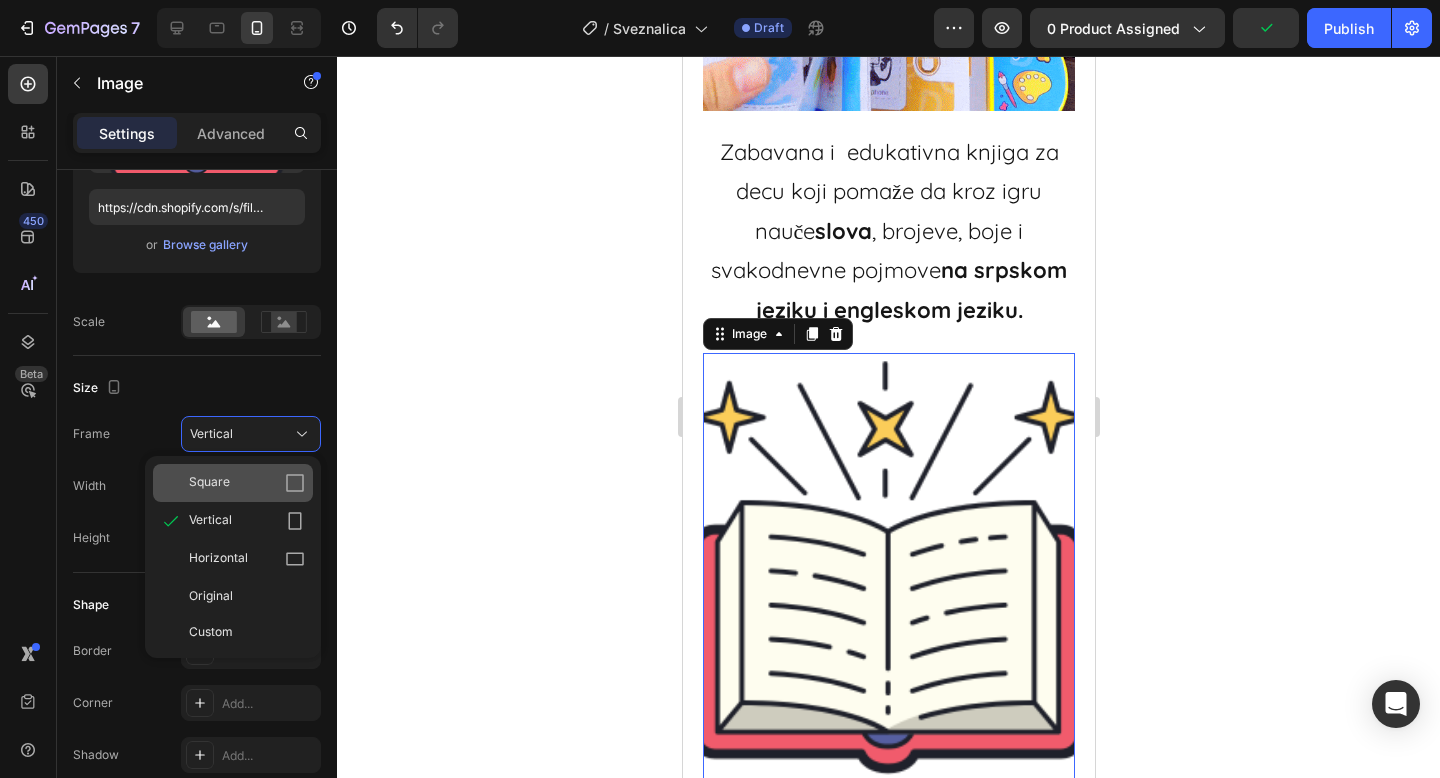 click on "Square" 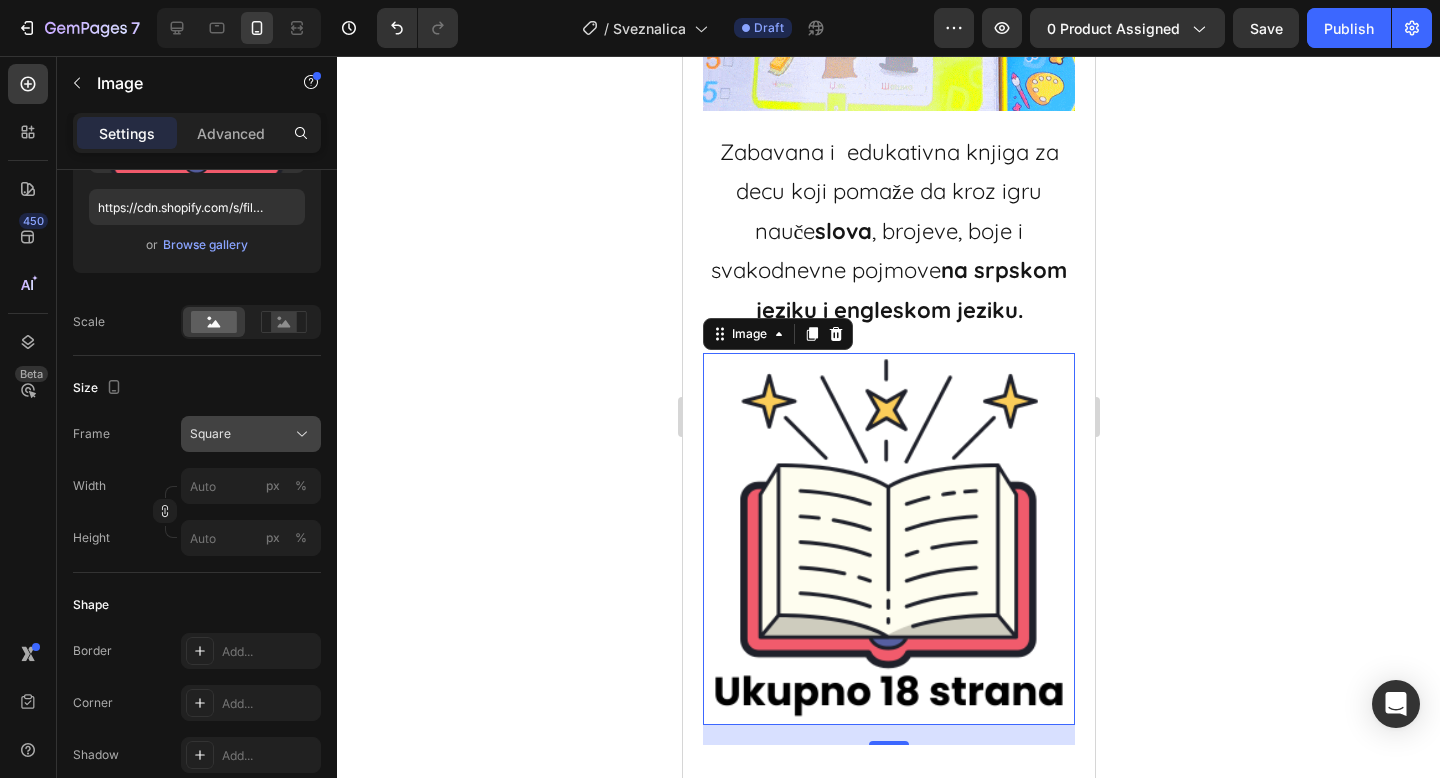 click on "Square" at bounding box center [210, 434] 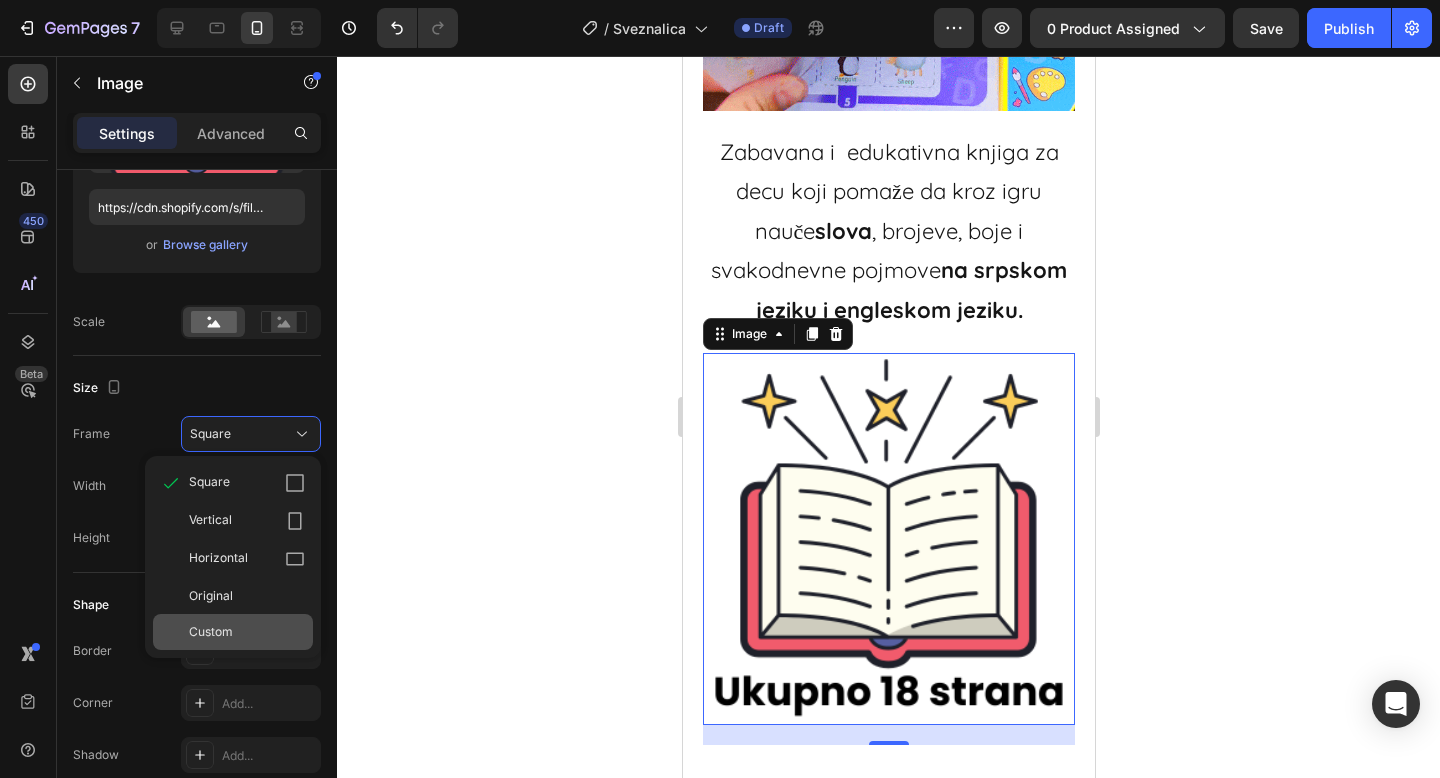 click on "Custom" 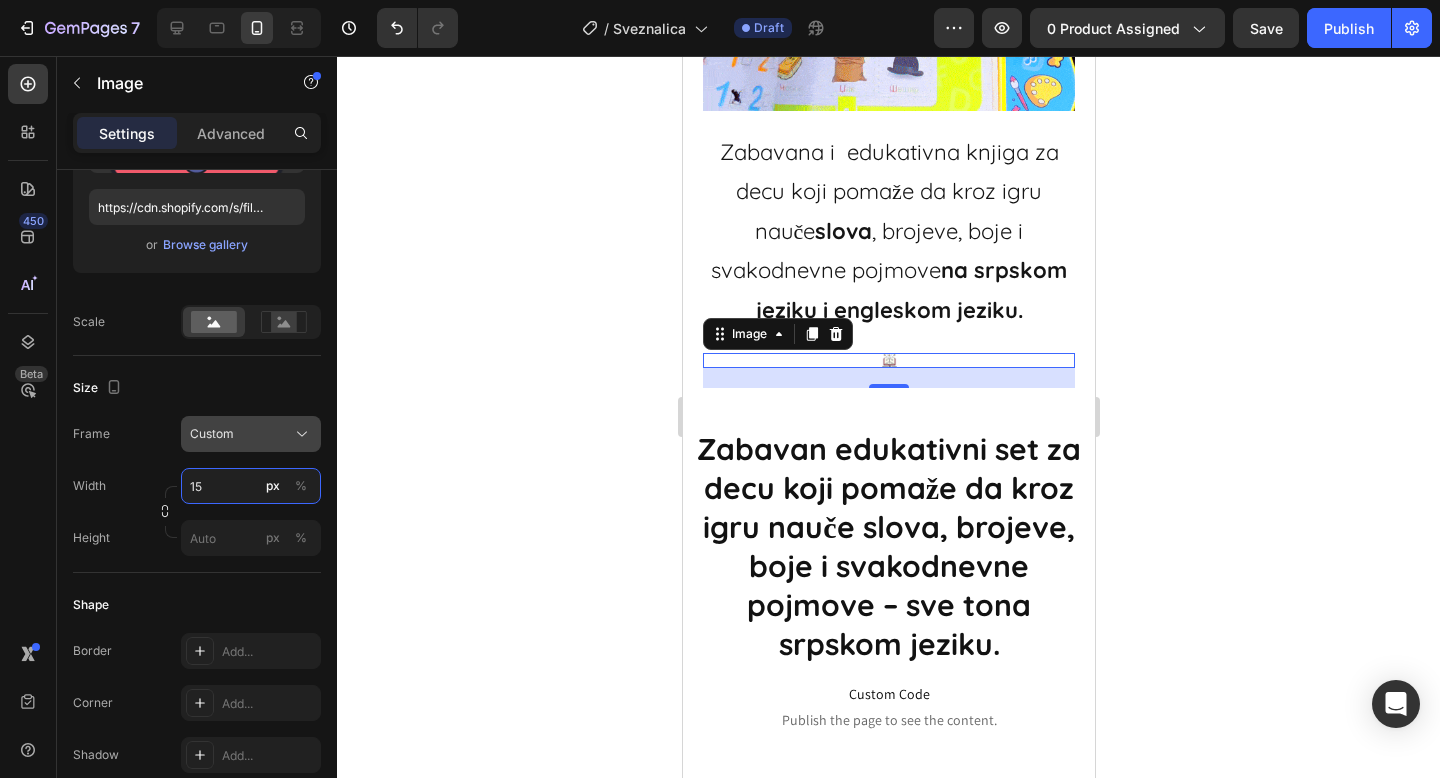 type on "1" 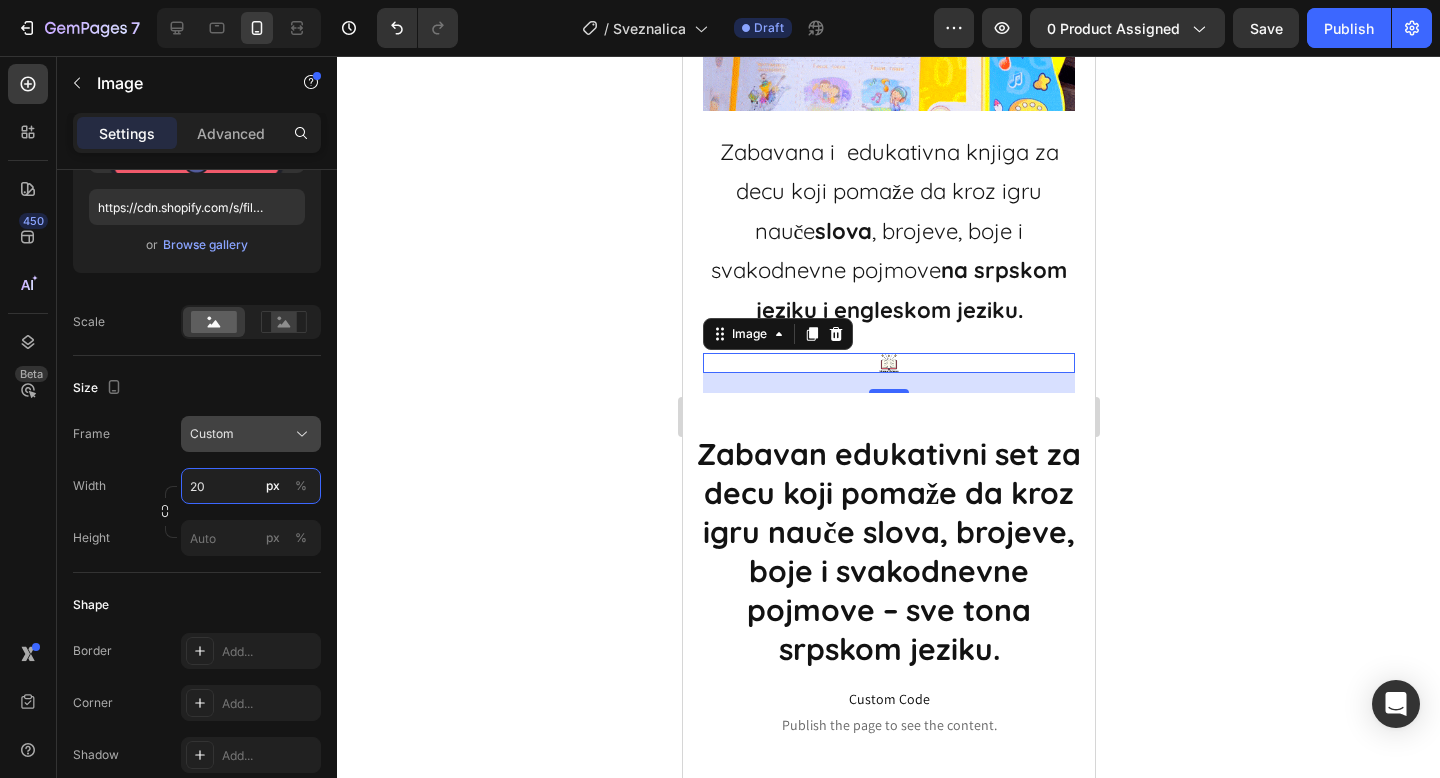 type on "2" 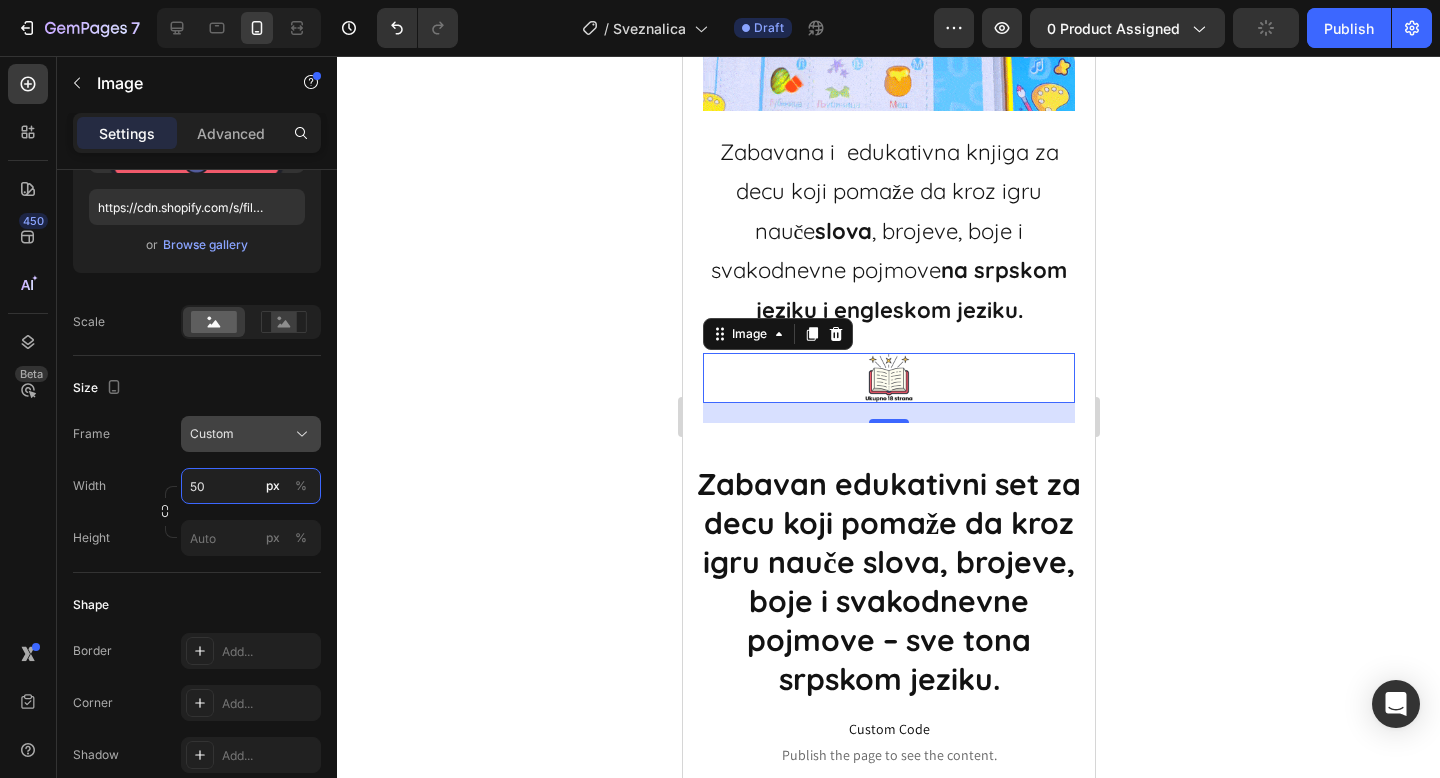 type on "5" 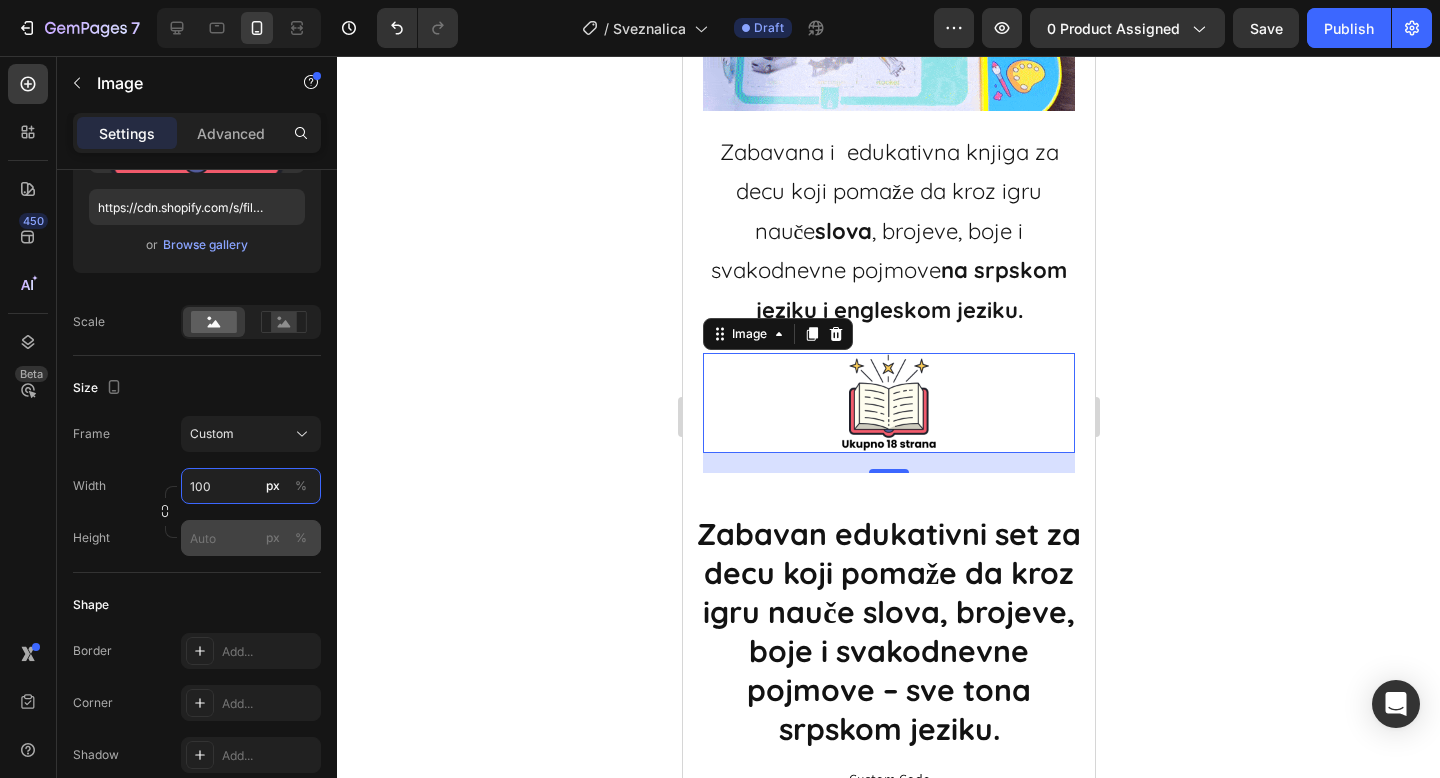 type on "100" 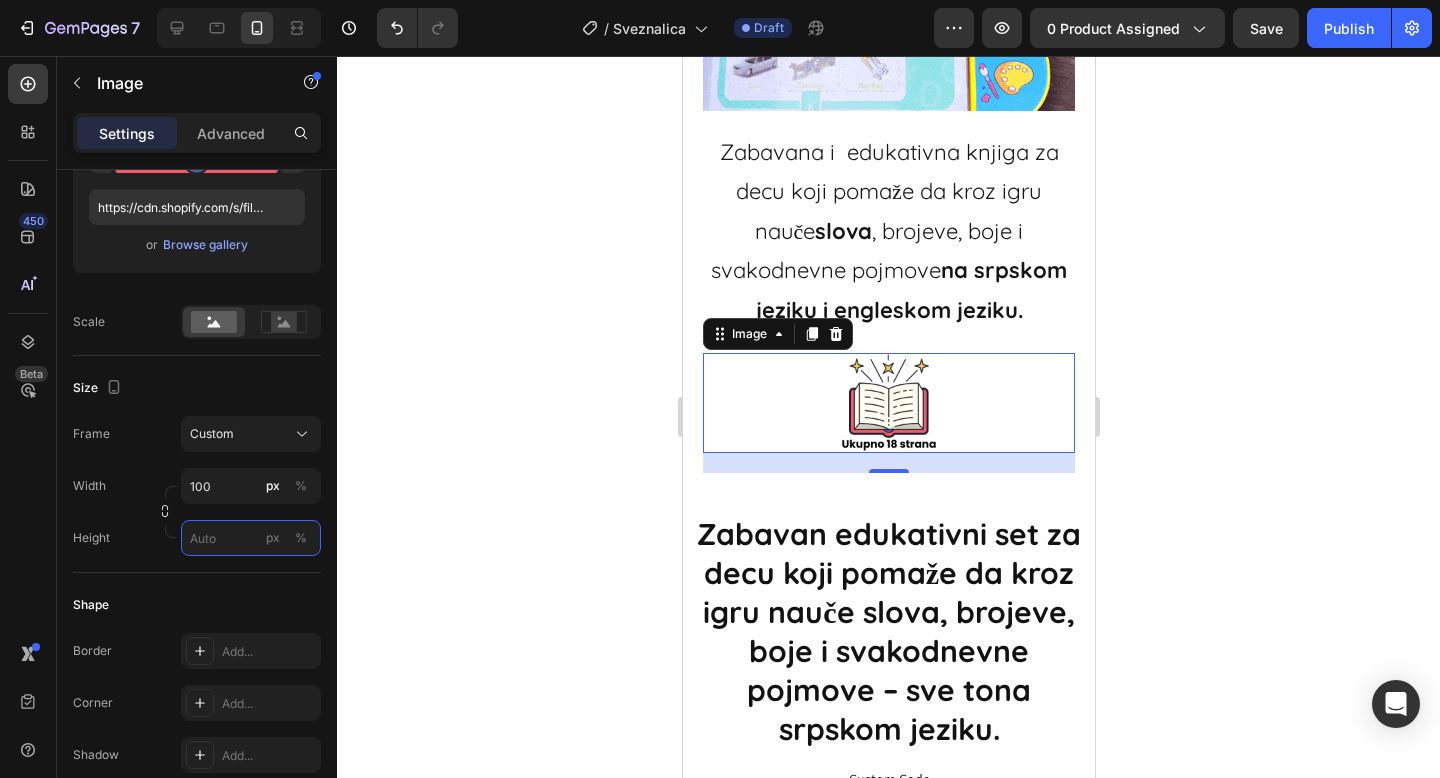 click on "px %" at bounding box center [251, 538] 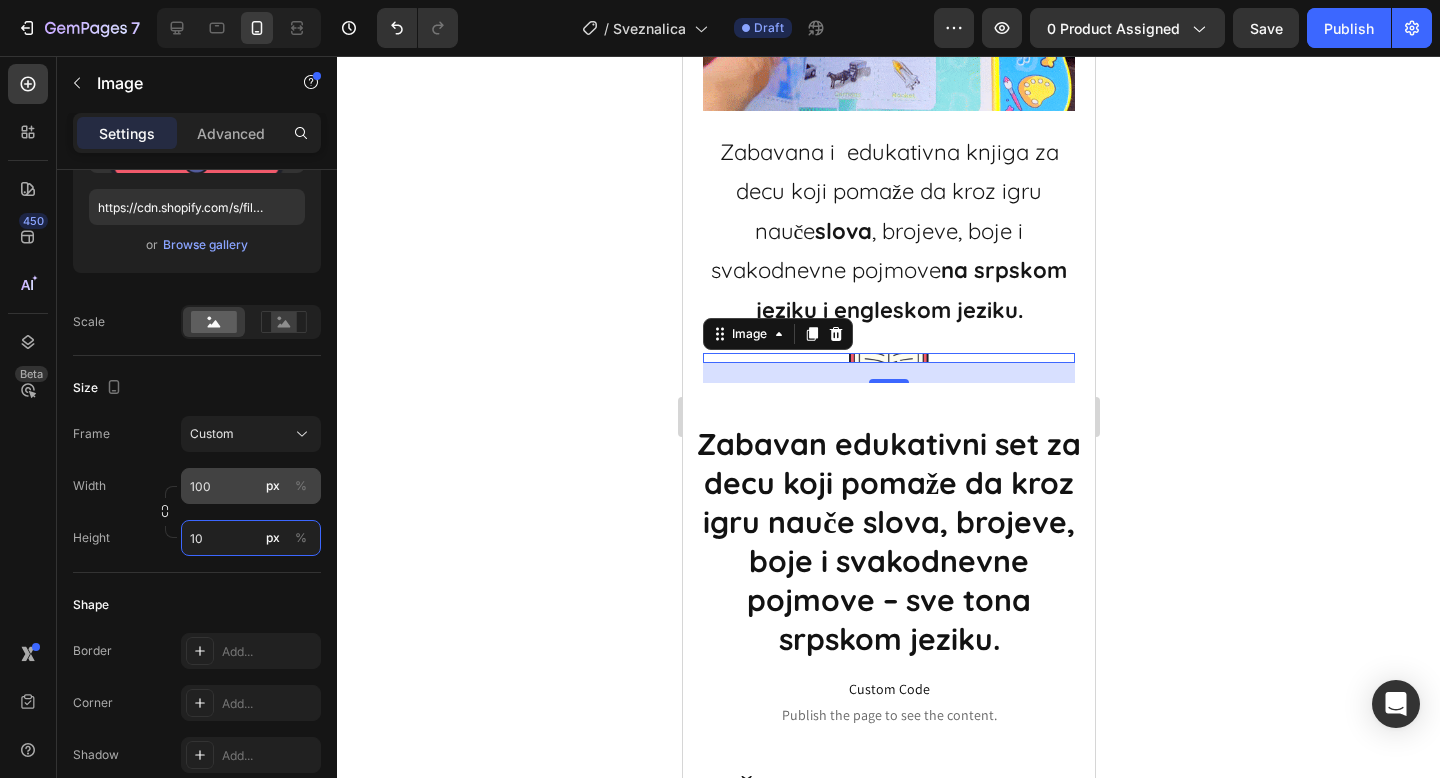 type on "10" 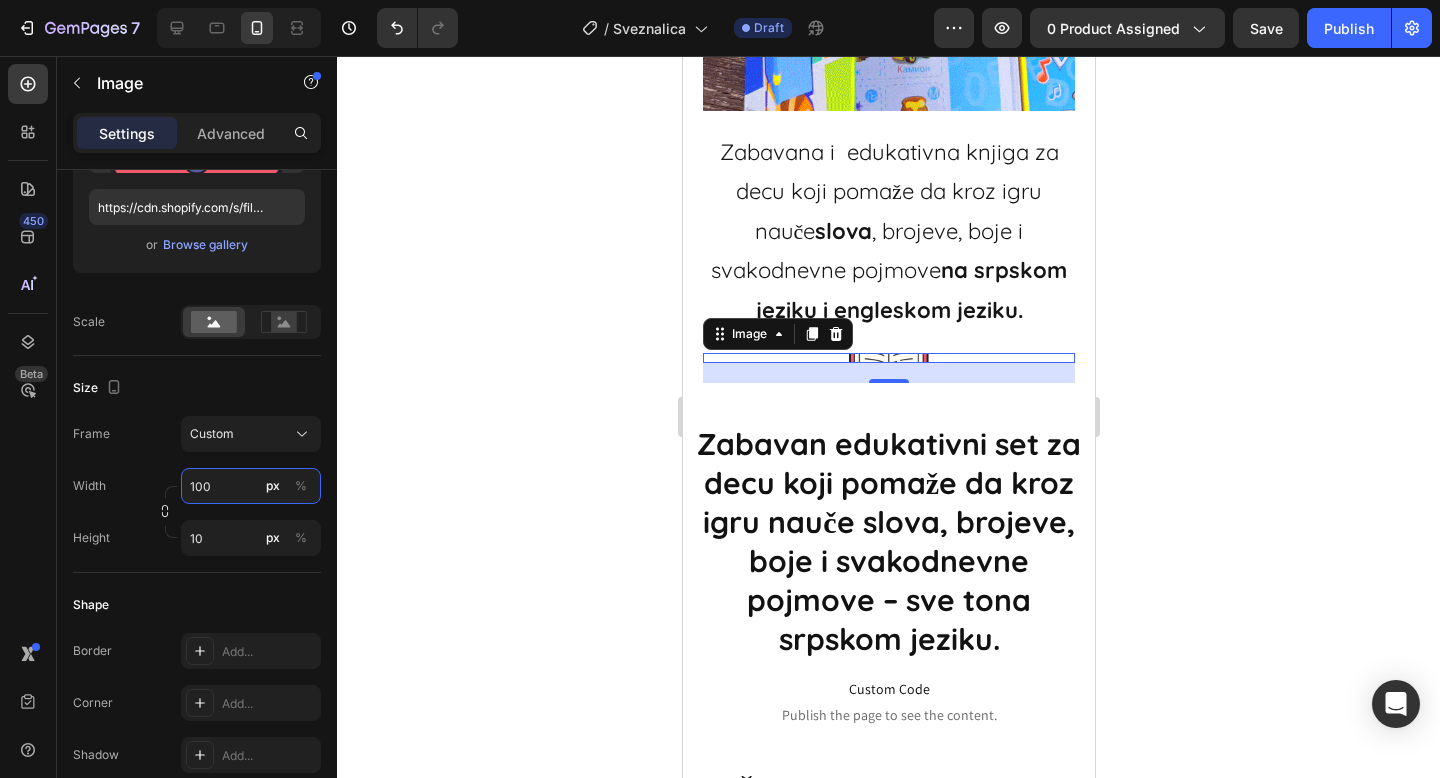 click on "100" at bounding box center [251, 486] 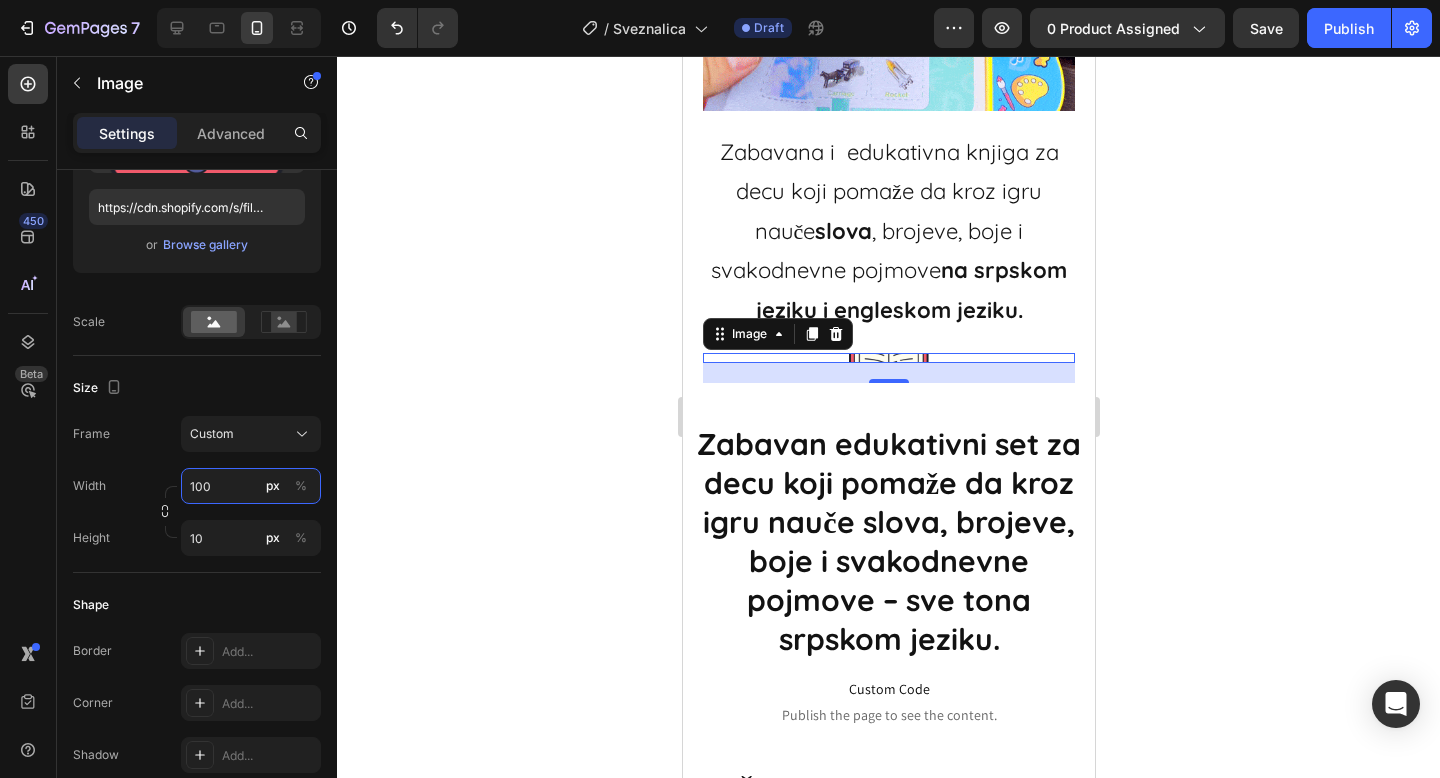 click on "100" at bounding box center [251, 486] 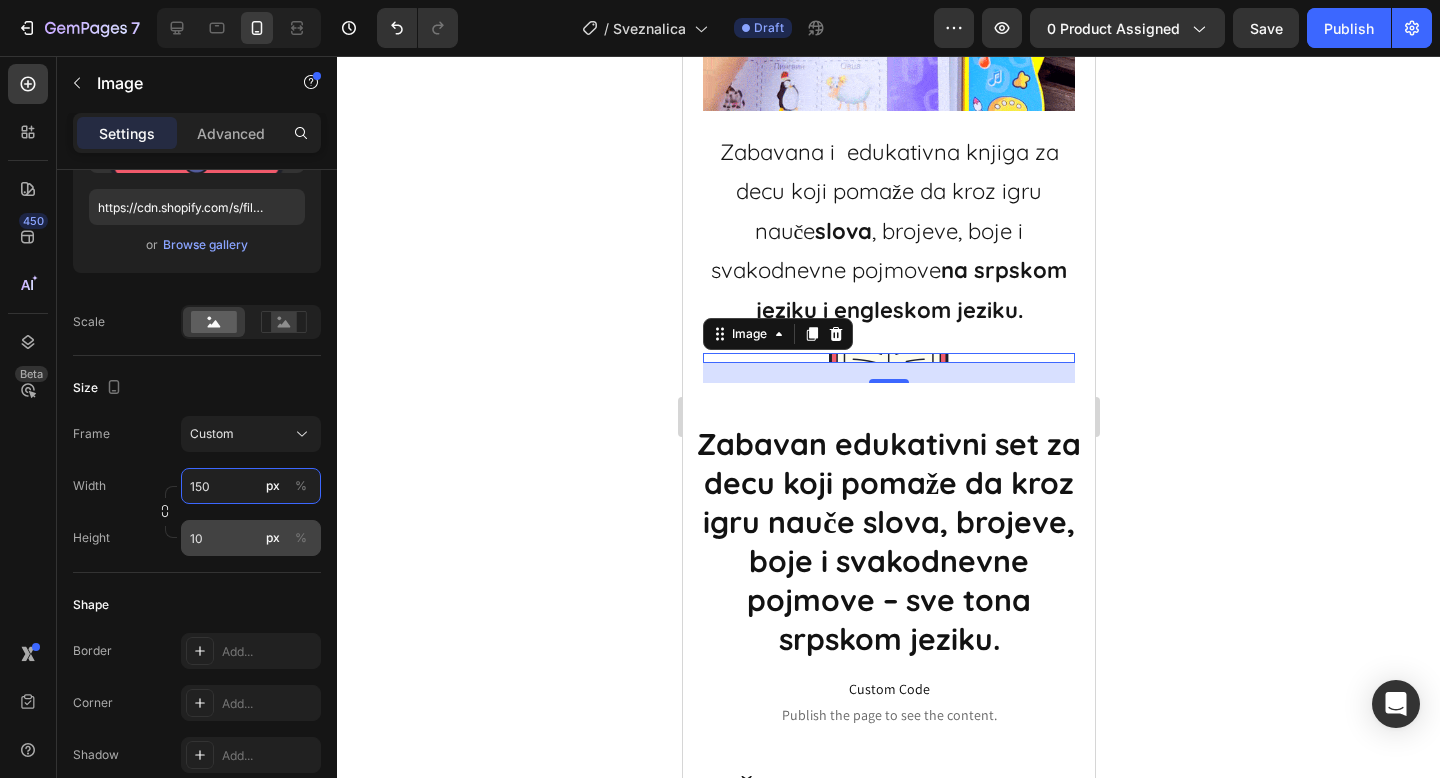 type on "150" 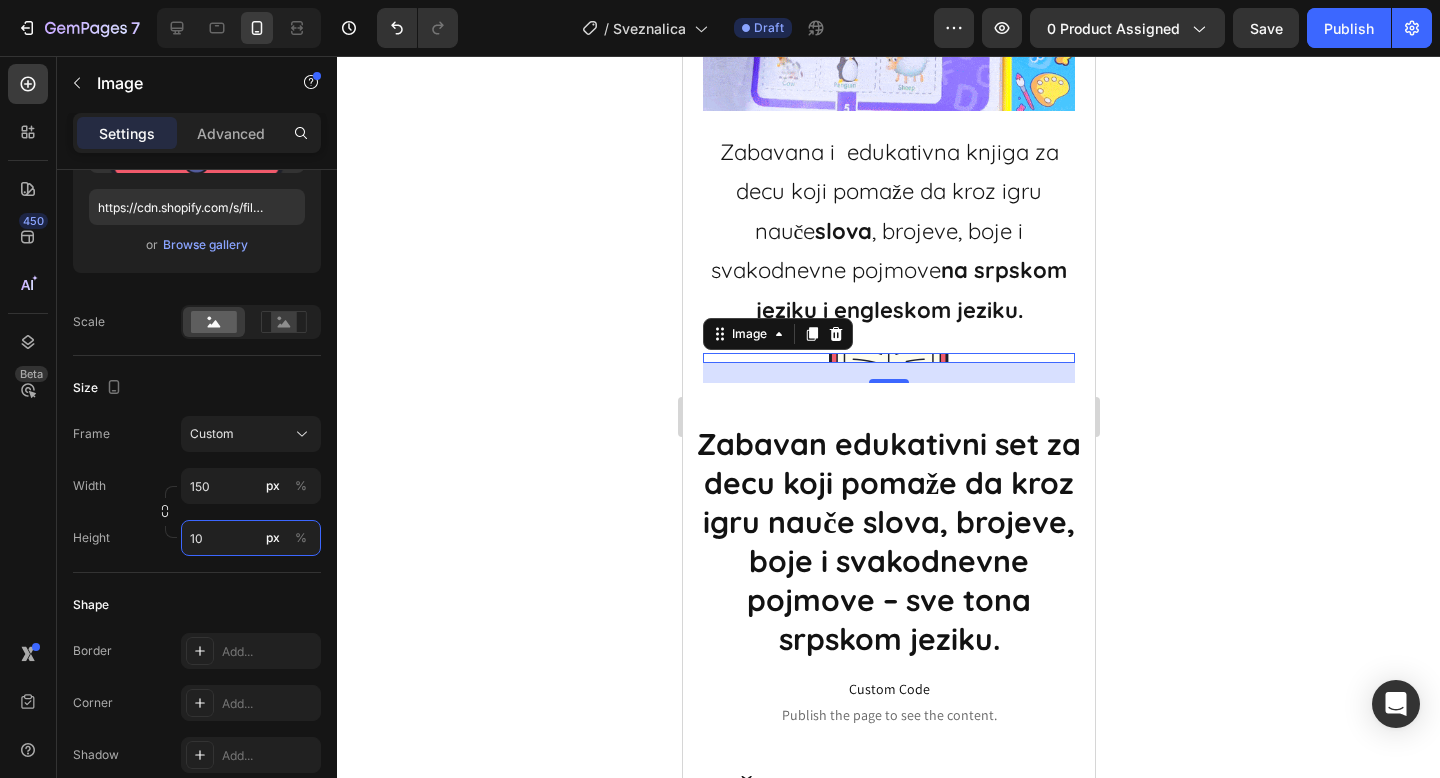 click on "10" at bounding box center (251, 538) 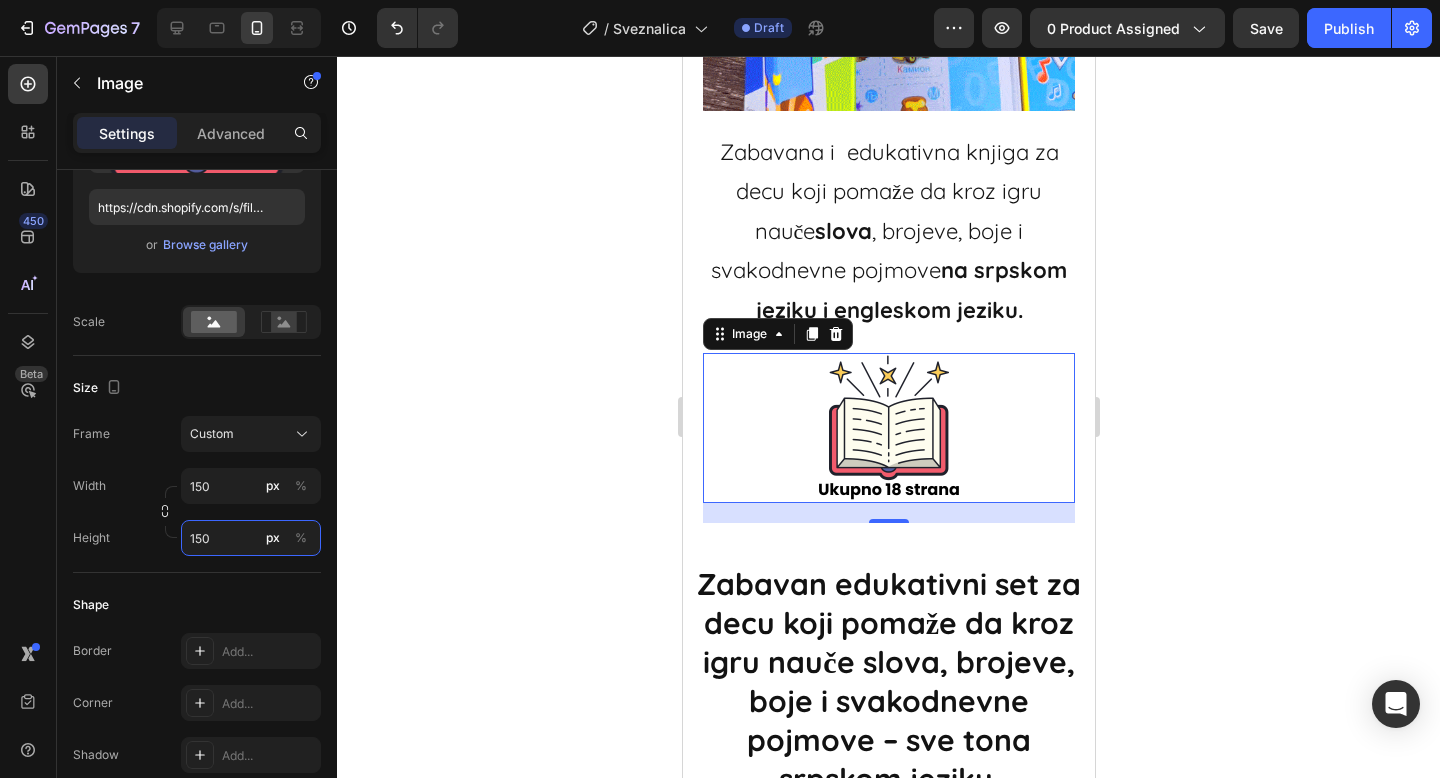 type on "150" 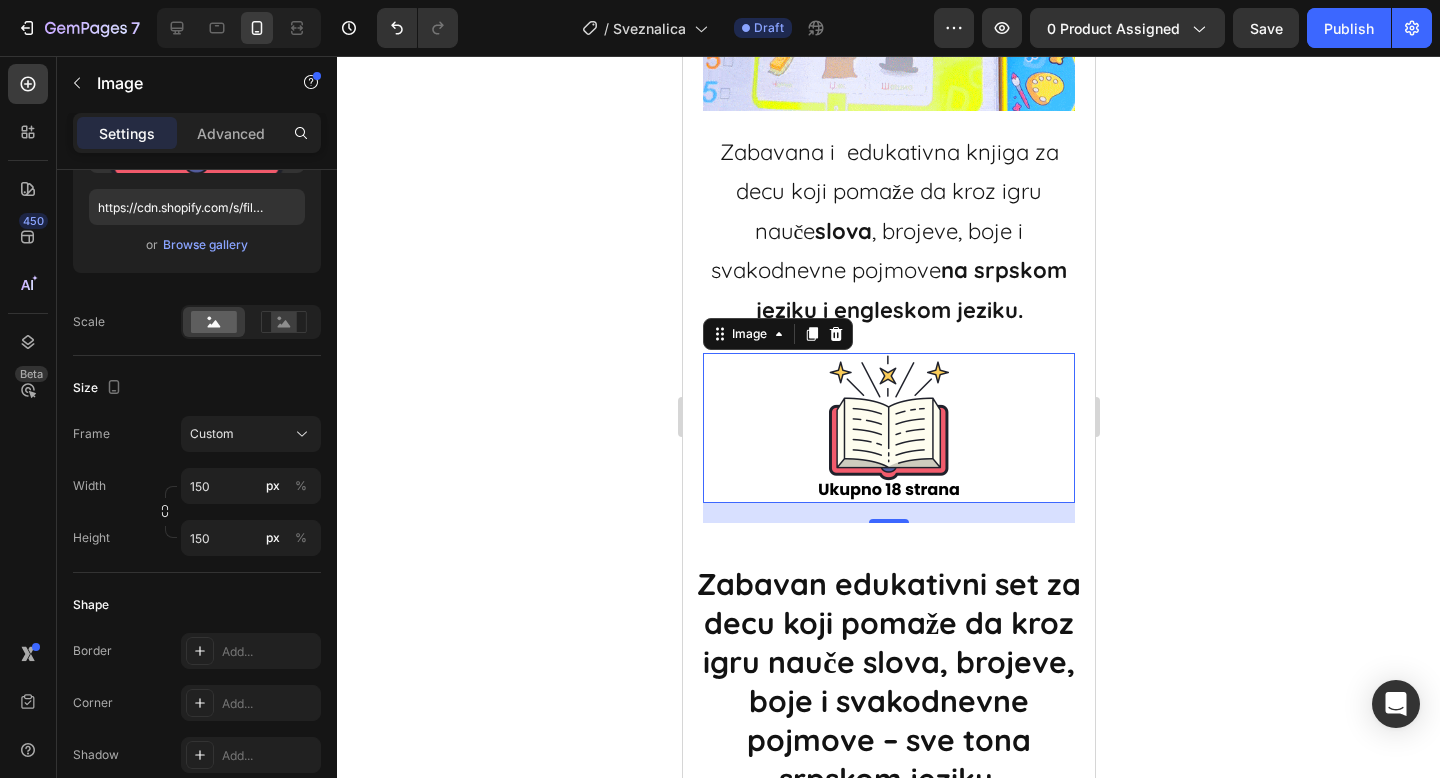 click 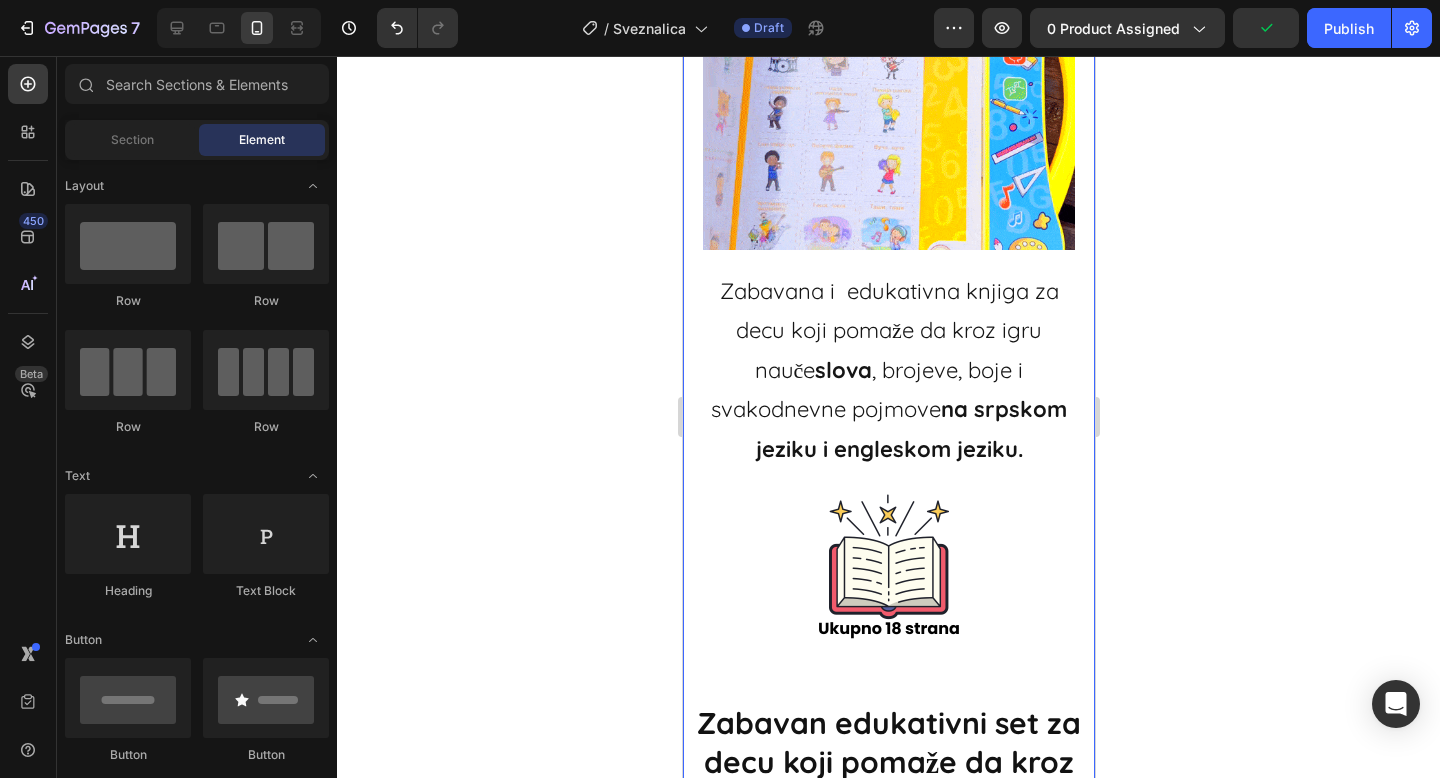 scroll, scrollTop: 2216, scrollLeft: 0, axis: vertical 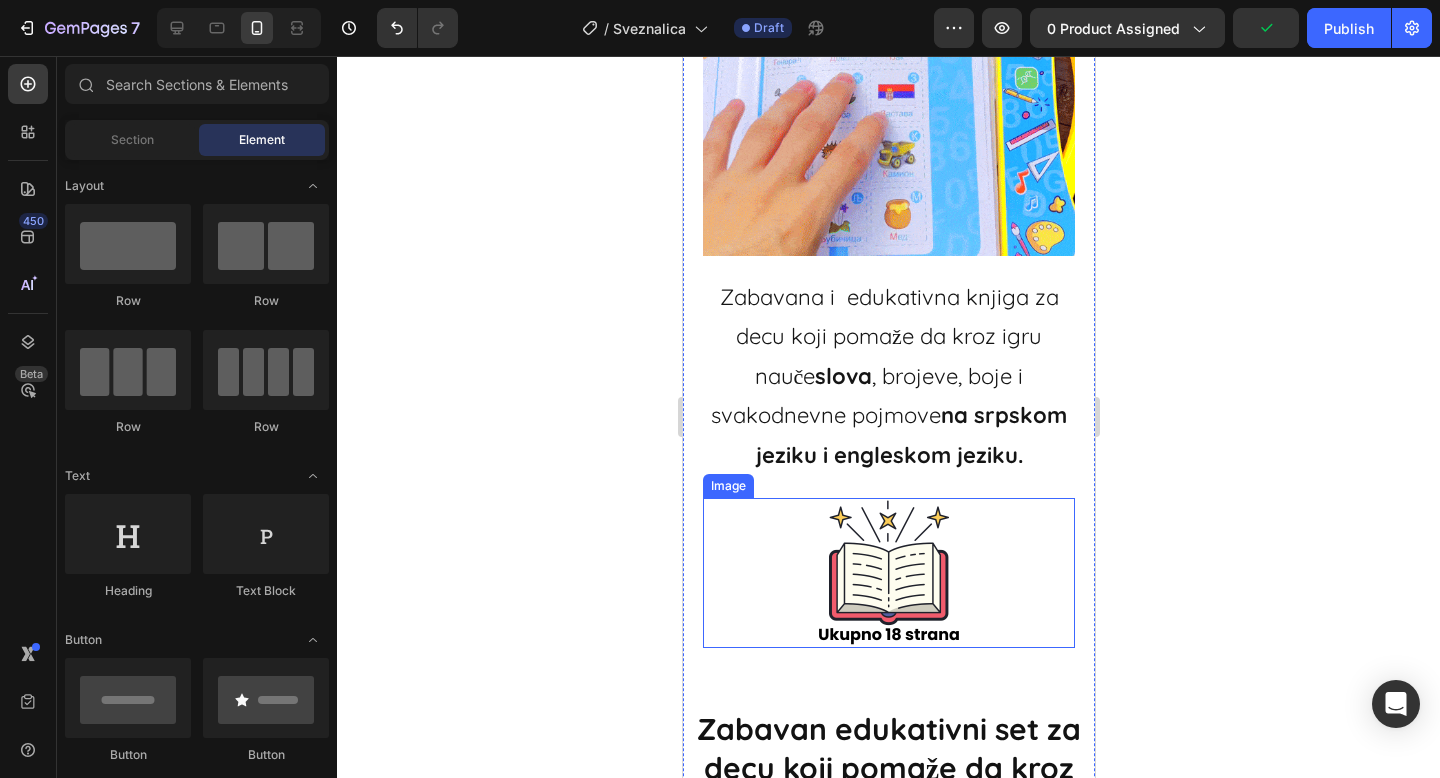 click at bounding box center [888, 573] 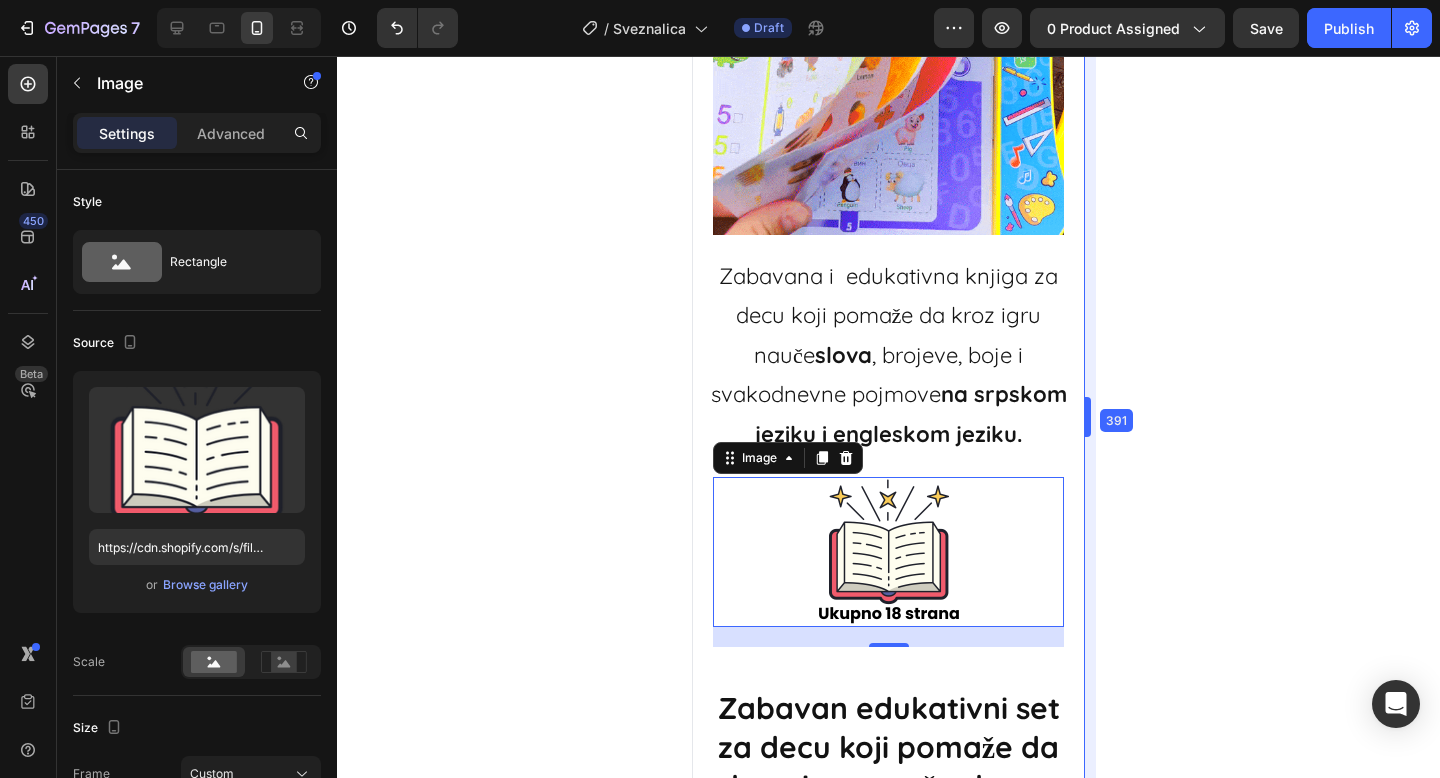 drag, startPoint x: 1096, startPoint y: 181, endPoint x: 1071, endPoint y: 208, distance: 36.796738 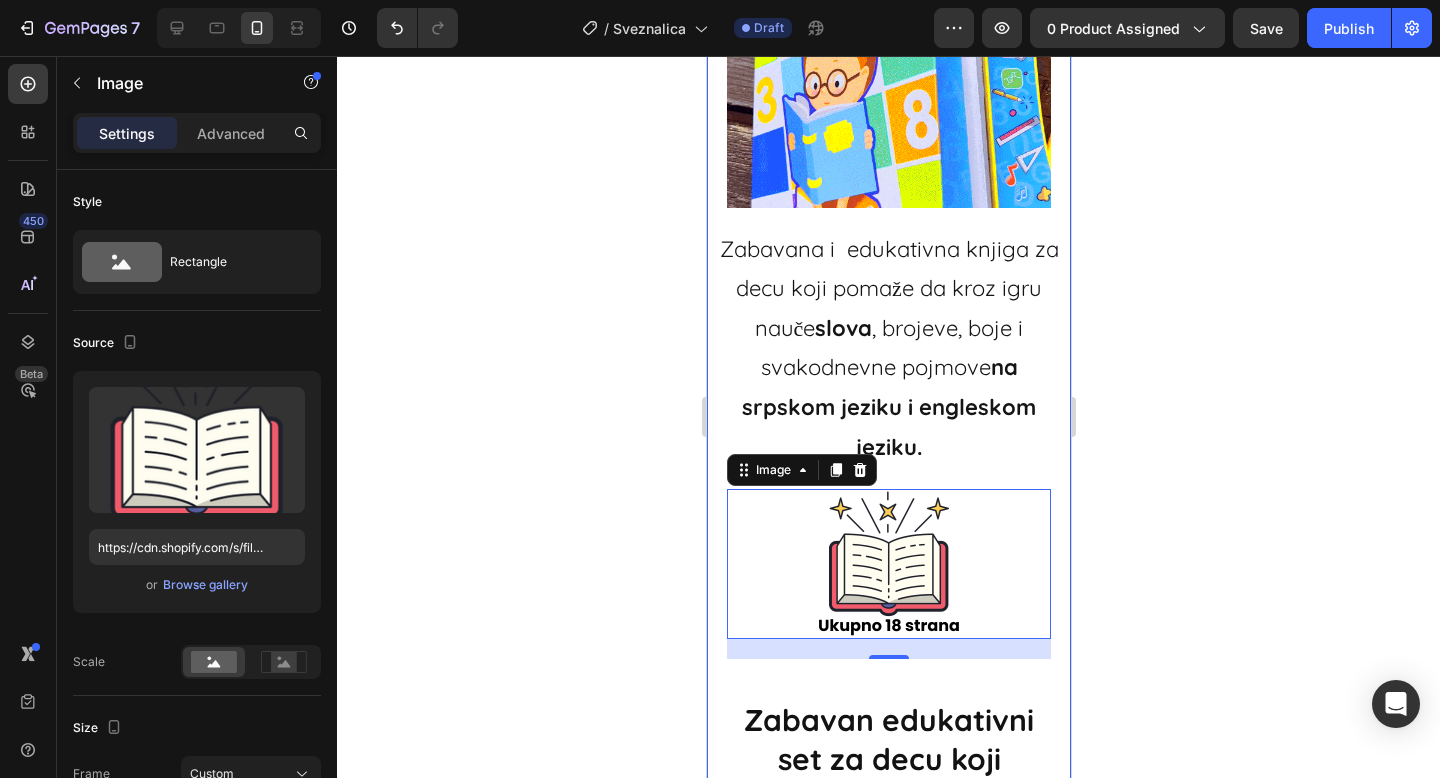 click 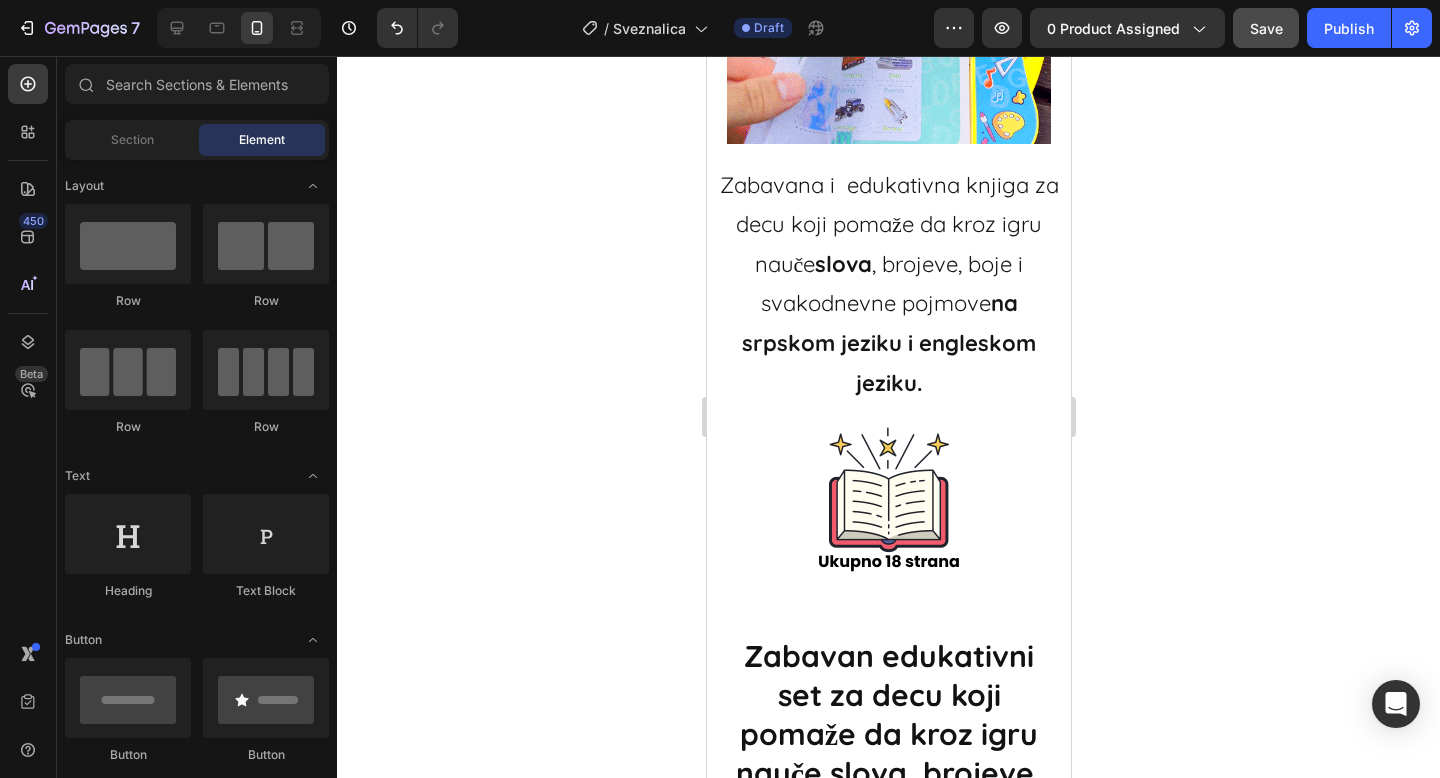 scroll, scrollTop: 2281, scrollLeft: 0, axis: vertical 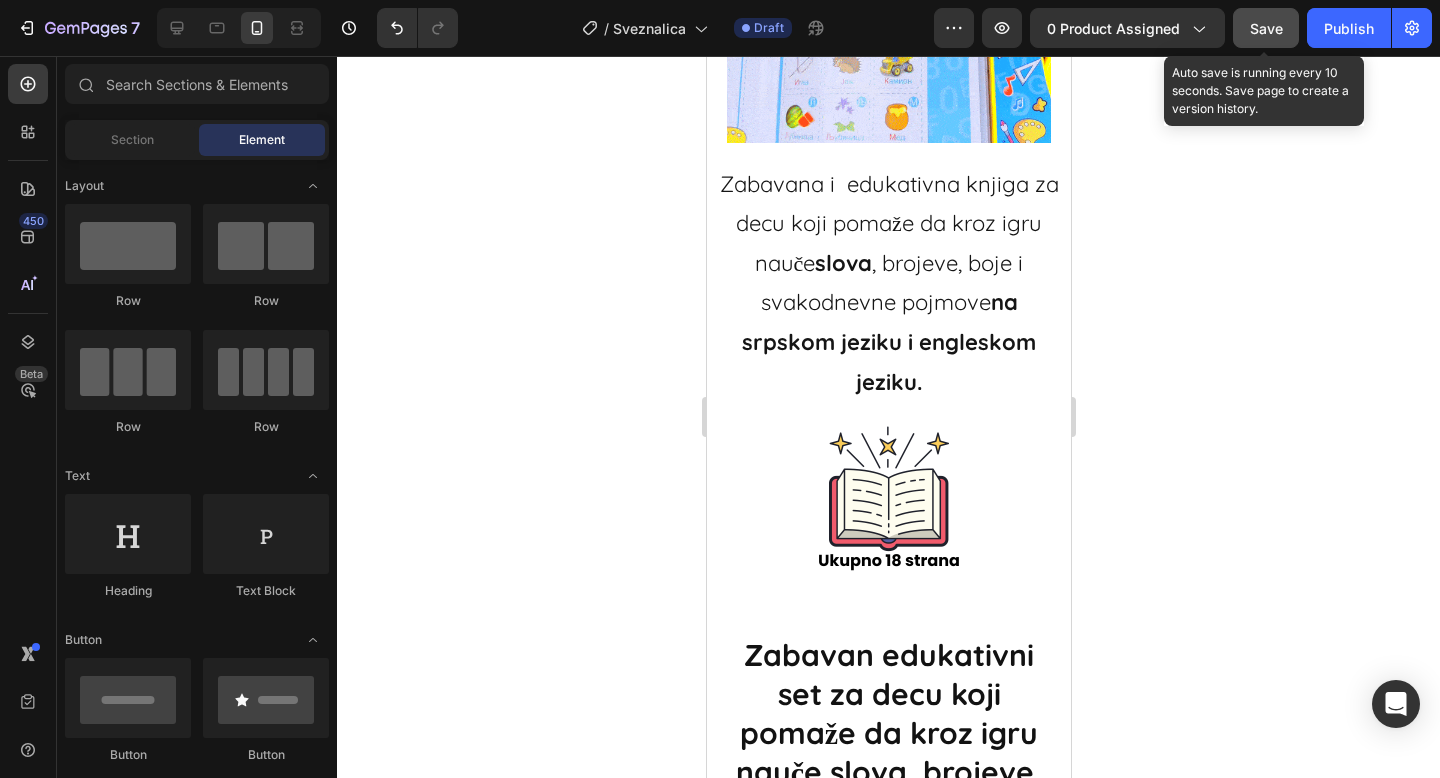 click on "Save" 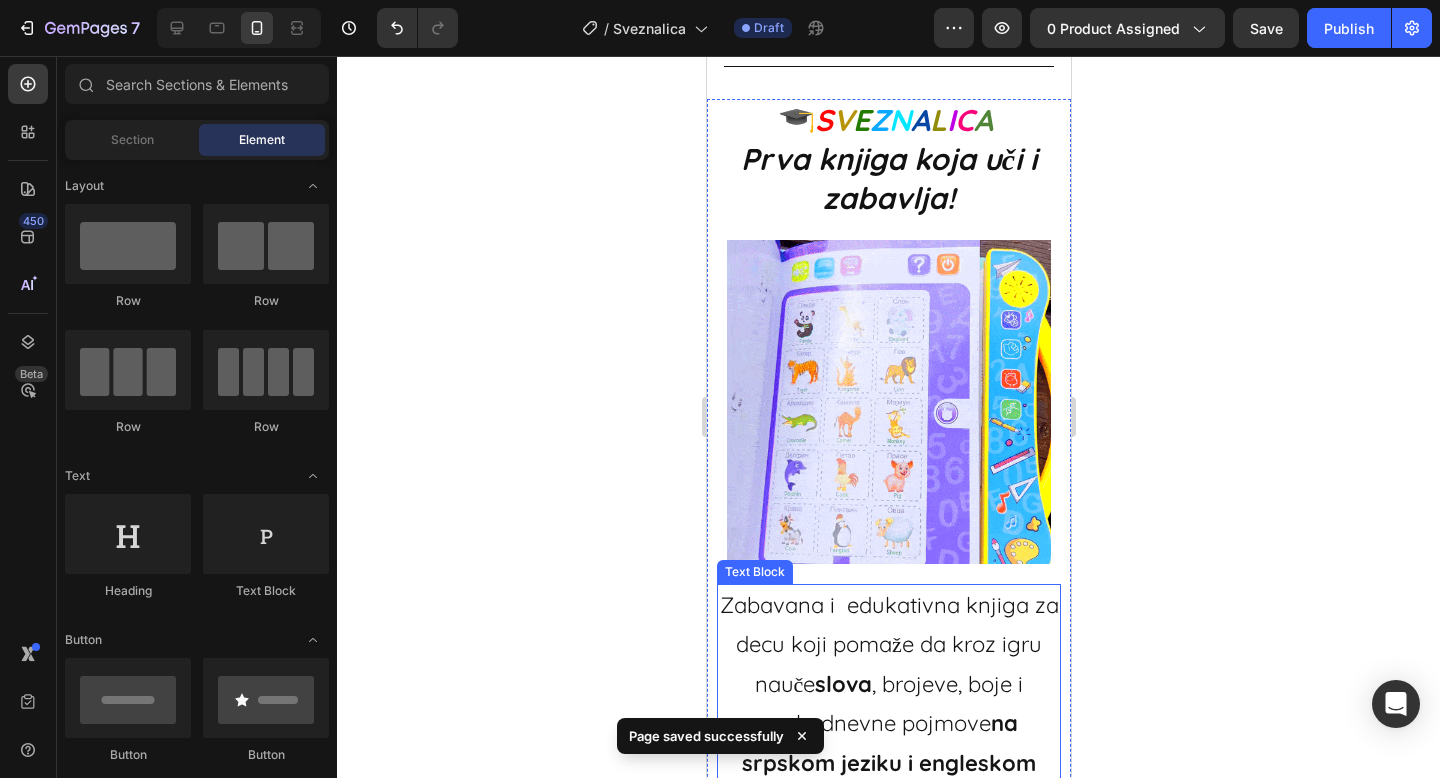 scroll, scrollTop: 1925, scrollLeft: 0, axis: vertical 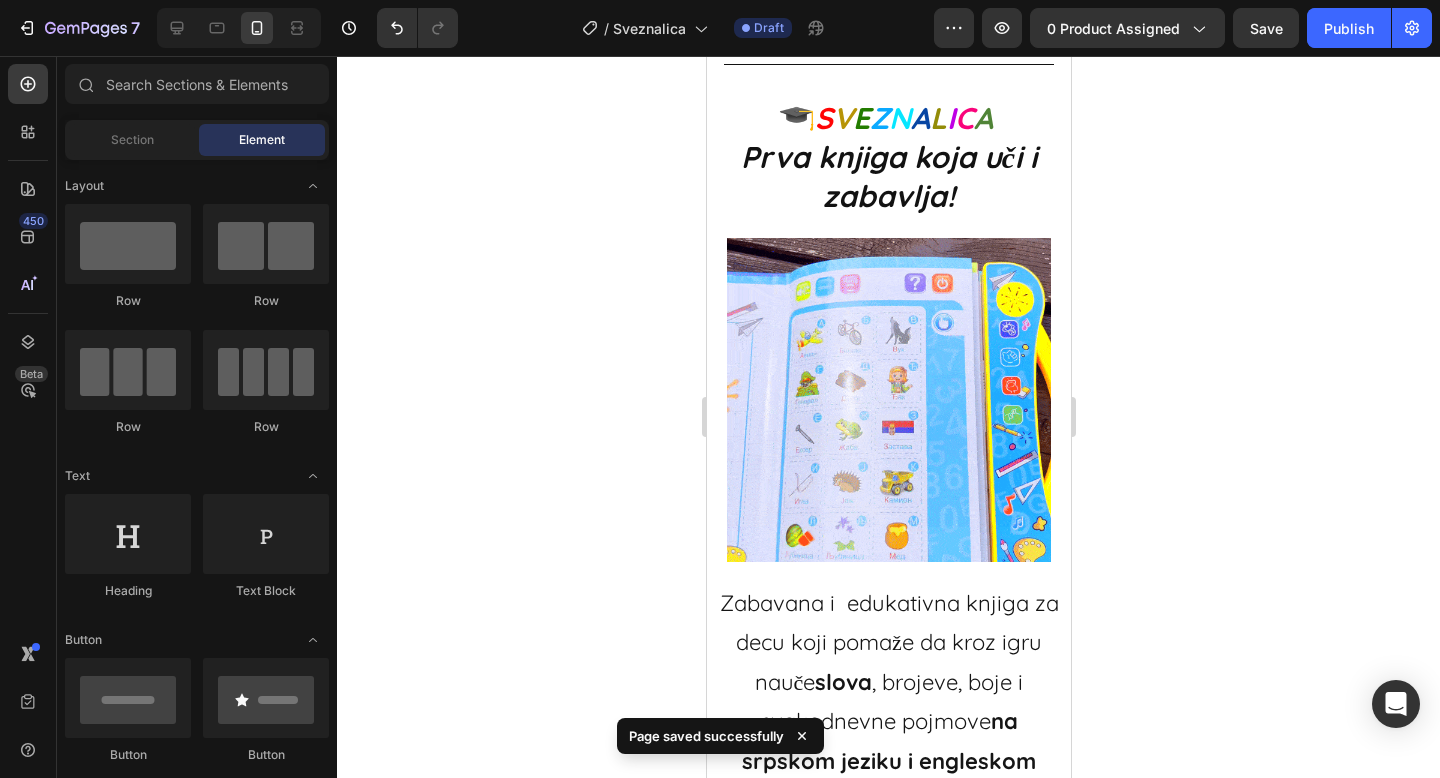 click 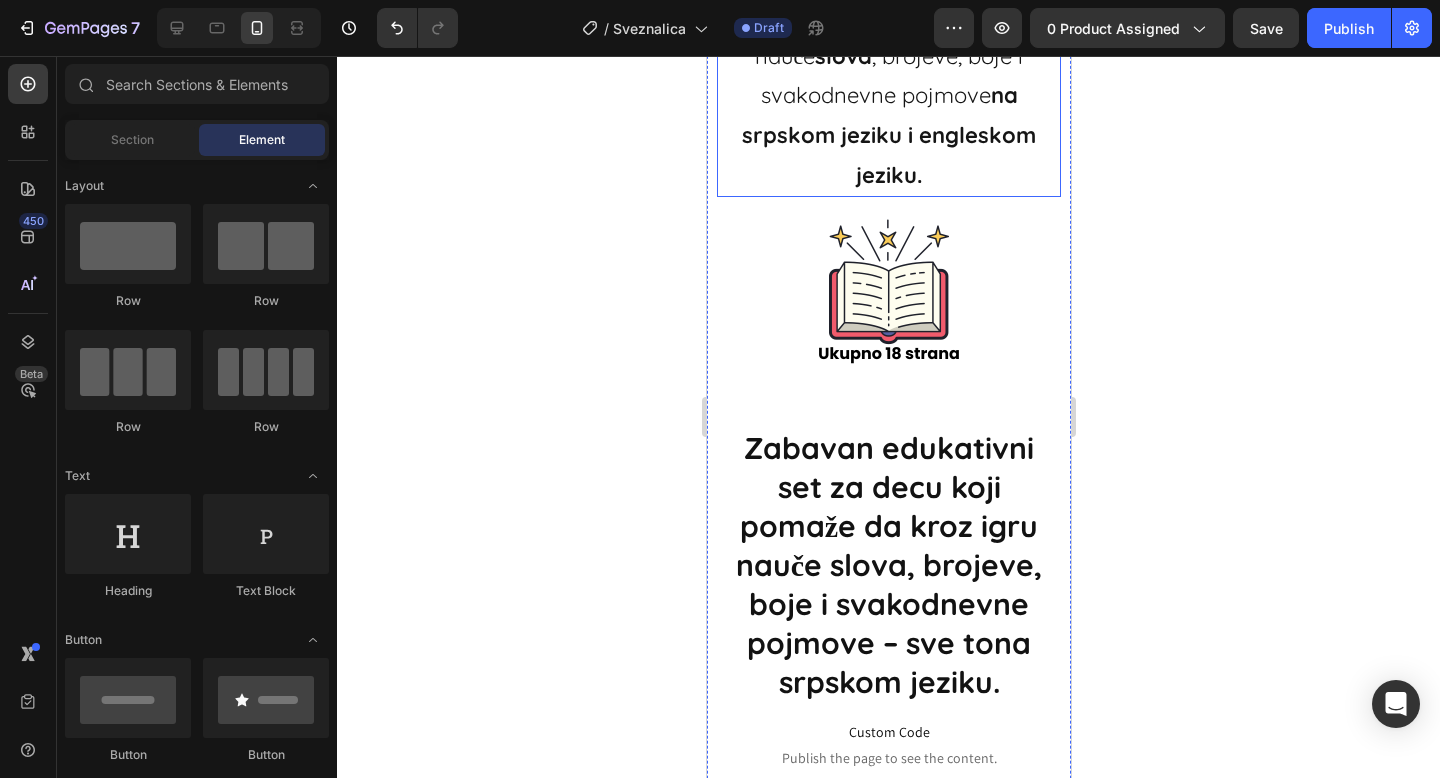 scroll, scrollTop: 2559, scrollLeft: 0, axis: vertical 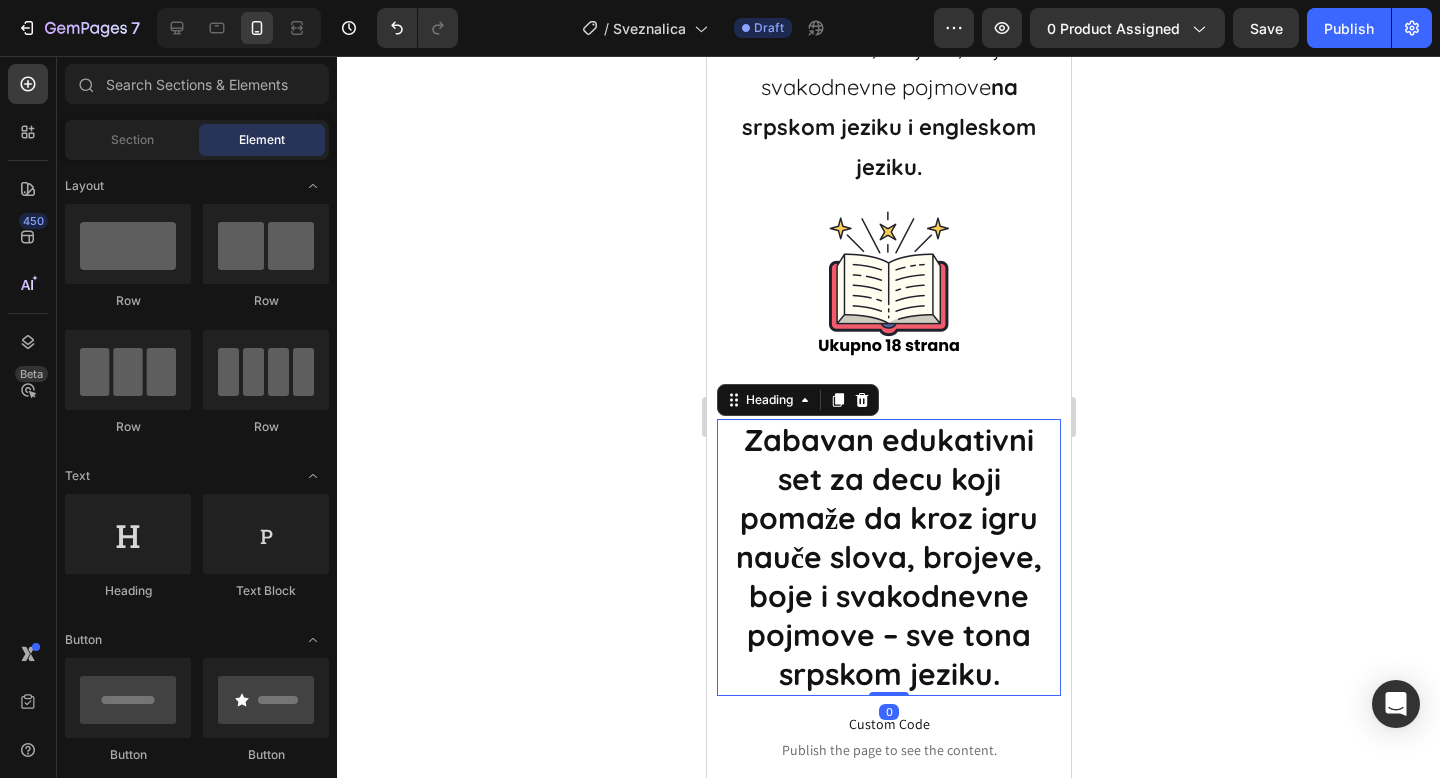 click on "Zabavan edukativni set za decu koji pomaže da kroz igru nauče slova, brojeve, boje i svakodnevne pojmove – sve to  na srpskom jeziku ." at bounding box center (888, 557) 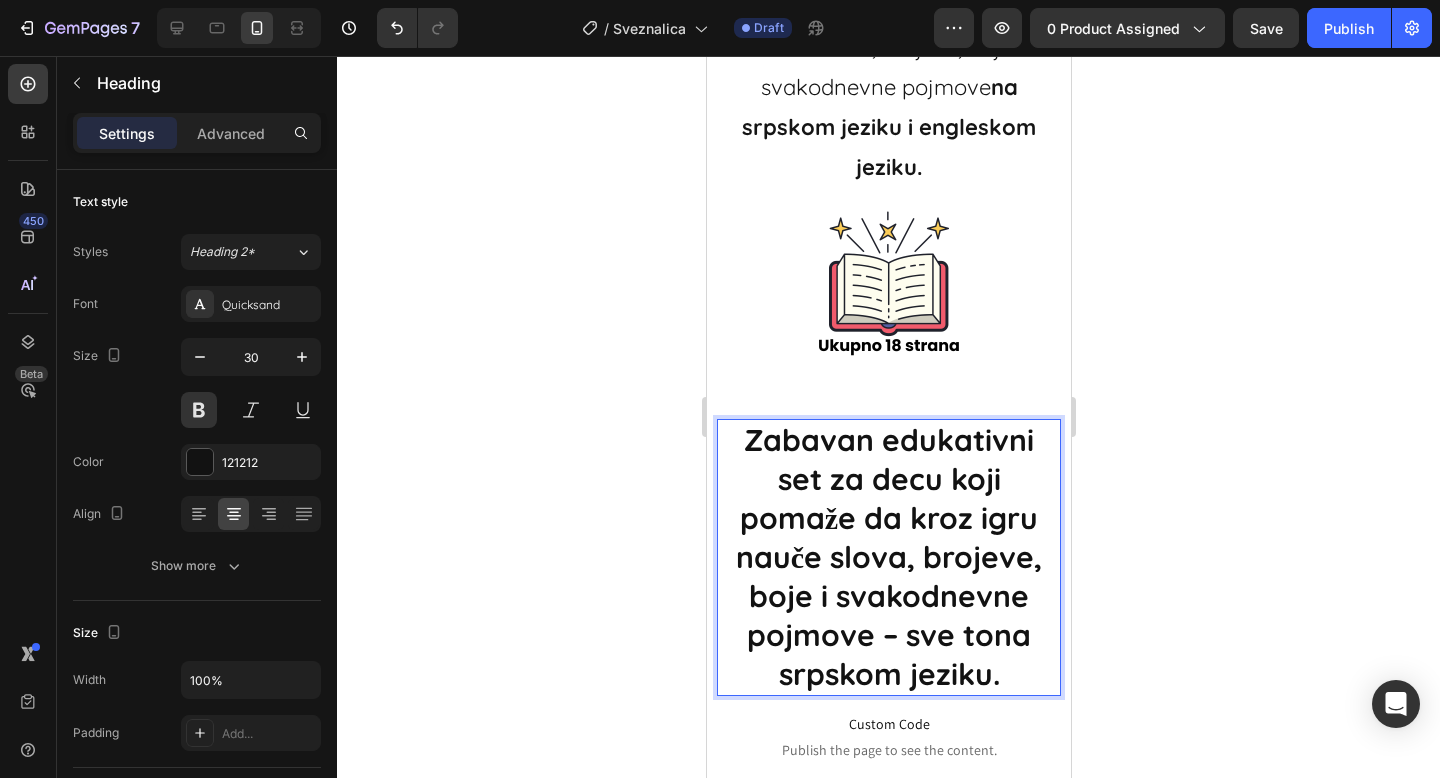 click on "Zabavan edukativni set za decu koji pomaže da kroz igru nauče slova, brojeve, boje i svakodnevne pojmove – sve to  na srpskom jeziku ." at bounding box center (888, 557) 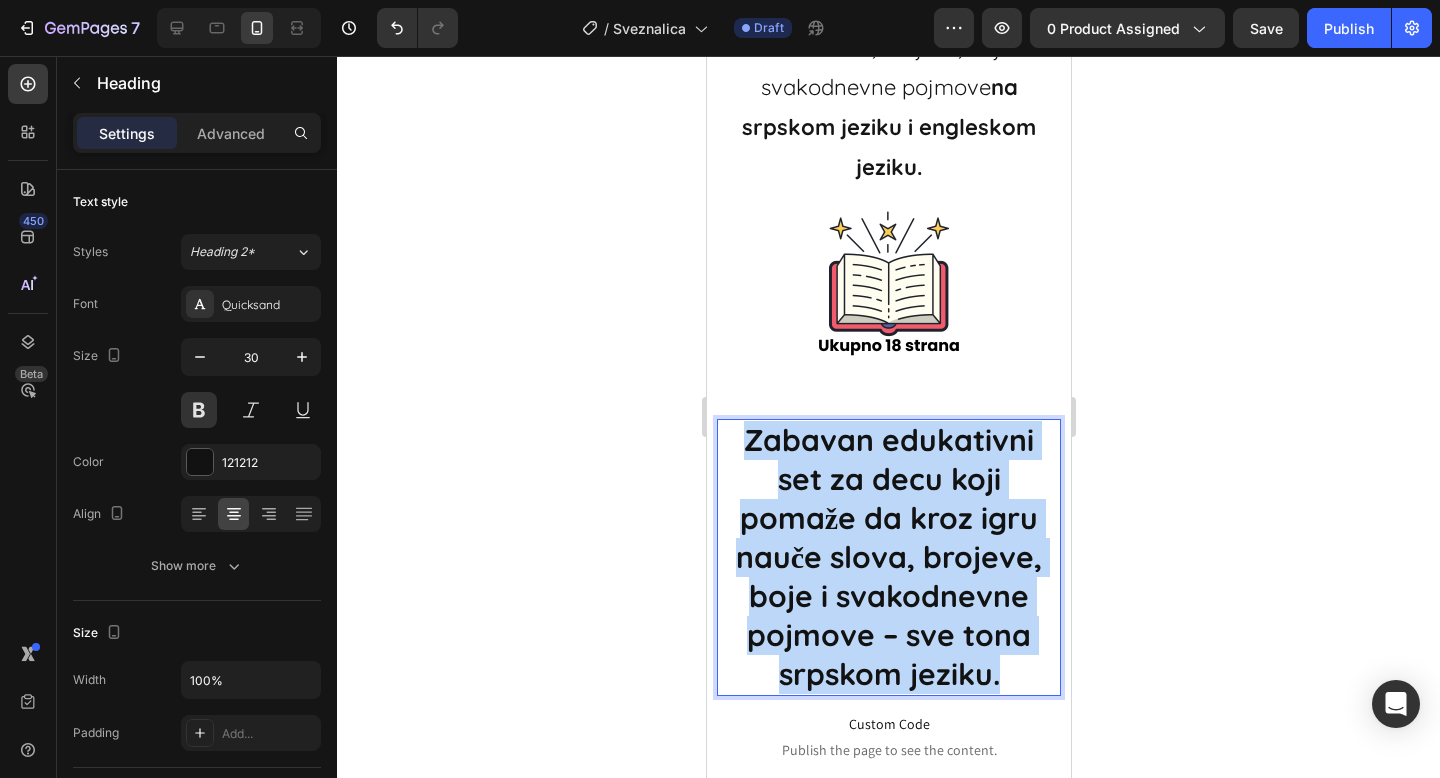 click on "Zabavan edukativni set za decu koji pomaže da kroz igru nauče slova, brojeve, boje i svakodnevne pojmove – sve to  na srpskom jeziku ." at bounding box center [888, 557] 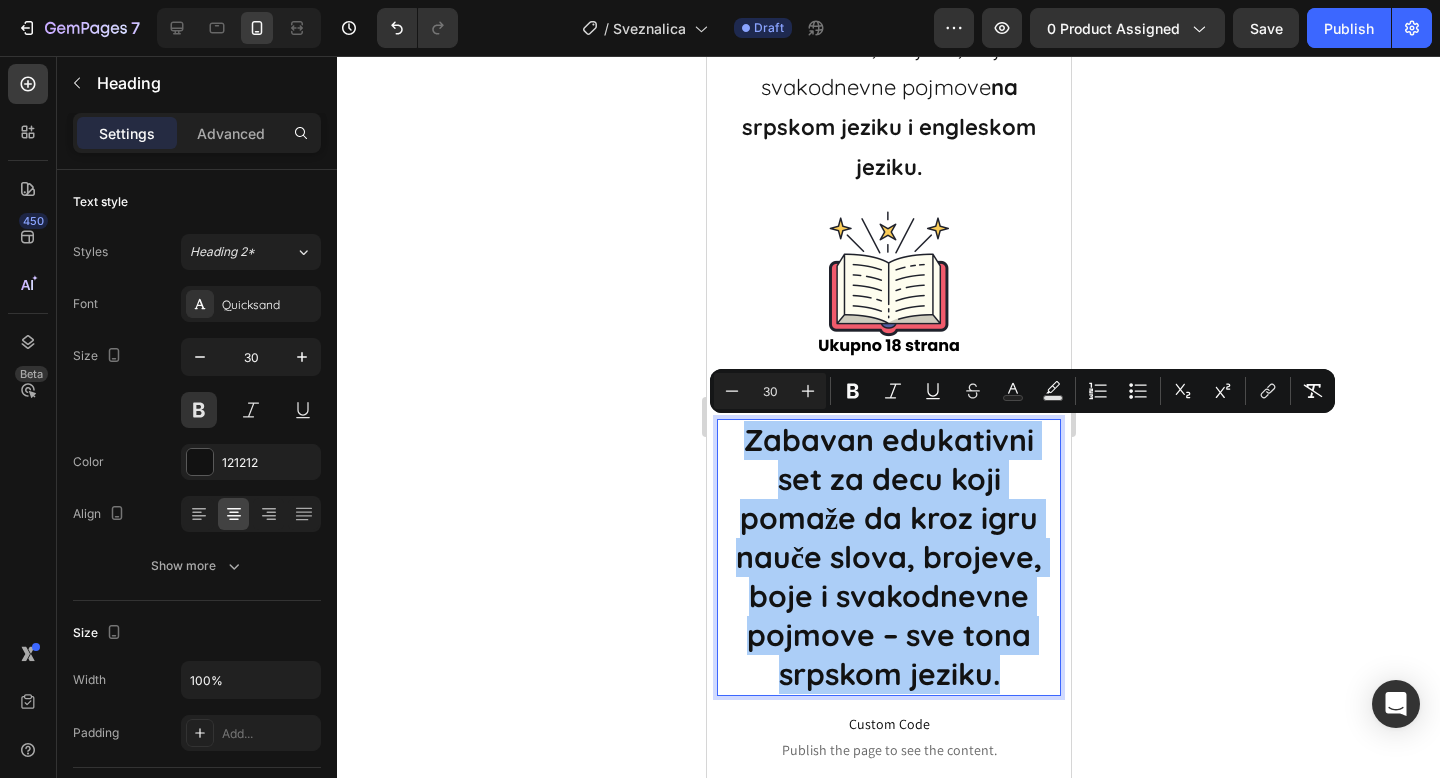 click 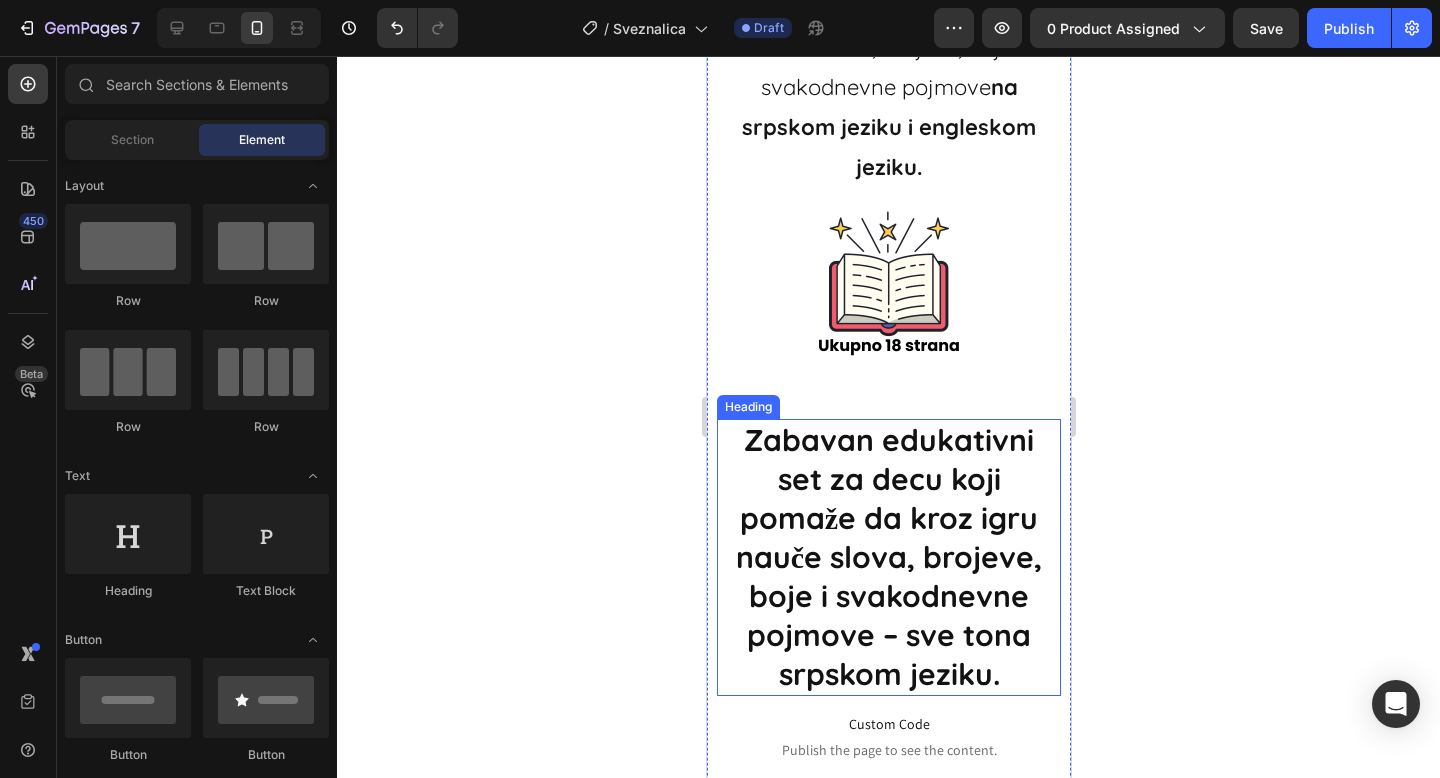 click on "Zabavan edukativni set za decu koji pomaže da kroz igru nauče slova, brojeve, boje i svakodnevne pojmove – sve to  na srpskom jeziku ." at bounding box center [888, 557] 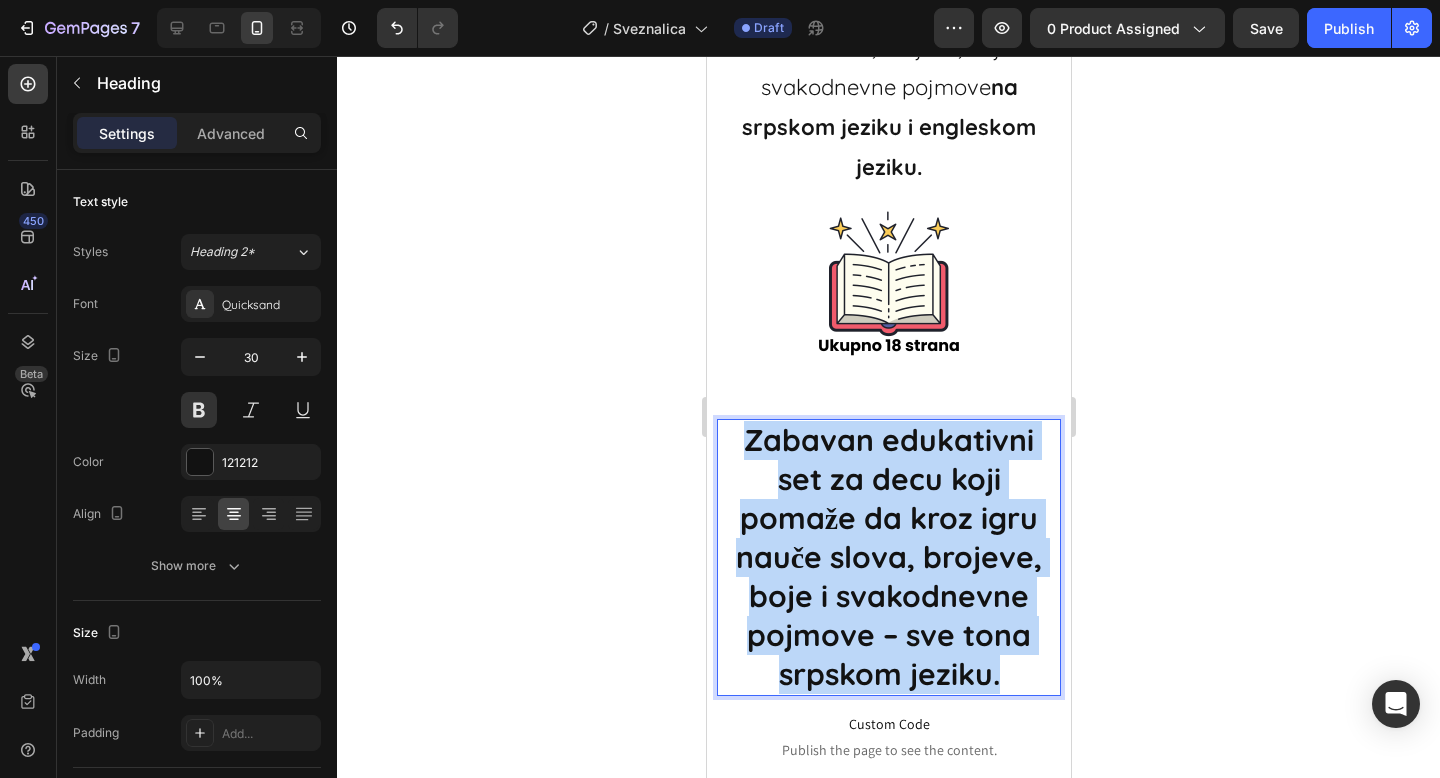 click on "Zabavan edukativni set za decu koji pomaže da kroz igru nauče slova, brojeve, boje i svakodnevne pojmove – sve to  na srpskom jeziku ." at bounding box center [888, 557] 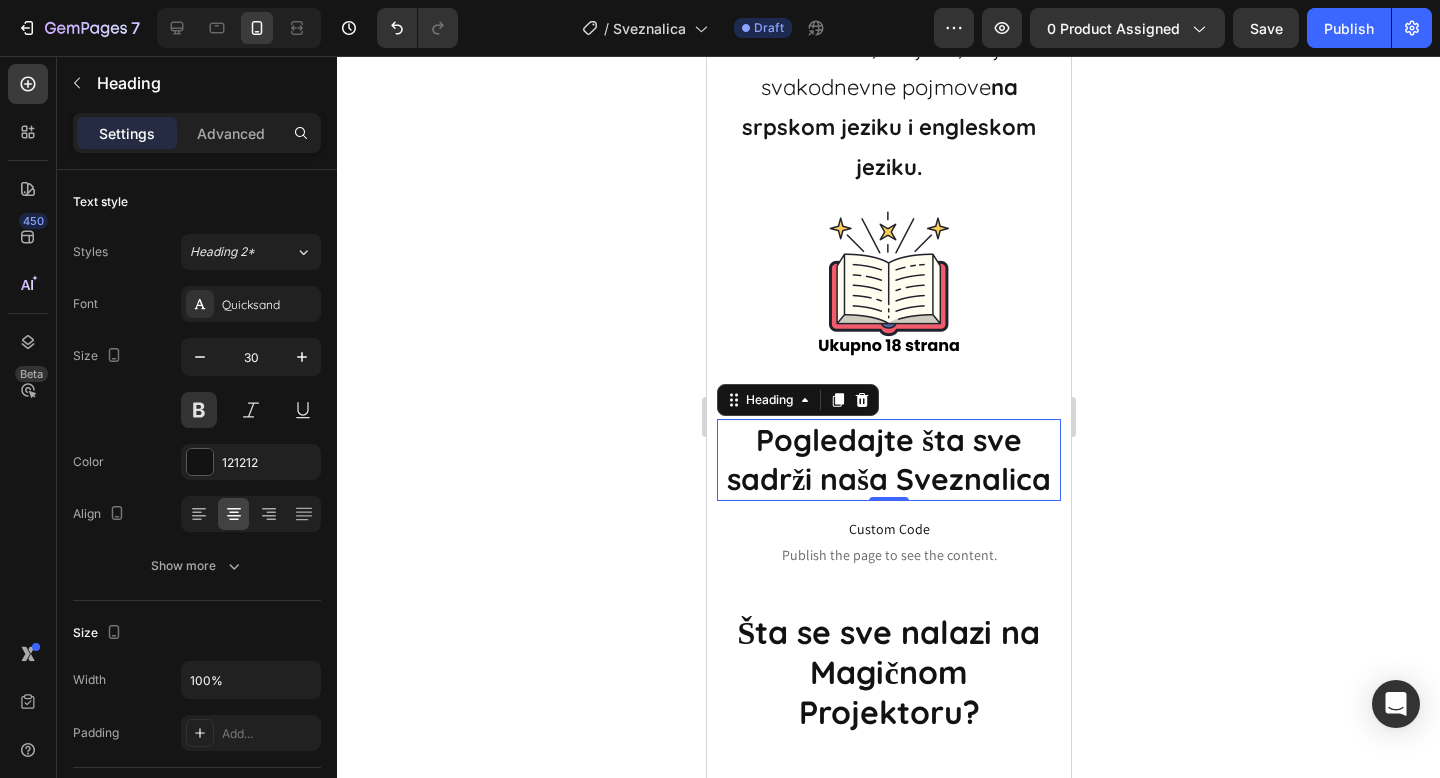 click 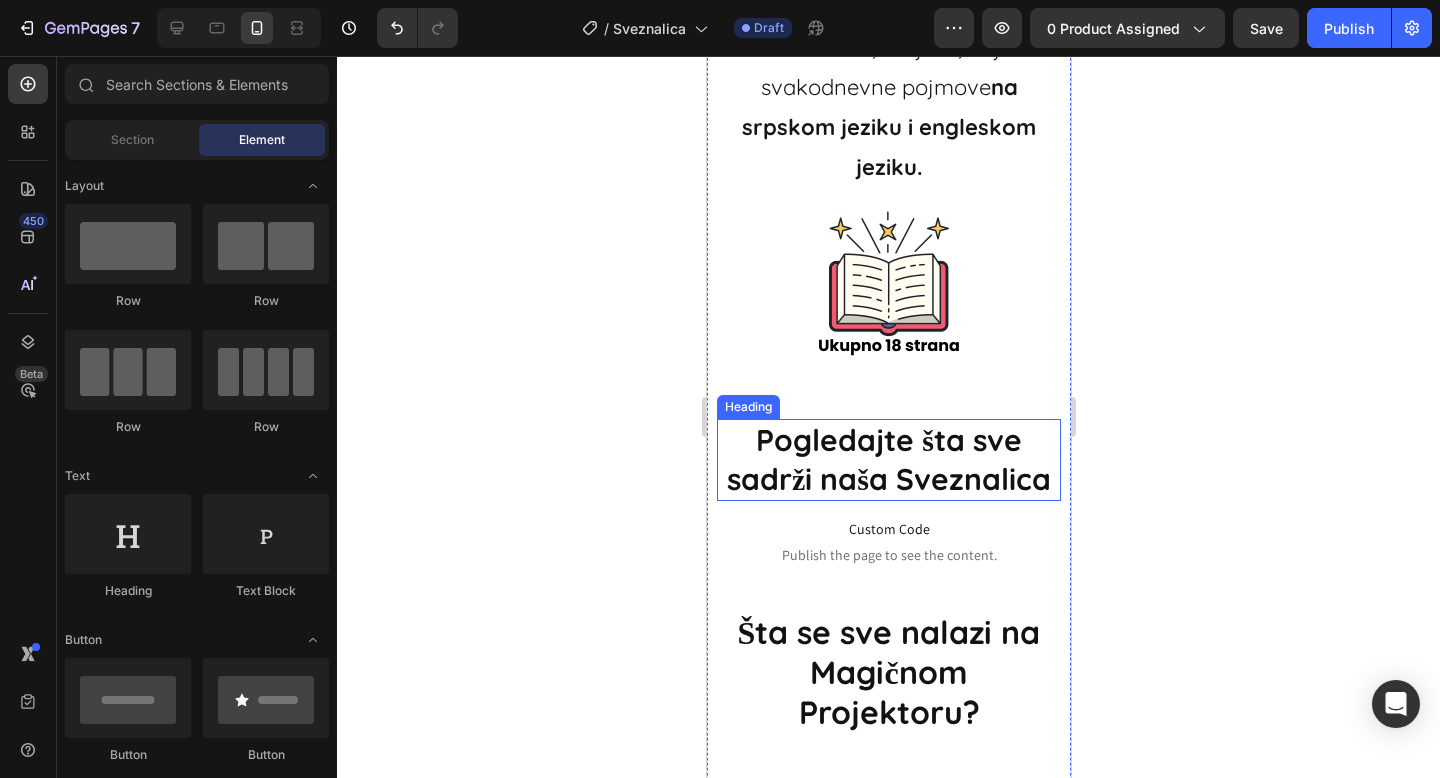 click on "Pogledajte šta sve sadrži naša Sveznalica" at bounding box center (888, 460) 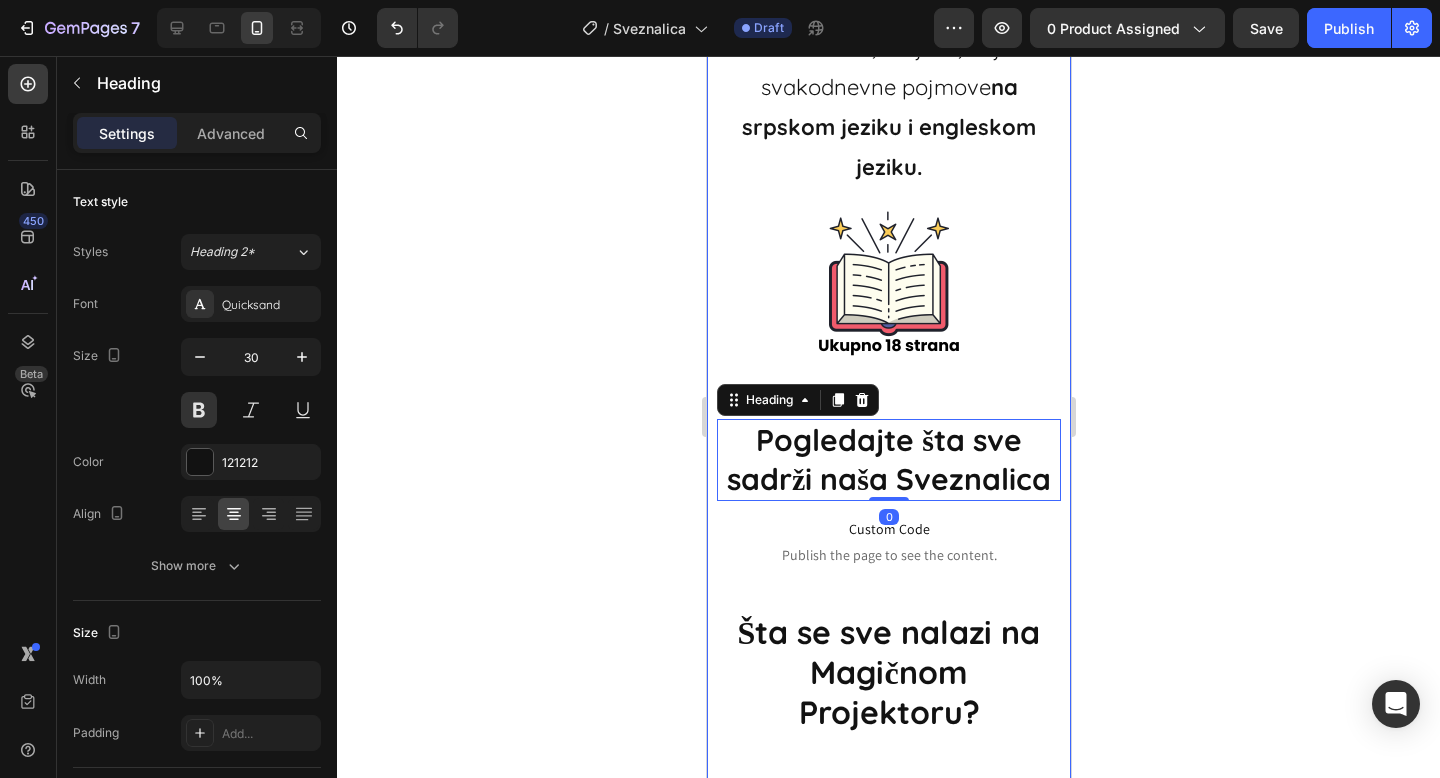 click on "Heading Image Zabavana i  edukativna knjiga za decu koji pomaže da kroz igru nauče  slova , brojeve, boje i svakodnevne pojmove   na srpskom jeziku i engleskom jeziku. Text Block Image Pogledajte šta sve sadrži naša  S V E Z N A L I C A S V E Z N A L I C A Heading   0
Custom Code
Publish the page to see the content.
Custom Code Šta se sve nalazi na Magičnom Projektoru? Heading Image 🧚  KLASIČNE BAJKE I PRIČE Crvenkapa, Tri mala praseta, Vuk i sedam jarica, Zlatokosa, Kornjača i zec. 🎓  EDUKATIVNI DISKOVI Diskovi sa sadržajem za predškolce: Azbuka, brojevi, geometrijski oblici, godišnja doba – uče kroz igru i sliku.   🎵  DEČIJE PESMICE I USPAVANKE Disk sa 8 razigranih dečijih pesmica, i još jedan sa 8 nežnih uspavanki. 📀" at bounding box center [888, 1404] 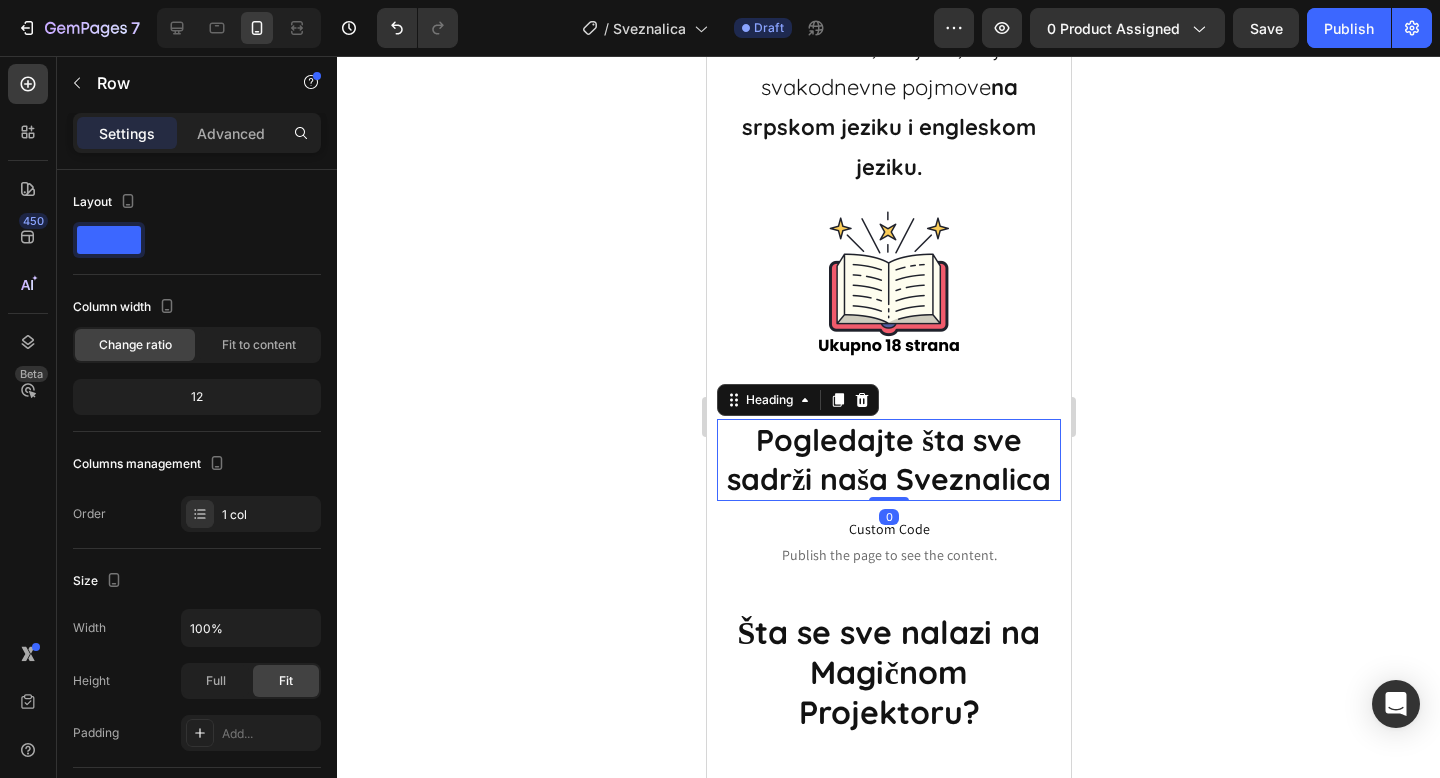 click on "Pogledajte šta sve sadrži naša Sveznalica" at bounding box center (888, 460) 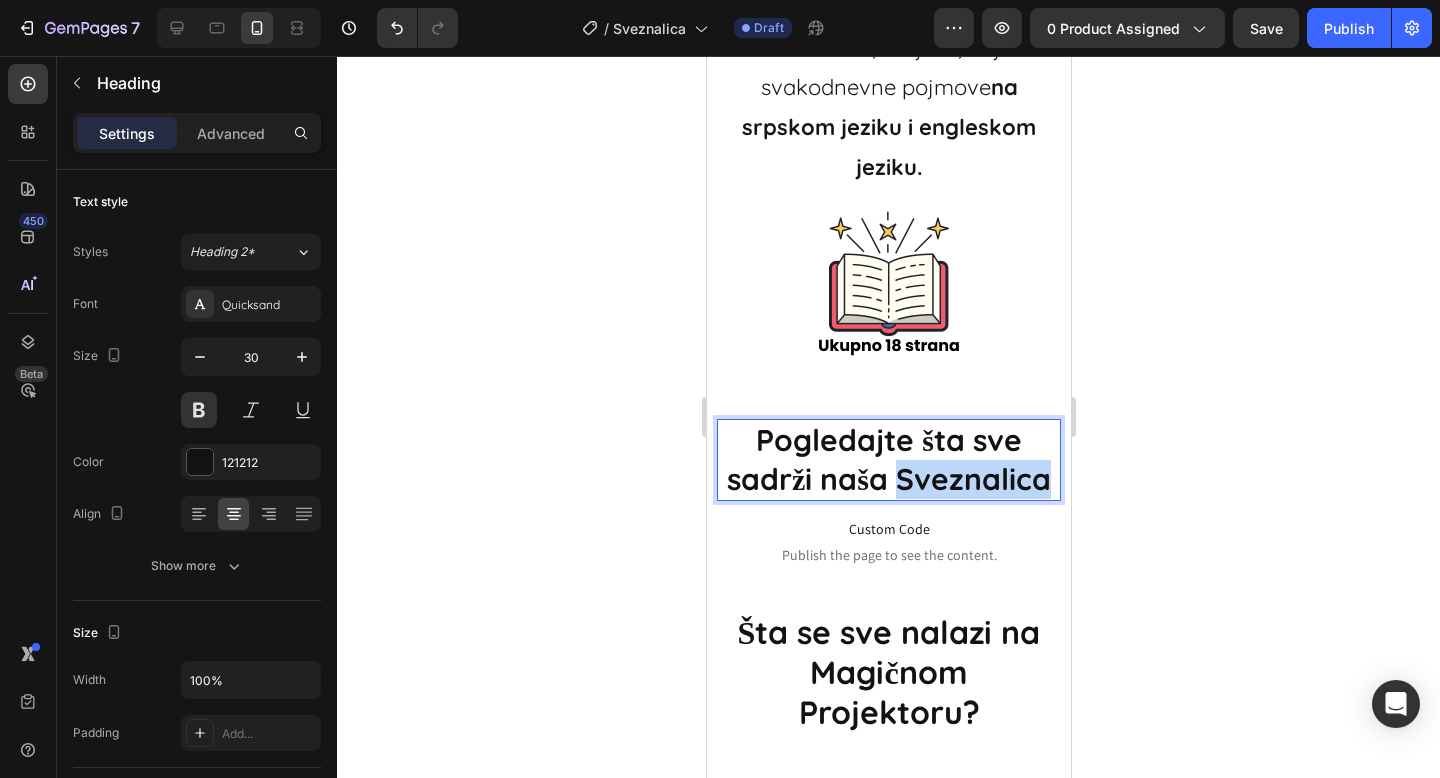 click on "Pogledajte šta sve sadrži naša Sveznalica" at bounding box center [888, 460] 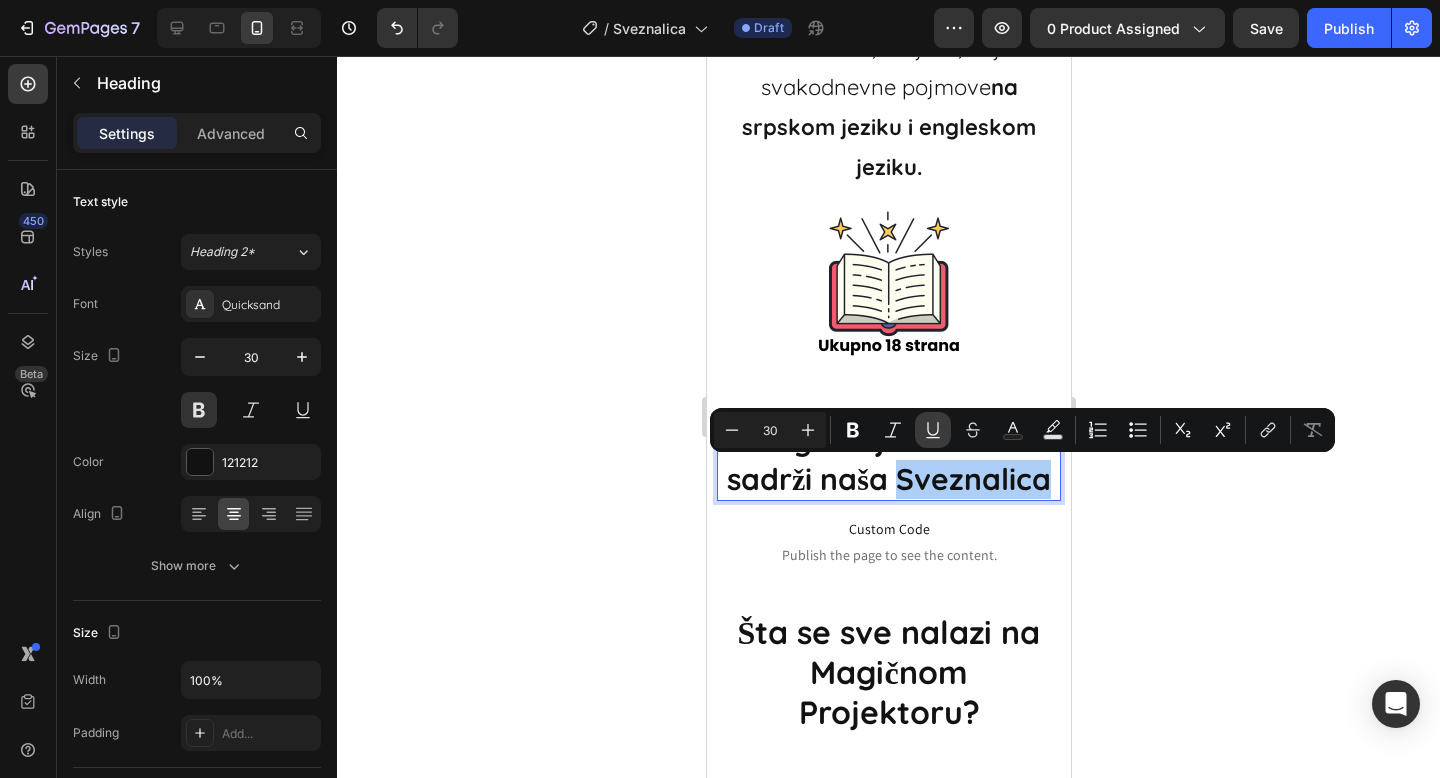 click 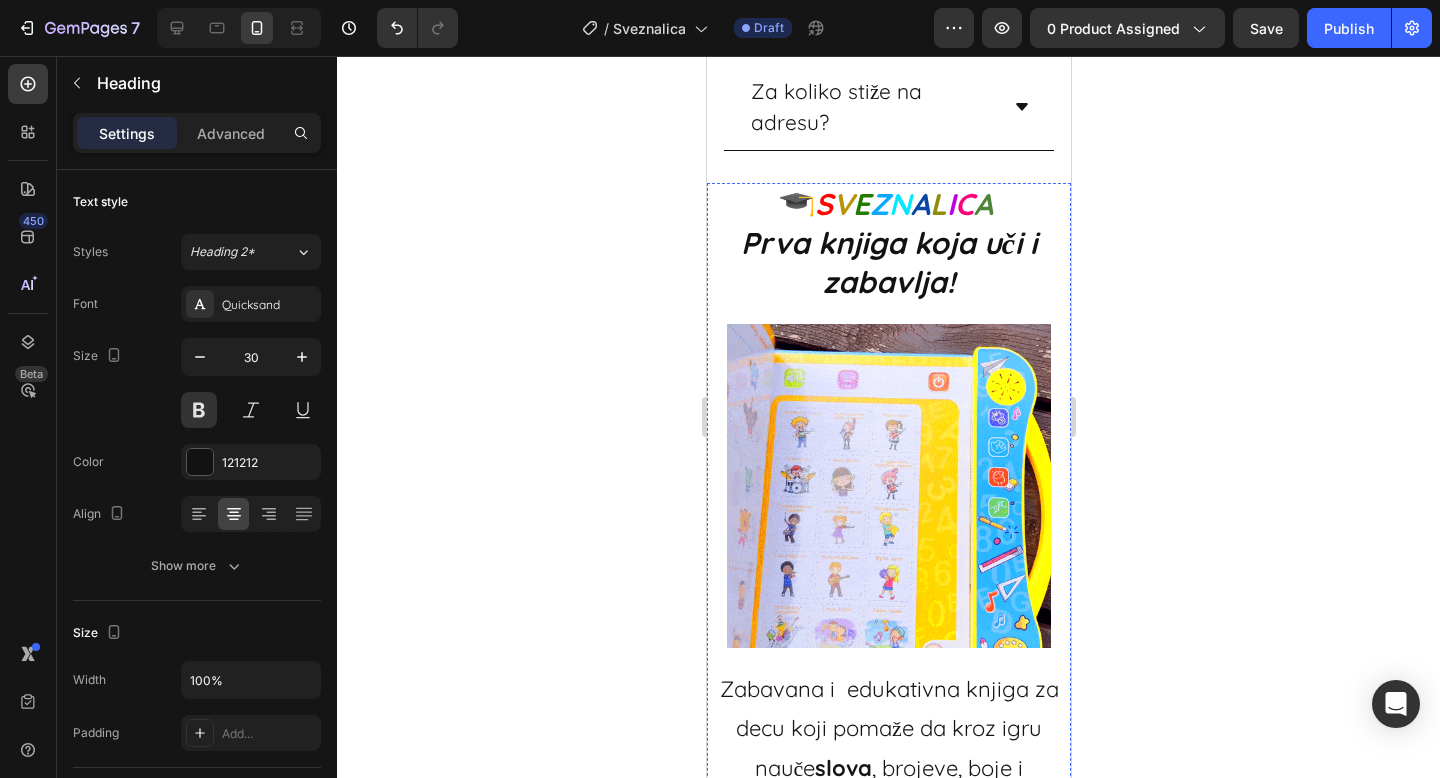 scroll, scrollTop: 1695, scrollLeft: 0, axis: vertical 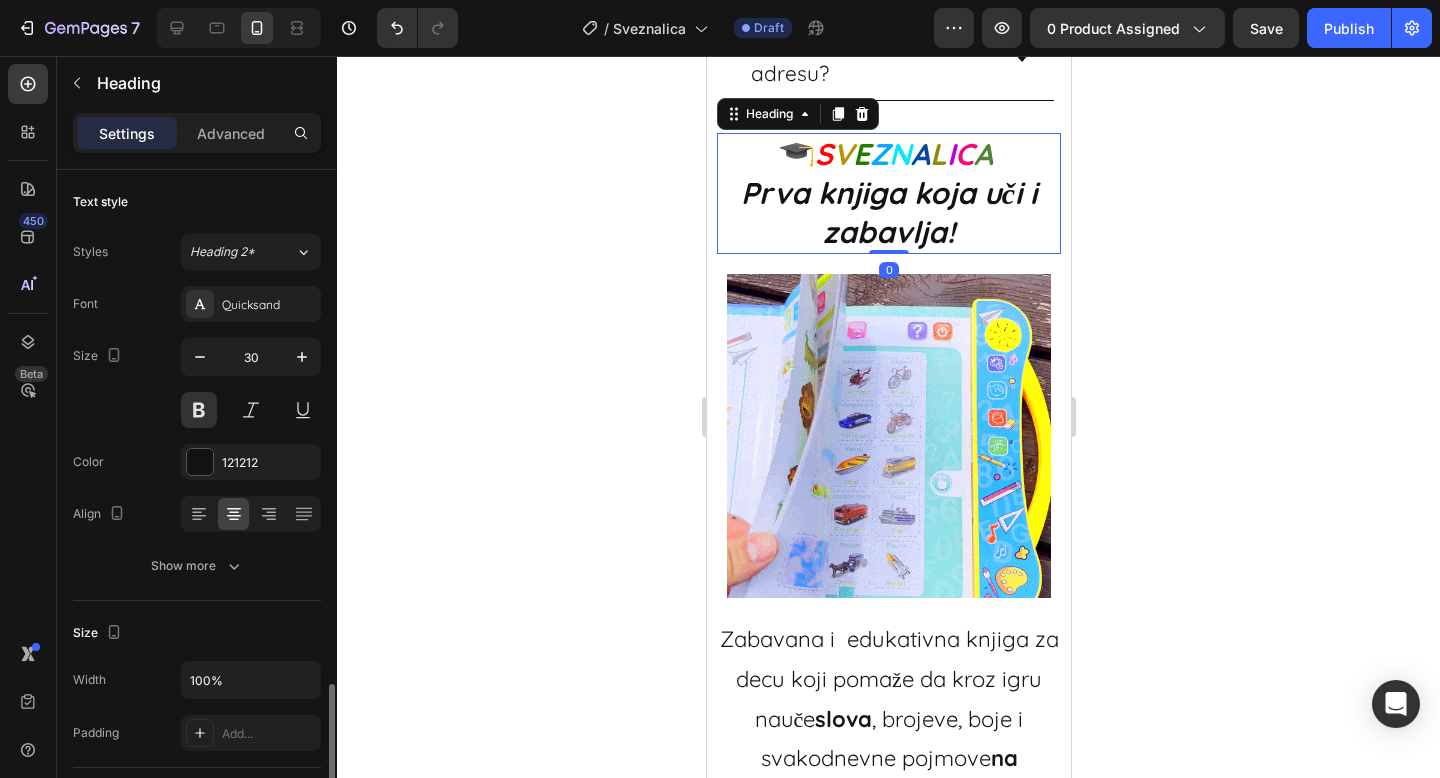 click on "Prva knjiga koja uči i zabavlja!" at bounding box center (888, 212) 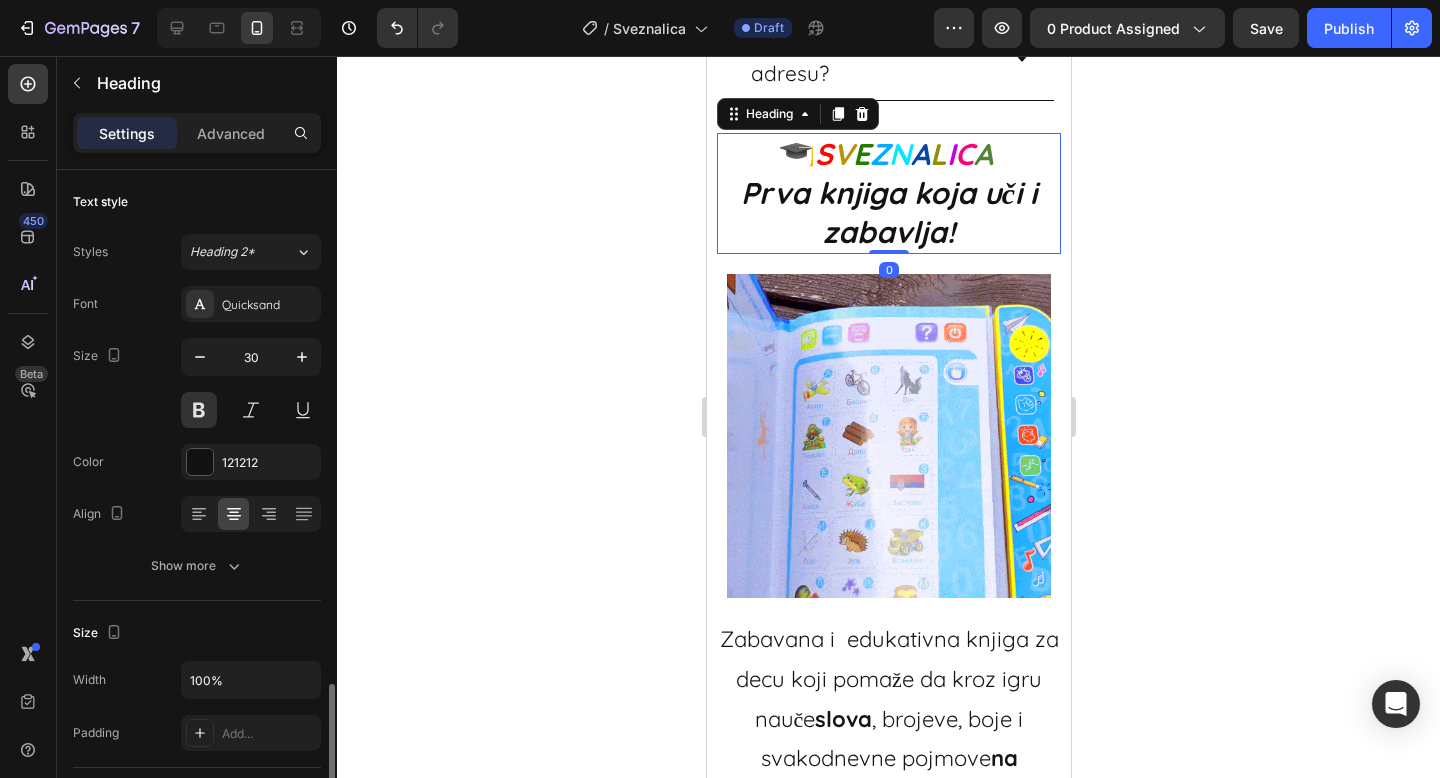 scroll, scrollTop: 340, scrollLeft: 0, axis: vertical 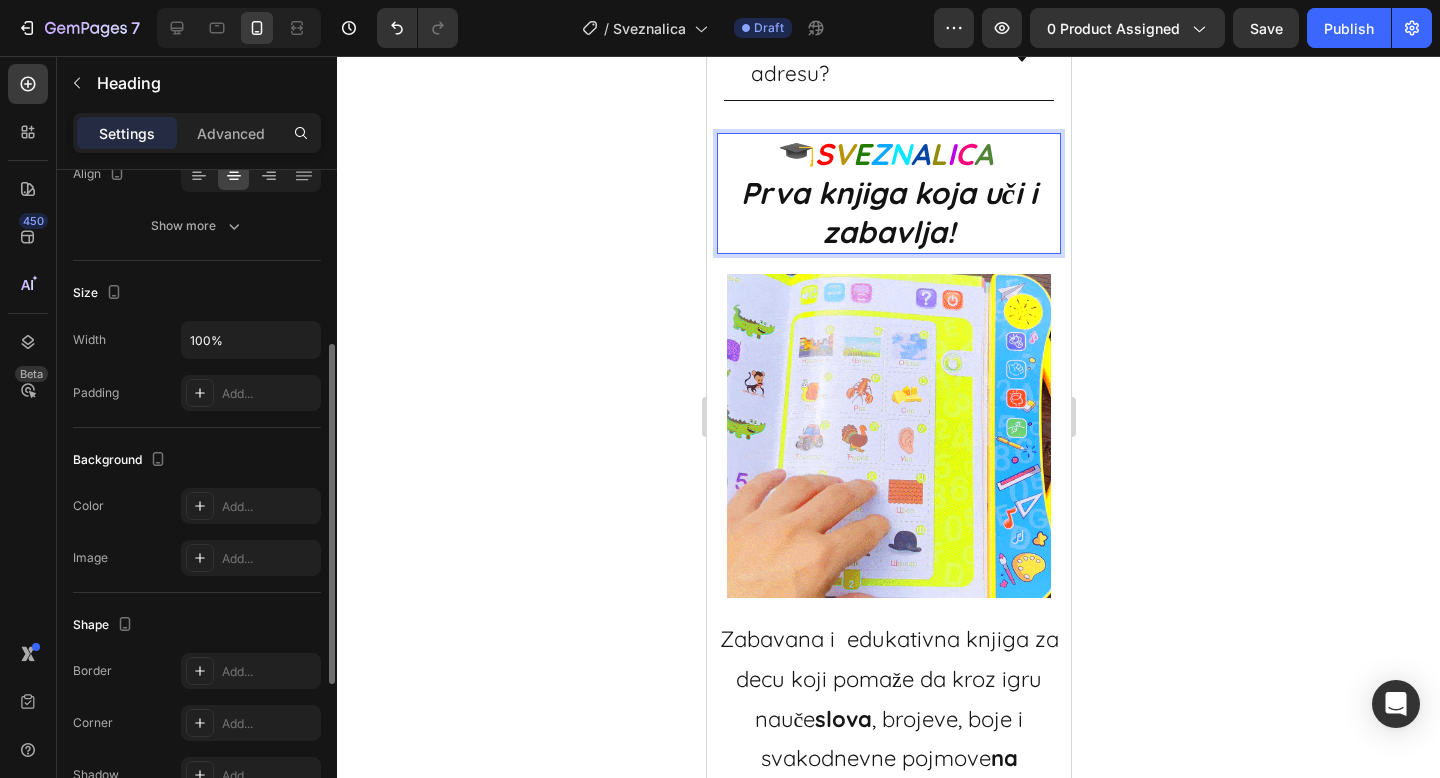 click on "L" at bounding box center (937, 154) 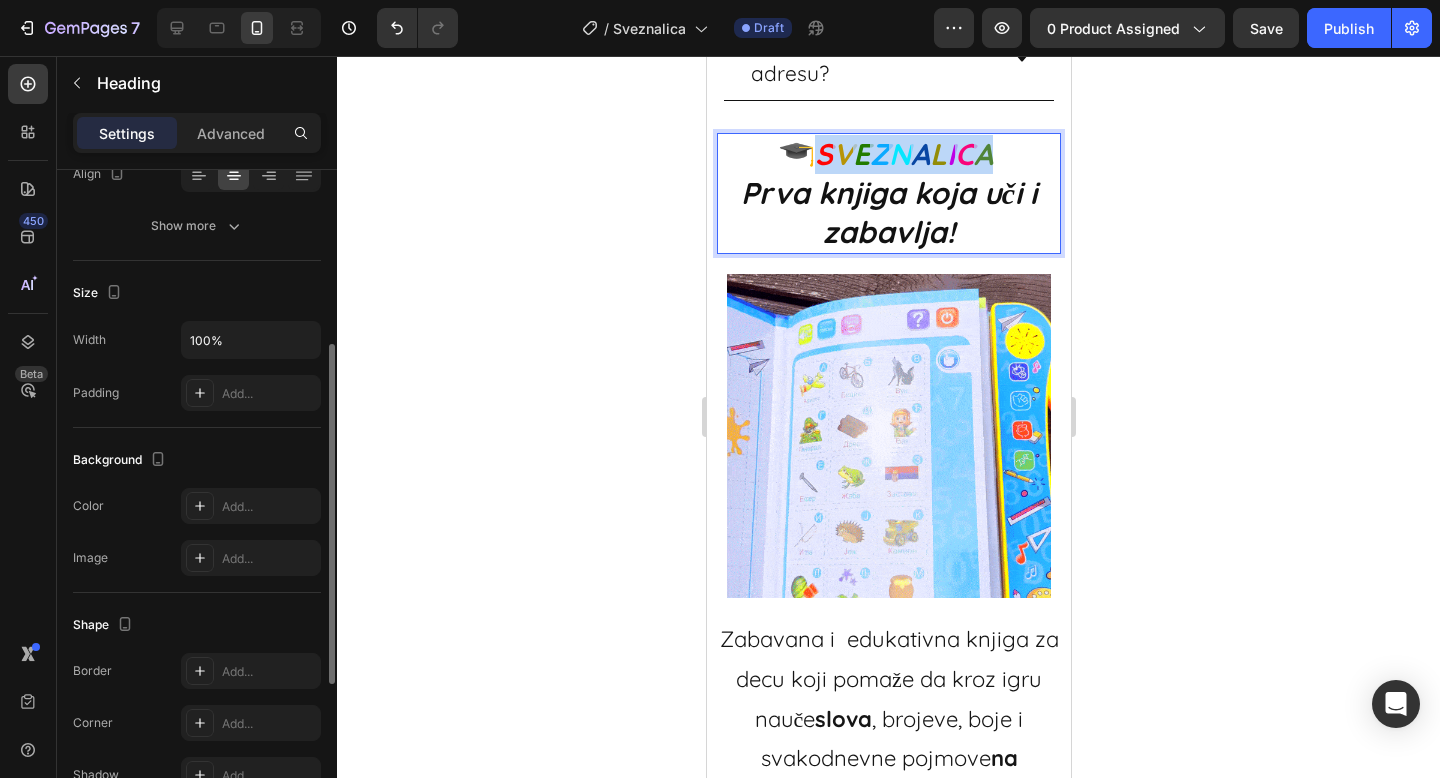 click on "L" at bounding box center [937, 154] 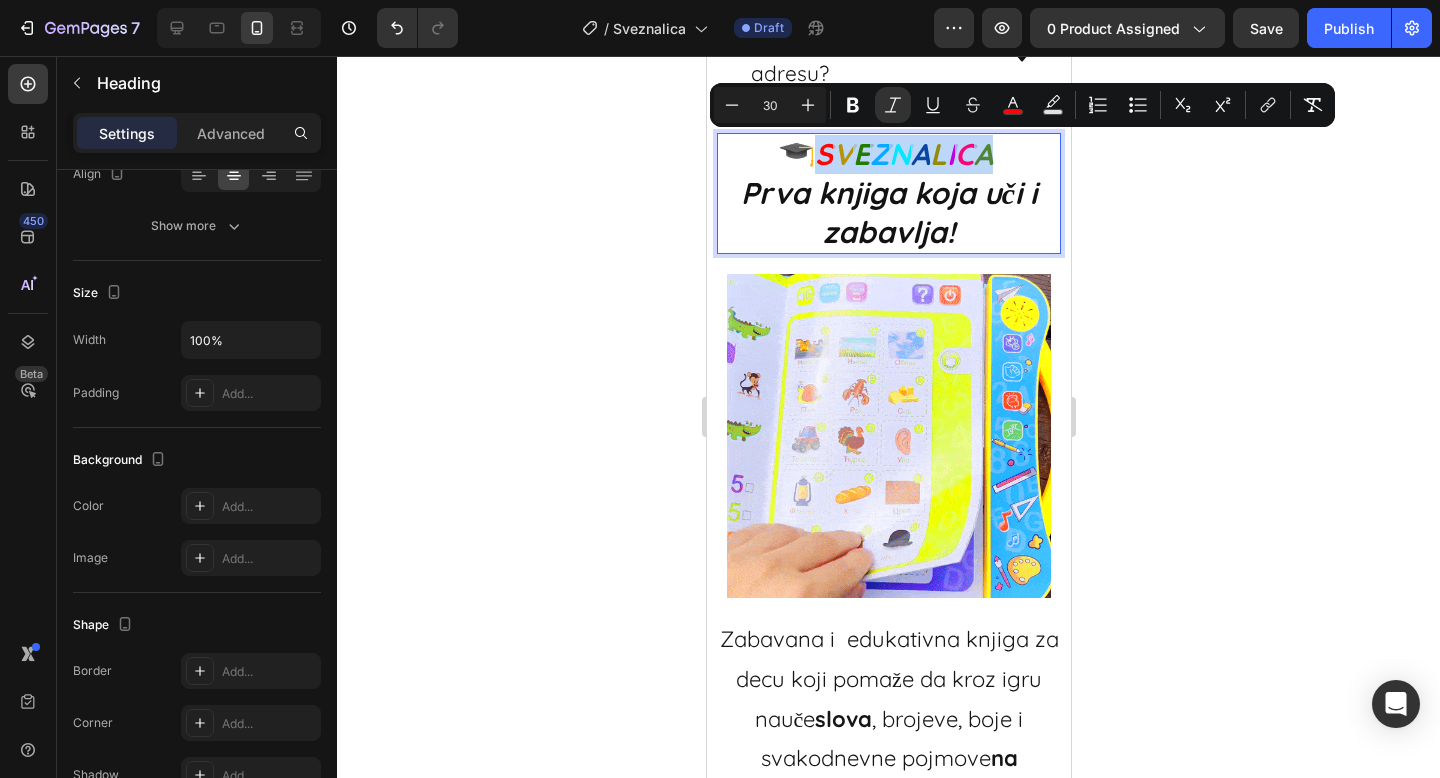 copy on "S V E Z N A L I C A" 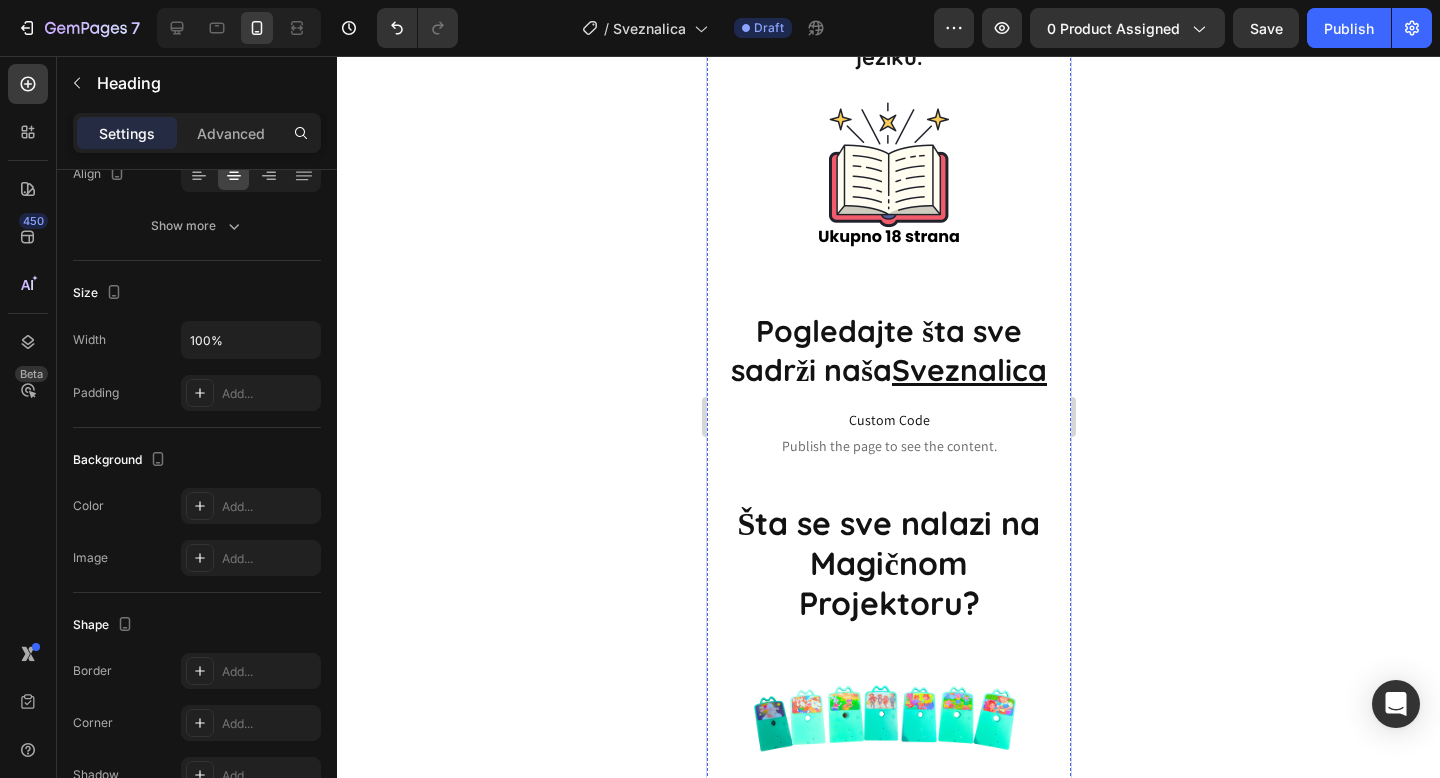 scroll, scrollTop: 2575, scrollLeft: 0, axis: vertical 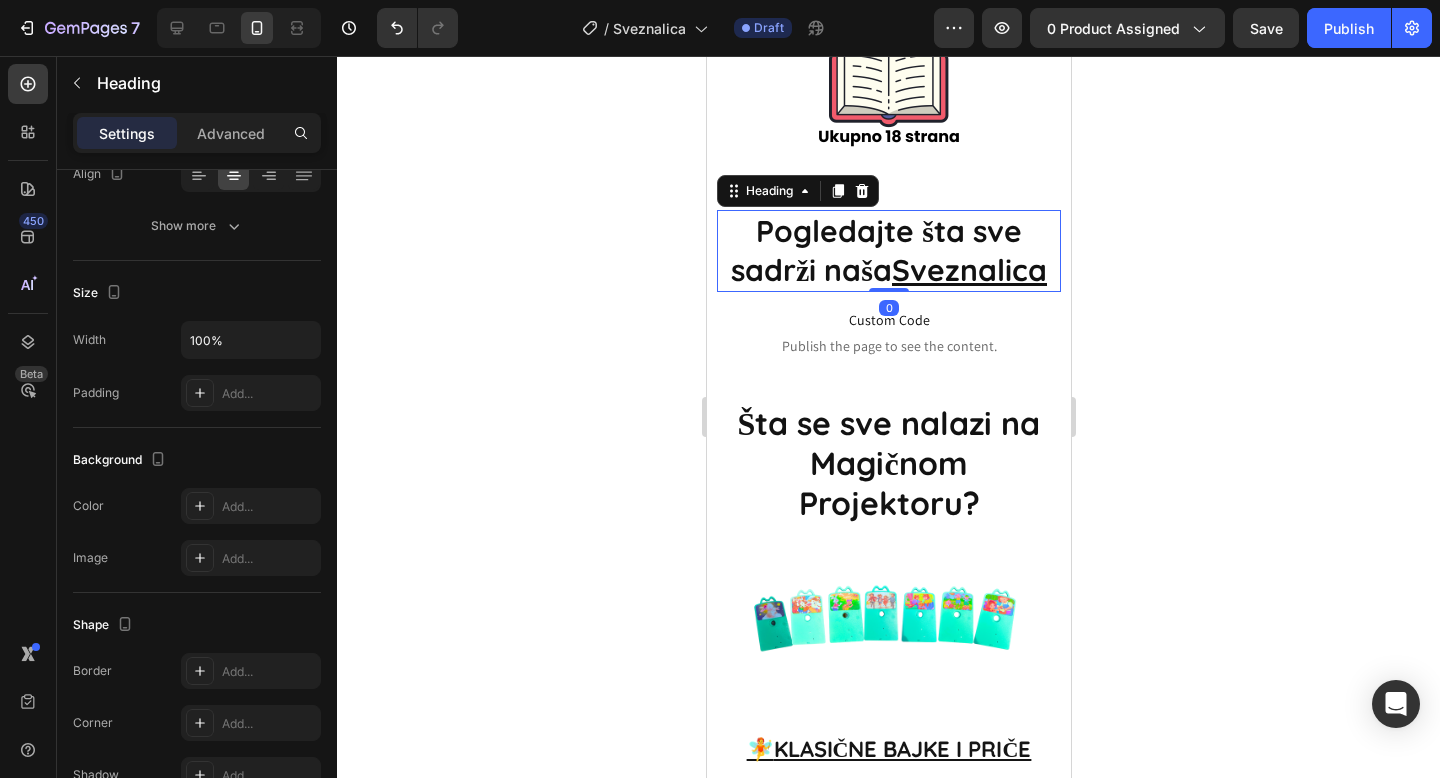 click on "Sveznalica" at bounding box center [968, 270] 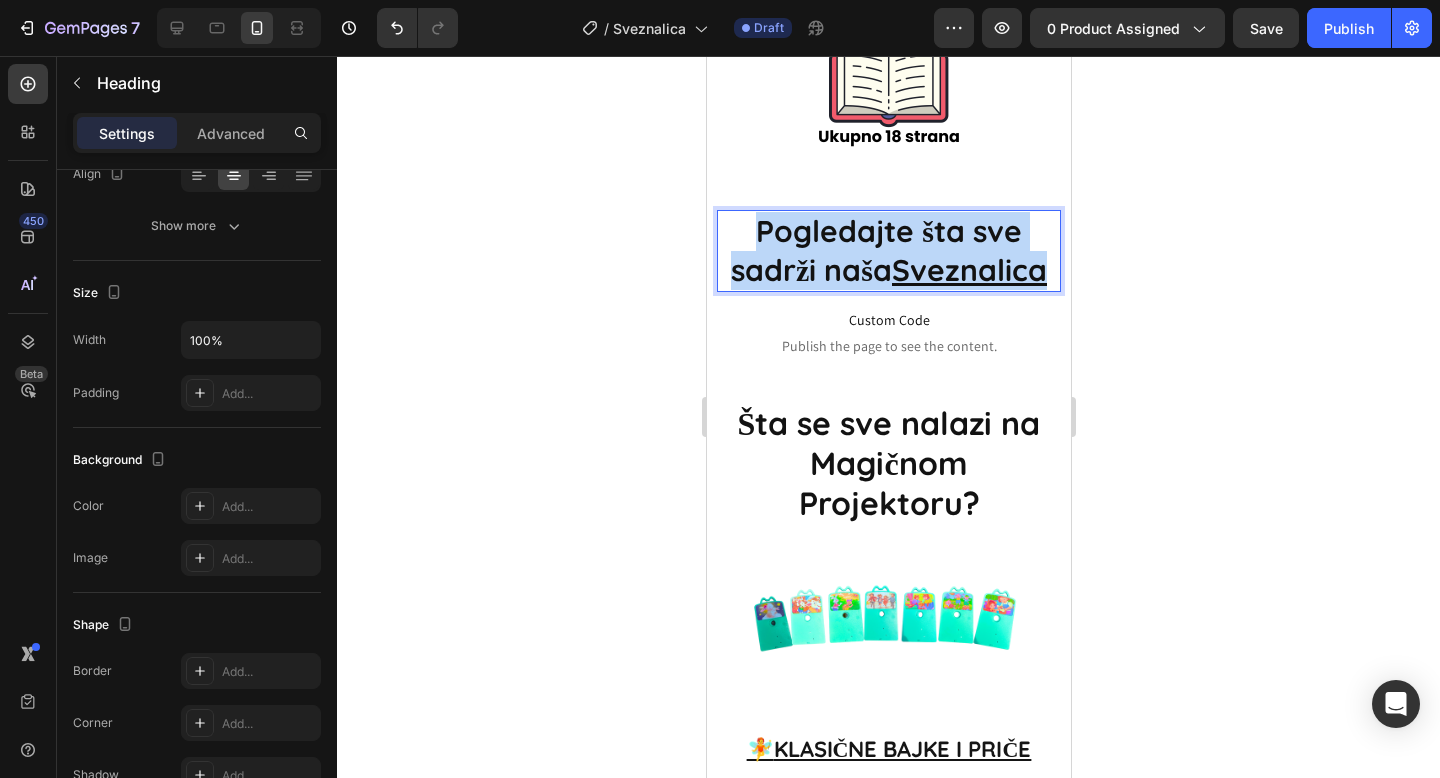 click on "Sveznalica" at bounding box center (968, 270) 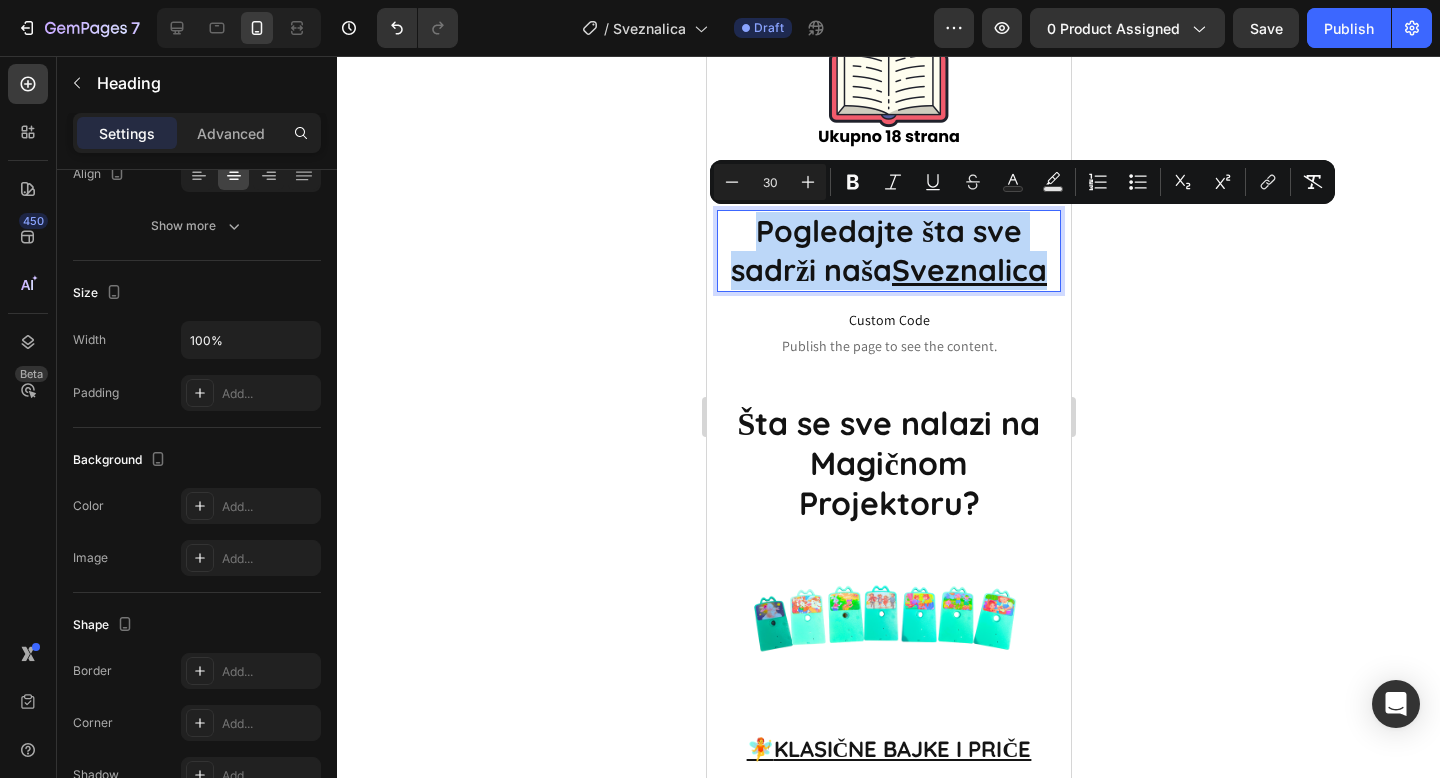 click on "Sveznalica" at bounding box center (968, 270) 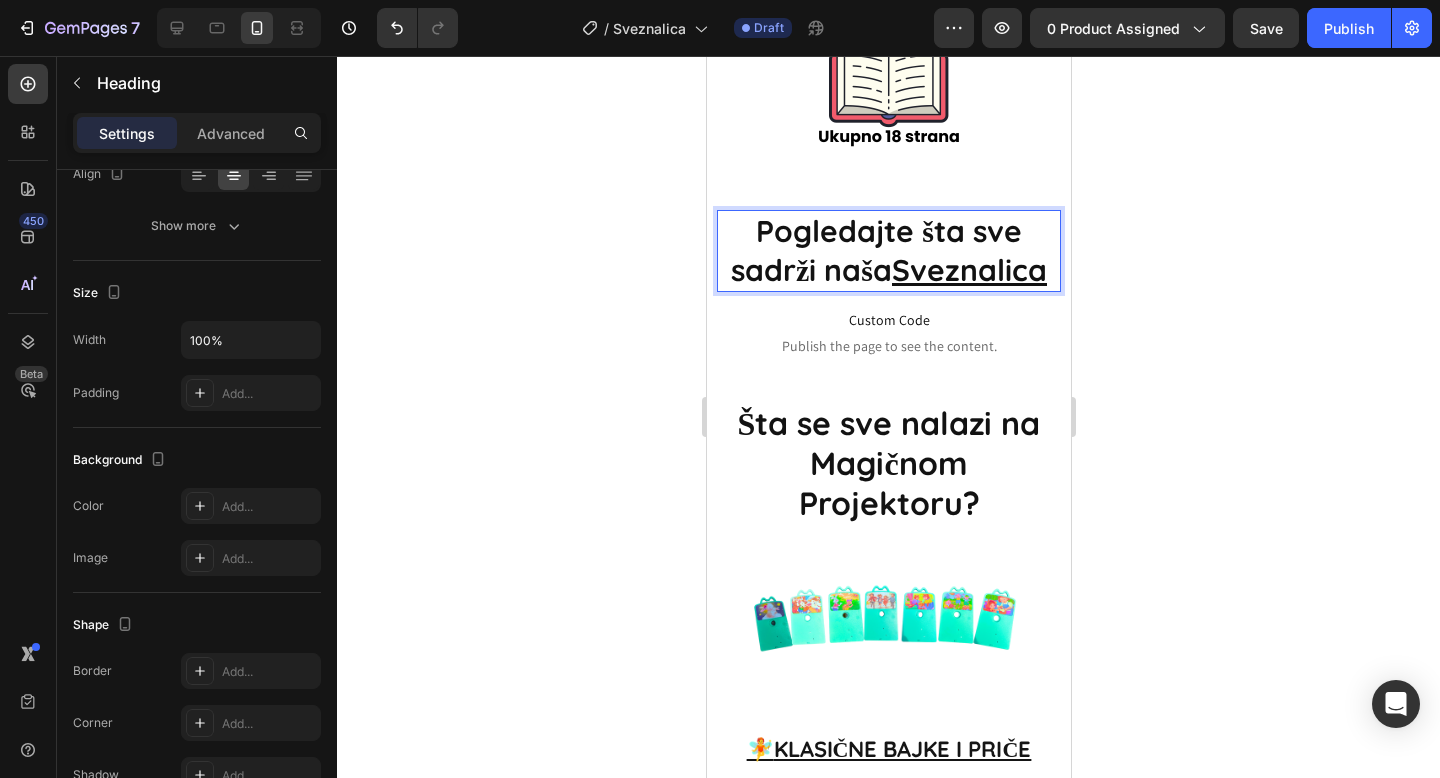 click on "Sveznalica" at bounding box center (968, 270) 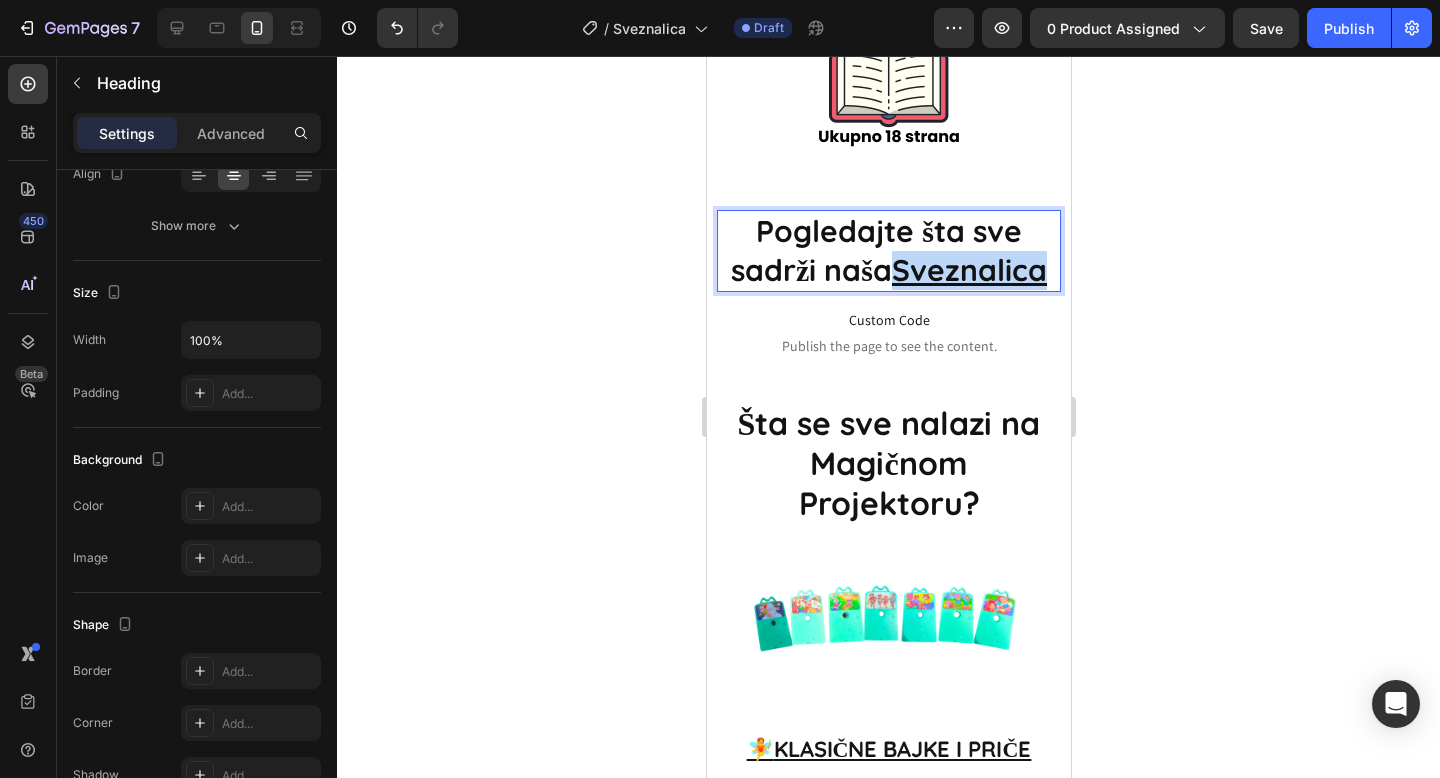 click on "Sveznalica" at bounding box center (968, 270) 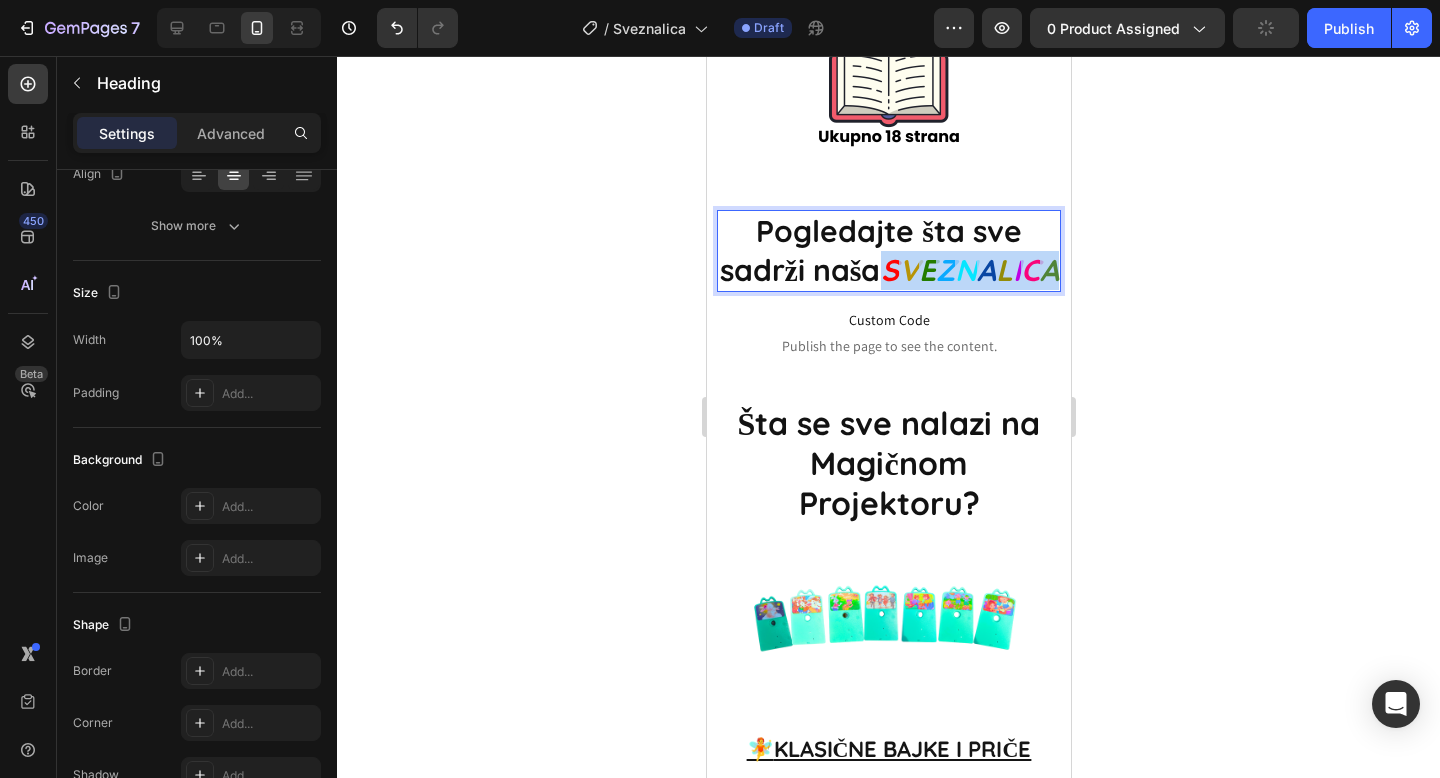 drag, startPoint x: 988, startPoint y: 308, endPoint x: 797, endPoint y: 315, distance: 191.12823 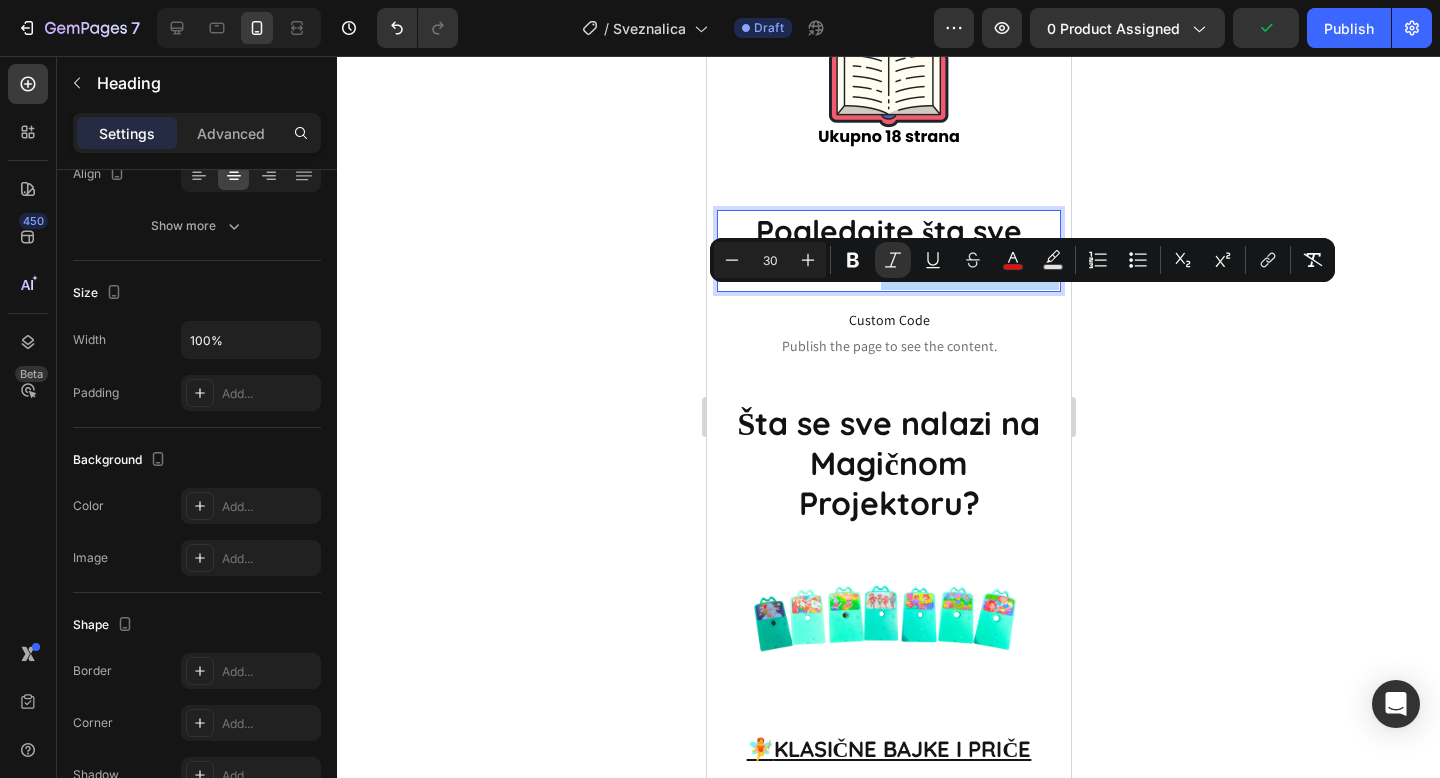 click on "Pogledajte šta sve sadrži naša  S V E Z N A L I C A" at bounding box center [888, 251] 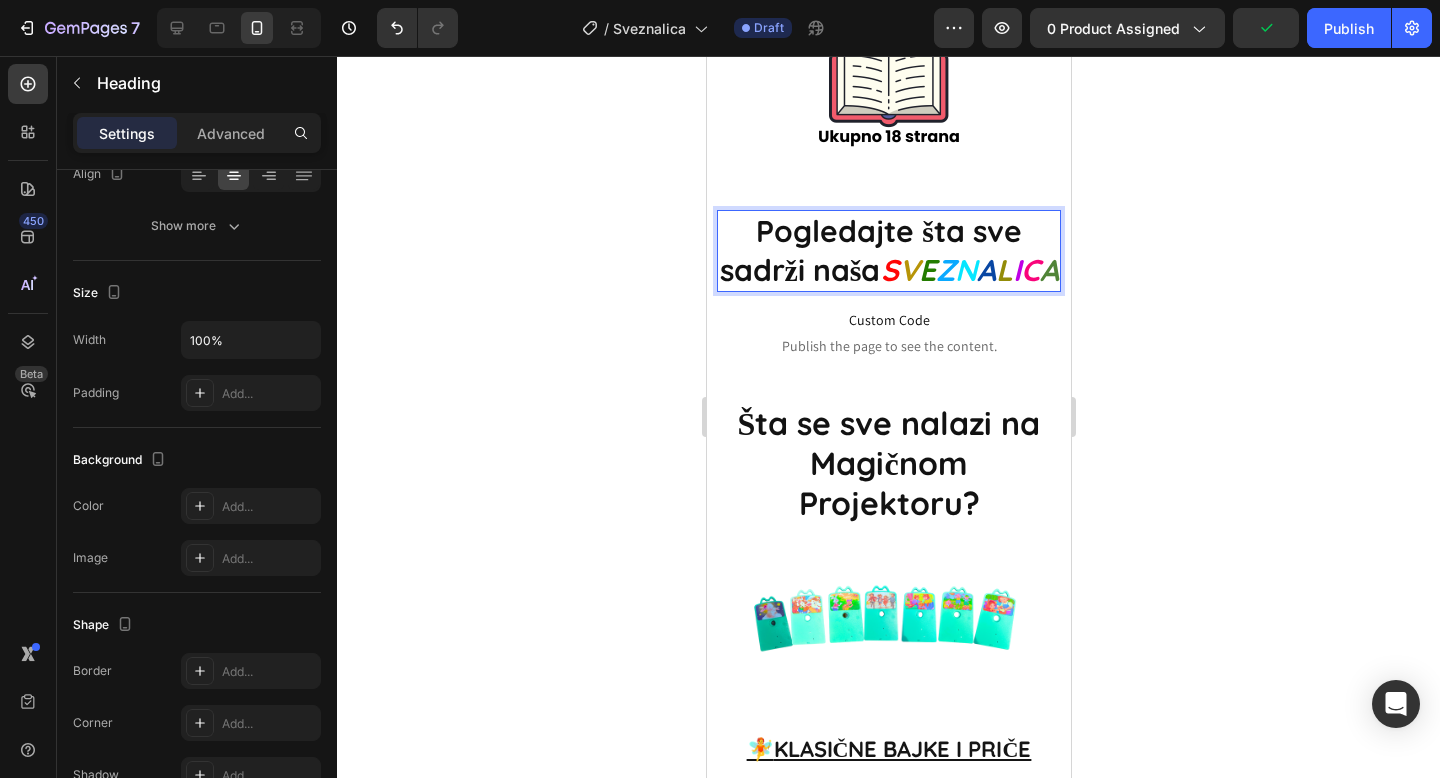 click on "Pogledajte šta sve sadrži naša  S V E Z N A L I C A" at bounding box center [888, 251] 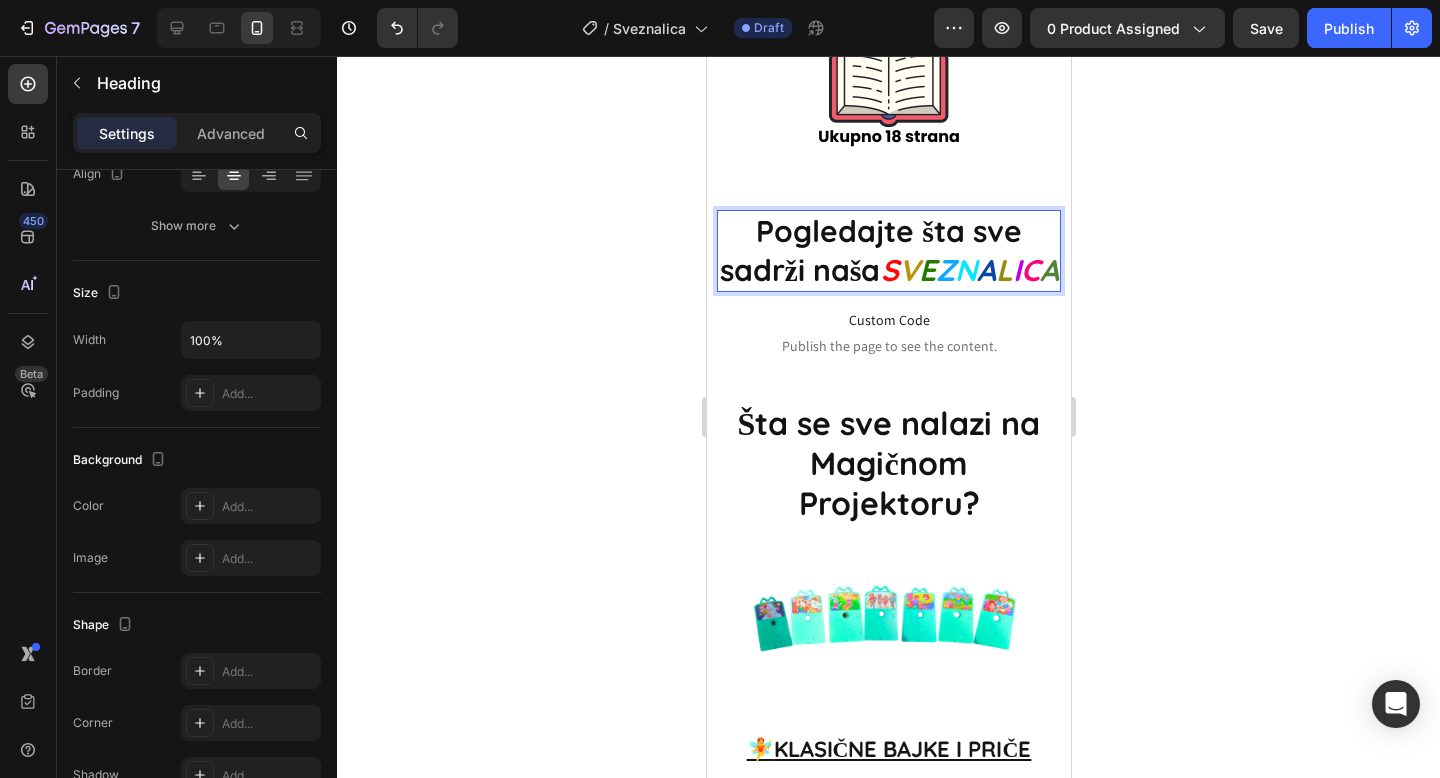 click on "Pogledajte šta sve sadrži naša  S V E Z N A L I C A" at bounding box center [888, 251] 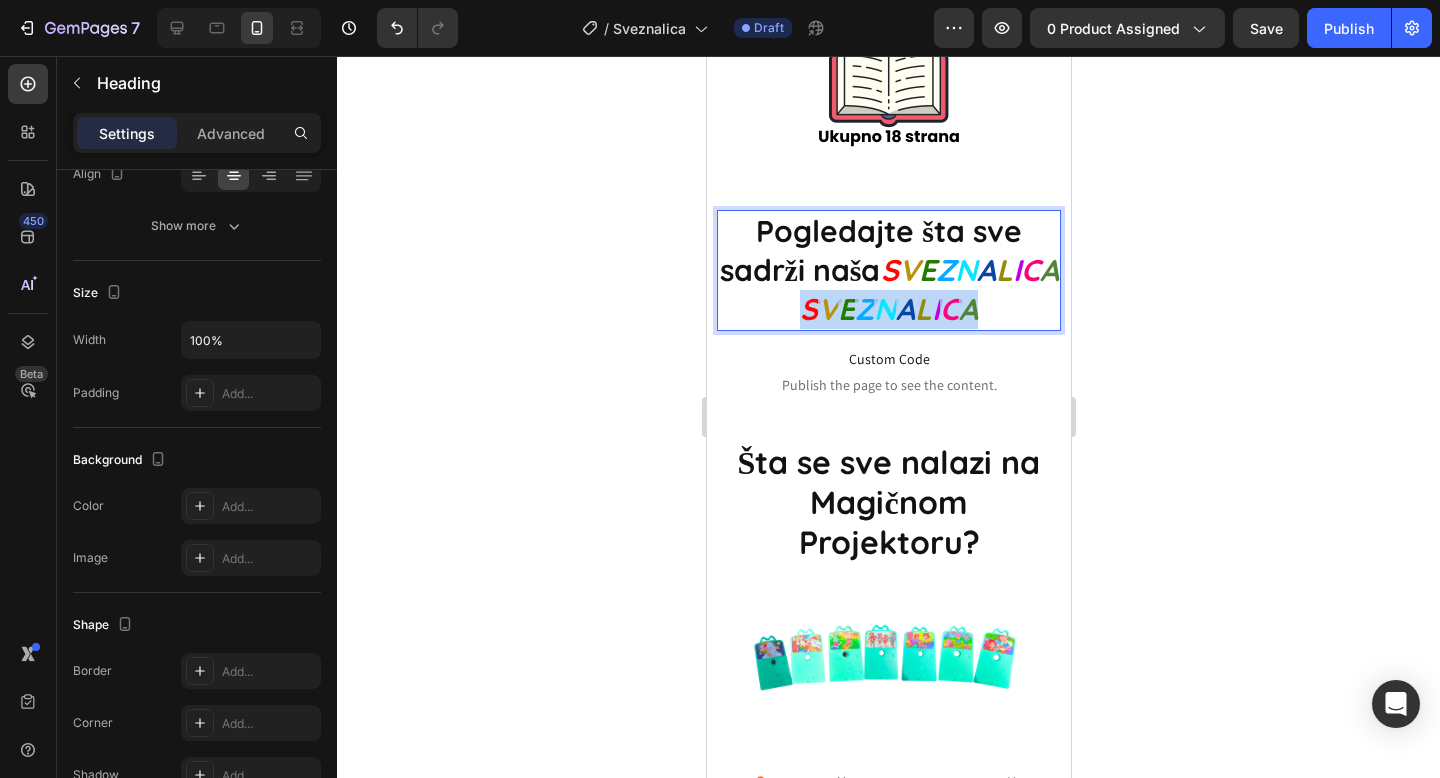 drag, startPoint x: 980, startPoint y: 344, endPoint x: 698, endPoint y: 344, distance: 282 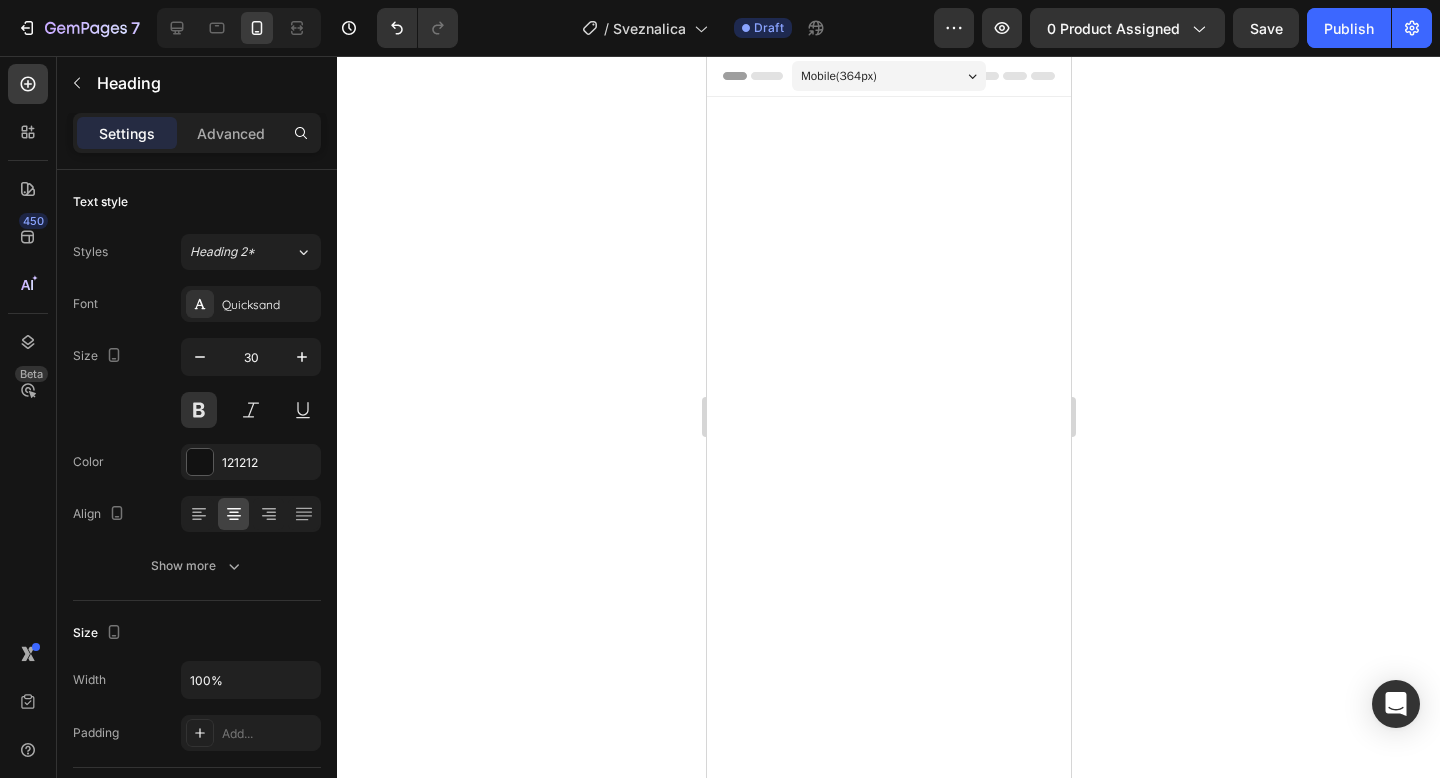scroll, scrollTop: 0, scrollLeft: 0, axis: both 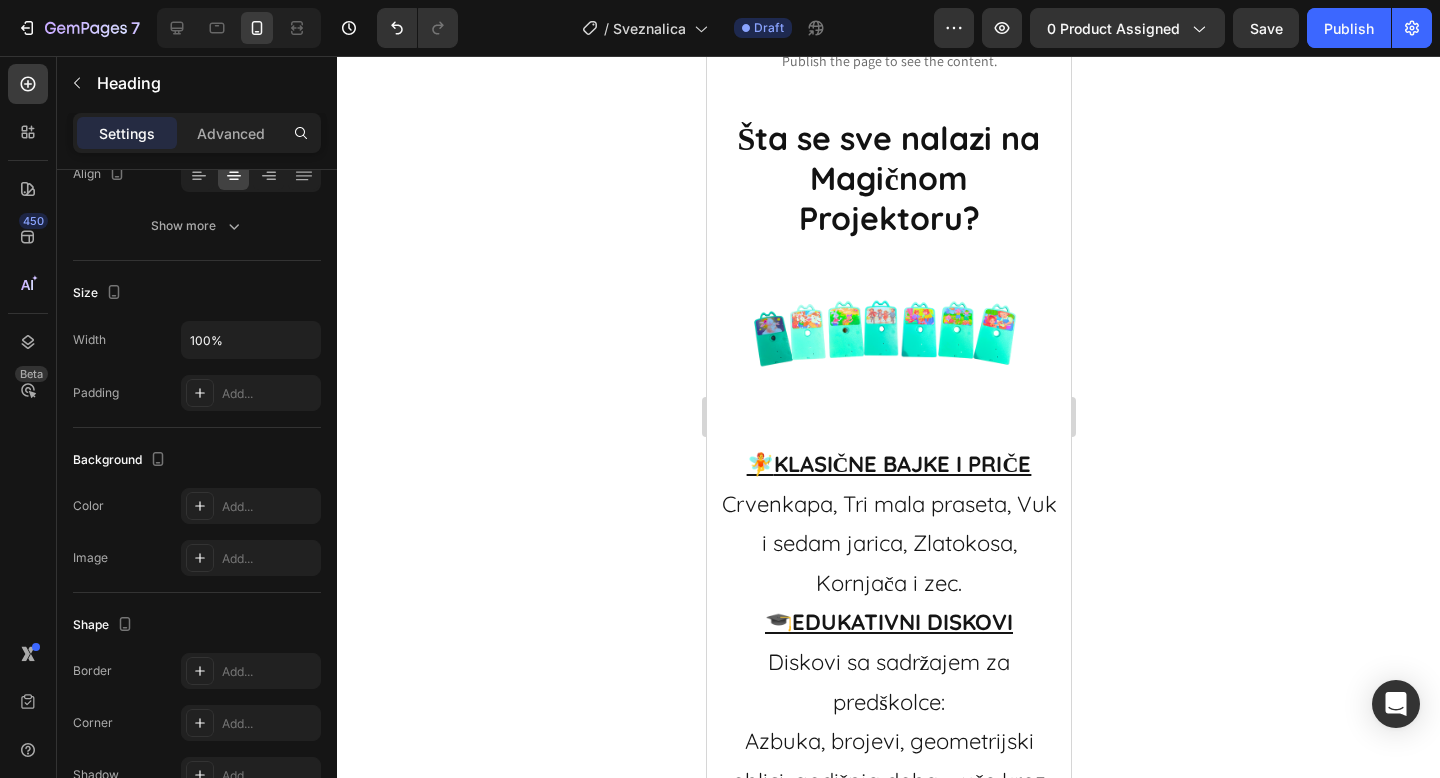 drag, startPoint x: 954, startPoint y: 338, endPoint x: 896, endPoint y: 338, distance: 58 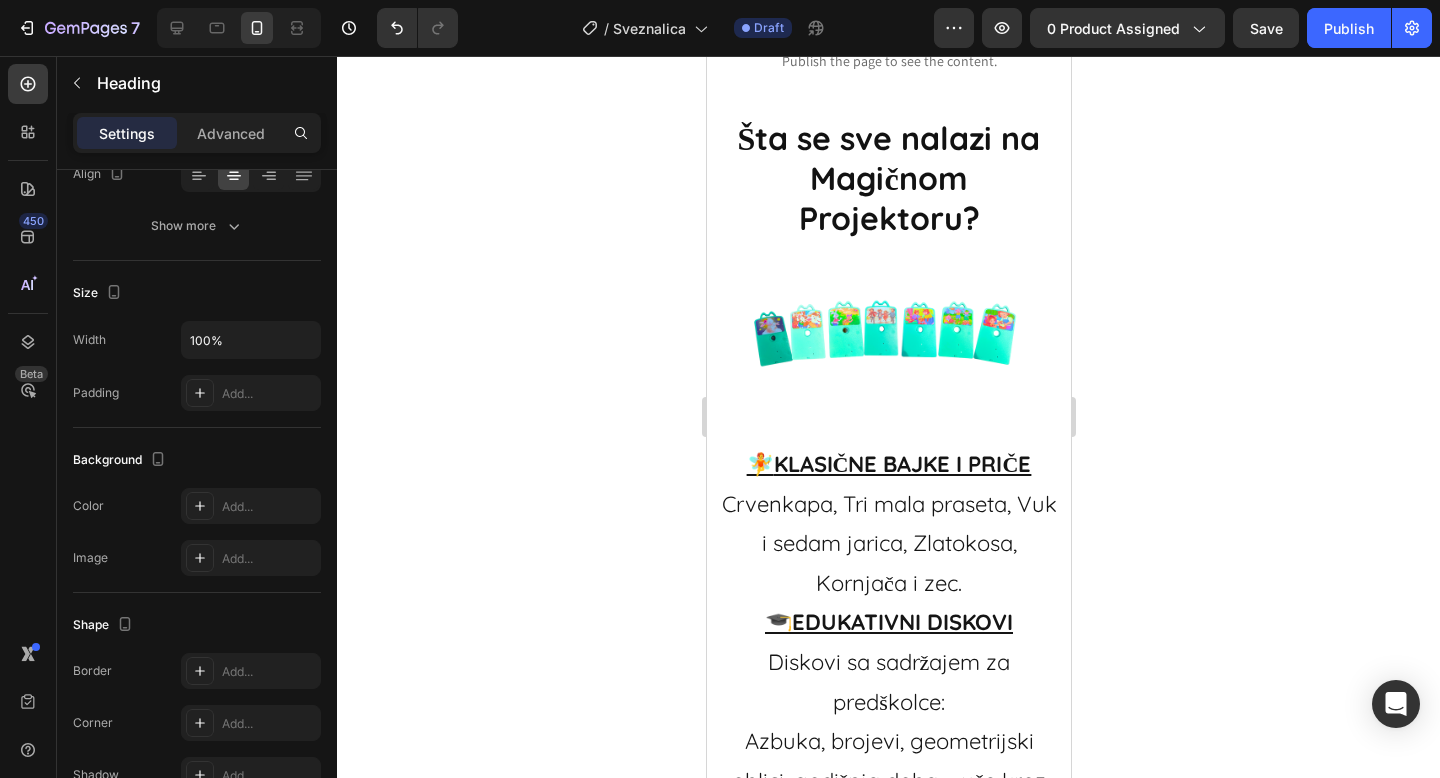 click 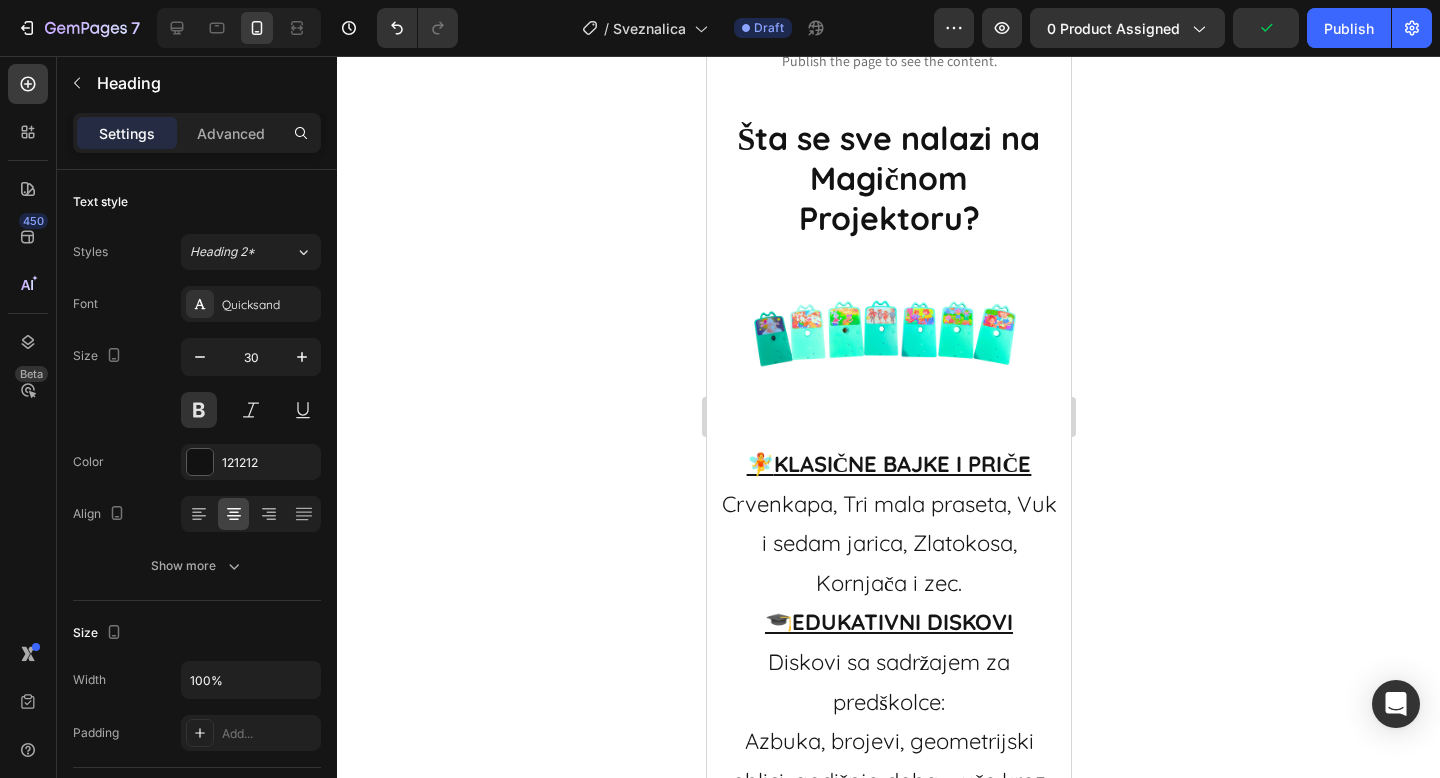 click on "Pogledajte šta sve sadrži naša  S V E Z N A L I C A 👇" at bounding box center [888, -54] 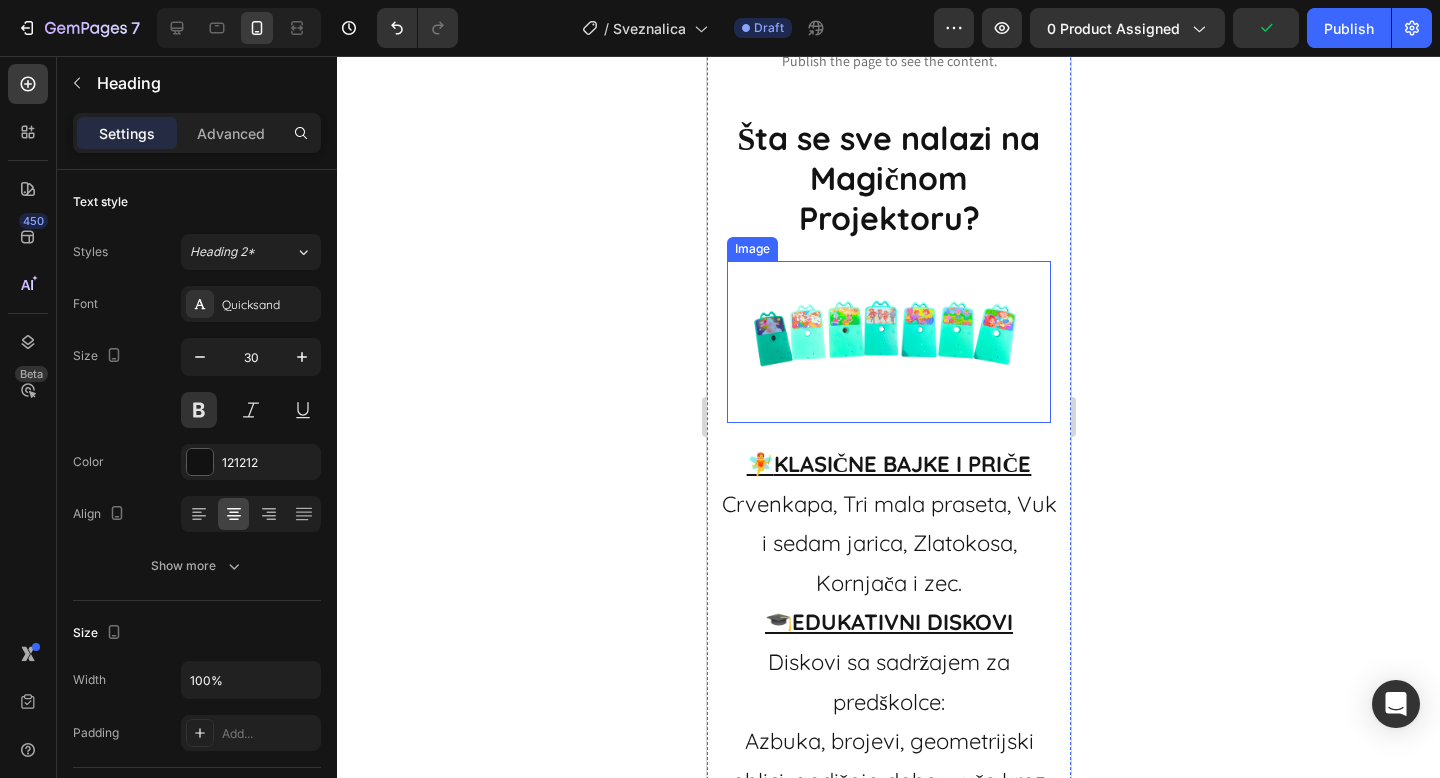 click at bounding box center [888, 342] 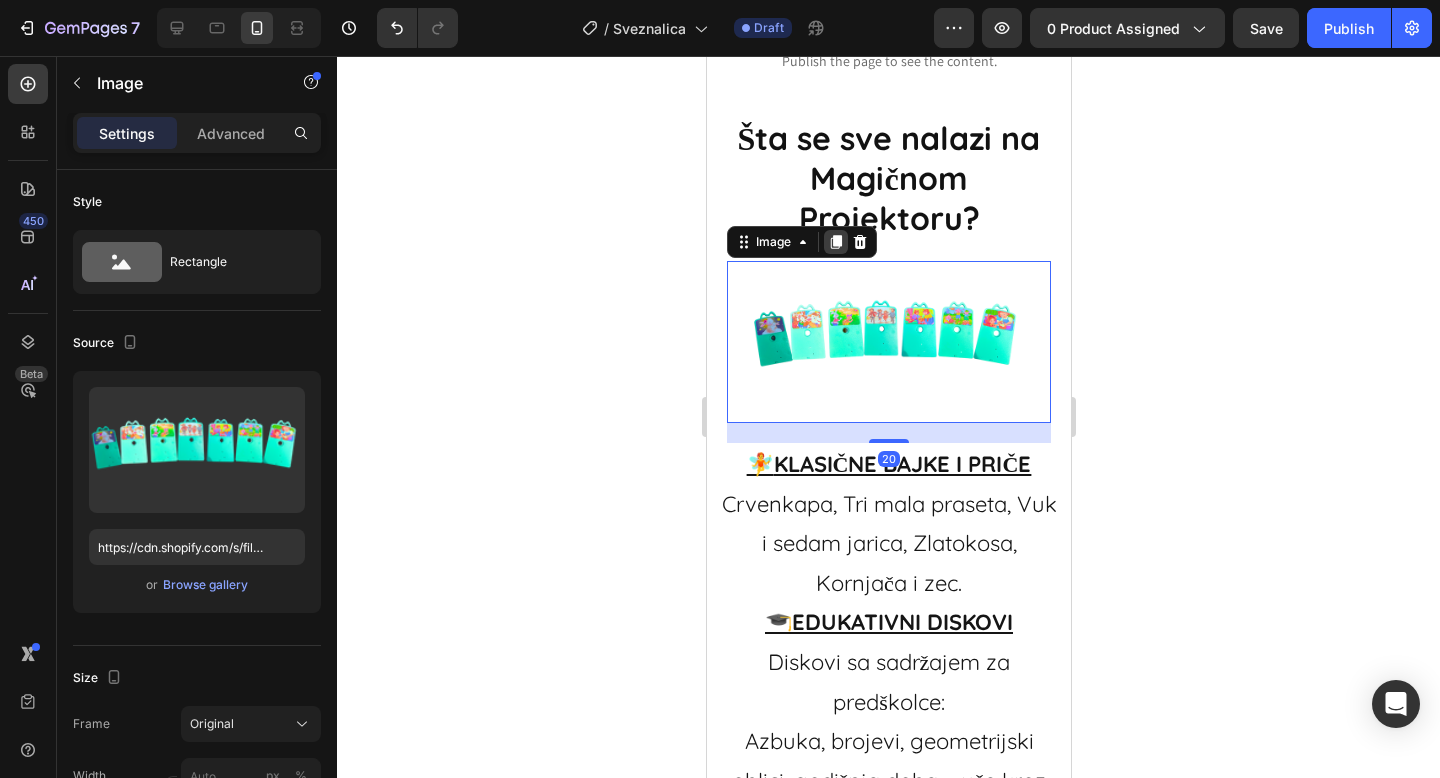 click 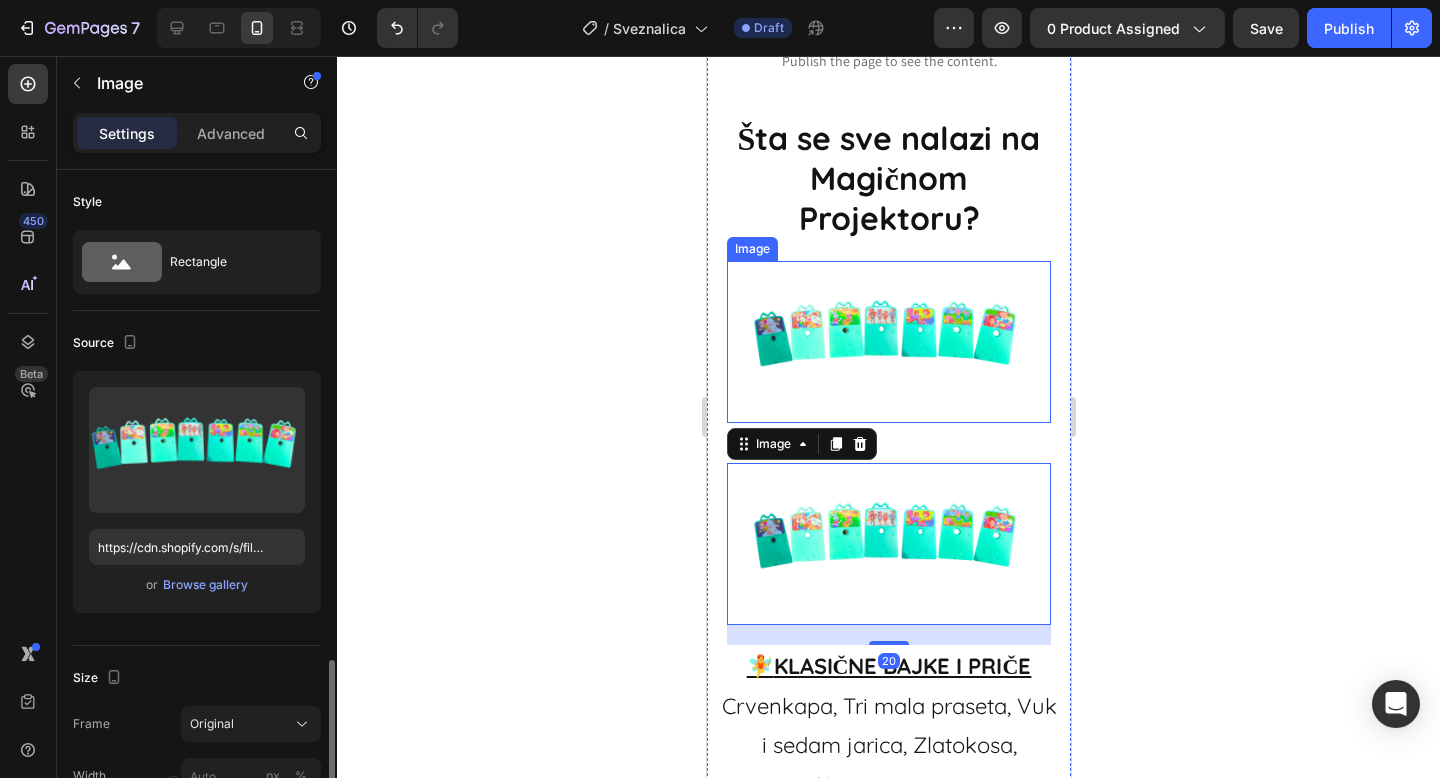 scroll, scrollTop: 340, scrollLeft: 0, axis: vertical 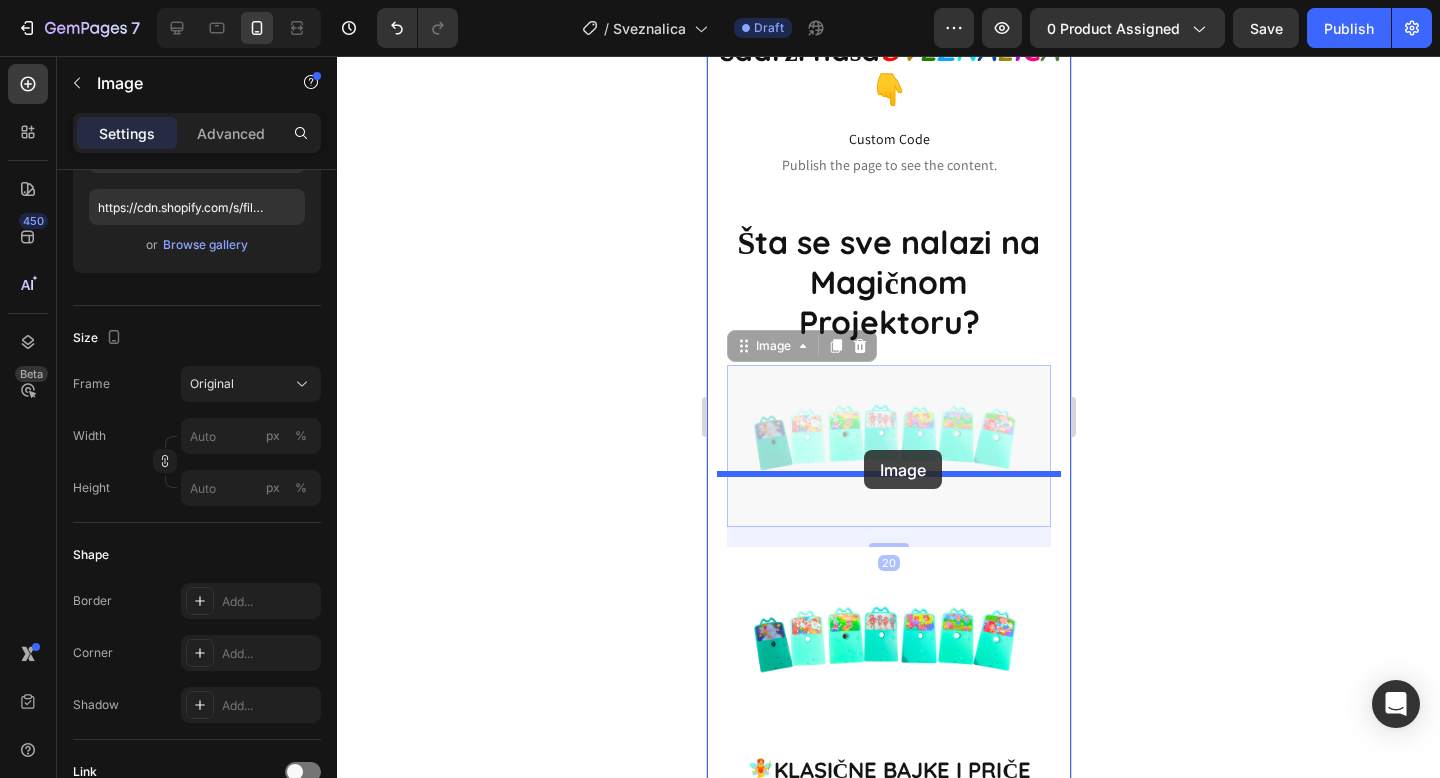 drag, startPoint x: 908, startPoint y: 350, endPoint x: 863, endPoint y: 450, distance: 109.65856 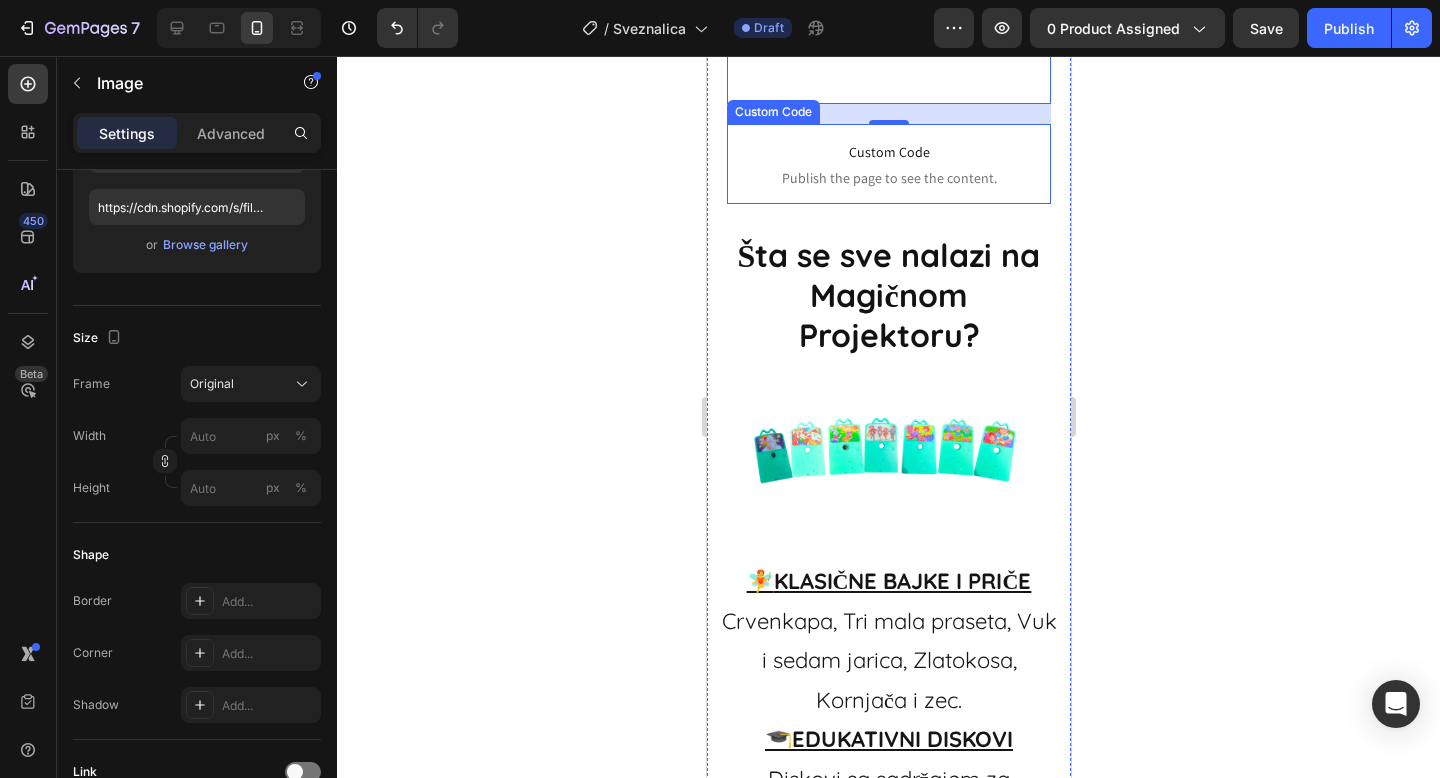 scroll, scrollTop: 2767, scrollLeft: 0, axis: vertical 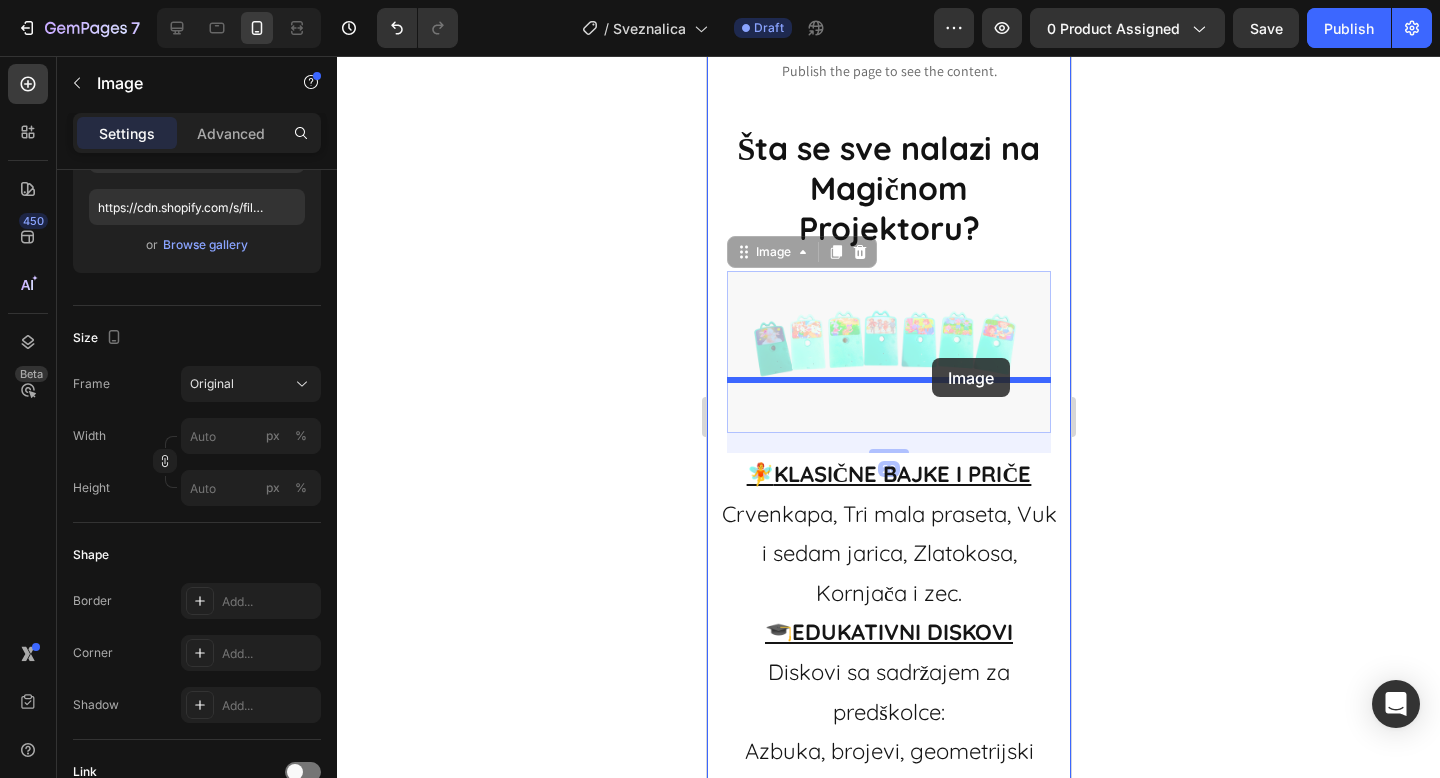 drag, startPoint x: 909, startPoint y: 668, endPoint x: 930, endPoint y: 361, distance: 307.7174 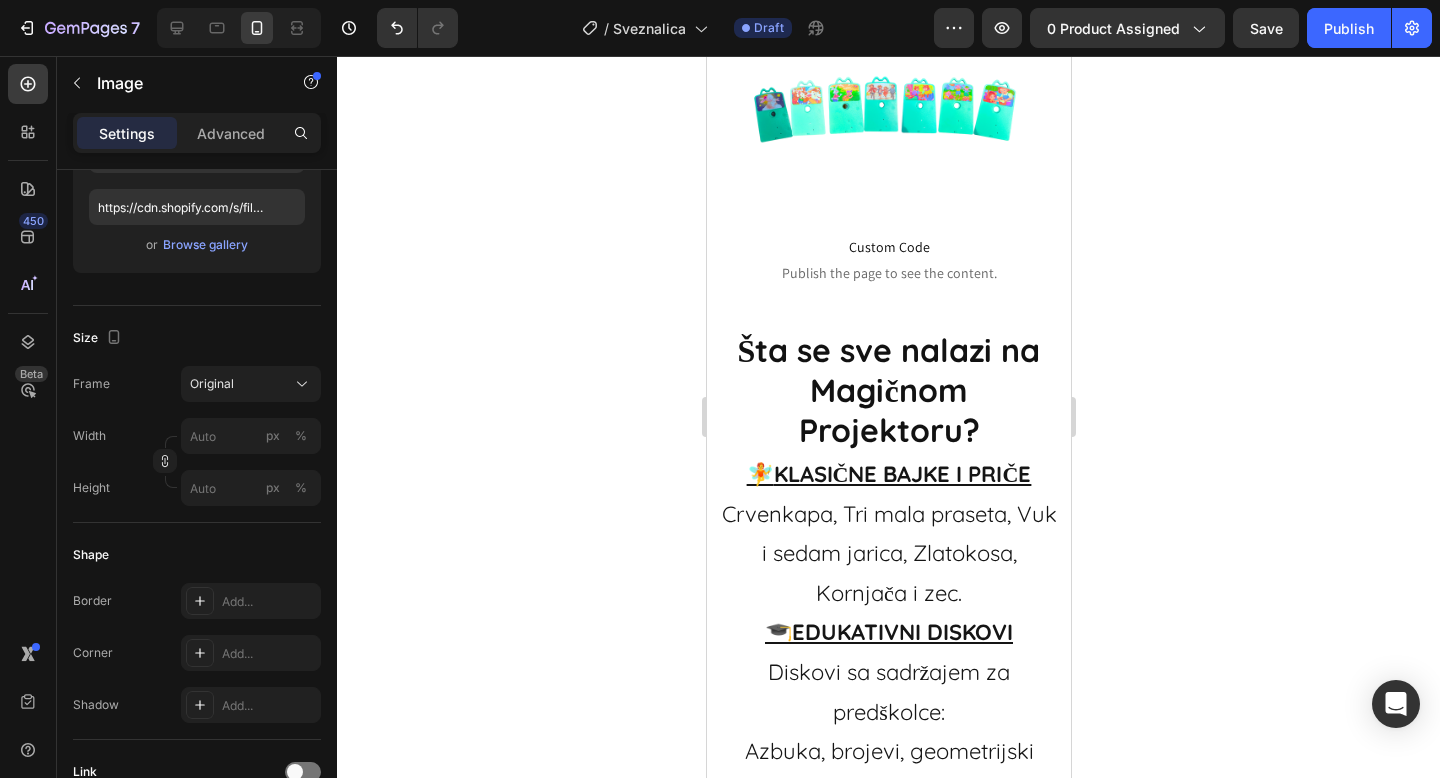 click at bounding box center (888, -84) 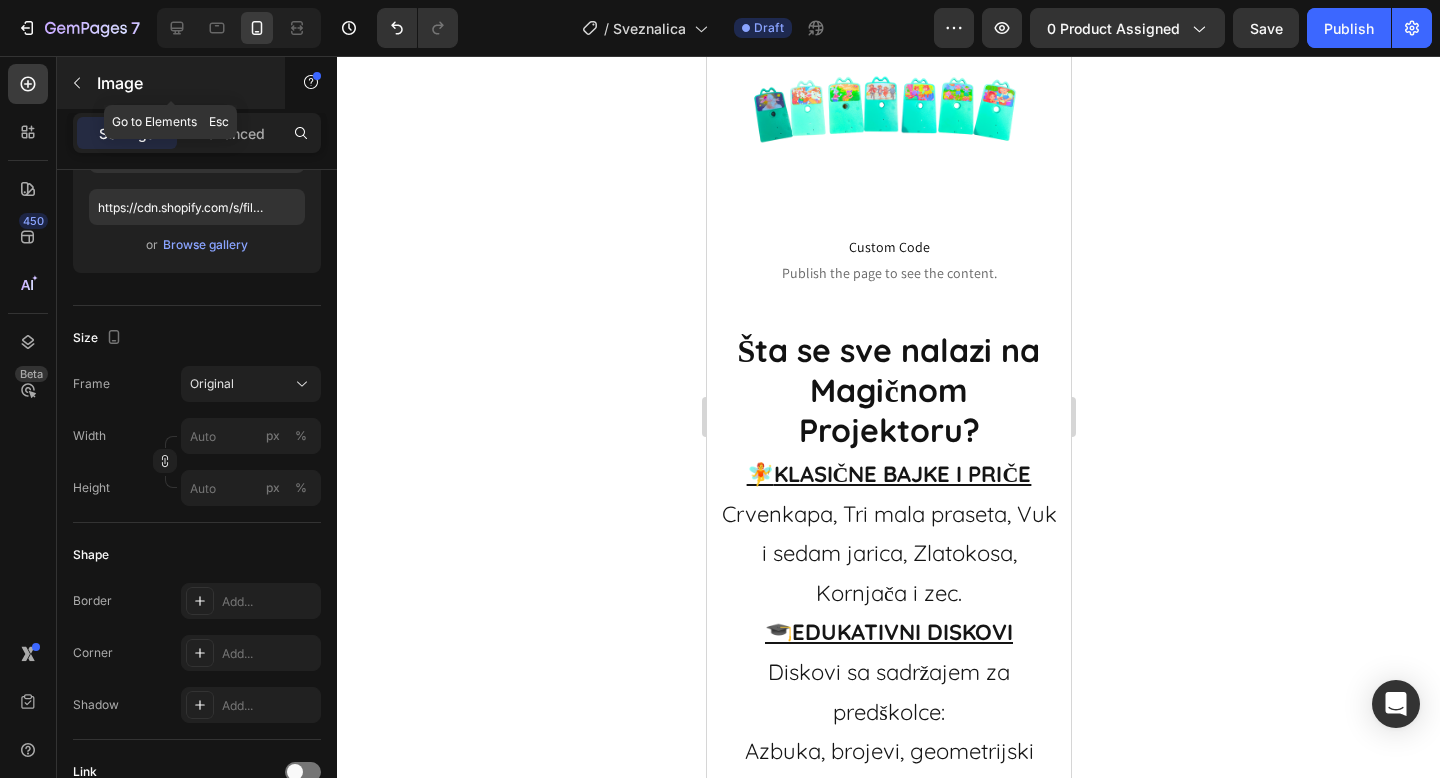 click on "Image" at bounding box center [171, 83] 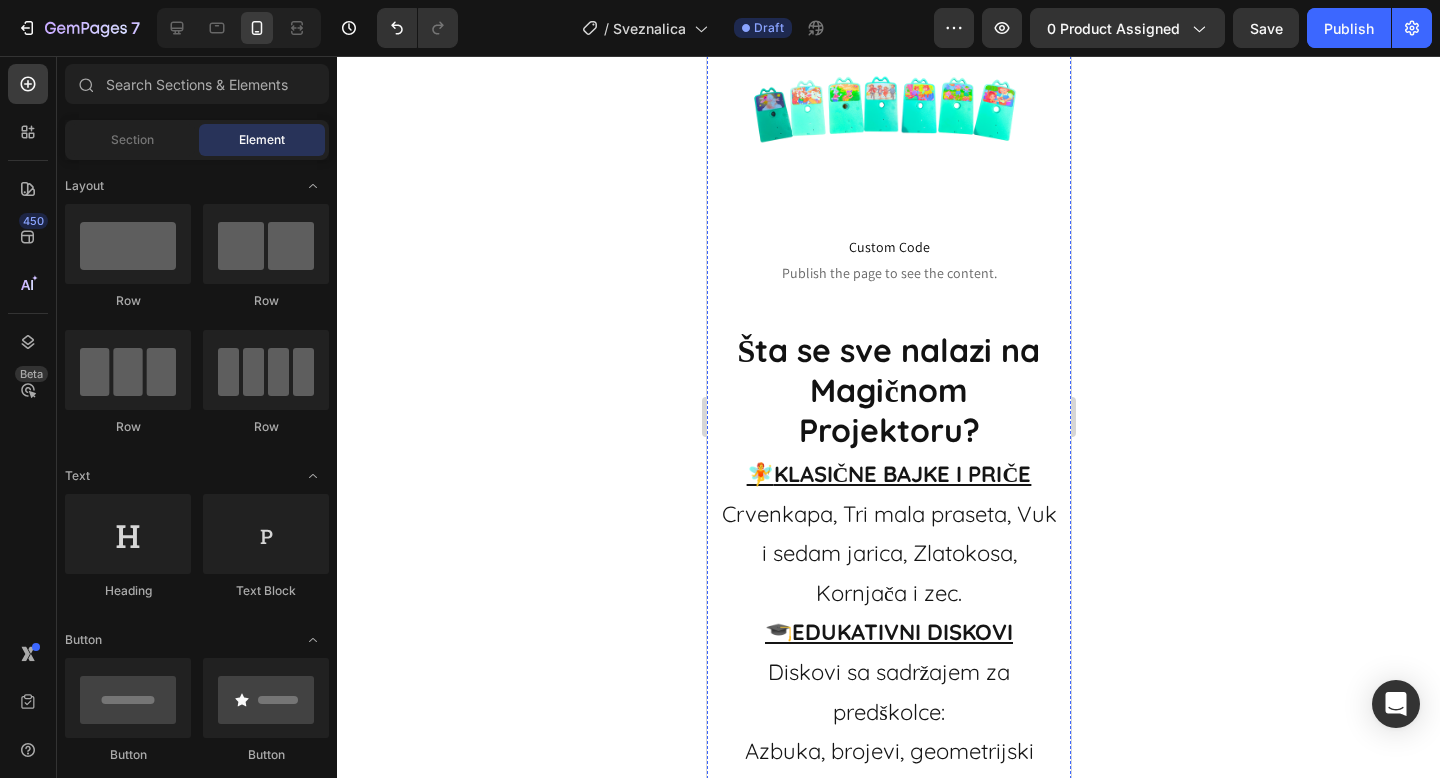 click at bounding box center (888, -84) 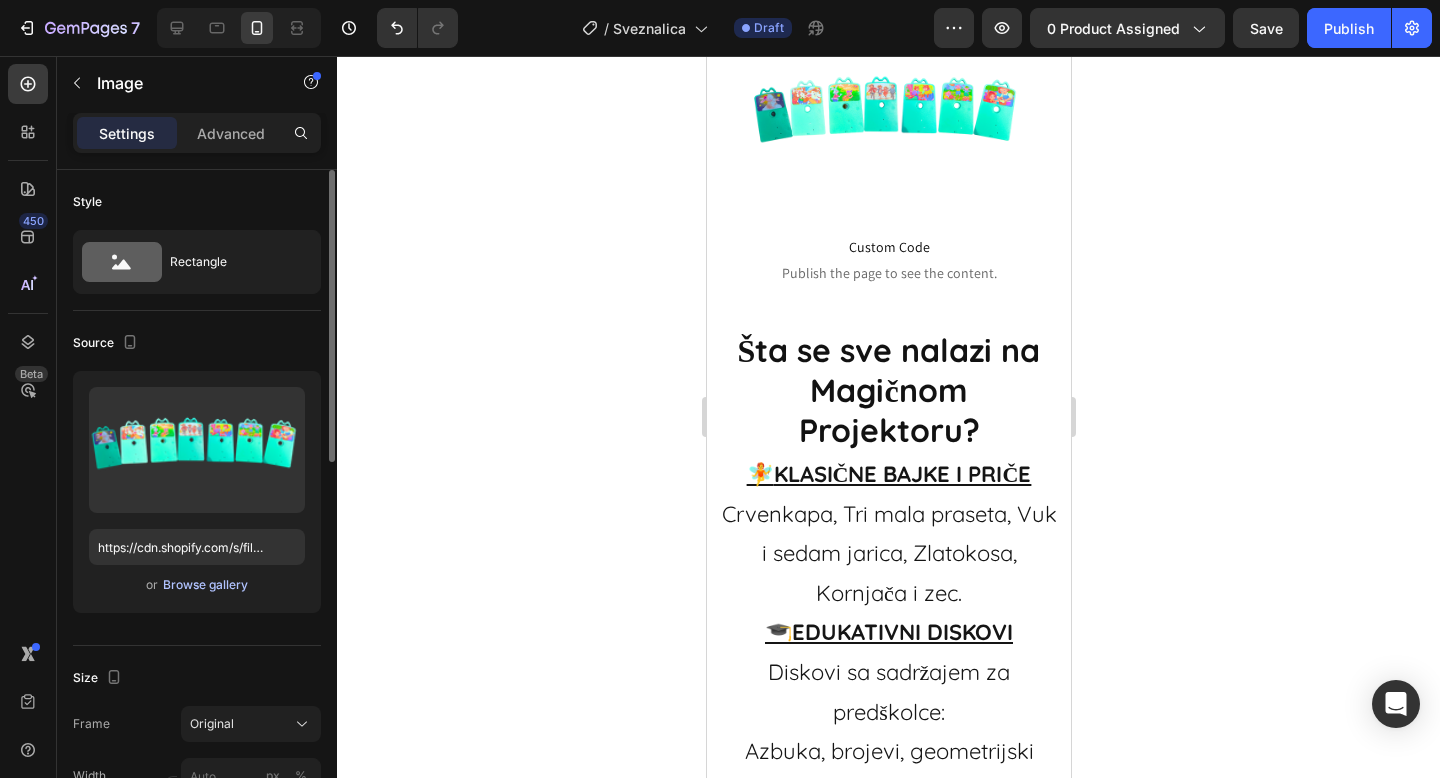 click on "Browse gallery" at bounding box center (205, 585) 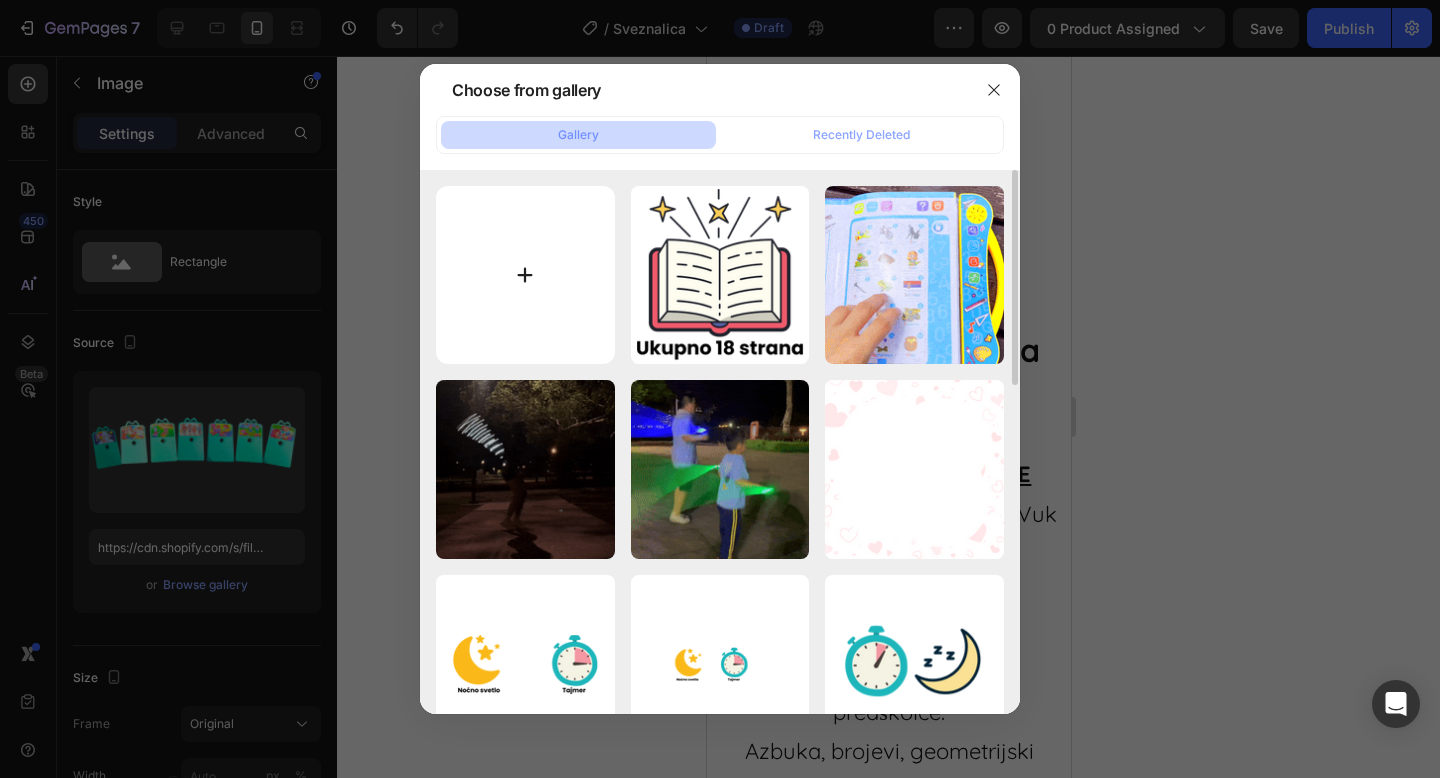 click at bounding box center [525, 275] 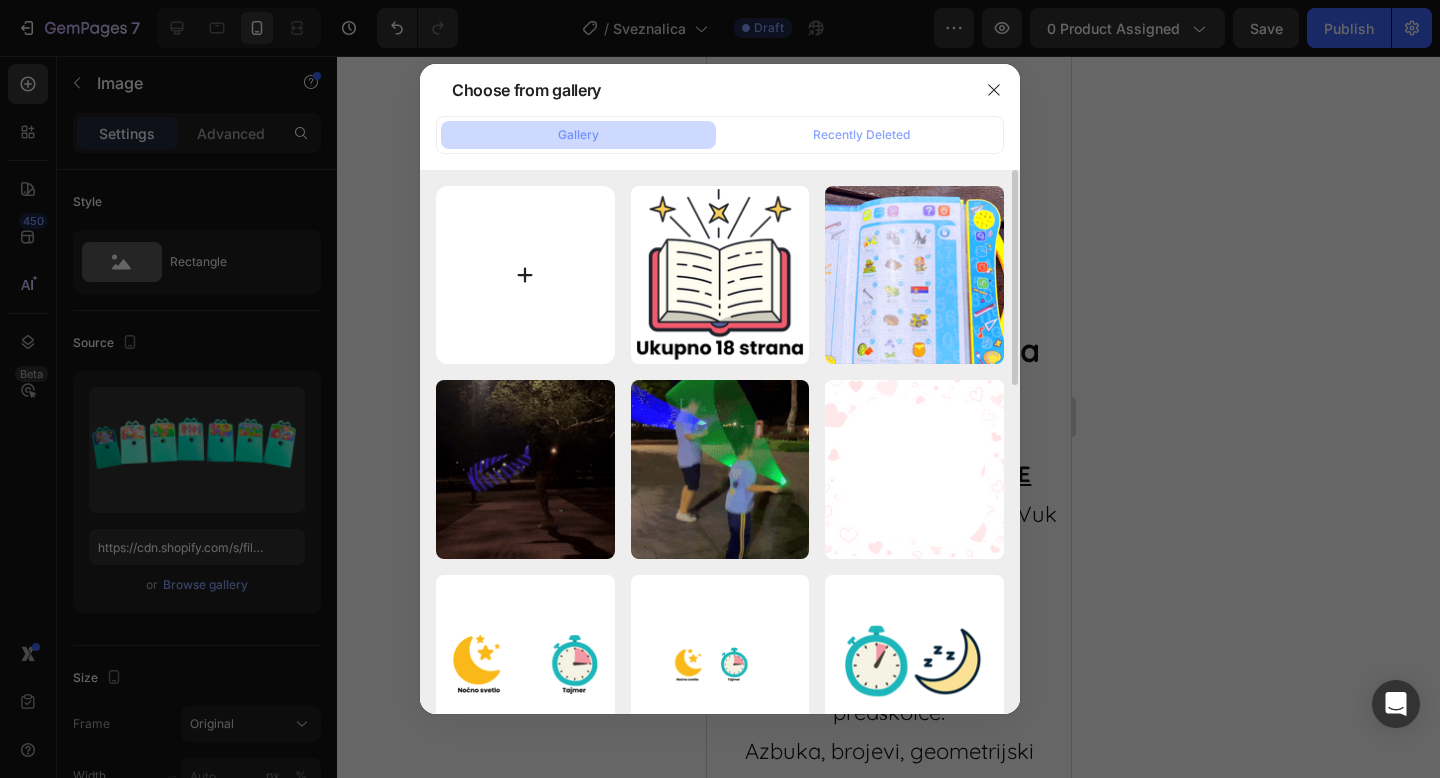 type on "C:\fakepath\1.png" 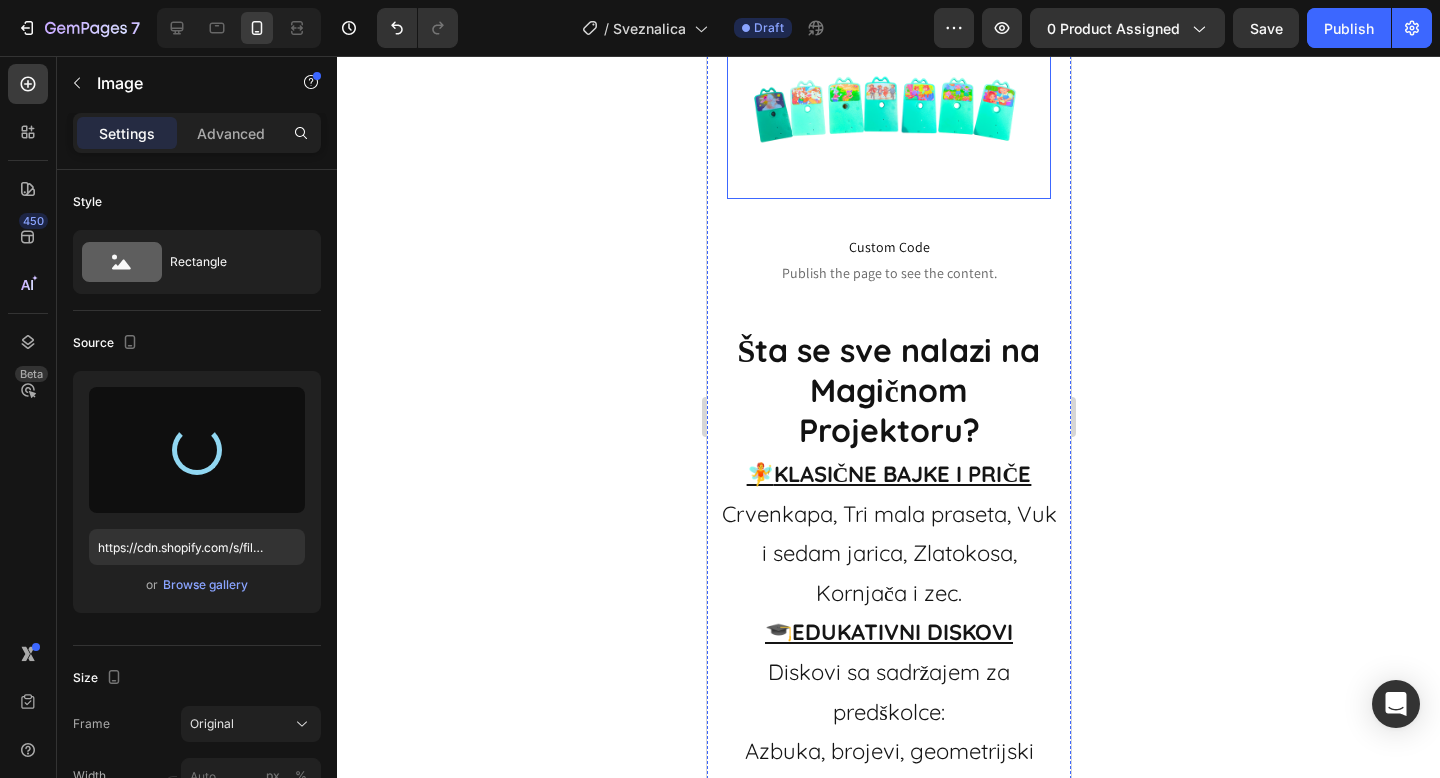 type on "https://cdn.shopify.com/s/files/1/0843/5682/5375/files/gempages_489206579149669515-7283dd95-2e3b-4a41-a627-073a6d37a73c.png" 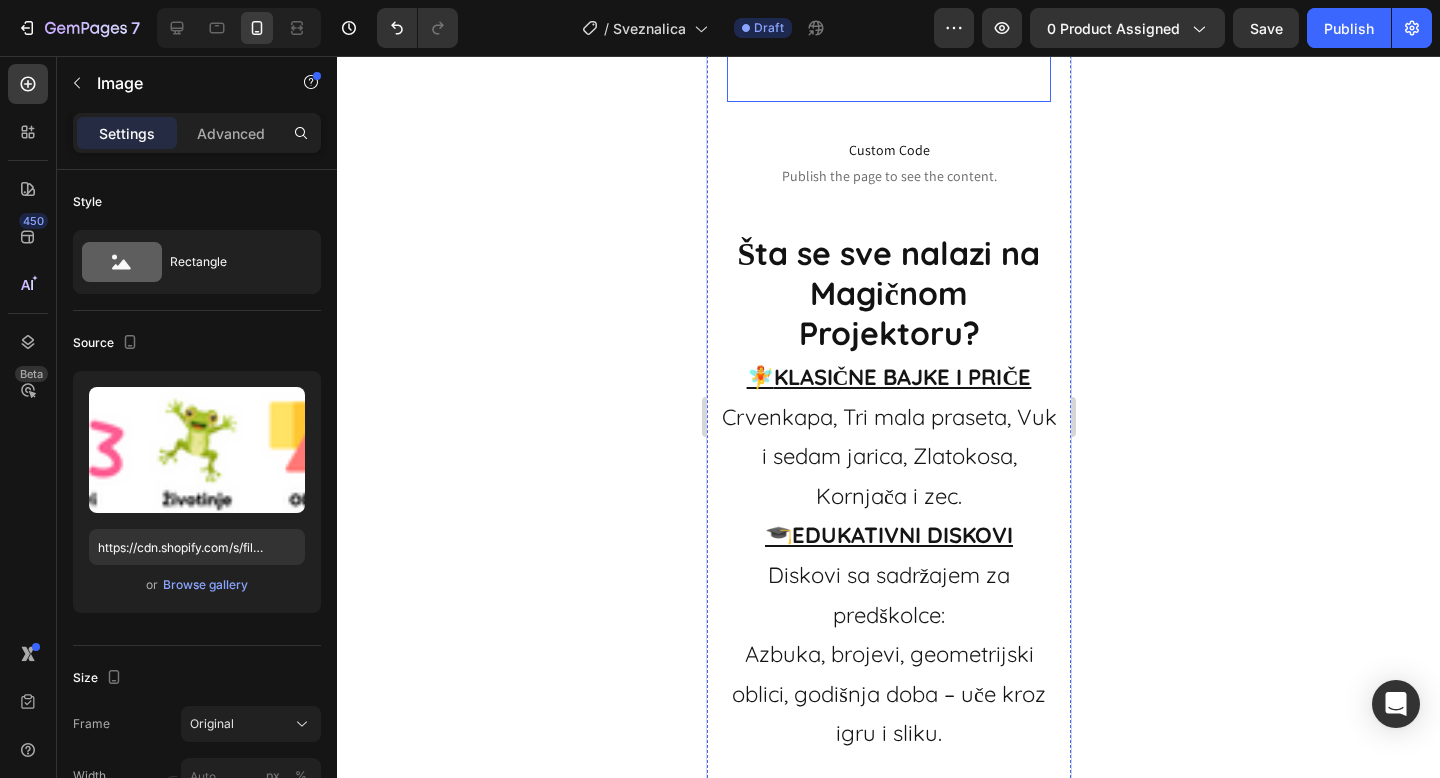 click at bounding box center [888, 21] 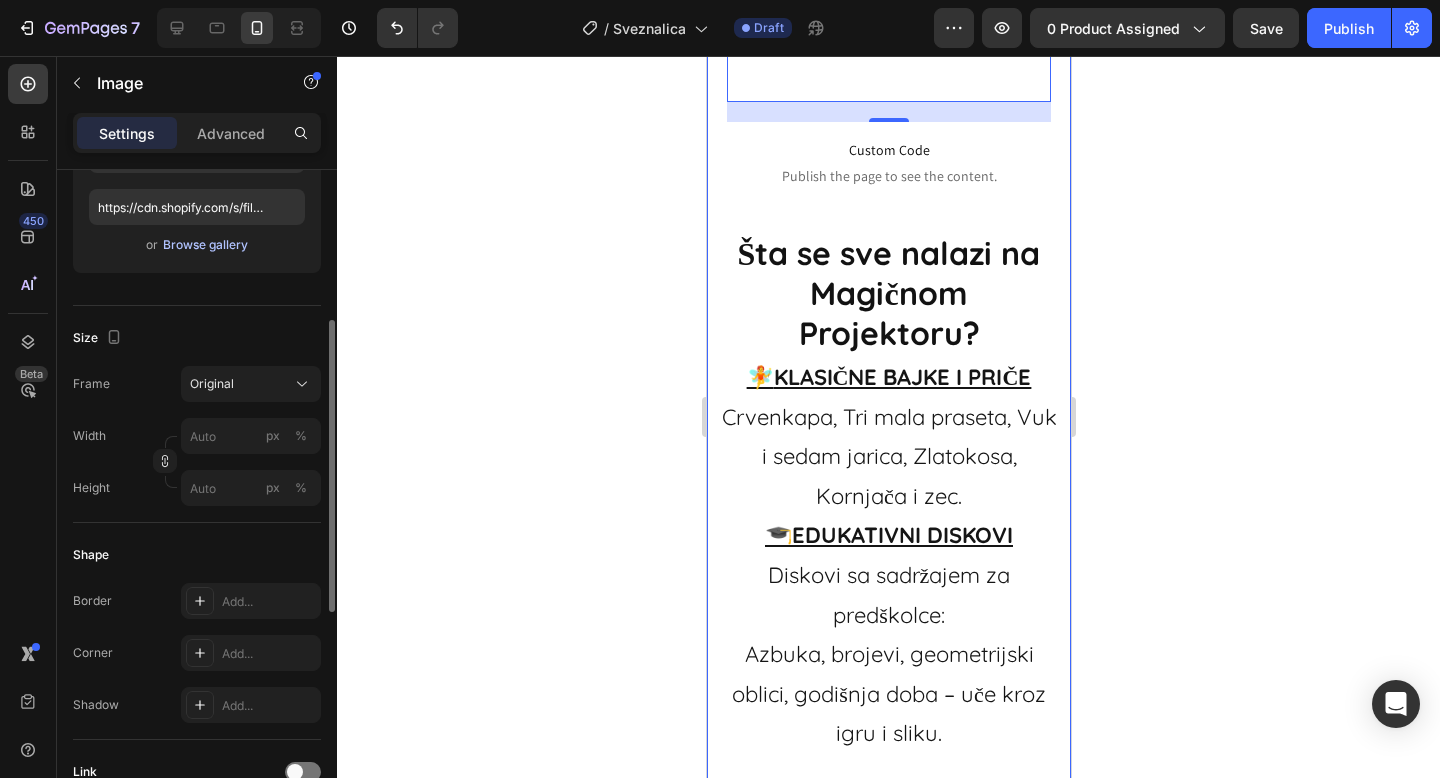 click on "Browse gallery" at bounding box center [205, 245] 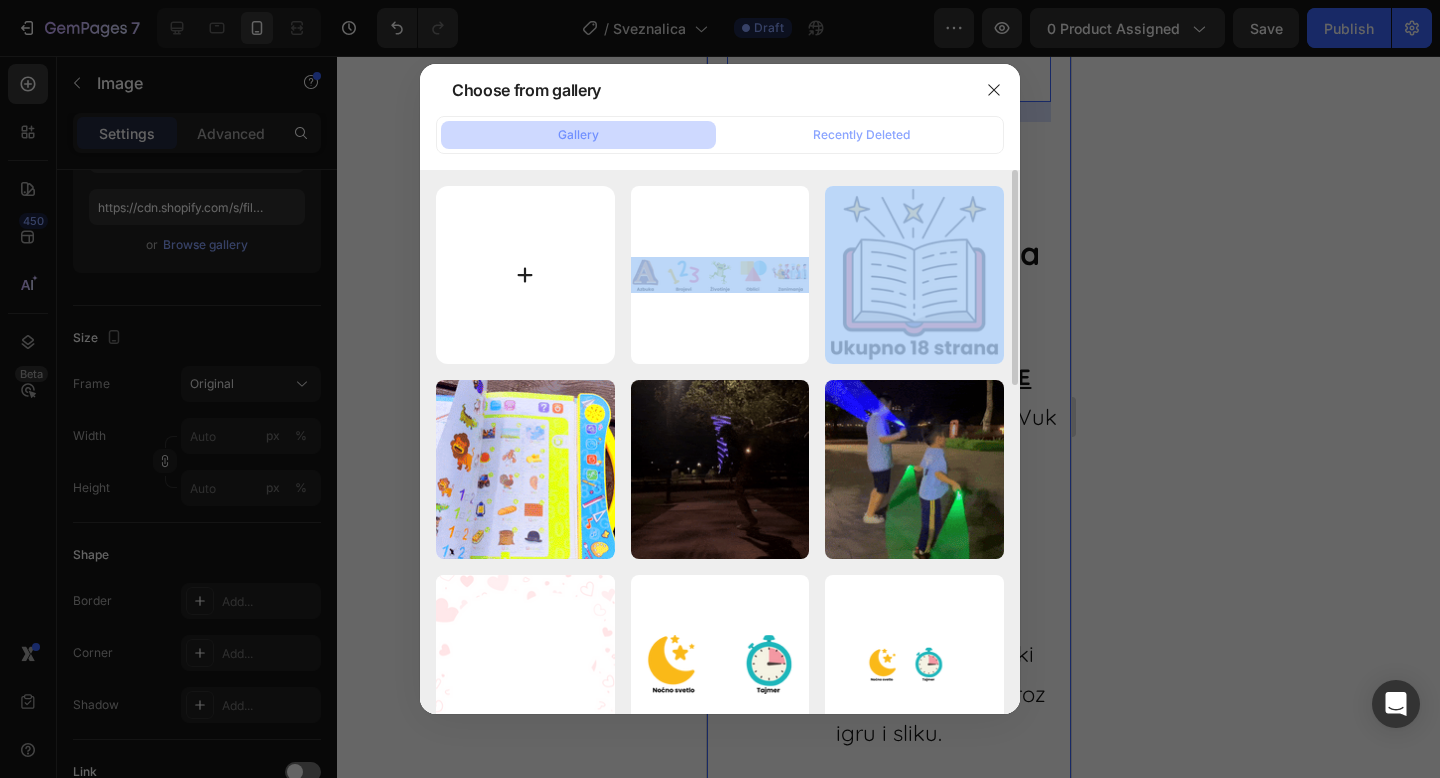 drag, startPoint x: 706, startPoint y: 329, endPoint x: 494, endPoint y: 297, distance: 214.40149 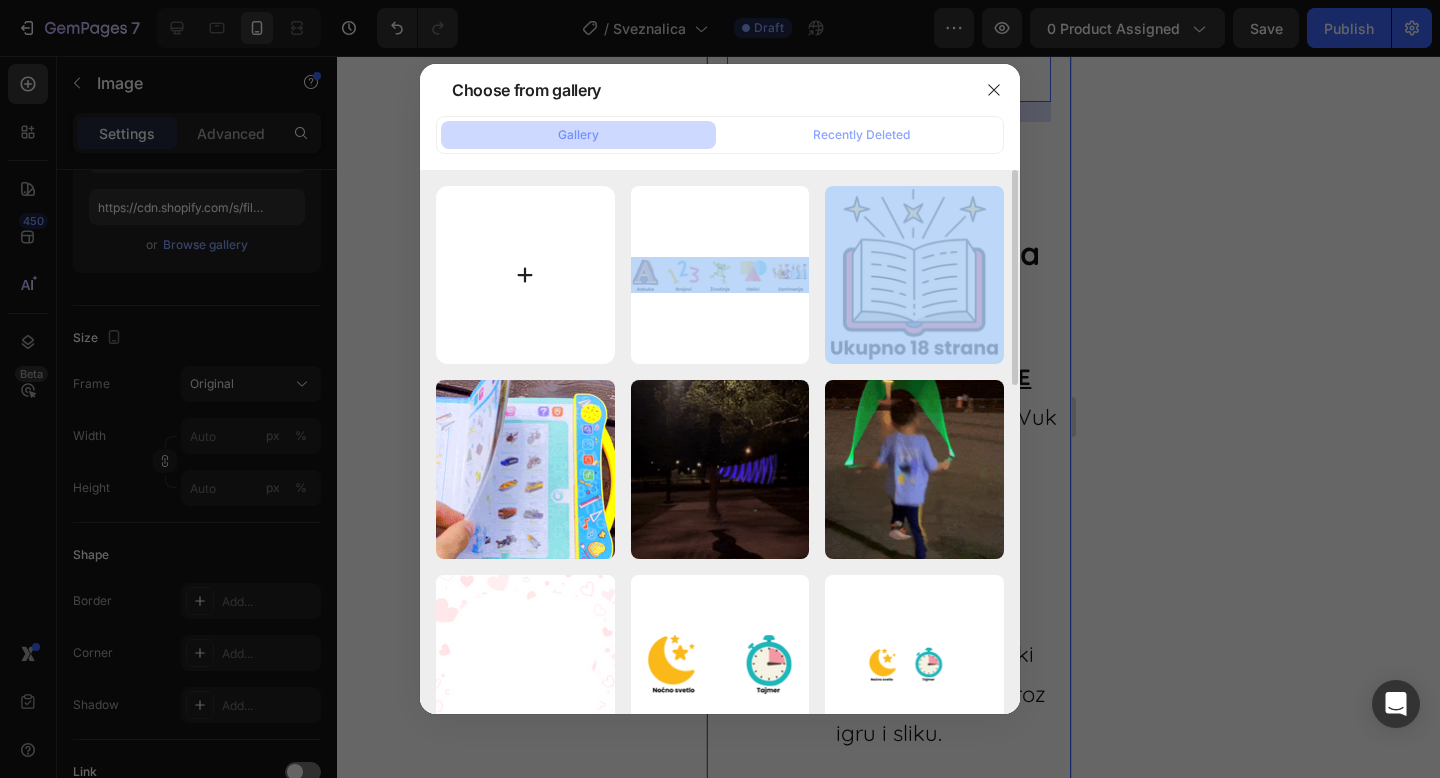click on "1.png 126.11 kb  19+ STRANICA.png 26.79 kb  ezgif.com-animated-gi...4).gif 2952.04 kb  videozagif-ezgif.com-...1).gif 2772.90 kb  ezgif.com-animated-gi...3).gif 2313.00 kb  POZADINA.png 67.13 kb  tajmerr.png 28.50 kb  Tajmer.png 26.89 kb  TIMER.png 66.73 kb  ezgif.com-animated-gi...2).gif 2001.46 kb  1..png 2449.21 kb  diskovi.png 1313.82 kb  projektor gif.gif 849.78 kb  recenzije za muve.png 3292.86 kb  ChatGPT Image Jul 15,...PM.png 1834.84 kb  ChatGPT Image Jul 15,...PM.png 1299.32 kb  ChatGPT Image Jul 15,...PM.png 1667.23 kb  hvatacmuvavideozagiof...ze.gif 2205.31 kb  hvata muva.jpg 219.37 kb" at bounding box center [720, 859] 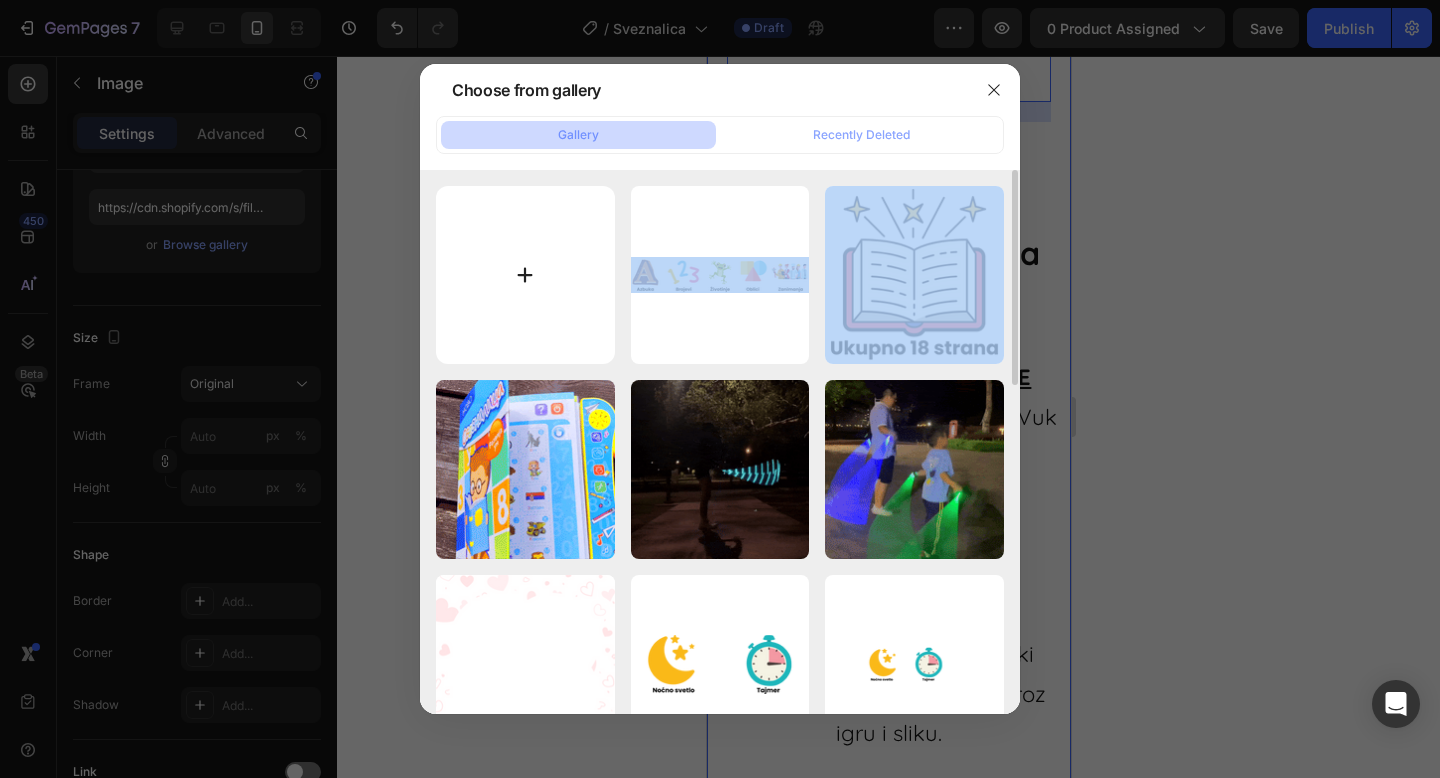 click at bounding box center [525, 275] 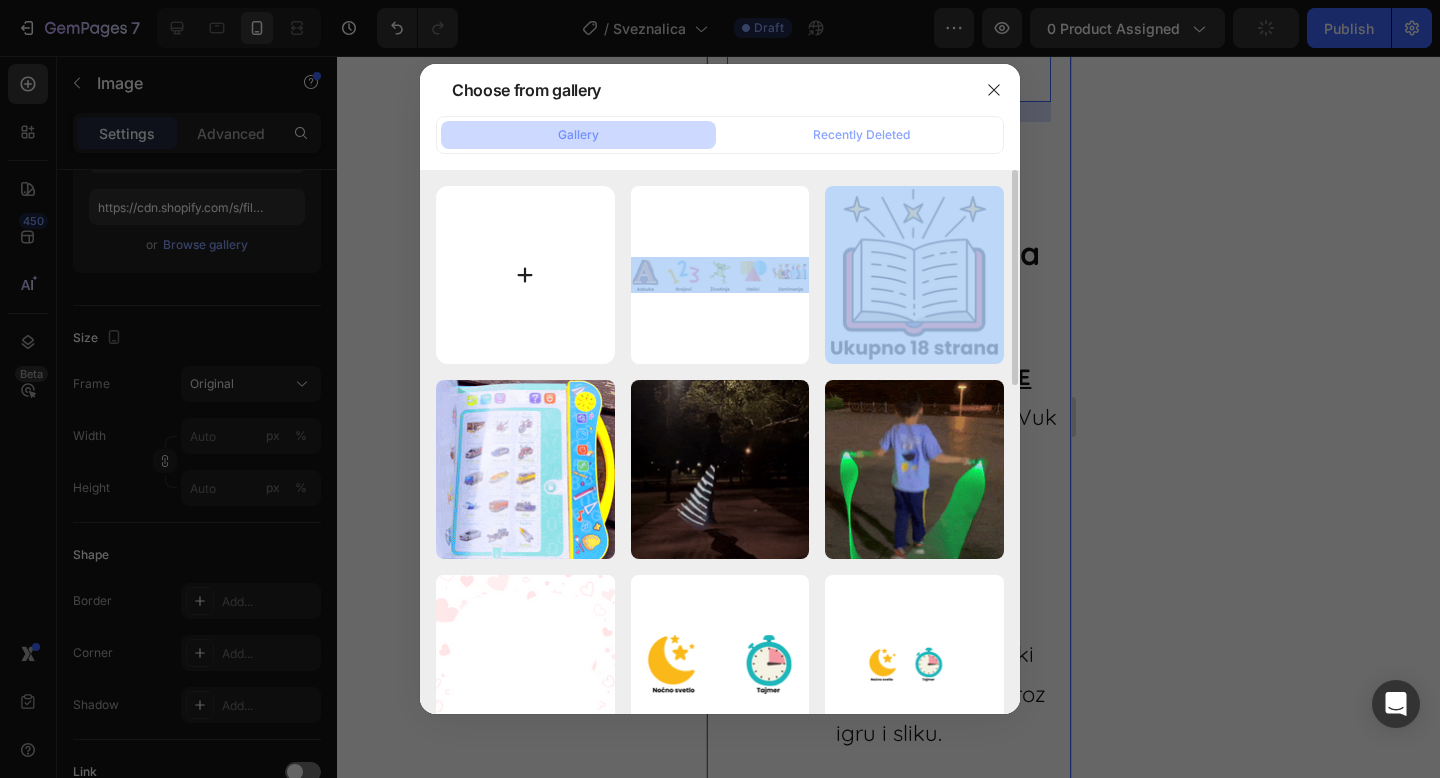 type on "C:\fakepath\2.png" 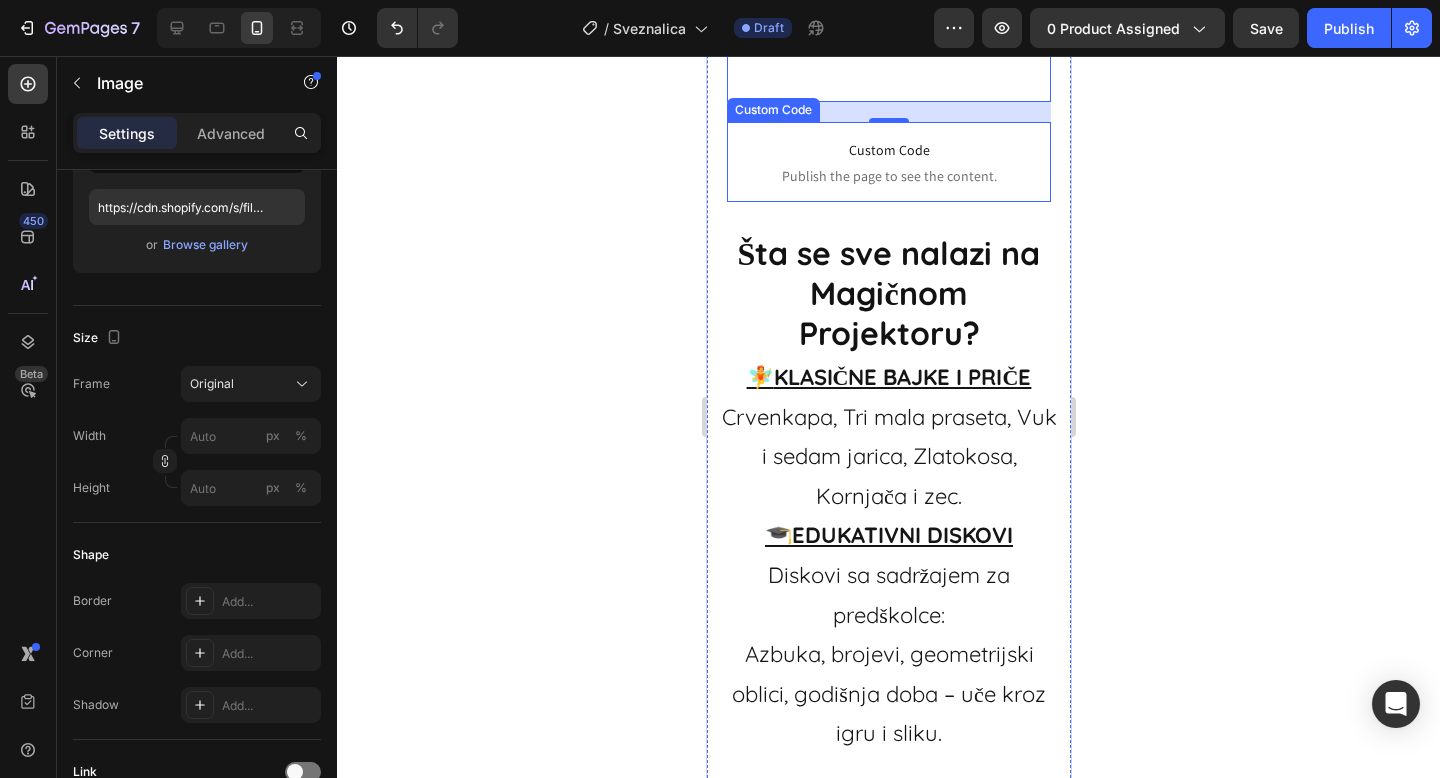 type on "https://cdn.shopify.com/s/files/1/0843/5682/5375/files/gempages_489206579149669515-eb428167-58aa-43a0-b09d-a739447714f0.png" 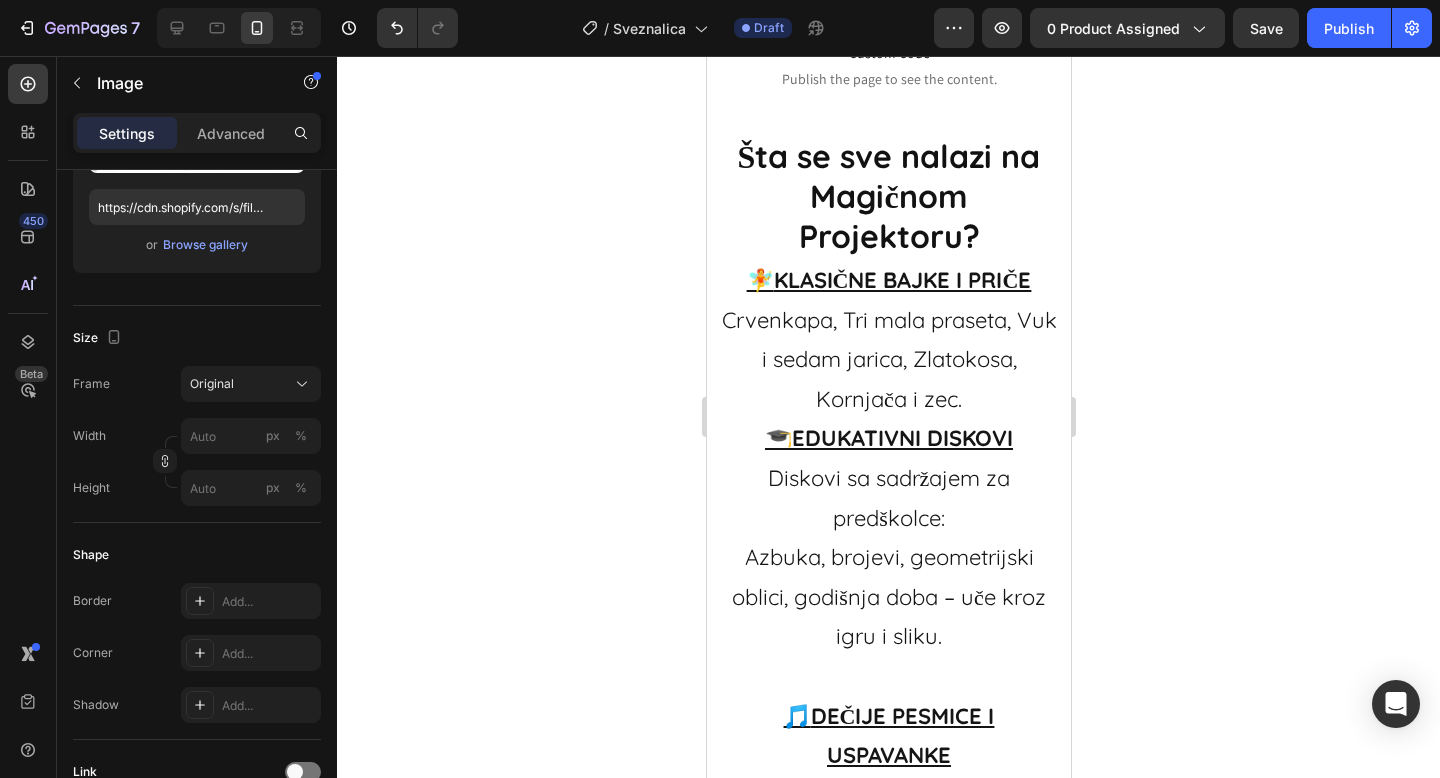 click 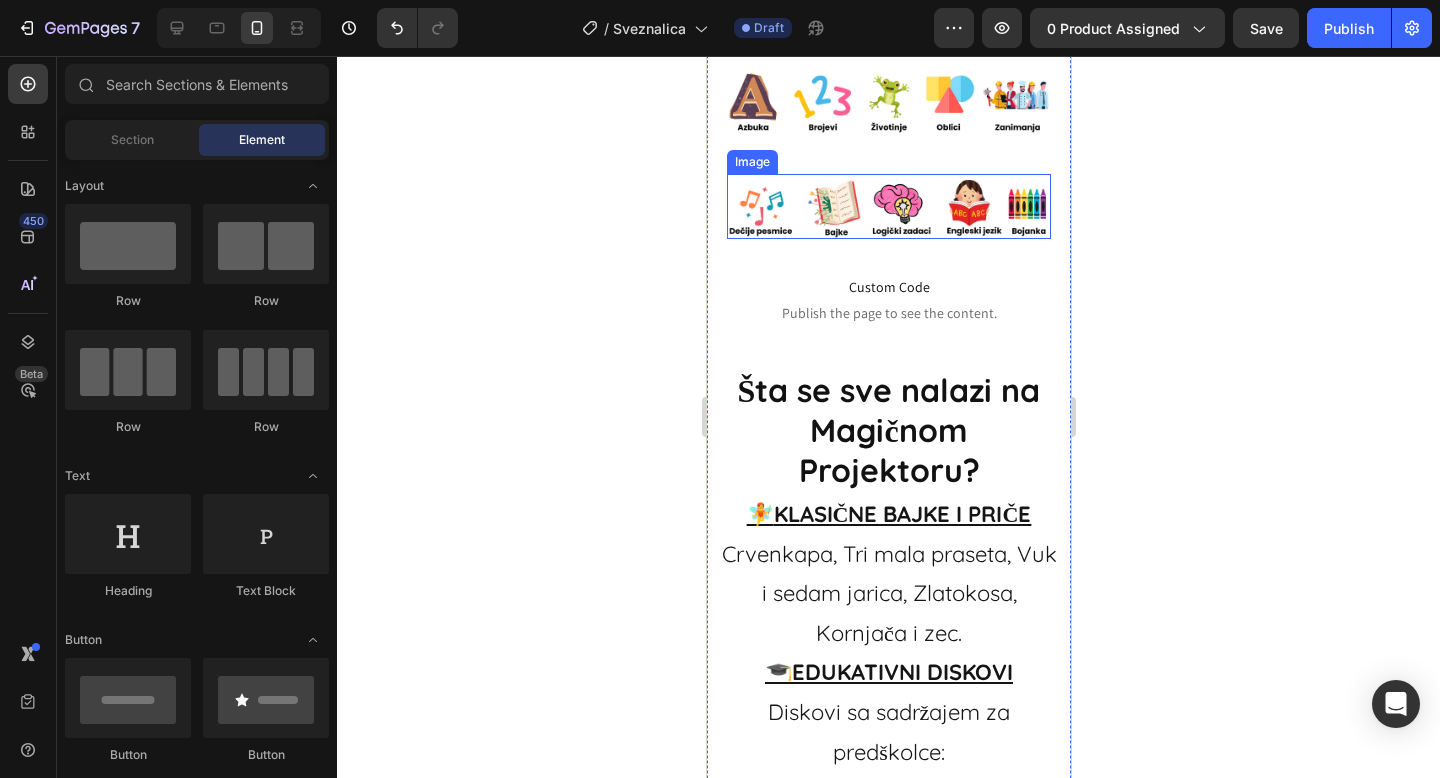 scroll, scrollTop: 2514, scrollLeft: 0, axis: vertical 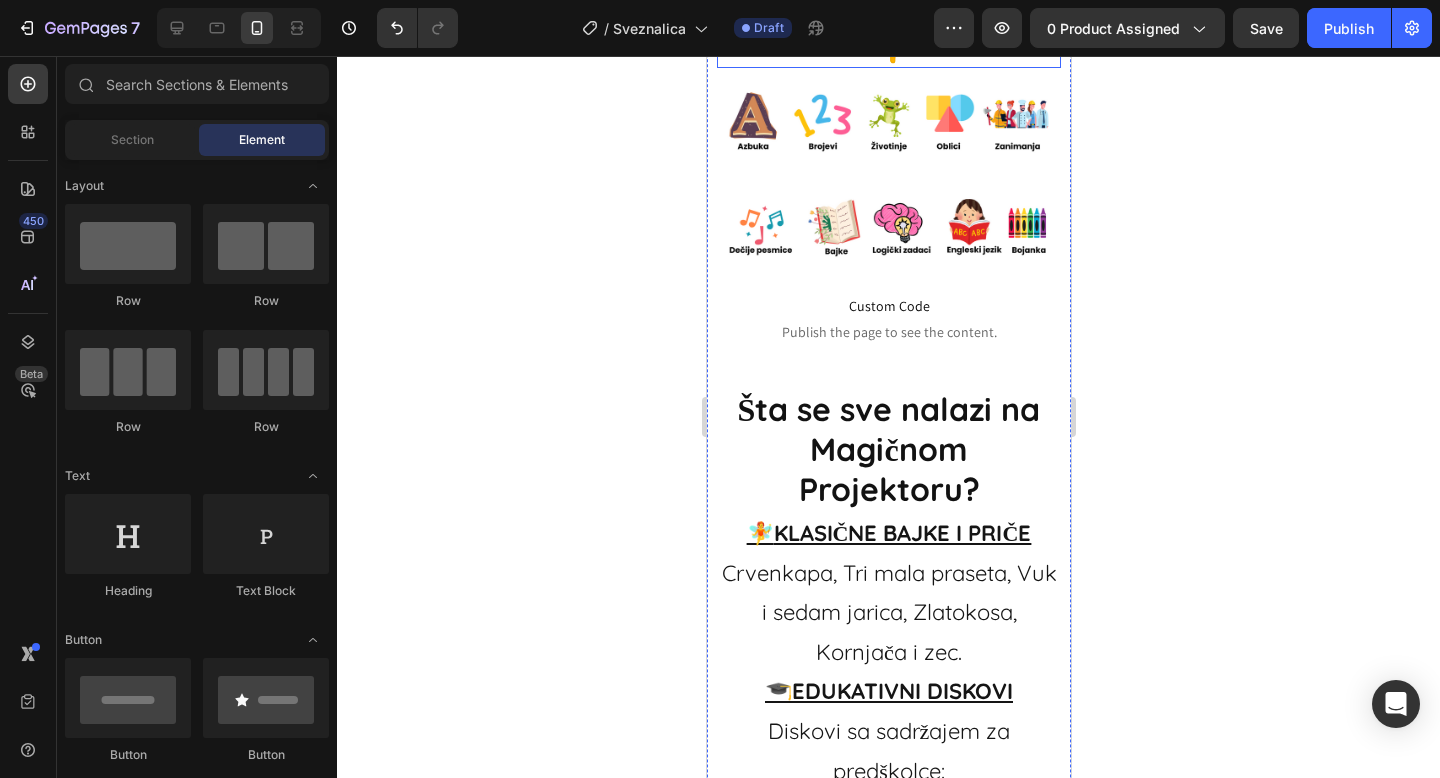 click on "Pogledajte šta sve sadrži naša  S V E Z N A L I C A 👇" at bounding box center (888, 7) 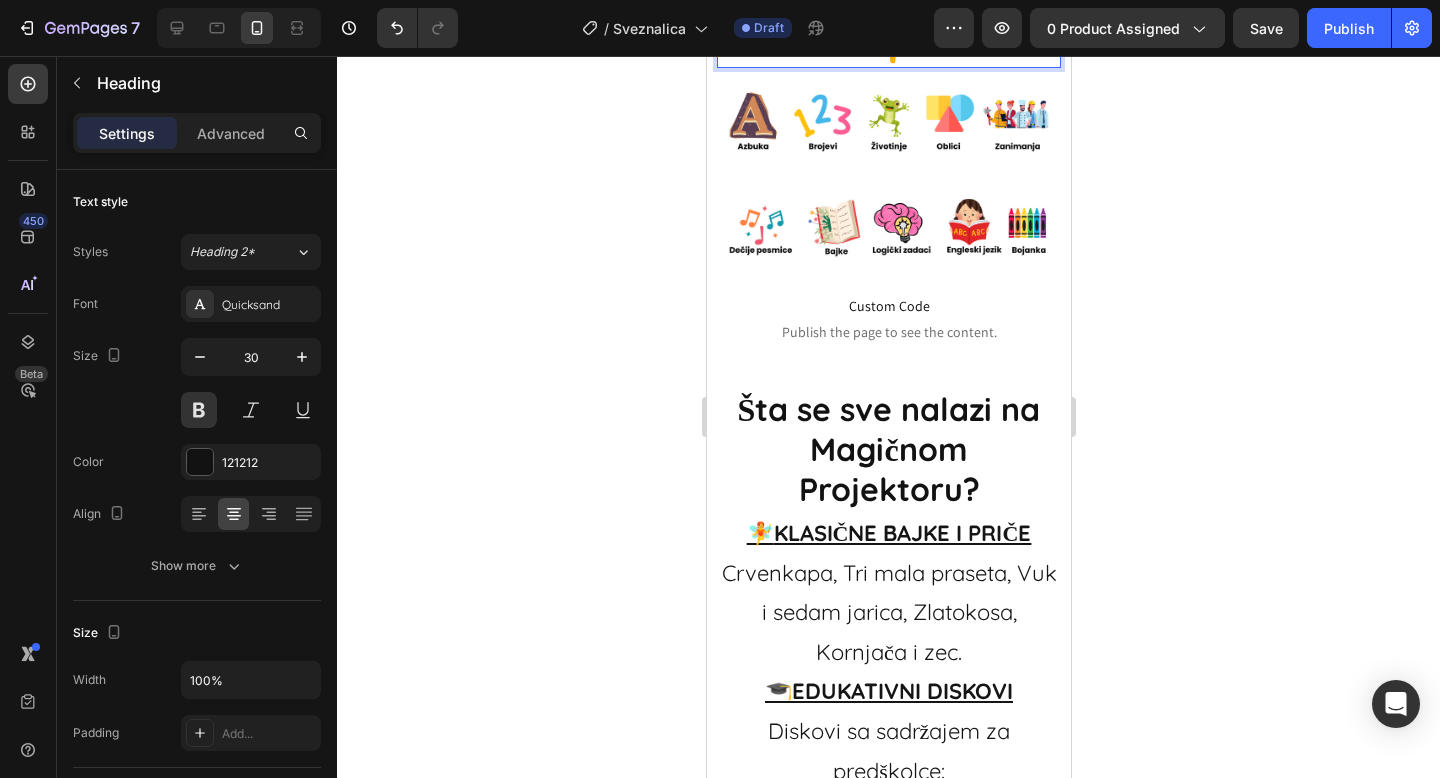 click on "Pogledajte šta sve sadrži naša  S V E Z N A L I C A 👇" at bounding box center (888, 7) 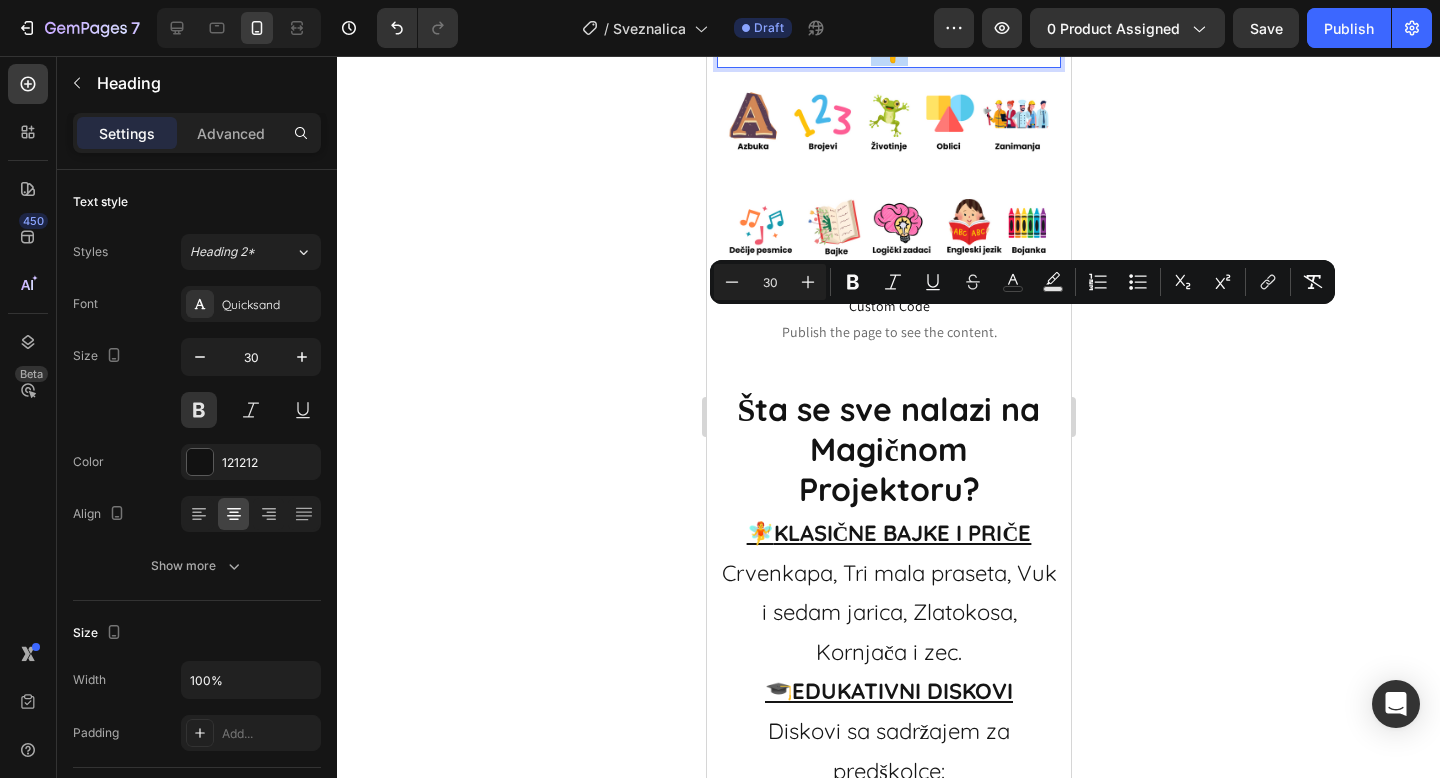 drag, startPoint x: 926, startPoint y: 408, endPoint x: 708, endPoint y: 286, distance: 249.81593 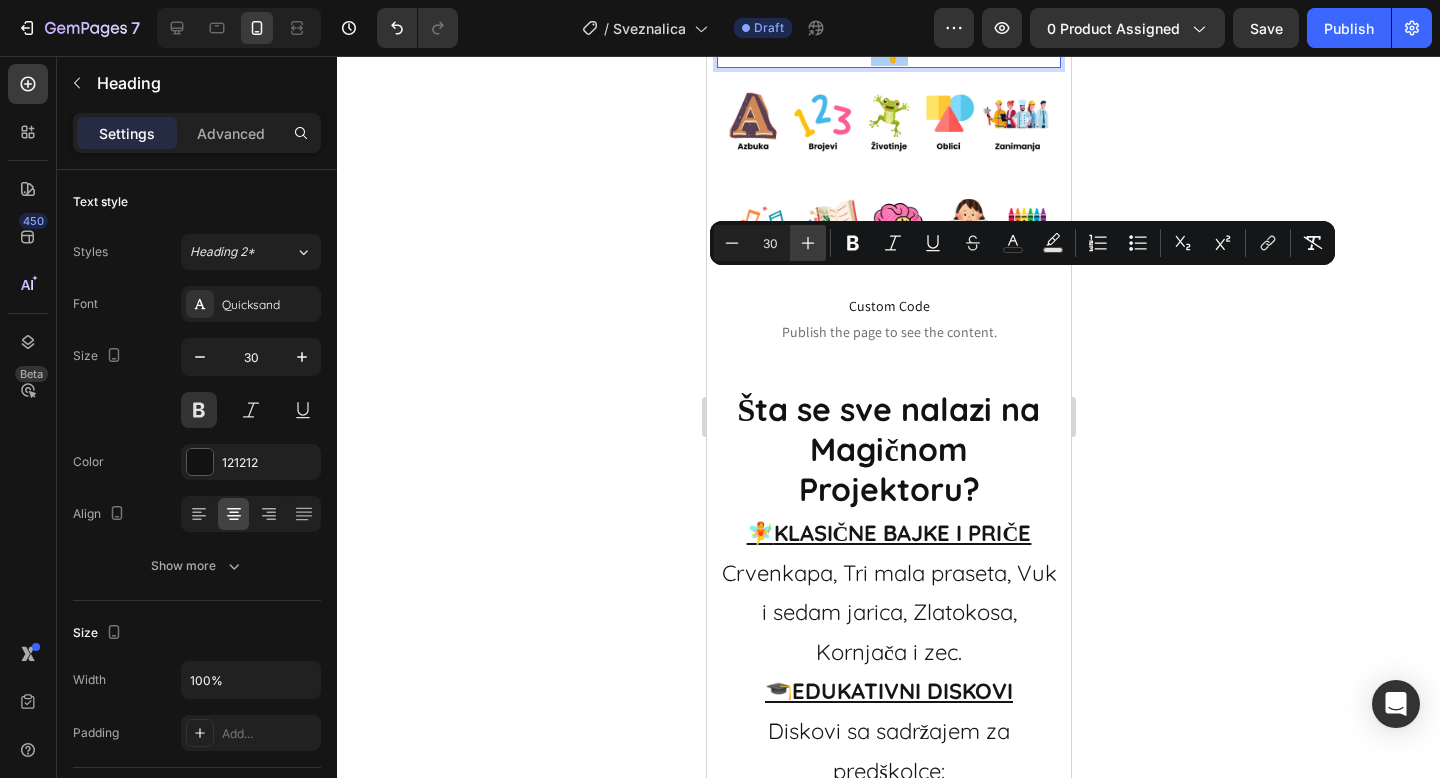 click 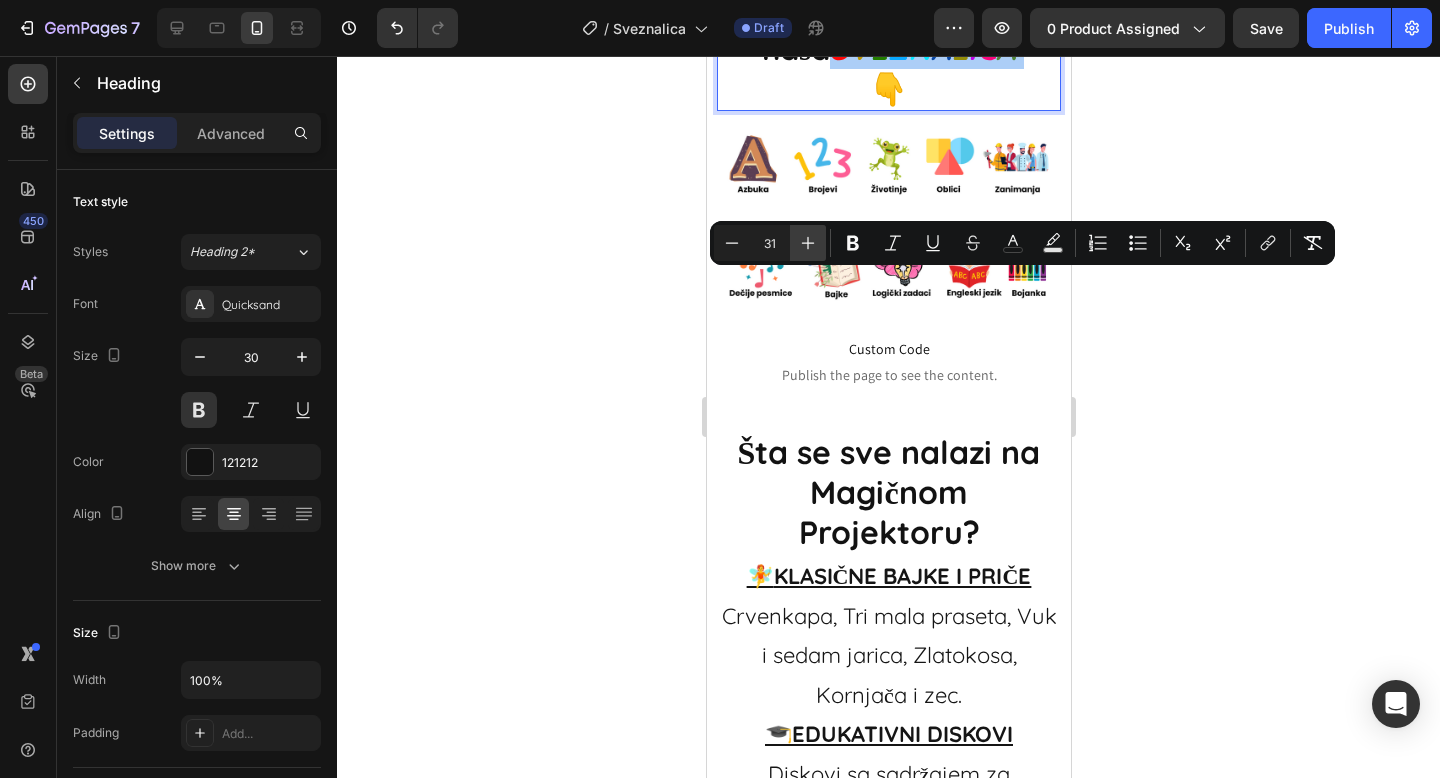 click 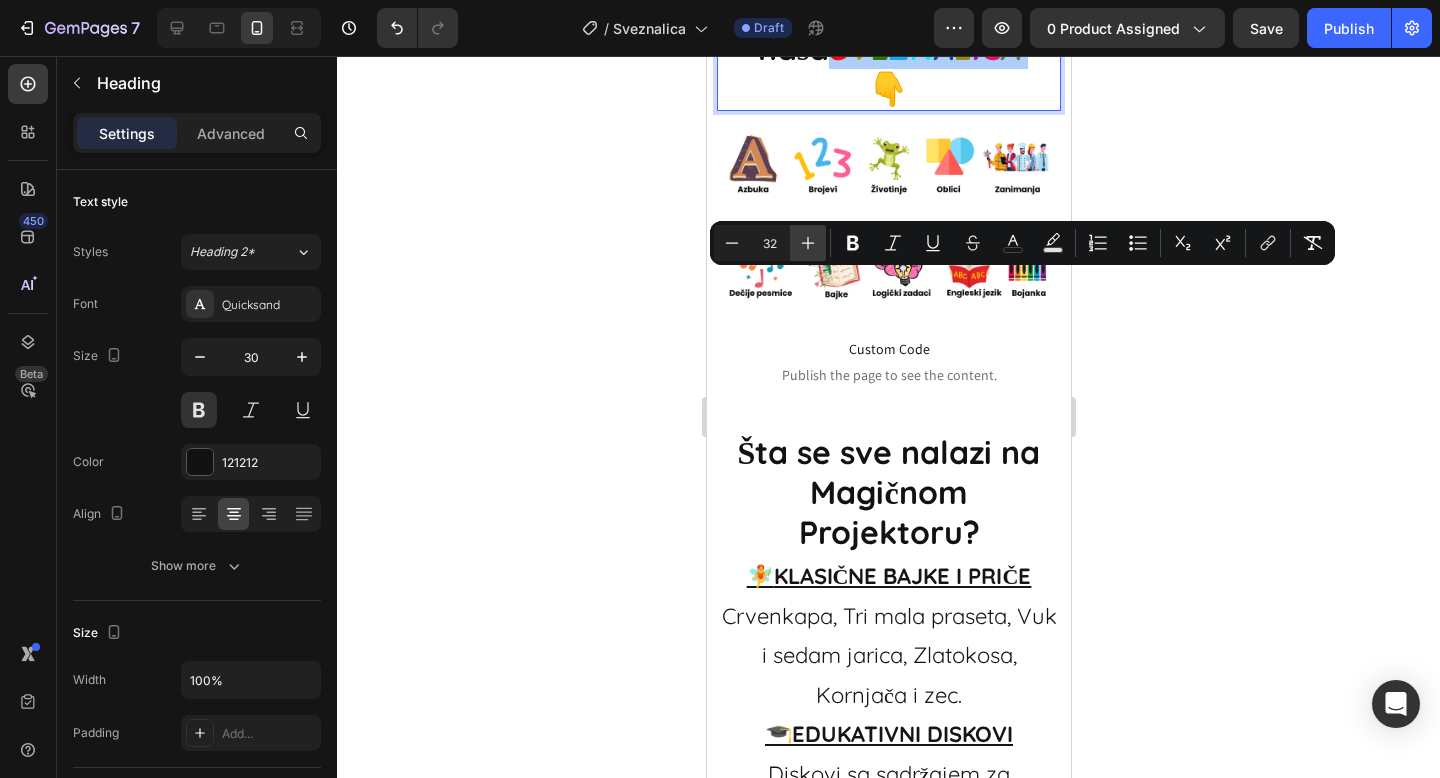click 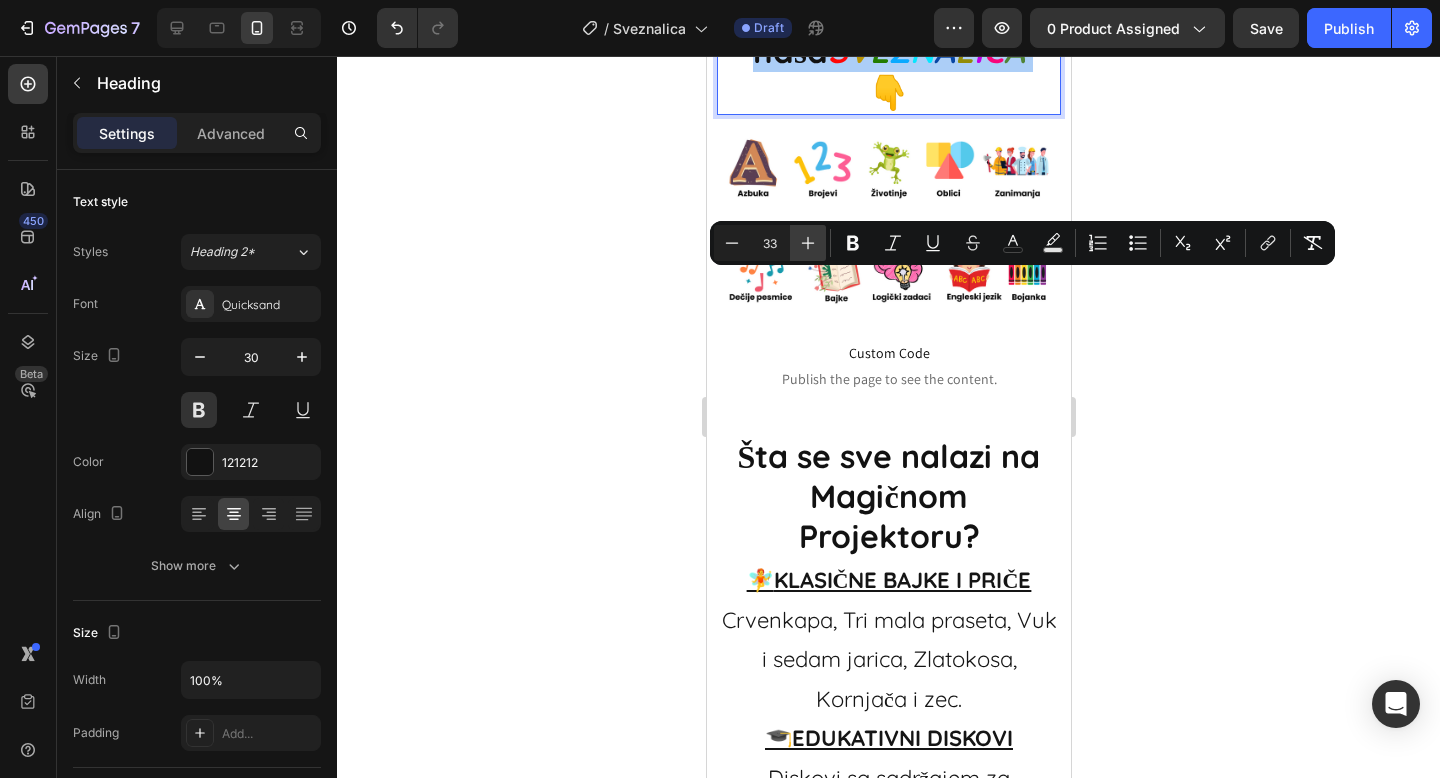 click 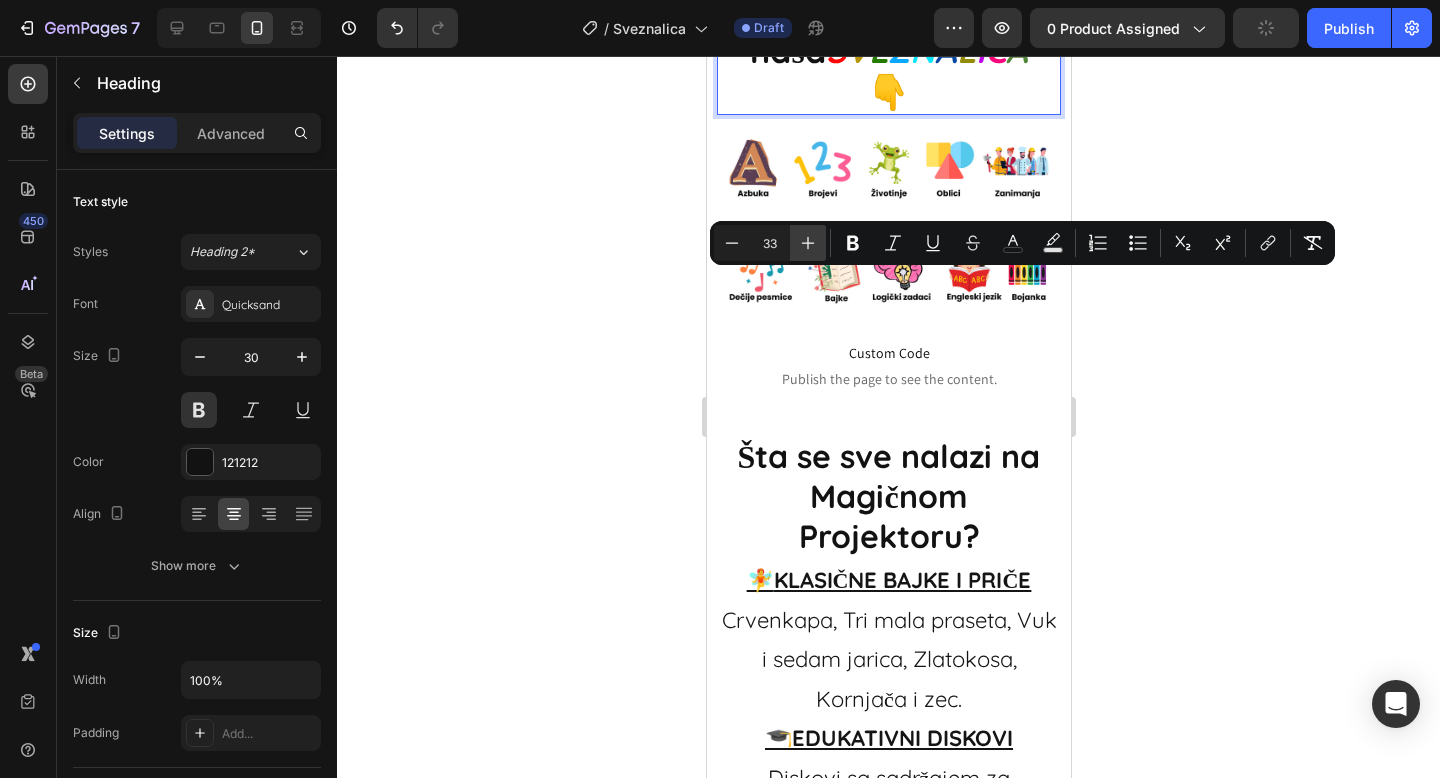 type on "34" 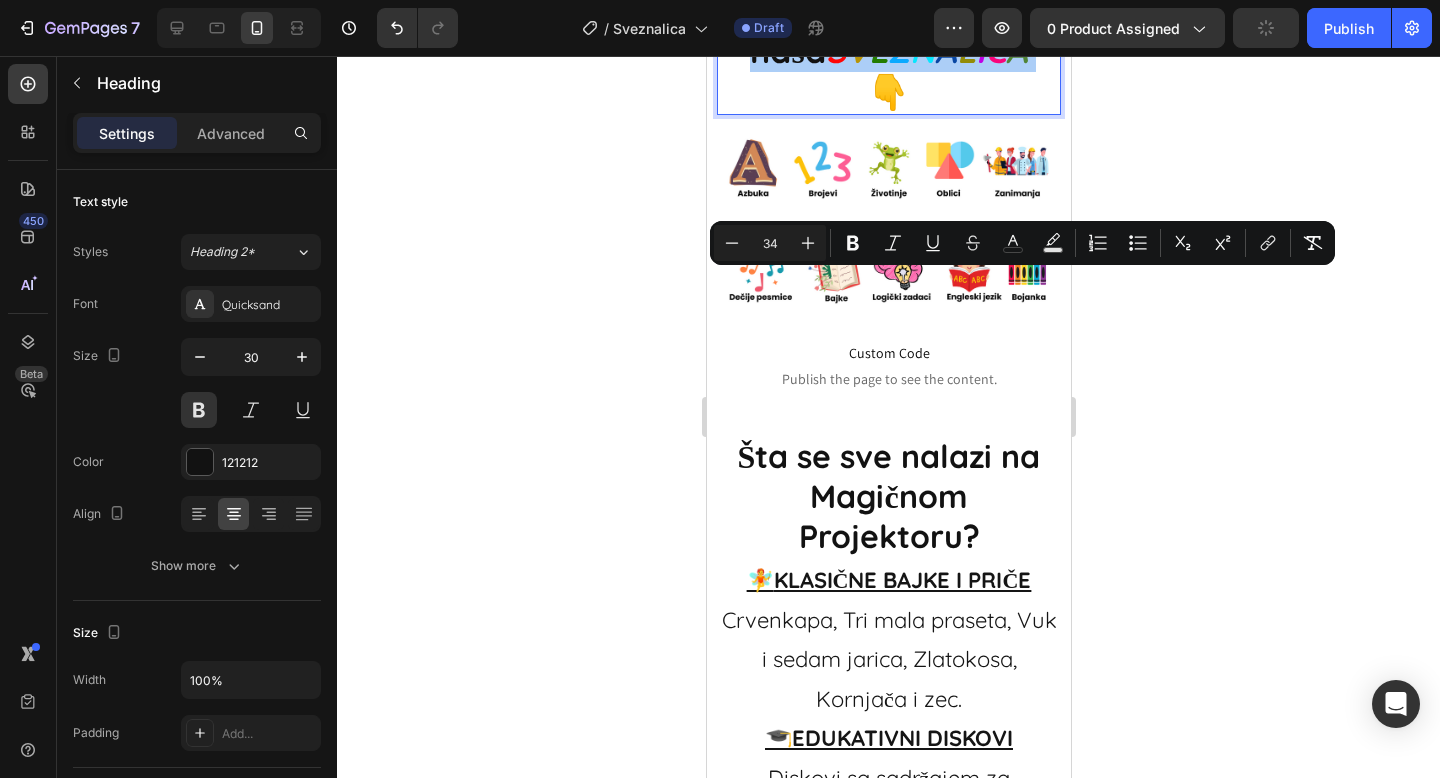 click 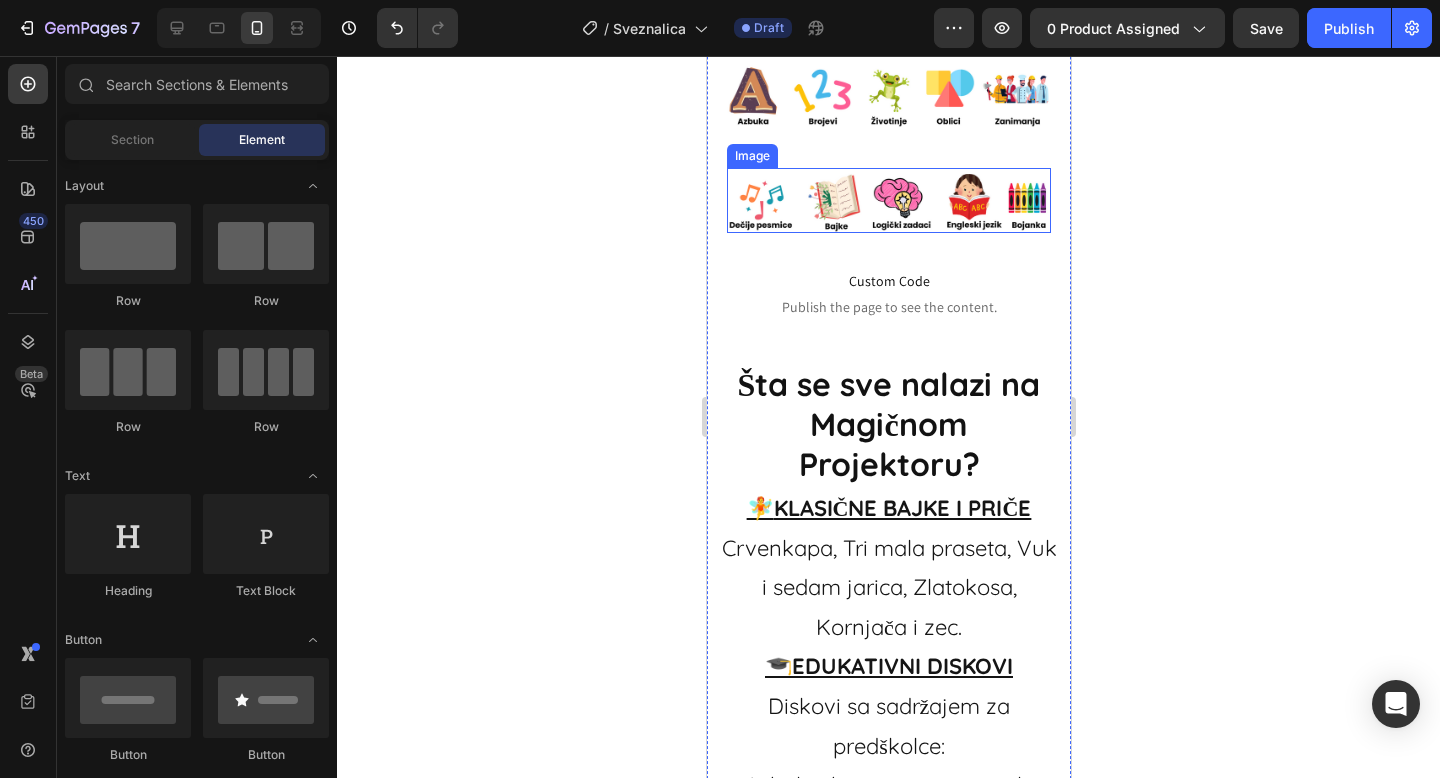 scroll, scrollTop: 2588, scrollLeft: 0, axis: vertical 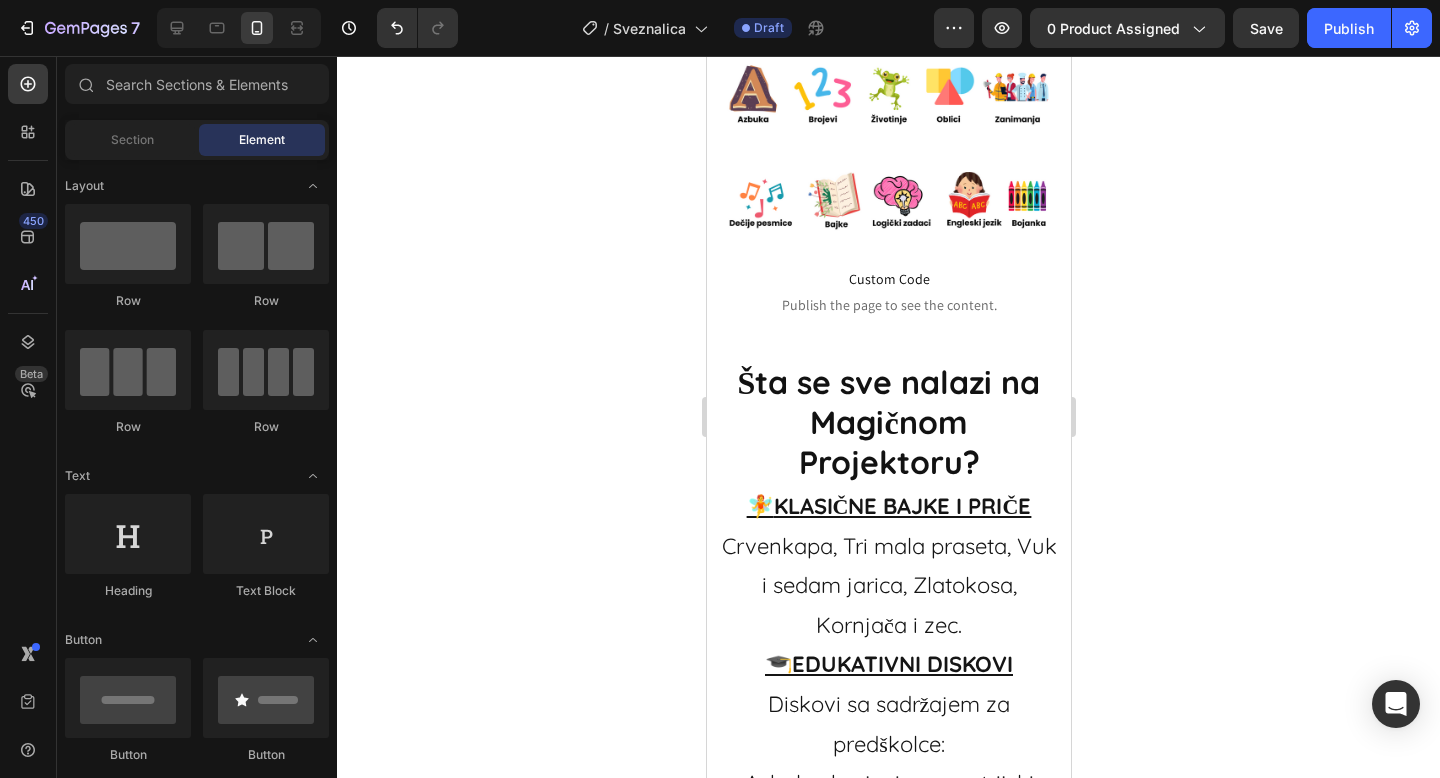 click 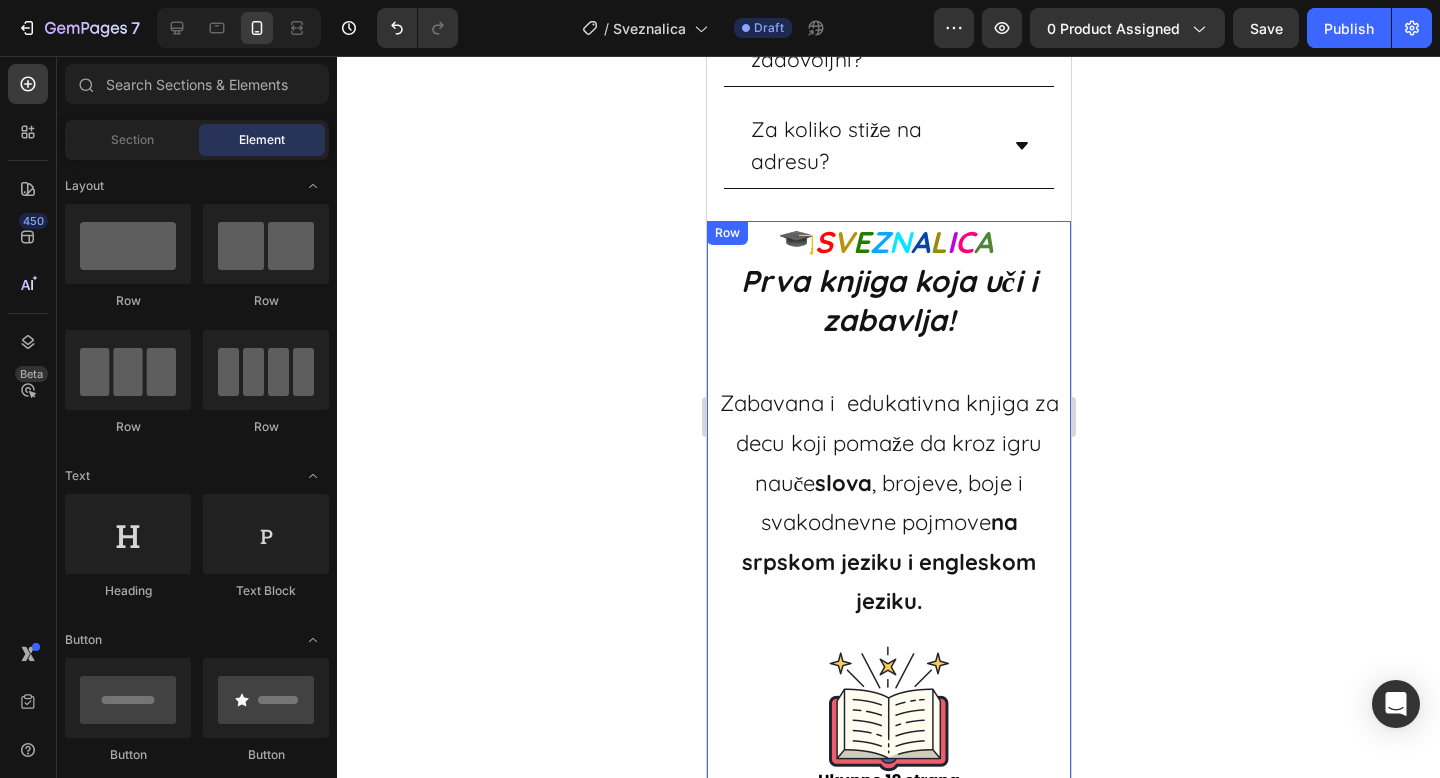 scroll, scrollTop: 1602, scrollLeft: 0, axis: vertical 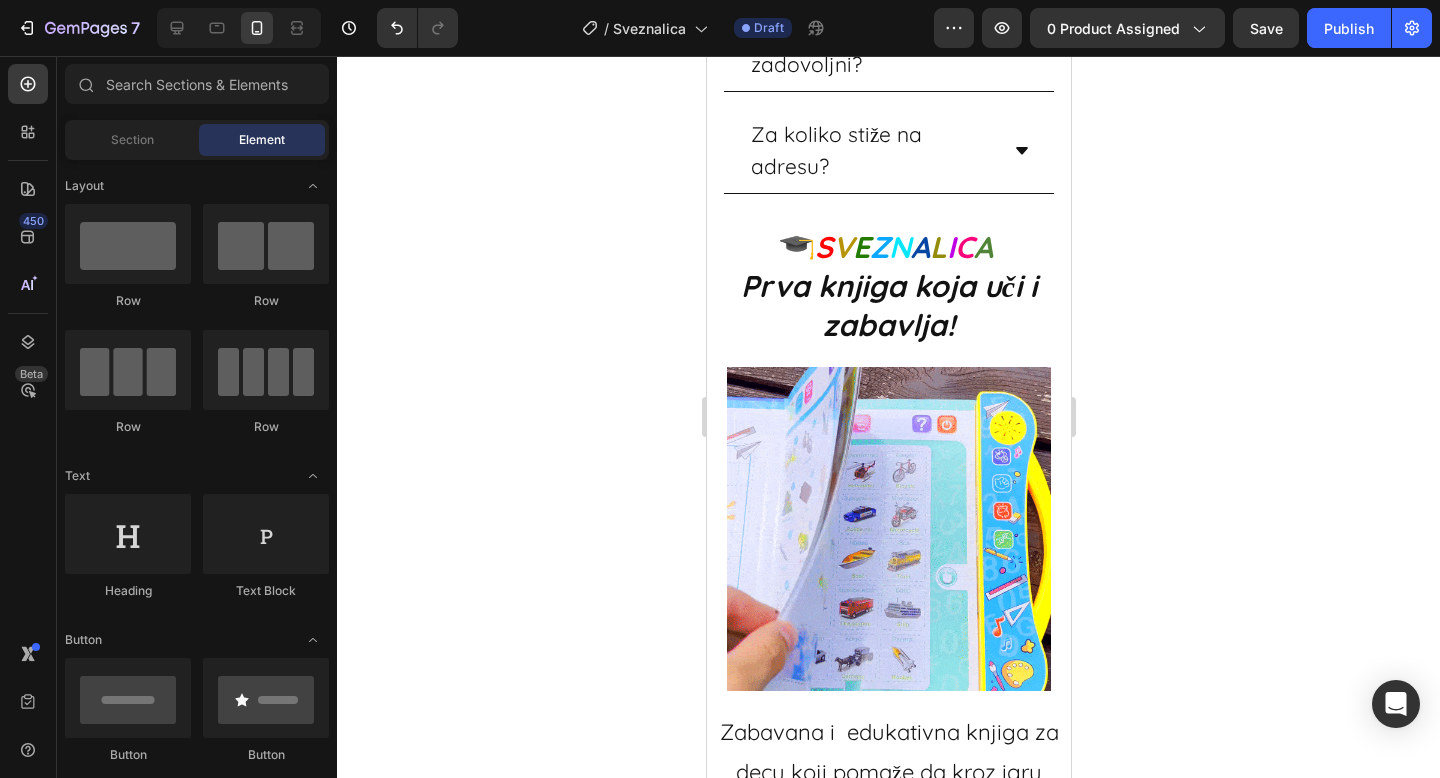 click 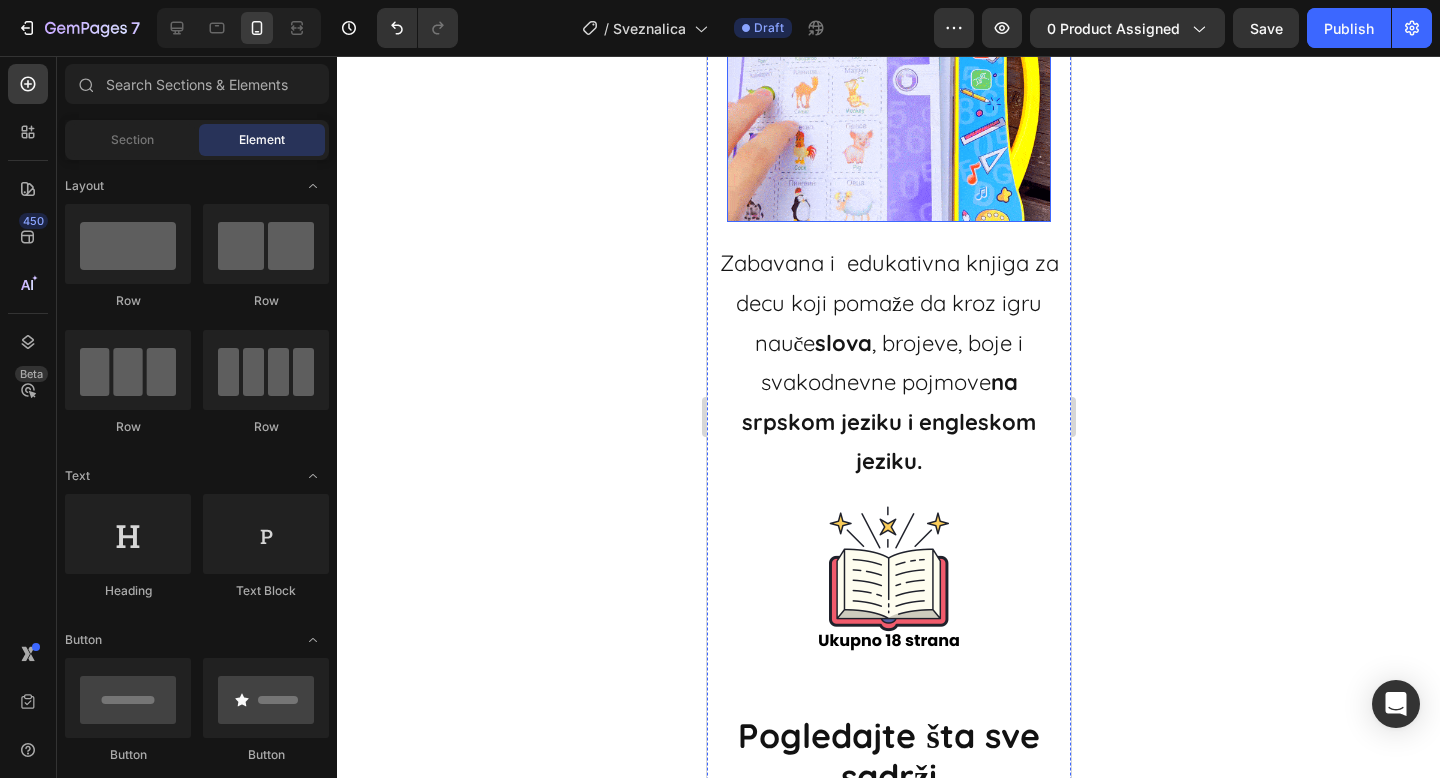 scroll, scrollTop: 2072, scrollLeft: 0, axis: vertical 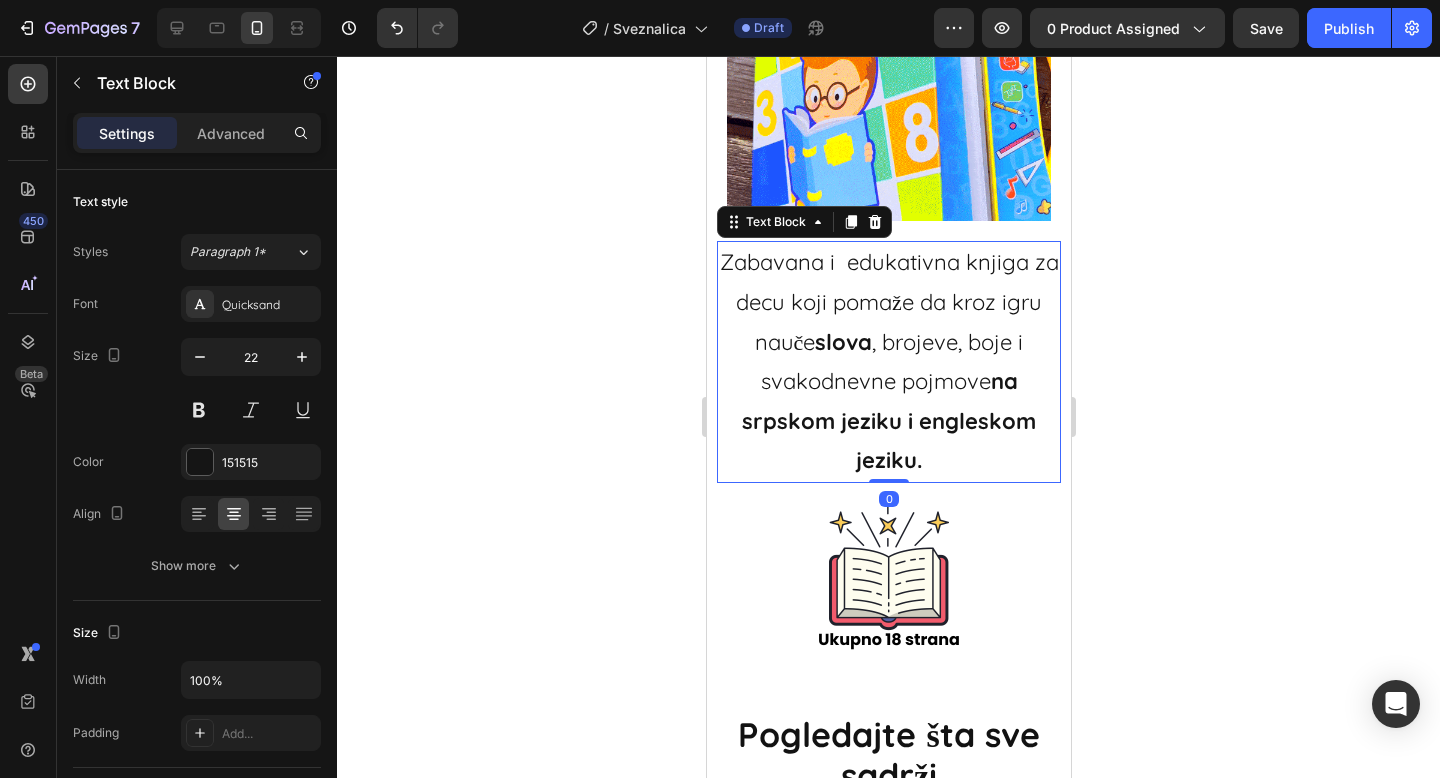 click on "Zabavana i  edukativna knjiga za decu koji pomaže da kroz igru nauče  slova , brojeve, boje i svakodnevne pojmove   na srpskom jeziku i engleskom jeziku." at bounding box center [888, 362] 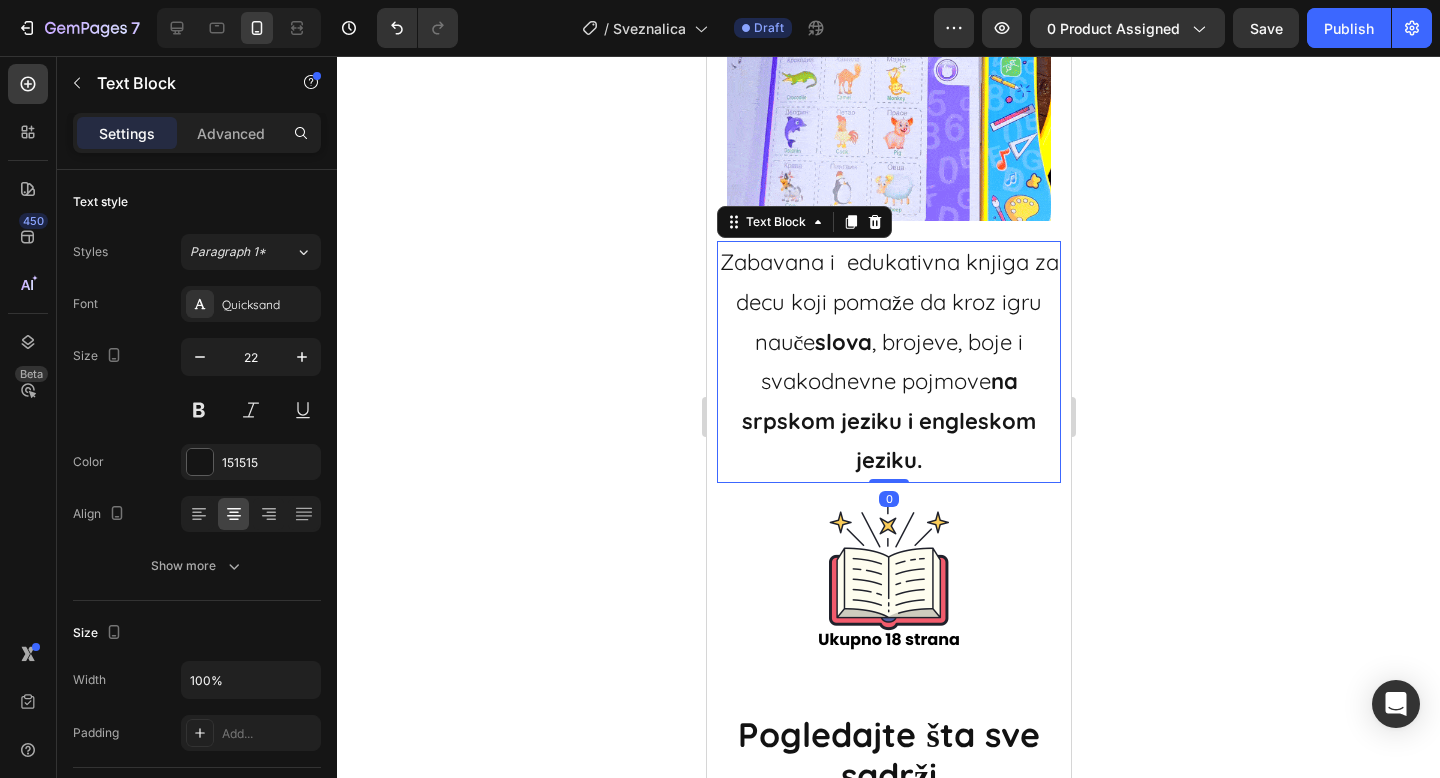 click on "Zabavana i  edukativna knjiga za decu koji pomaže da kroz igru nauče  slova , brojeve, boje i svakodnevne pojmove   na srpskom jeziku i engleskom jeziku." at bounding box center (888, 362) 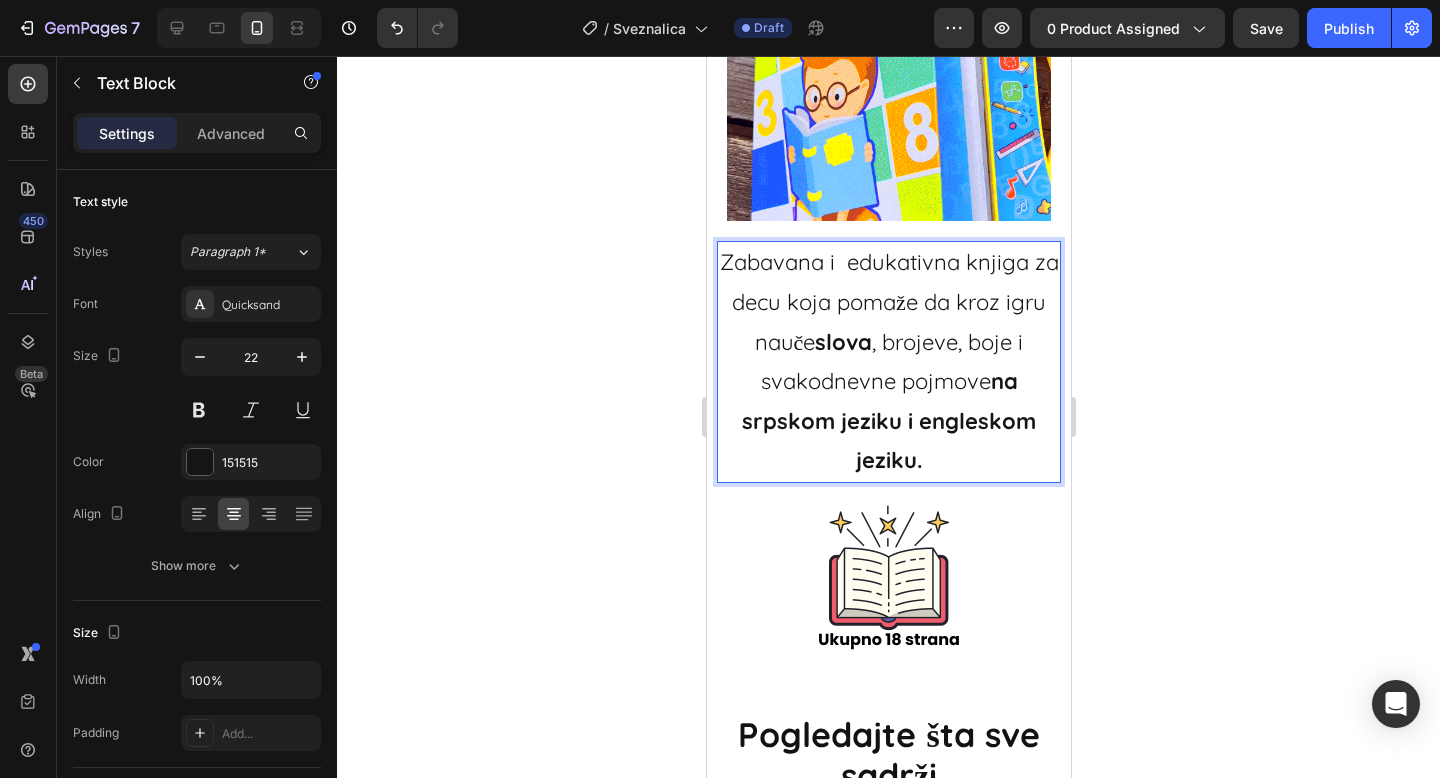 click 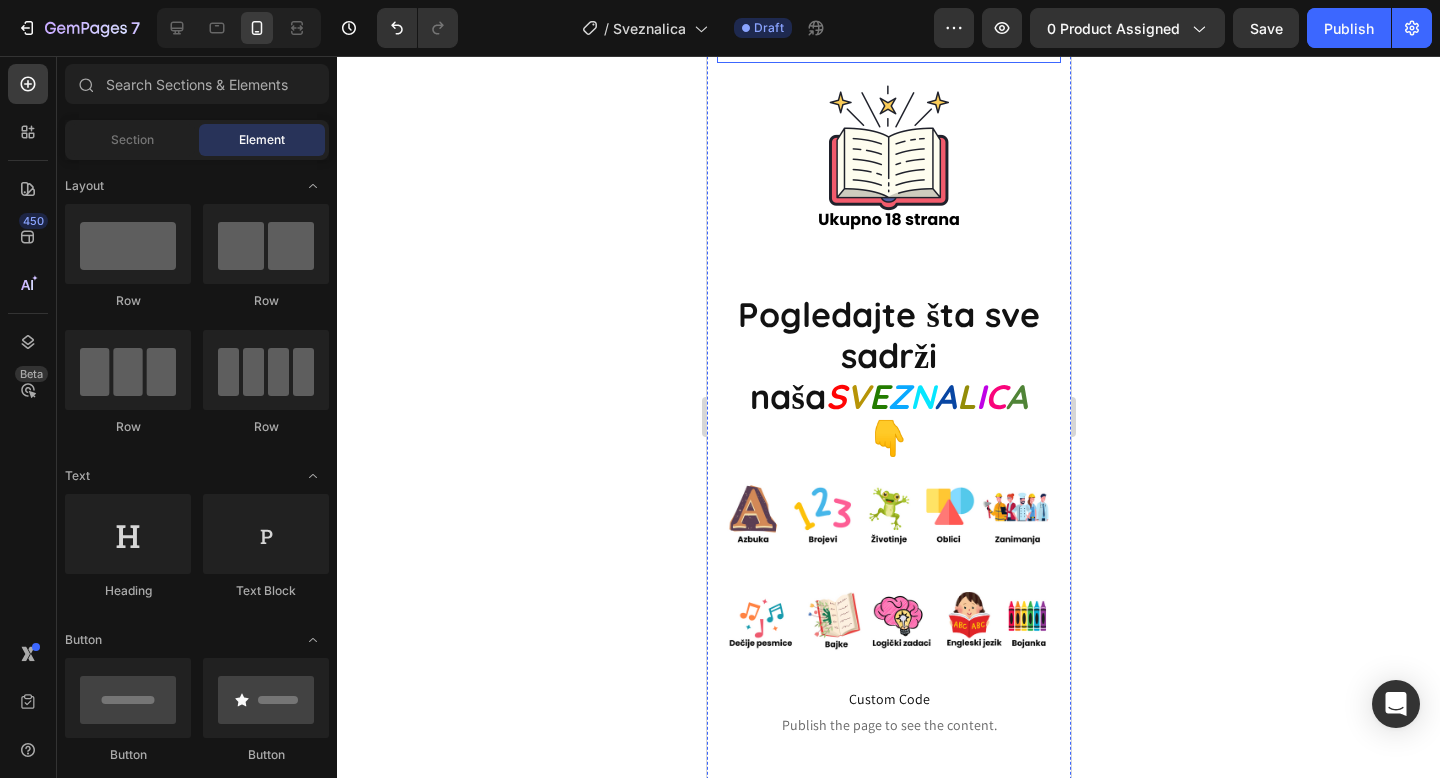 scroll, scrollTop: 2527, scrollLeft: 0, axis: vertical 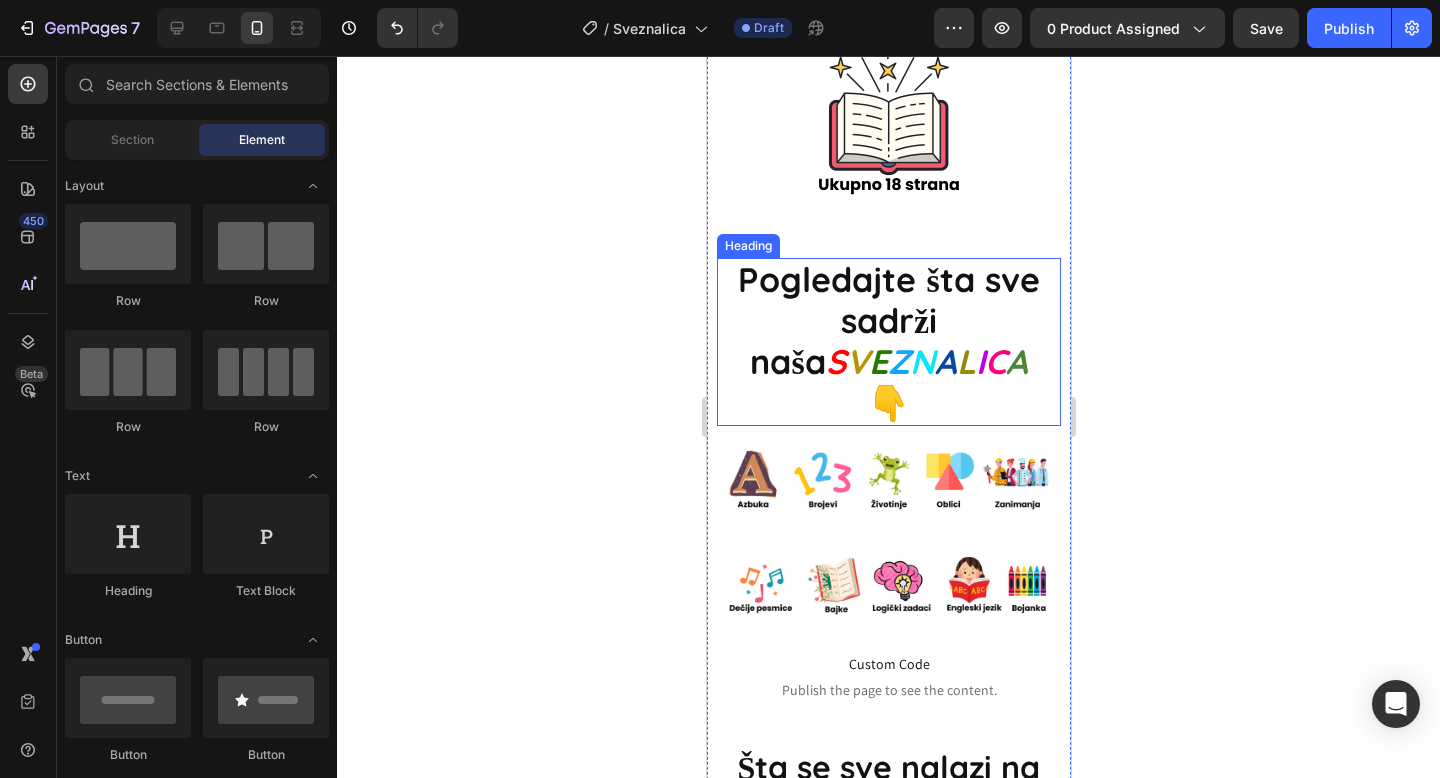 click on "A" at bounding box center [1016, 361] 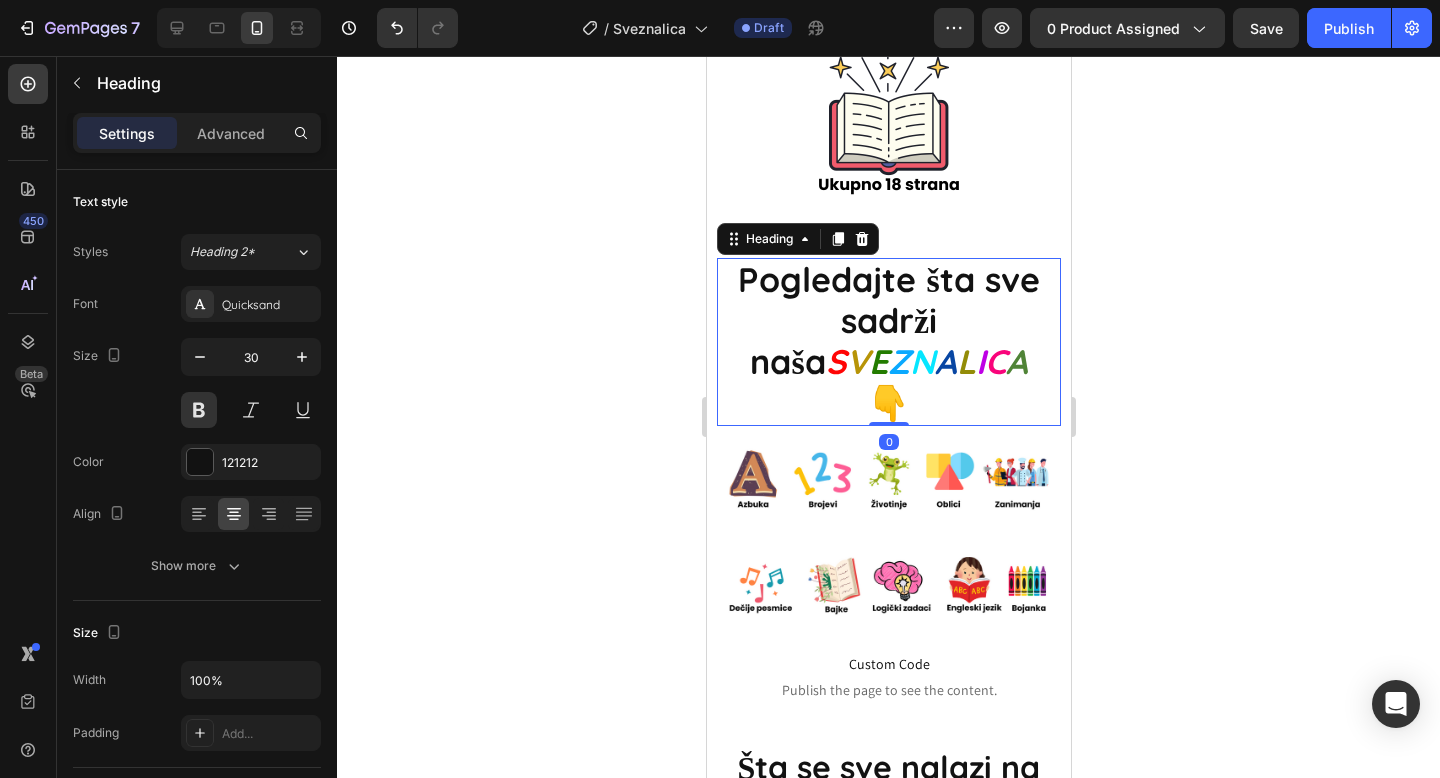 click 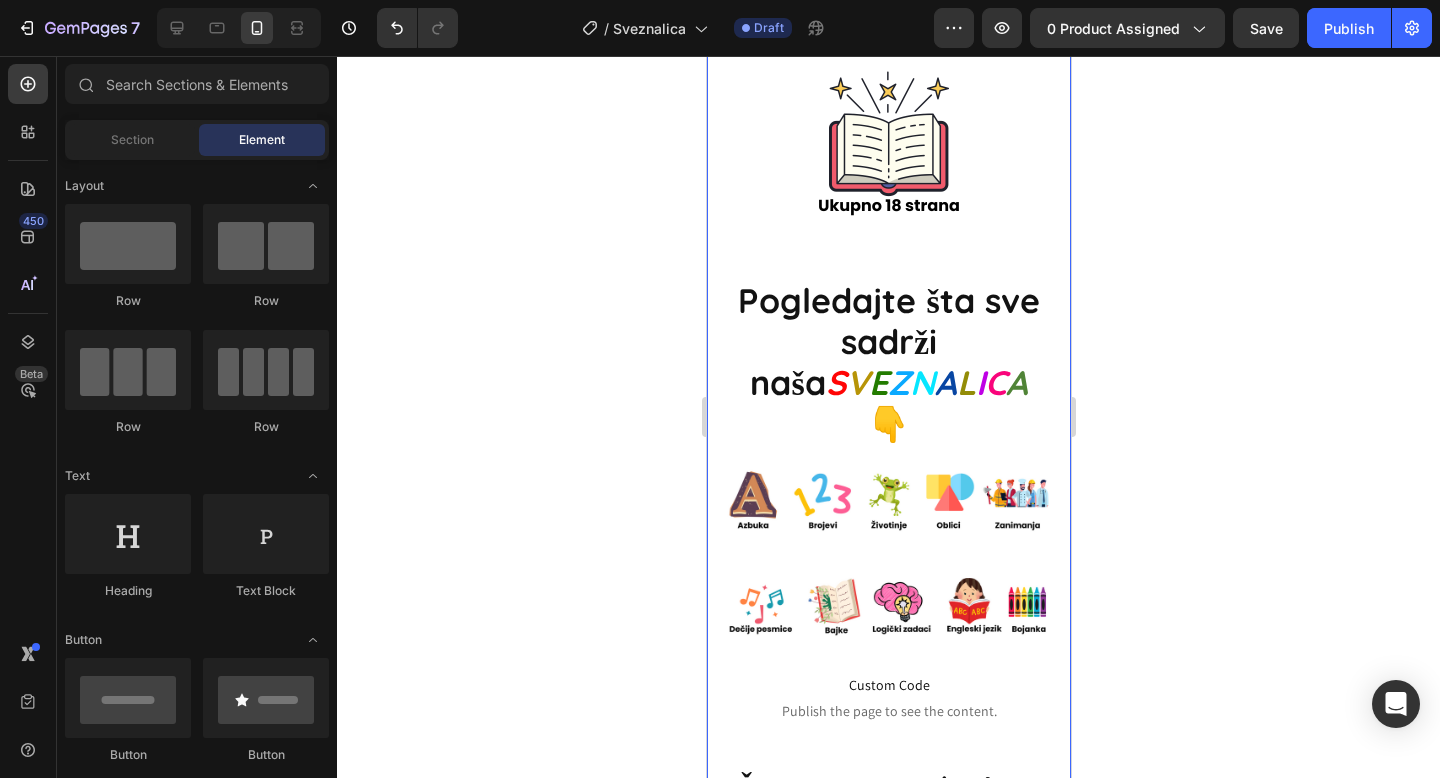 scroll, scrollTop: 2541, scrollLeft: 0, axis: vertical 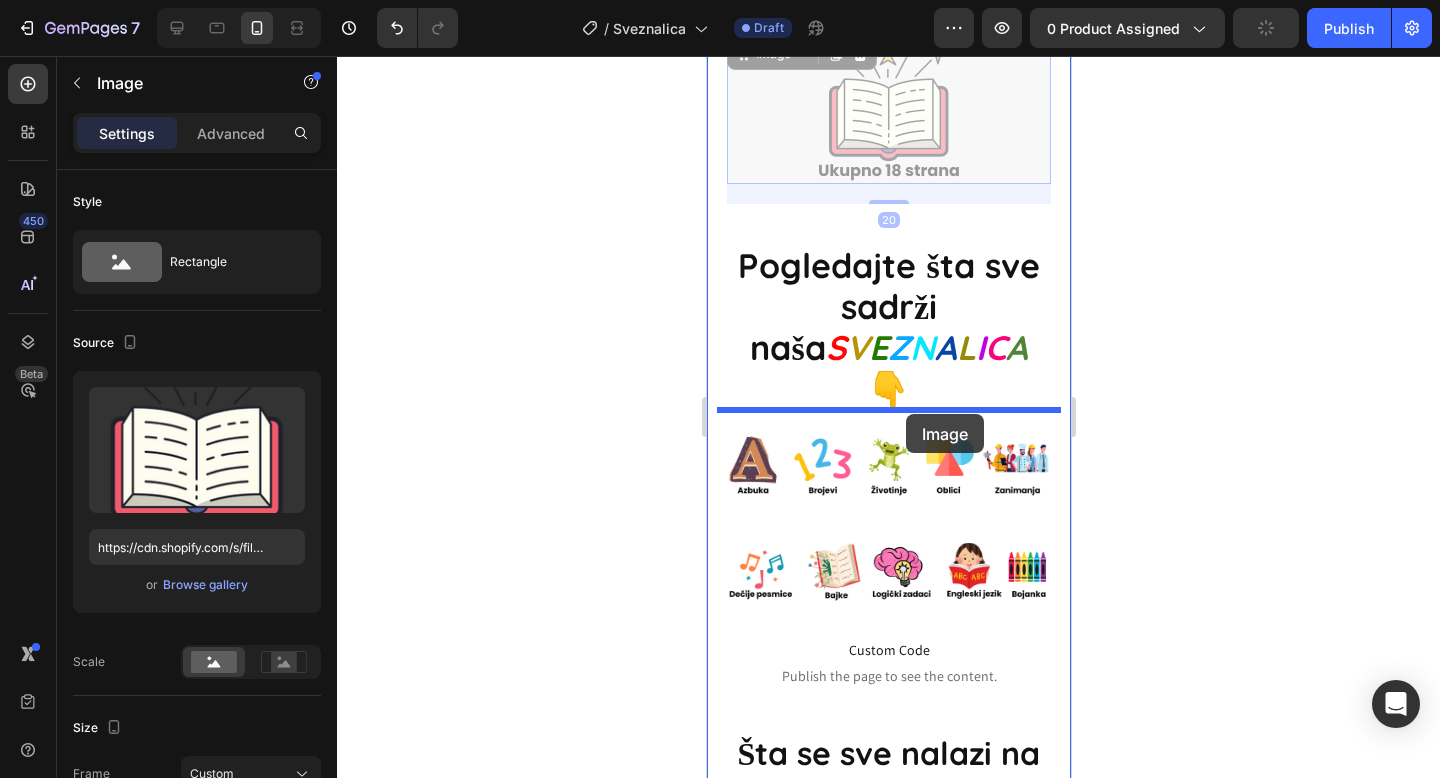 drag, startPoint x: 902, startPoint y: 146, endPoint x: 903, endPoint y: 410, distance: 264.0019 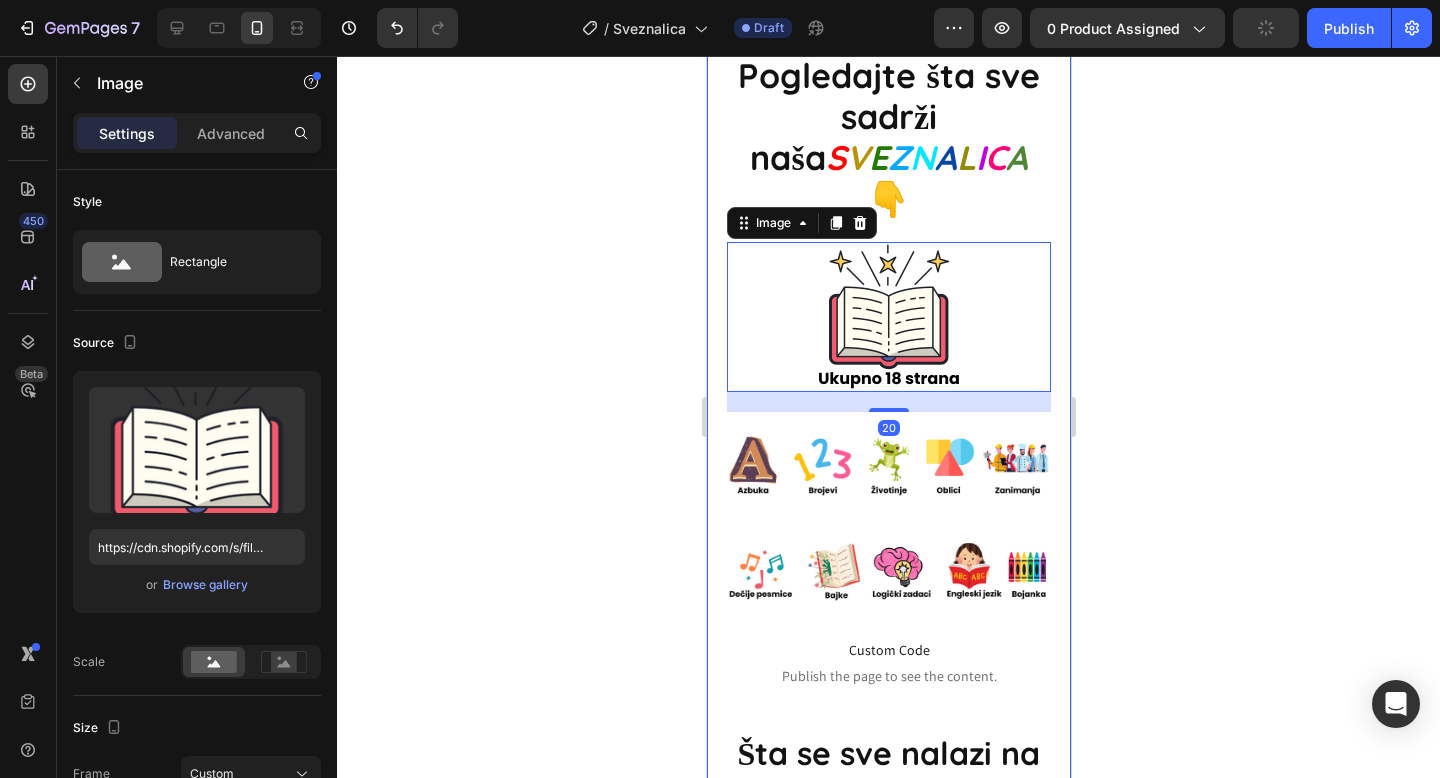 scroll, scrollTop: 2351, scrollLeft: 0, axis: vertical 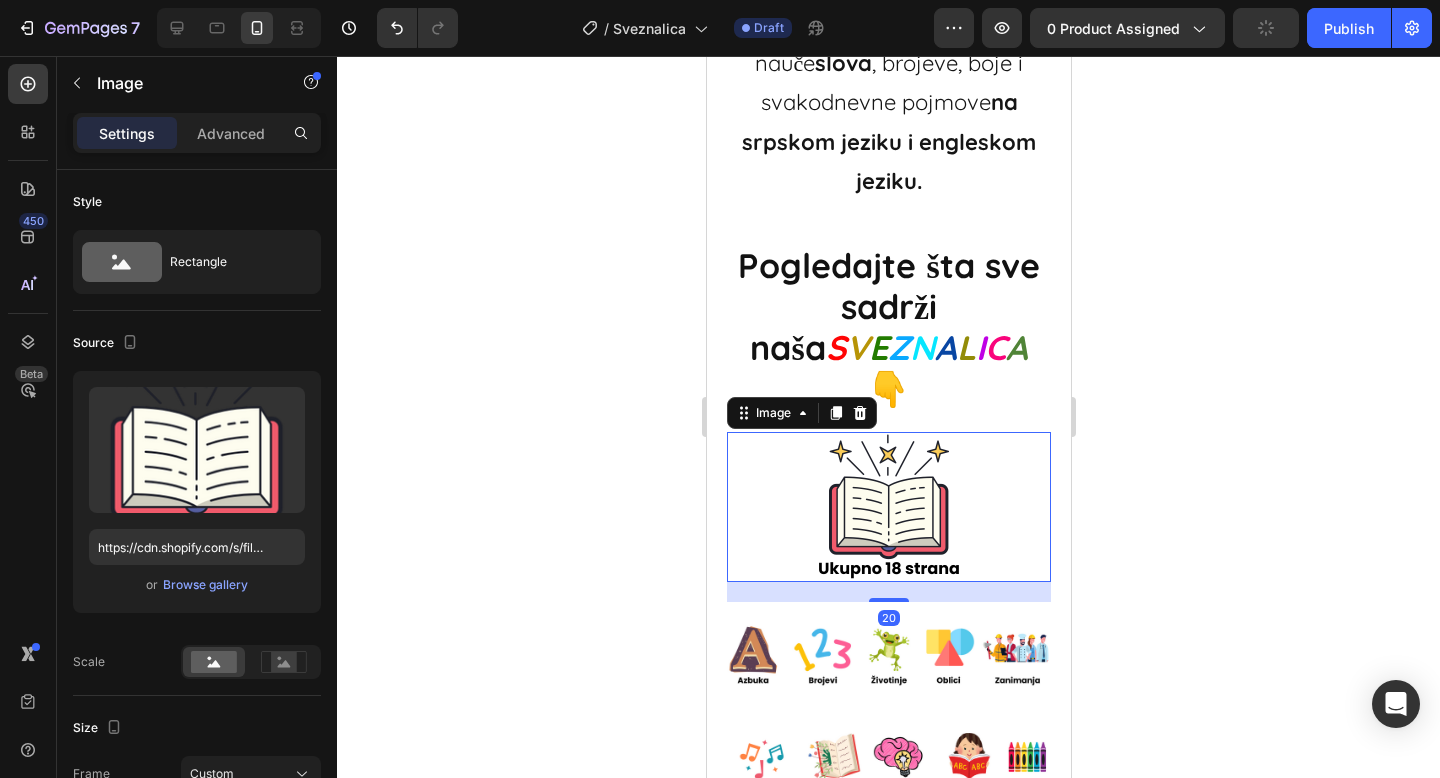 click 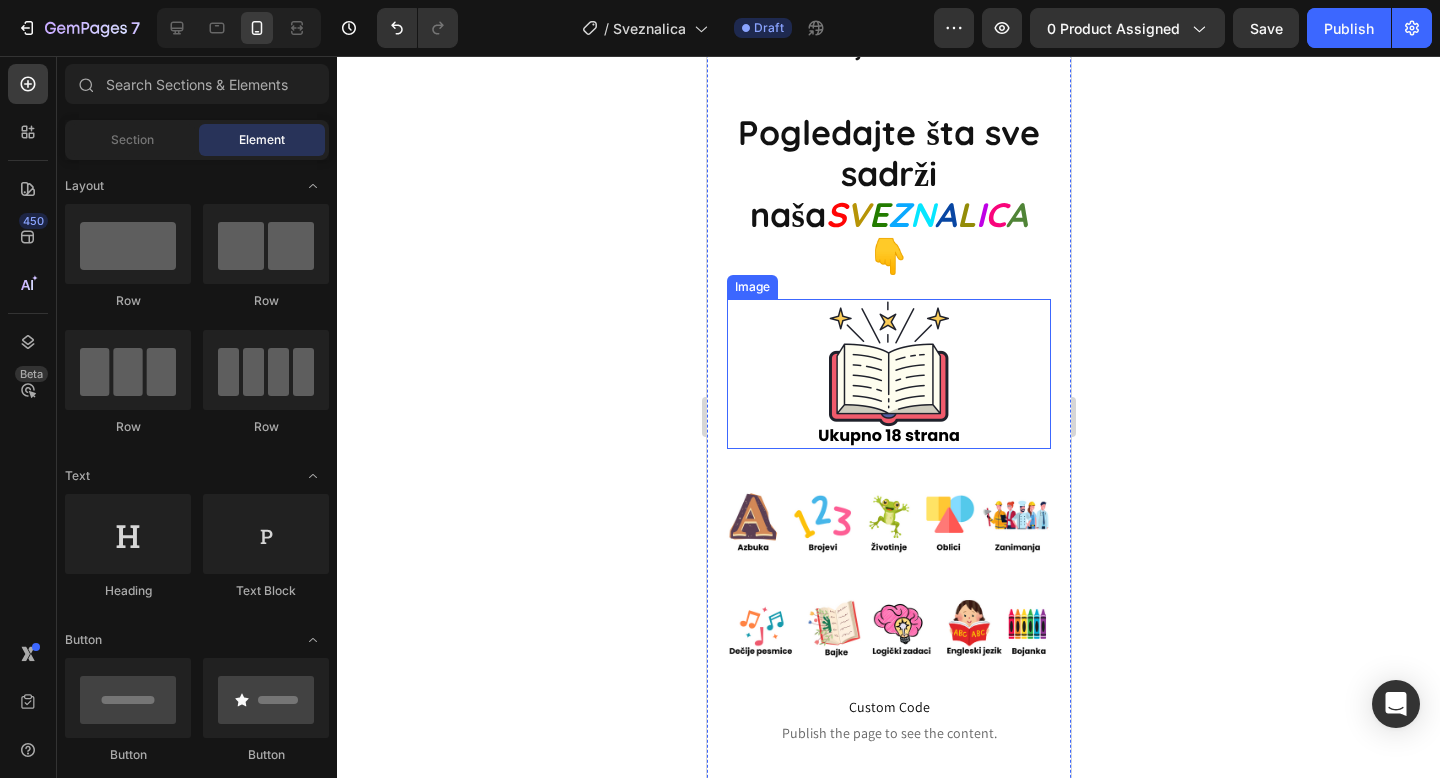 scroll, scrollTop: 2549, scrollLeft: 0, axis: vertical 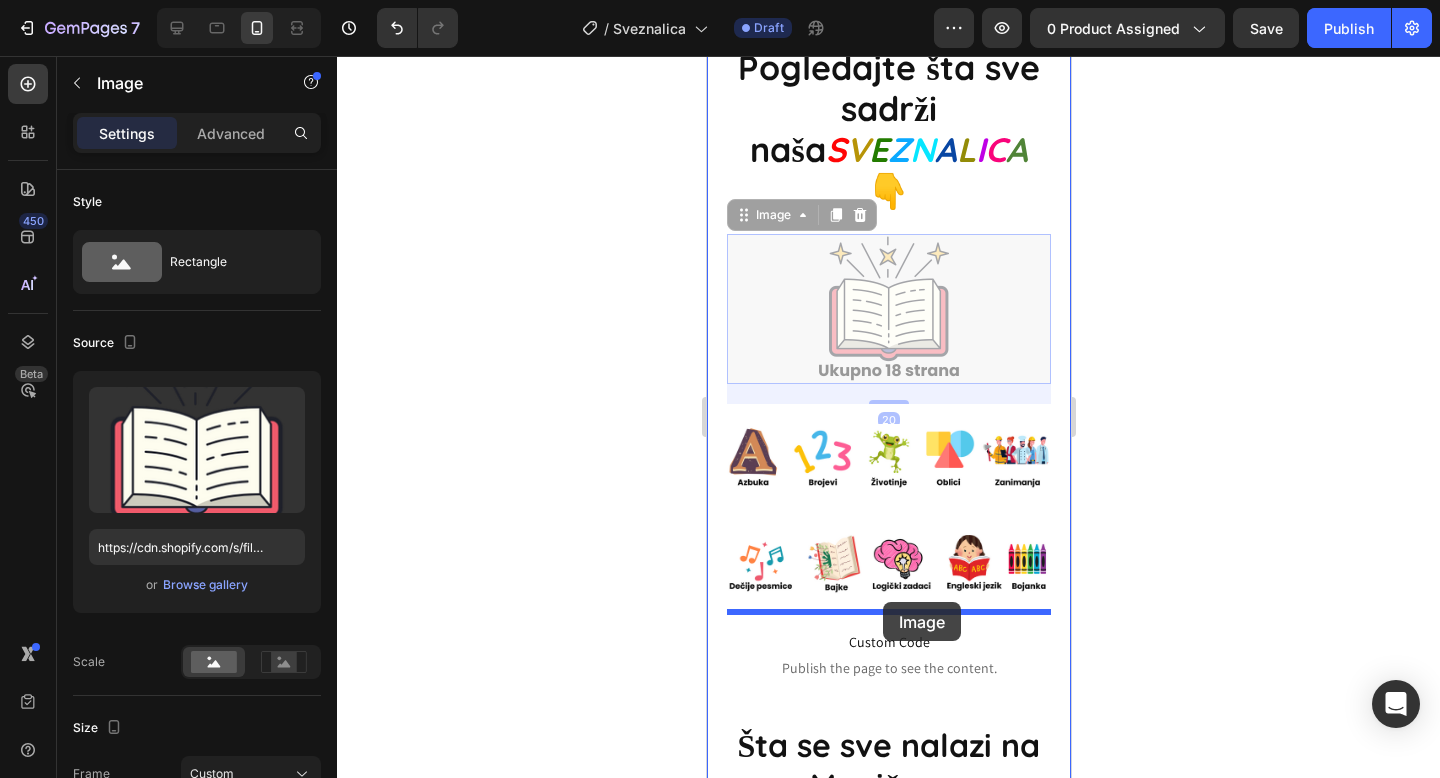 drag, startPoint x: 933, startPoint y: 309, endPoint x: 879, endPoint y: 599, distance: 294.98474 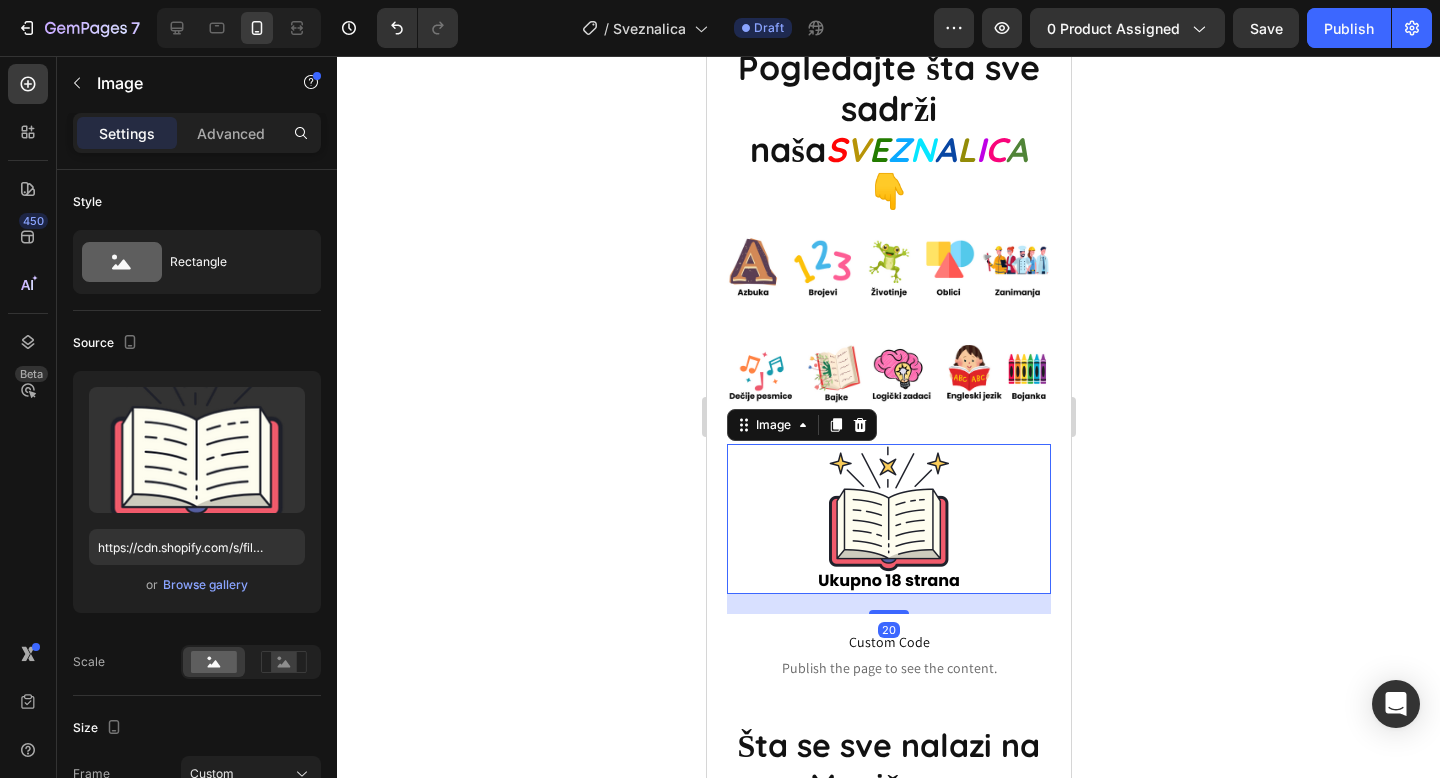 click 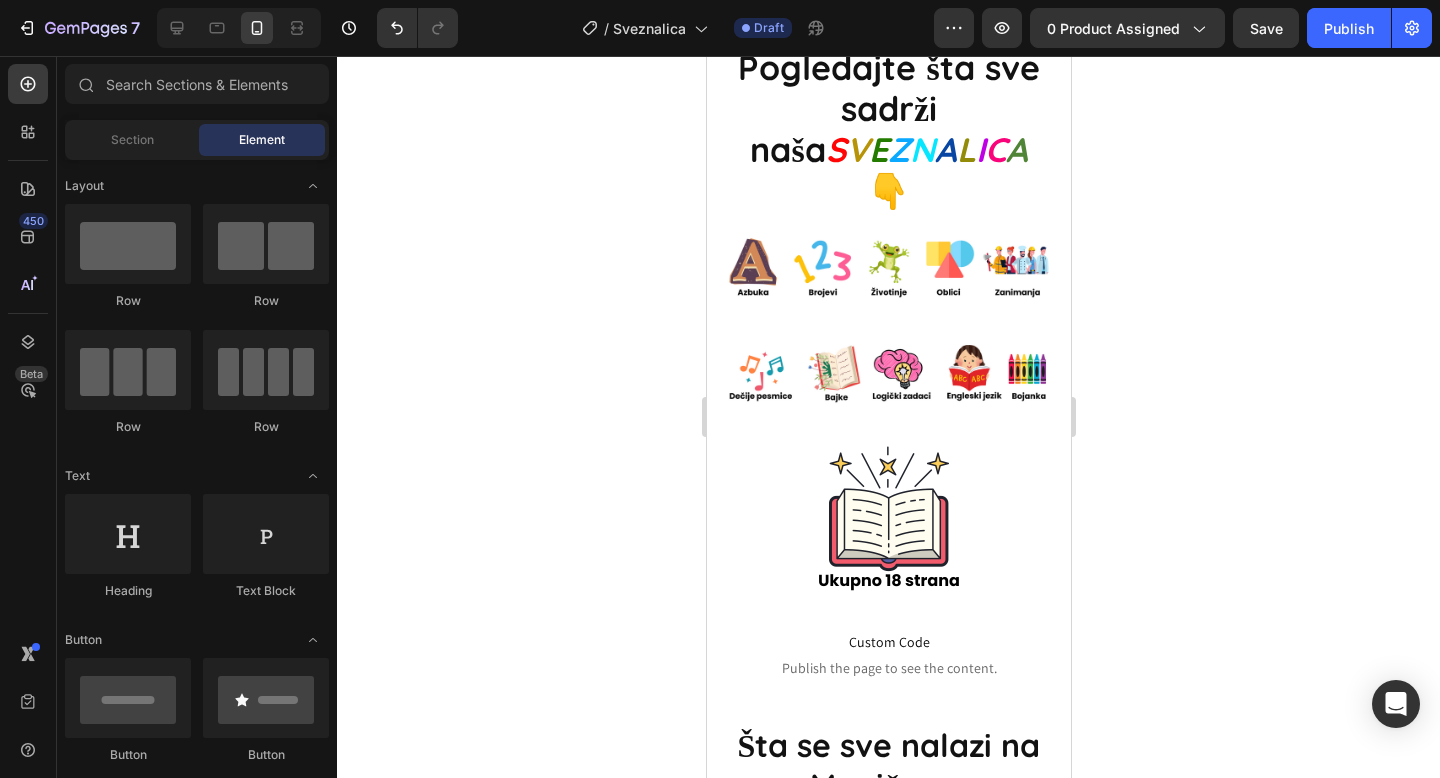 click 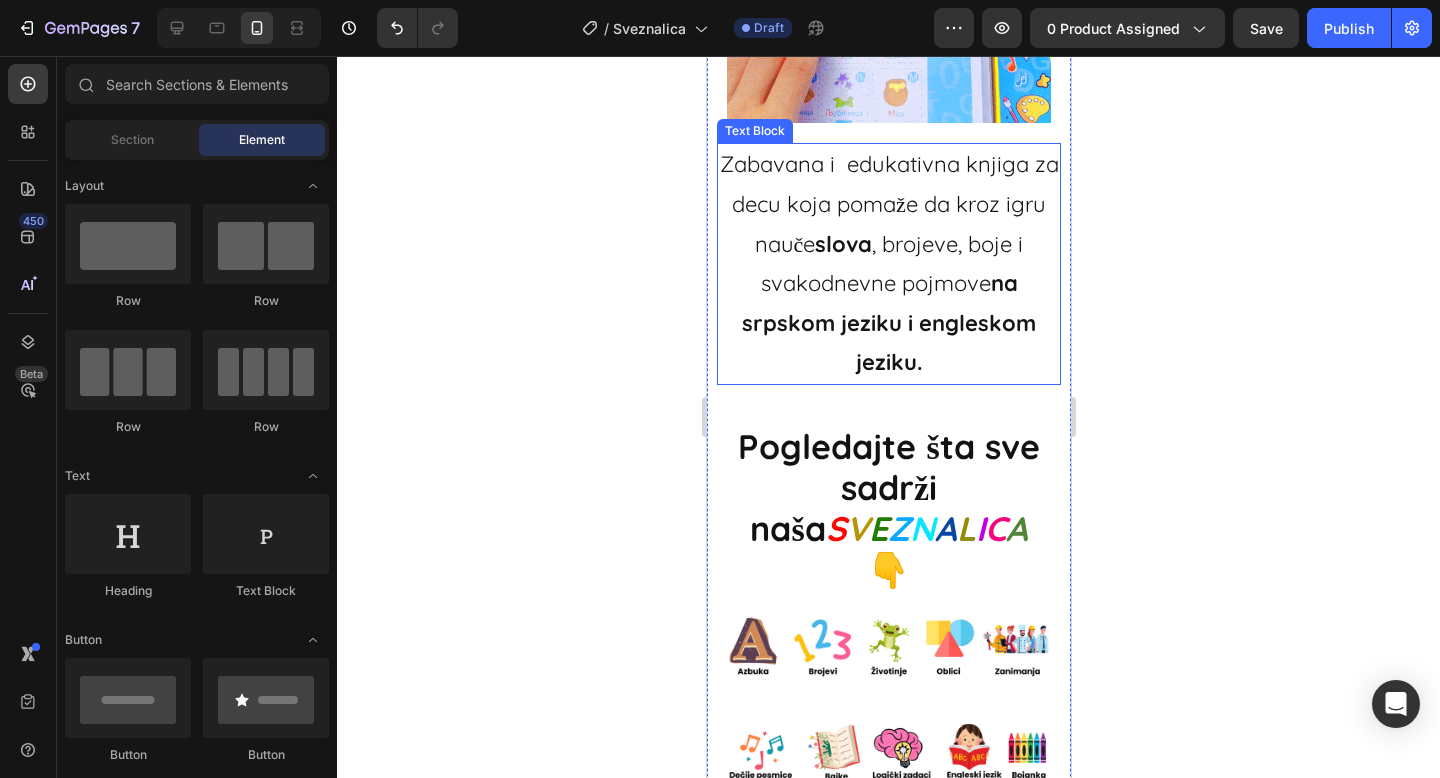 scroll, scrollTop: 2172, scrollLeft: 0, axis: vertical 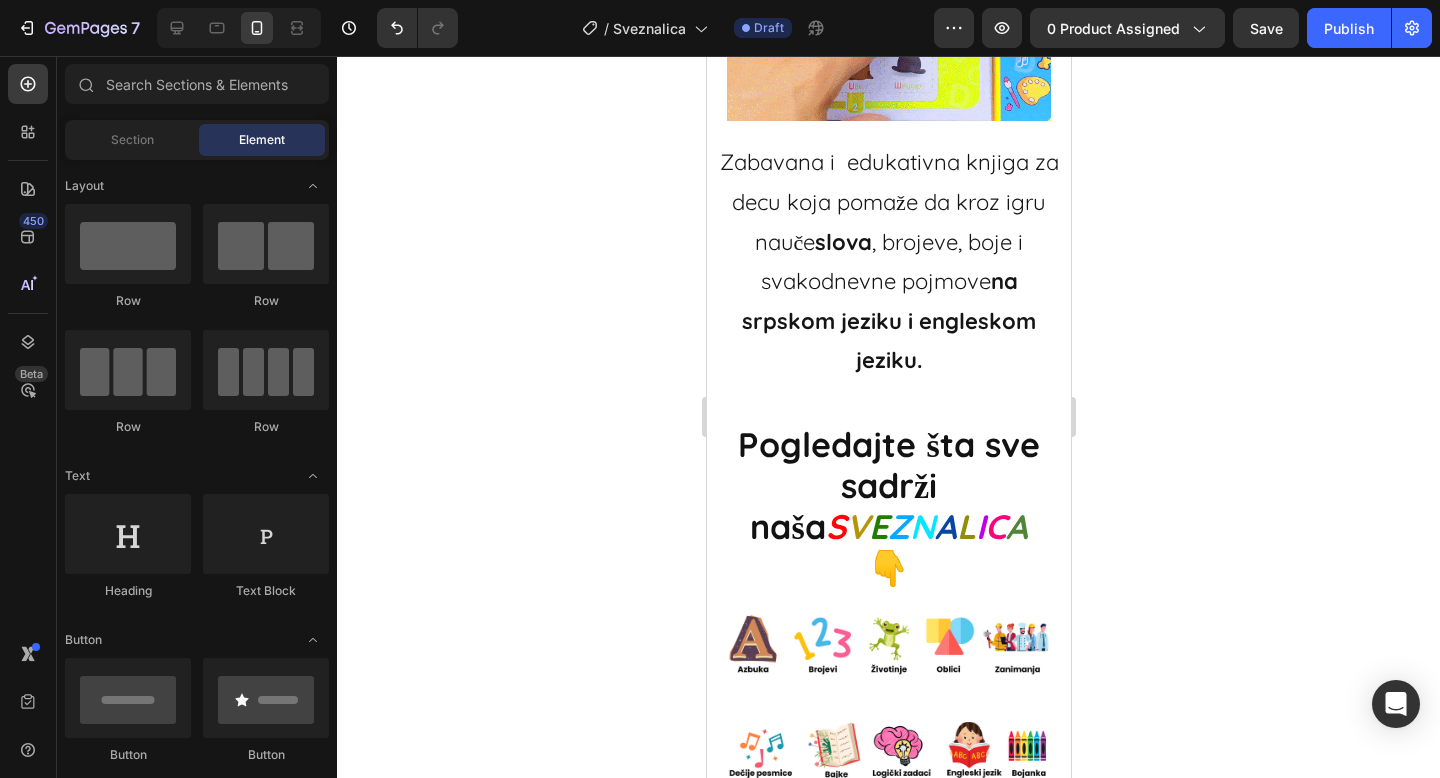 click 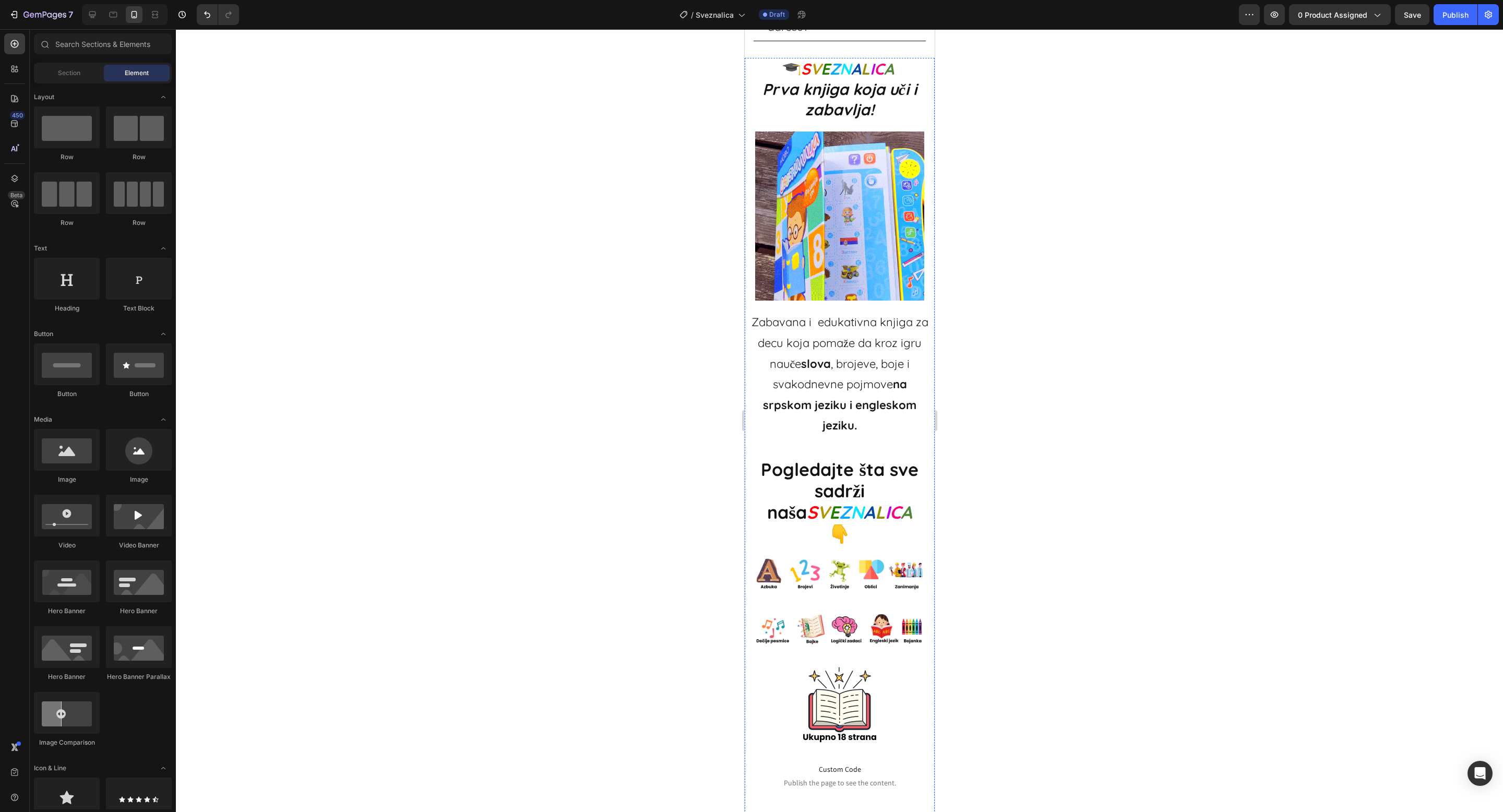 scroll, scrollTop: 903, scrollLeft: 0, axis: vertical 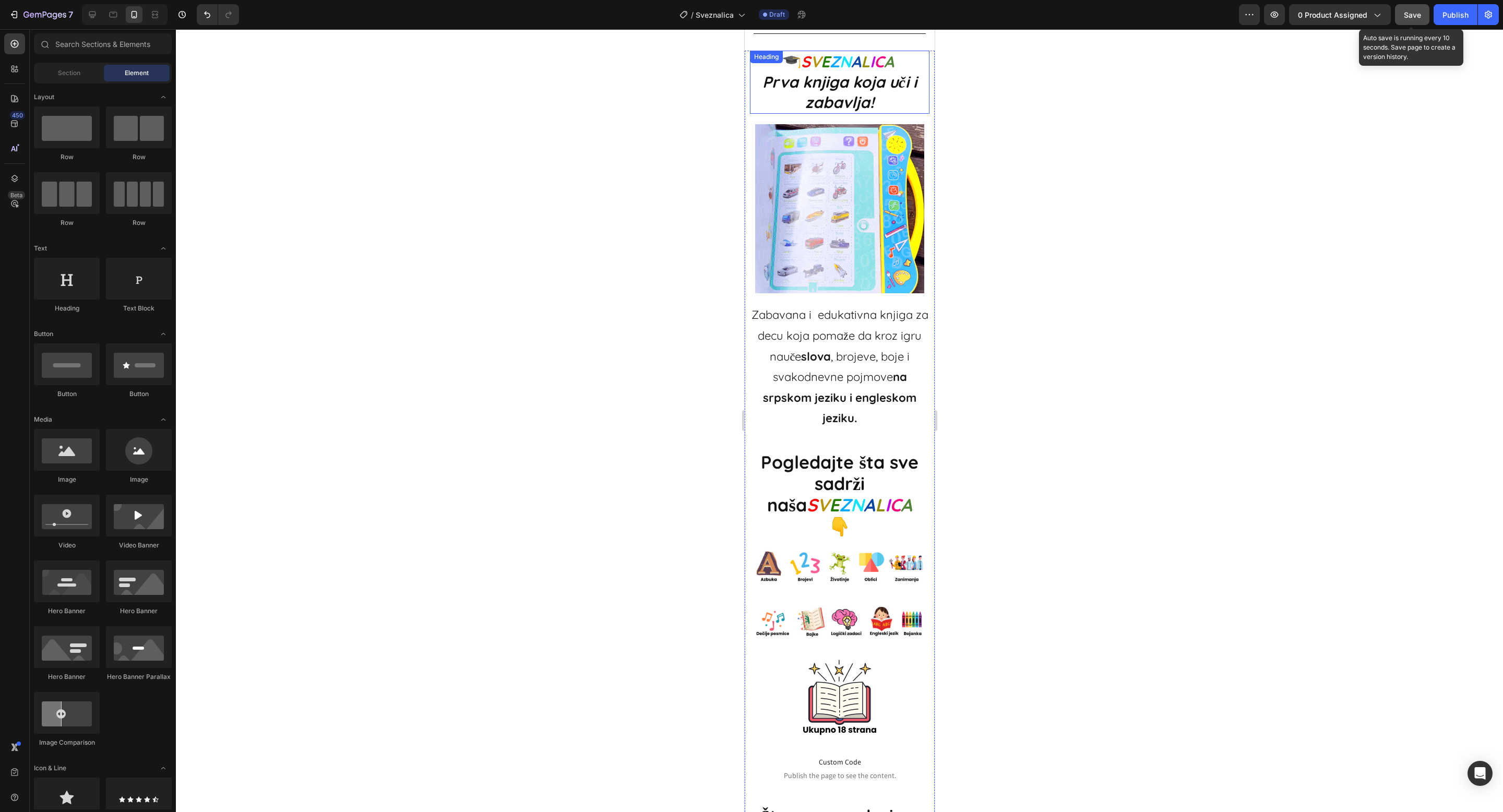 click on "Save" at bounding box center (1412, 15) 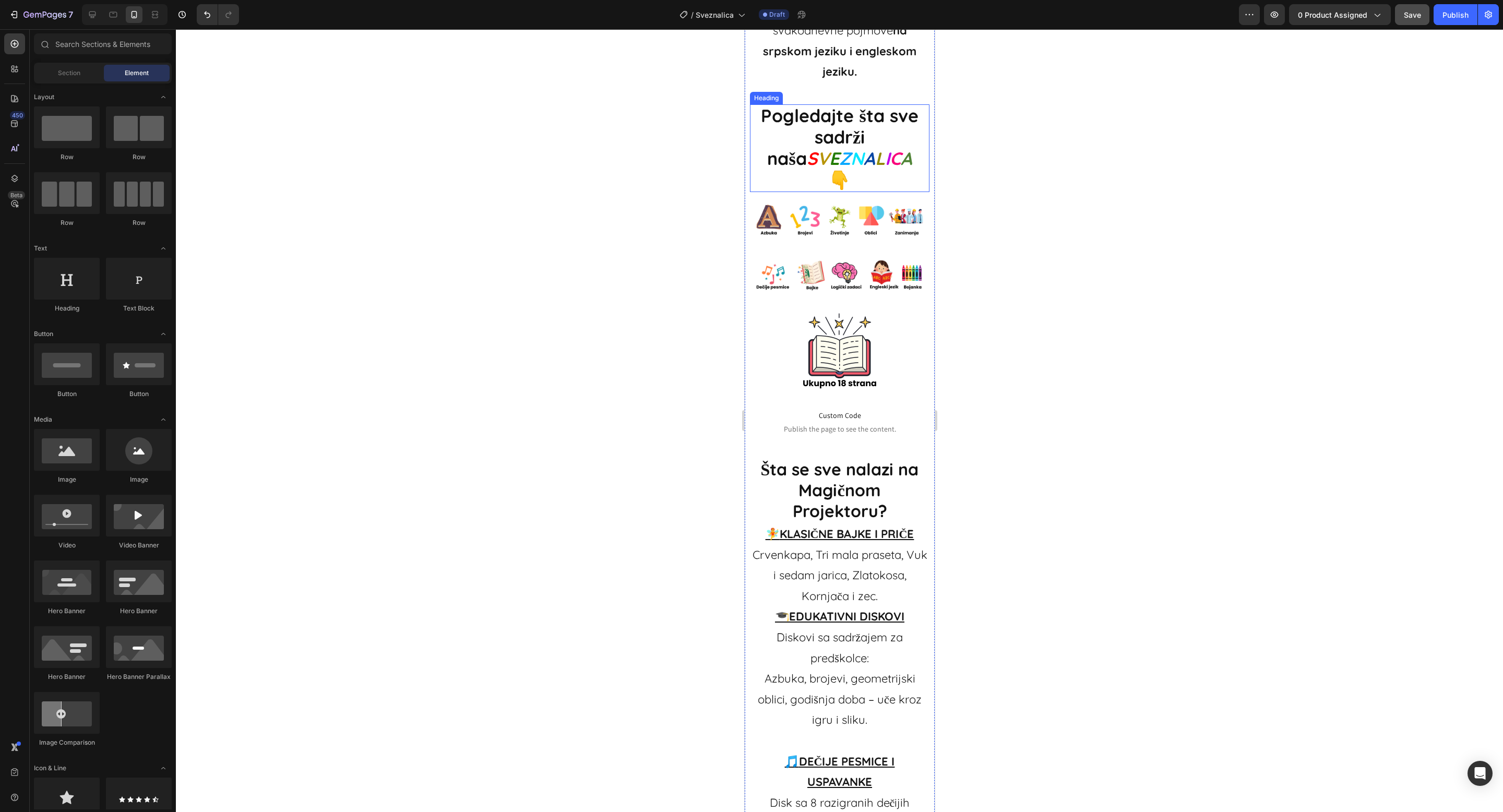 scroll, scrollTop: 1275, scrollLeft: 0, axis: vertical 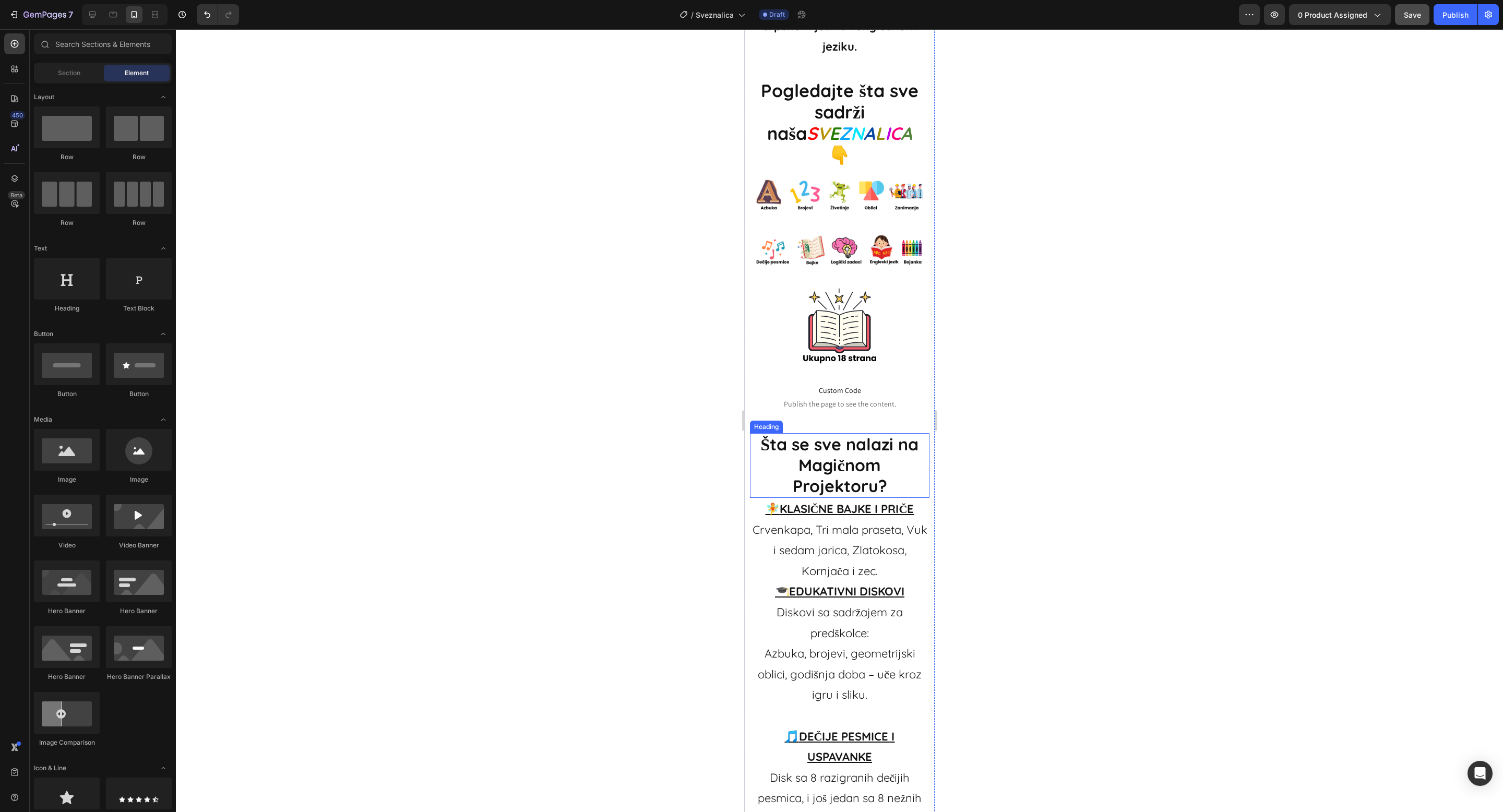 click on "Šta se sve nalazi na Magičnom Projektoru?" at bounding box center (839, 465) 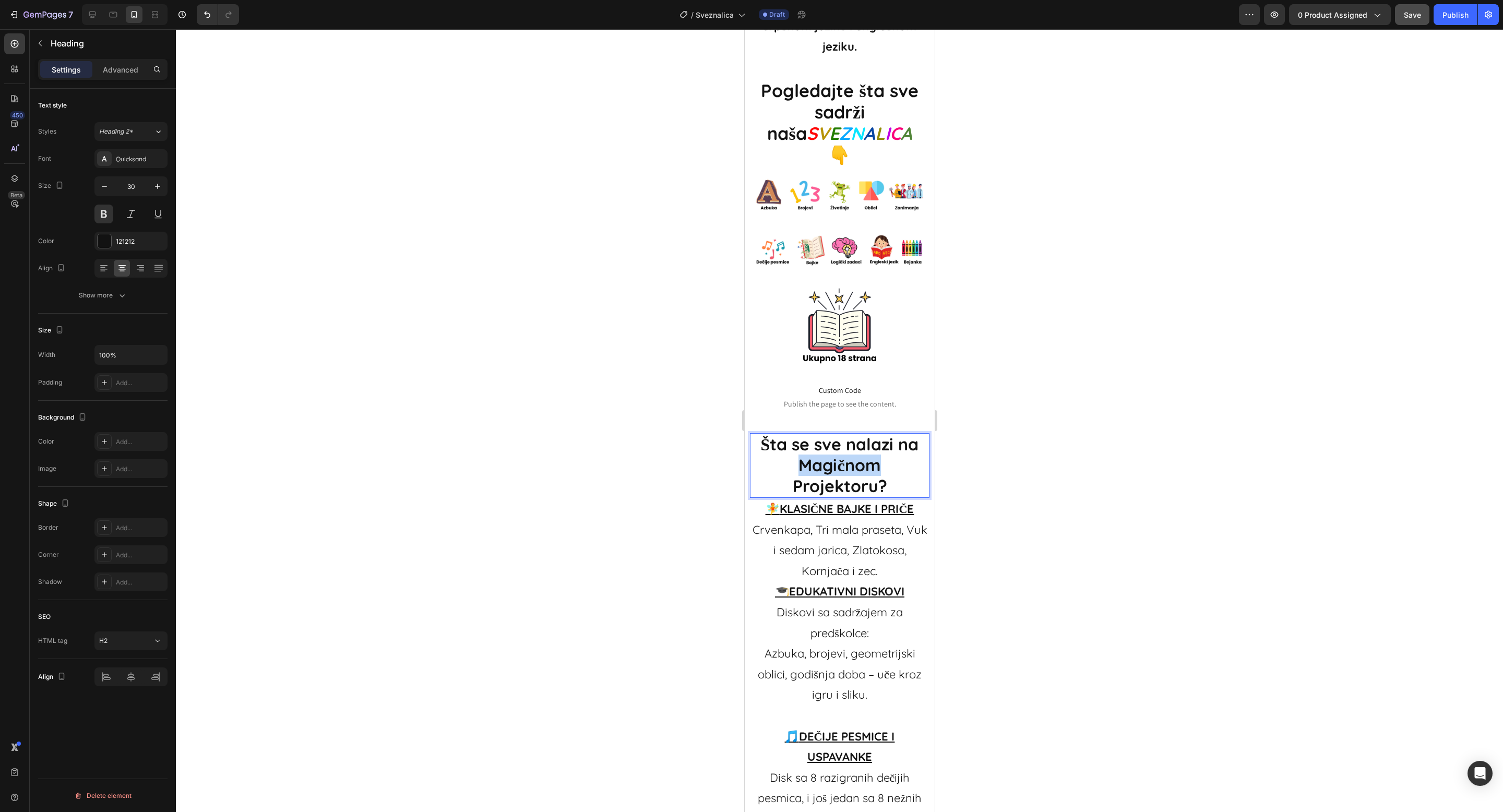 click on "Šta se sve nalazi na Magičnom Projektoru?" at bounding box center [839, 465] 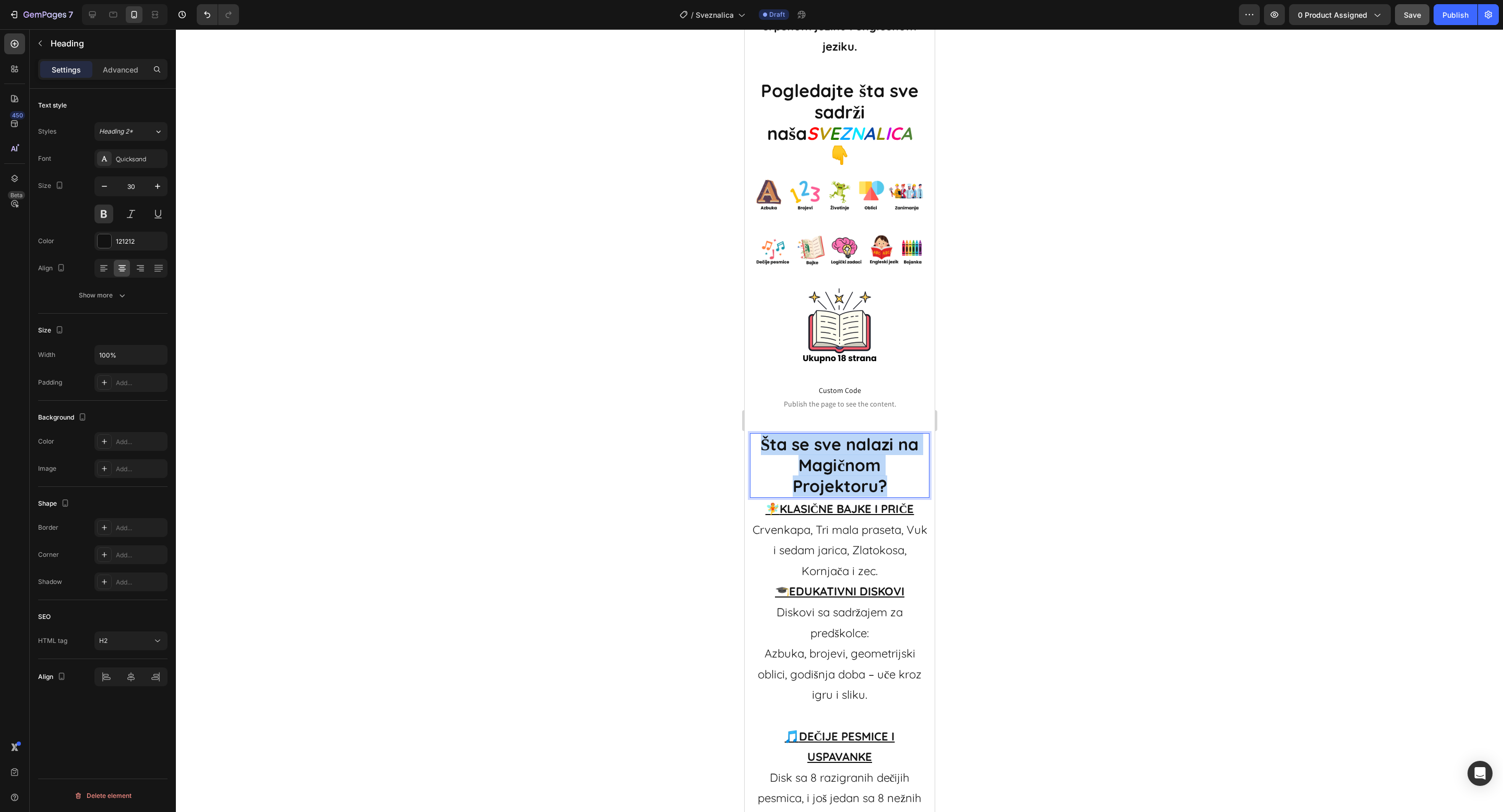 drag, startPoint x: 891, startPoint y: 487, endPoint x: 713, endPoint y: 429, distance: 187.211 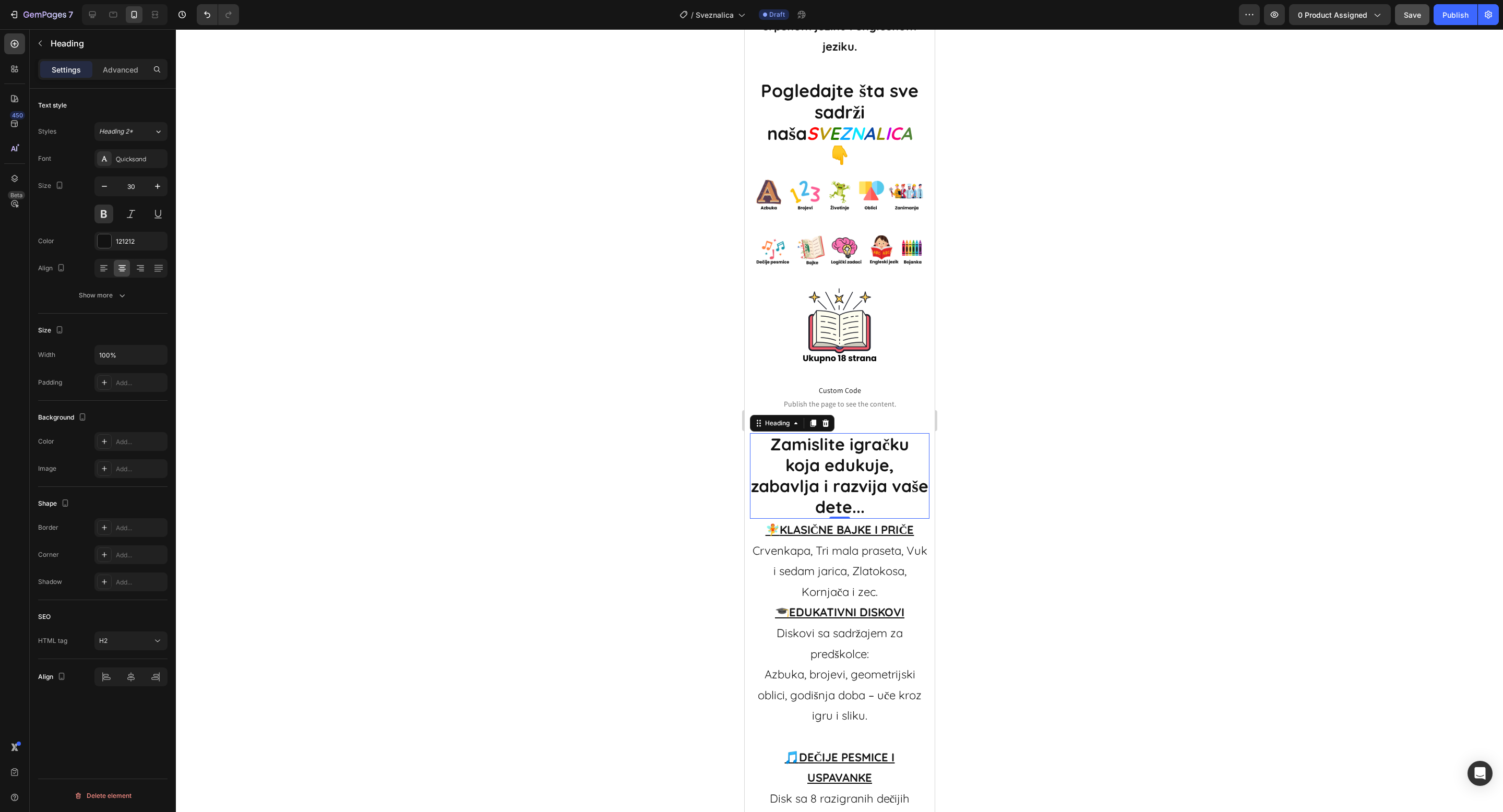 click 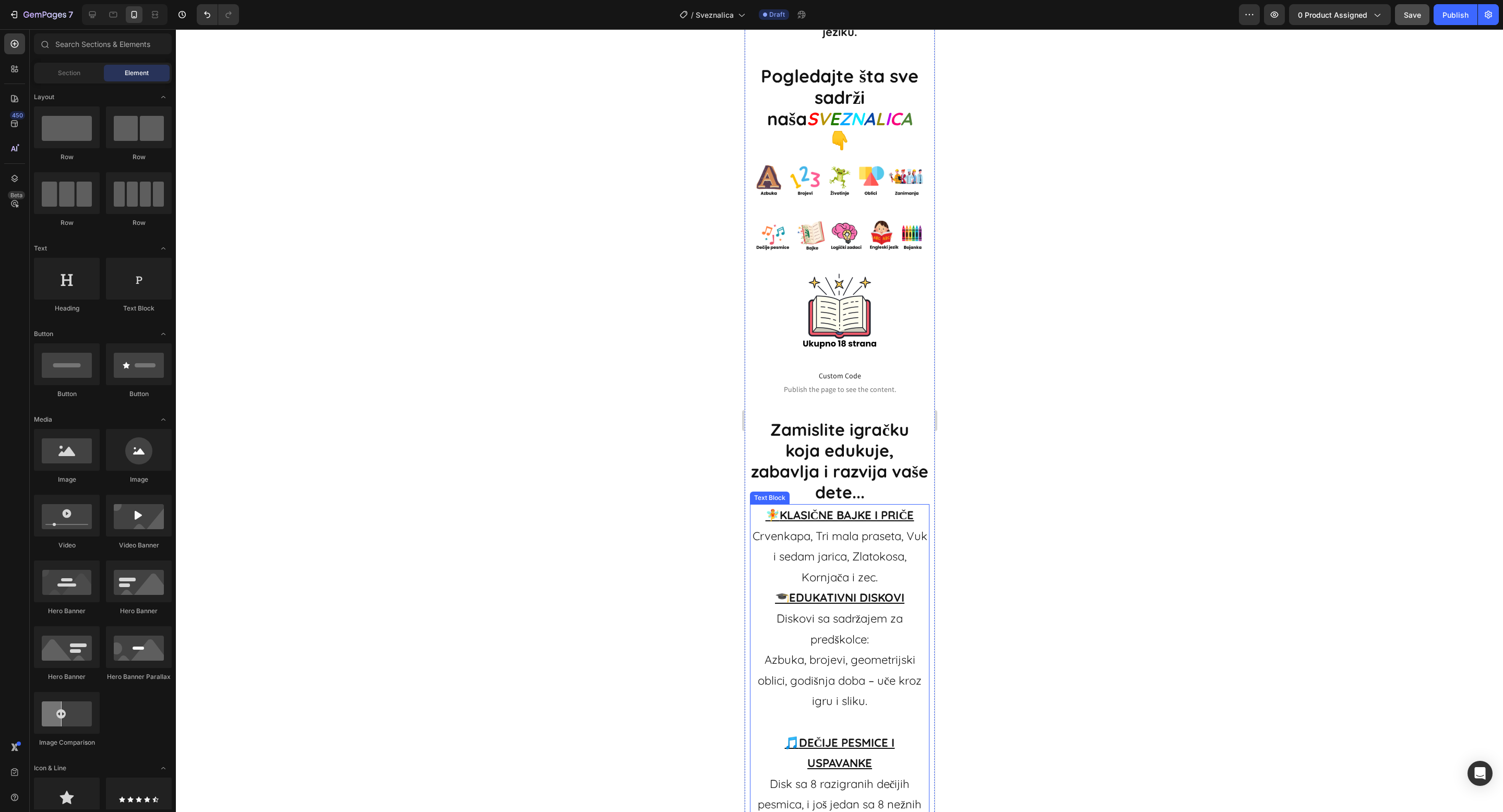 scroll, scrollTop: 1294, scrollLeft: 0, axis: vertical 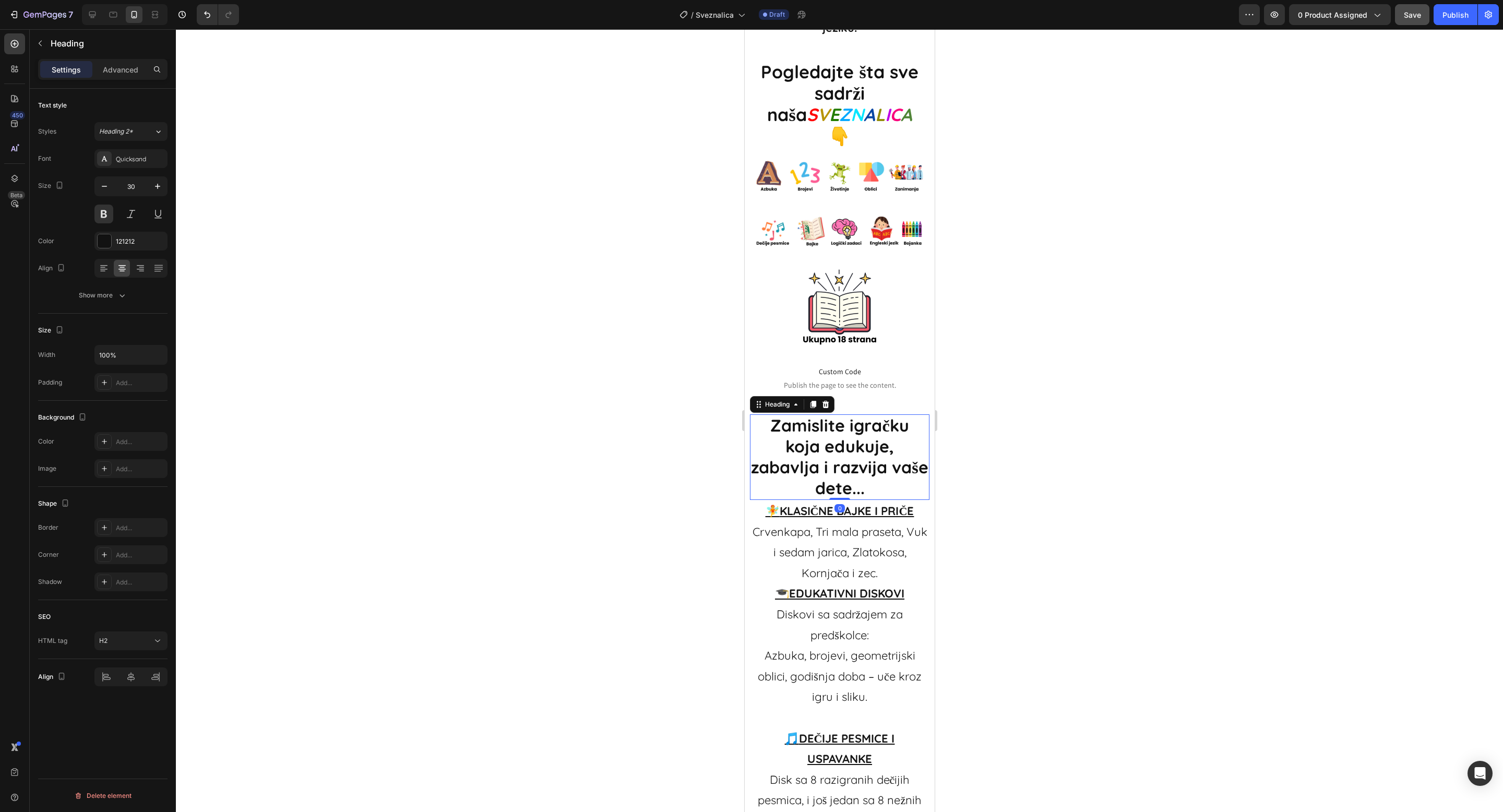 click on "Zamislite igračku koja edukuje, zabavlja i razvija vaše dete..." at bounding box center (839, 457) 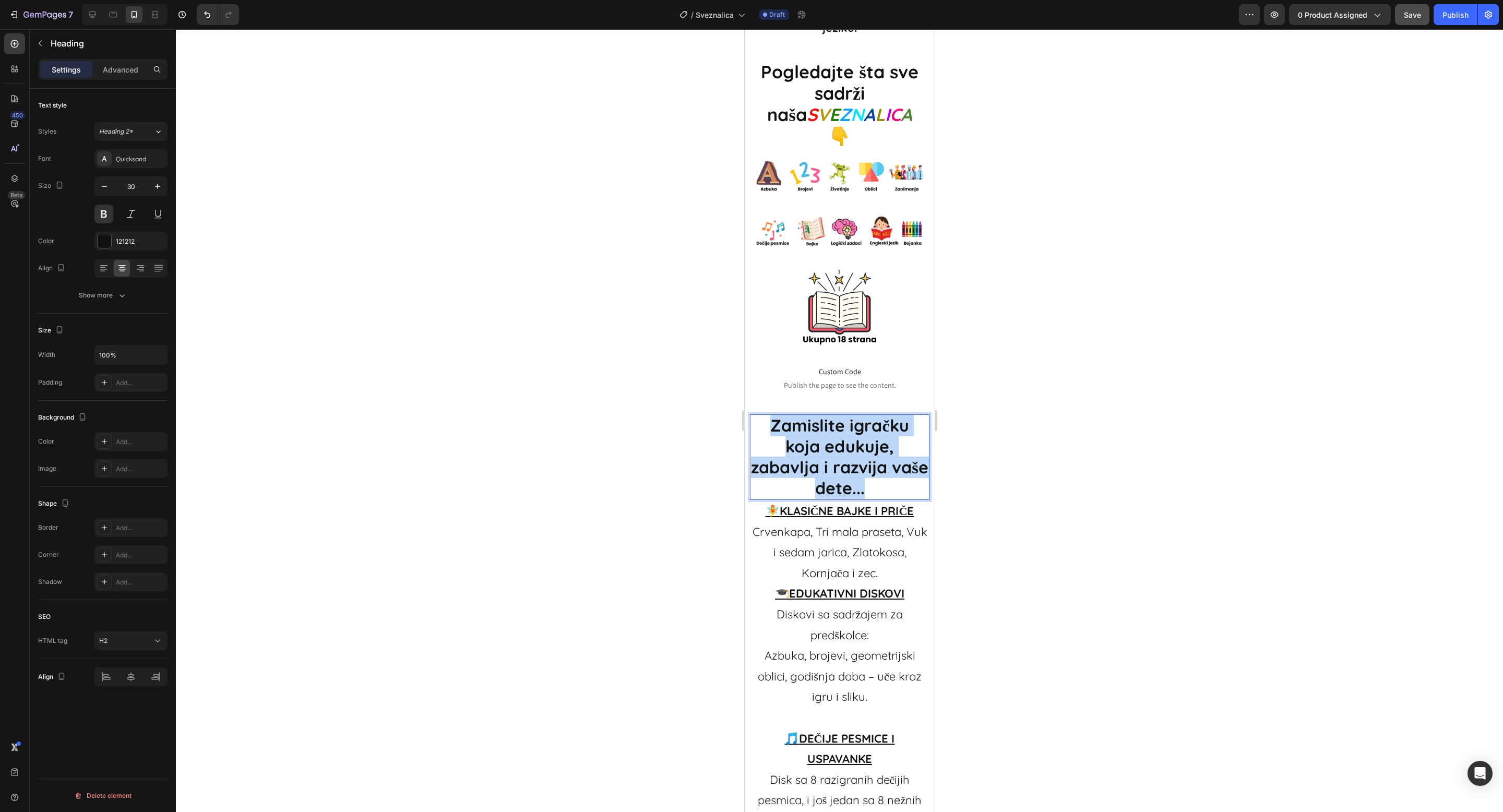 click on "Zamislite igračku koja edukuje, zabavlja i razvija vaše dete..." at bounding box center [839, 457] 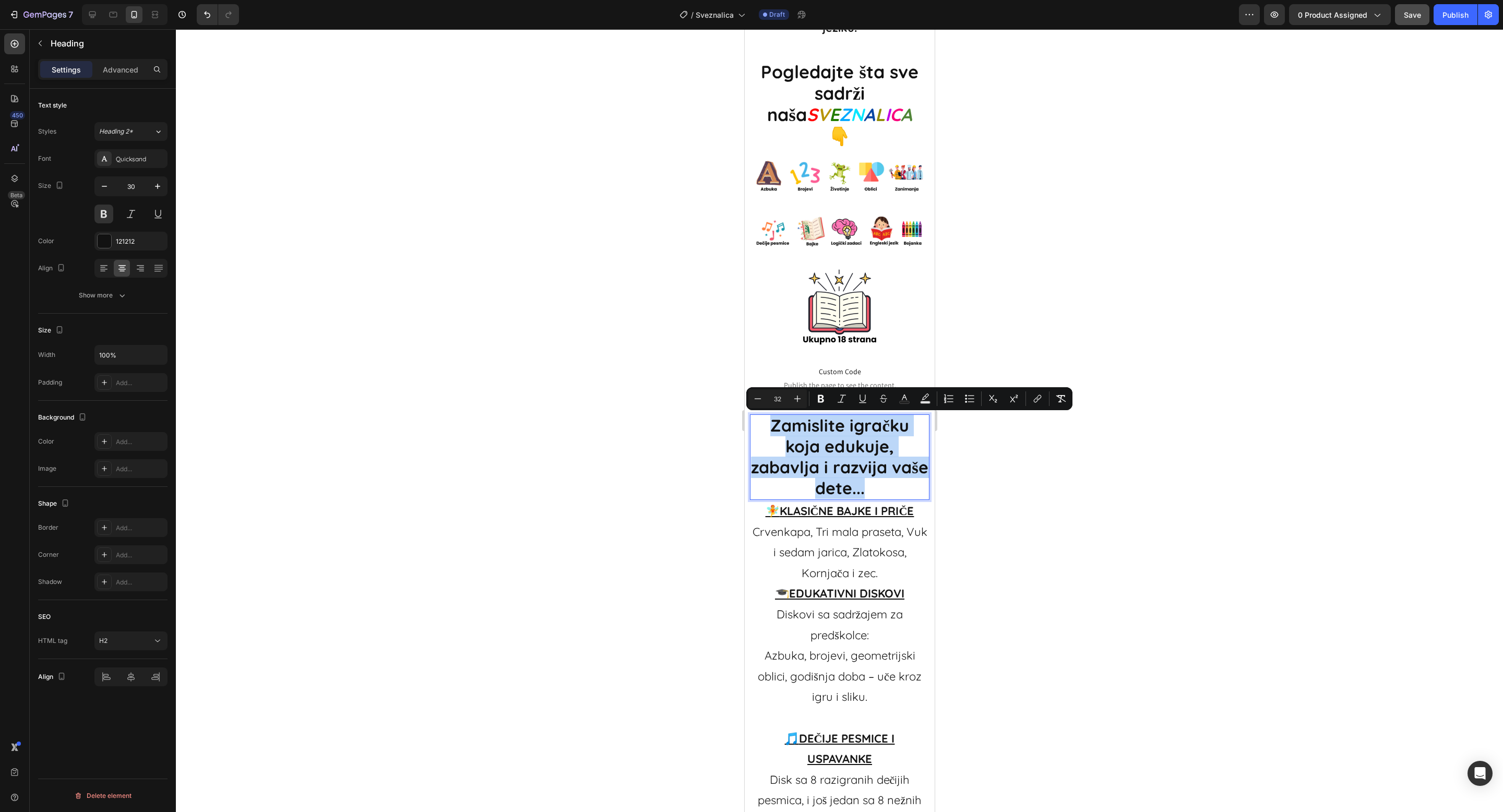 click on "Zamislite igračku koja edukuje, zabavlja i razvija vaše dete..." at bounding box center (839, 457) 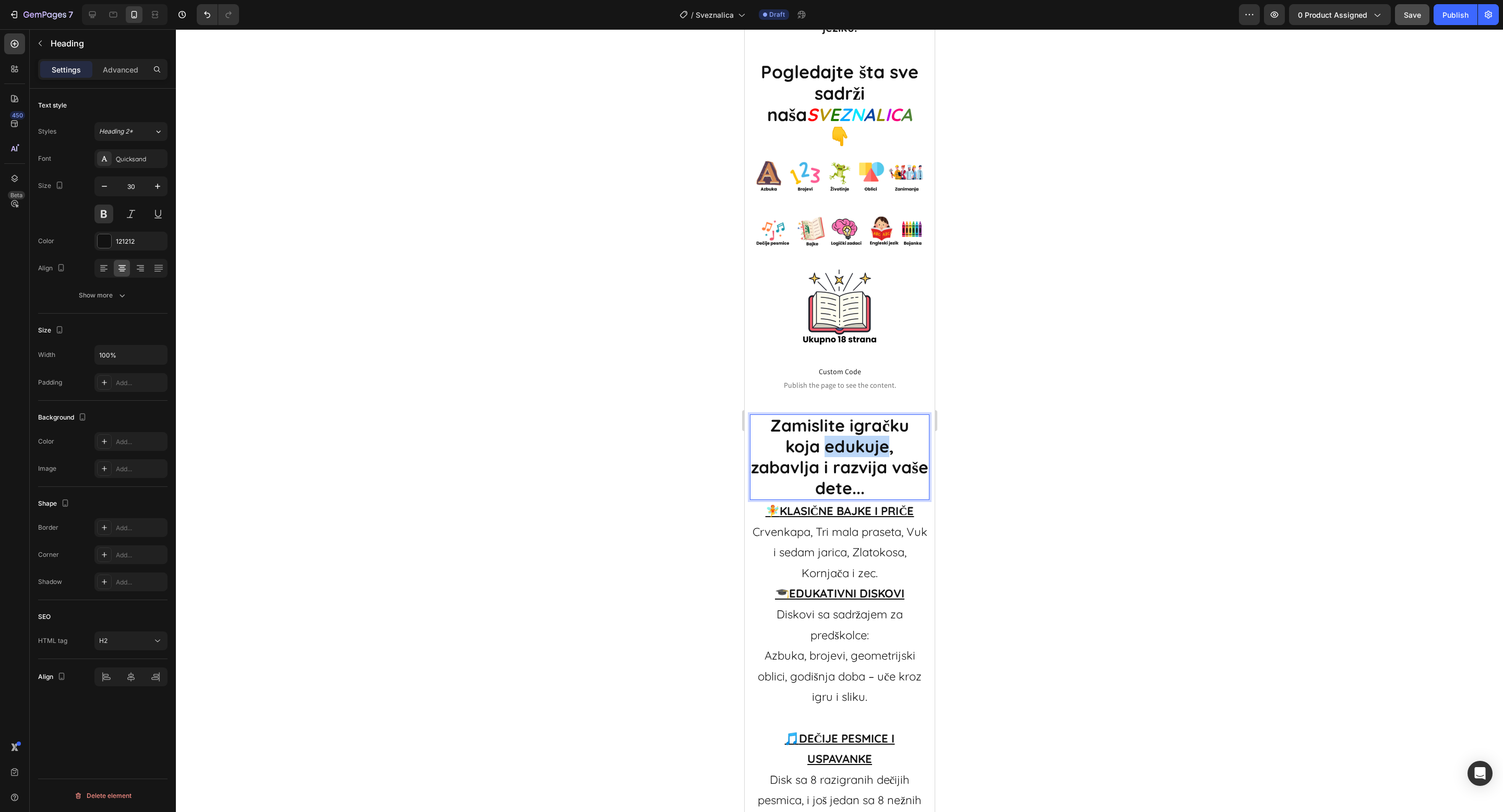 click on "Zamislite igračku koja edukuje, zabavlja i razvija vaše dete..." at bounding box center (839, 457) 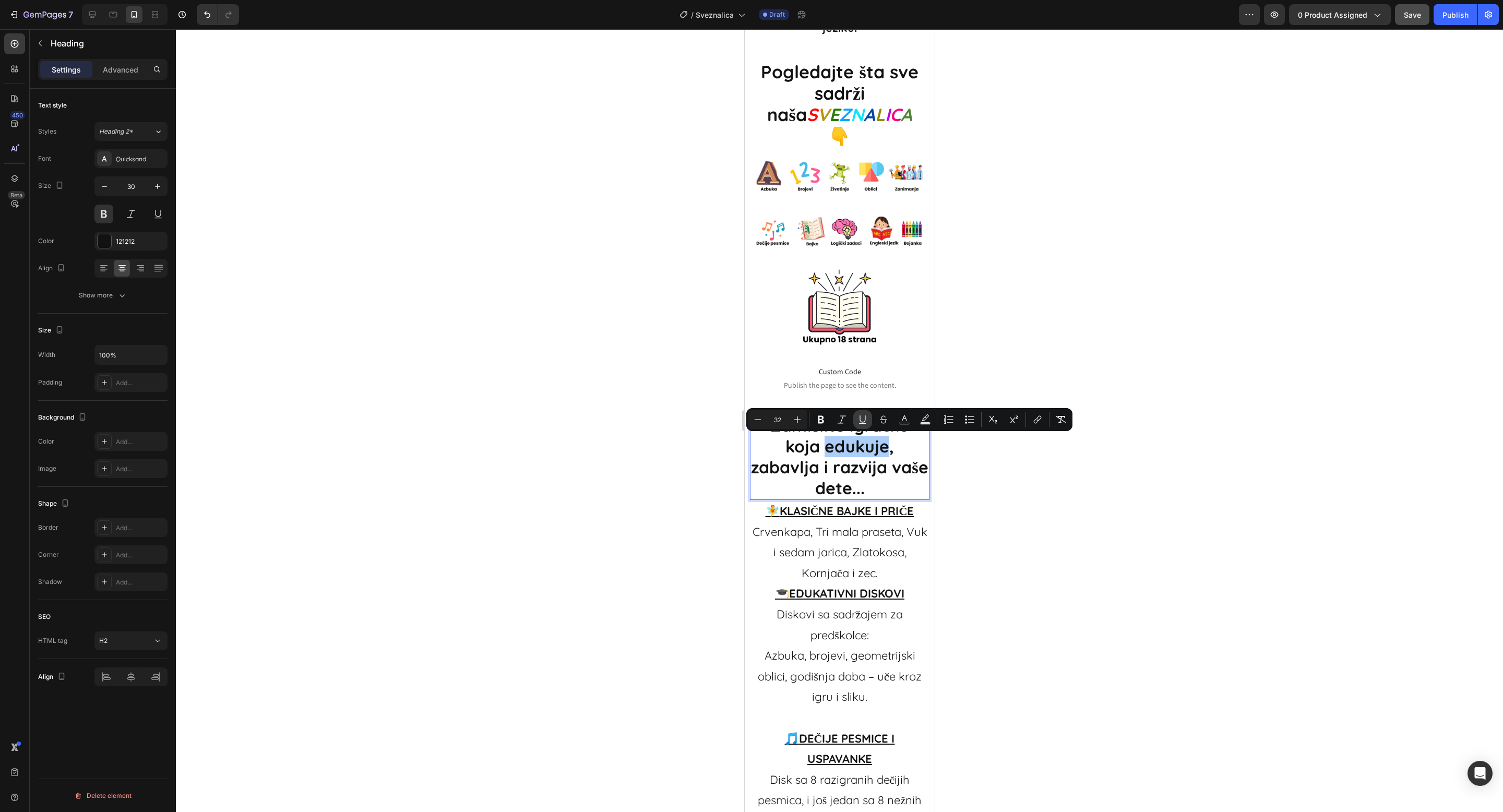 click on "Underline" at bounding box center [863, 420] 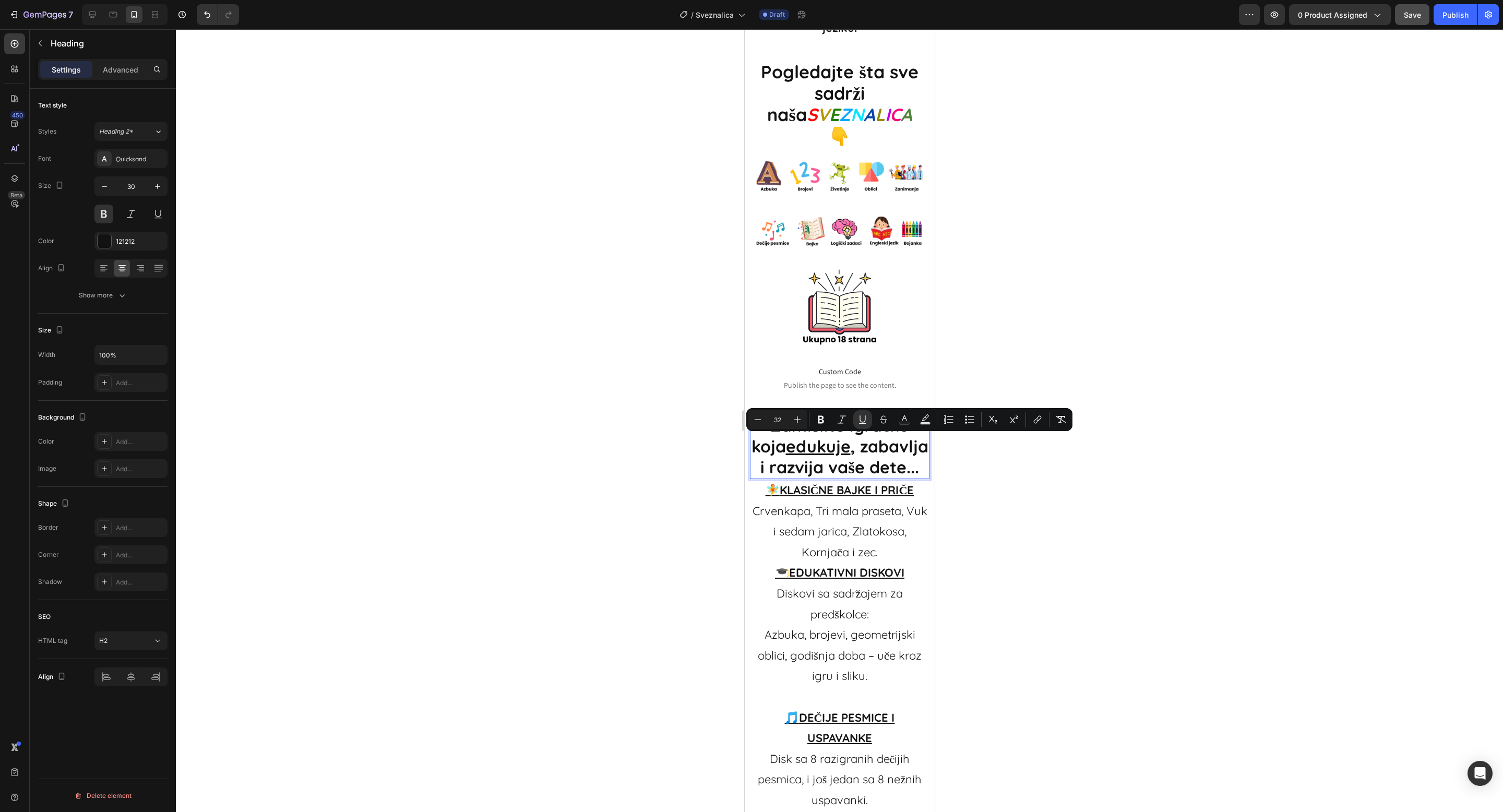 click on "Zamislite igračku koja  edukuje , zabavlja i razvija vaše dete..." at bounding box center [839, 446] 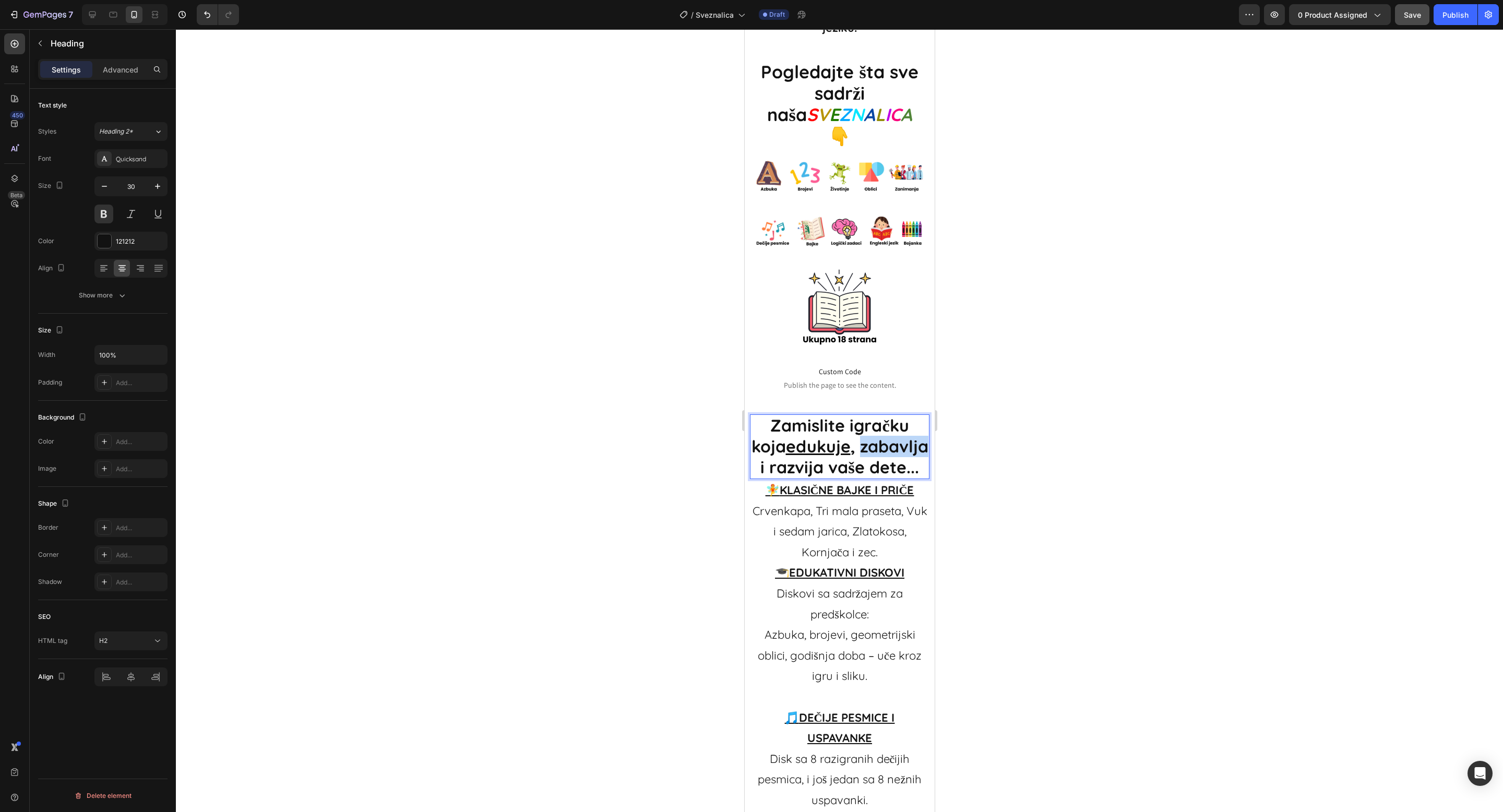 click on "Zamislite igračku koja  edukuje , zabavlja i razvija vaše dete..." at bounding box center [839, 446] 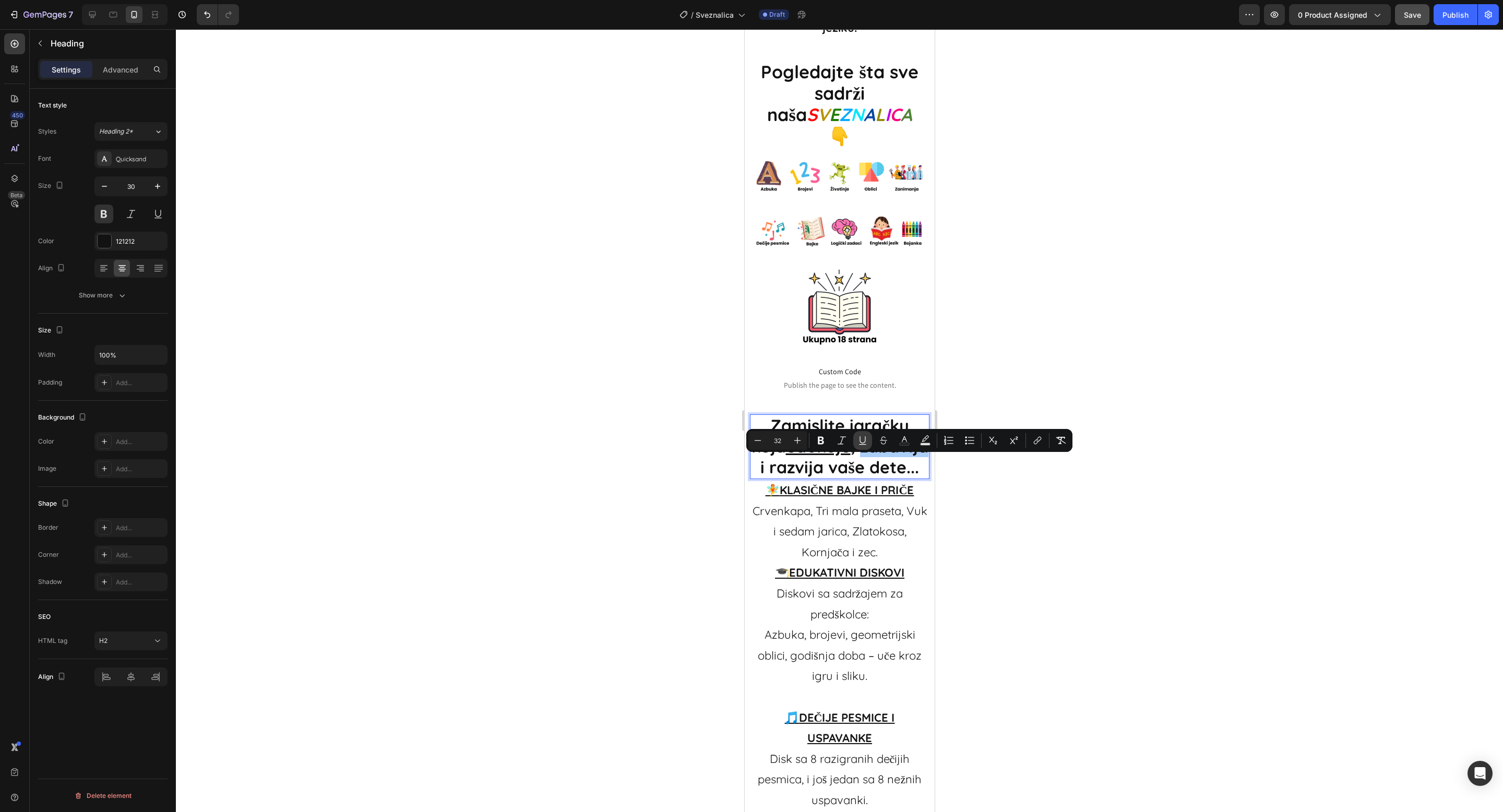 click 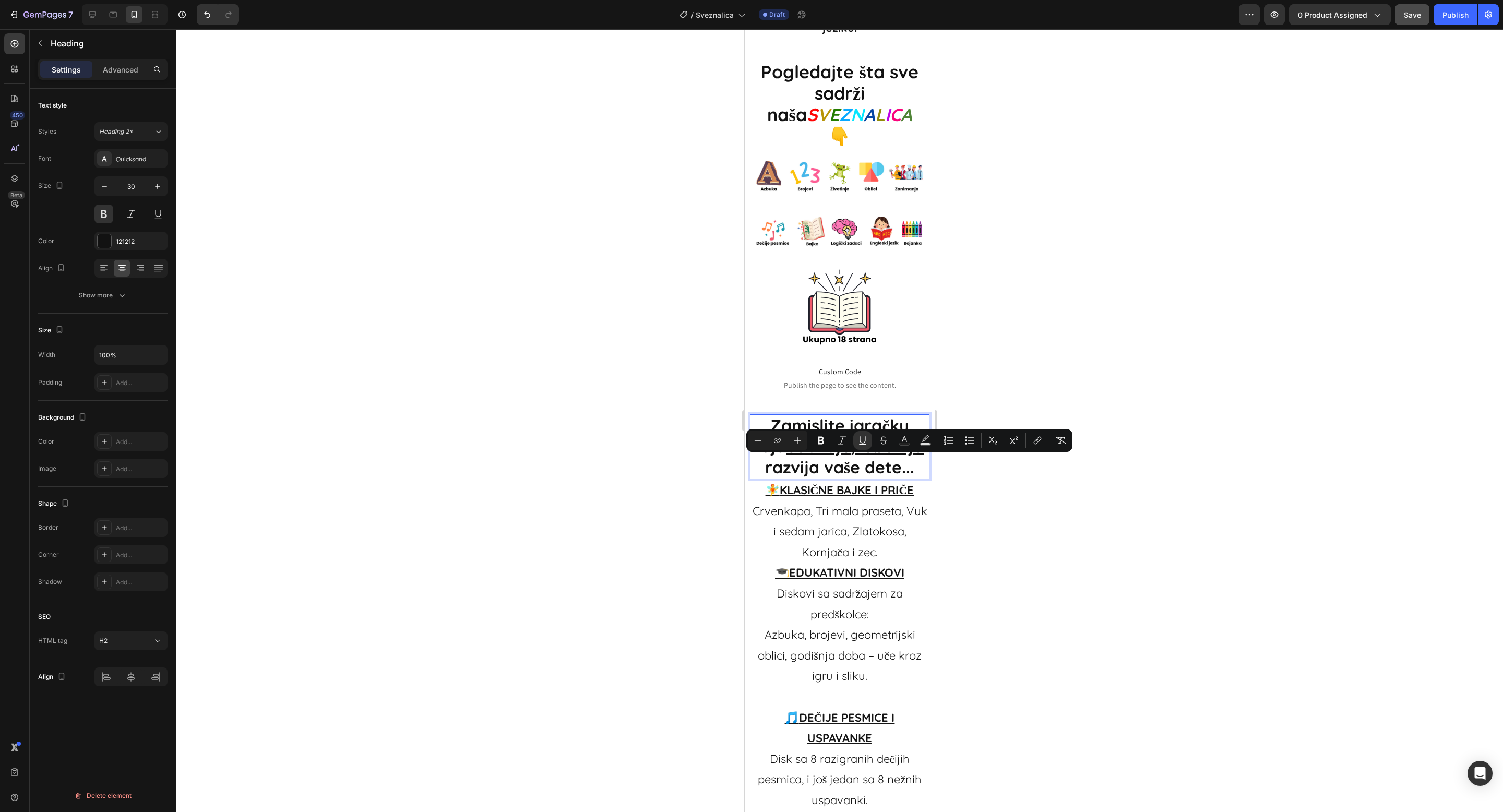 click on "Zamislite igračku koja  edukuje ,  zabavlja  i razvija vaše dete..." at bounding box center [839, 446] 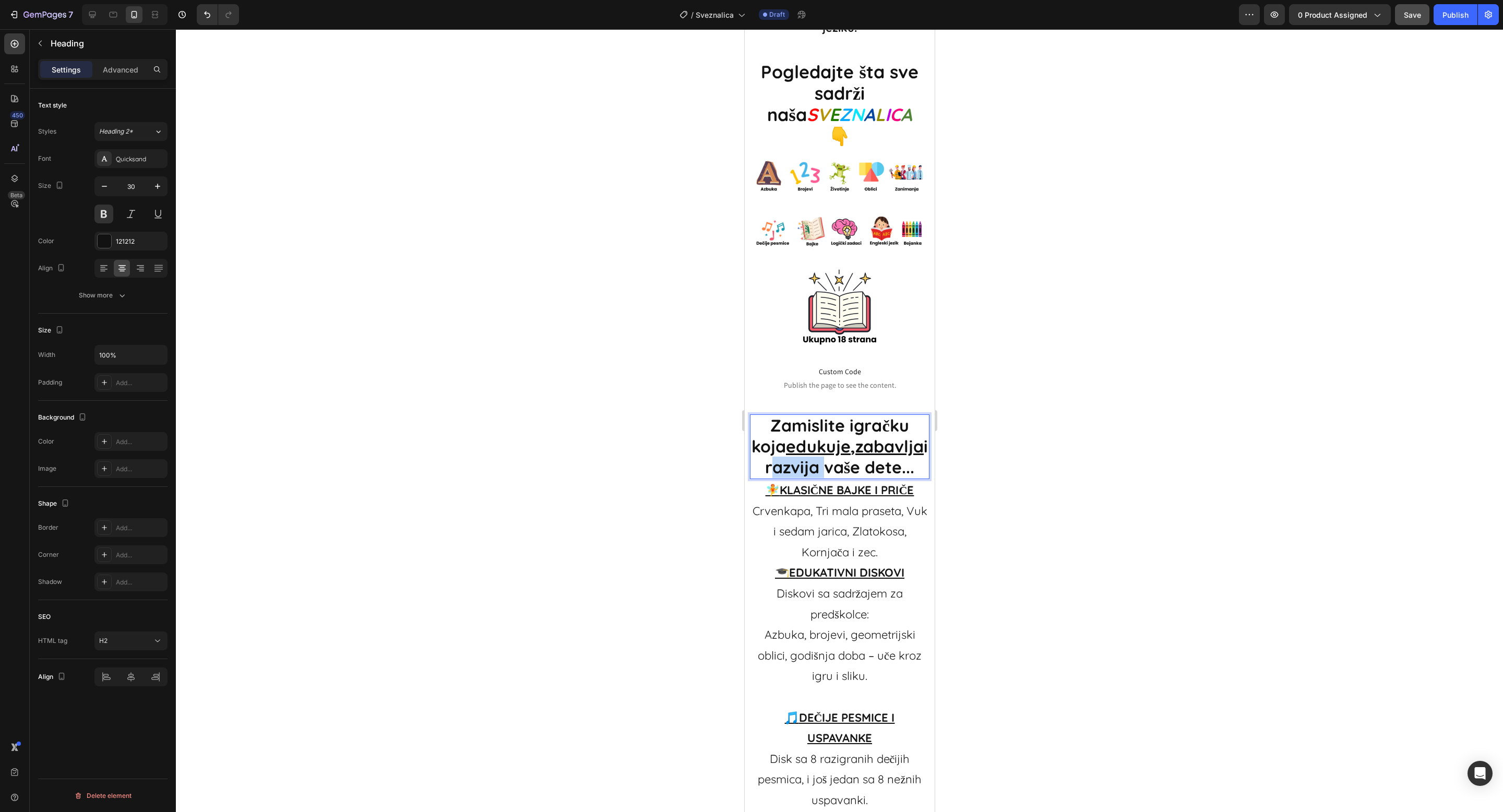 click on "Zamislite igračku koja  edukuje ,  zabavlja  i razvija vaše dete..." at bounding box center (839, 446) 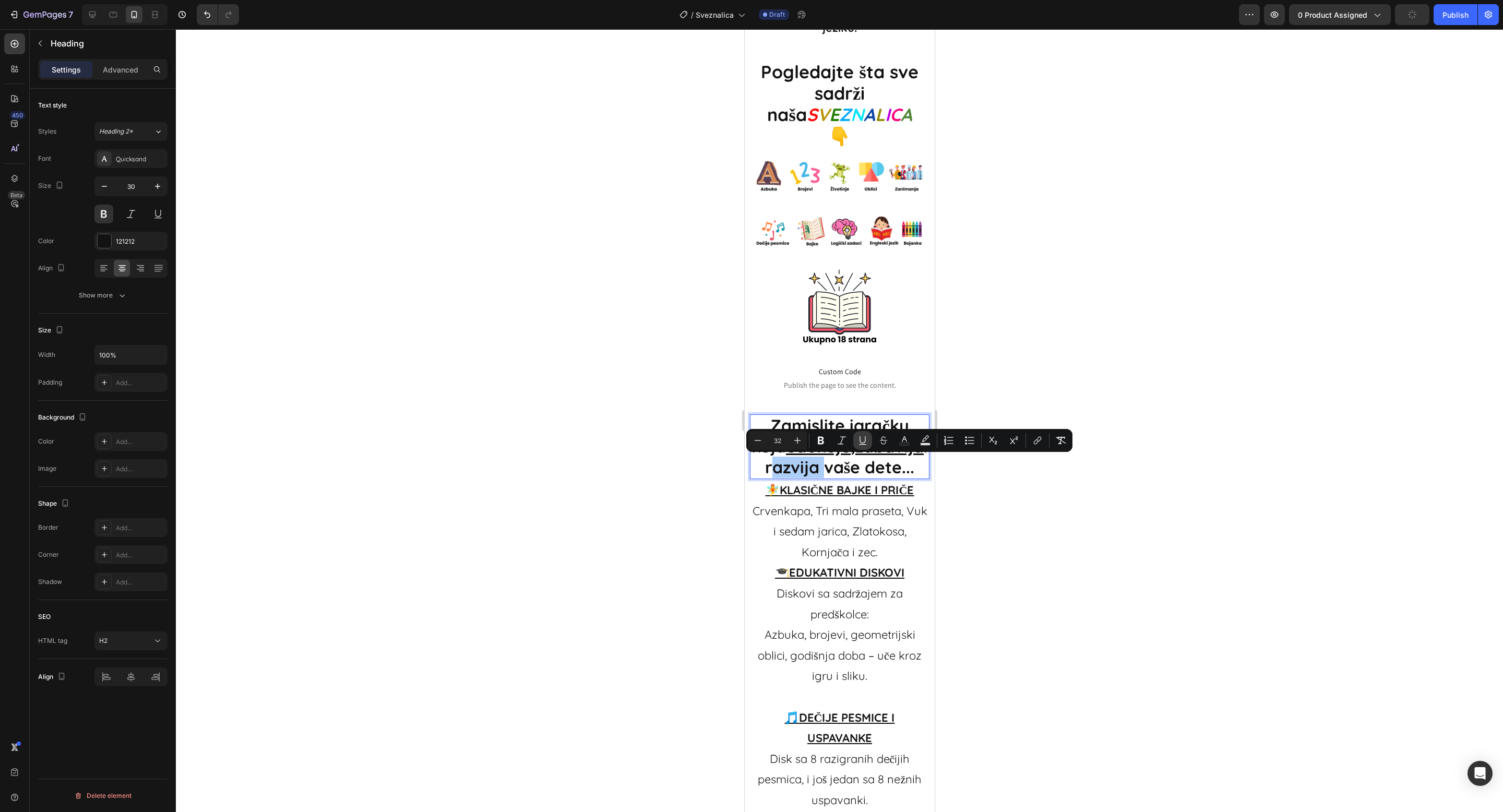 click on "Underline" at bounding box center (863, 440) 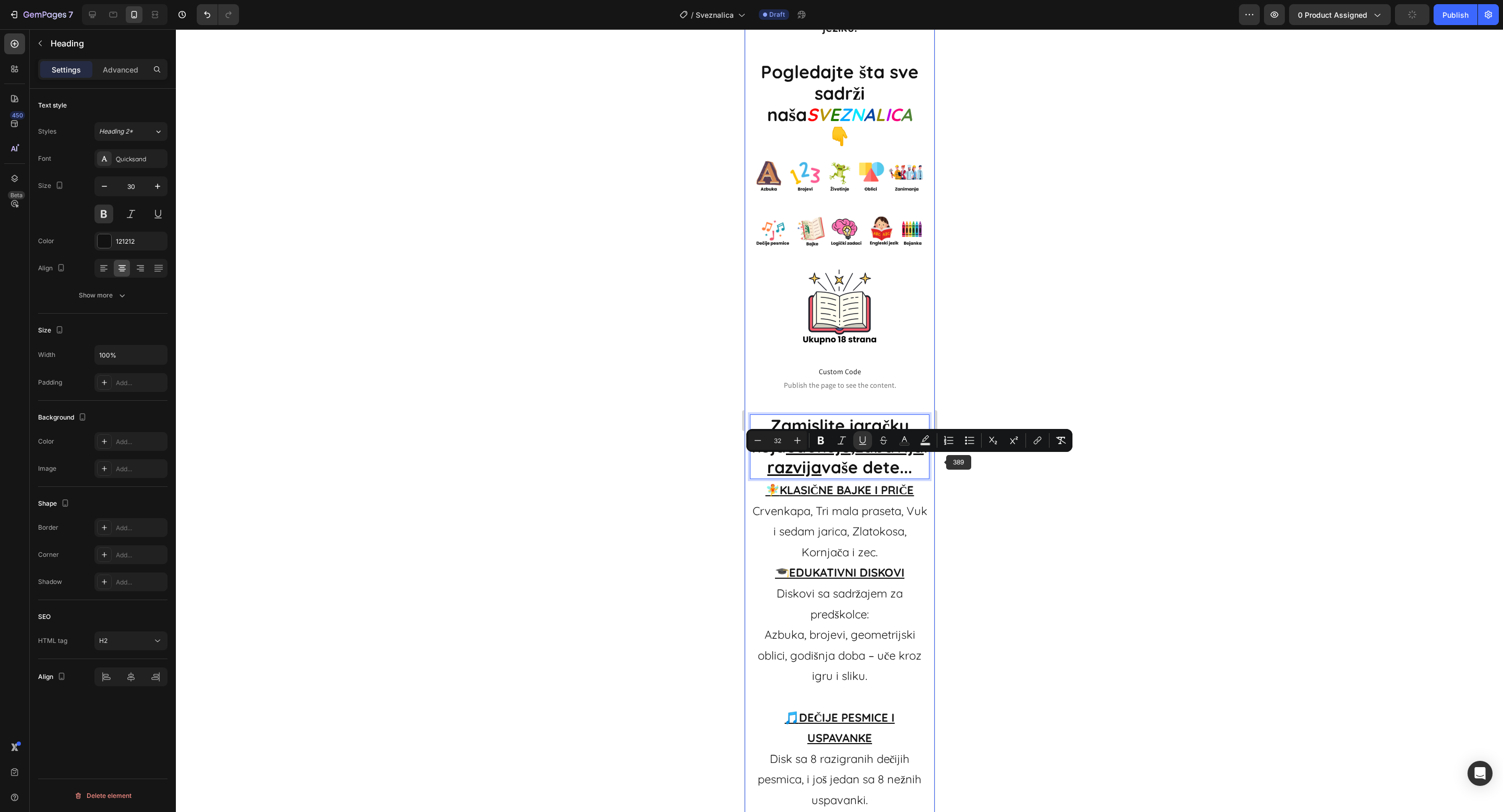 click 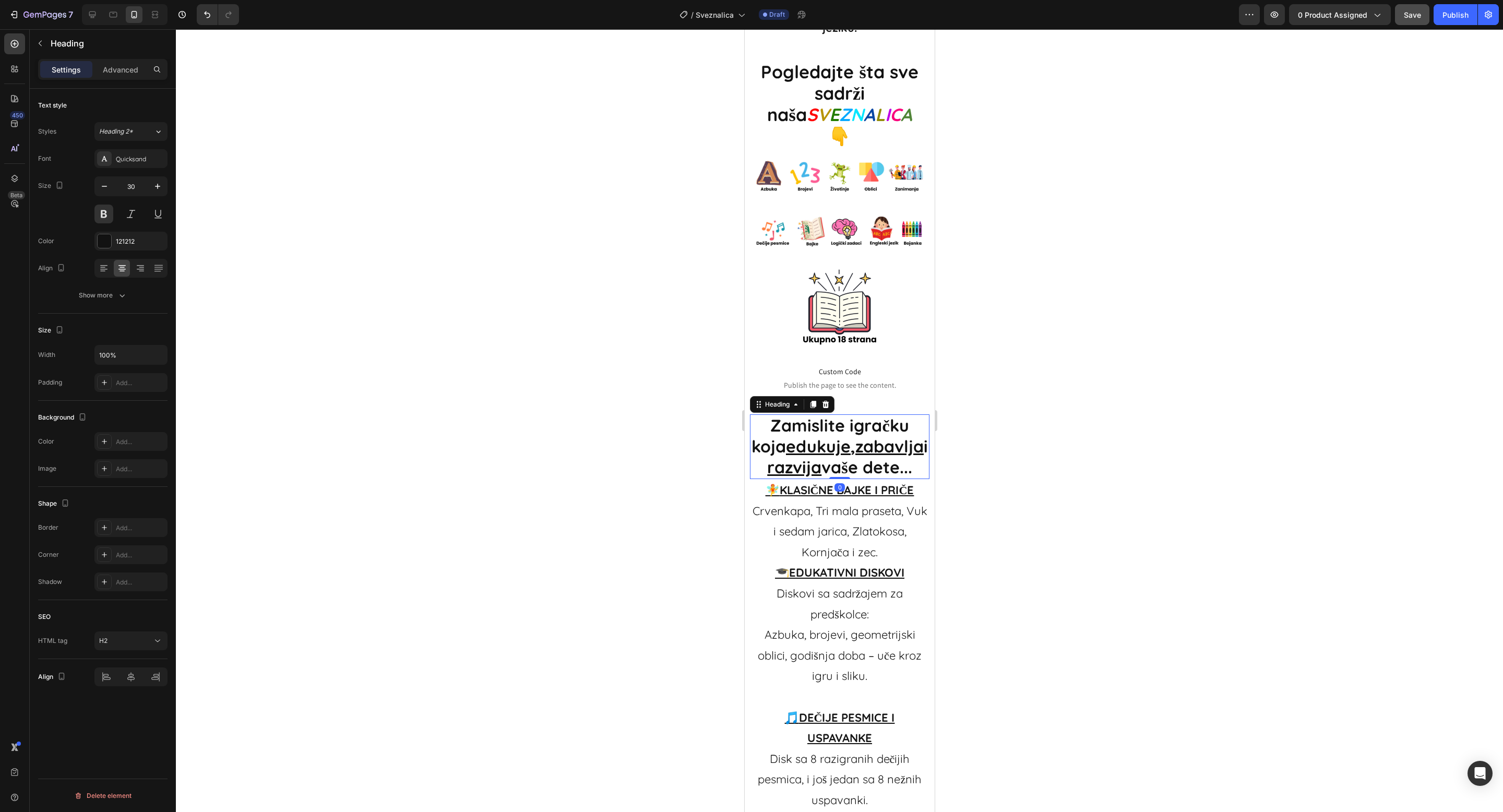 click on "⁠⁠⁠⁠⁠⁠⁠ Zamislite igračku koja  edukuje ,  zabavlja  i  razvija  vaše dete..." at bounding box center (839, 447) 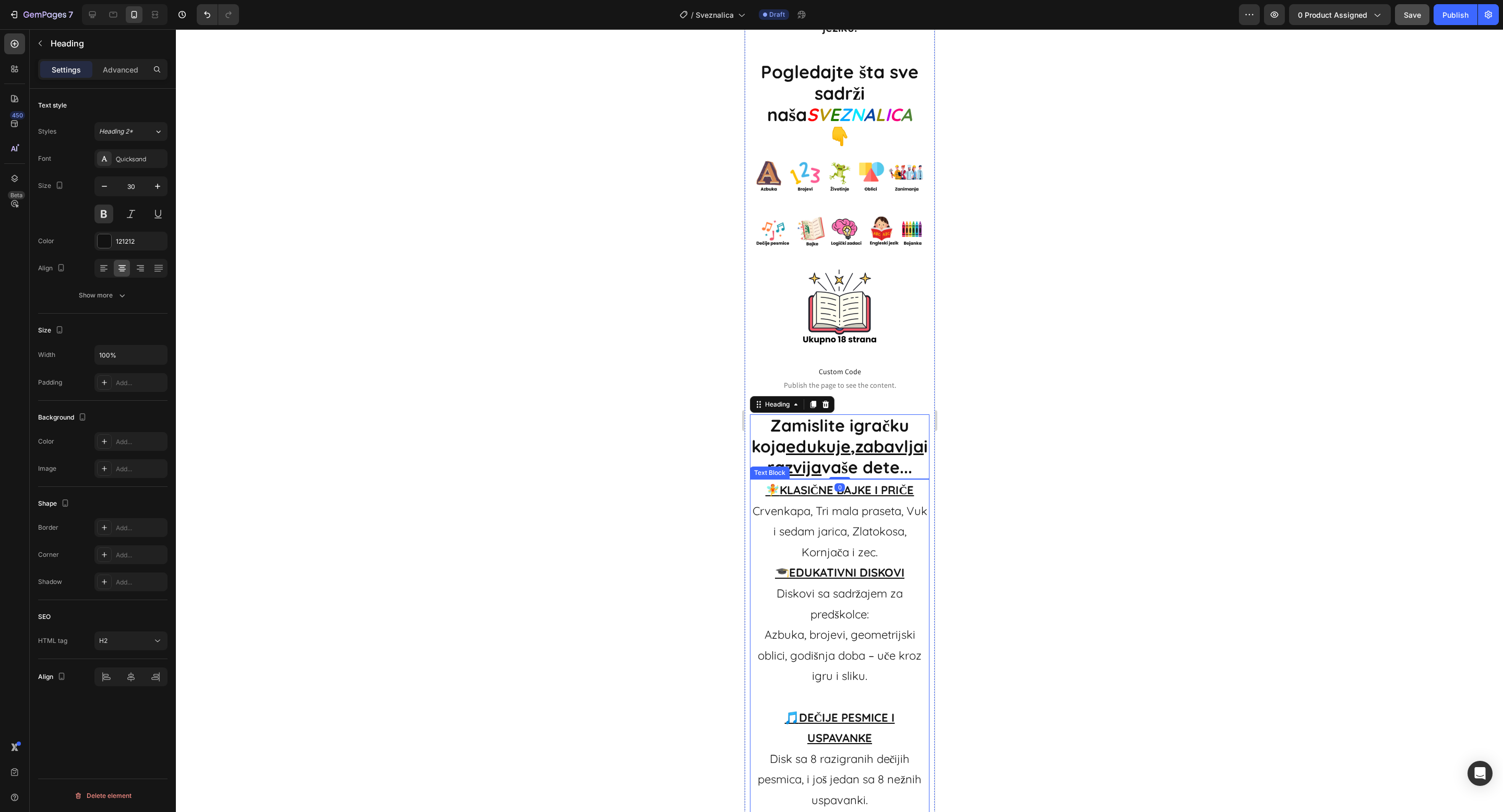 click on "🧚  KLASIČNE BAJKE I PRIČE Crvenkapa, Tri mala praseta, Vuk i sedam jarica, Zlatokosa, Kornjača i zec." at bounding box center [839, 521] 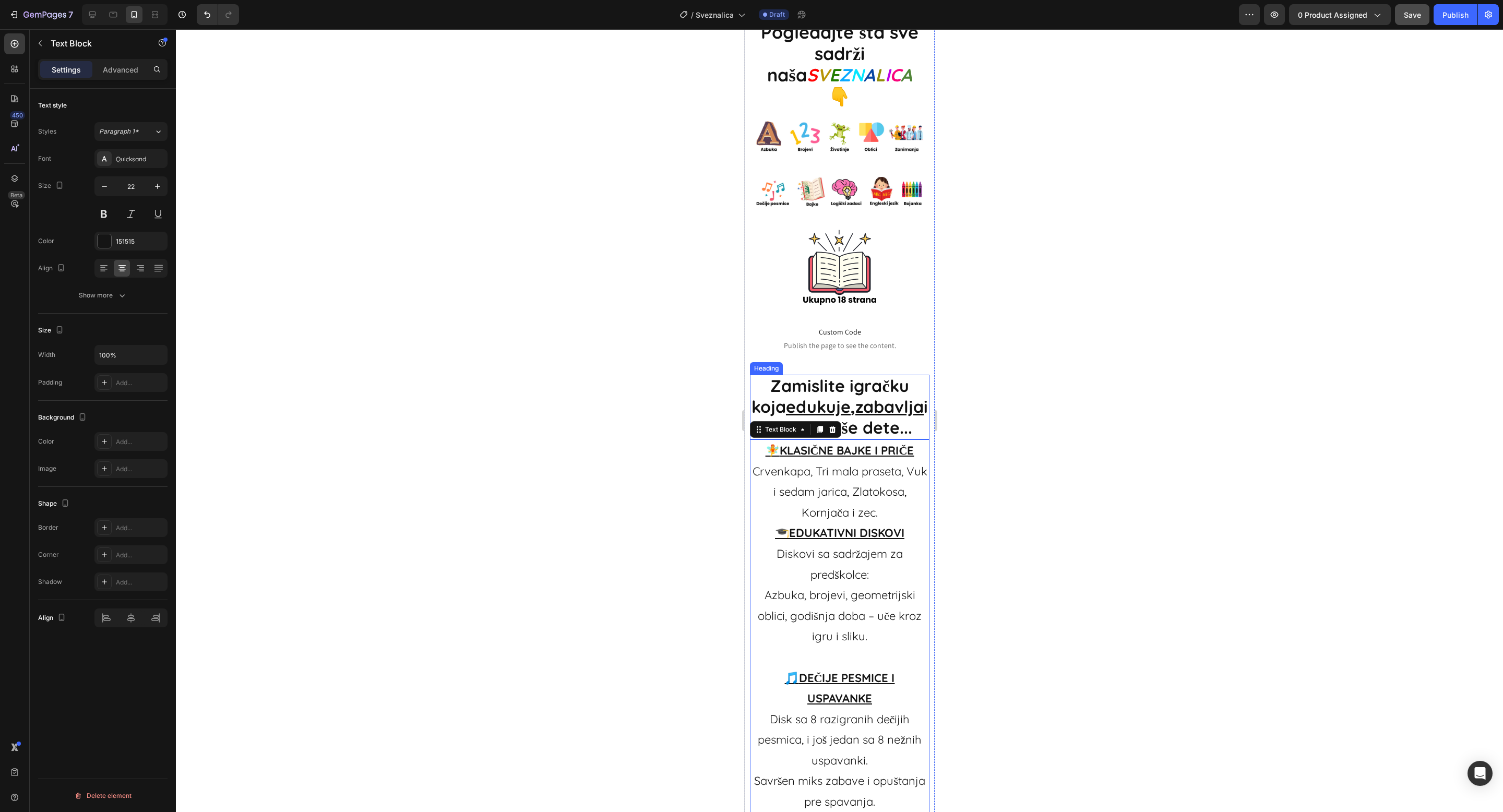 scroll, scrollTop: 1340, scrollLeft: 0, axis: vertical 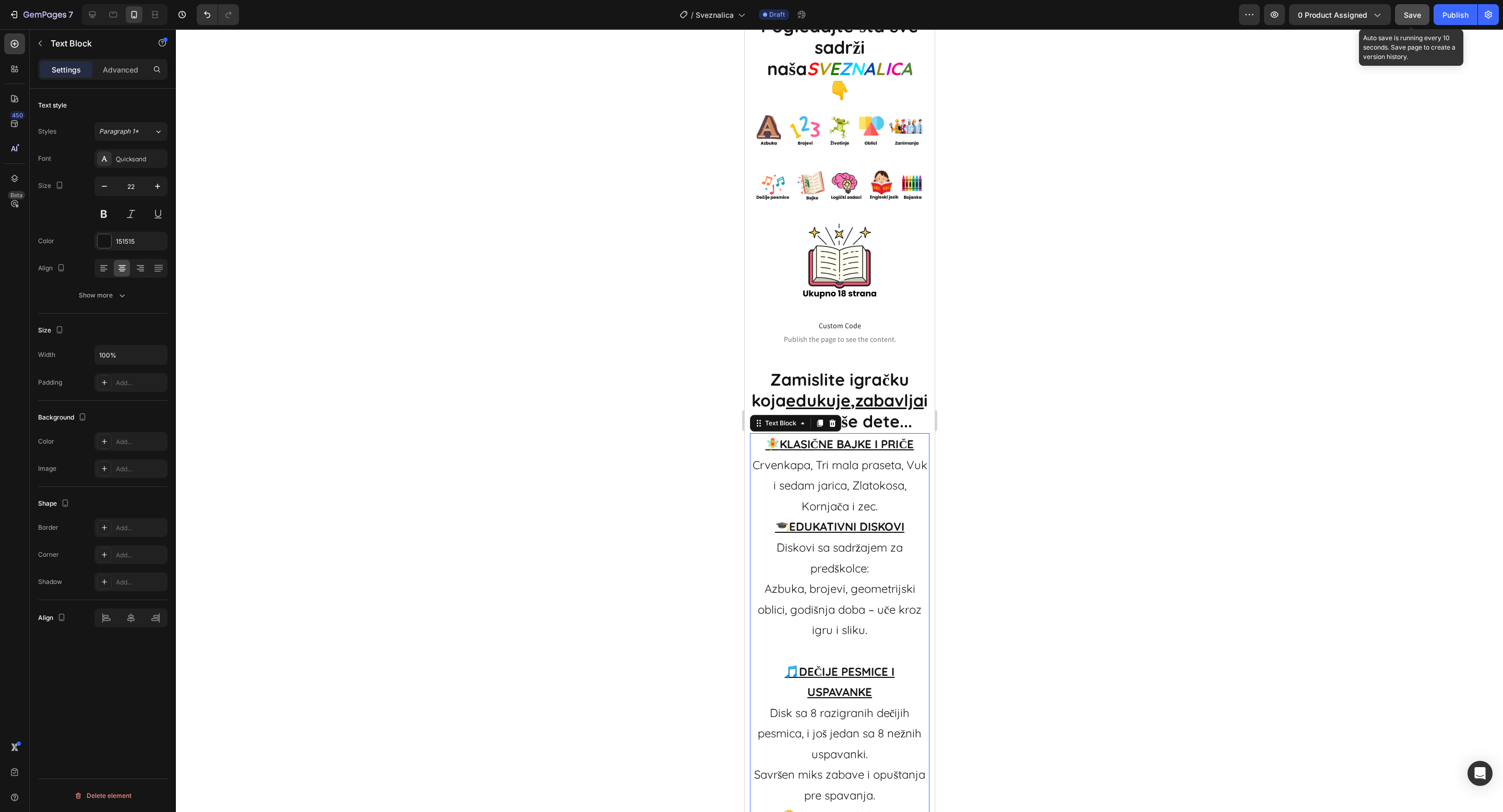click on "Save" 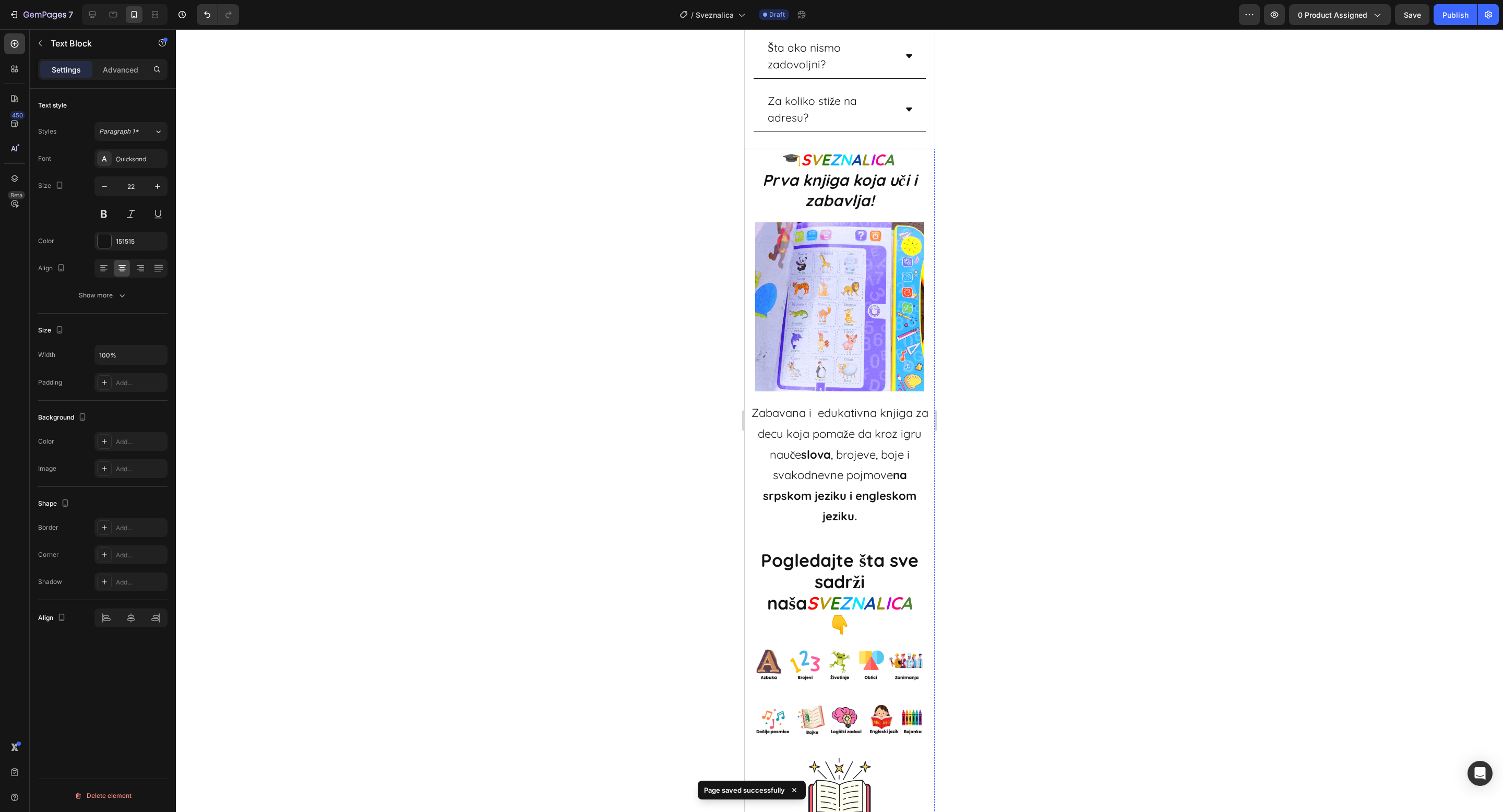 scroll, scrollTop: 798, scrollLeft: 0, axis: vertical 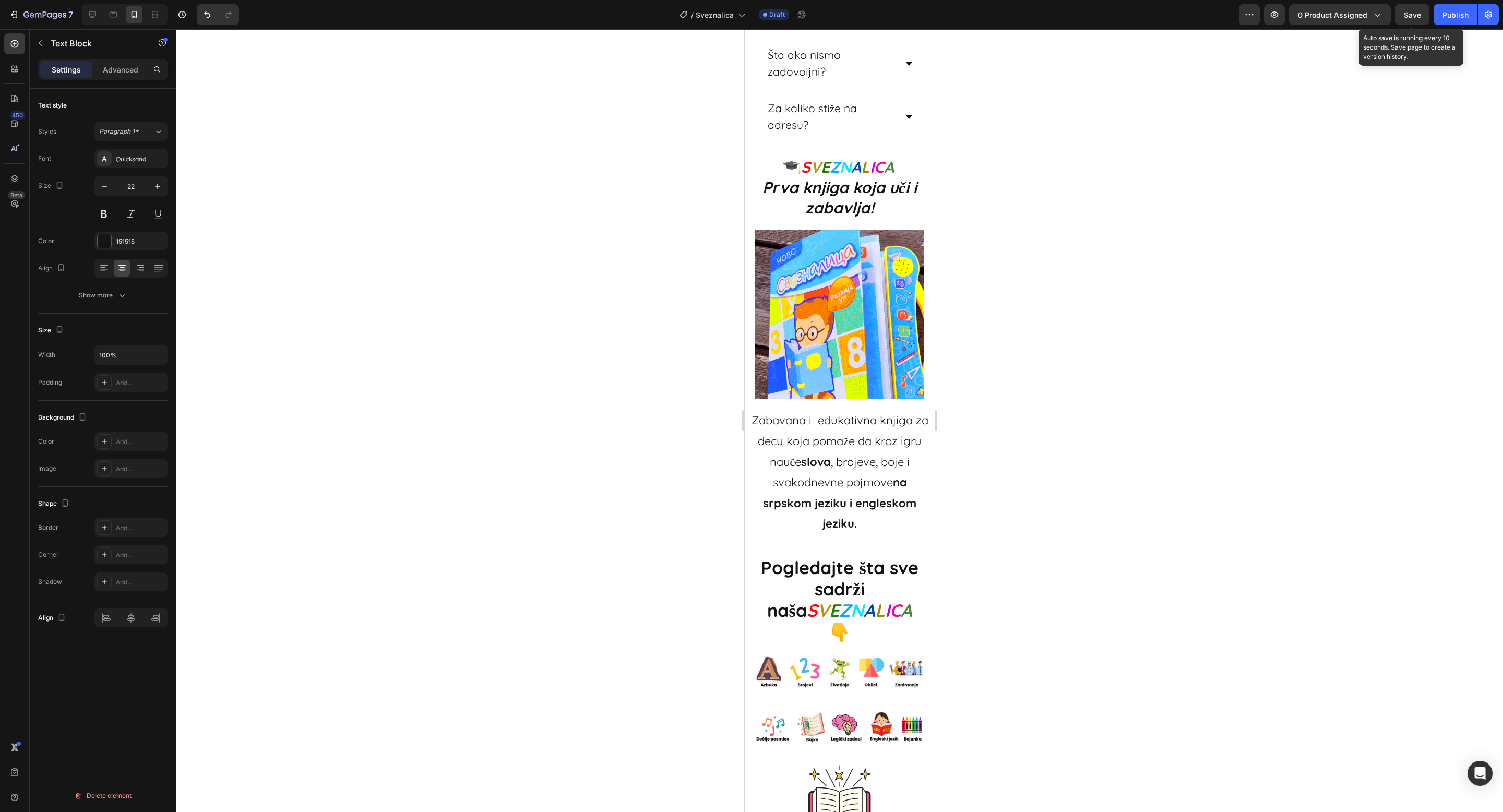 click on "Save" at bounding box center [1412, 15] 